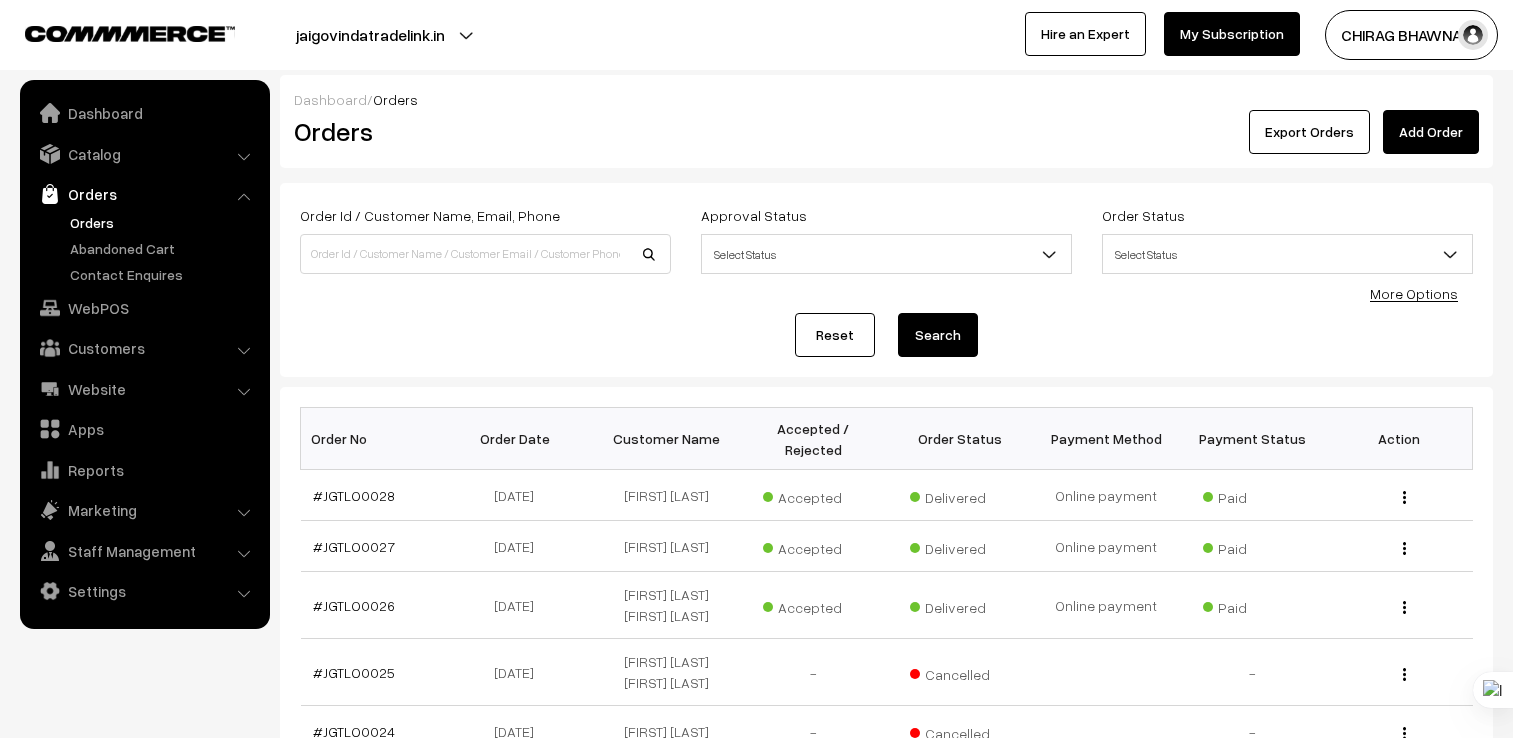 scroll, scrollTop: 0, scrollLeft: 0, axis: both 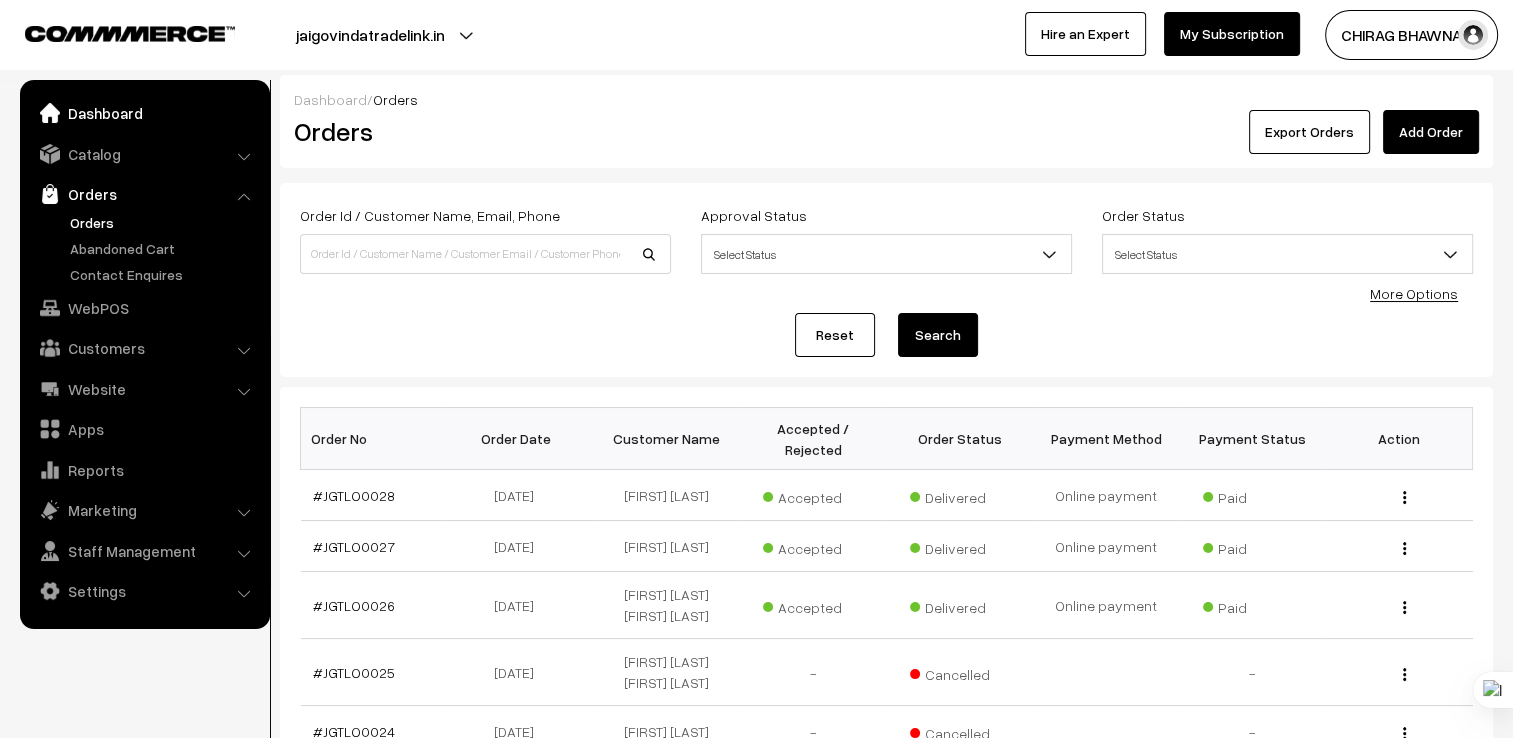 click on "Dashboard" at bounding box center [144, 113] 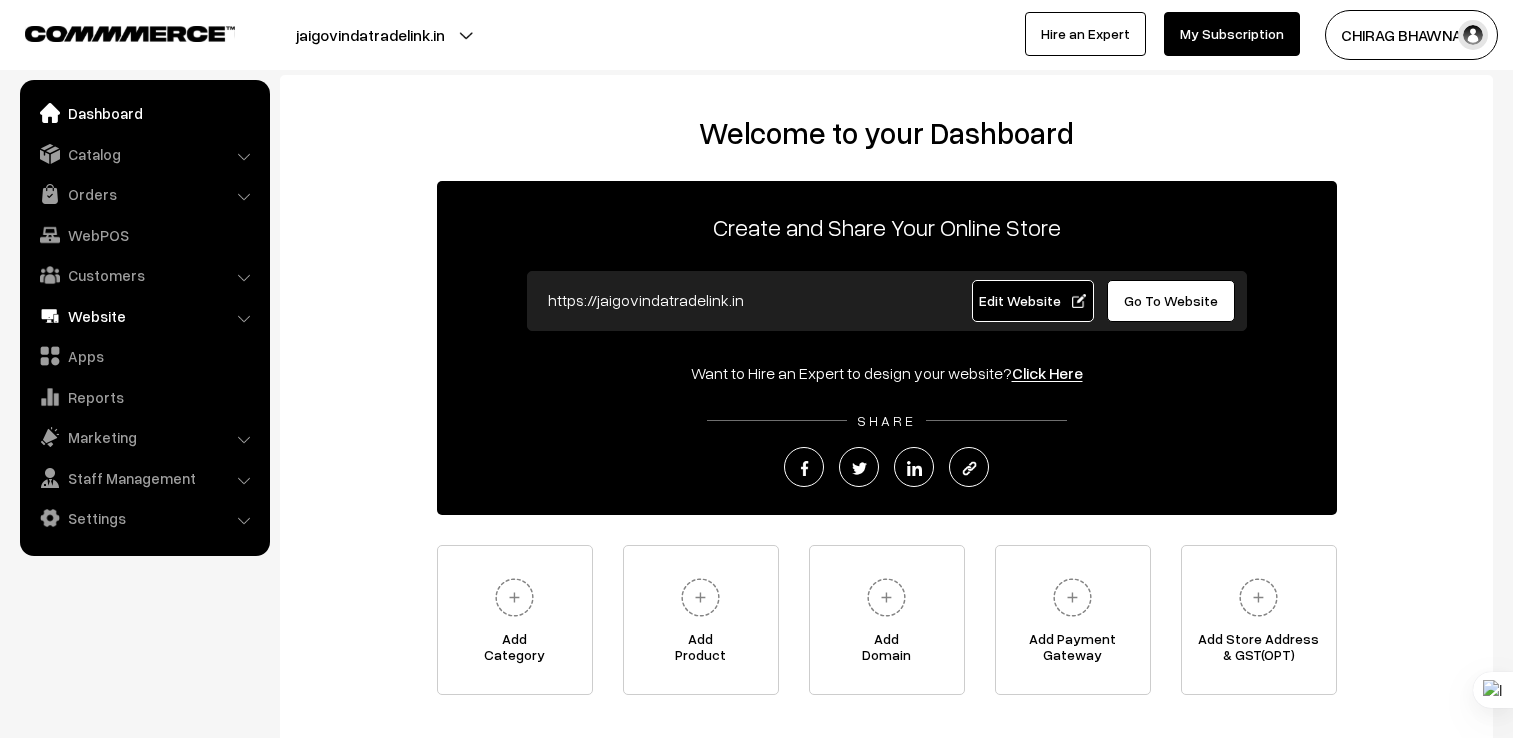 scroll, scrollTop: 0, scrollLeft: 0, axis: both 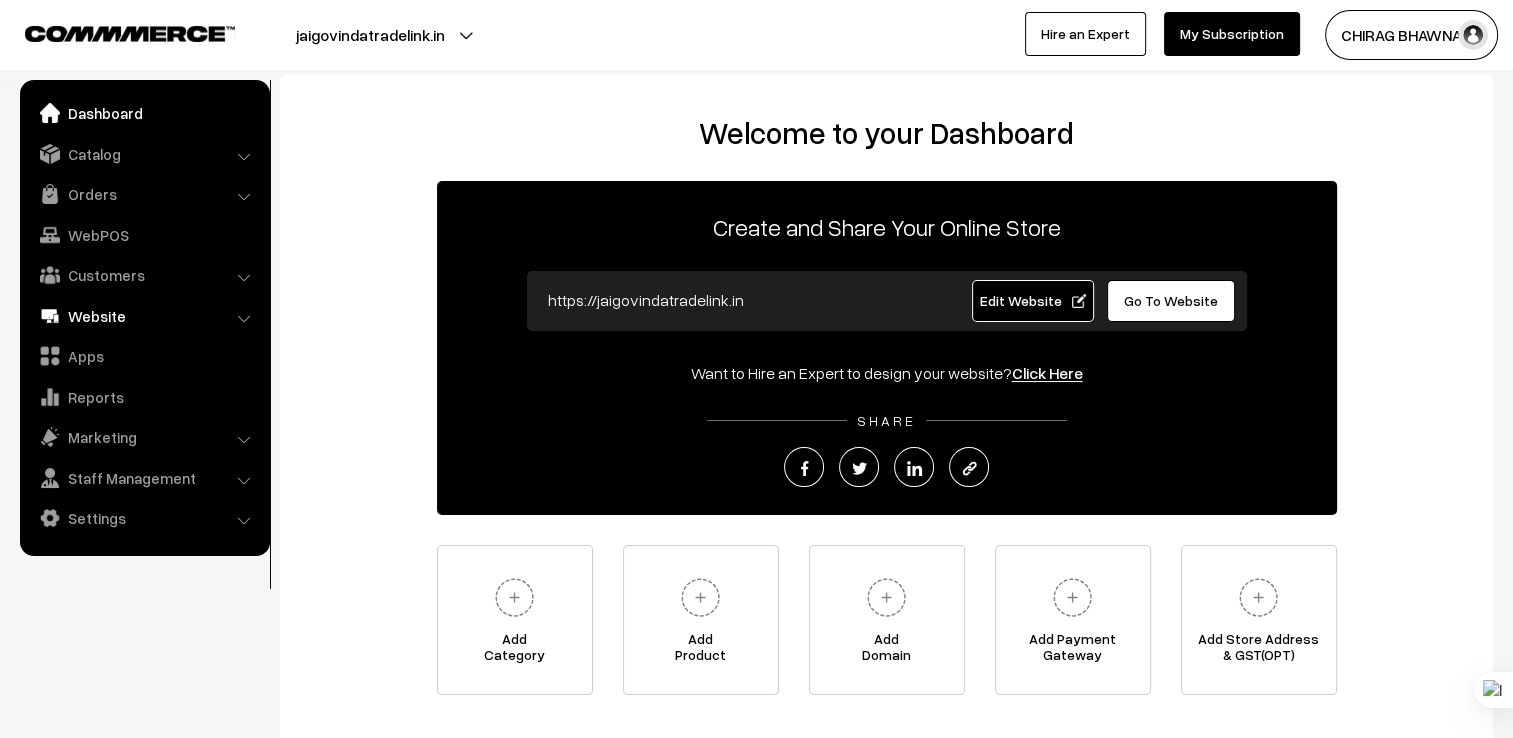 click on "Website" at bounding box center (144, 316) 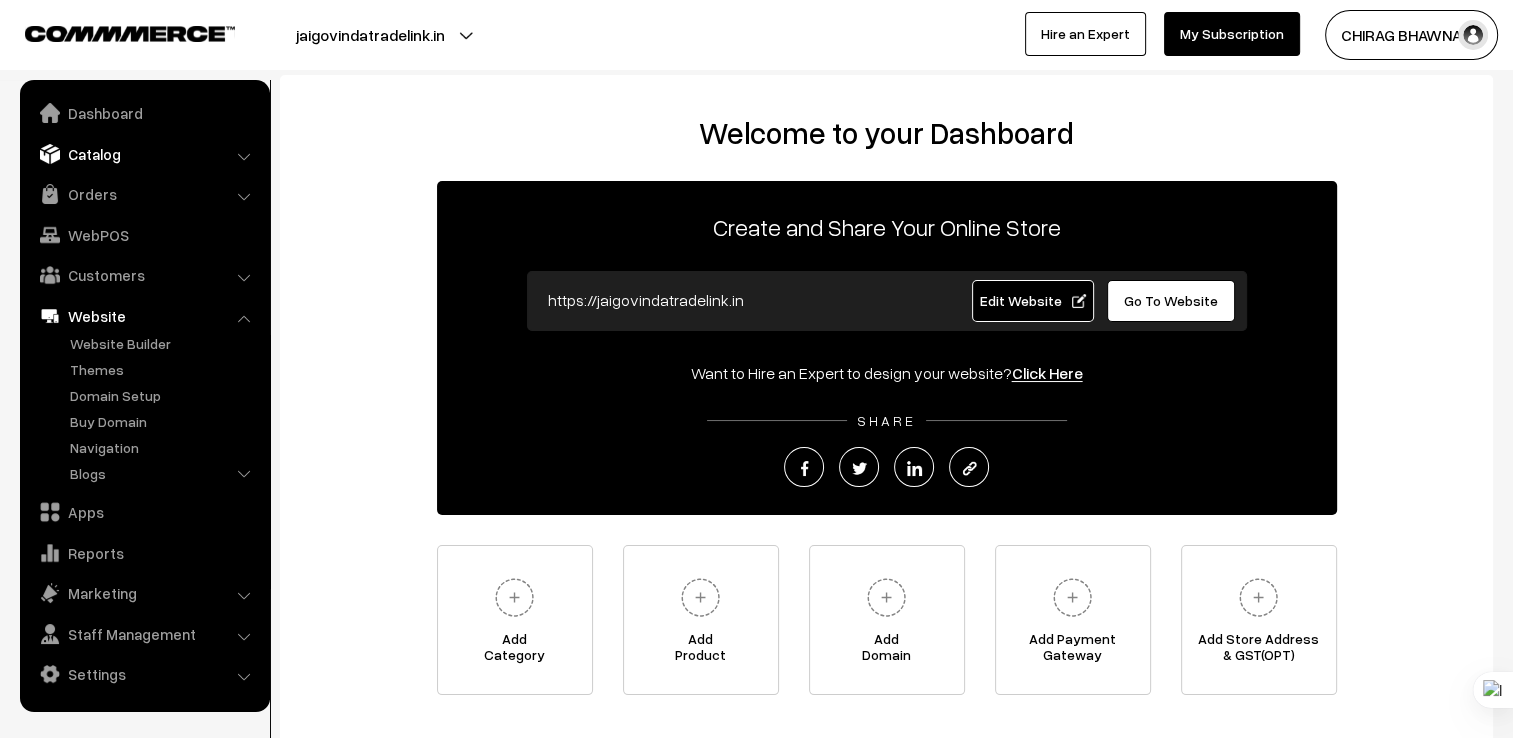 click on "Catalog" at bounding box center [144, 154] 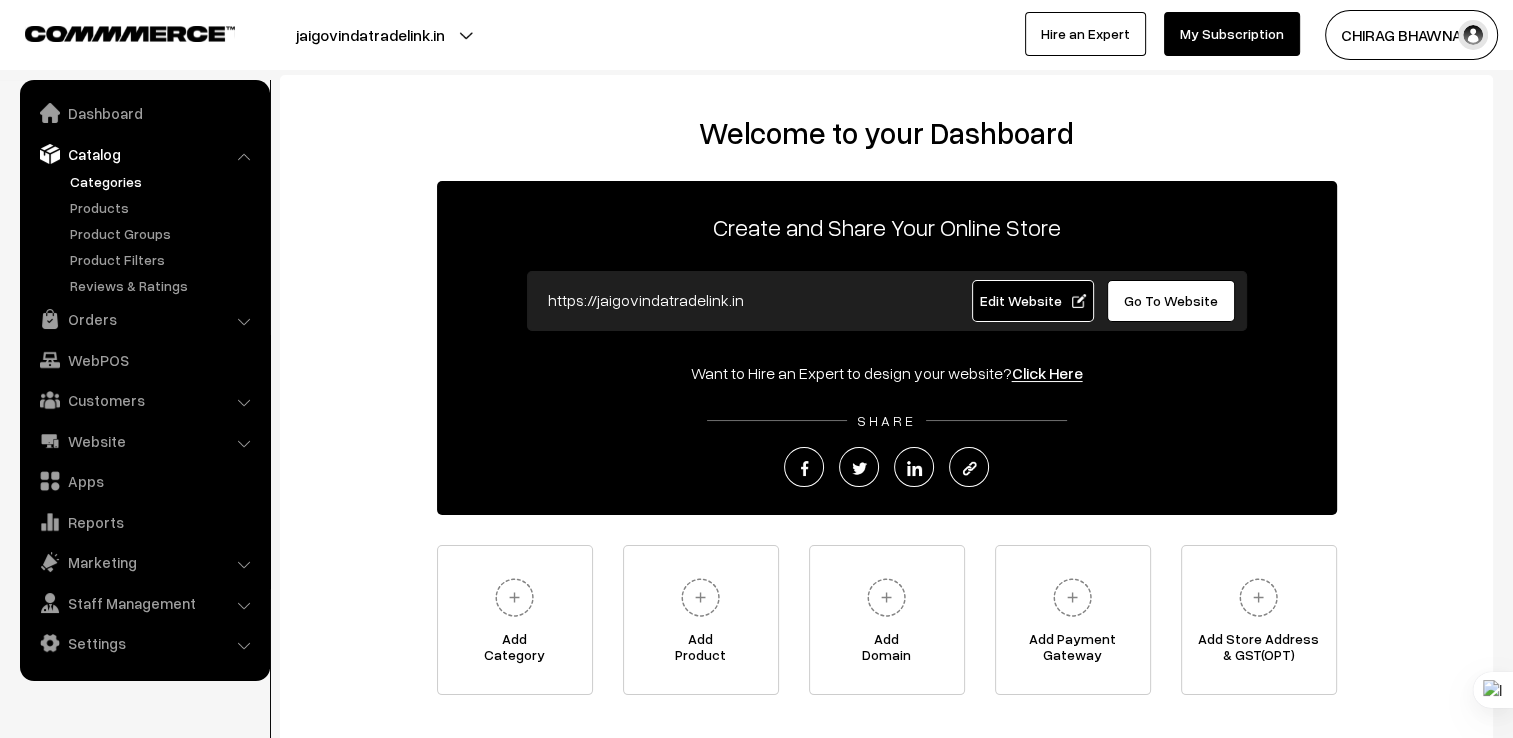click on "Categories" at bounding box center (164, 181) 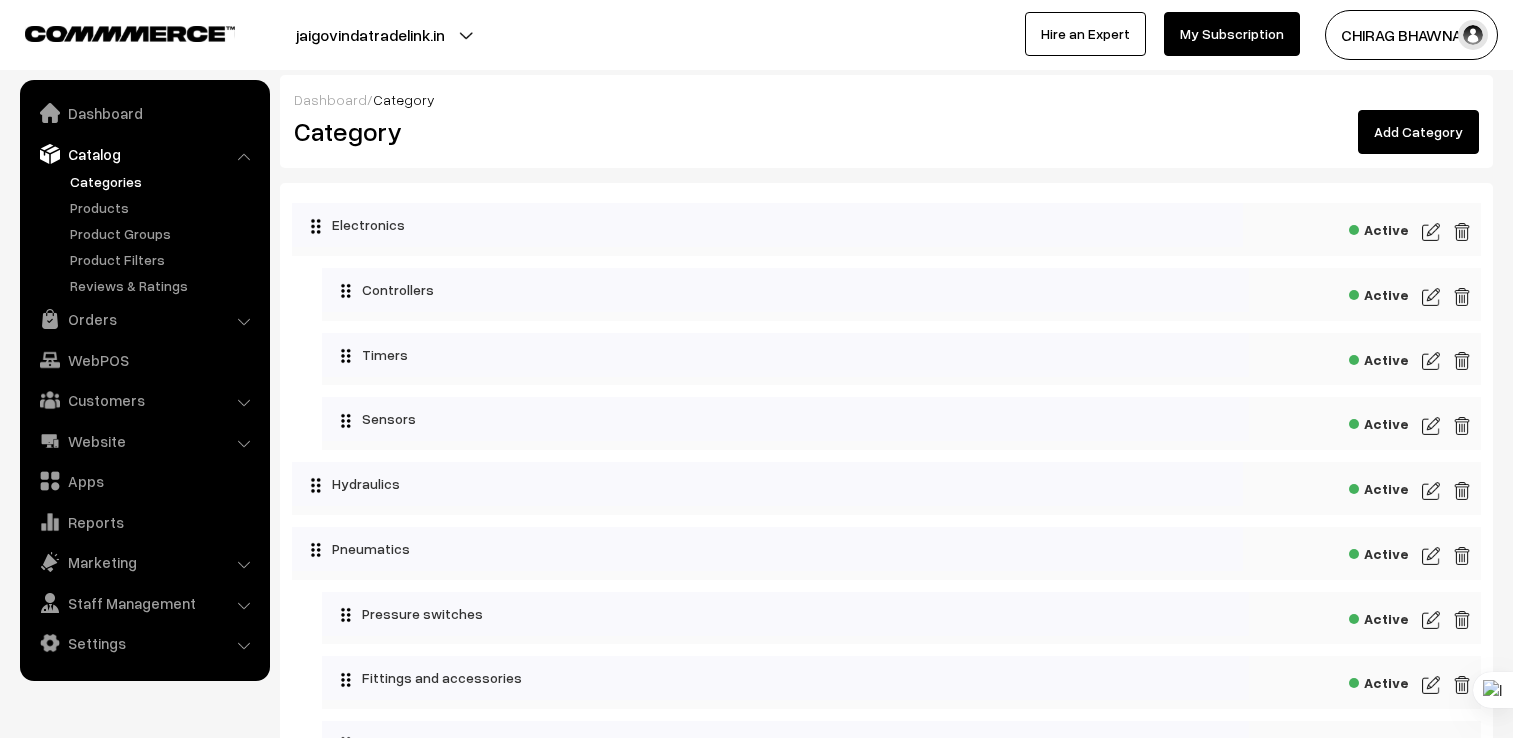 scroll, scrollTop: 0, scrollLeft: 0, axis: both 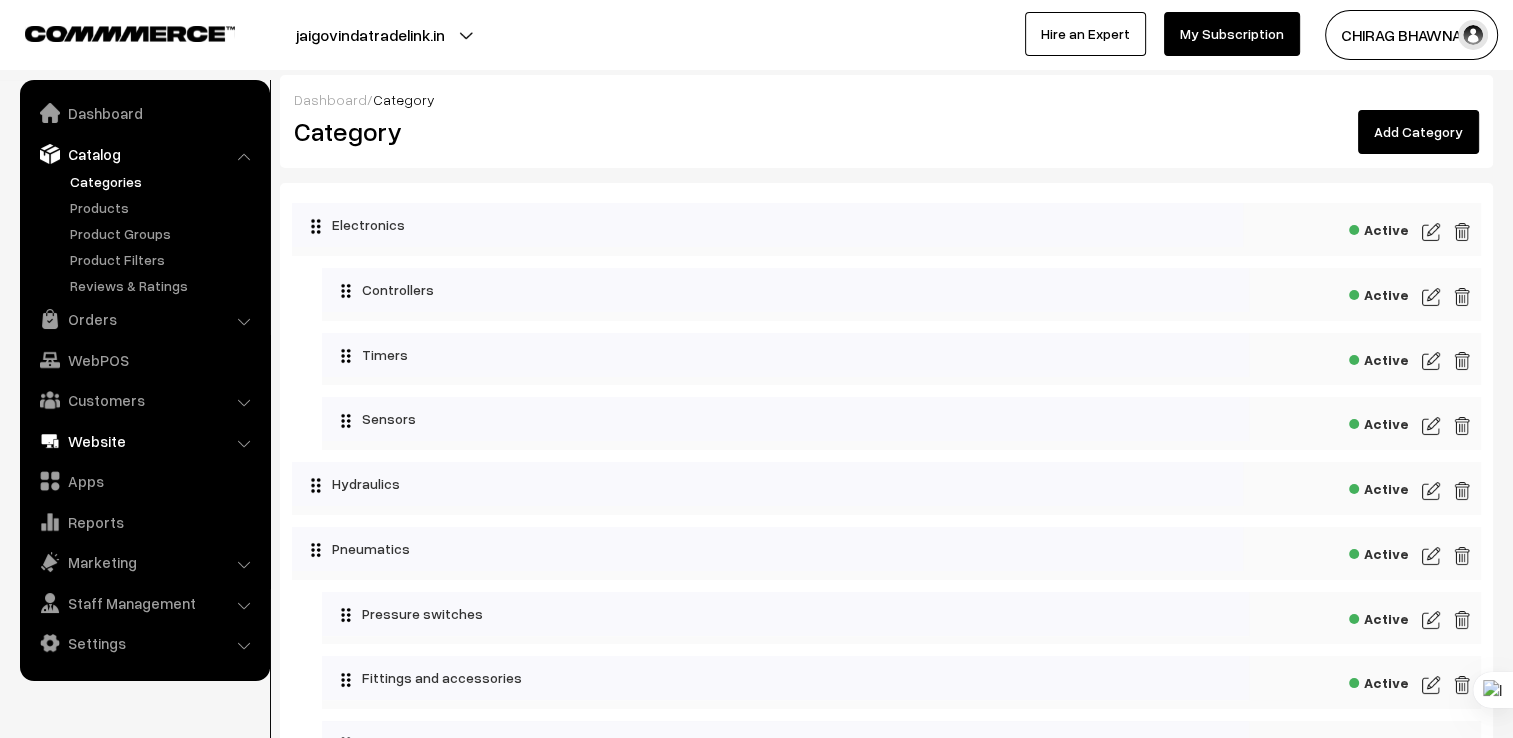 click on "Website" at bounding box center [144, 441] 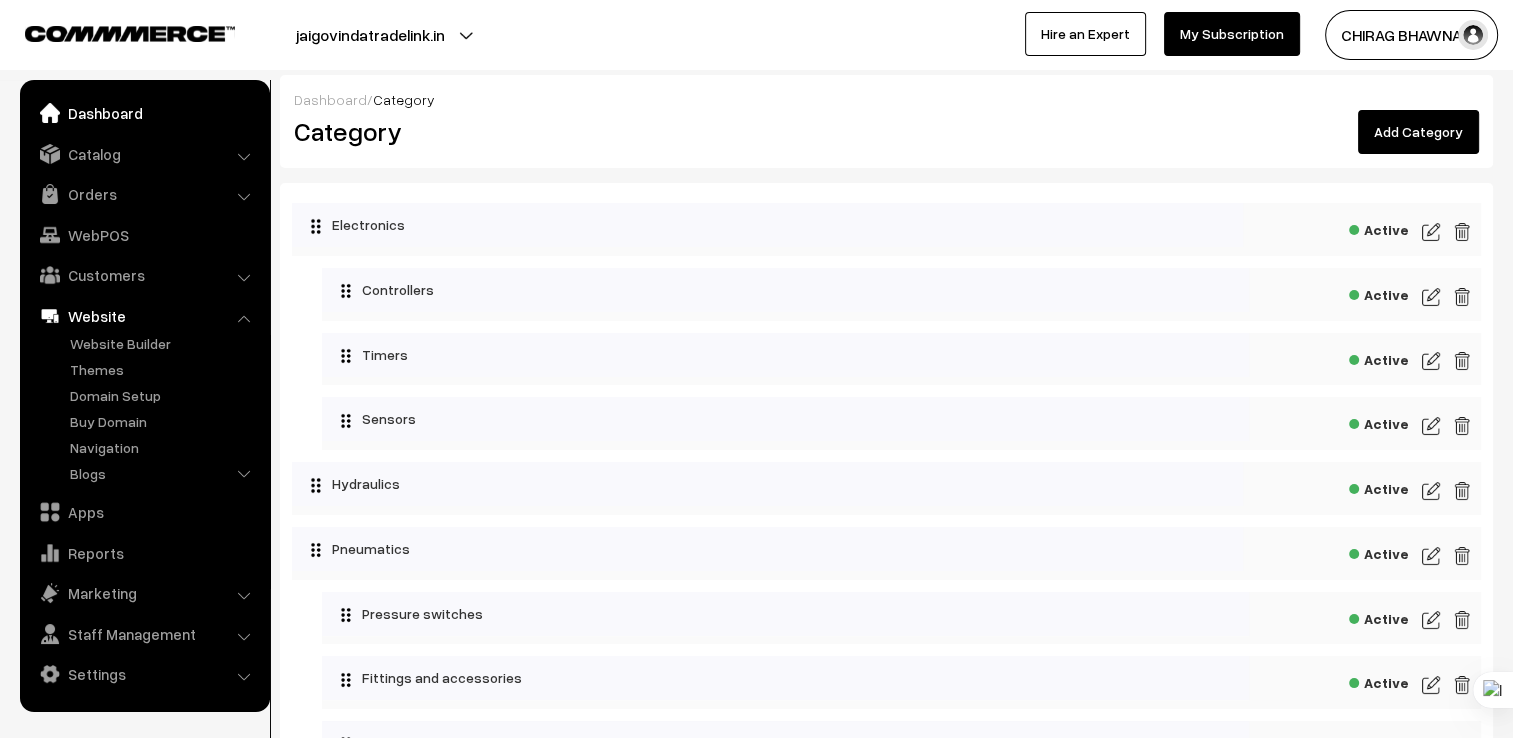 click on "Dashboard" at bounding box center [144, 113] 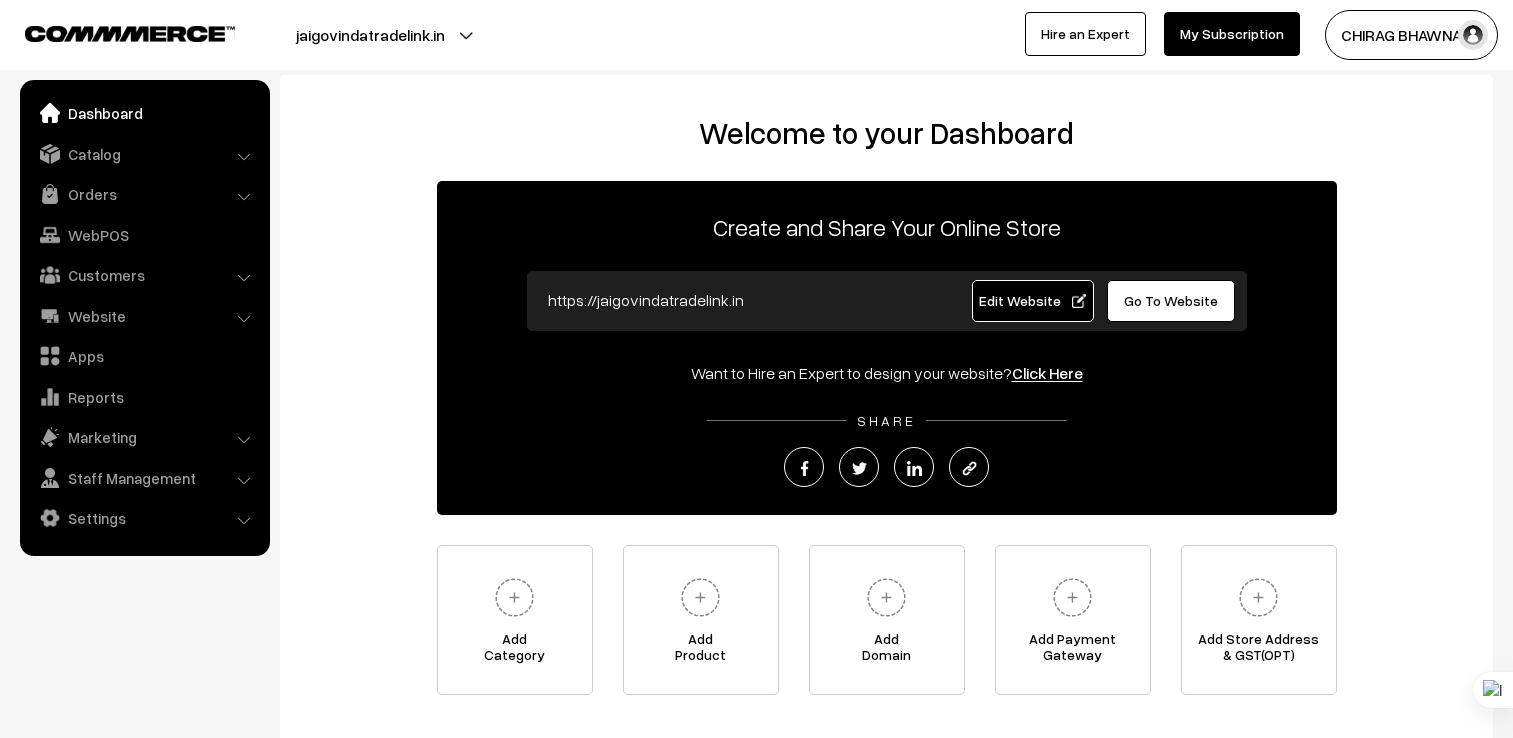 scroll, scrollTop: 0, scrollLeft: 0, axis: both 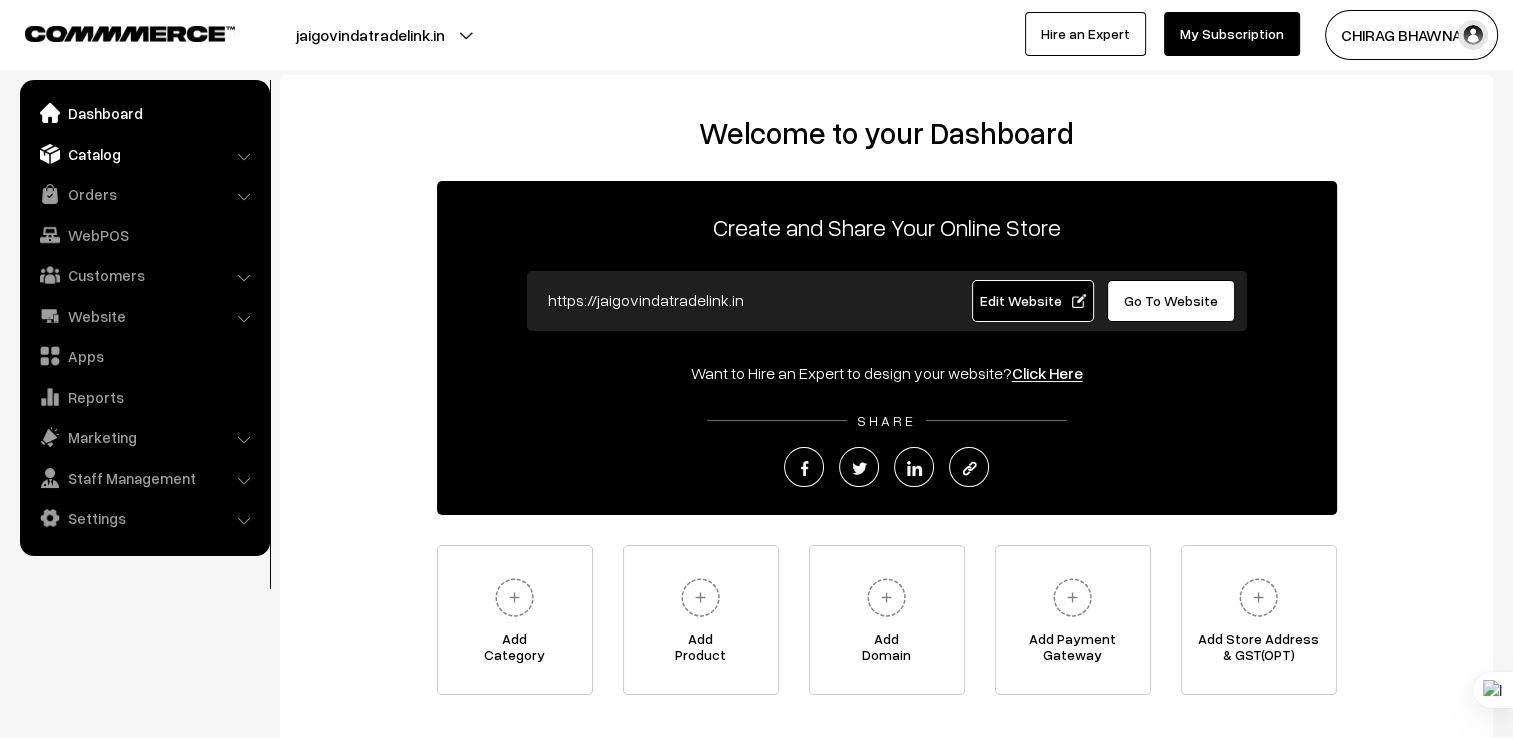 click on "Catalog" at bounding box center [144, 154] 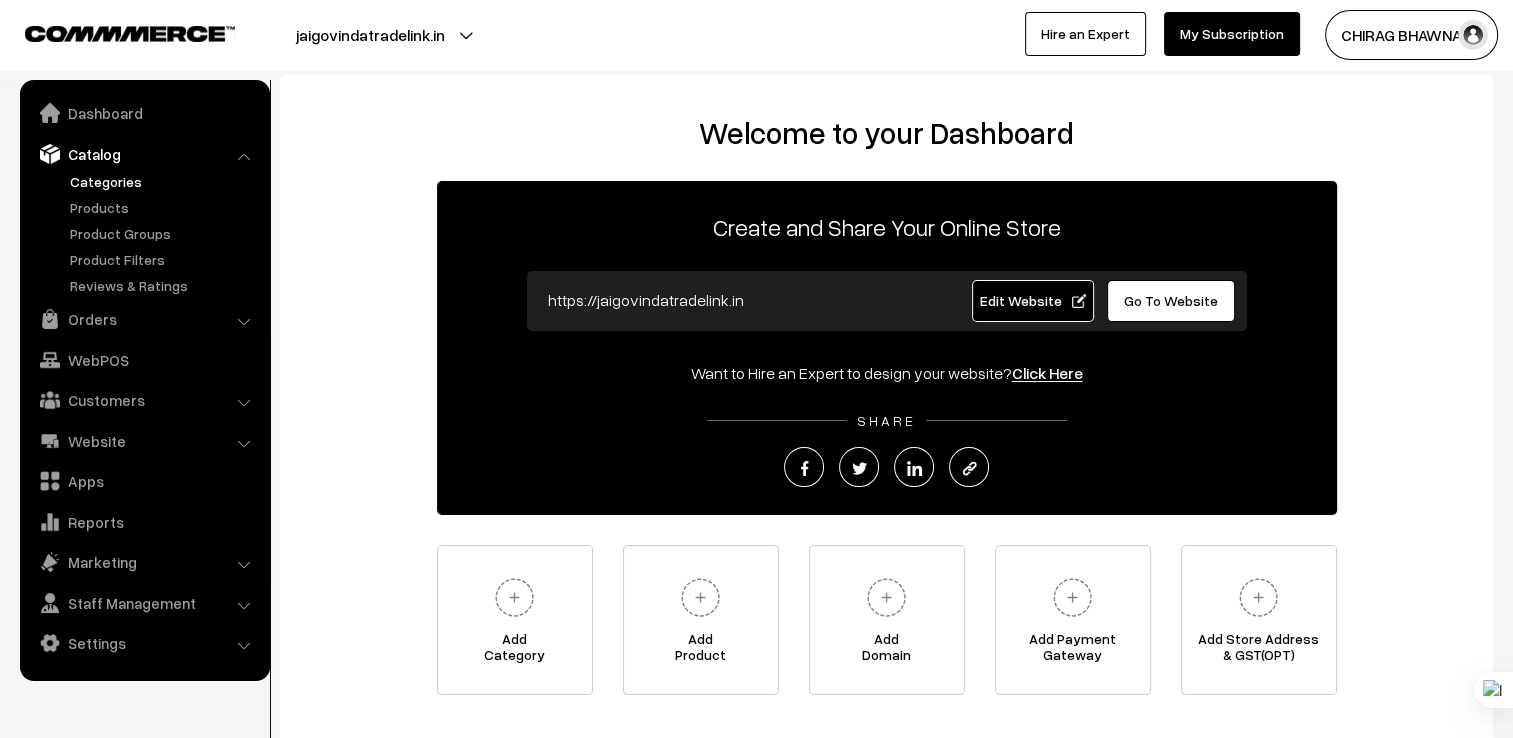 click on "Categories" at bounding box center (164, 181) 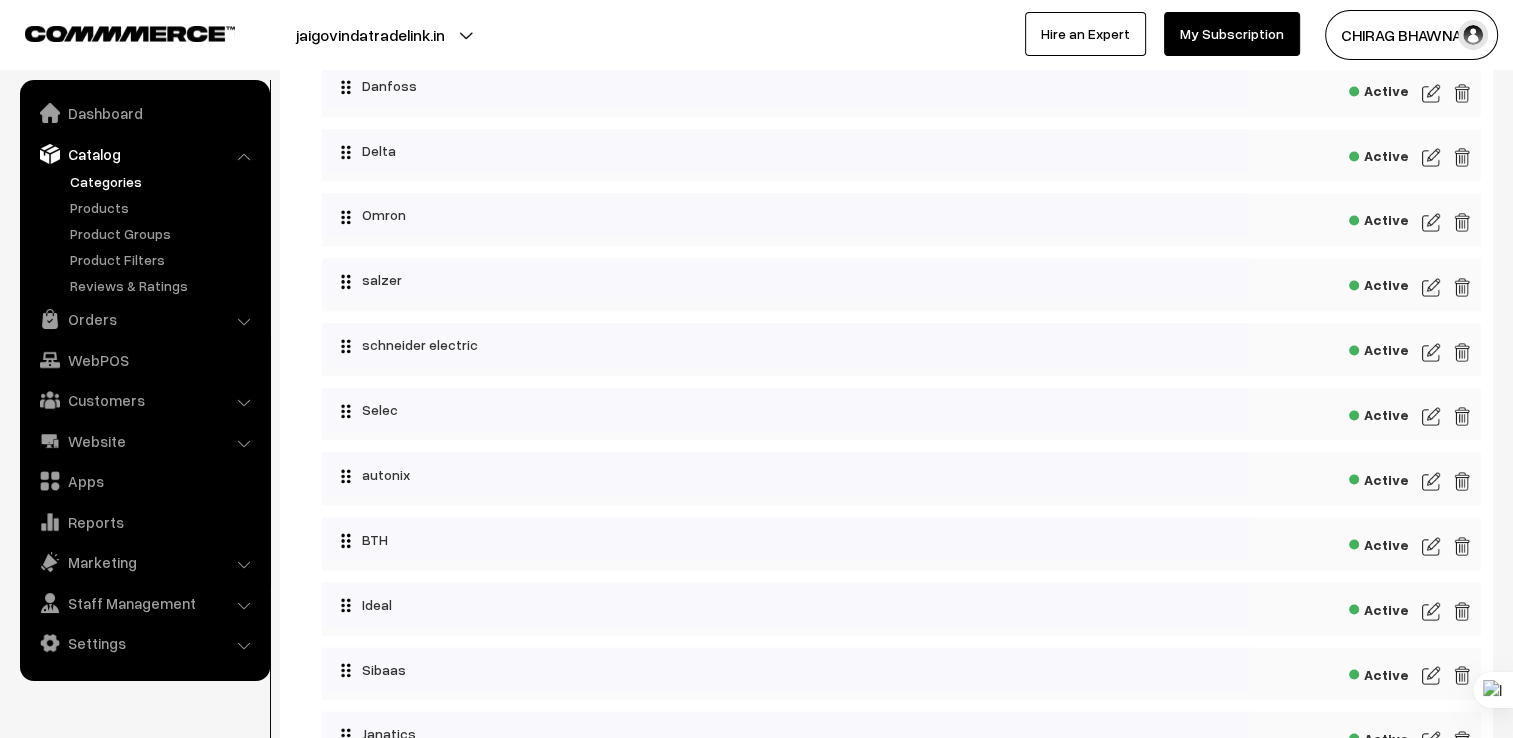 scroll, scrollTop: 3706, scrollLeft: 0, axis: vertical 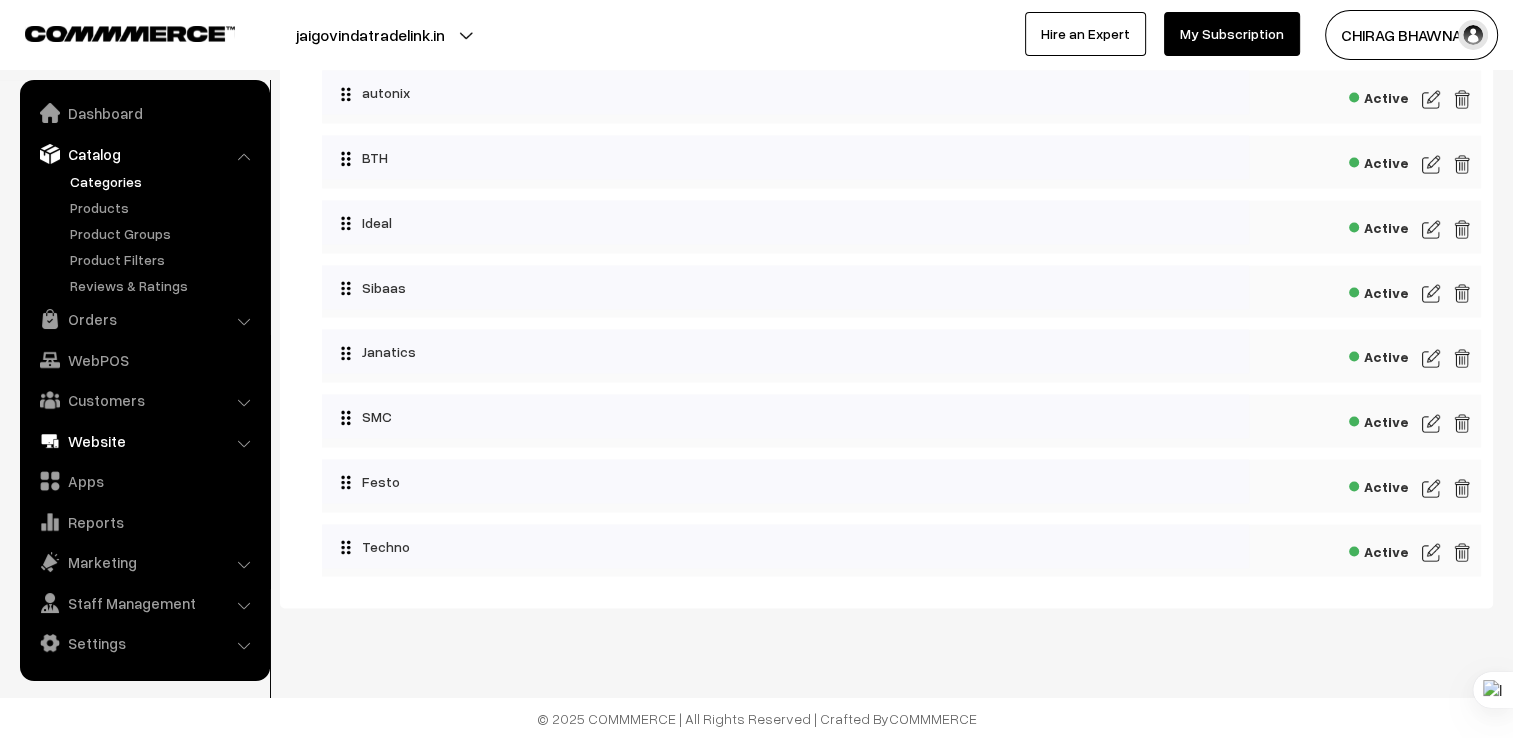 click on "Website" at bounding box center [144, 441] 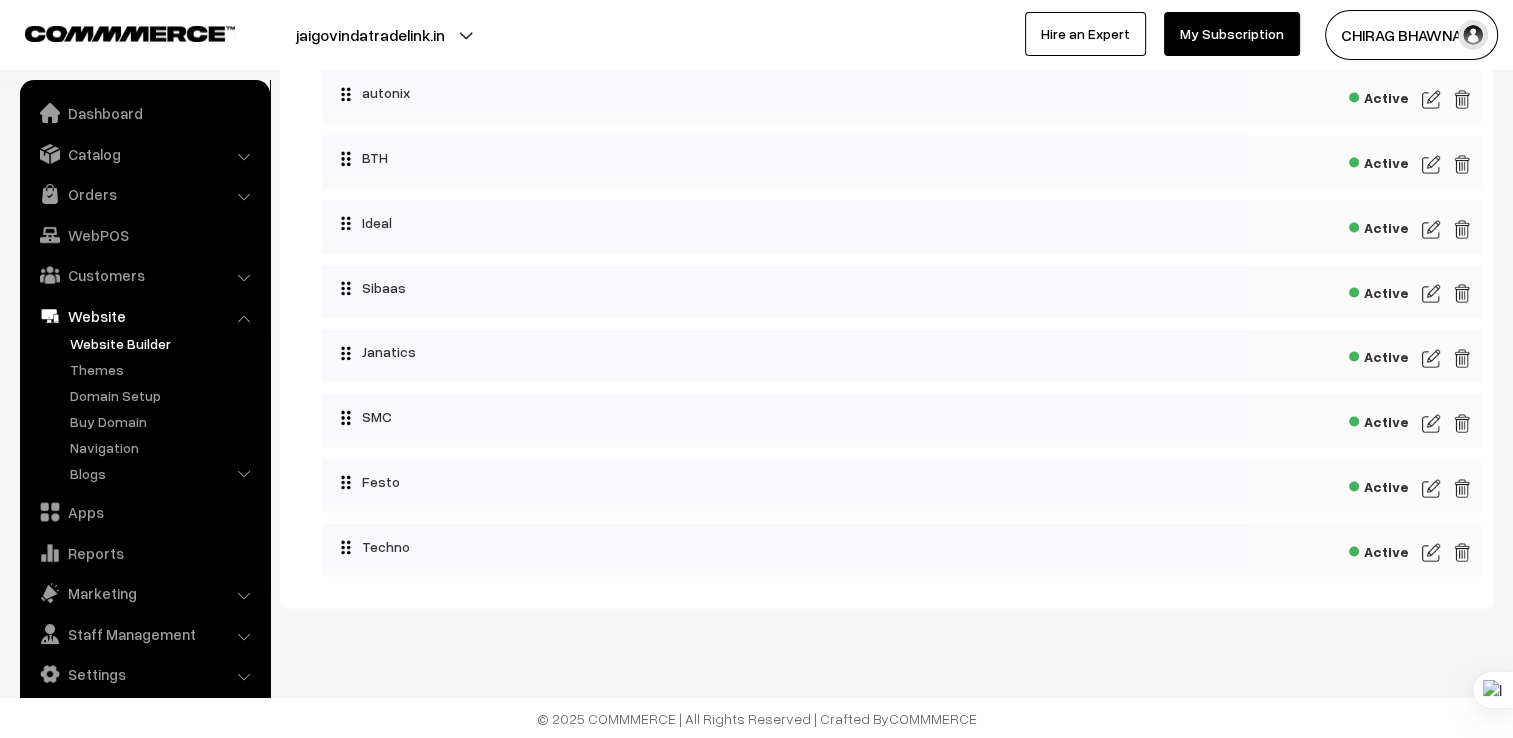 click on "Website Builder" at bounding box center (164, 343) 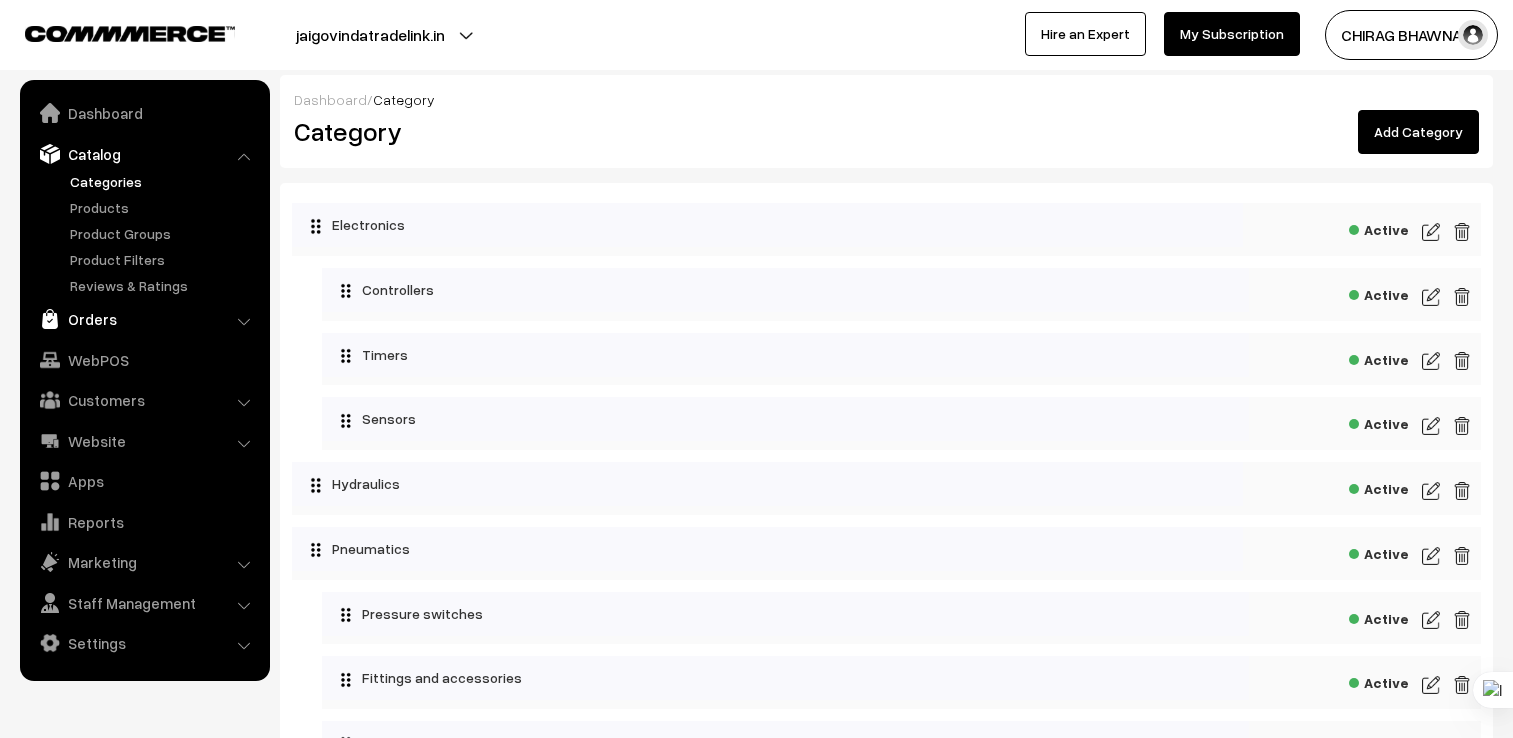 scroll, scrollTop: 3706, scrollLeft: 0, axis: vertical 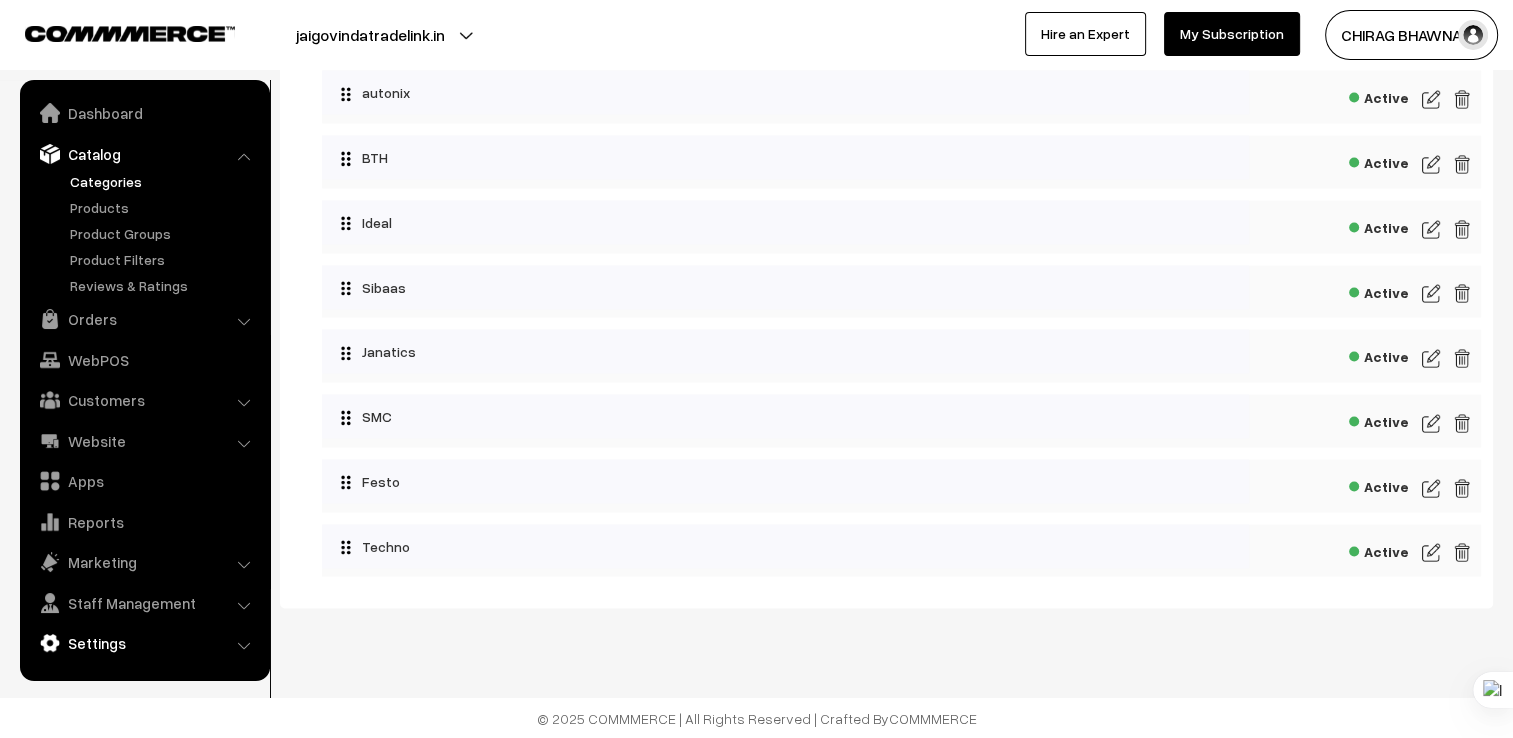 click on "Settings" at bounding box center [144, 643] 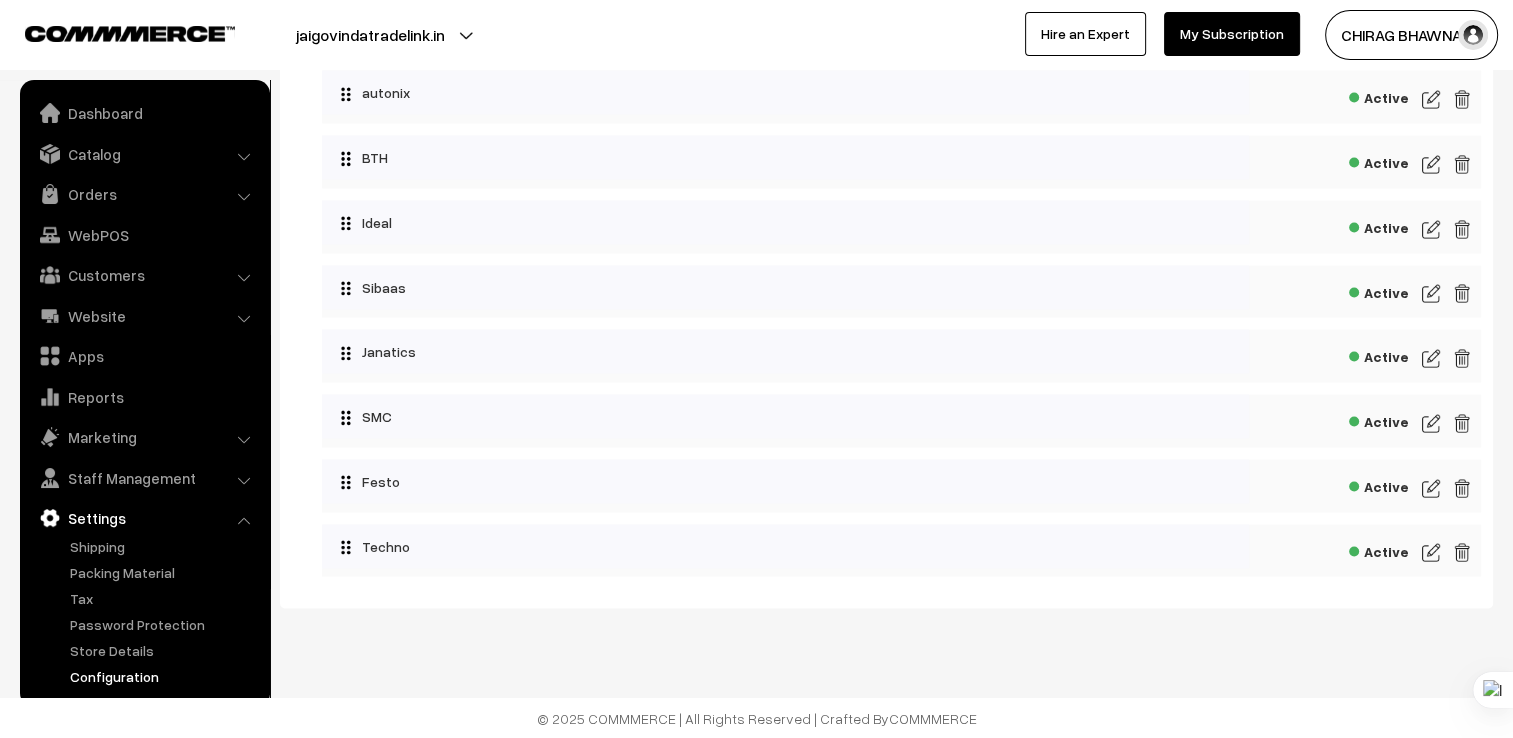 click on "Configuration" at bounding box center [164, 676] 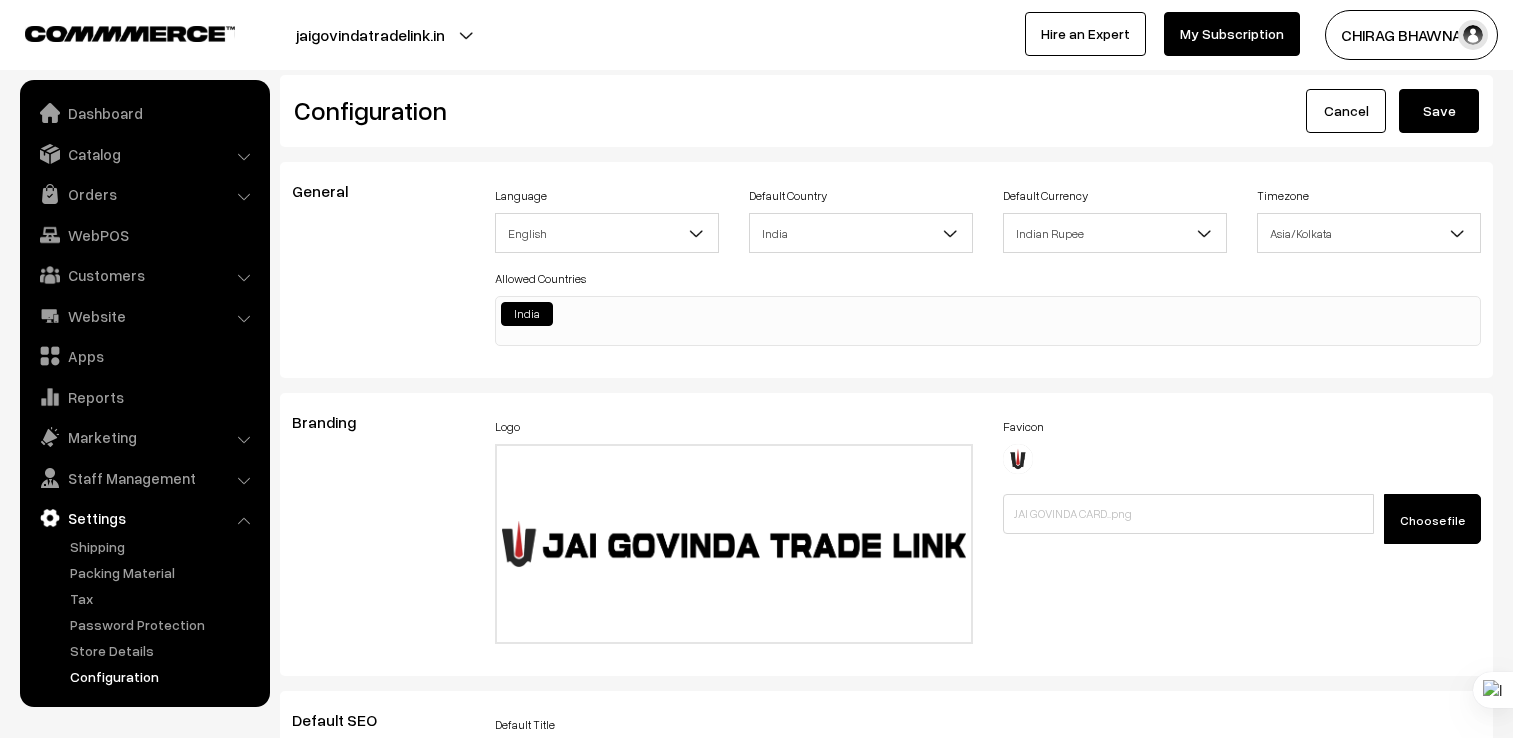 scroll, scrollTop: 1400, scrollLeft: 0, axis: vertical 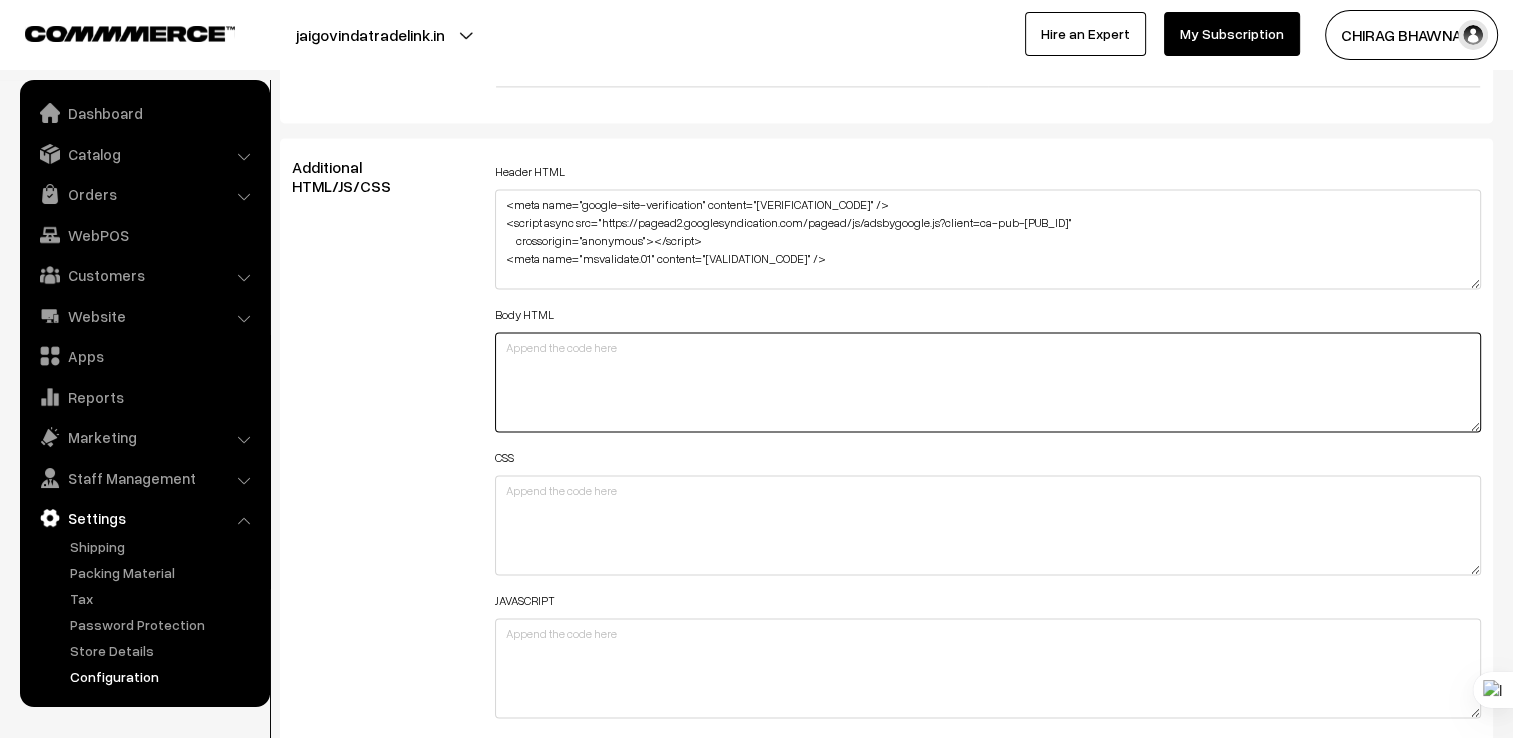 click at bounding box center (988, 382) 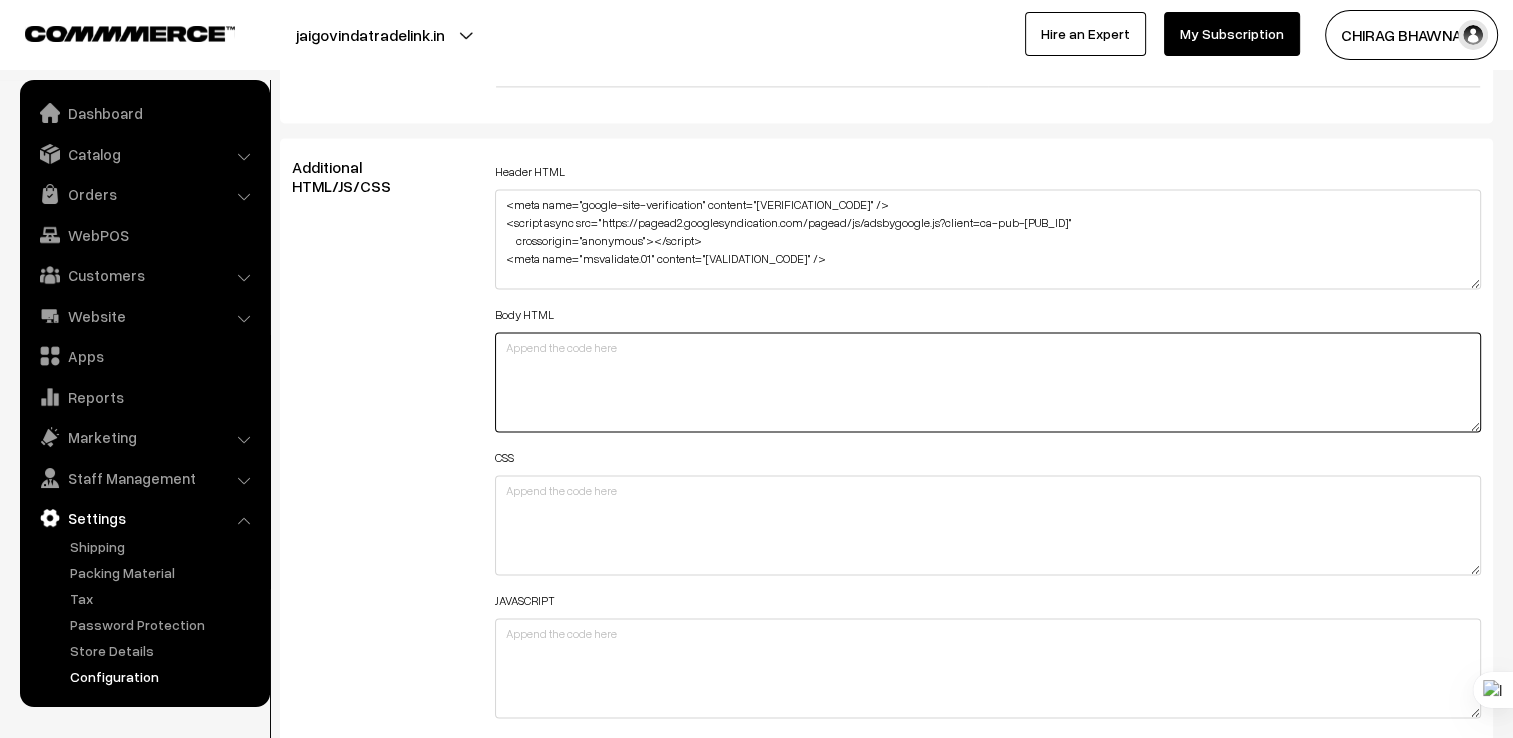 paste on "<!-- ✅ FAQ Section Styling -->
<style>
.faq-container {
max-width: 800px;
margin: 40px auto;
padding: 20px;
font-family: 'Segoe UI', sans-serif;
background-color: #f9f9f9;
border-radius: 8px;
box-shadow: 0 0 10px rgba(0,0,0,0.05);
}
.faq-container h2 {
text-align: center;
margin-bottom: 30px;
color: #333;
}
.faq-item {
margin-bottom: 20px;
}
.faq-question {
font-weight: bold;
cursor: pointer;
padding: 10px;
background-color: #eaeaea;
border-radius: 5px;
transition: background-color 0.3s ease;
}
.faq-question:hover {
background-color: #dcdcdc;
}
.faq-answer {
display: none;
padding: 10px 15px;
background-color: #fff;
border-left: 3px solid #0078D7;
margin-top: 5px;
border-radius: 5px;
}
</style>
<!-- ✅ FAQ Section Content -->
<div class="faq-container">
<h2>Frequently Asked Questions</h2>
<div class="faq-item">
<div class="faq-question">What types of temperature controllers do you offer?</div>
<div class="faq-answer">We offer PID, digital, and mu..." 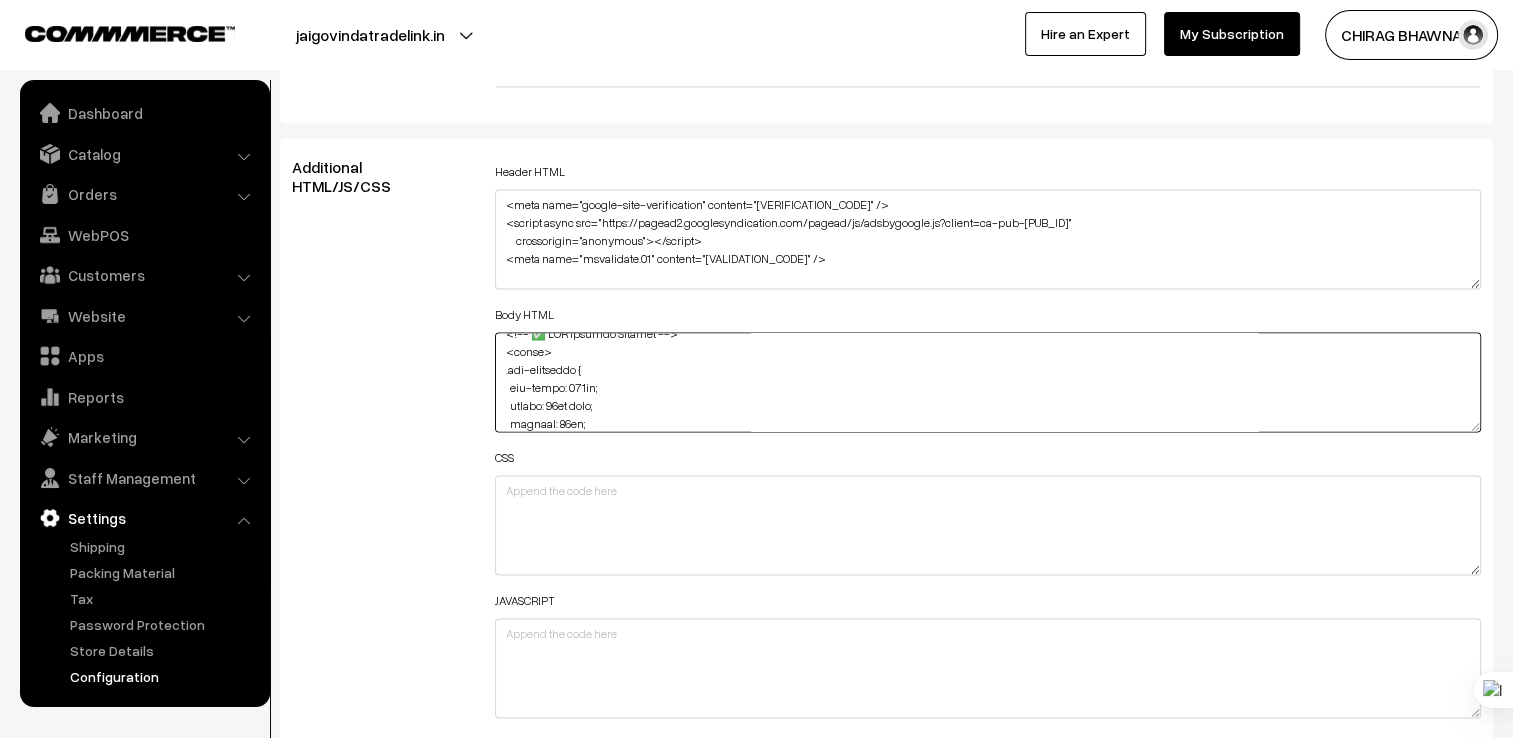 scroll, scrollTop: 0, scrollLeft: 0, axis: both 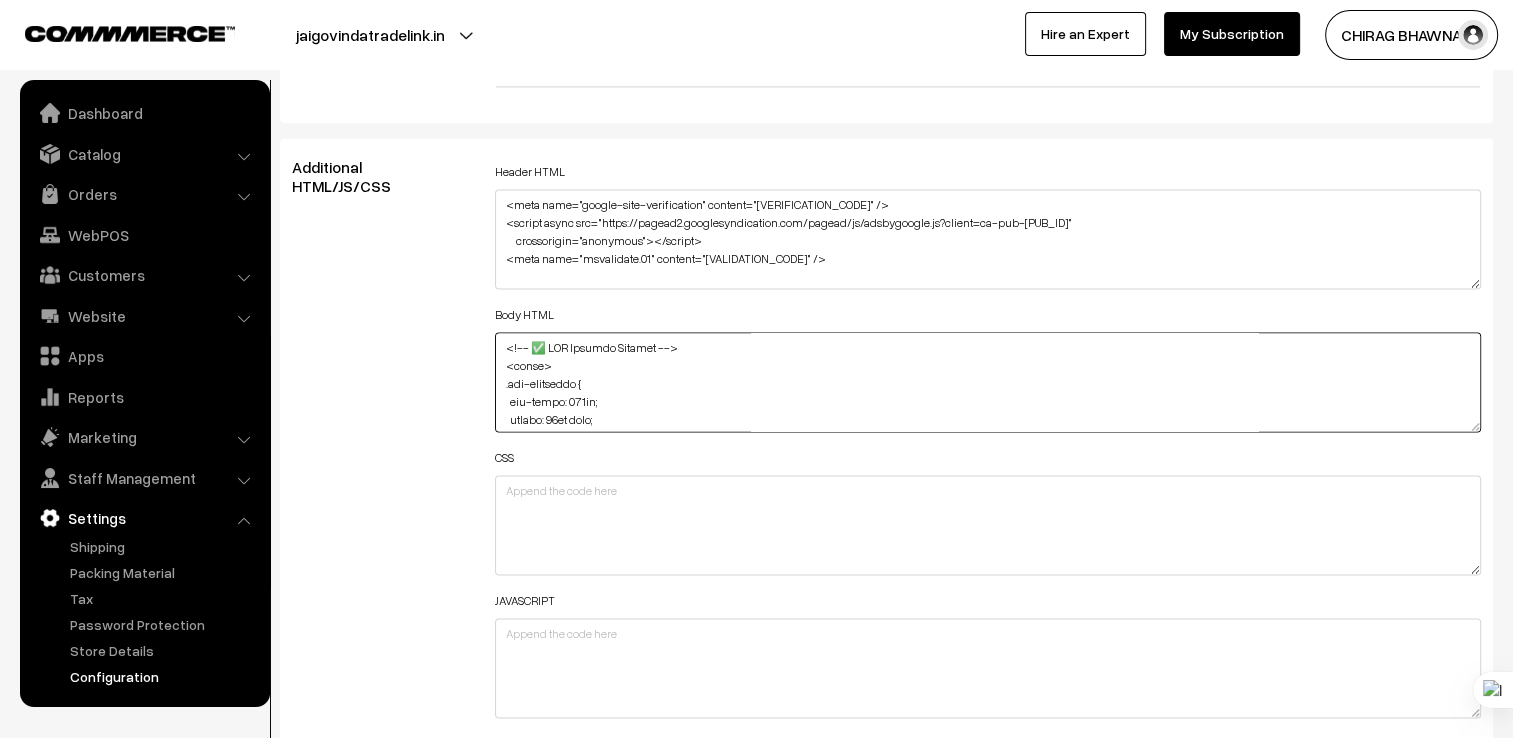 type on "<!-- ✅ FAQ Section Styling -->
<style>
.faq-container {
max-width: 800px;
margin: 40px auto;
padding: 20px;
font-family: 'Segoe UI', sans-serif;
background-color: #f9f9f9;
border-radius: 8px;
box-shadow: 0 0 10px rgba(0,0,0,0.05);
}
.faq-container h2 {
text-align: center;
margin-bottom: 30px;
color: #333;
}
.faq-item {
margin-bottom: 20px;
}
.faq-question {
font-weight: bold;
cursor: pointer;
padding: 10px;
background-color: #eaeaea;
border-radius: 5px;
transition: background-color 0.3s ease;
}
.faq-question:hover {
background-color: #dcdcdc;
}
.faq-answer {
display: none;
padding: 10px 15px;
background-color: #fff;
border-left: 3px solid #0078D7;
margin-top: 5px;
border-radius: 5px;
}
</style>
<!-- ✅ FAQ Section Content -->
<div class="faq-container">
<h2>Frequently Asked Questions</h2>
<div class="faq-item">
<div class="faq-question">What types of temperature controllers do you offer?</div>
<div class="faq-answer">We offer PID, digital, and mu..." 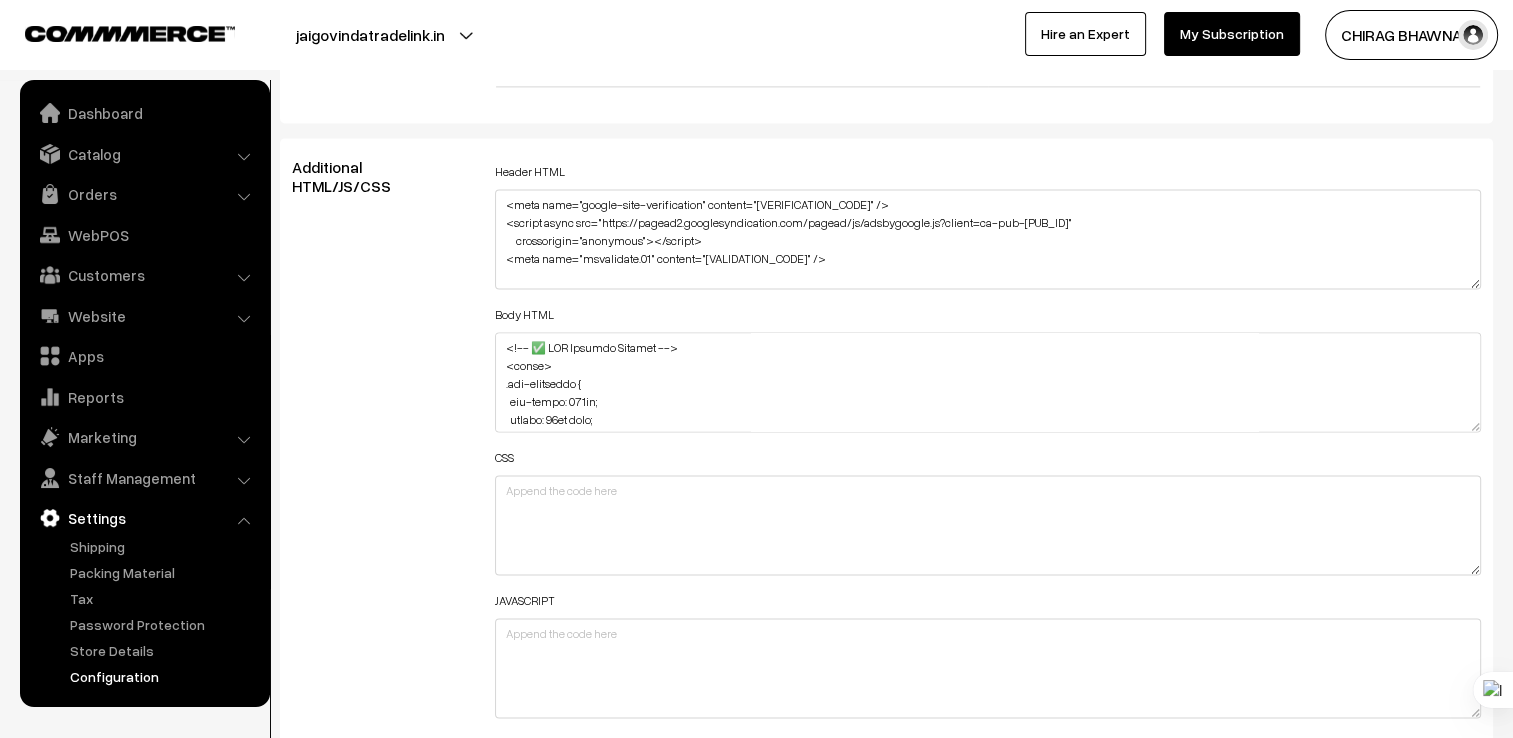 click on "CSS" at bounding box center [988, 509] 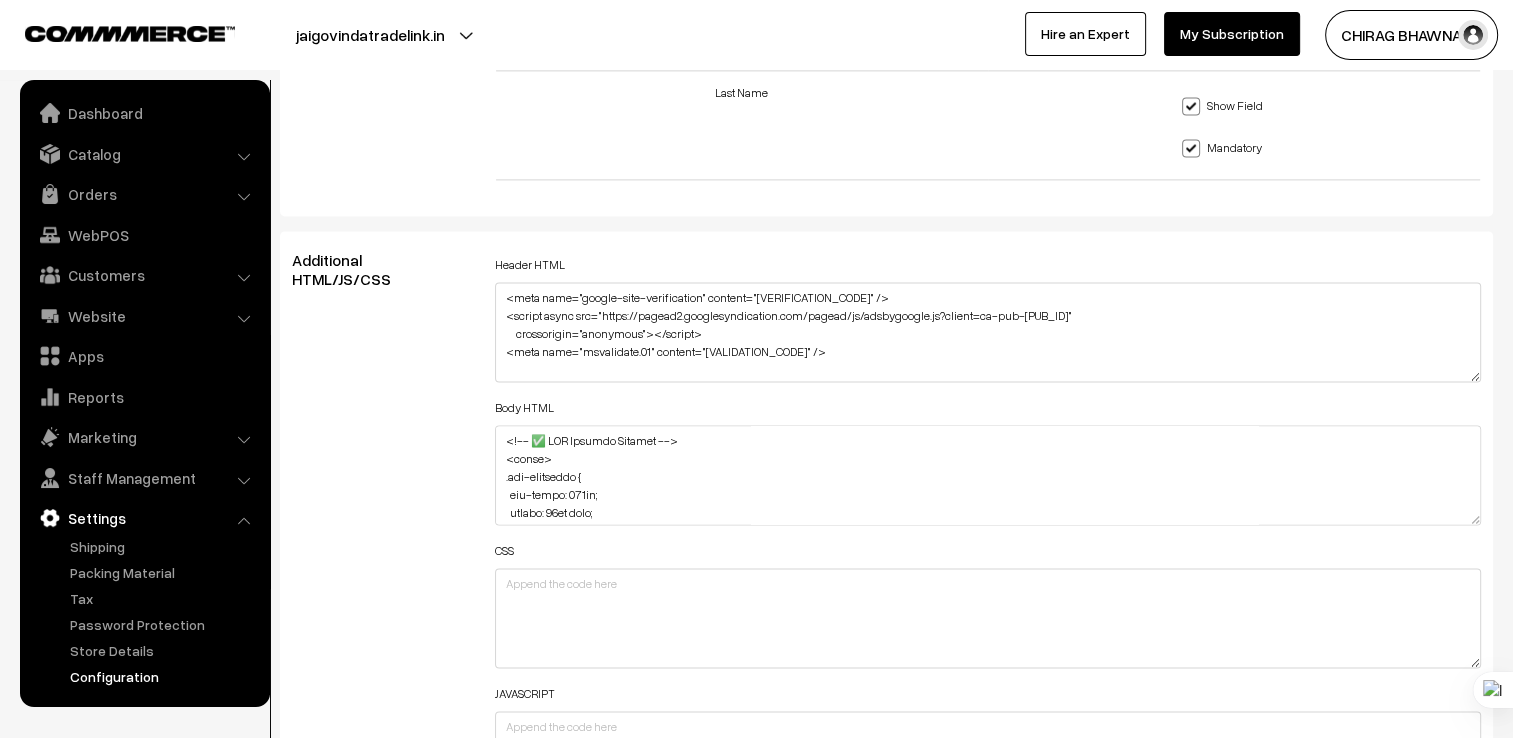 scroll, scrollTop: 2800, scrollLeft: 0, axis: vertical 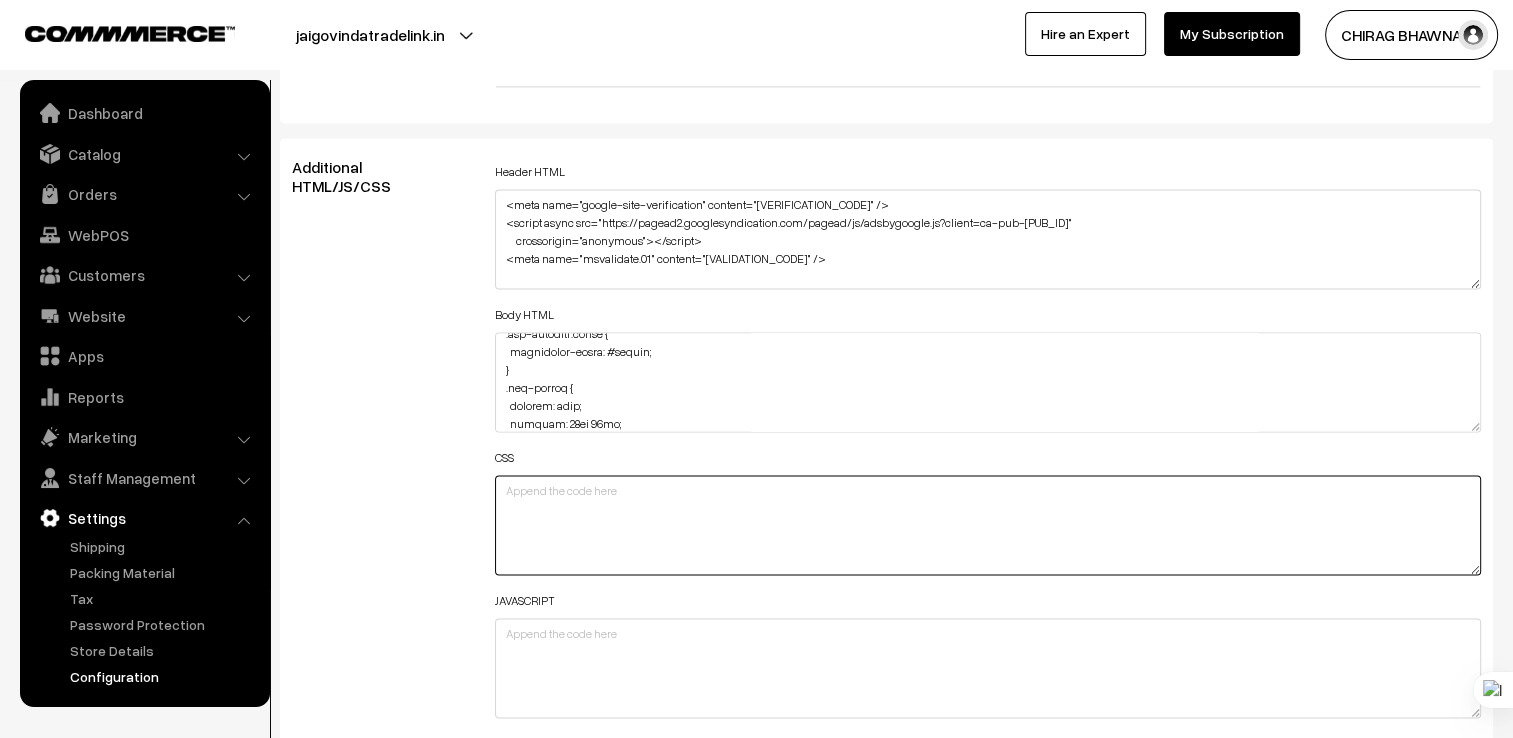 click at bounding box center [988, 525] 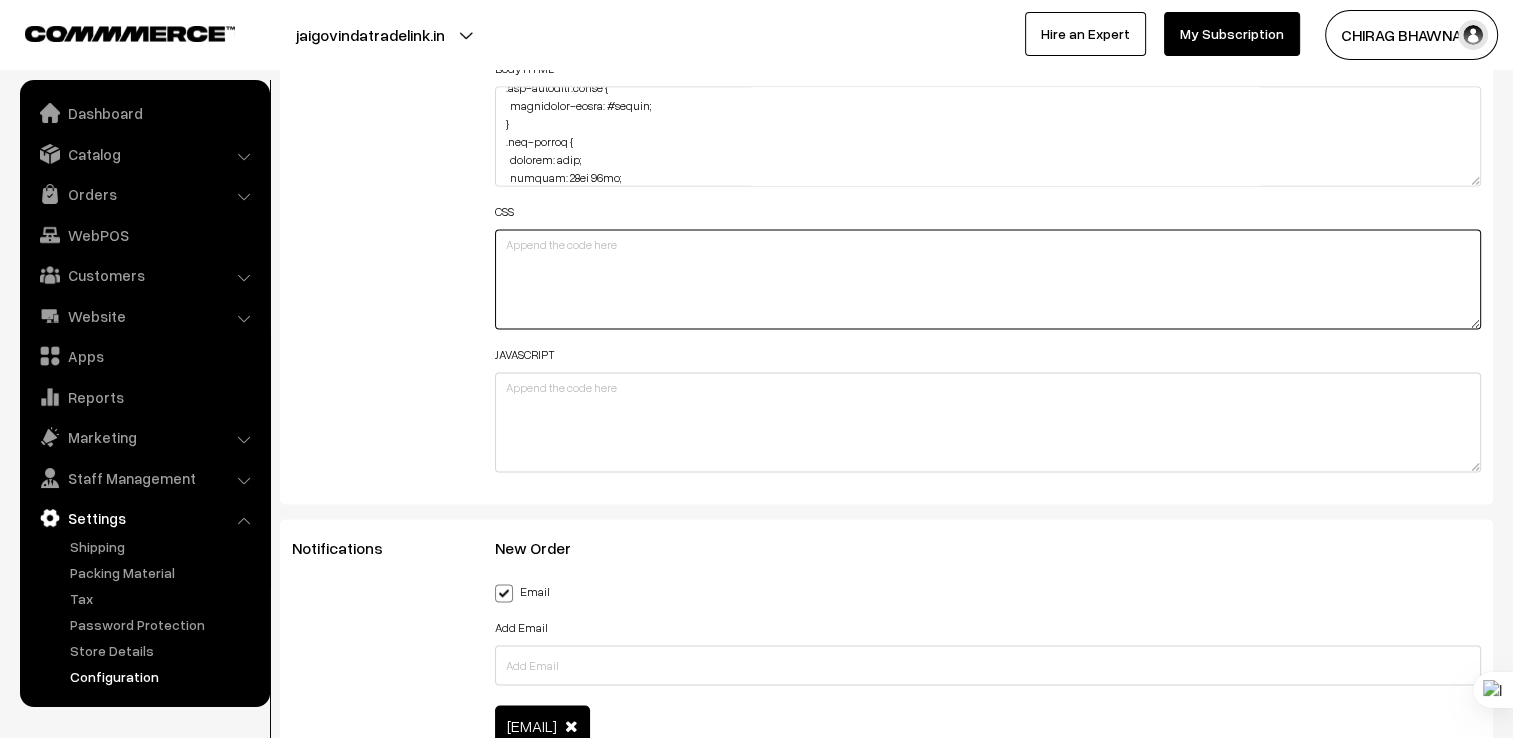 scroll, scrollTop: 3200, scrollLeft: 0, axis: vertical 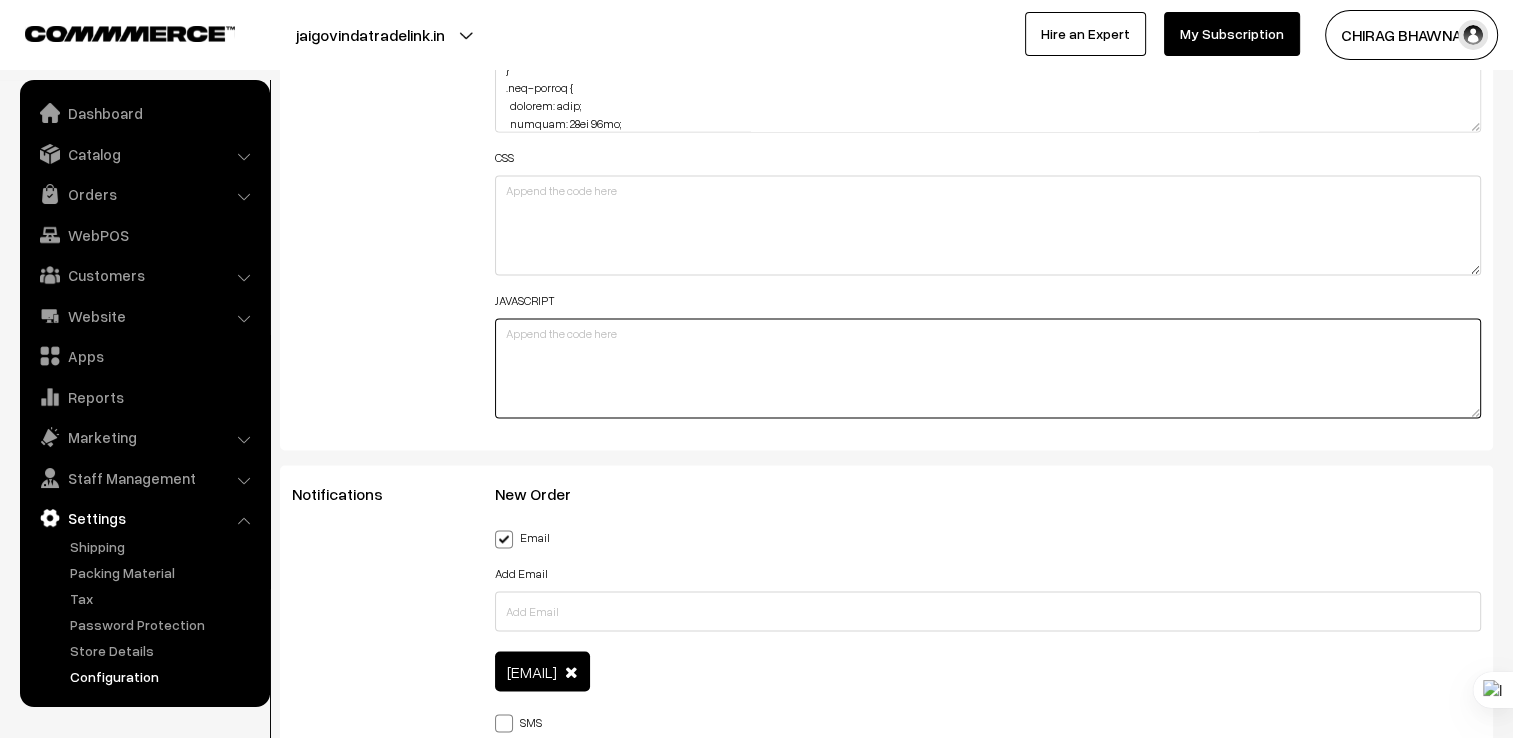 click at bounding box center [988, 368] 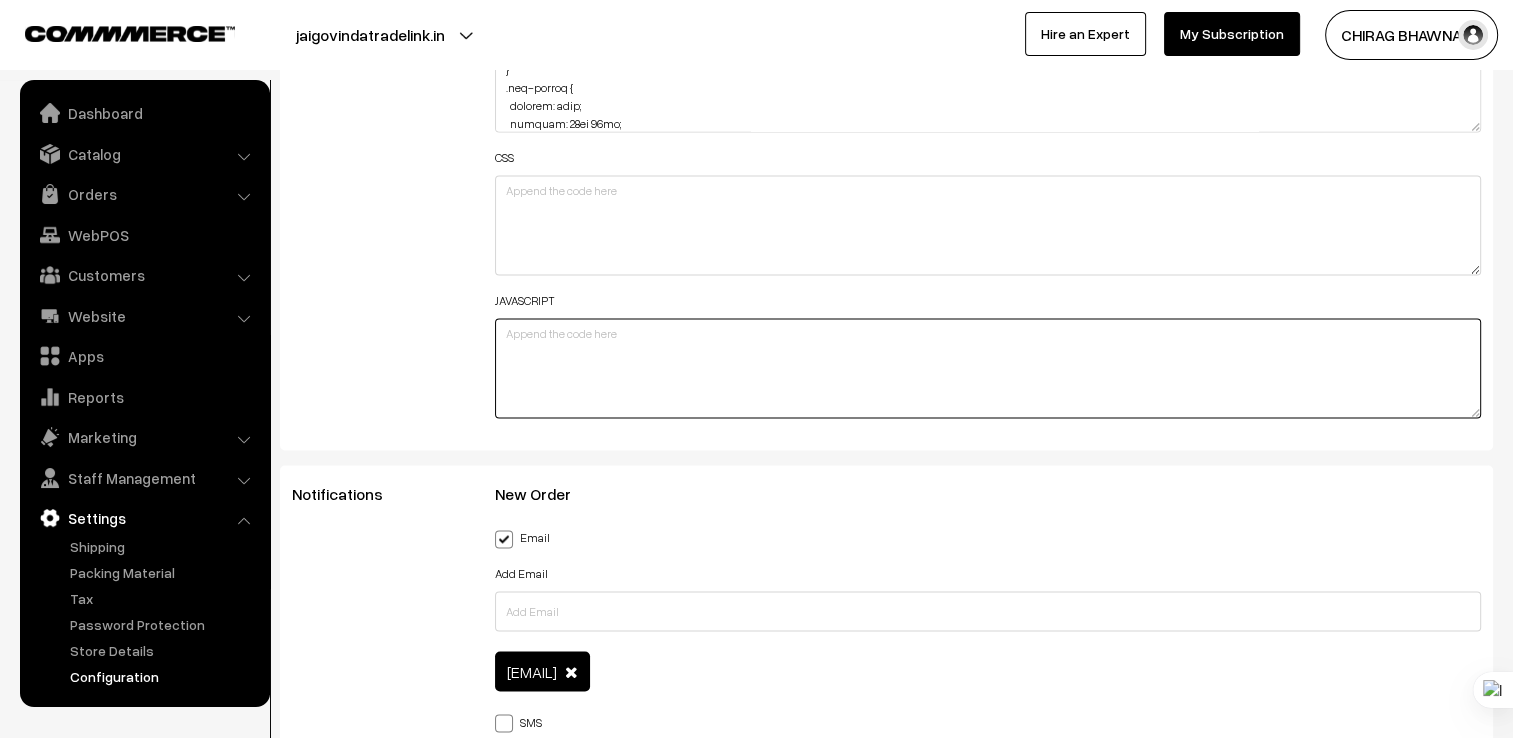 paste on "✅ Paste the FAQ toggle script (the document.querySelectorAll click handler)" 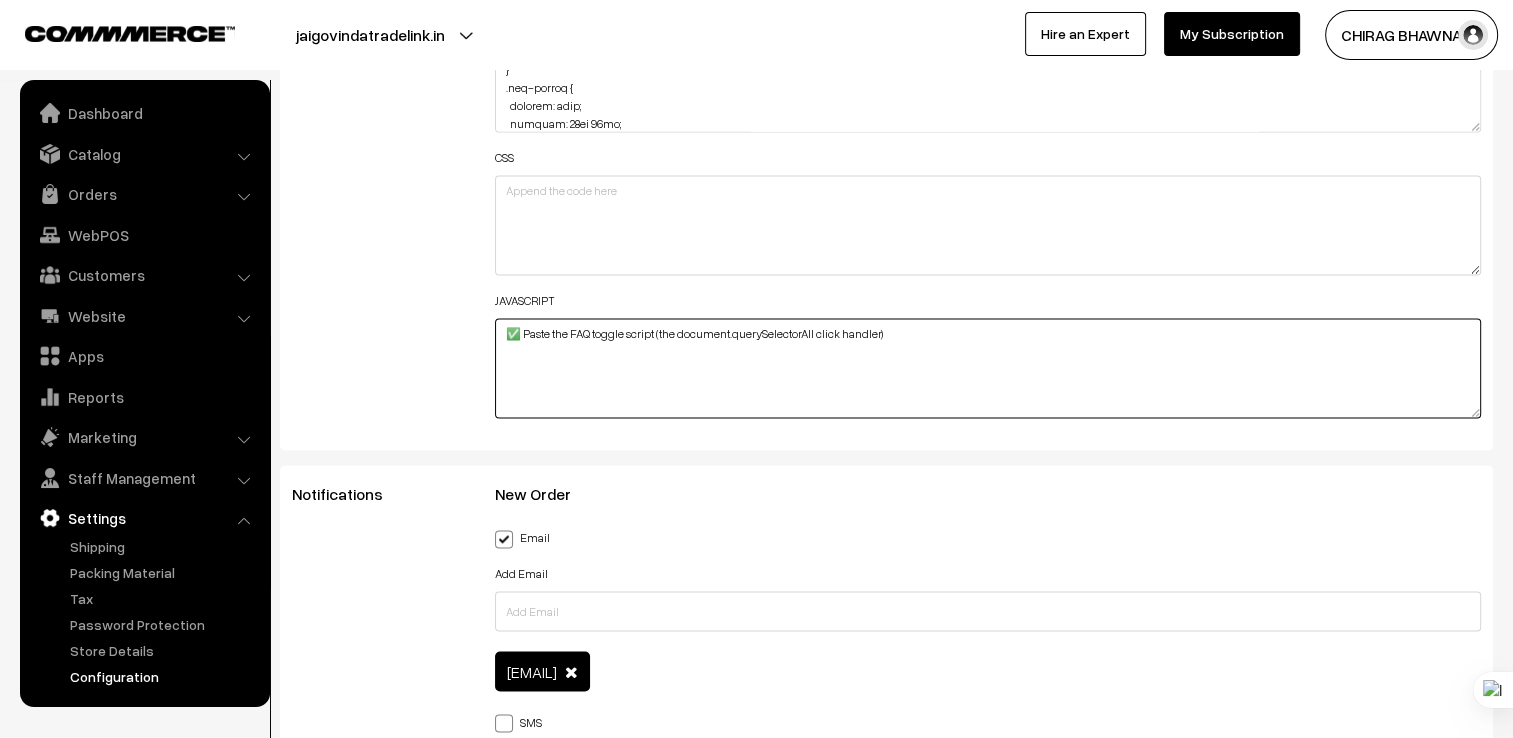 drag, startPoint x: 682, startPoint y: 324, endPoint x: 417, endPoint y: 328, distance: 265.03018 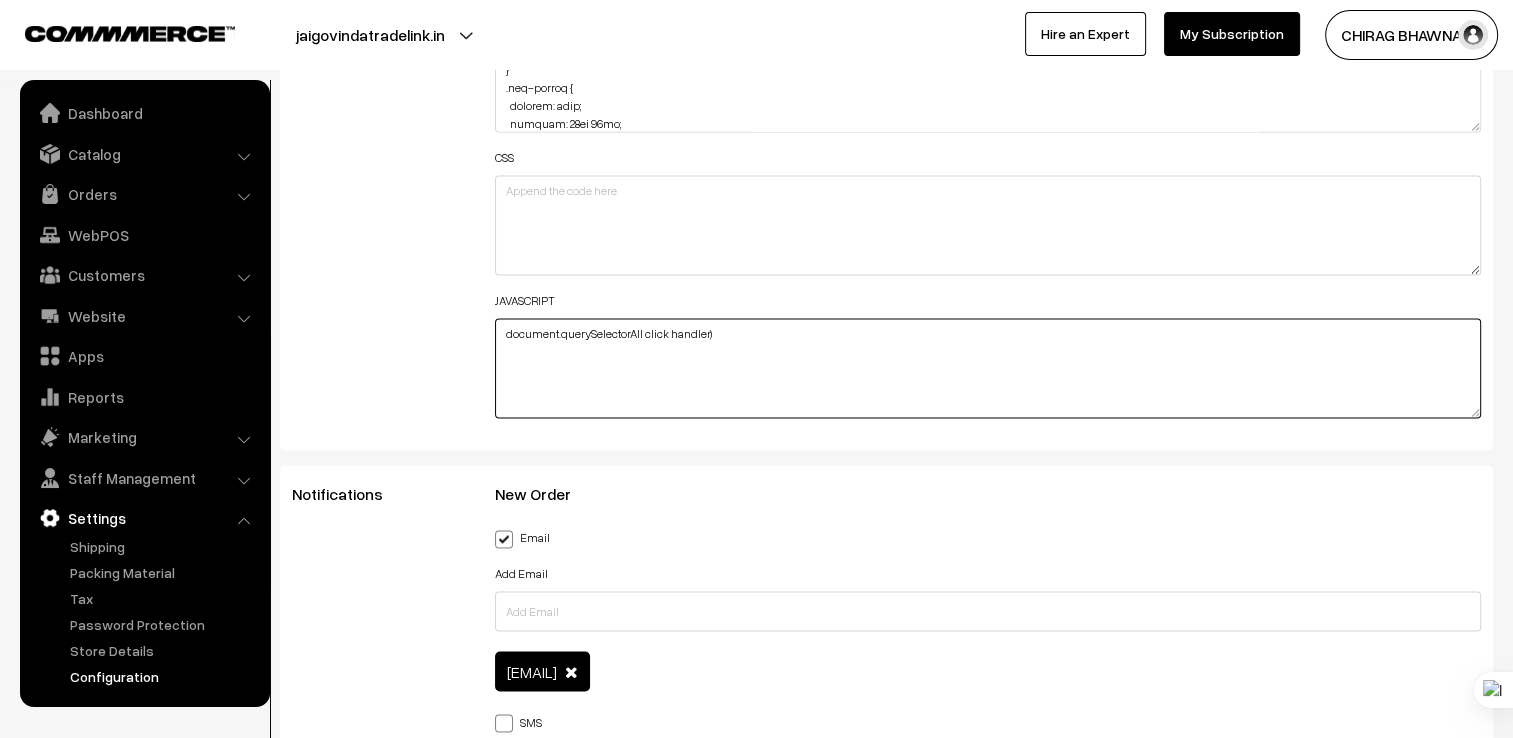 drag, startPoint x: 764, startPoint y: 324, endPoint x: 650, endPoint y: 326, distance: 114.01754 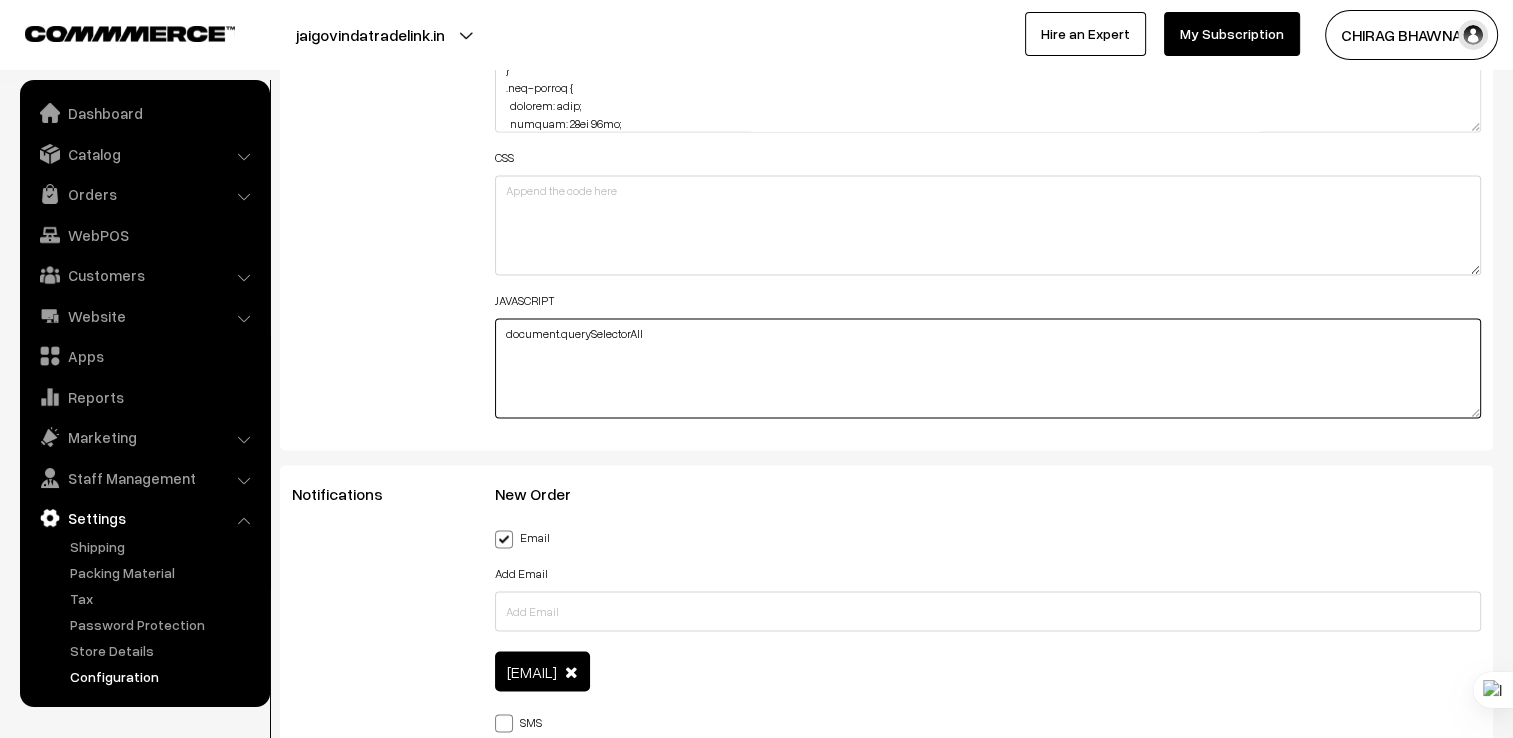 type on "document.querySelectorAll" 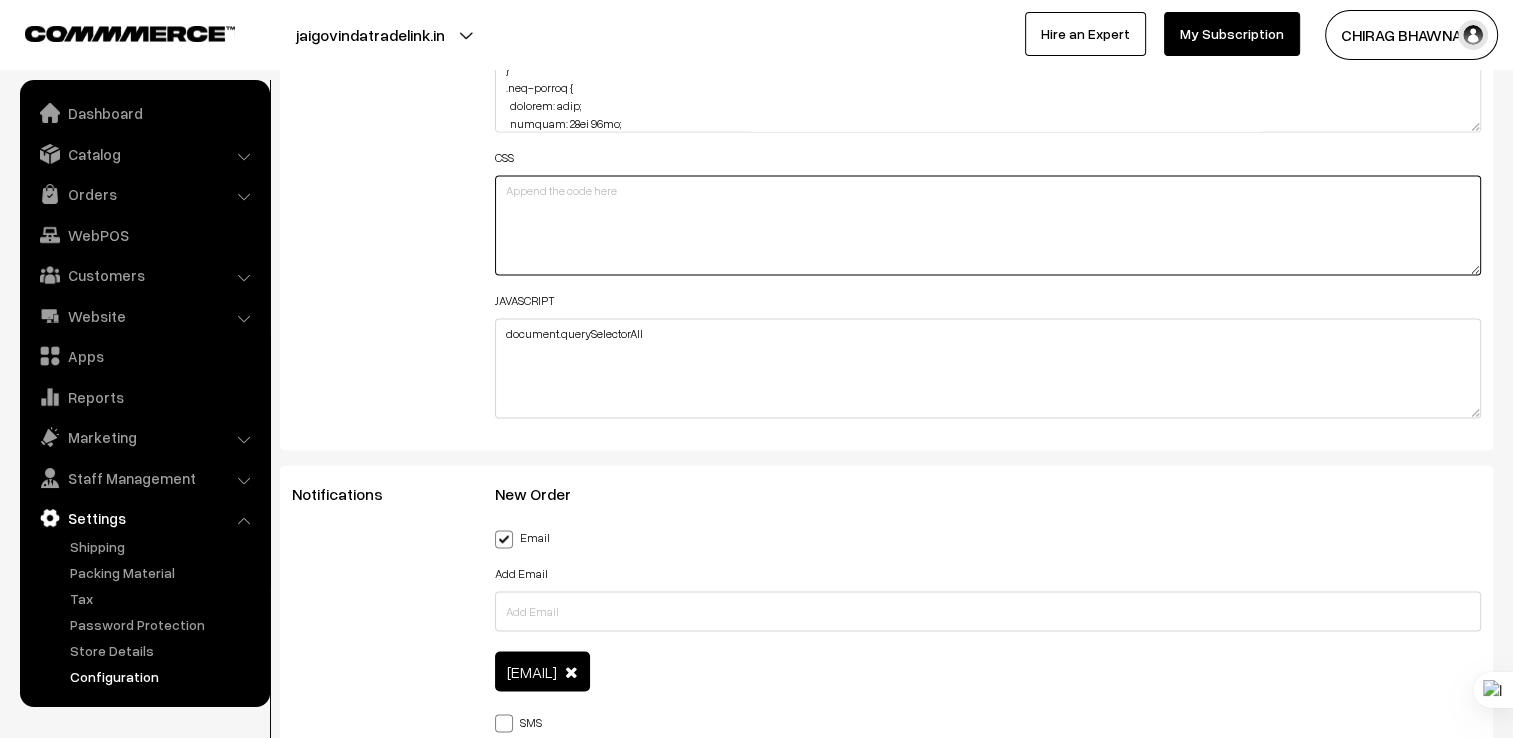 click at bounding box center [988, 225] 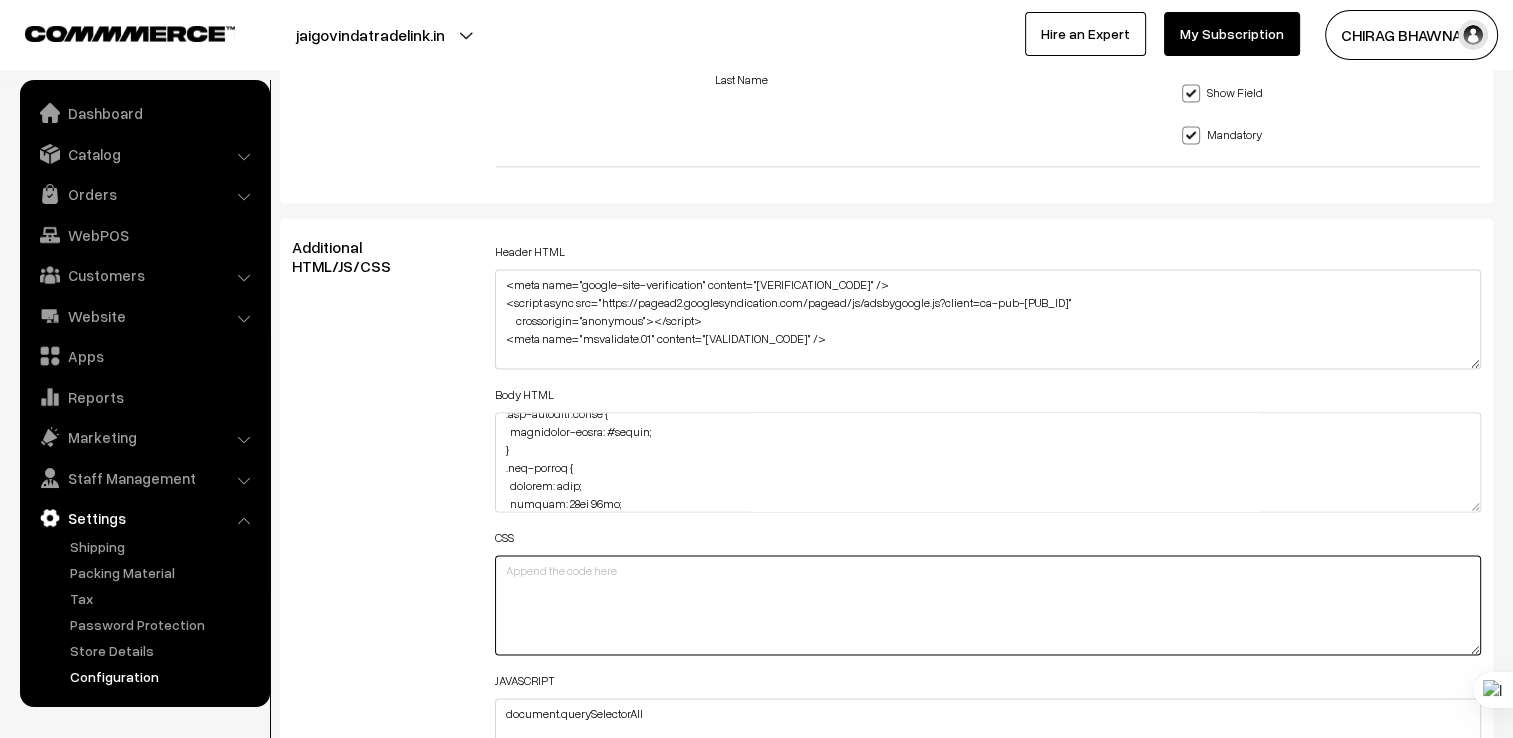 scroll, scrollTop: 2800, scrollLeft: 0, axis: vertical 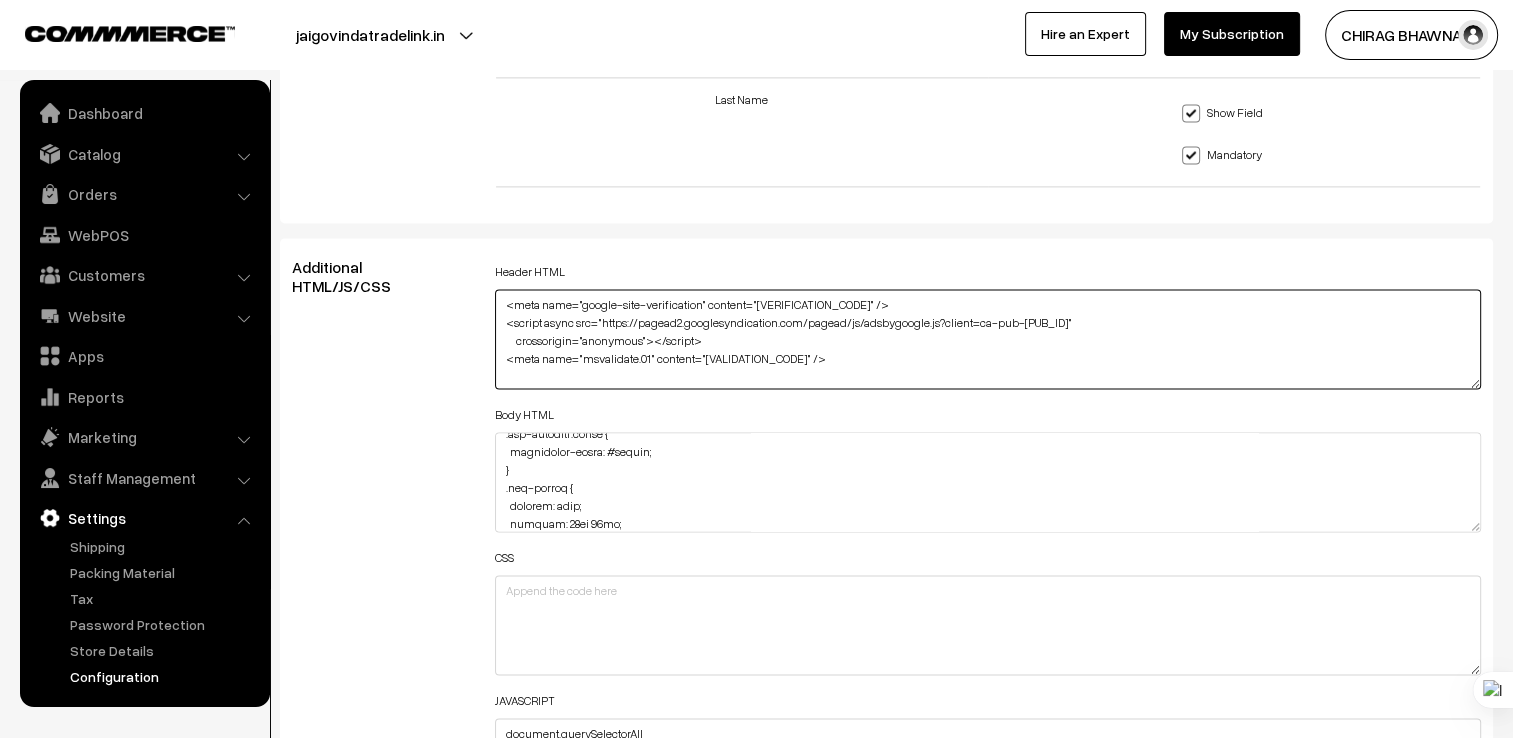 click on "<meta name="google-site-verification" content="KrF-JMyMYP_B1etUyt9_ahvSd0YkV-0Y_4lTjv3aAGA" />
<script async src="https://pagead2.googlesyndication.com/pagead/js/adsbygoogle.js?client=ca-pub-7120571808547601"
crossorigin="anonymous"></script>
<meta name="msvalidate.01" content="1A67DD26F378FE4C7411040F7CCEF89A" />" at bounding box center (988, 339) 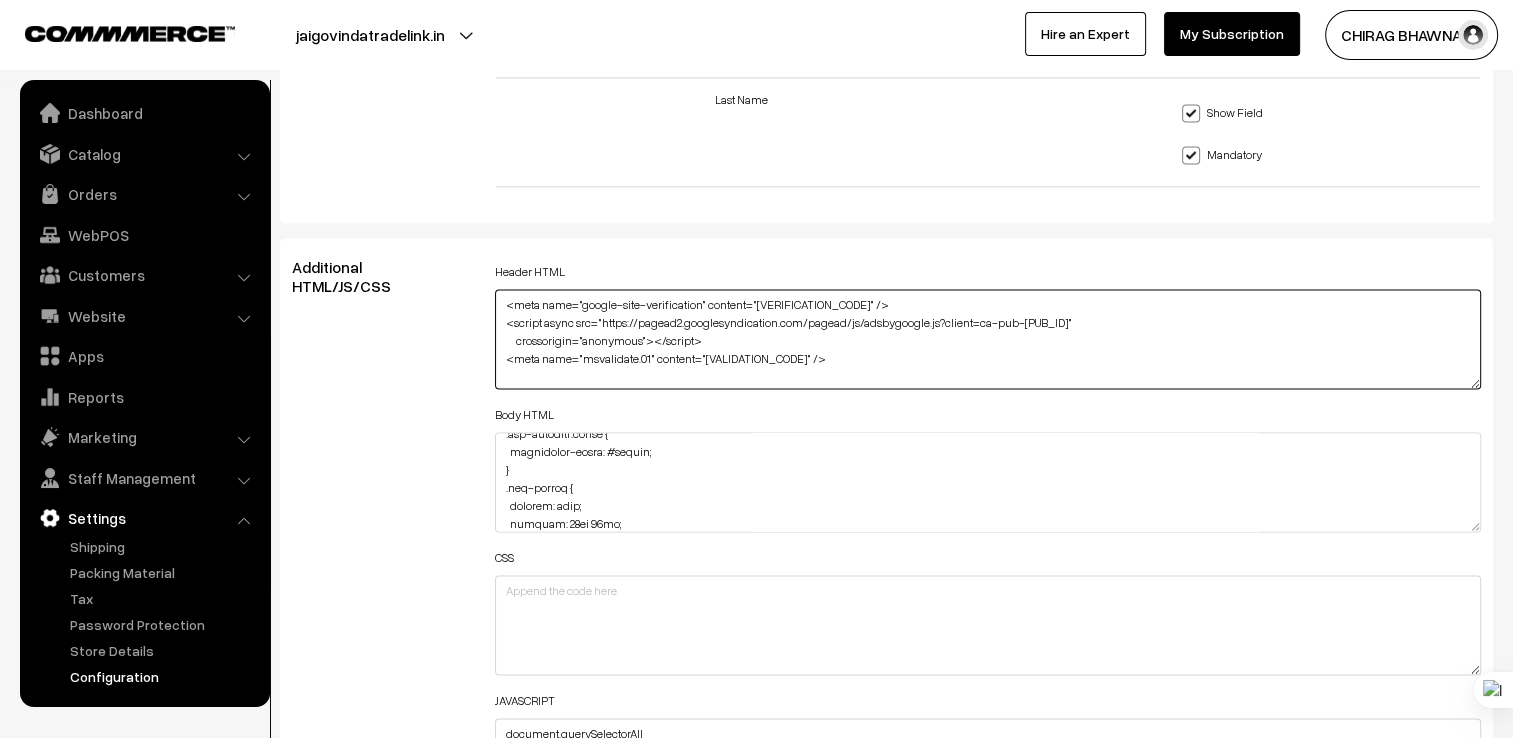 paste on "<style>
/* FAQ Styling */
.faq-container {
max-width: 800px;
margin: 40px auto;
padding: 20px;
font-family: 'Segoe UI', sans-serif;
background-color: #f9f9f9;
border-radius: 8px;
box-shadow: 0 0 10px rgba(0,0,0,0.05);
}
.faq-container h2 {
text-align: center;
margin-bottom: 30px;
color: #333;
}
.faq-item {
margin-bottom: 20px;
}
.faq-question {
font-weight: bold;
cursor: pointer;
padding: 10px;
background-color: #eaeaea;
border-radius: 5px;
transition: background-color 0.3s ease;
}
.faq-question:hover {
background-color: #dcdcdc;
}
.faq-answer {
display: none;
padding: 10px 15px;
background-color: #fff;
border-left: 3px solid #0078D7;
margin-top: 5px;
border-radius: 5px;
}
</style>
<script type="application/ld+json">
{
"@context": "https://schema.org",
"@type": "FAQPage",
"mainEntity": [
{
"@type": "Question",
"name": "What types of temperature controllers do you offer?",
"acceptedAnswer": {
"@type": "Answer",
"tex..." 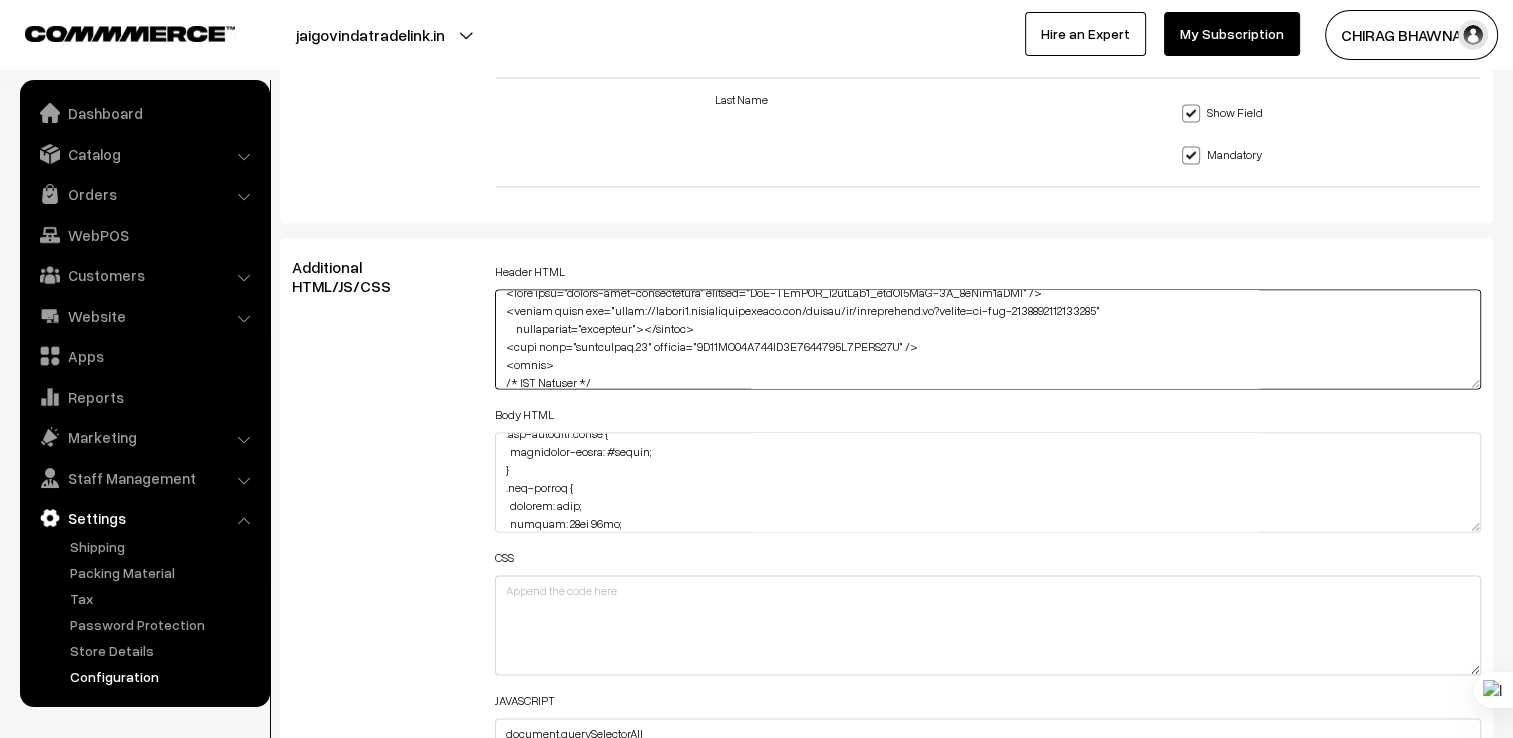 scroll, scrollTop: 0, scrollLeft: 0, axis: both 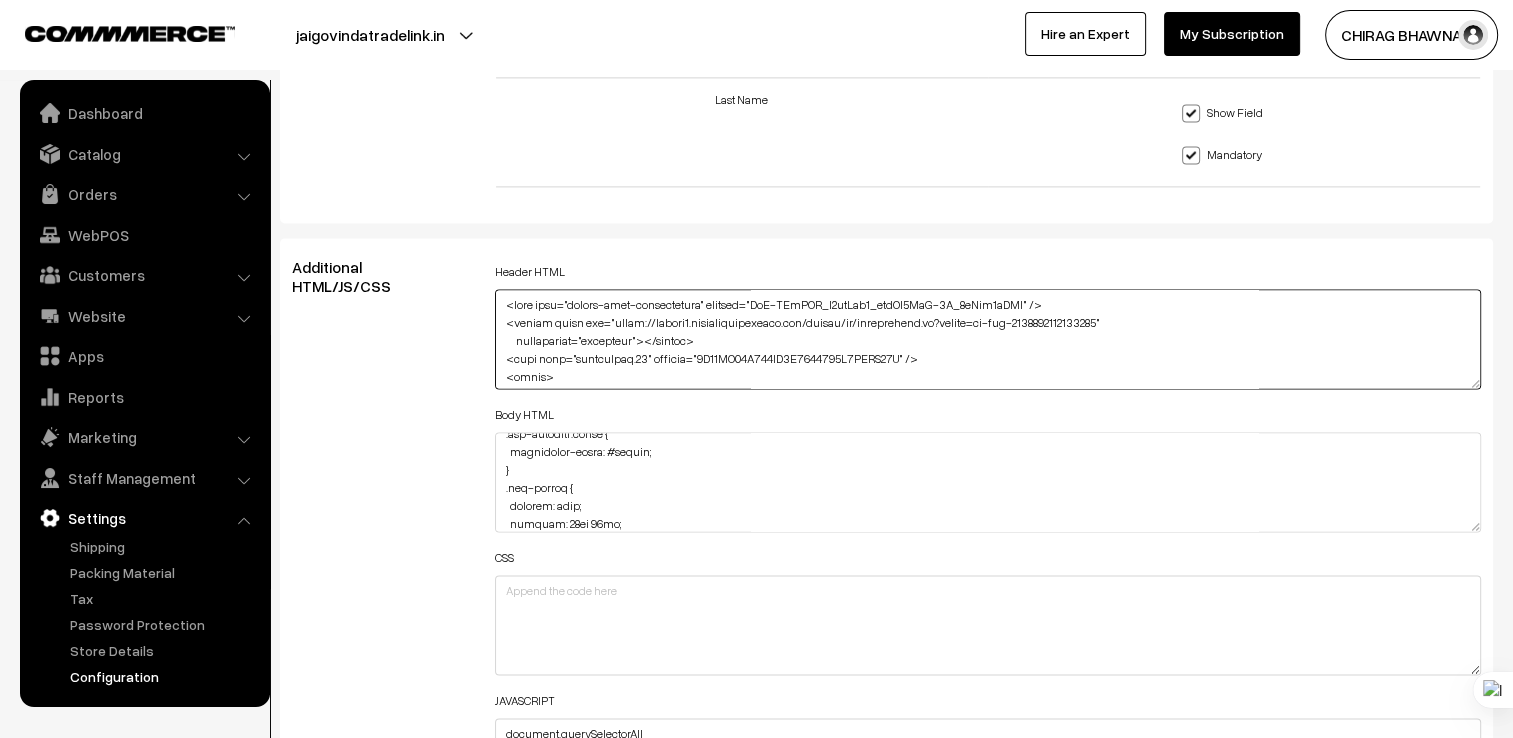 type on "<meta name="google-site-verification" content="KrF-JMyMYP_B1etUyt9_ahvSd0YkV-0Y_4lTjv3aAGA" />
<script async src="https://pagead2.googlesyndication.com/pagead/js/adsbygoogle.js?client=ca-pub-7120571808547601"
crossorigin="anonymous"></script>
<meta name="msvalidate.01" content="1A67DD26F378FE4C7411040F7CCEF89A" />
<style>
/* FAQ Styling */
.faq-container {
max-width: 800px;
margin: 40px auto;
padding: 20px;
font-family: 'Segoe UI', sans-serif;
background-color: #f9f9f9;
border-radius: 8px;
box-shadow: 0 0 10px rgba(0,0,0,0.05);
}
.faq-container h2 {
text-align: center;
margin-bottom: 30px;
color: #333;
}
.faq-item {
margin-bottom: 20px;
}
.faq-question {
font-weight: bold;
cursor: pointer;
padding: 10px;
background-color: #eaeaea;
border-radius: 5px;
transition: background-color 0.3s ease;
}
.faq-question:hover {
background-color: #dcdcdc;
}
.faq-answer {
display: none;
padding: 10px 15px;
background-color: #fff;
border-left: 3px solid #0078D7;
margin-top:..." 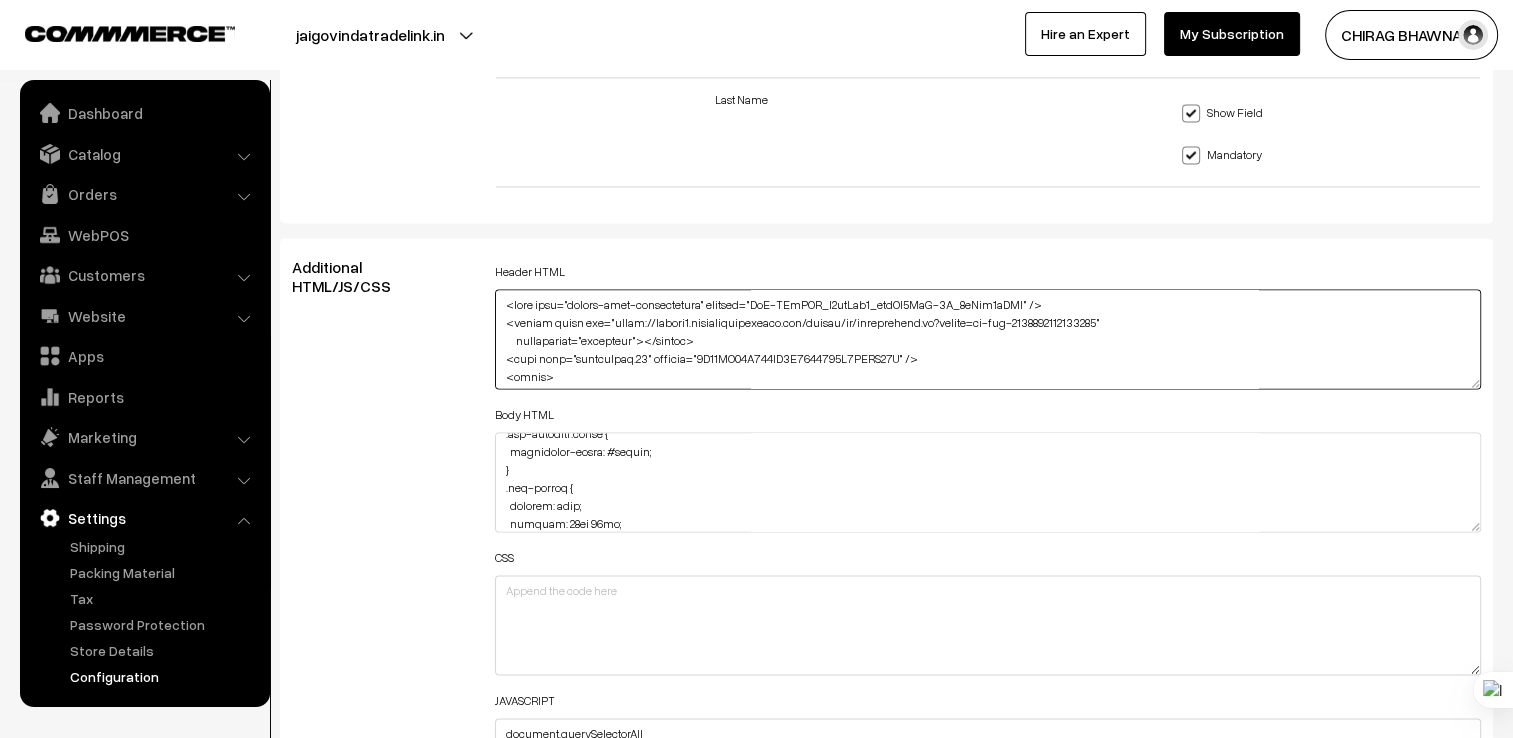 click on "<meta name="google-site-verification" content="KrF-JMyMYP_B1etUyt9_ahvSd0YkV-0Y_4lTjv3aAGA" />
<script async src="https://pagead2.googlesyndication.com/pagead/js/adsbygoogle.js?client=ca-pub-7120571808547601"
crossorigin="anonymous"></script>
<meta name="msvalidate.01" content="1A67DD26F378FE4C7411040F7CCEF89A" />" at bounding box center (988, 339) 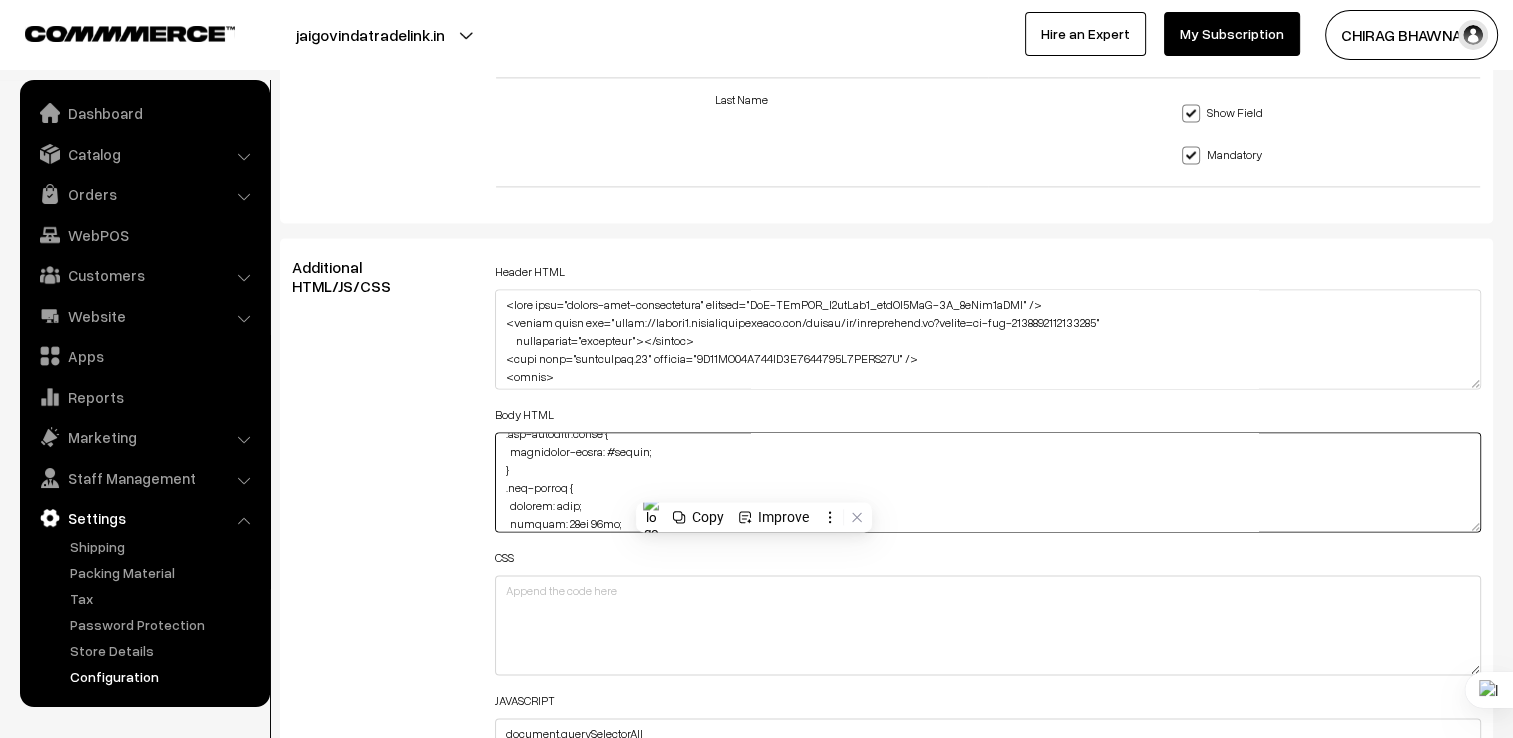 paste on "div class="faq-container">
<h2>Frequently Asked Questions</h2>
<div class="faq-item">
<div class="faq-question">What types of temperature controllers do you offer?</div>
<div class="faq-answer">We offer PID, digital, and multifunction controllers from brands like Selec and Multispan.</div>
</div>
<div class="faq-item">
<div class="faq-question">Do you deliver outside Gwalior?</div>
<div class="faq-answer">Yes, we deliver across India via courier. Bulk orders may qualify for discounted shipping.</div>
</div>
<div class="faq-item">
<div class="faq-question">Can I get a GST invoice for my purchase?</div>
<div class="faq-answer">Yes, all purchases include a GST-compliant invoice for your records.</div>
</div>
<div class="faq-item">
<div class="faq-question">Do you offer installation support?</div>
<div class="faq-answer">We provide remote guidance and manuals, but no on-site installation.</div>
</div>
<div class="faq-item">
<div class="faq-question">..." 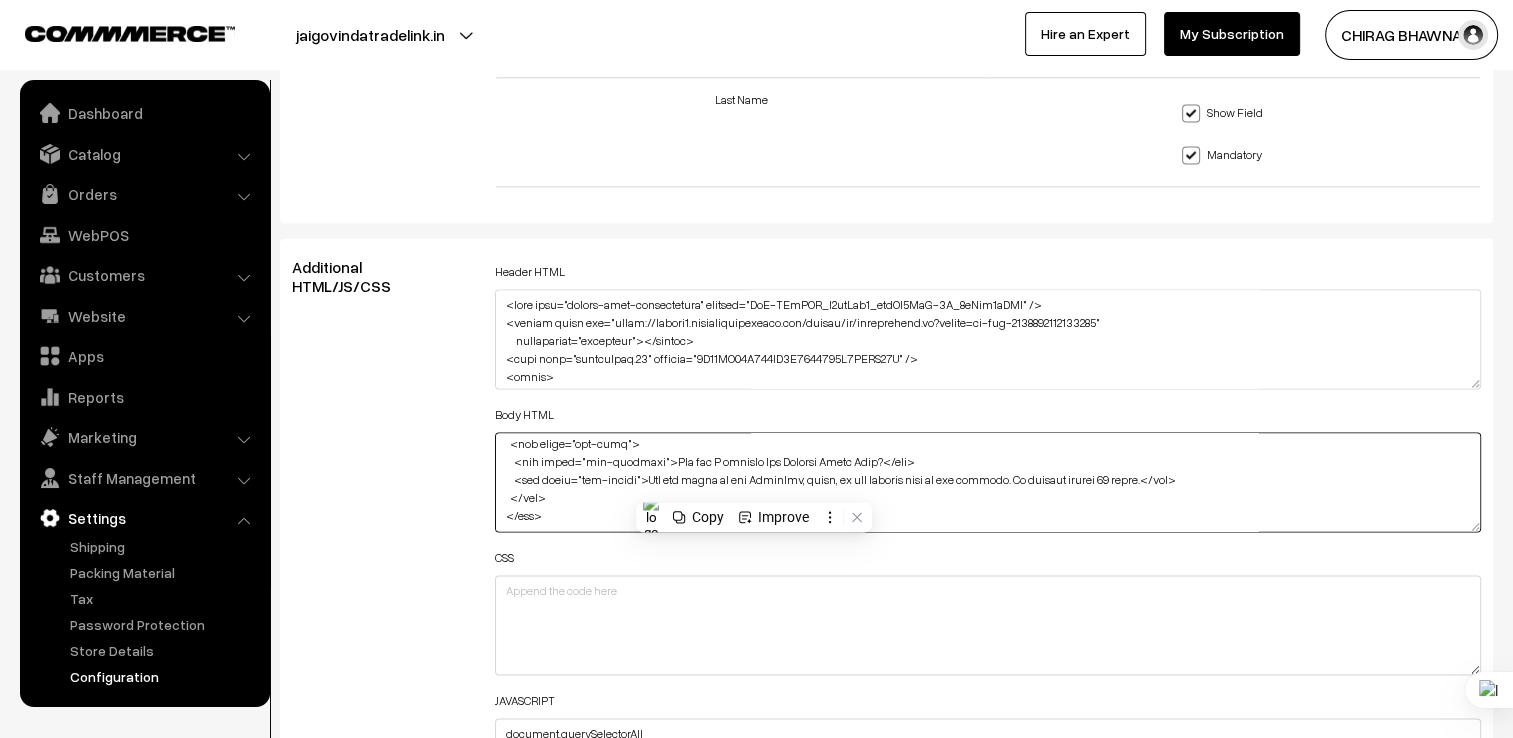 scroll, scrollTop: 410, scrollLeft: 0, axis: vertical 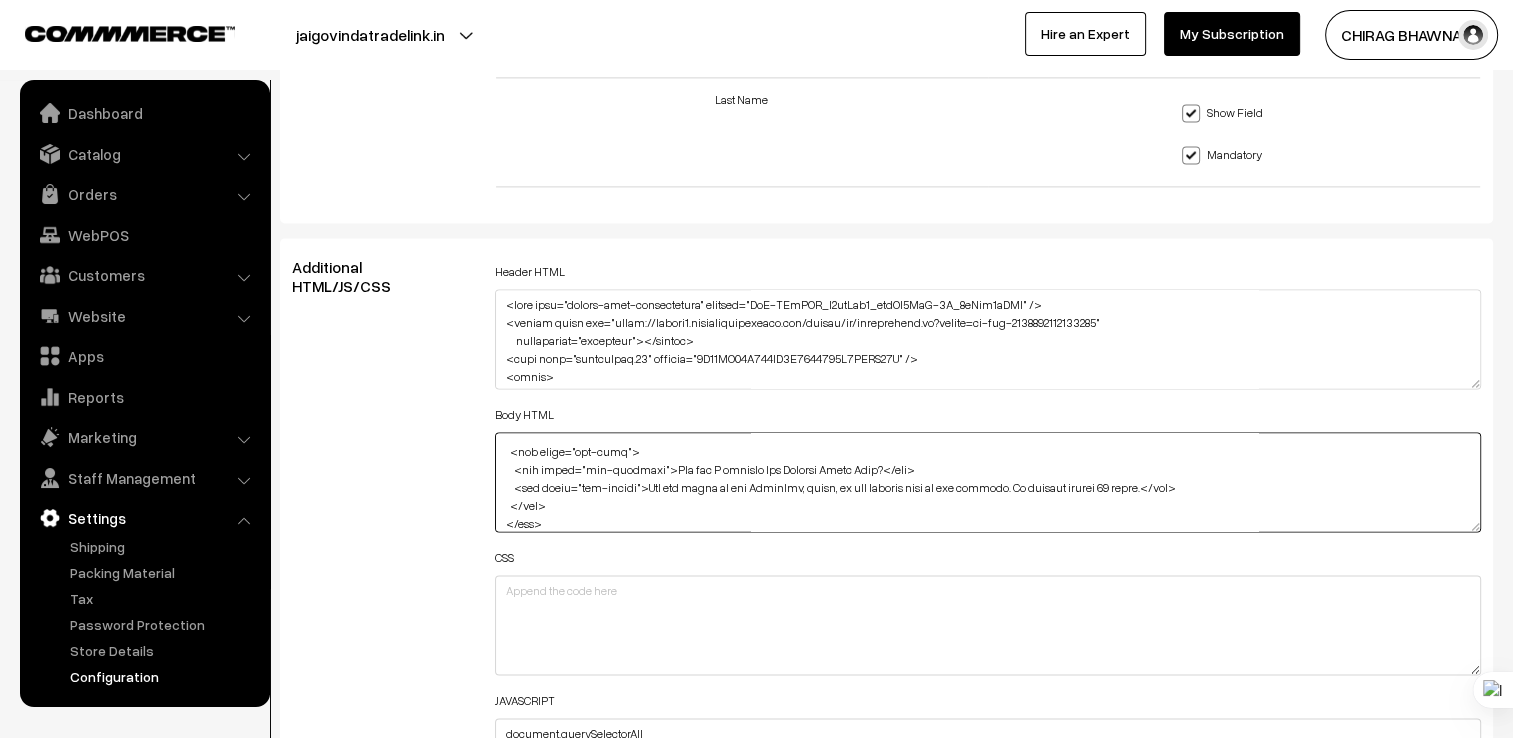 type on "<div class="faq-container">
<h2>Frequently Asked Questions</h2>
<div class="faq-item">
<div class="faq-question">What types of temperature controllers do you offer?</div>
<div class="faq-answer">We offer PID, digital, and multifunction controllers from brands like Selec and Multispan.</div>
</div>
<div class="faq-item">
<div class="faq-question">Do you deliver outside Gwalior?</div>
<div class="faq-answer">Yes, we deliver across India via courier. Bulk orders may qualify for discounted shipping.</div>
</div>
<div class="faq-item">
<div class="faq-question">Can I get a GST invoice for my purchase?</div>
<div class="faq-answer">Yes, all purchases include a GST-compliant invoice for your records.</div>
</div>
<div class="faq-item">
<div class="faq-question">Do you offer installation support?</div>
<div class="faq-answer">We provide remote guidance and manuals, but no on-site installation.</div>
</div>
<div class="faq-item">
<div class="faq-question"..." 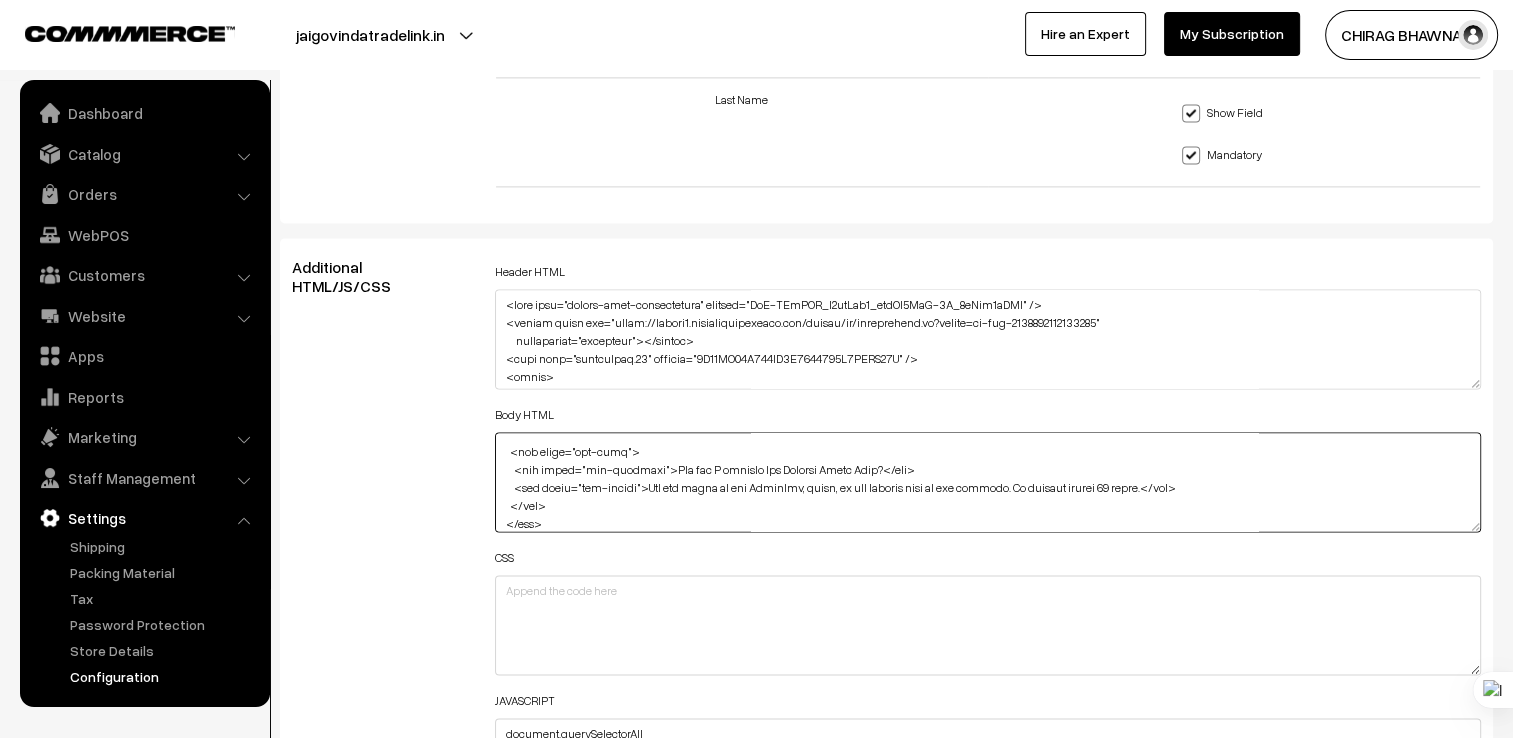 drag, startPoint x: 1370, startPoint y: 486, endPoint x: 1349, endPoint y: 493, distance: 22.135944 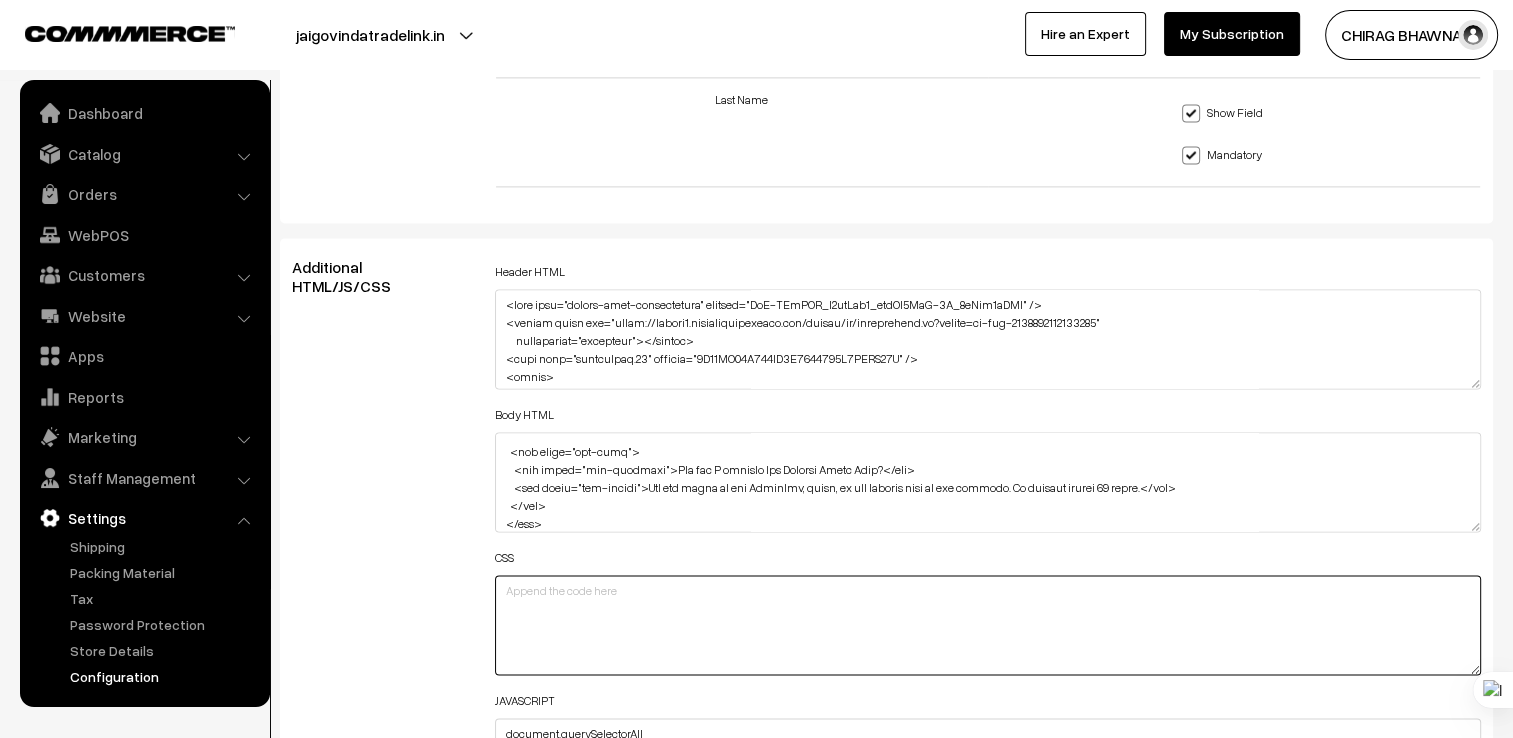 click at bounding box center (988, 625) 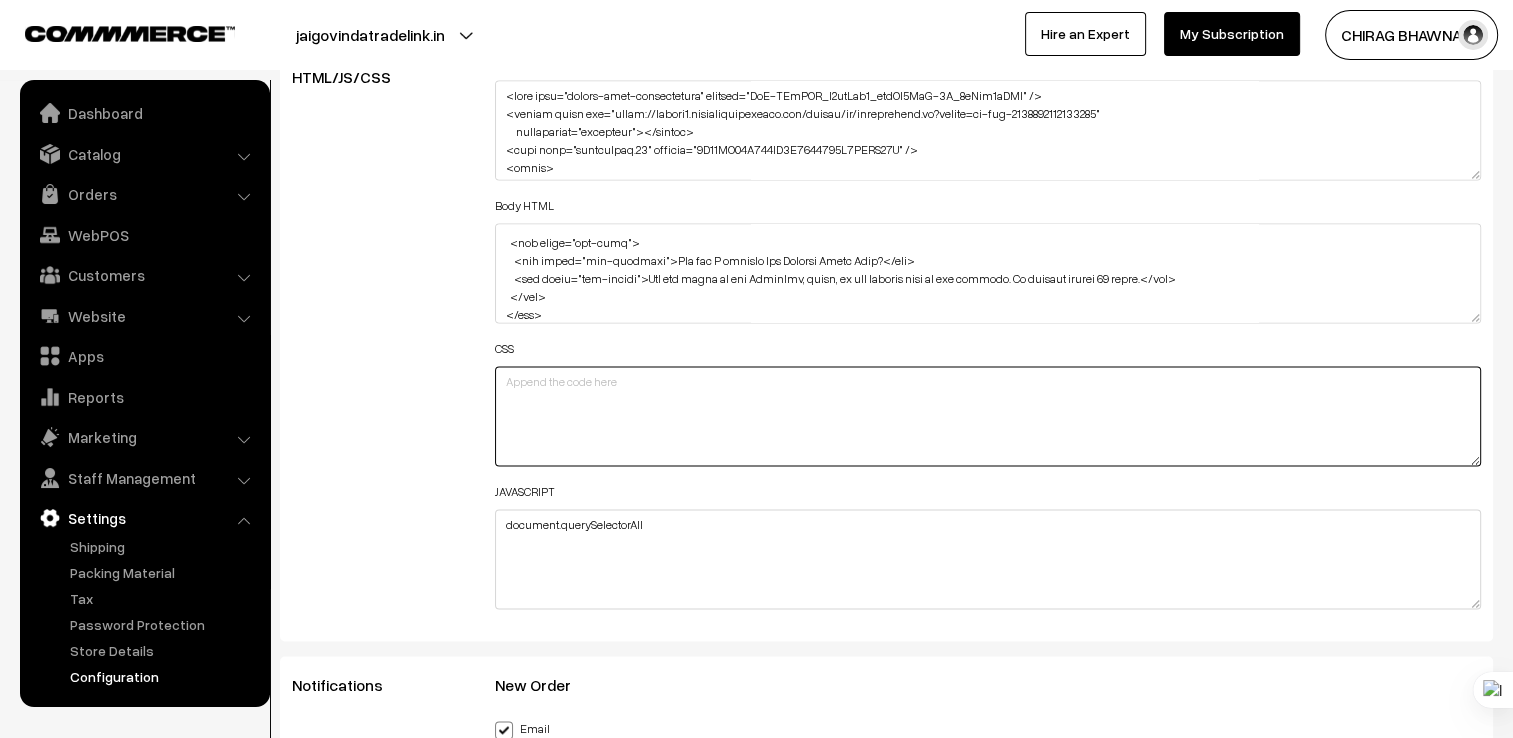 scroll, scrollTop: 3100, scrollLeft: 0, axis: vertical 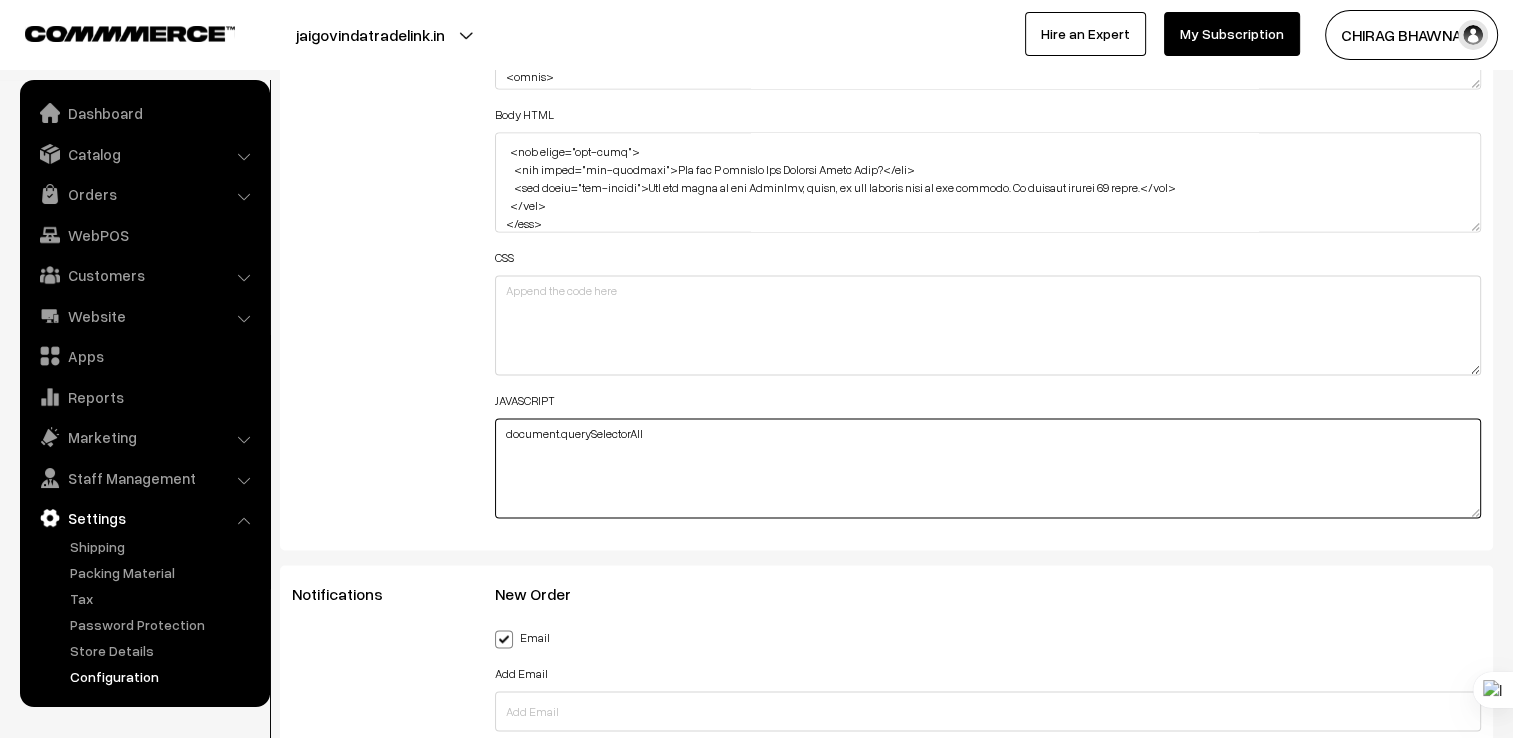 drag, startPoint x: 810, startPoint y: 430, endPoint x: 496, endPoint y: 414, distance: 314.40738 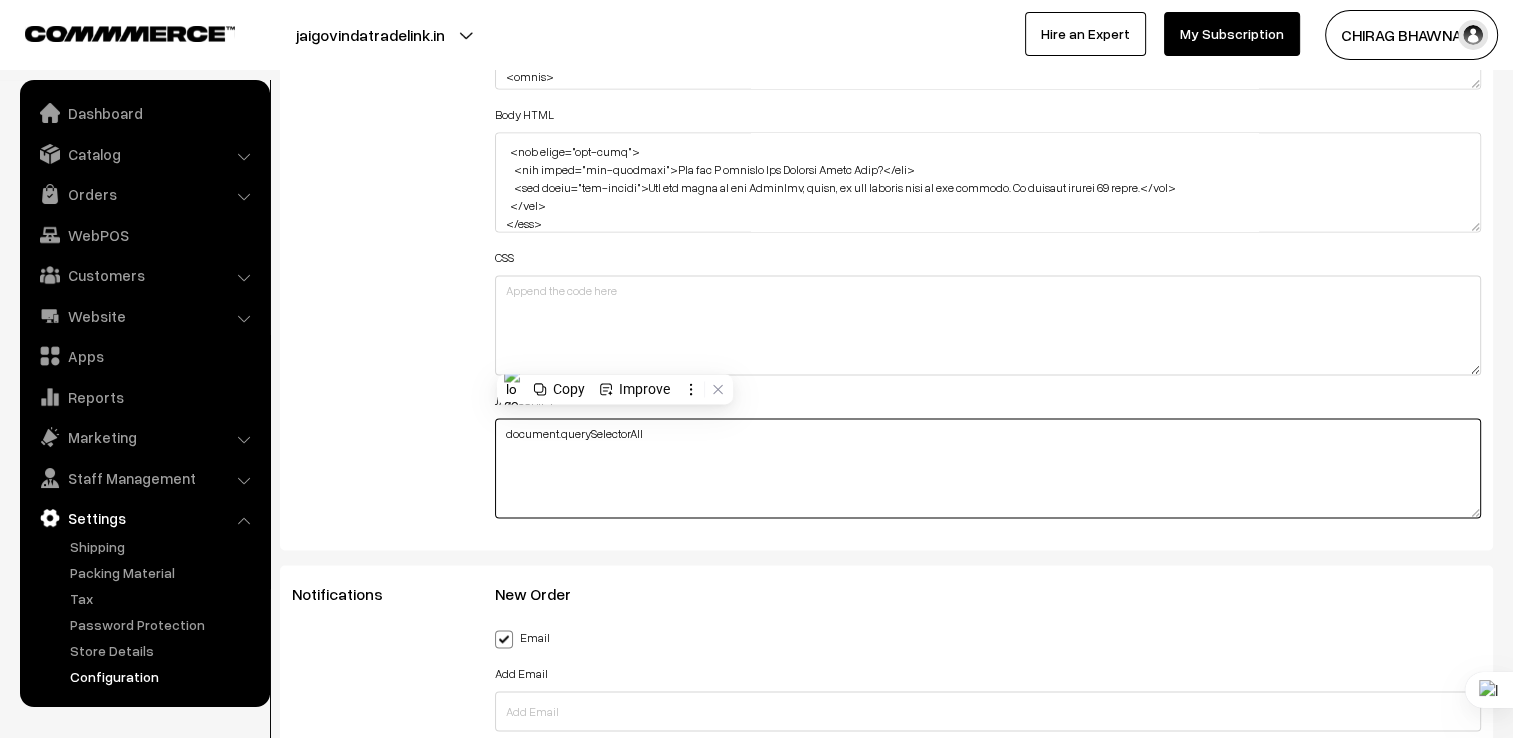 paste on "const questions = document.querySelectorAll('.faq-question');
questions.forEach(q => {
q.addEventListener('click', () => {
const answer = q.nextElementSibling;
answer.style.display = answer.style.display === 'block' ? 'none' : 'block';
});
});" 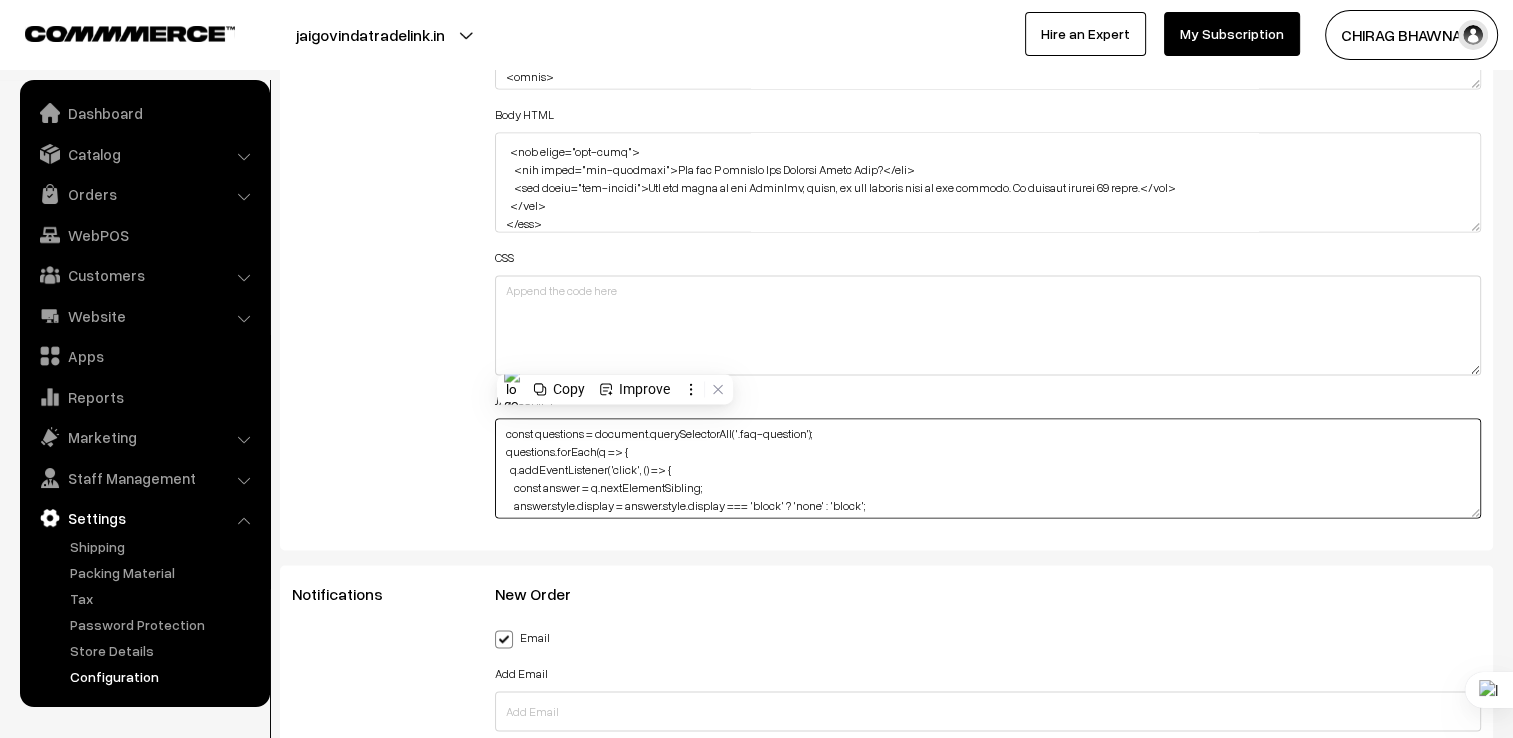 scroll, scrollTop: 32, scrollLeft: 0, axis: vertical 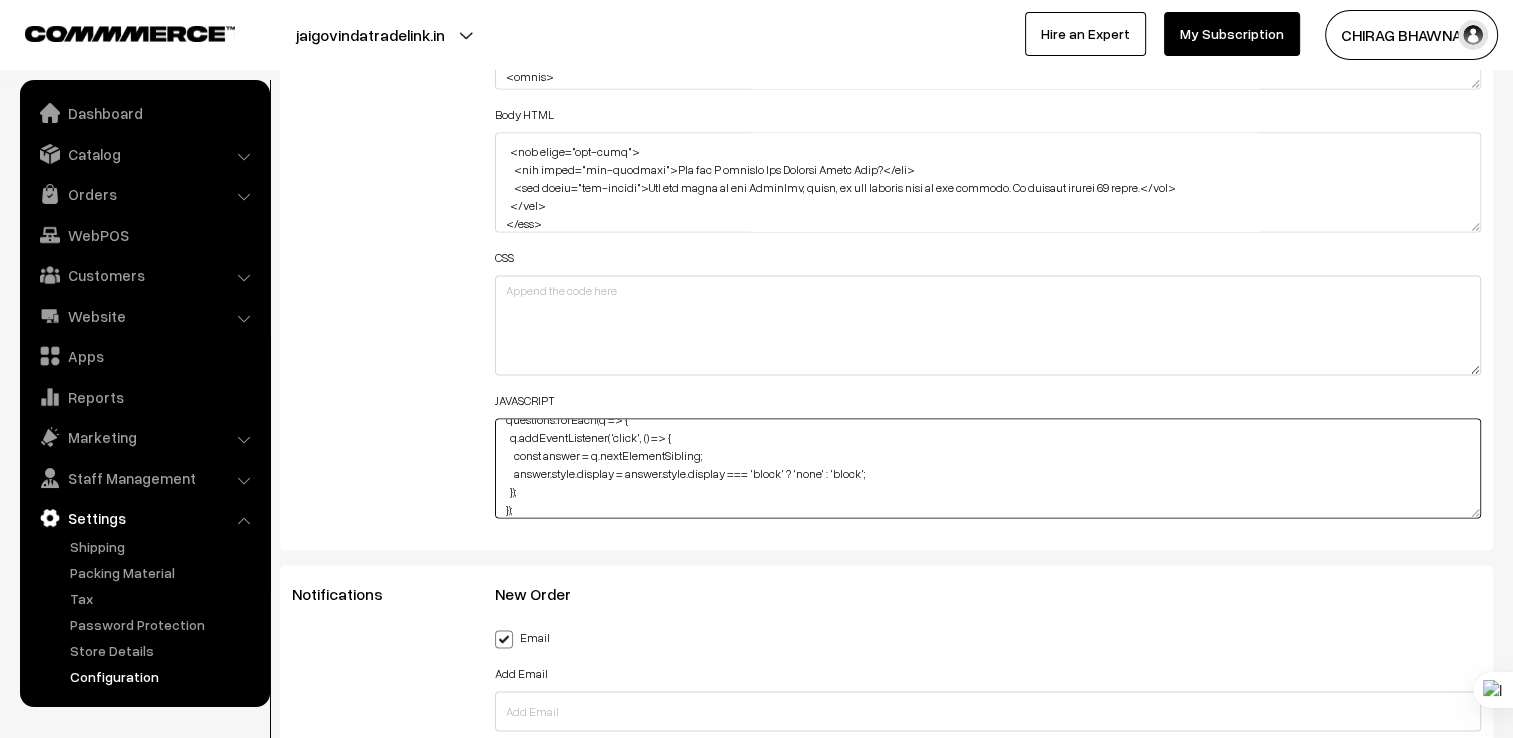 type on "const questions = document.querySelectorAll('.faq-question');
questions.forEach(q => {
q.addEventListener('click', () => {
const answer = q.nextElementSibling;
answer.style.display = answer.style.display === 'block' ? 'none' : 'block';
});
});" 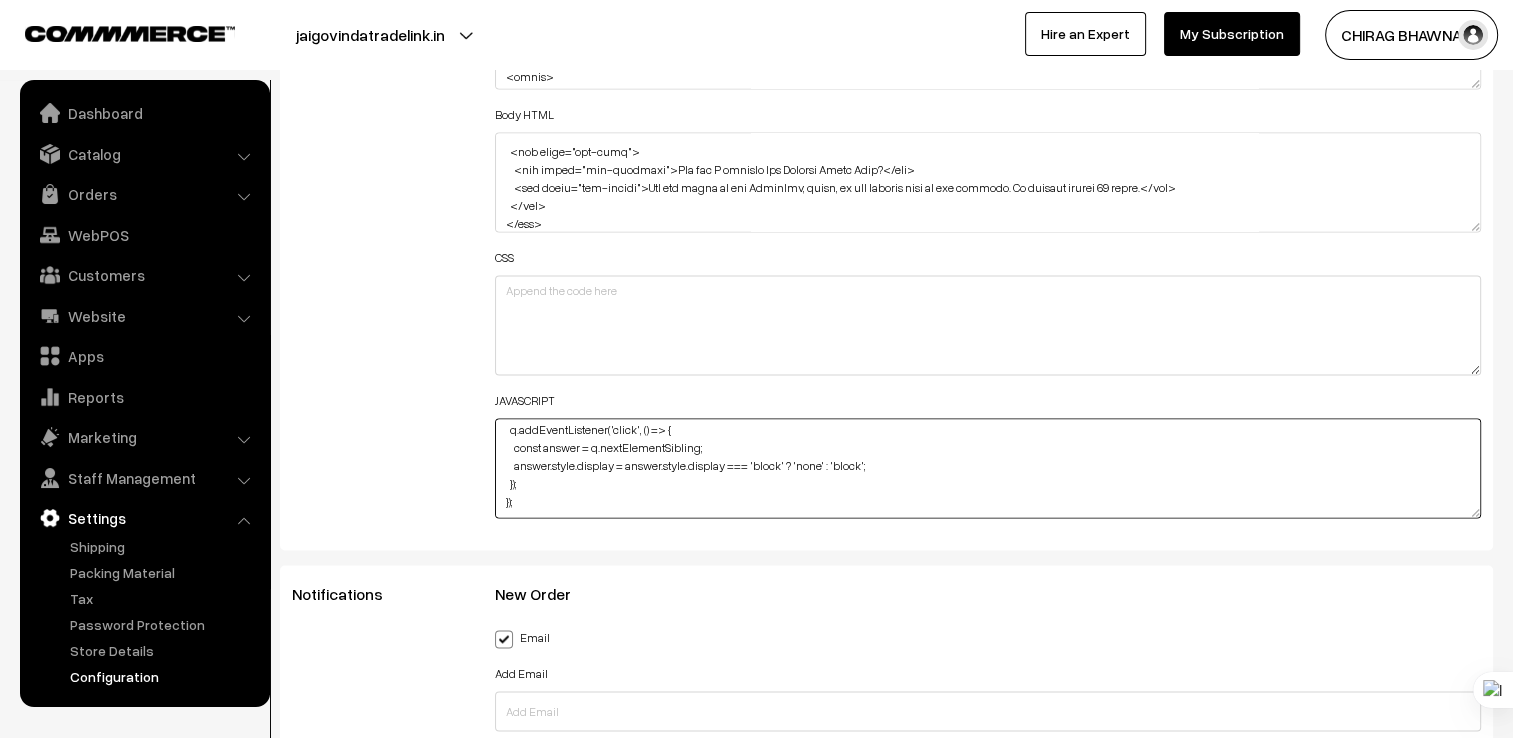 scroll, scrollTop: 57, scrollLeft: 0, axis: vertical 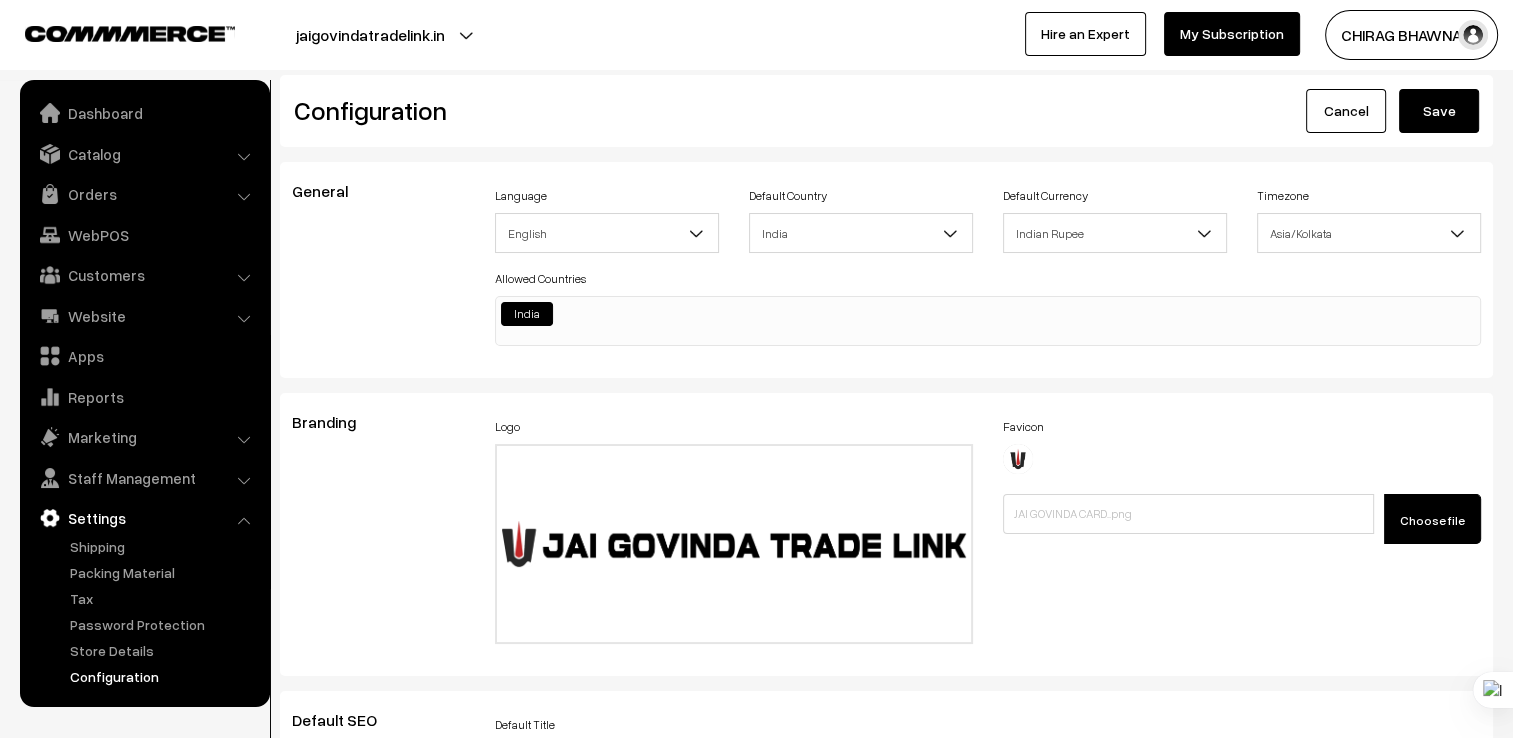 click on "Save" at bounding box center [1439, 111] 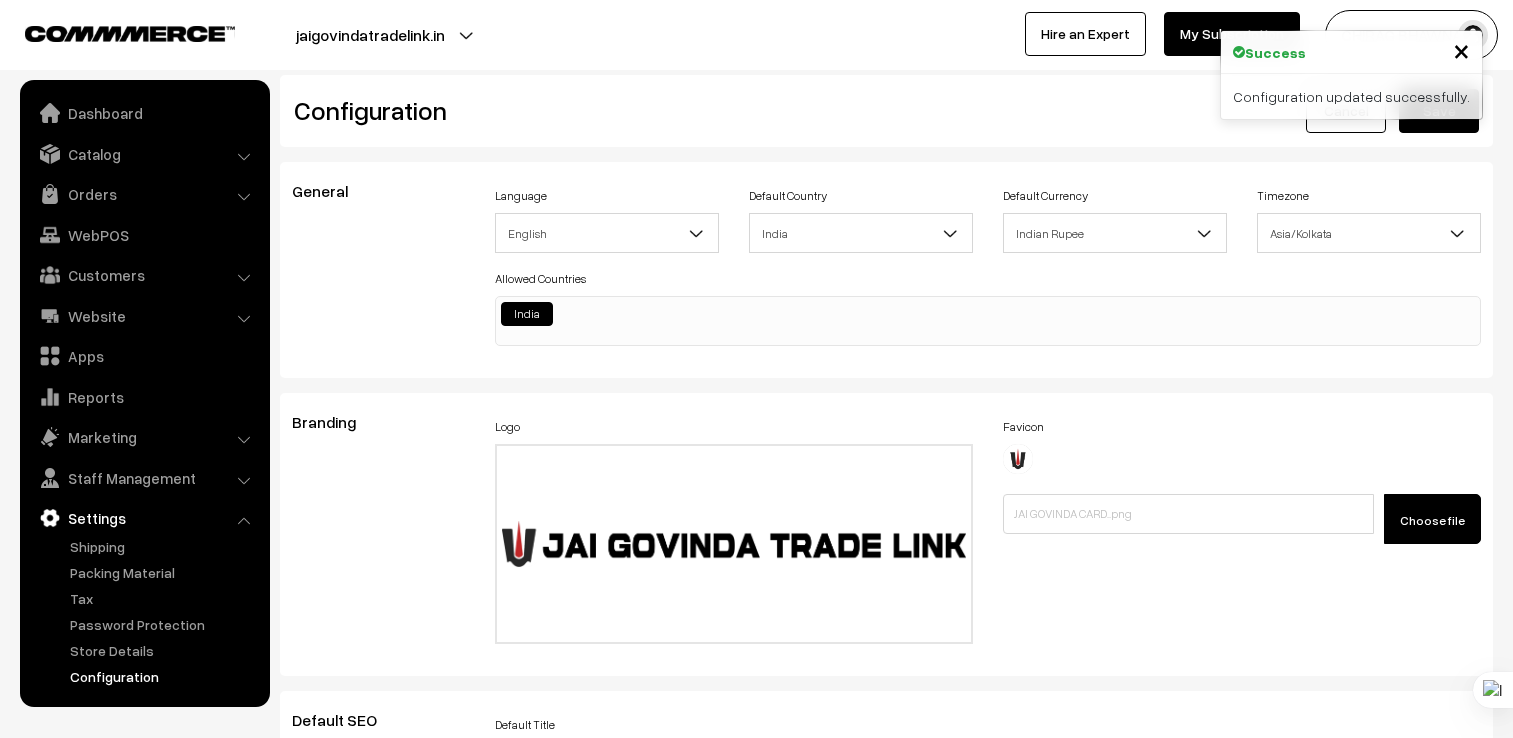 scroll, scrollTop: 0, scrollLeft: 0, axis: both 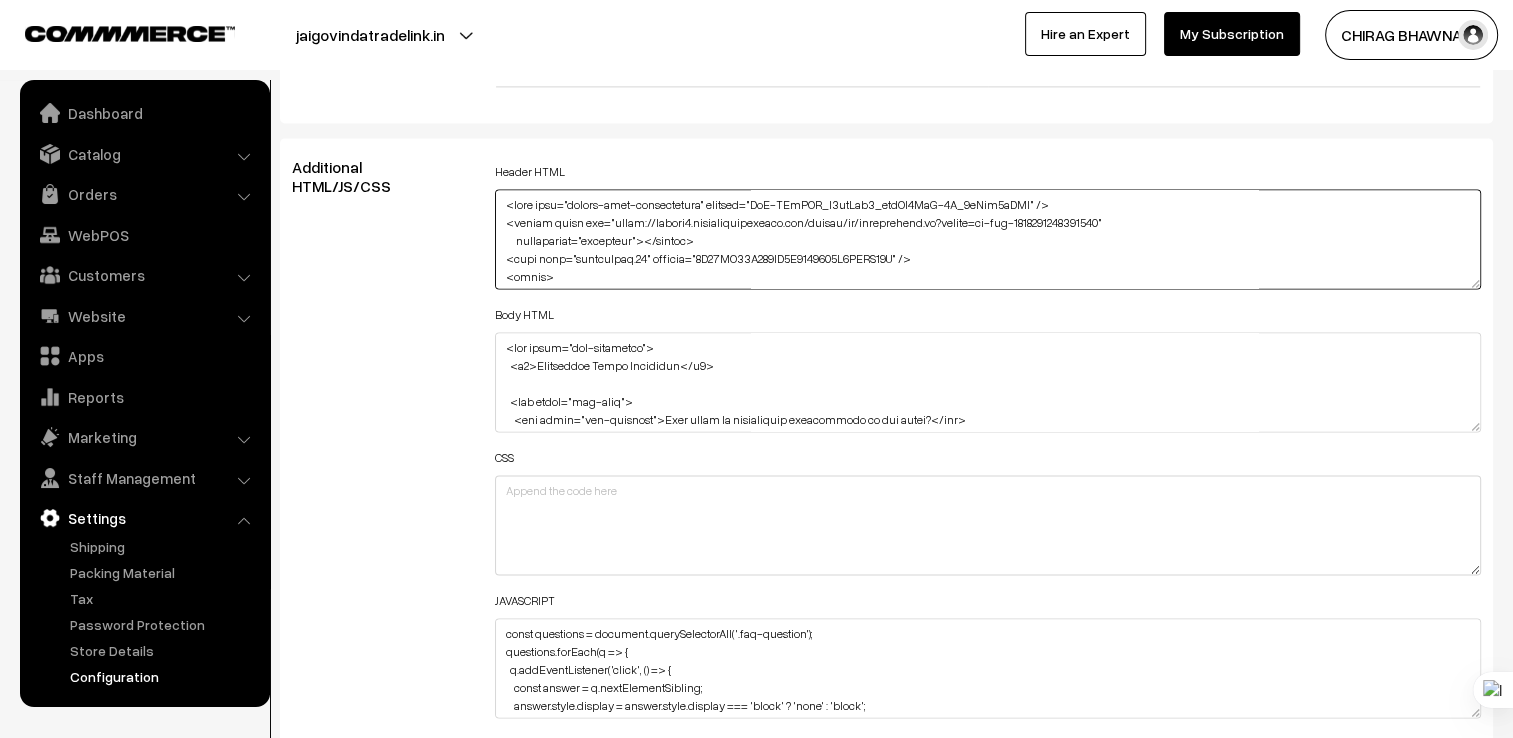 click at bounding box center (988, 239) 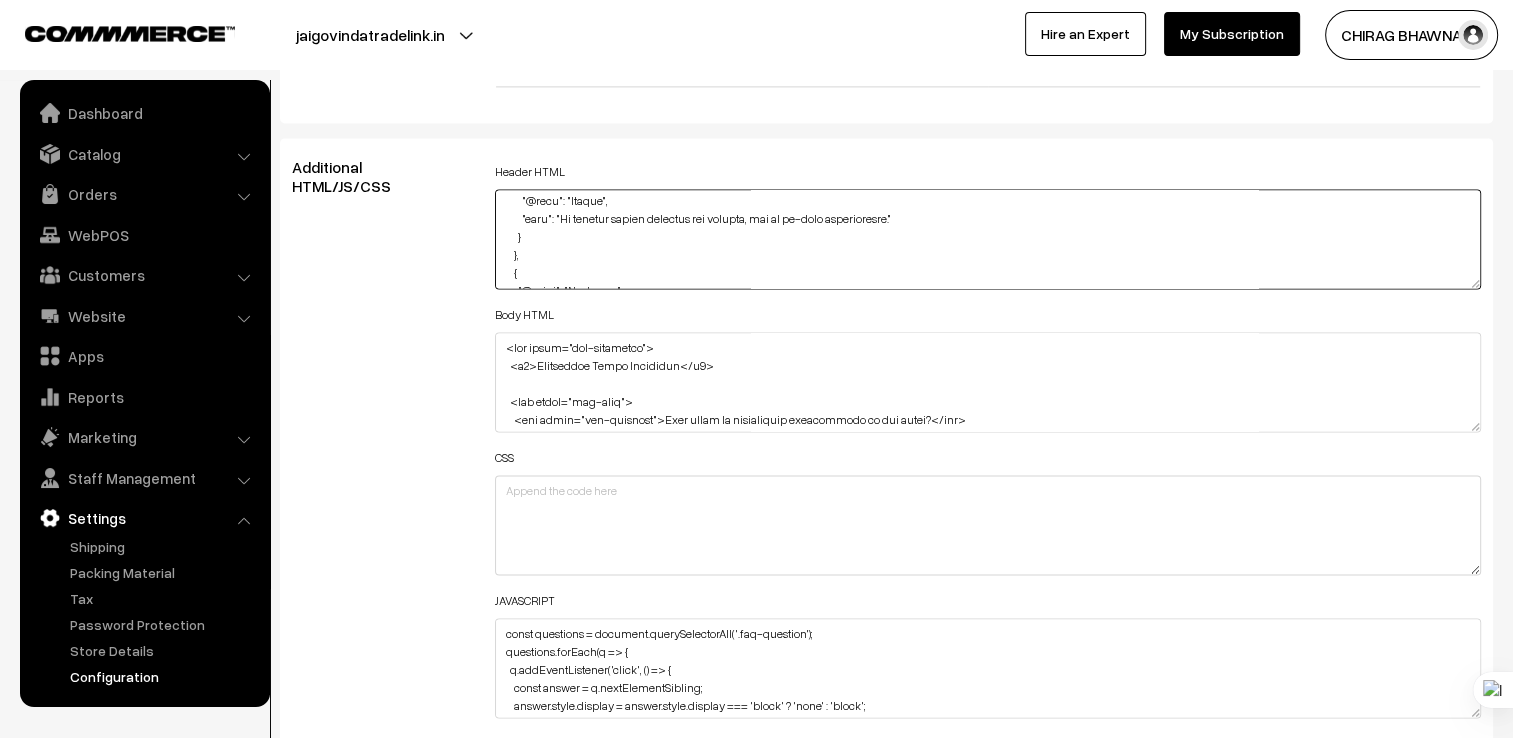 scroll, scrollTop: 1569, scrollLeft: 0, axis: vertical 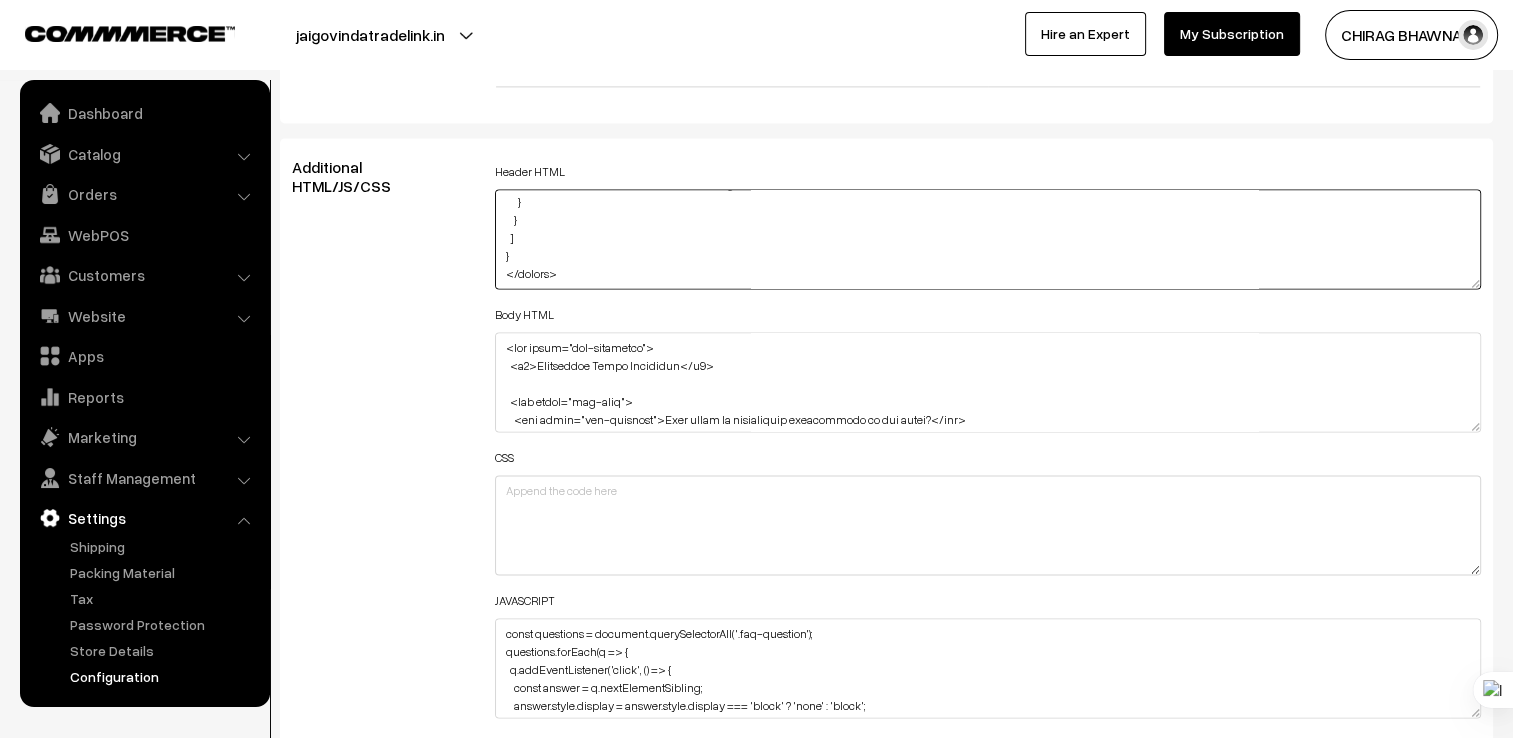 drag, startPoint x: 505, startPoint y: 266, endPoint x: 864, endPoint y: 418, distance: 389.85254 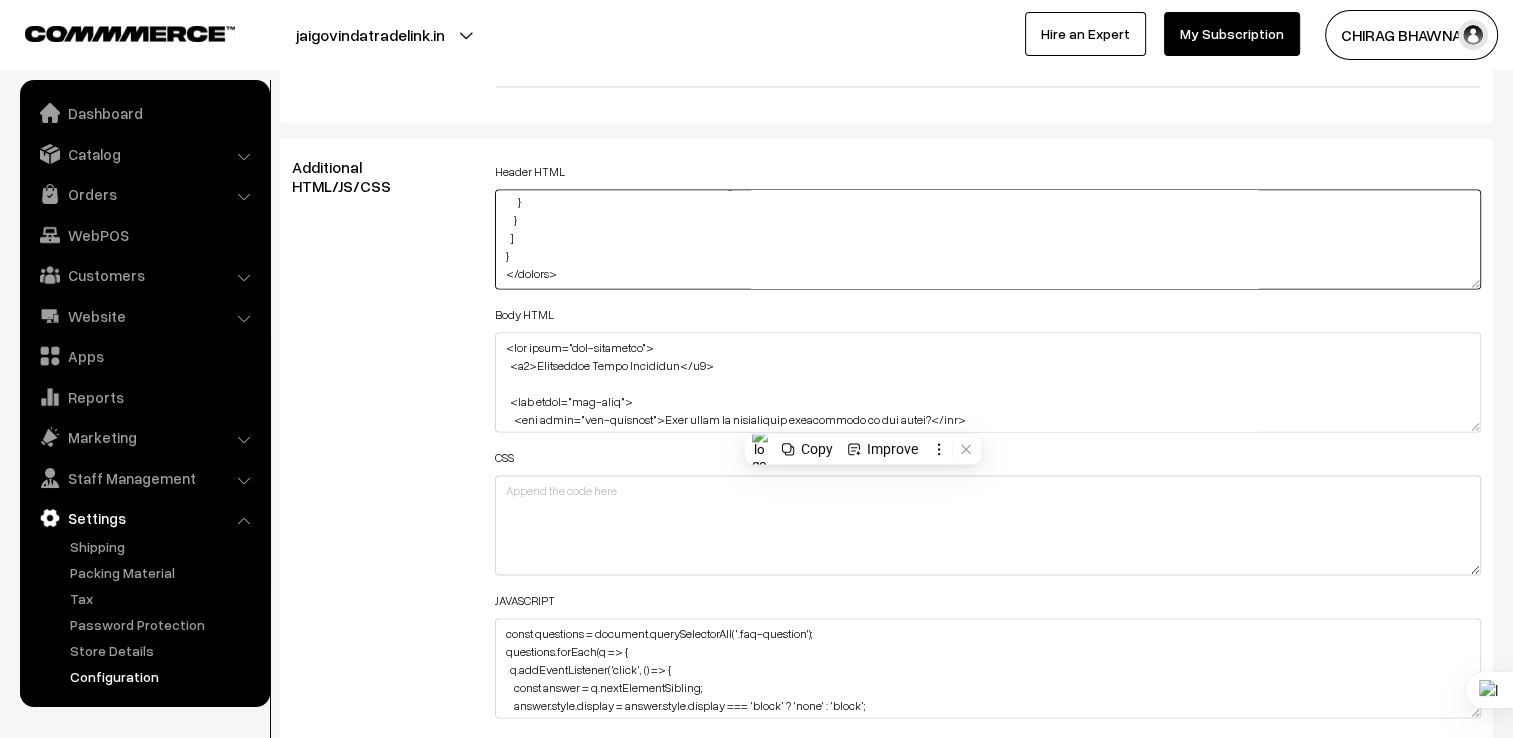 paste on "ide Tray Styling */
.faq-tray {
position: fixed;
top: 0;
right: -400px;
width: 350px;
height: 100%;
background: #f9f9f9;
box-shadow: -2px 0 10px rgba(0,0,0,0.1);
padding: 20px;
overflow-y: auto;
transition: right 0.3s ease;
z-index: 9999;
}
.faq-tray.open {
right: 0;
}
.faq-toggle-btn {
position: fixed;
top: 20px;
right: 20px;
background: #0078D7;
color: white;
border: none;
padding: 10px 15px;
border-radius: 50px;
cursor: pointer;
z-index: 10000;
}
.faq-tray h2 {
margin-bottom: 20px;
font-size: 22px;
color: #333;
}
.faq-item {
margin-bottom: 15px;
}
.faq-question {
font-weight: bold;
cursor: pointer;
background-color: #eaeaea;
padding: 10px;
border-radius: 5px;
}
.faq-answer {
display: none;
padding: 10" 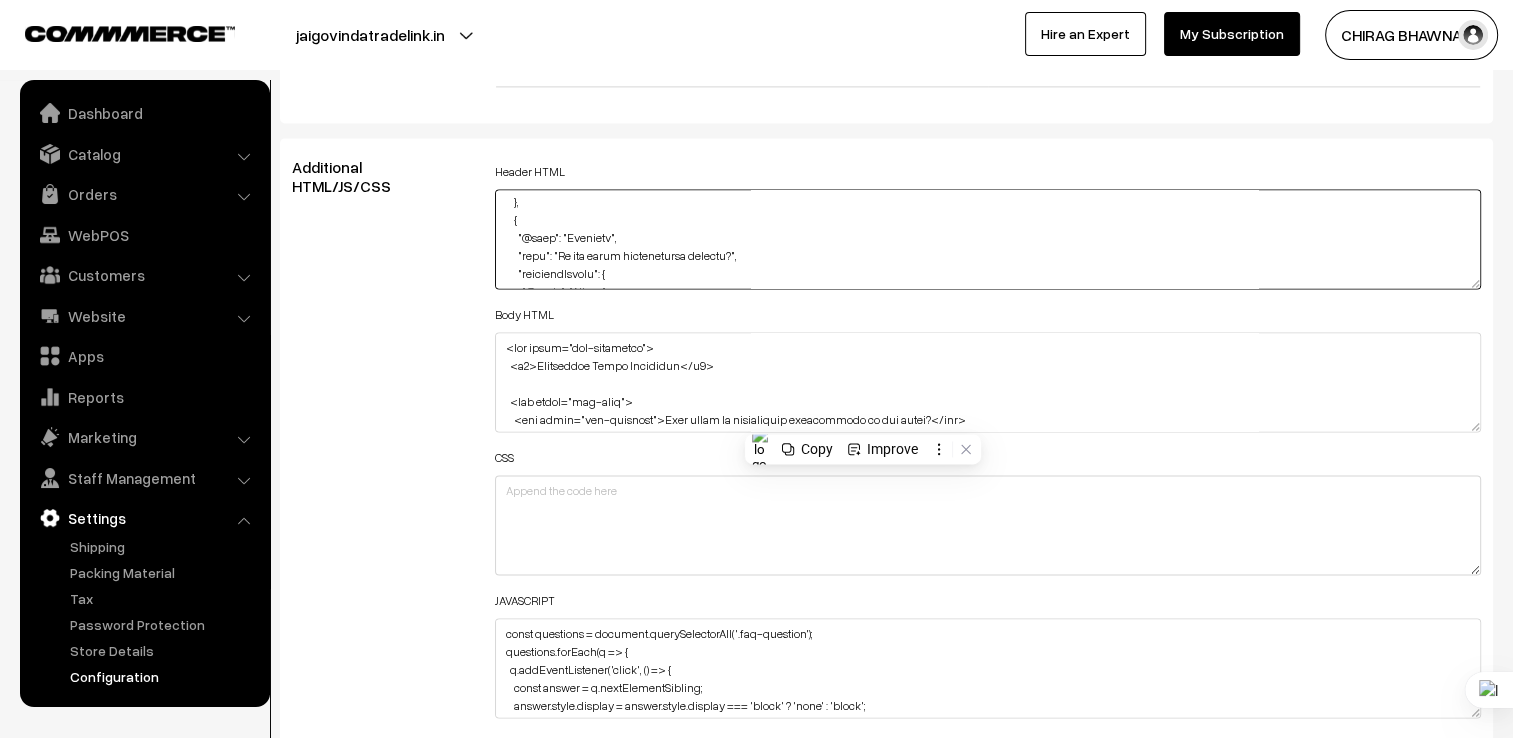 scroll, scrollTop: 1832, scrollLeft: 0, axis: vertical 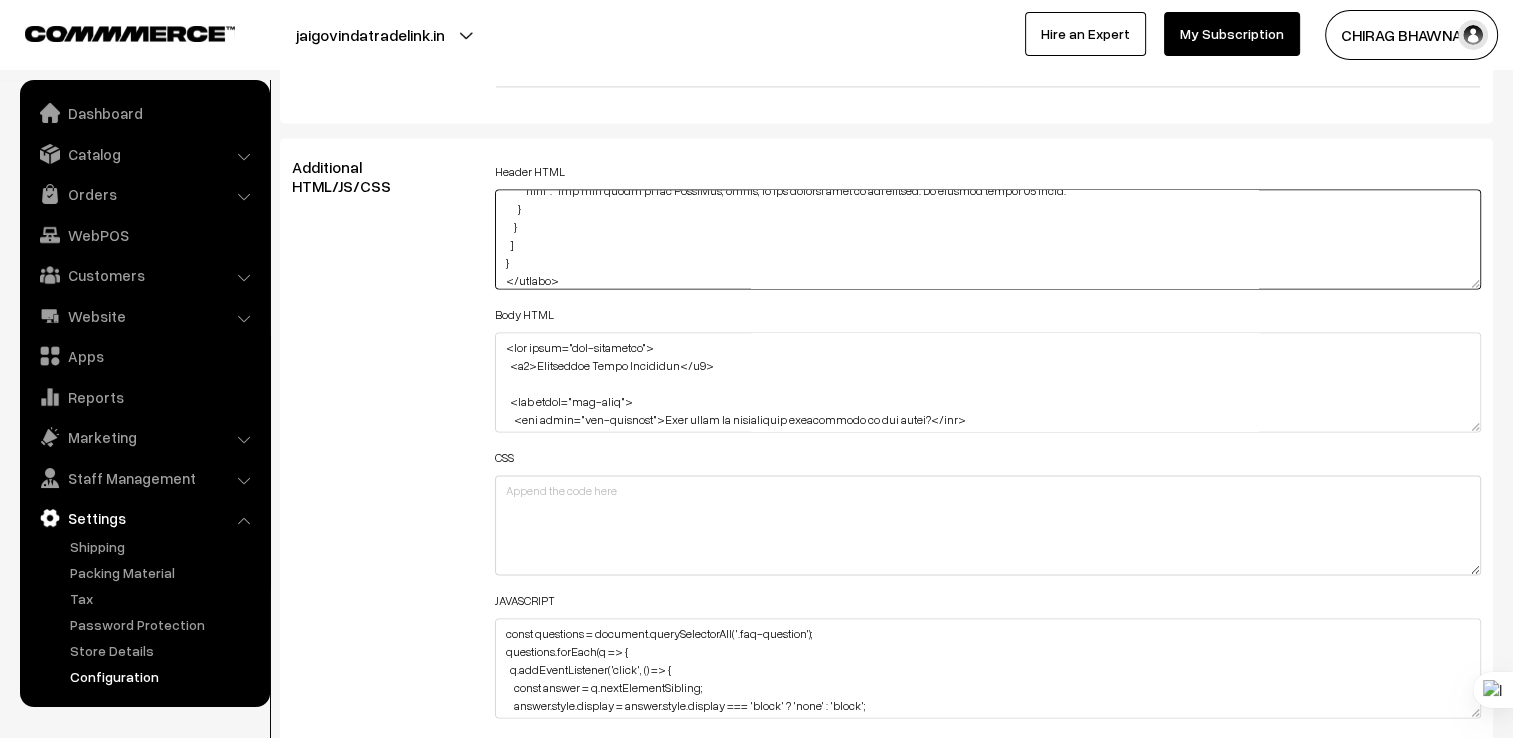 type on "<meta name="google-site-verification" content="KrF-JMyMYP_B1etUyt9_ahvSd0YkV-0Y_4lTjv3aAGA" />
<script async src="https://pagead2.googlesyndication.com/pagead/js/adsbygoogle.js?client=ca-pub-7120571808547601"
crossorigin="anonymous"></script>
<meta name="msvalidate.01" content="1A67DD26F378FE4C7411040F7CCEF89A" />
<style>
/* FAQ Side Tray Styling */
.faq-tray {
position: fixed;
top: 0;
right: -400px;
width: 350px;
height: 100%;
background: #f9f9f9;
box-shadow: -2px 0 10px rgba(0,0,0,0.1);
padding: 20px;
overflow-y: auto;
transition: right 0.3s ease;
z-index: 9999;
}
.faq-tray.open {
right: 0;
}
.faq-toggle-btn {
position: fixed;
top: 20px;
right: 20px;
background: #0078D7;
color: white;
border: none;
padding: 10px 15px;
border-radius: 50px;
cursor: pointer;
z-index: 10000;
}
.faq-tray h2 {
margin-bottom: 20px;
font-size: 22px;
color: #333;
}
.faq-item {
margin-bottom: 15px;
}
.faq-question {
font-weight: bold;
cursor: pointer;
background-color: #eaeaea;
padding: 10px;
border-radius: 5px;
}
.faq-answer {
display: none;
padding: 10...</style>" 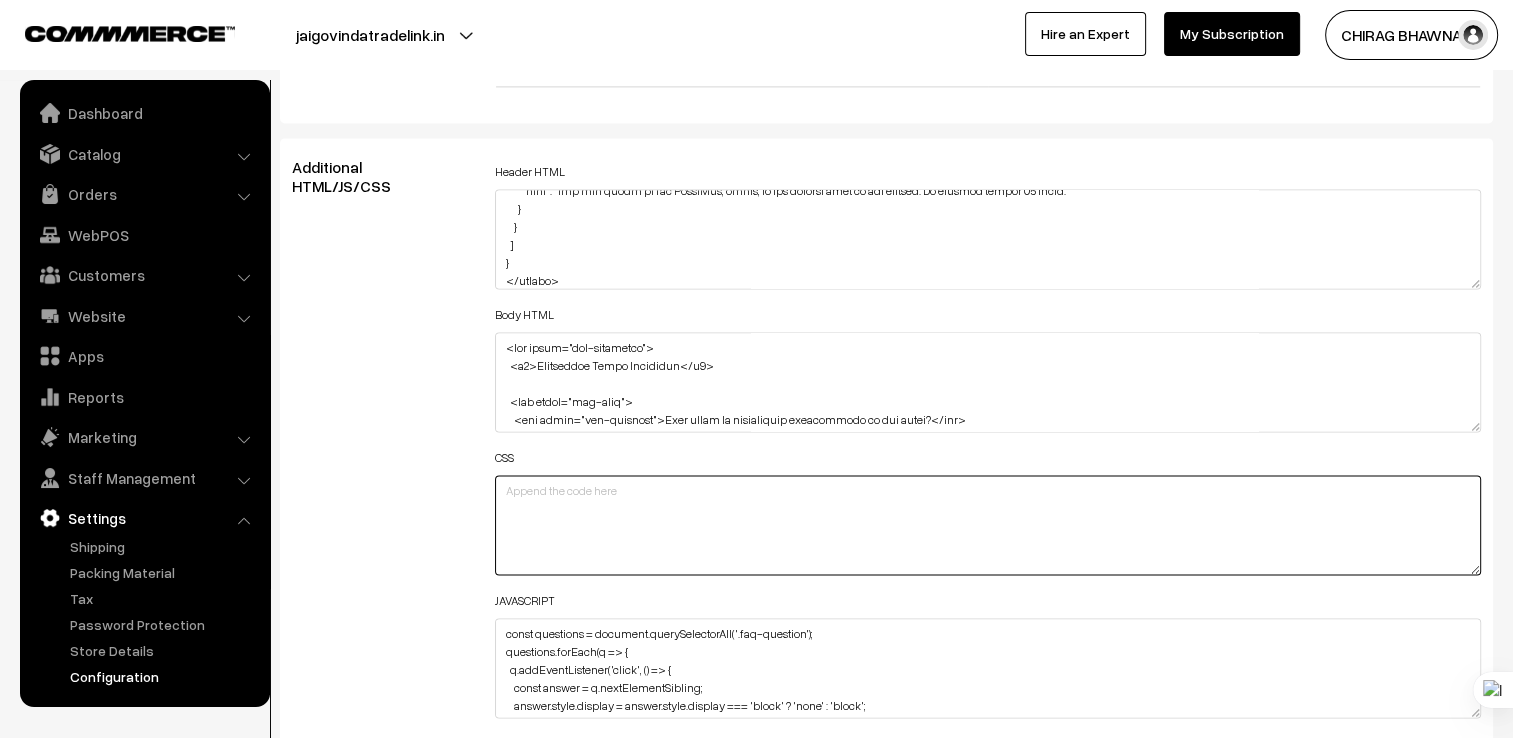 click at bounding box center (988, 525) 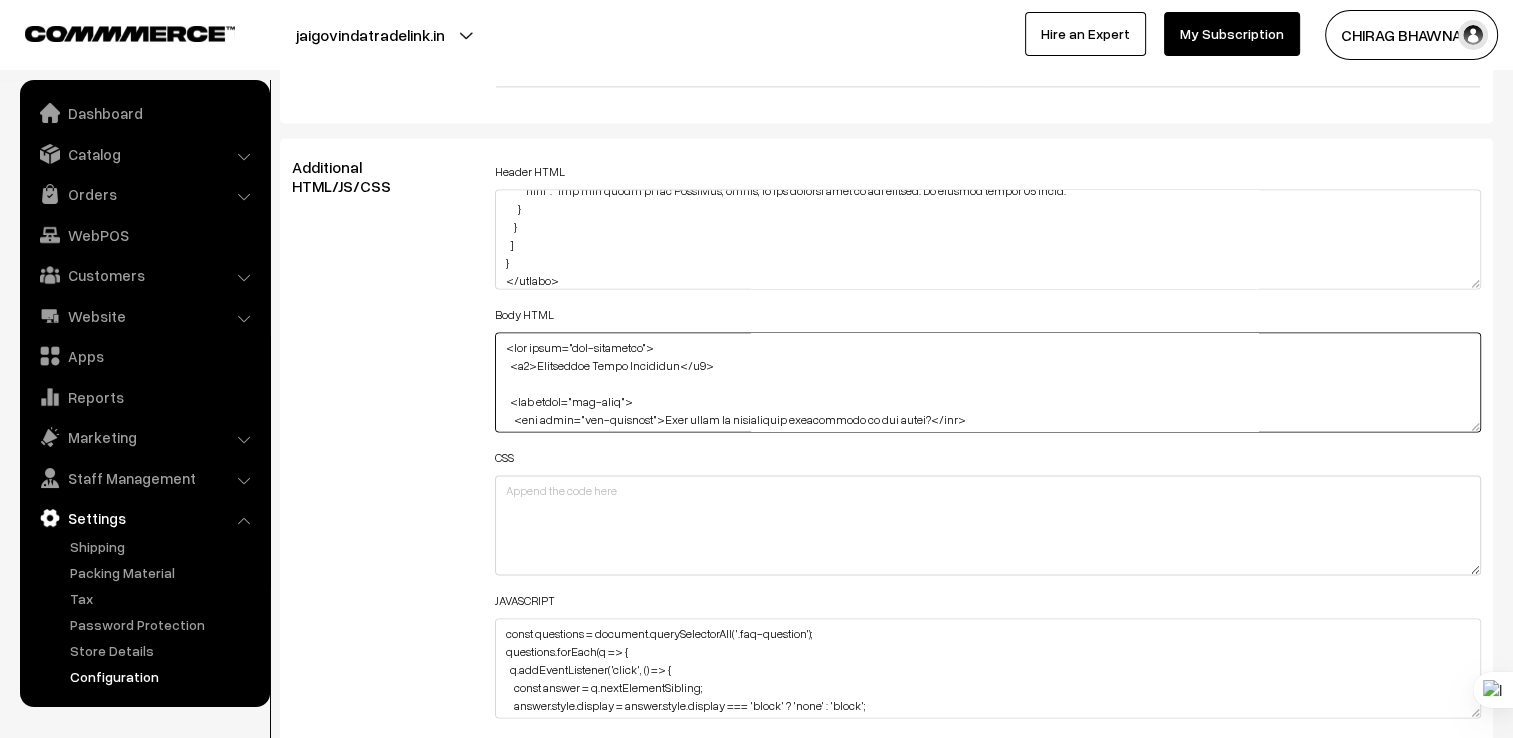 click at bounding box center [988, 382] 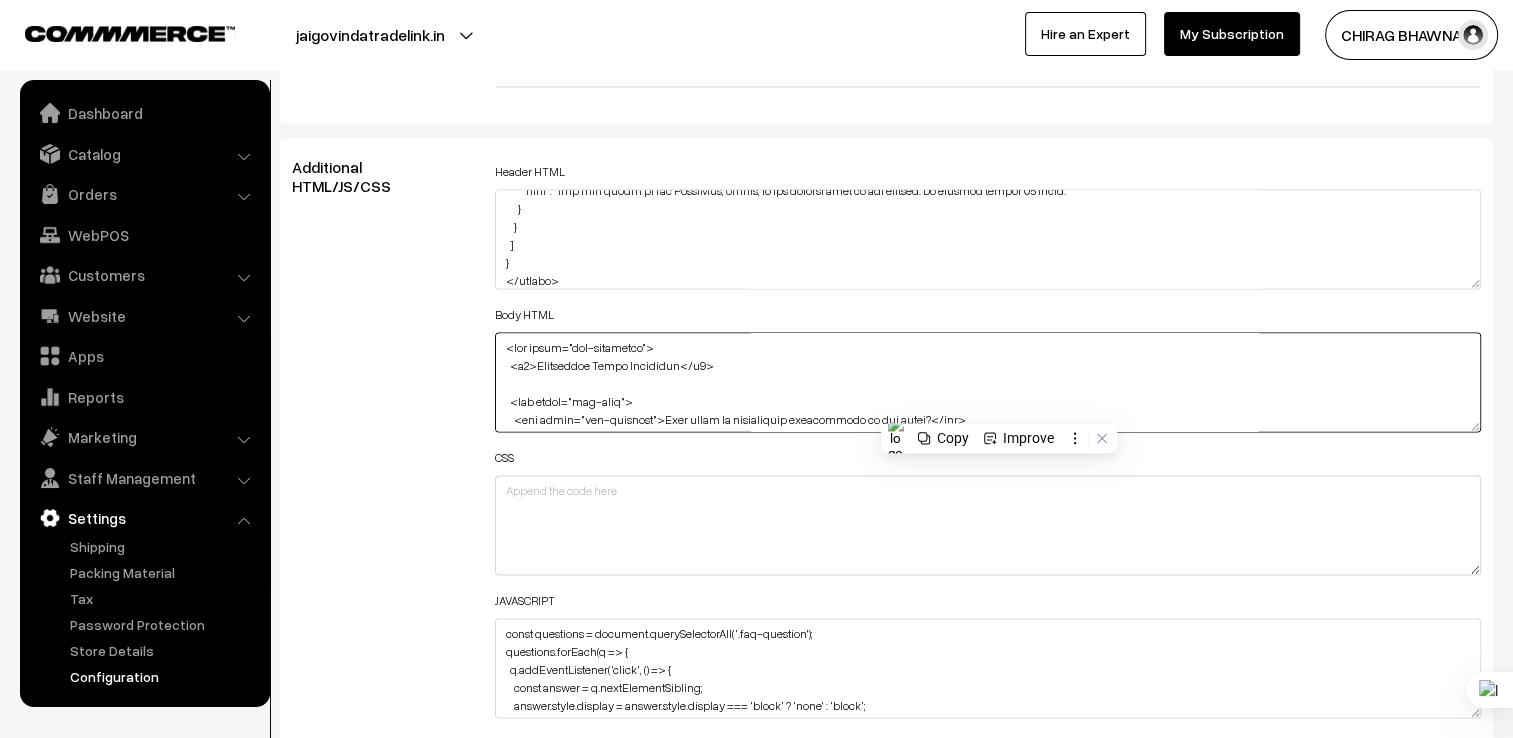 paste on "<button class="faq-toggle-btn" onclick="toggleFAQ()">FAQs</button>
<div class="faq-tray" id="faqTray"" 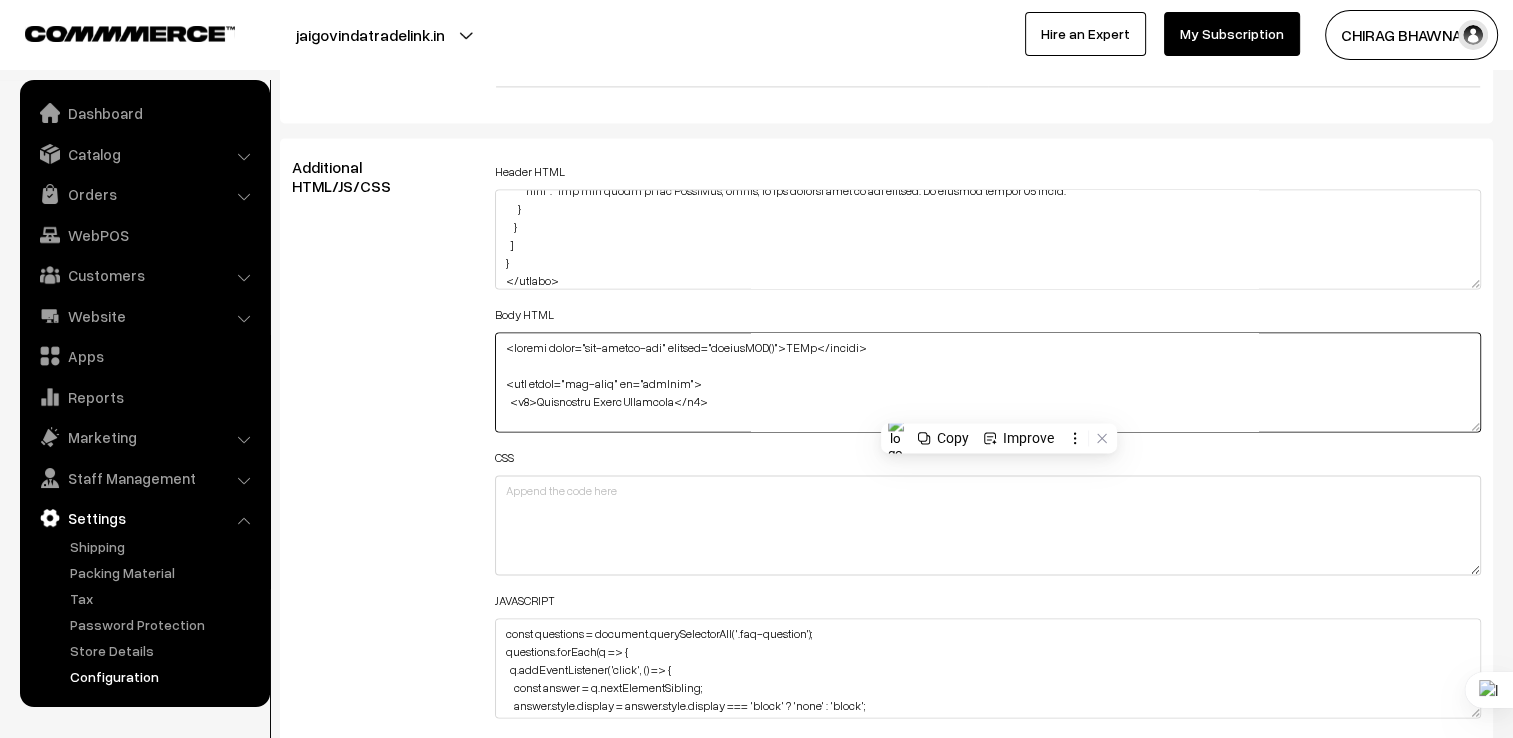 scroll, scrollTop: 446, scrollLeft: 0, axis: vertical 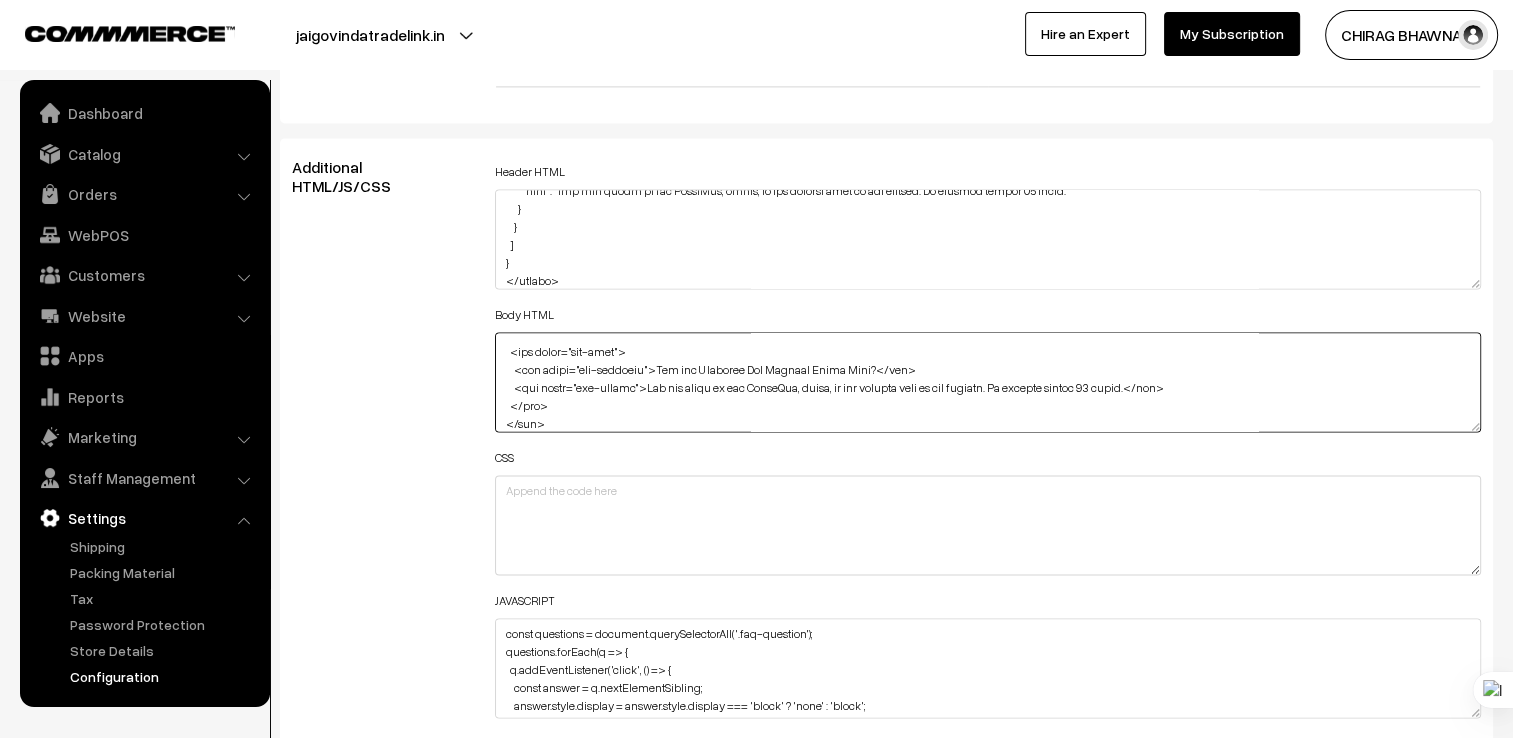 type on "<button class="faq-toggle-btn" onclick="toggleFAQ()">FAQs</button>
<div class="faq-tray" id="faqTray">
<h2>Frequently Asked Questions</h2>
<div class="faq-item">
<div class="faq-question">What types of temperature controllers do you offer?</div>
<div class="faq-answer">We offer PID, digital, and multifunction controllers from brands like Selec and Multispan.</div>
</div>
<div class="faq-item">
<div class="faq-question">Do you deliver outside [CITY]?</div>
<div class="faq-answer">Yes, we deliver across [COUNTRY] via courier. Bulk orders may qualify for discounted shipping.</div>
</div>
<div class="faq-item">
<div class="faq-question">Can I get a GST invoice for my purchase?</div>
<div class="faq-answer">Yes, all purchases include a GST-compliant invoice for your records.</div>
</div>
<div class="faq-item">
<div class="faq-question">Do you offer installation support?</div>
<div class="faq-answer">We provide remote guidance and manuals, but no on-site installa...</div>" 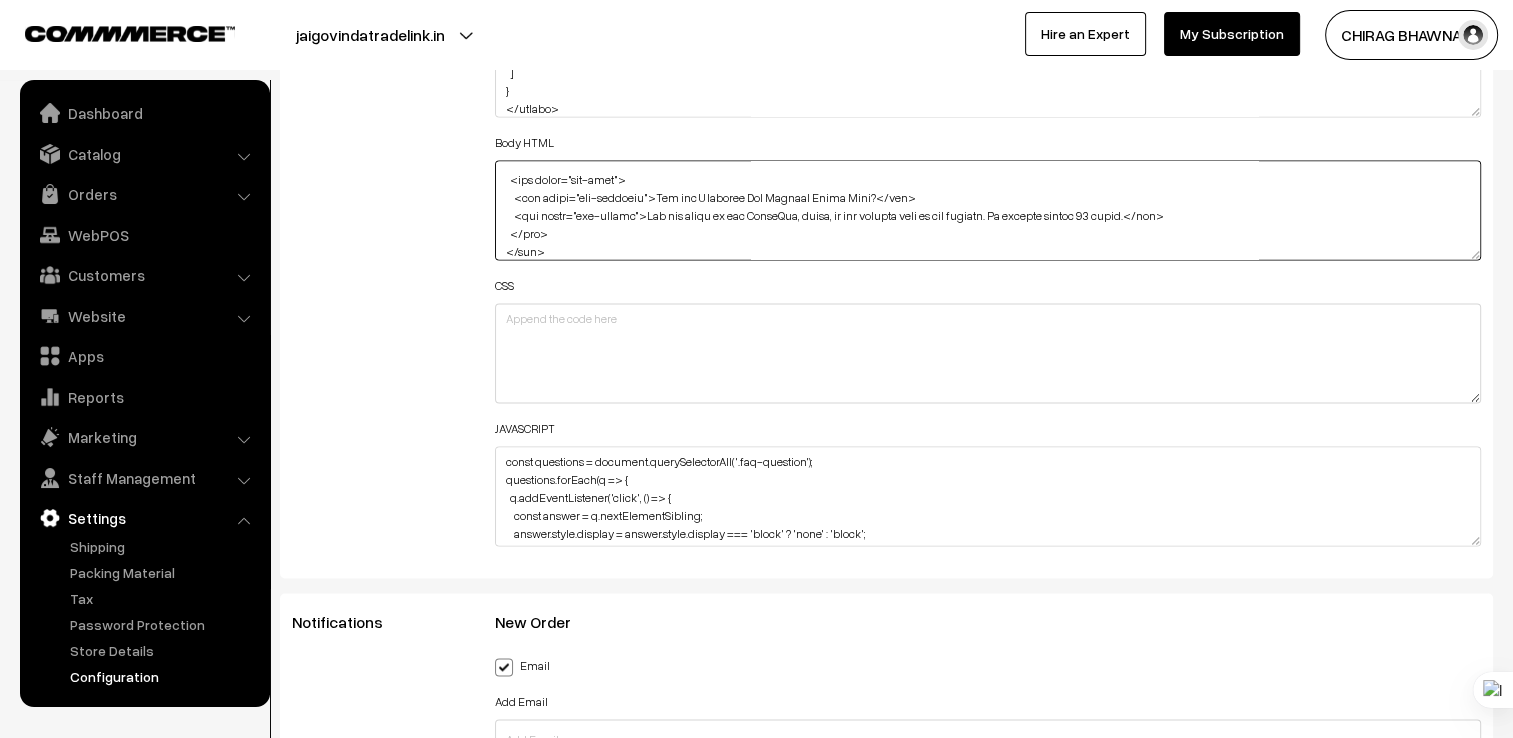 scroll, scrollTop: 3100, scrollLeft: 0, axis: vertical 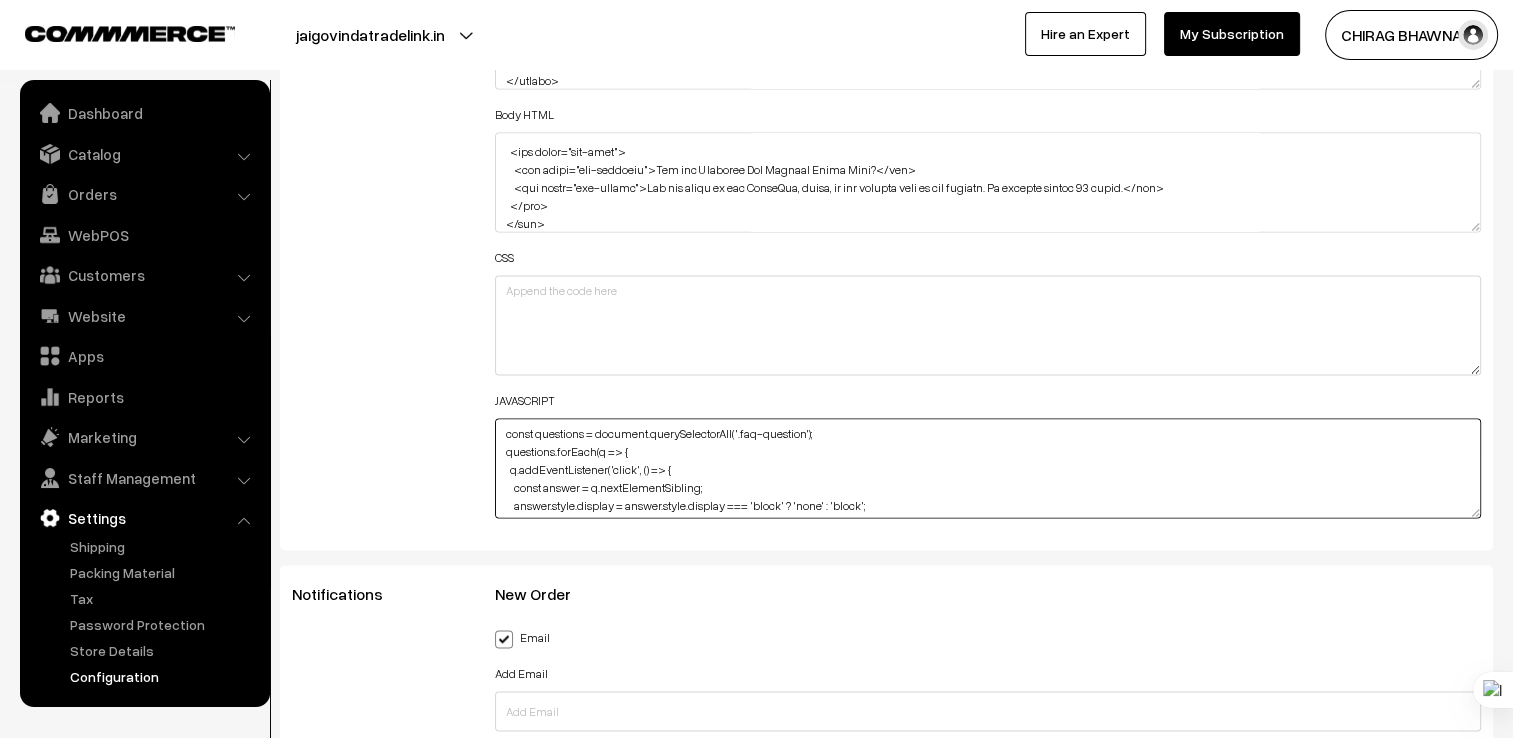 click on "const questions = document.querySelectorAll('.faq-question');
questions.forEach(q => {
q.addEventListener('click', () => {
const answer = q.nextElementSibling;
answer.style.display = answer.style.display === 'block' ? 'none' : 'block';
});
});" at bounding box center (988, 468) 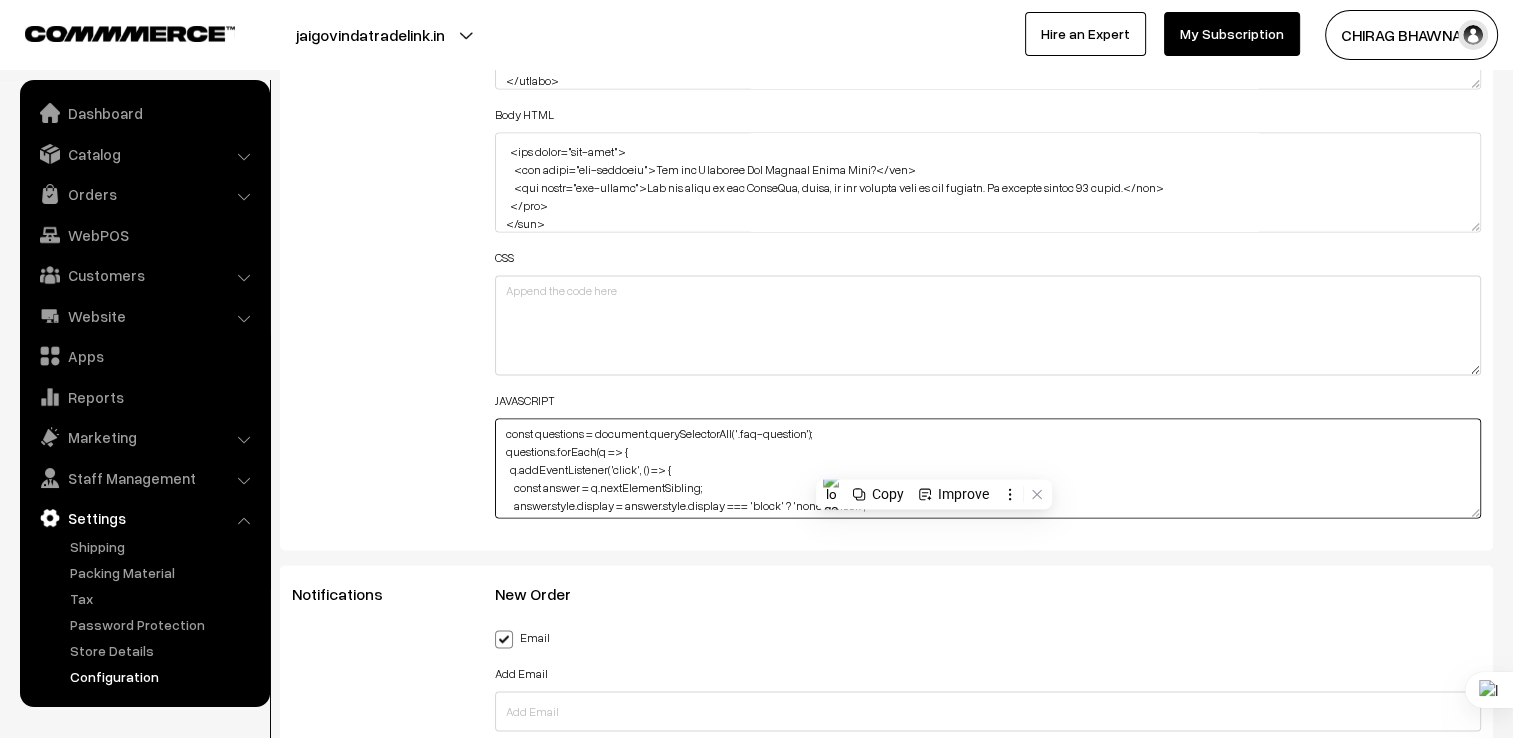 paste on "function toggleFAQ() {
const tray = document.getElementById('faqTray');
tray.classList.toggle('open');
}
document.querySelectorAll('.faq-question').forEach(q => {
q.addEventListener('click', () => {
const answer = q.nextElementSibling;
answer.style.display = answer.style.display === 'block' ? 'none' : 'block';
});
});" 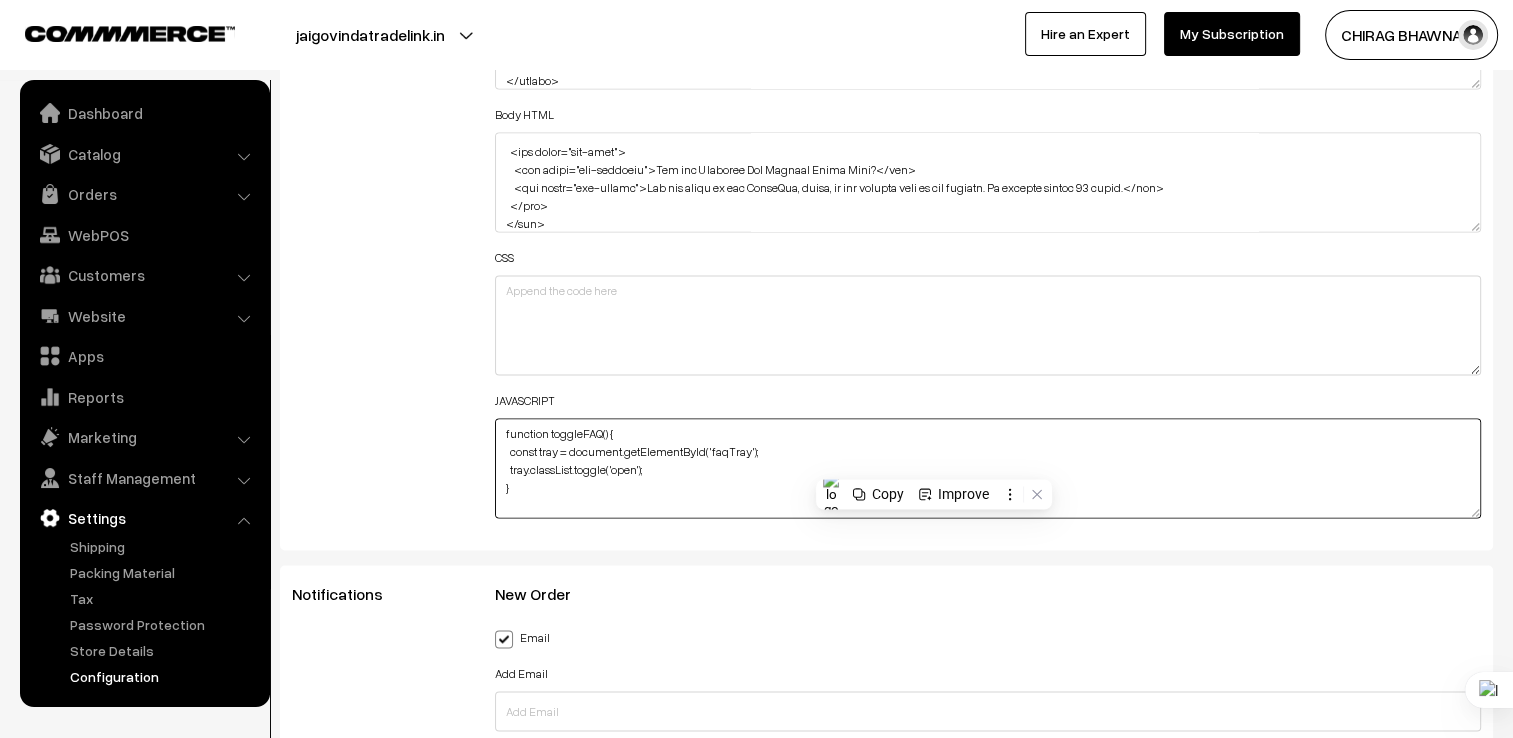 scroll, scrollTop: 104, scrollLeft: 0, axis: vertical 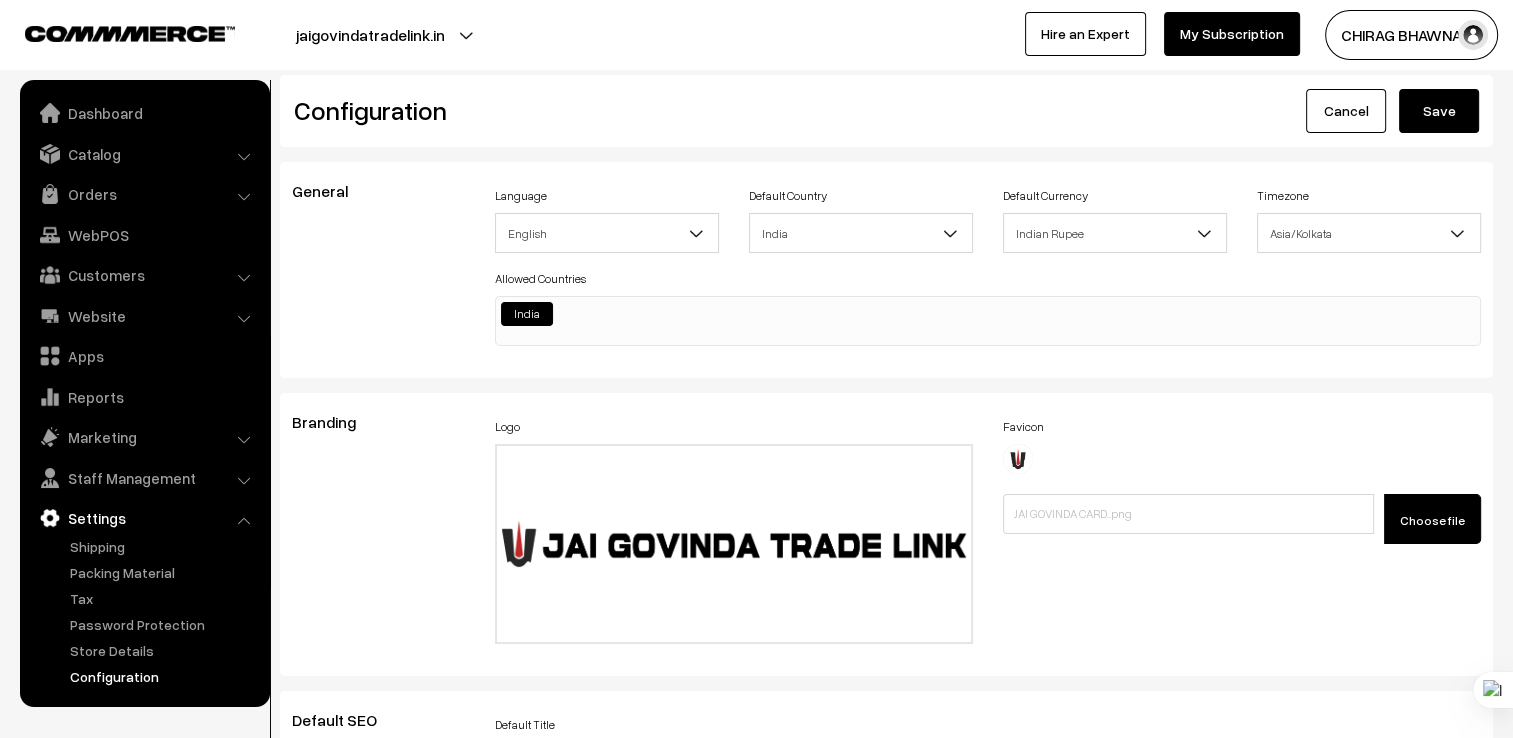 type on "function toggleFAQ() {
const tray = document.getElementById('faqTray');
tray.classList.toggle('open');
}
document.querySelectorAll('.faq-question').forEach(q => {
q.addEventListener('click', () => {
const answer = q.nextElementSibling;
answer.style.display = answer.style.display === 'block' ? 'none' : 'block';
});
});" 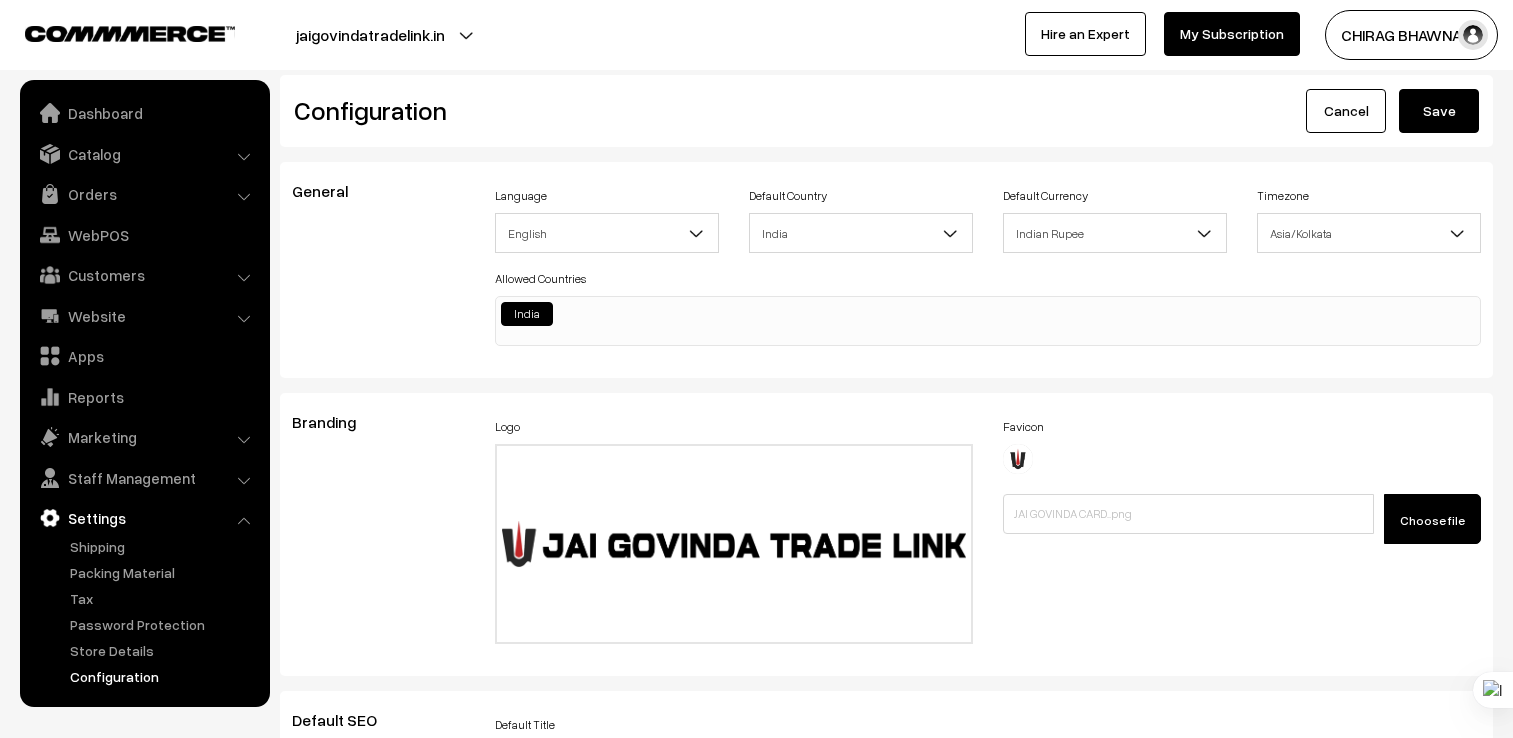 scroll, scrollTop: 0, scrollLeft: 0, axis: both 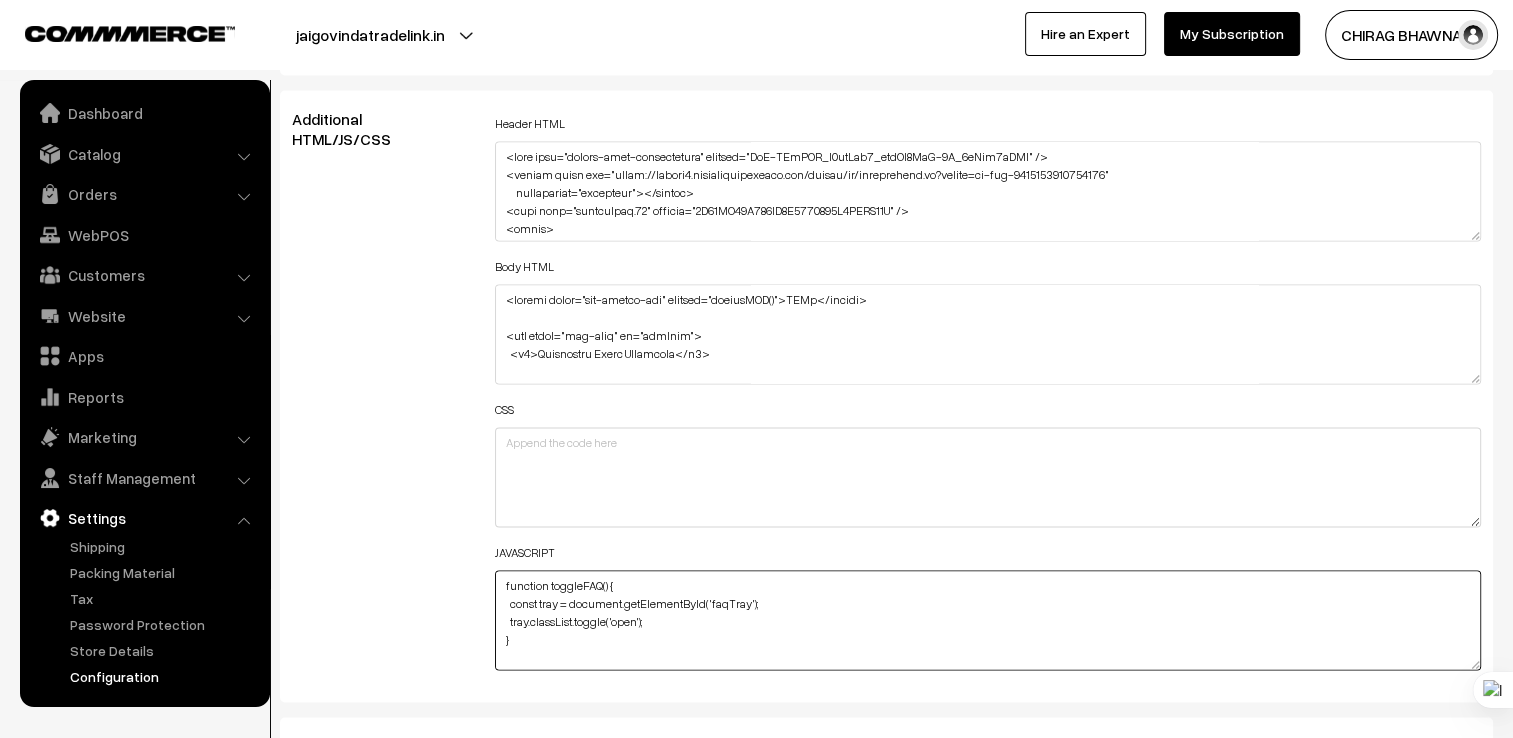 click on "function toggleFAQ() {
const tray = document.getElementById('faqTray');
tray.classList.toggle('open');
}
document.querySelectorAll('.faq-question').forEach(q => {
q.addEventListener('click', () => {
const answer = q.nextElementSibling;
answer.style.display = answer.style.display === 'block' ? 'none' : 'block';
});
});" at bounding box center [988, 620] 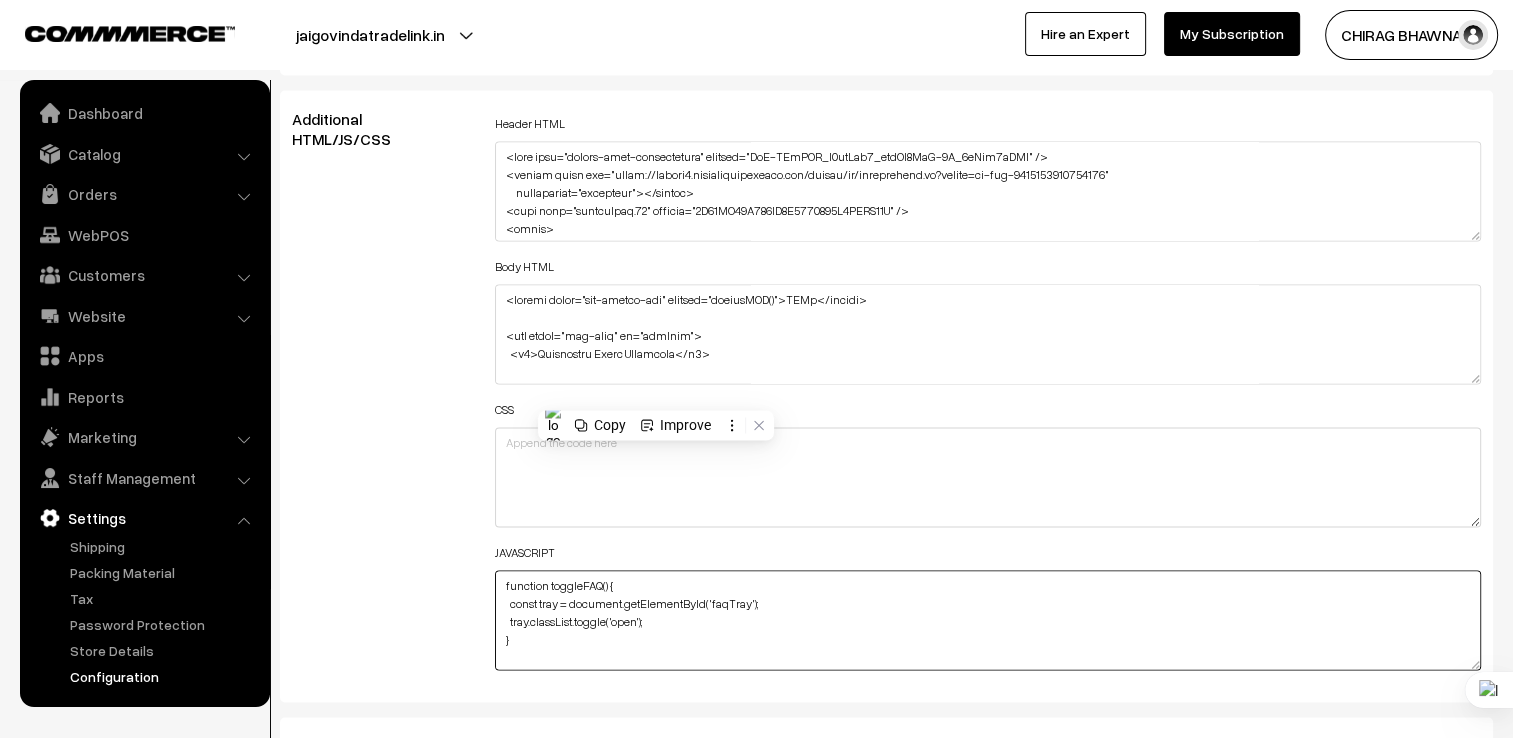 scroll, scrollTop: 104, scrollLeft: 0, axis: vertical 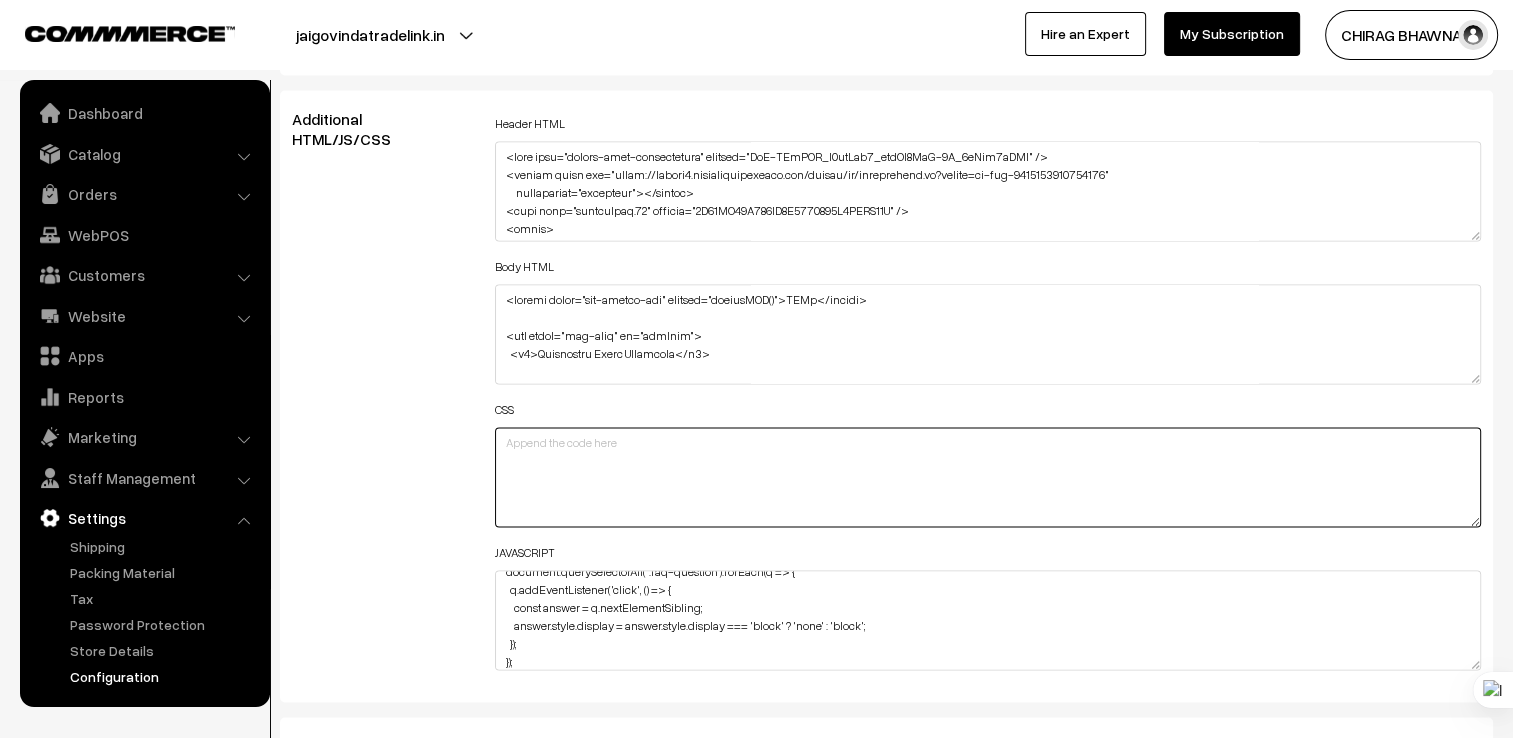 click at bounding box center (988, 477) 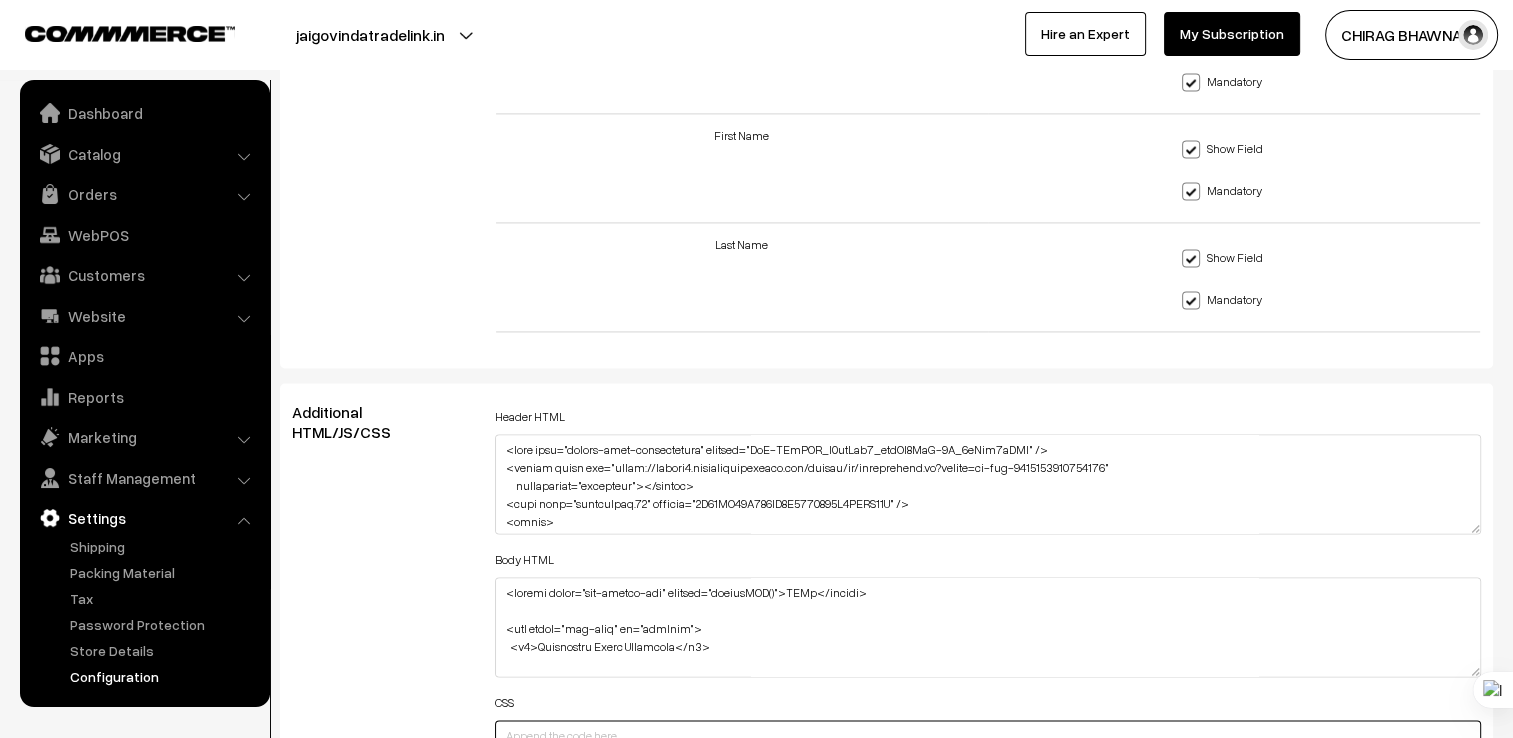 scroll, scrollTop: 2900, scrollLeft: 0, axis: vertical 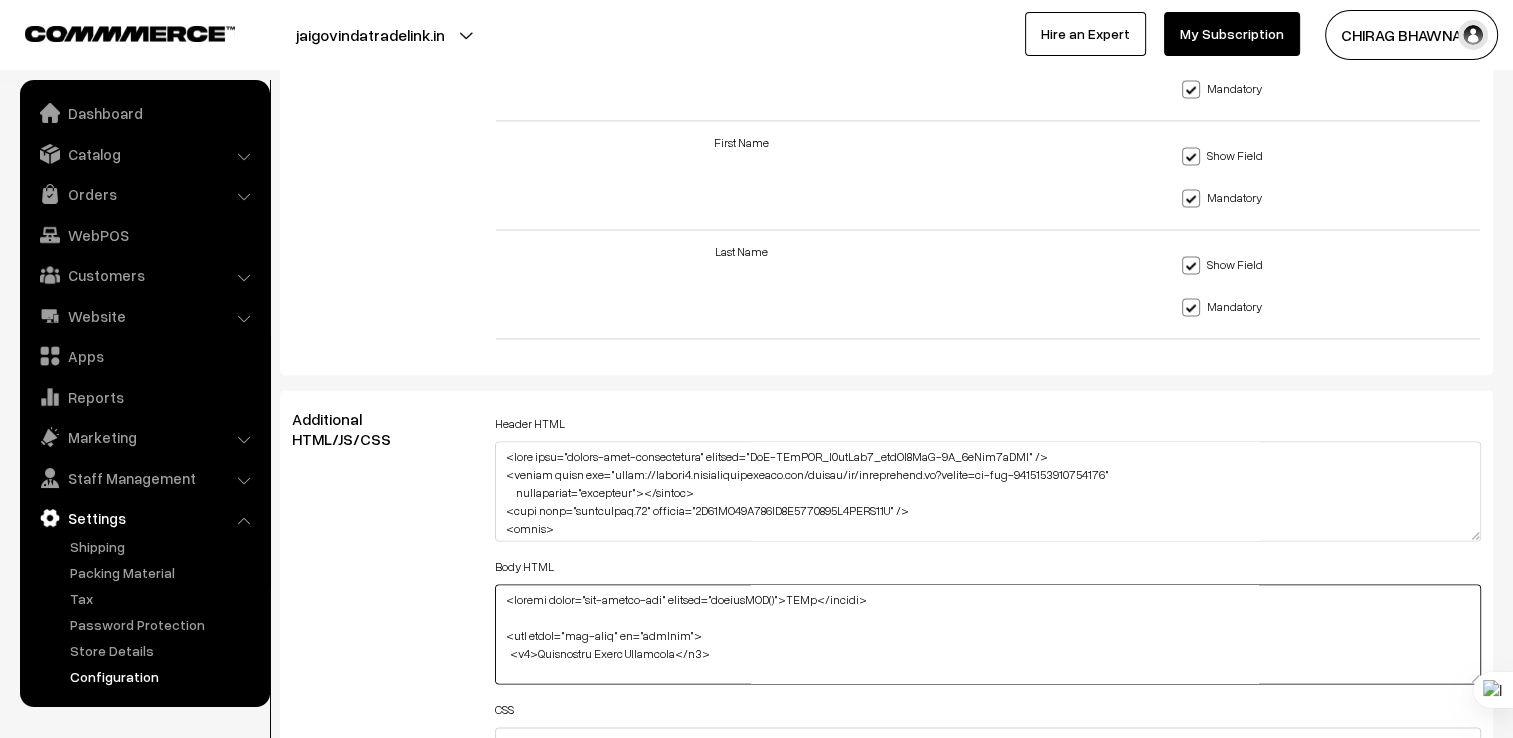 drag, startPoint x: 864, startPoint y: 339, endPoint x: 464, endPoint y: 337, distance: 400.005 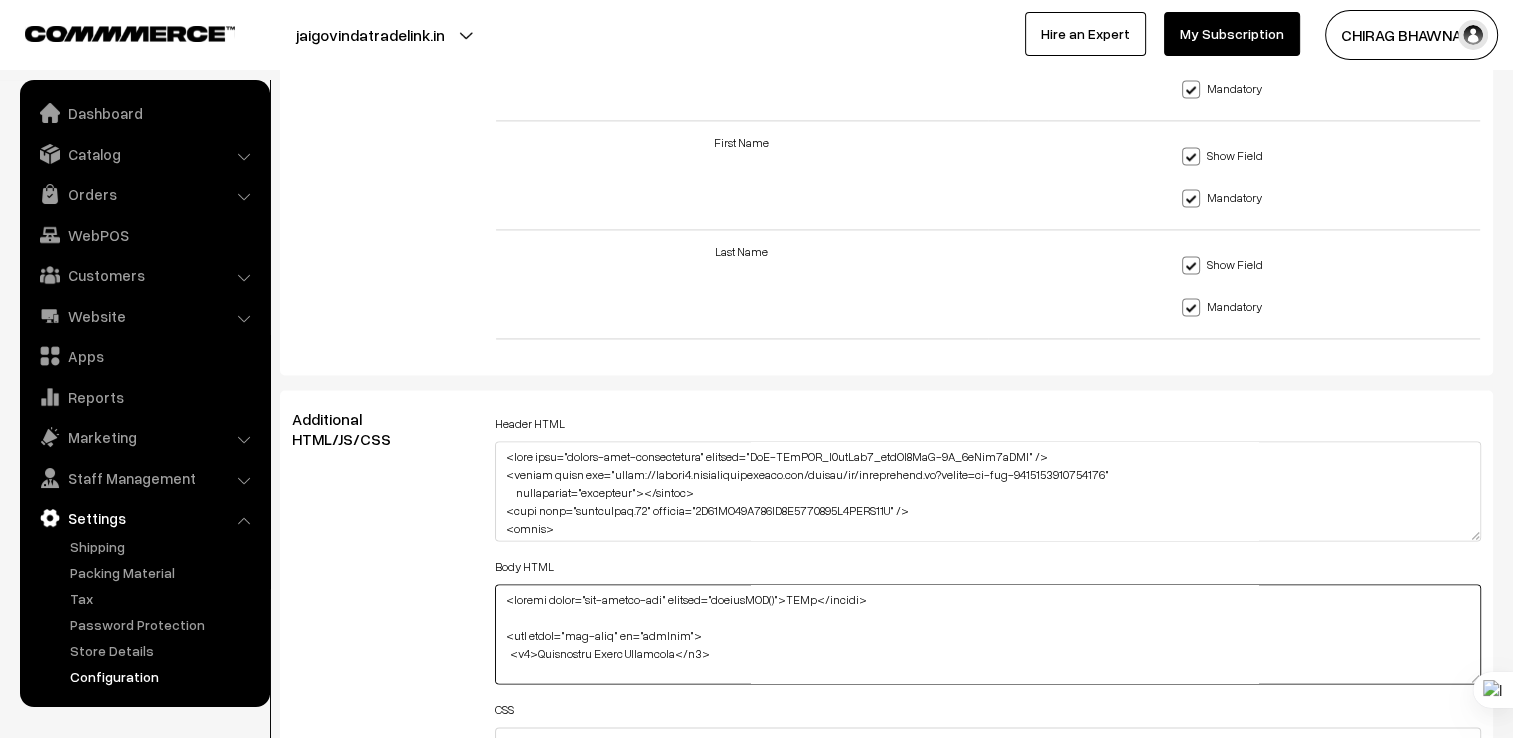 click at bounding box center [988, 634] 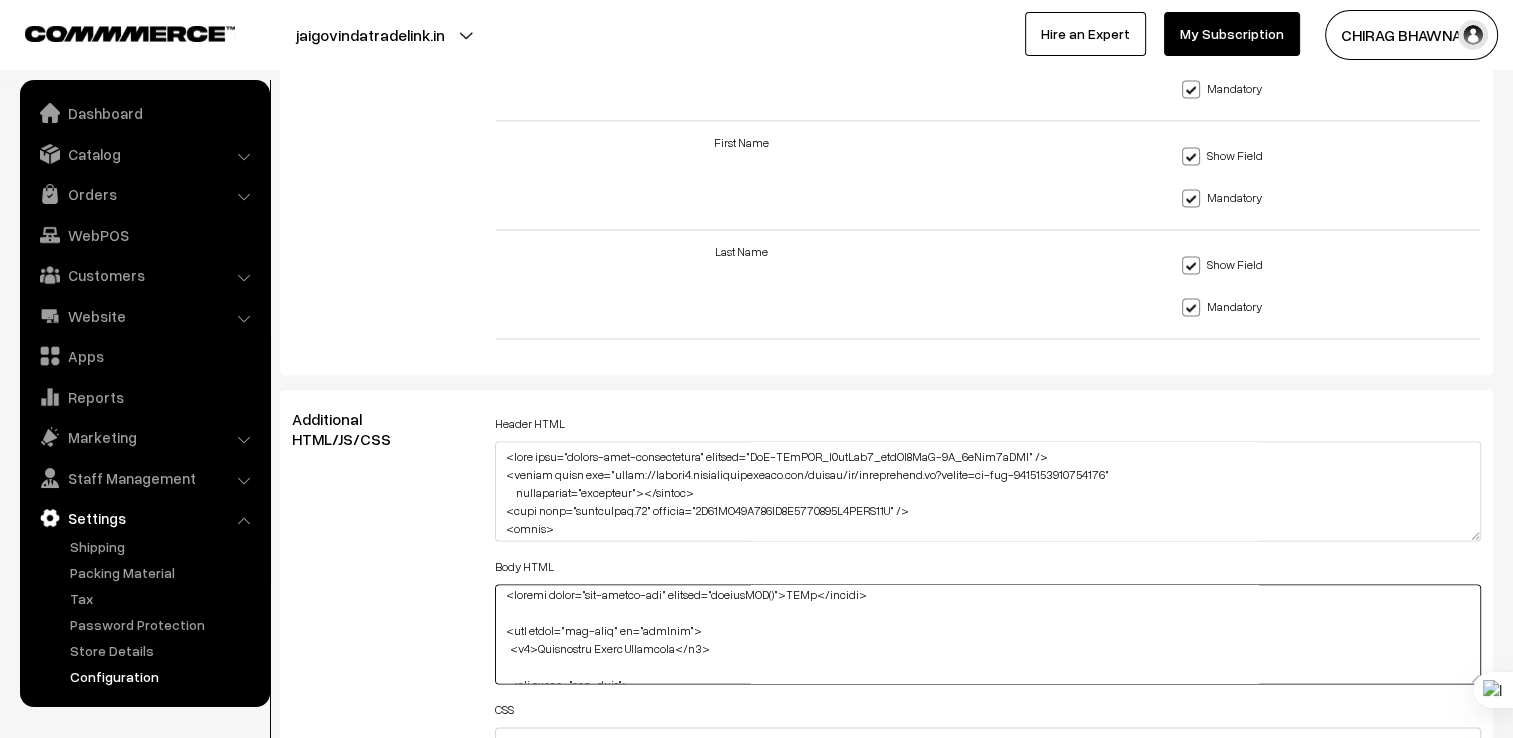 scroll, scrollTop: 0, scrollLeft: 0, axis: both 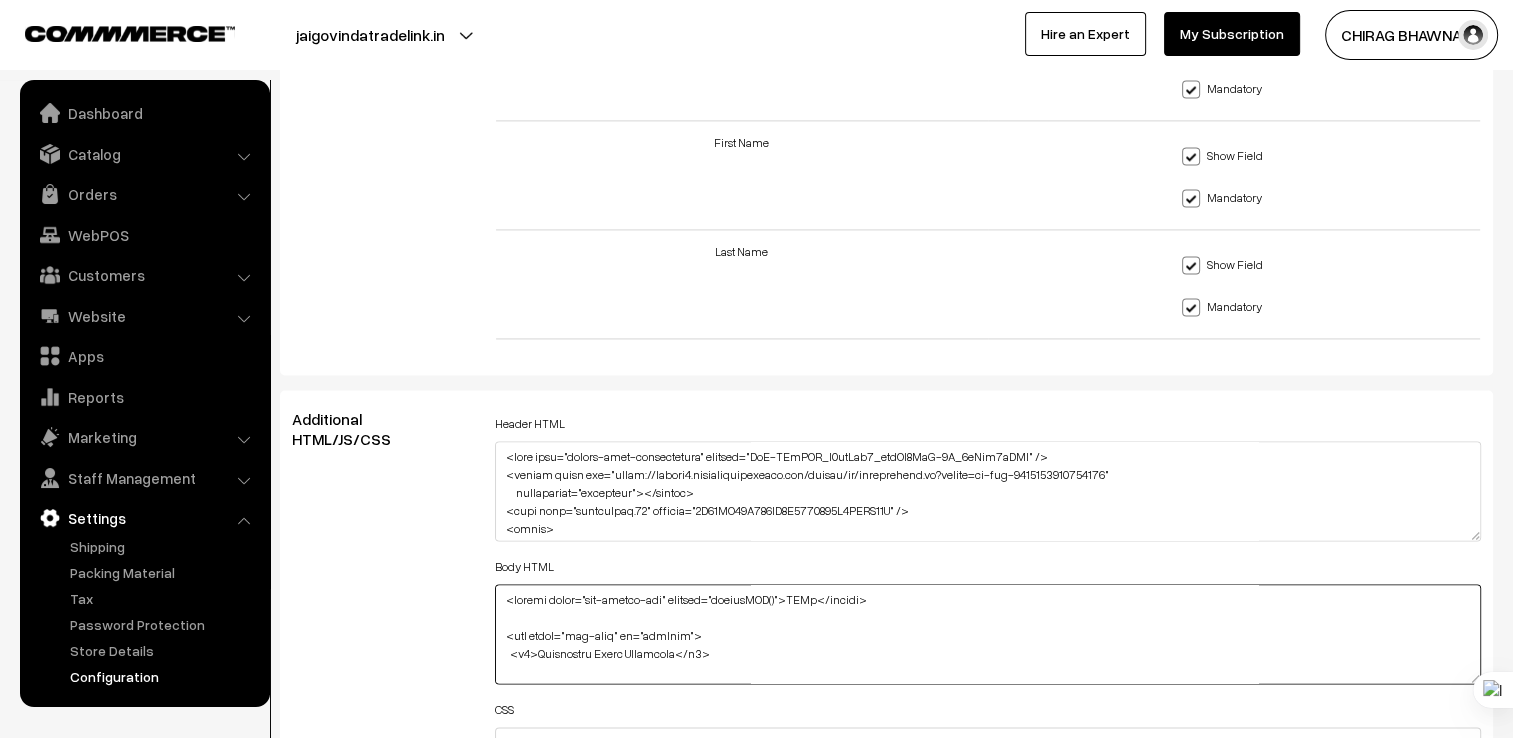 click at bounding box center [988, 634] 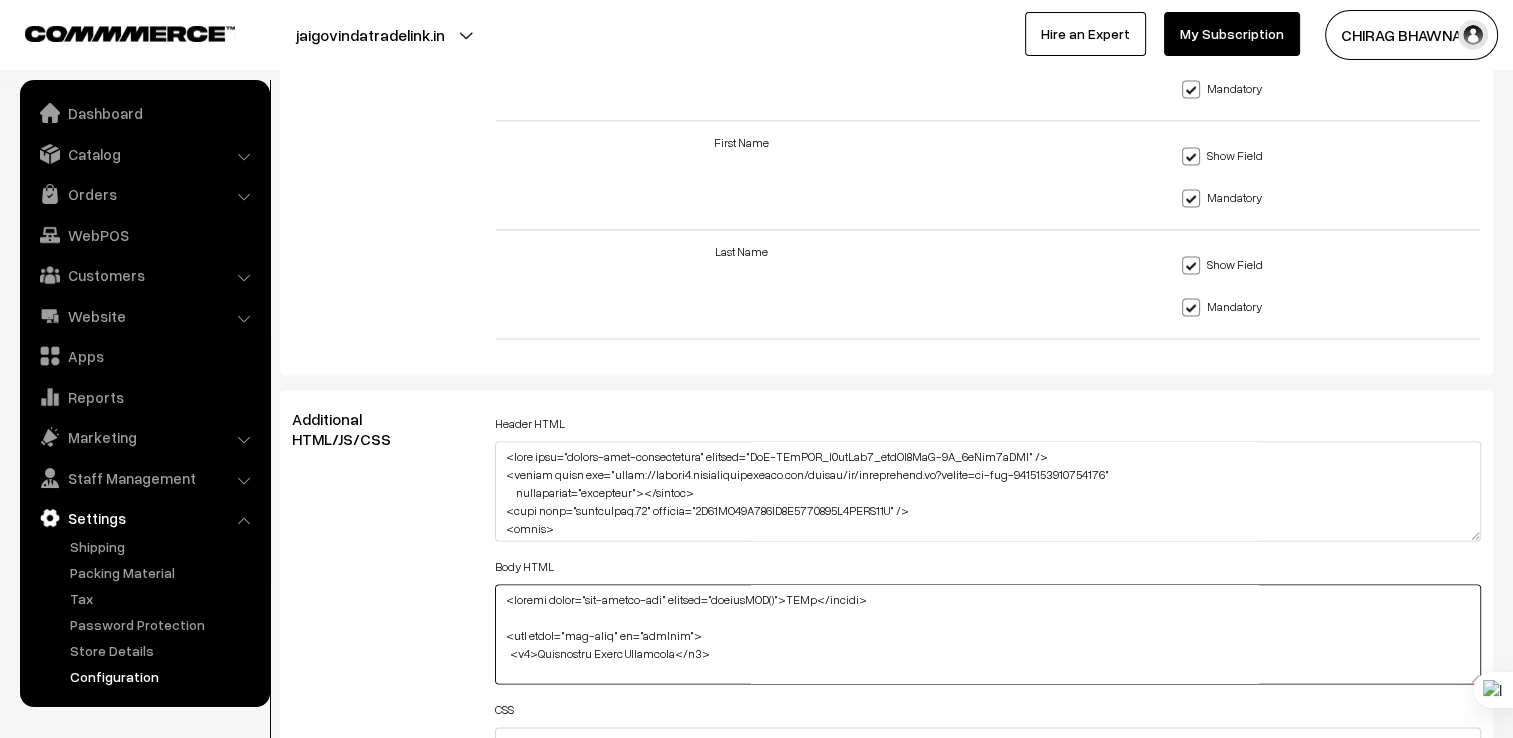 drag, startPoint x: 684, startPoint y: 373, endPoint x: 504, endPoint y: 373, distance: 180 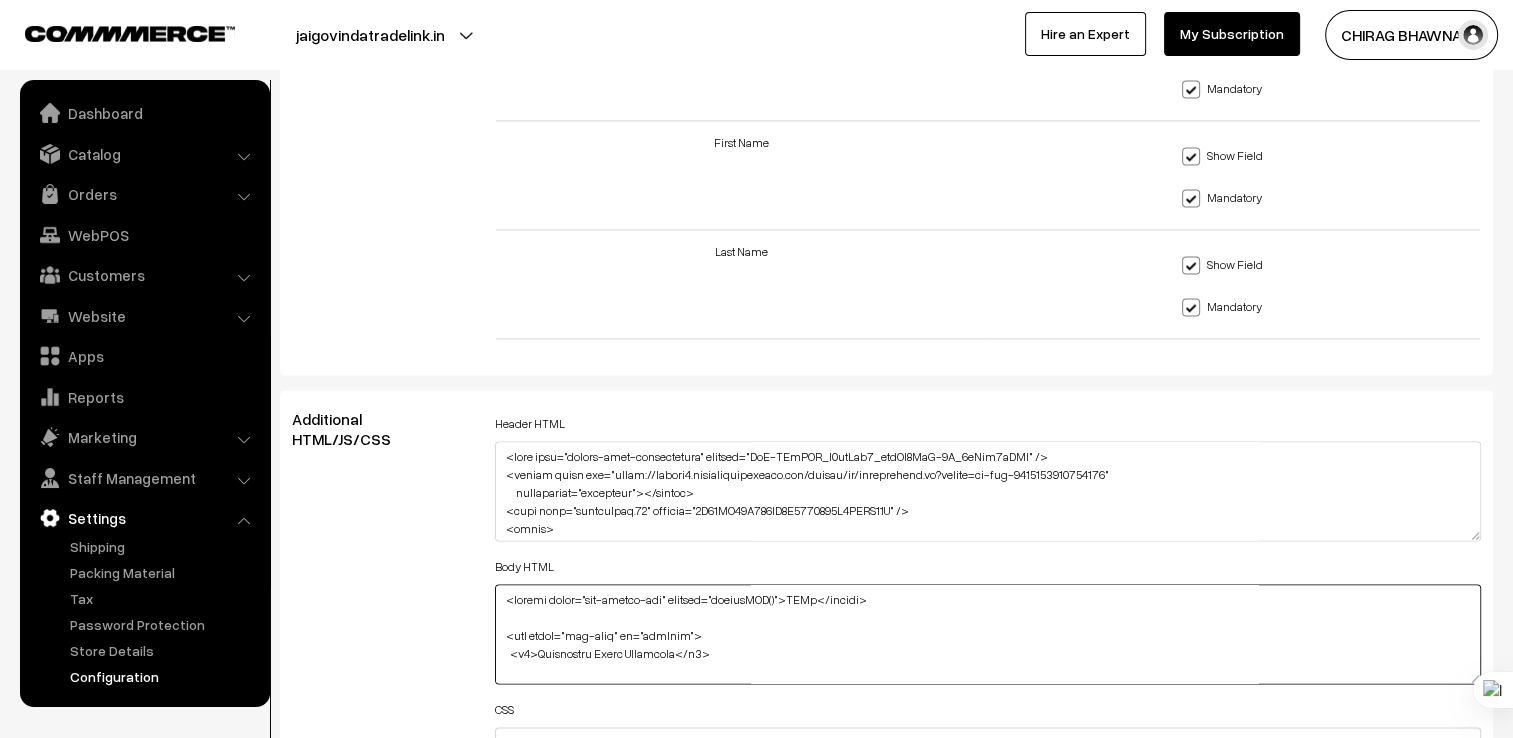 click at bounding box center (988, 634) 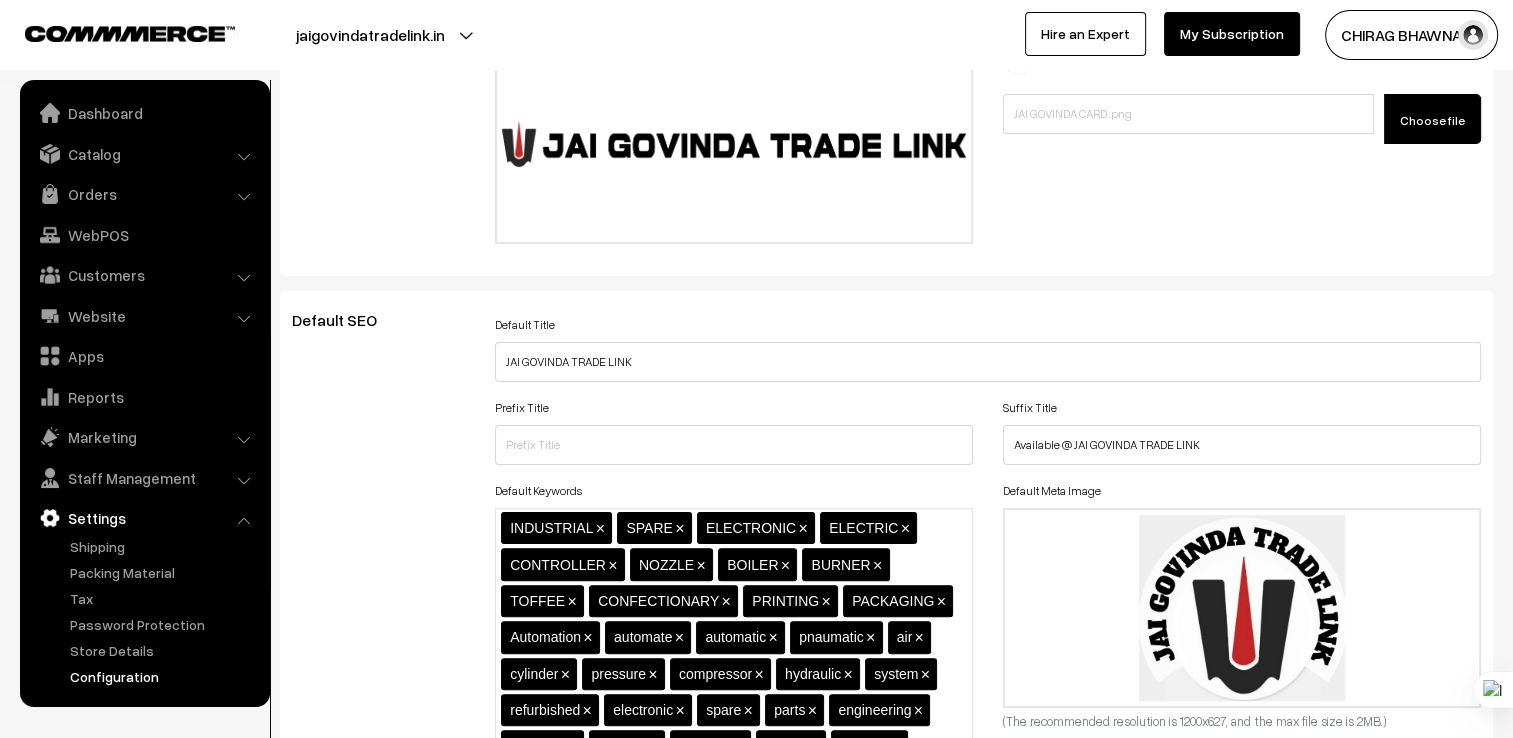 scroll, scrollTop: 0, scrollLeft: 0, axis: both 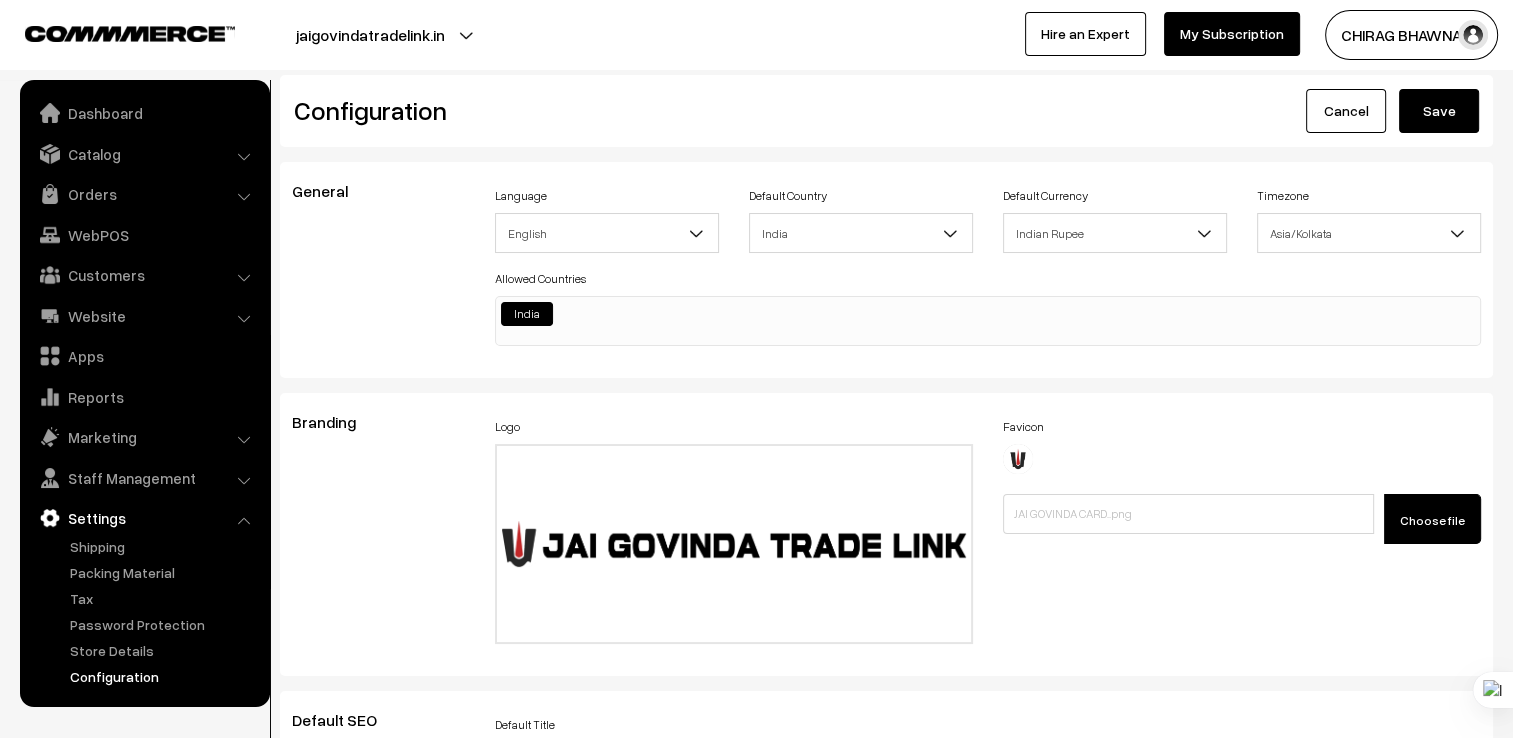 click on "Save" at bounding box center [1439, 111] 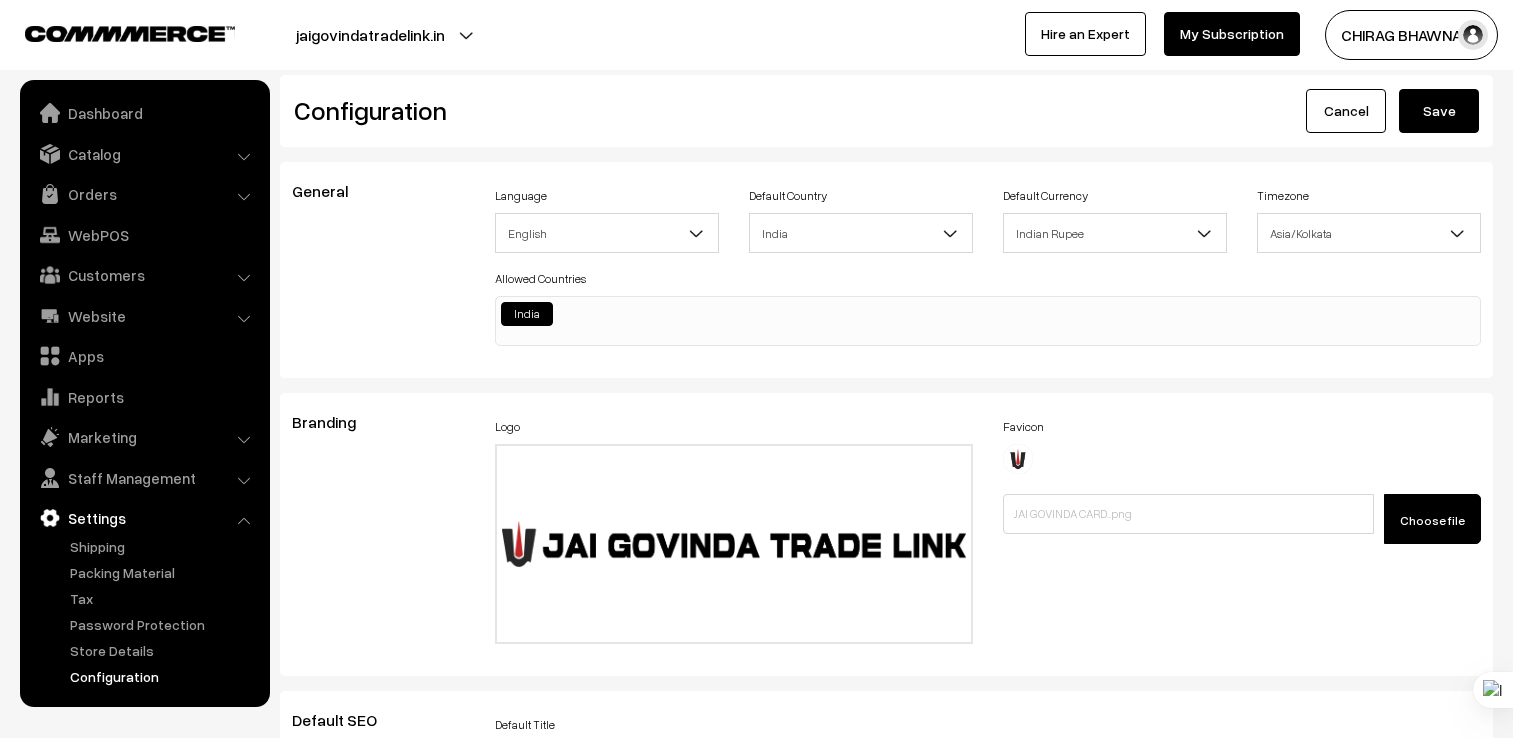 scroll, scrollTop: 0, scrollLeft: 0, axis: both 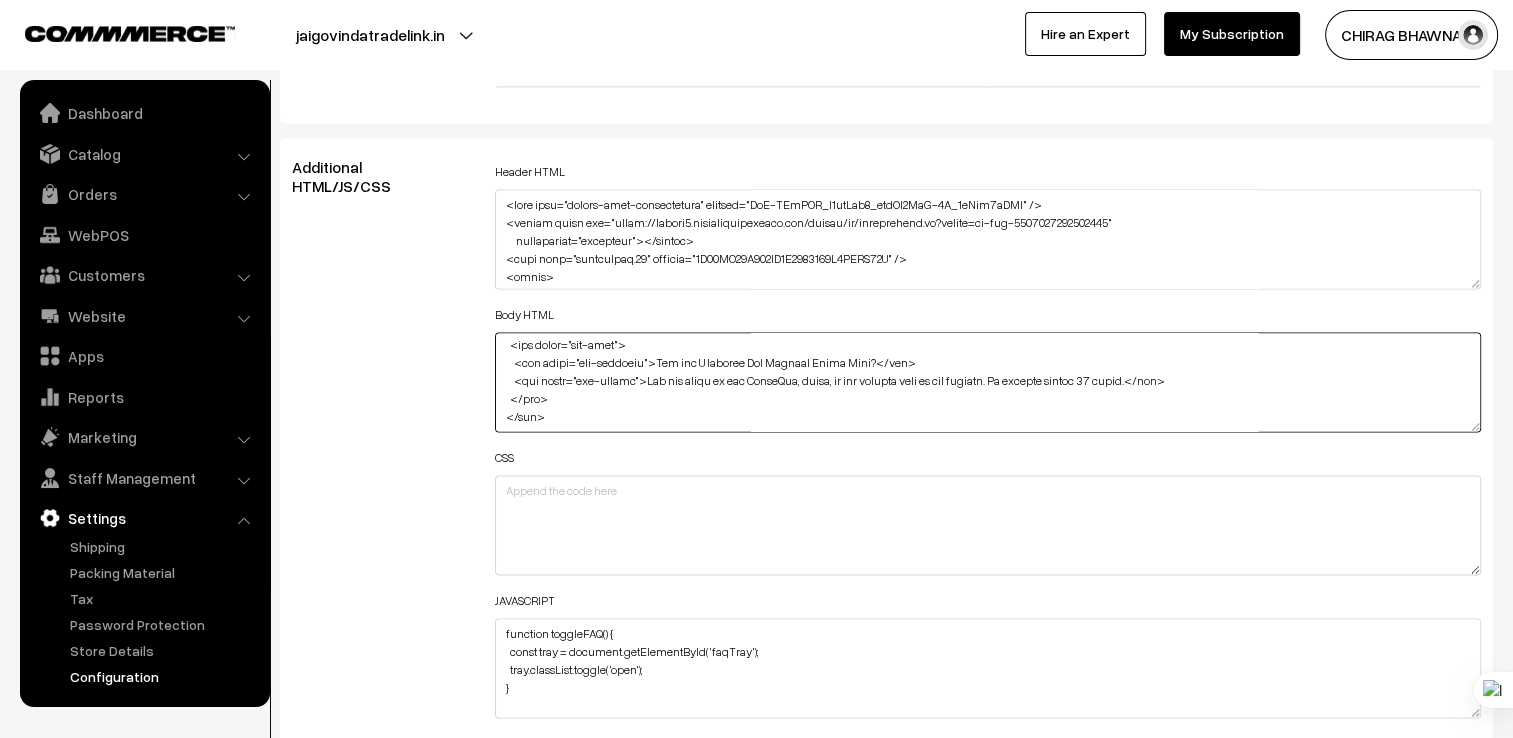 click at bounding box center (988, 382) 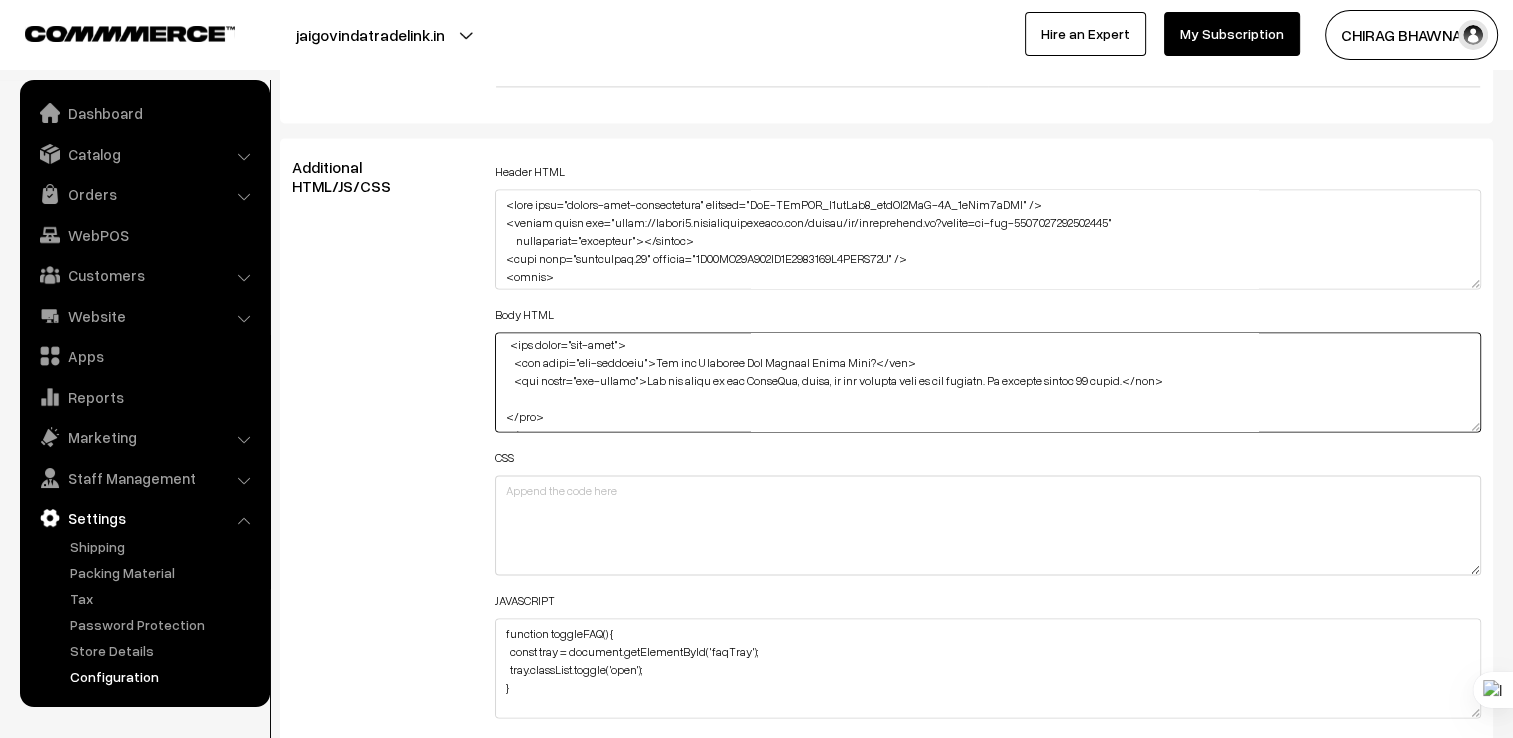 click at bounding box center [988, 382] 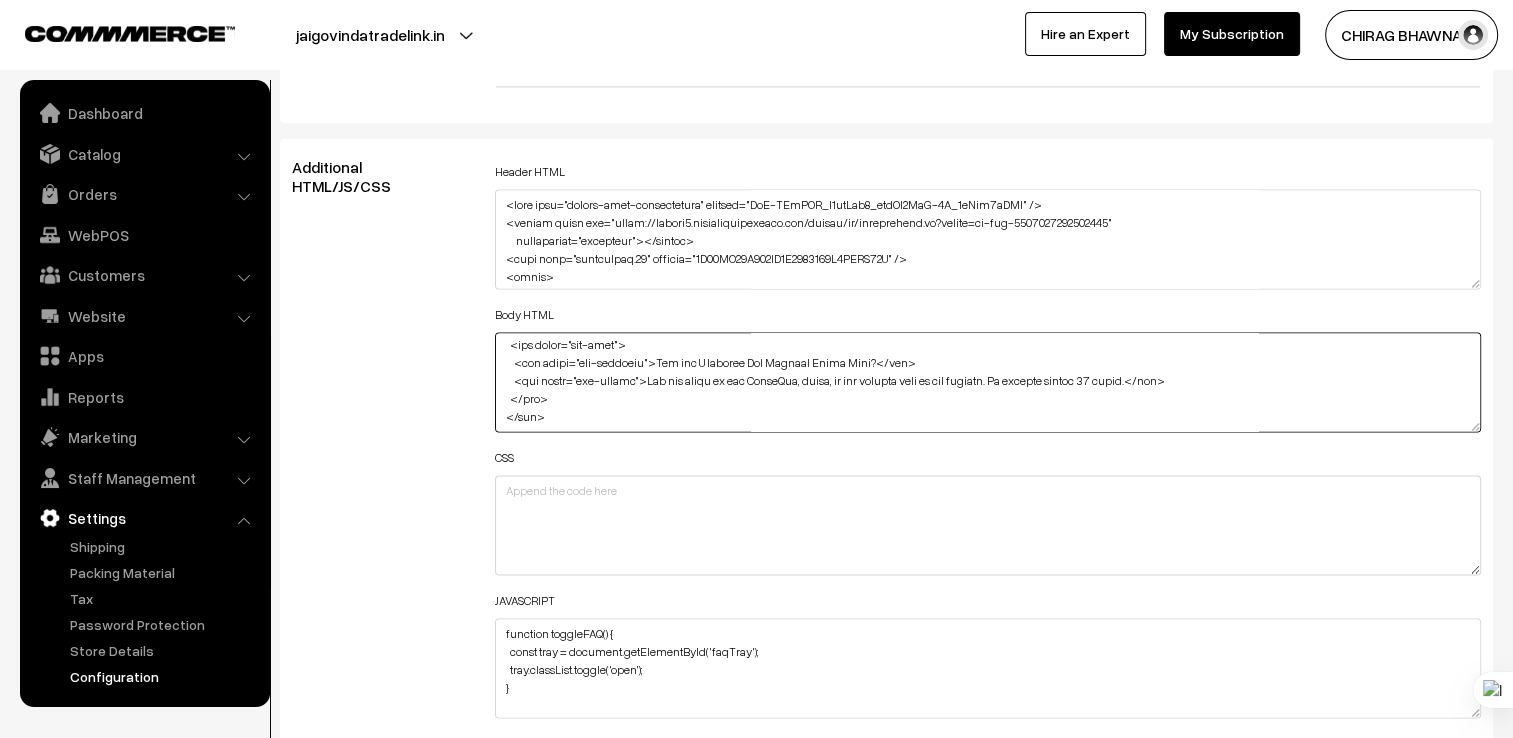 paste on "<div class="faq-item">
<div class="faq-question">What types of products does Jai Govinda Trade Link specialize in?</div>
<div class="faq-answer">We specialize in industrial spares including temperature controllers, sensors, relays, and automation components.</div>
</div>
<div class="faq-item">
<div class="faq-question">Are your temperature controllers compatible with industrial systems?</div>
<div class="faq-answer">Yes, our controllers are compatible with most industrial setups and support standard input/output configurations.</div>
</div>
<div class="faq-item">
<div class="faq-question">Do you offer bulk pricing or wholesale discounts?</div>
<div class="faq-answer">Yes, we offer competitive bulk pricing and special rates for wholesale buyers. Contact us for a custom quote.</div>
</div>
<div class="faq-item">
<div class="faq-question">How long does delivery take within India?</div>
<div class="faq-answer">Delivery typically takes 3–7 business days depending on your location and courier ..." 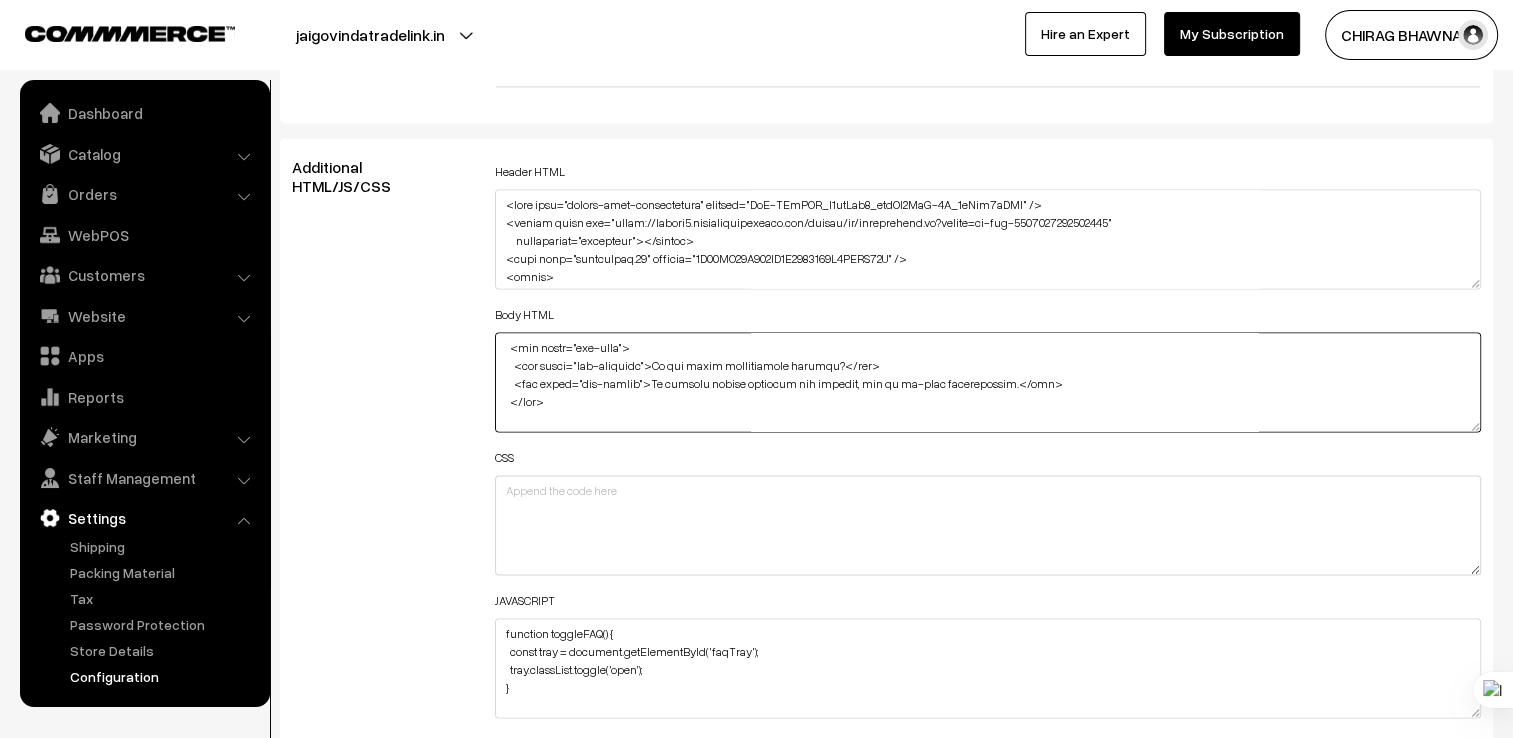 scroll, scrollTop: 353, scrollLeft: 0, axis: vertical 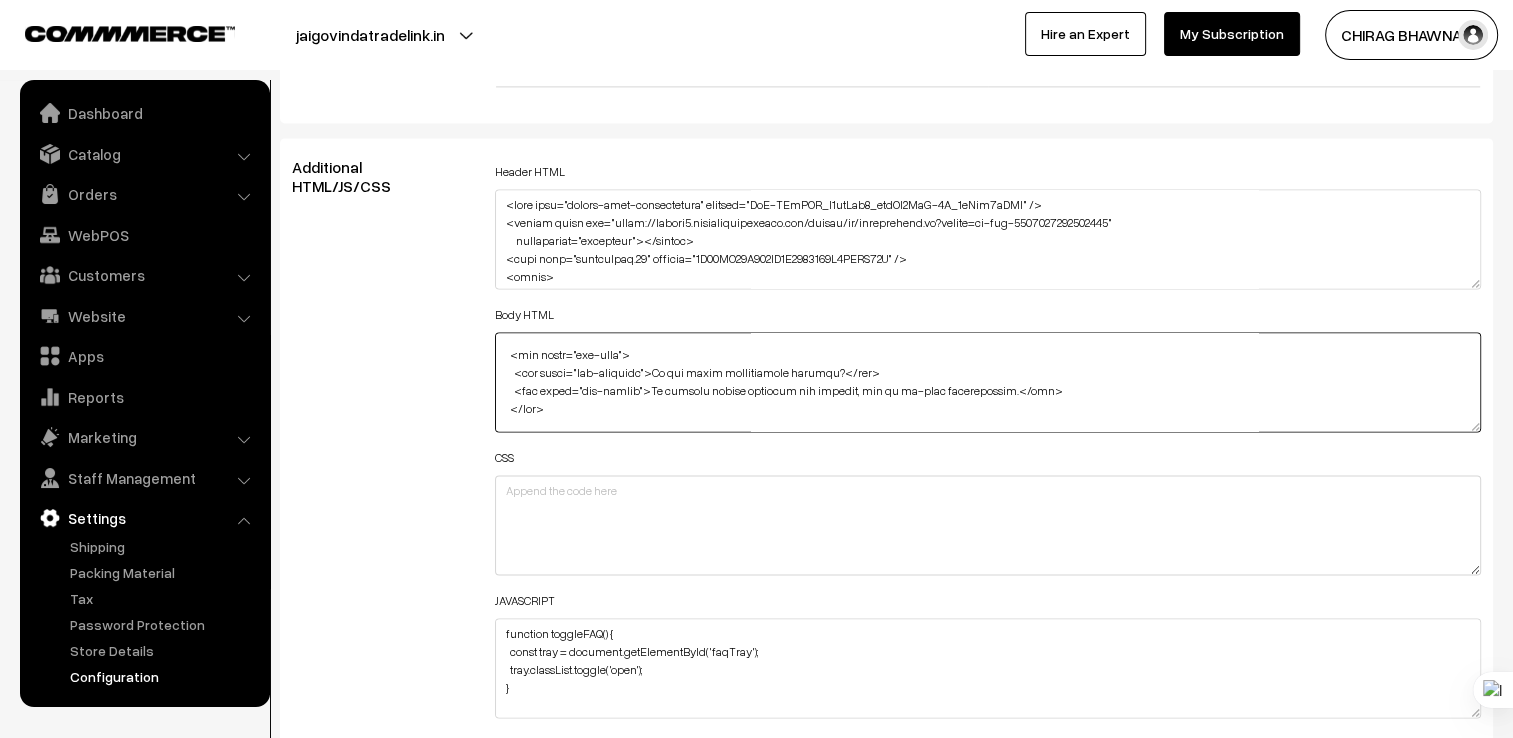click at bounding box center (988, 382) 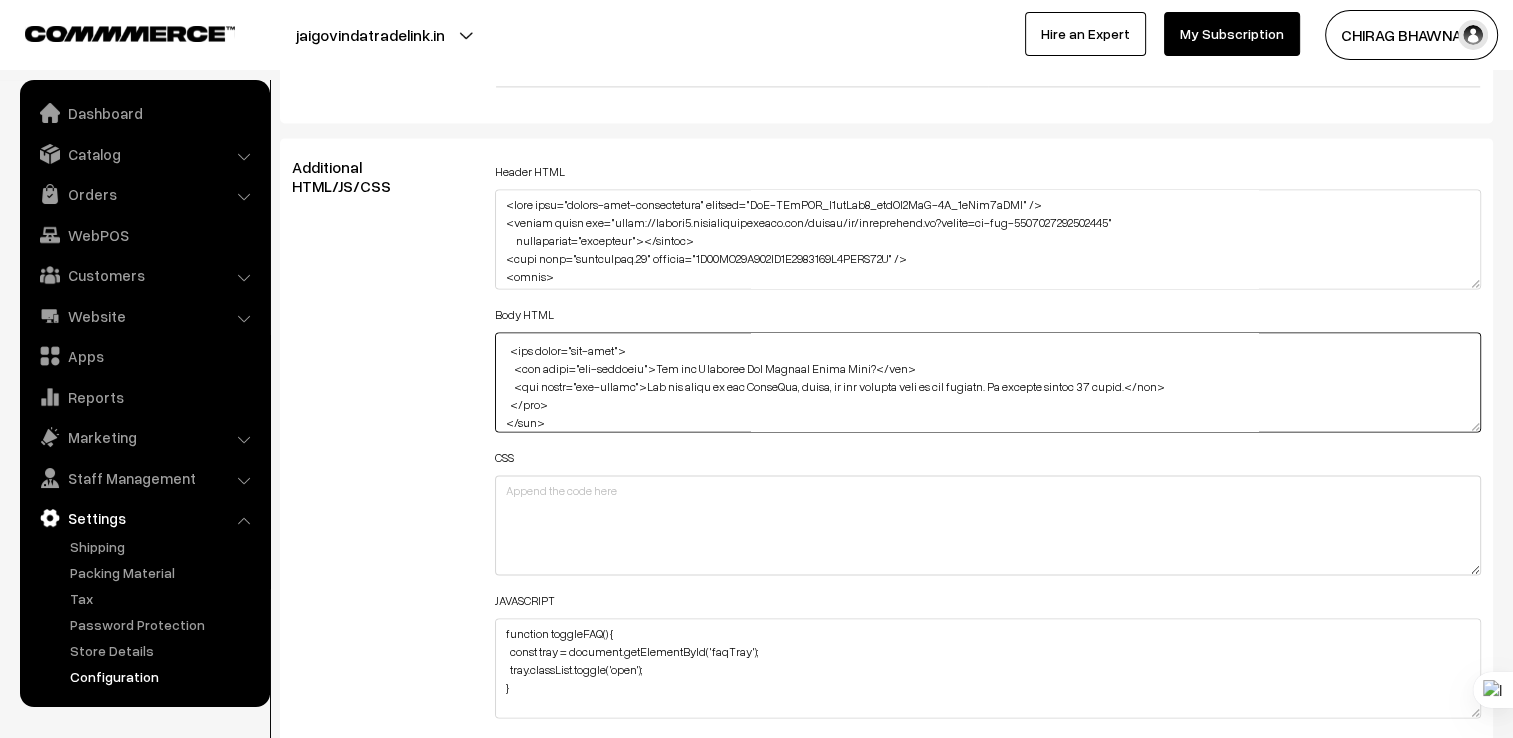 scroll, scrollTop: 453, scrollLeft: 0, axis: vertical 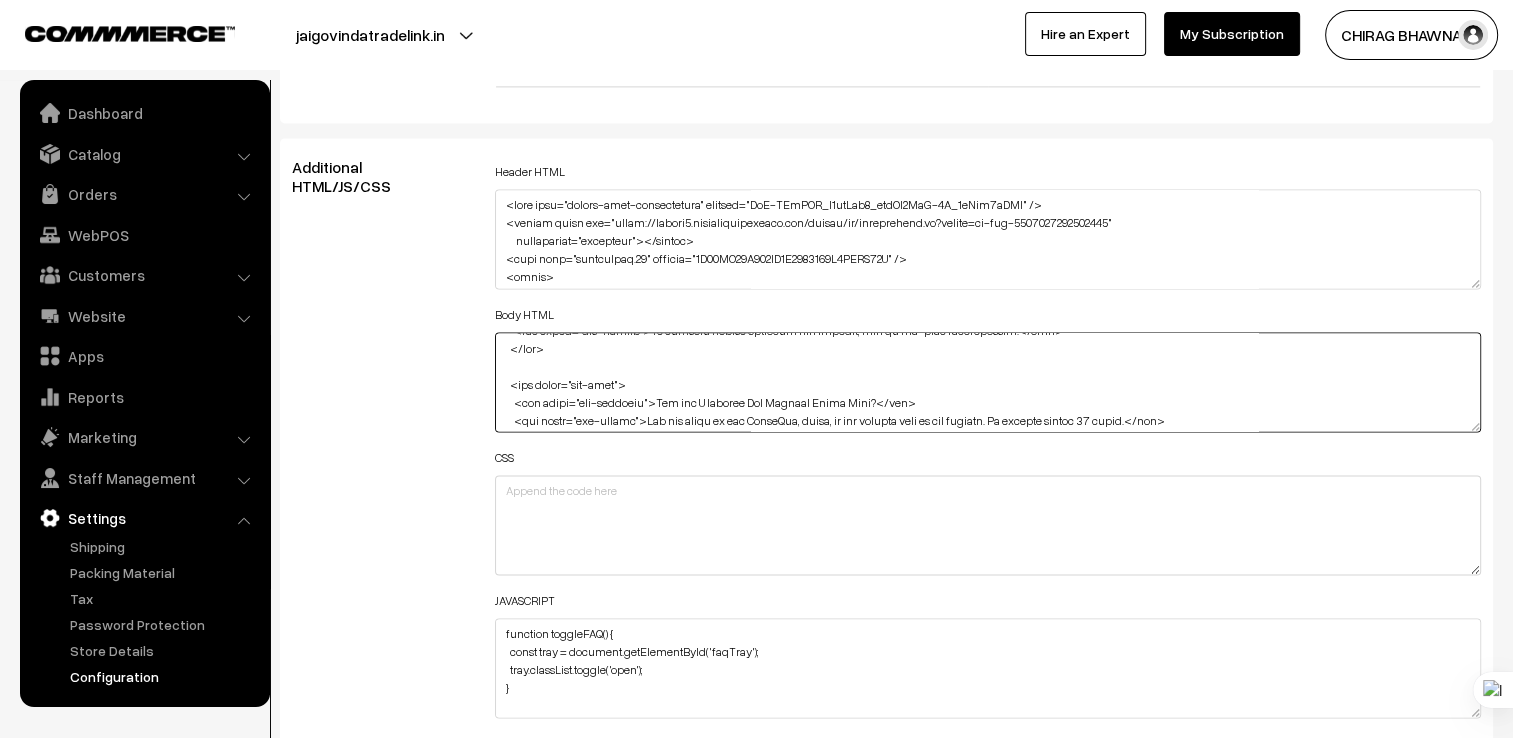 click at bounding box center [988, 382] 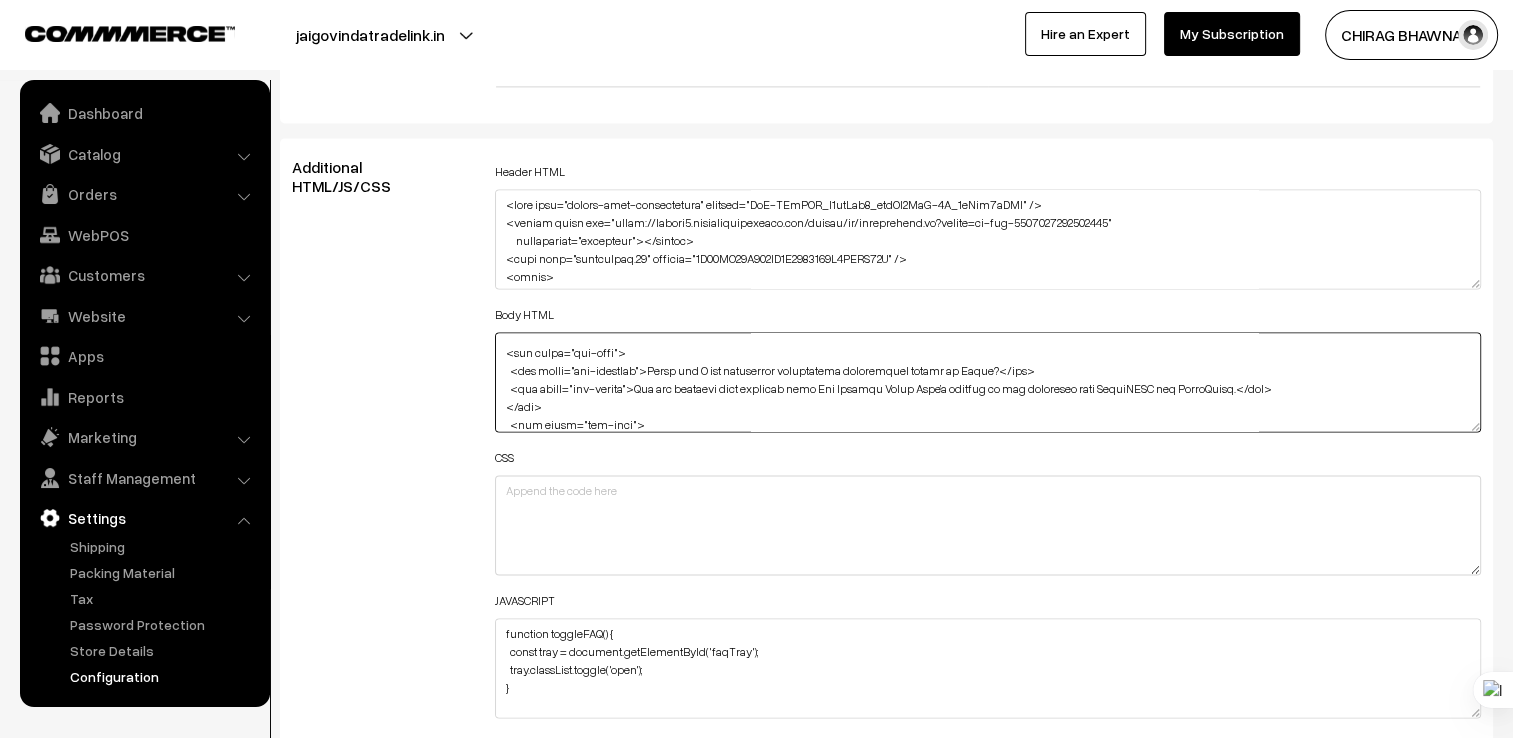 scroll, scrollTop: 1317, scrollLeft: 0, axis: vertical 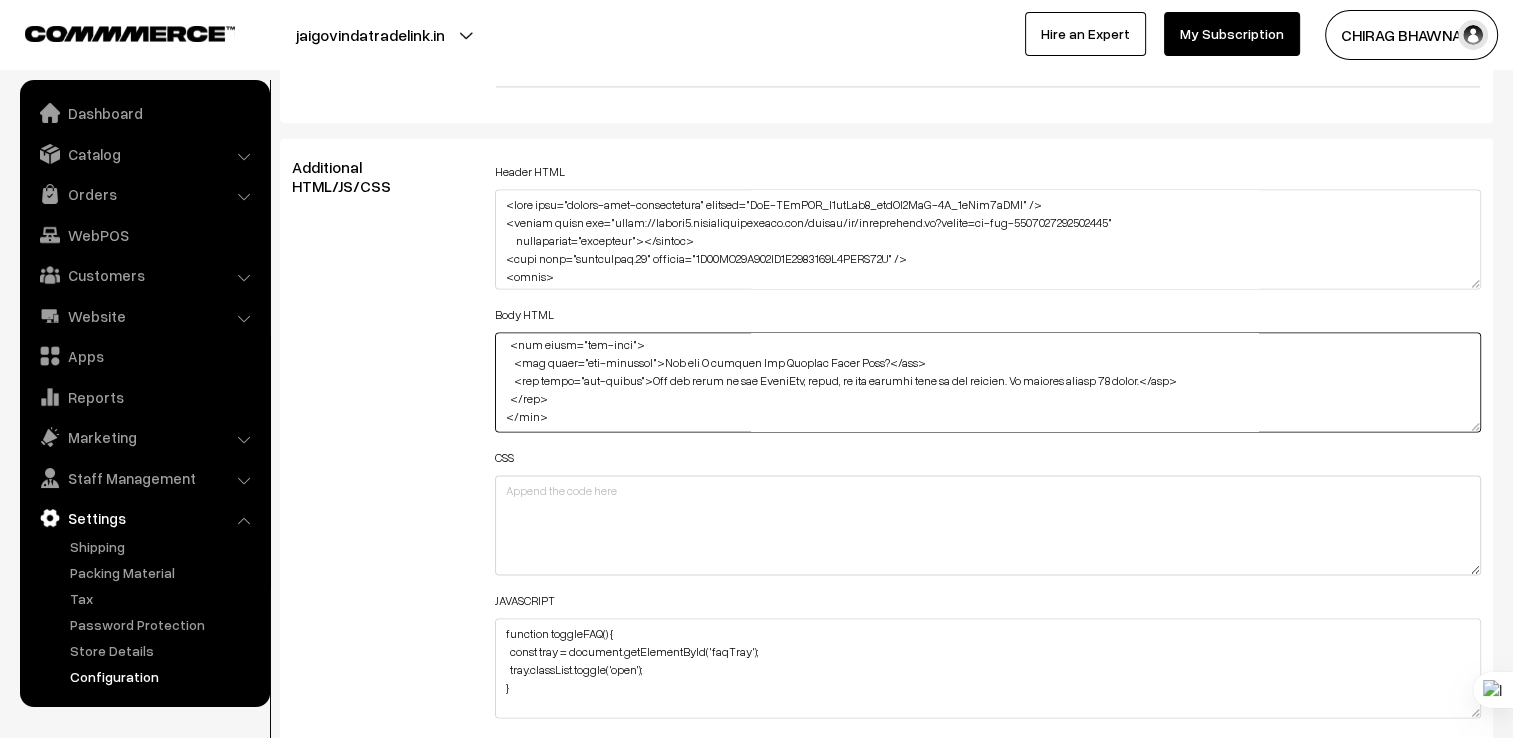 type on "<button class="faq-toggle-btn" onclick="toggleFAQ()">FAQs</button>
<div class="faq-tray" id="faqTray">
<h2>Frequently Asked Questions</h2>
<div class="faq-item">
<div class="faq-question">What types of temperature controllers do you offer?</div>
<div class="faq-answer">We offer PID, digital, and multifunction controllers from brands like Selec and Multispan.</div>
</div>
<div class="faq-item">
<div class="faq-question">Do you deliver outside Gwalior?</div>
<div class="faq-answer">Yes, we deliver across India via courier. Bulk orders may qualify for discounted shipping.</div>
</div>
<div class="faq-item">
<div class="faq-question">Can I get a GST invoice for my purchase?</div>
<div class="faq-answer">Yes, all purchases include a GST-compliant invoice for your records.</div>
</div>
<div class="faq-item">
<div class="faq-question">Do you offer installation support?</div>
<div class="faq-answer">We provide remote guidance and manuals, but no on-site installa..." 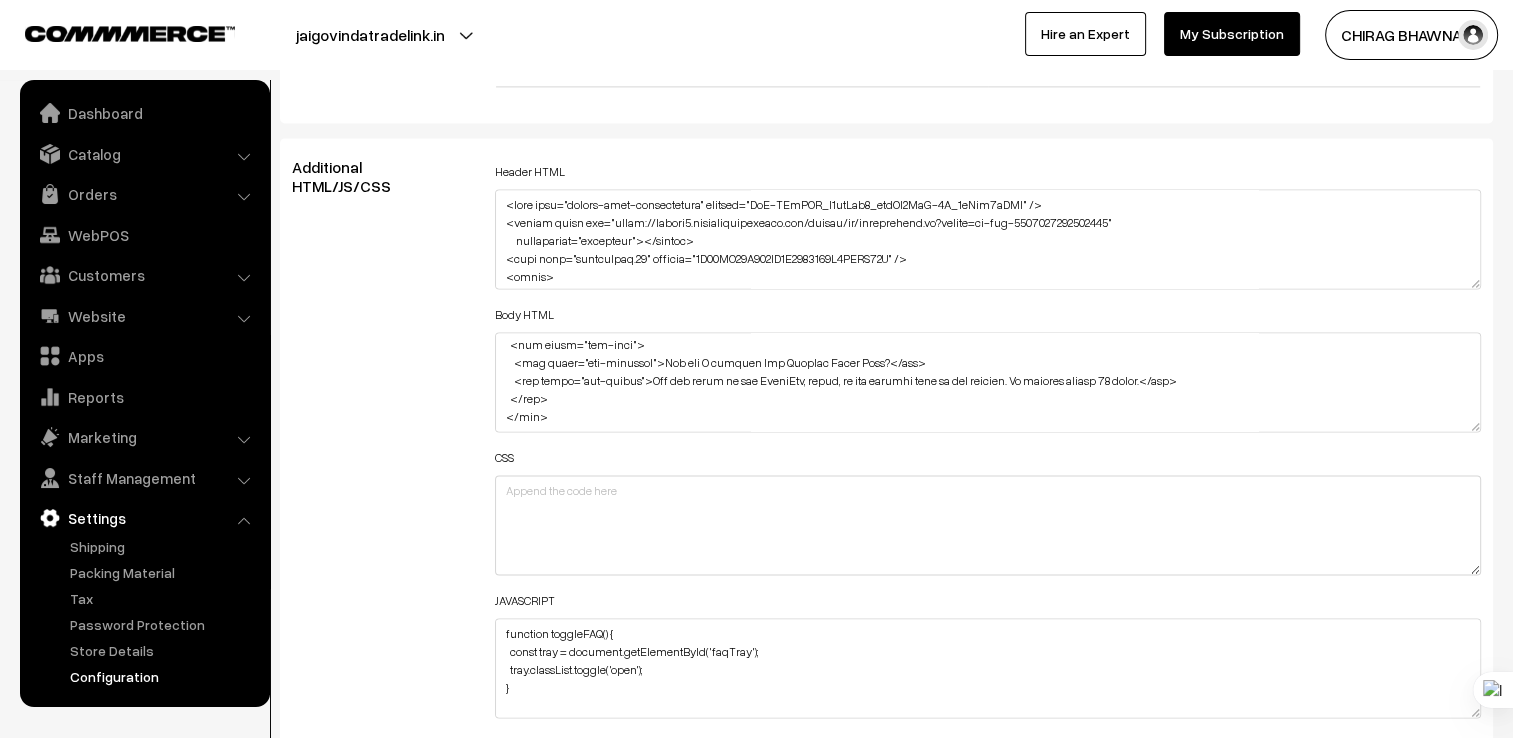 click on "Header HTML" at bounding box center [988, 223] 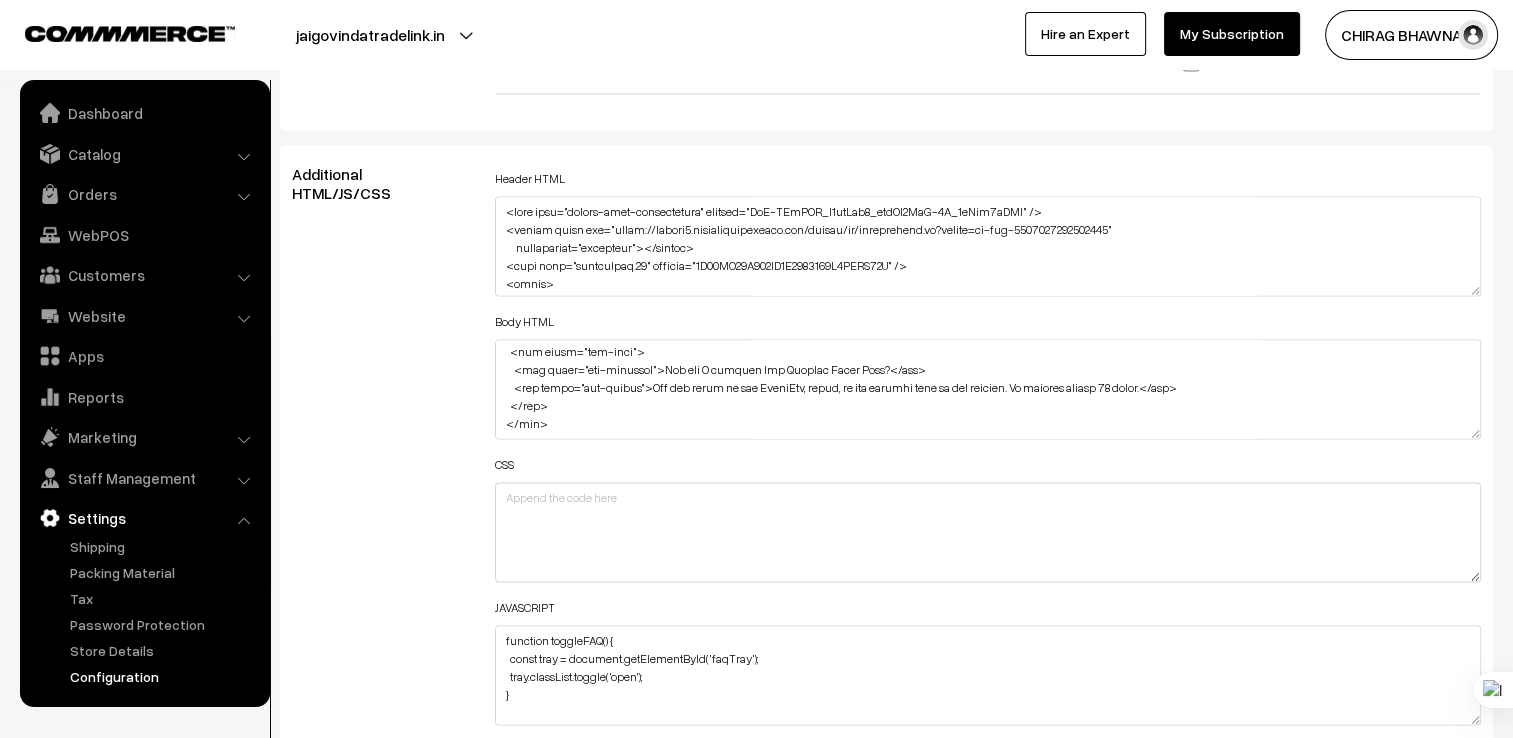 scroll, scrollTop: 2900, scrollLeft: 0, axis: vertical 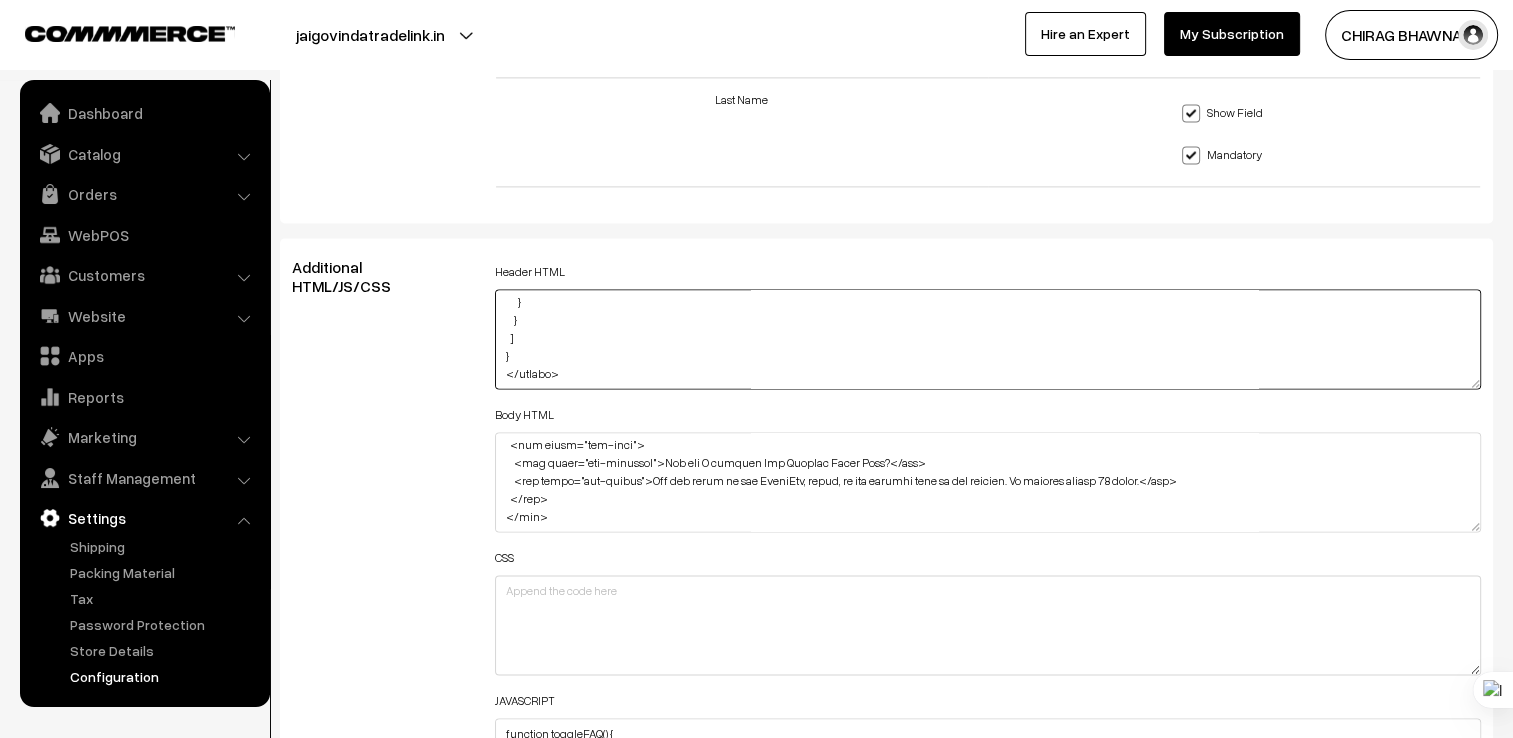 click at bounding box center [988, 339] 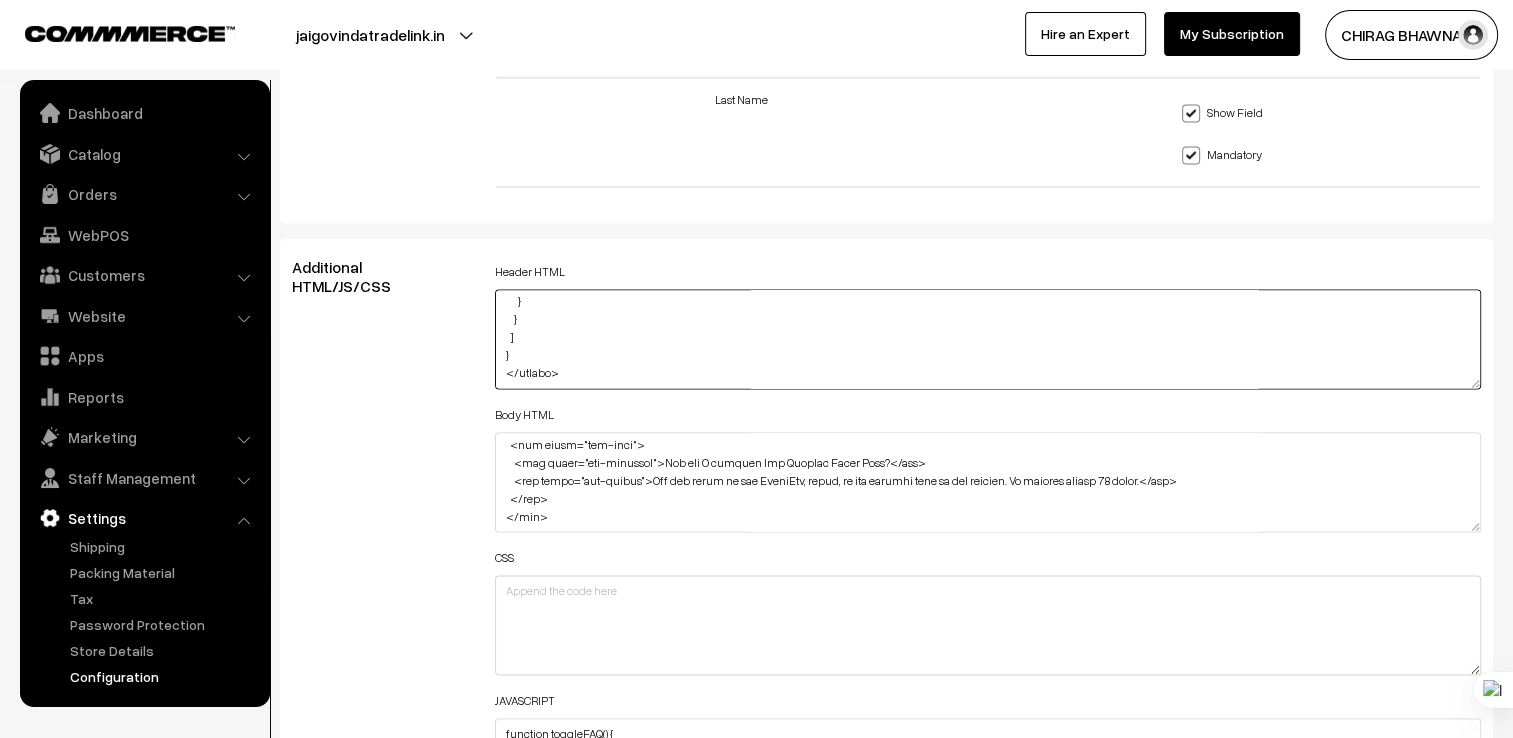 paste on "<script type="application/ld+json">
{
"@context": "https://schema.org",
"@type": "FAQPage",
"mainEntity": [
{
"@type": "Question",
"name": "What types of products does Jai Govinda Trade Link specialize in?",
"acceptedAnswer": {
"@type": "Answer",
"text": "We specialize in industrial spares including temperature controllers, sensors, relays, and automation components."
}
},
{
"@type": "Question",
"name": "Are your temperature controllers compatible with industrial systems?",
"acceptedAnswer": {
"@type": "Answer",
"text": "Yes, our controllers are compatible with most industrial setups and support standard input/output configurations."
}
},
{
"@type": "Question",
"name": "Do you offer bulk pricing or wholesale discounts?",
"acceptedAnswer": {
"@type": "Answer",
"text": "Yes, we offer competitive bulk pricing and special rates for wholesale buyers. Contact us for a custom..." 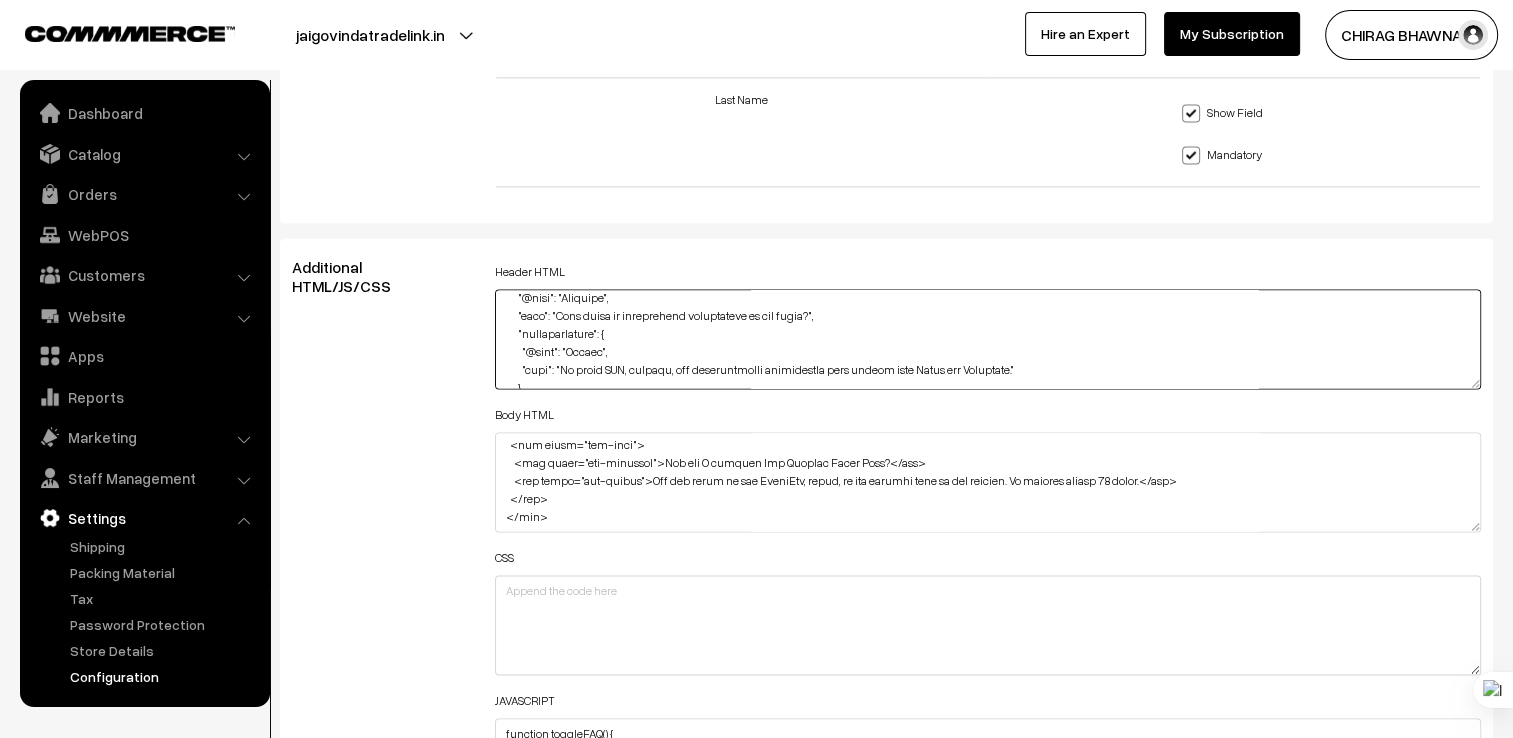 scroll, scrollTop: 1116, scrollLeft: 0, axis: vertical 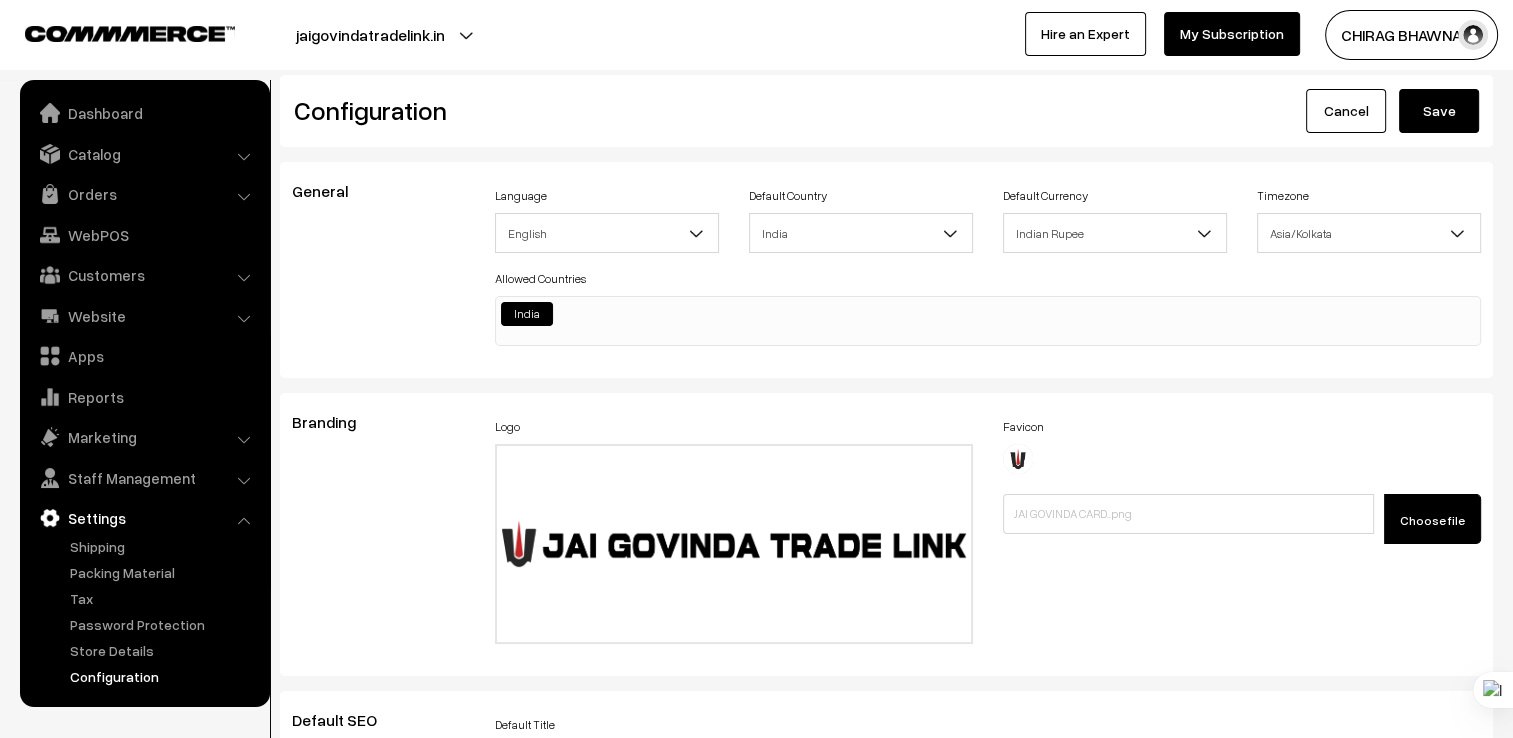 type on "<meta name="google-site-verification" content="KrF-JMyMYP_B1etUyt9_ahvSd0YkV-0Y_4lTjv3aAGA" />
<script async src="https://pagead2.googlesyndication.com/pagead/js/adsbygoogle.js?client=ca-pub-7120571808547601"
crossorigin="anonymous"></script>
<meta name="msvalidate.01" content="1A67DD26F378FE4C7411040F7CCEF89A" />
<style>
/* FAQ Side Tray Styling */
.faq-tray {
position: fixed;
top: 0;
right: -400px;
width: 350px;
height: 100%;
background: #f9f9f9;
box-shadow: -2px 0 10px rgba(0,0,0,0.1);
padding: 20px;
overflow-y: auto;
transition: right 0.3s ease;
z-index: 9999;
}
.faq-tray.open {
right: 0;
}
.faq-toggle-btn {
position: fixed;
top: 20px;
right: 20px;
background: #0078D7;
color: white;
border: none;
padding: 10px 15px;
border-radius: 50px;
cursor: pointer;
z-index: 10000;
}
.faq-tray h2 {
margin-bottom: 20px;
font-size: 22px;
color: #333;
}
.faq-item {
margin-bottom: 15px;
}
.faq-question {
font-weight: bold;
cursor: pointer;
background-color:..." 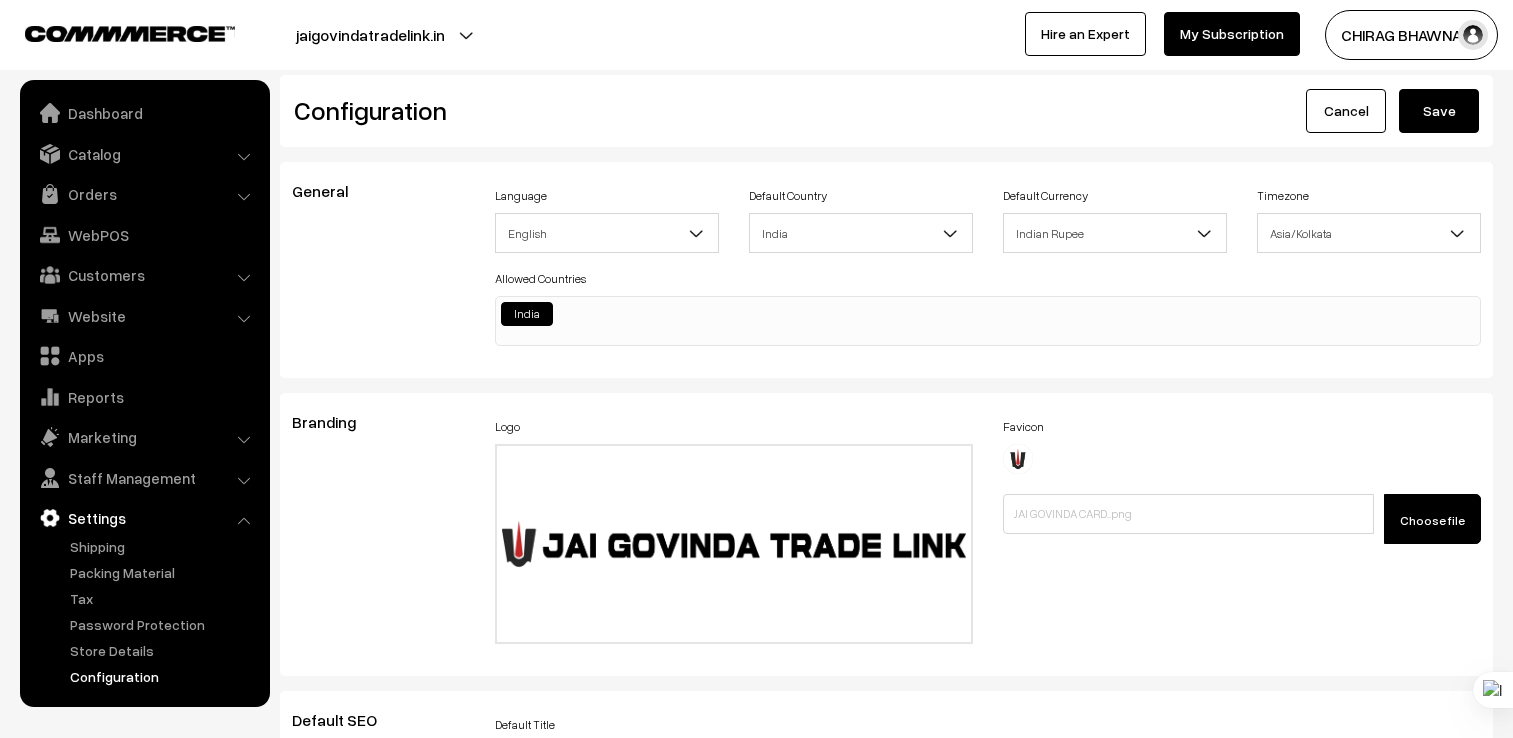 scroll, scrollTop: 0, scrollLeft: 0, axis: both 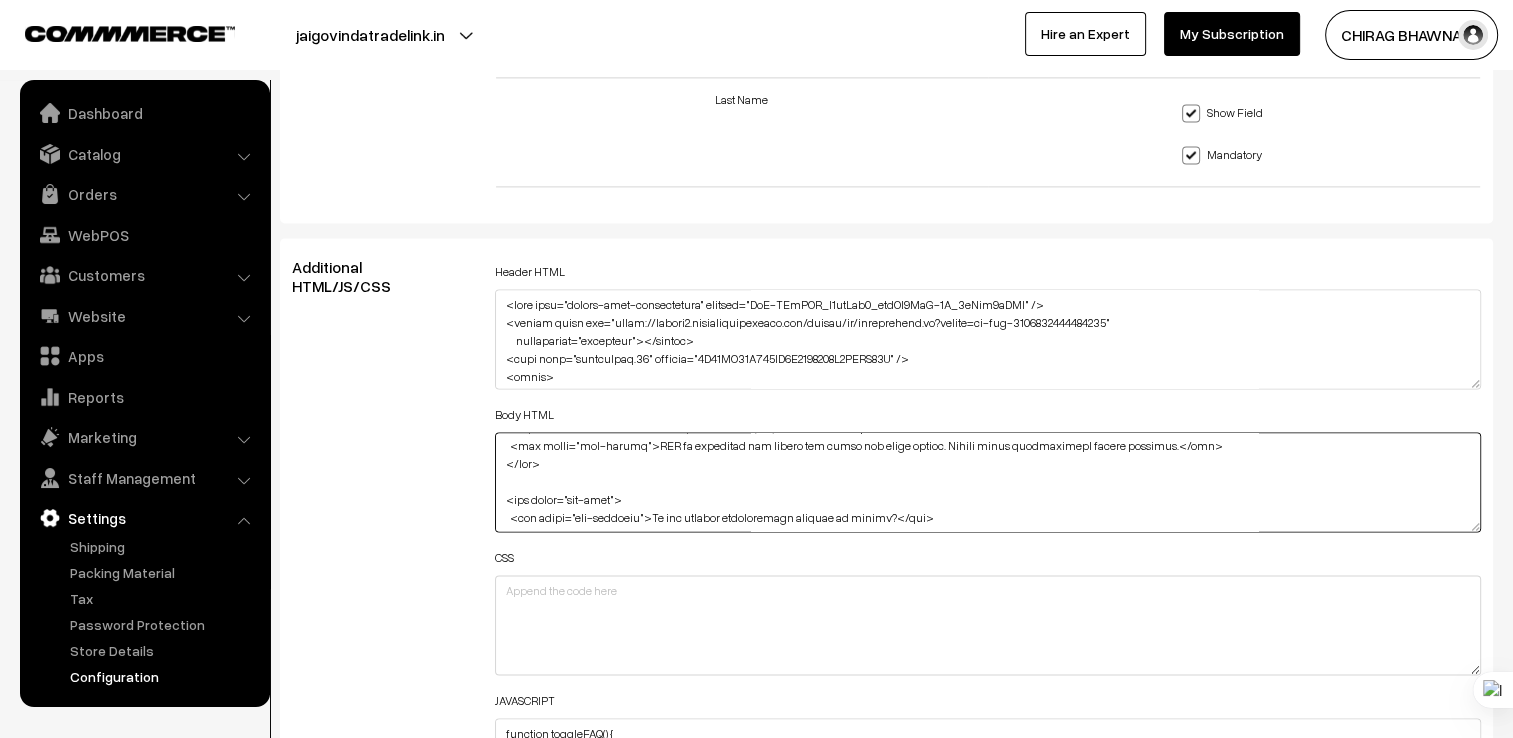 click at bounding box center (988, 482) 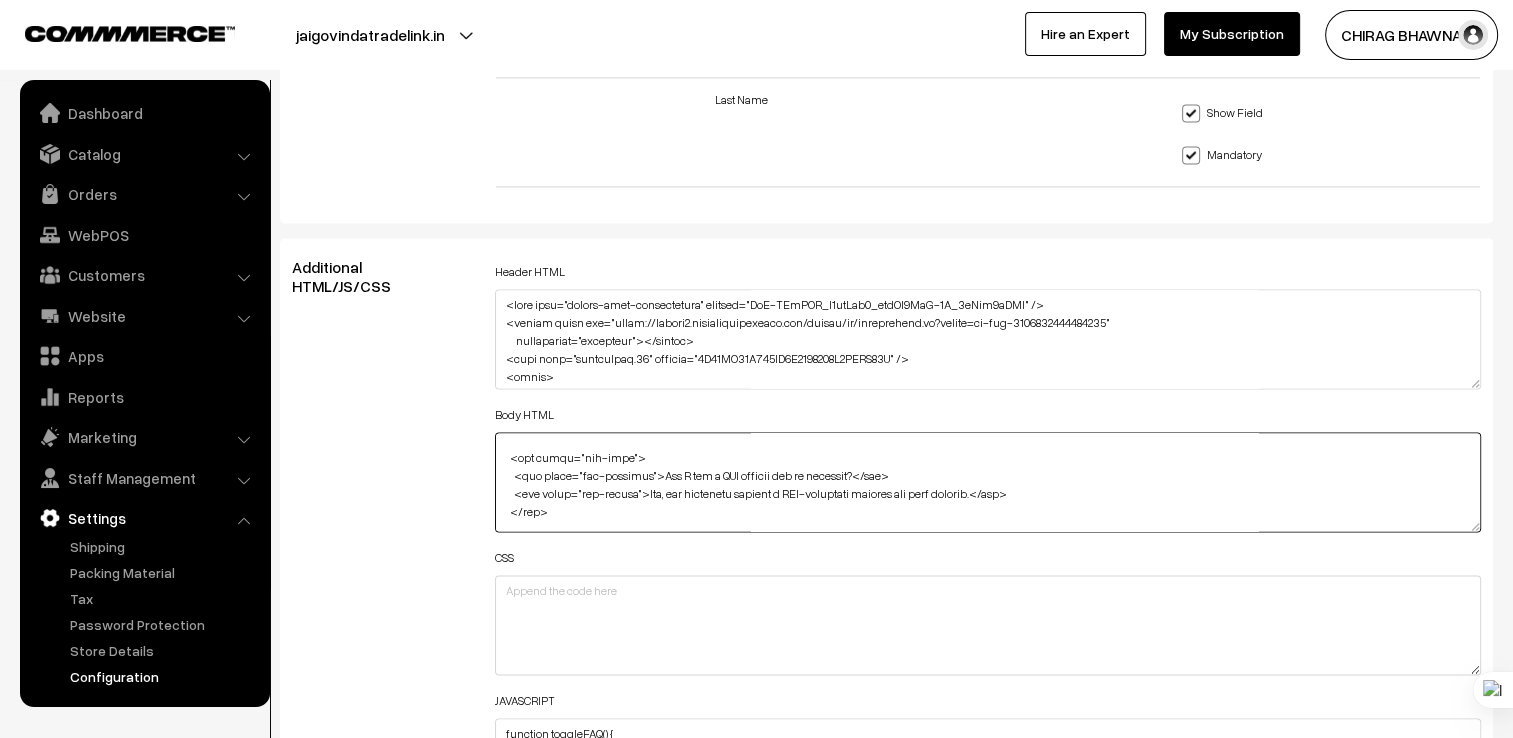 scroll, scrollTop: 0, scrollLeft: 0, axis: both 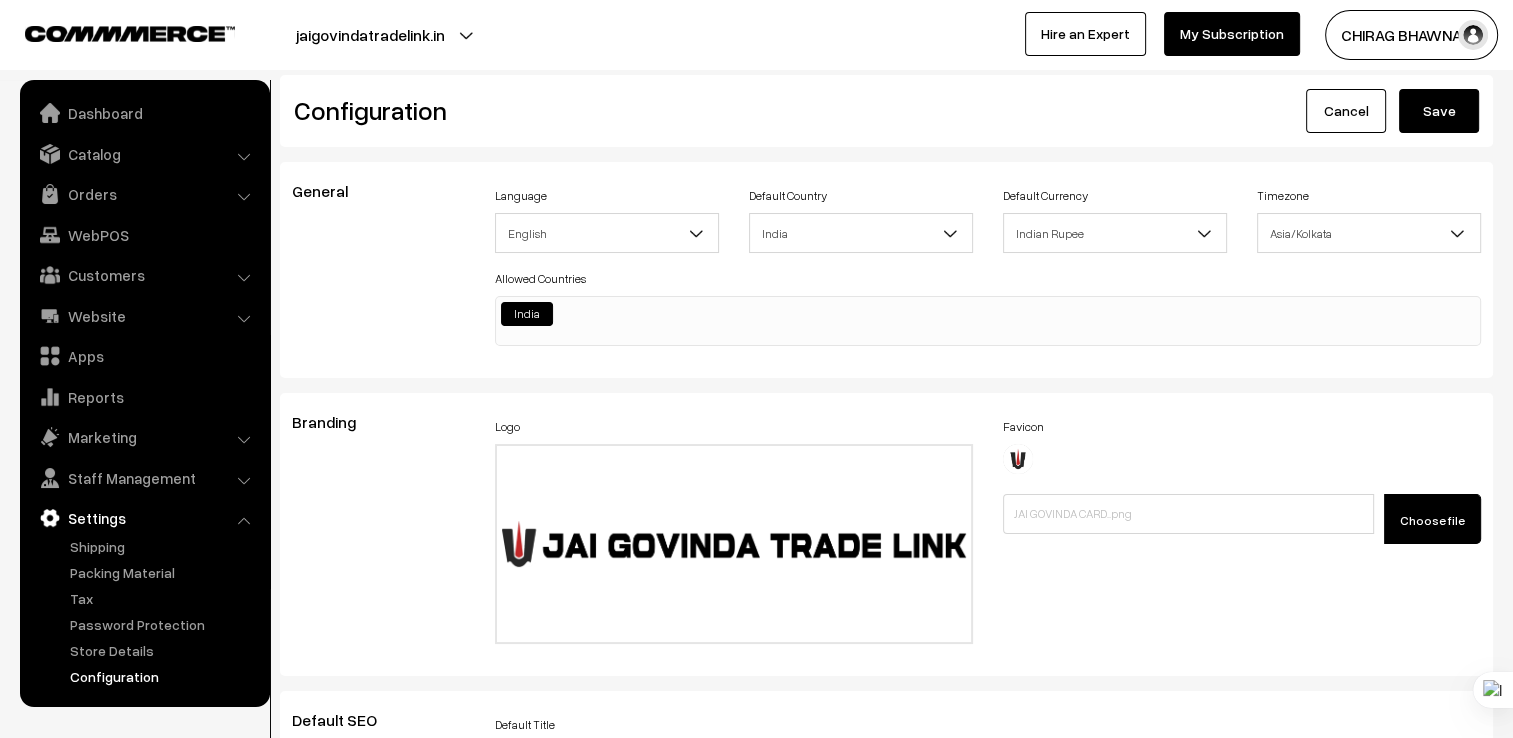 type on "<button class="faq-toggle-btn" onclick="toggleFAQ()">FAQs</button>
<div class="faq-tray" id="faqTray">
<h2>Frequently Asked Questions</h2>
<div class="faq-item">
<div class="faq-question">What types of temperature controllers do you offer?</div>
<div class="faq-answer">We offer PID, digital, and multifunction controllers from brands like Selec and Multispan.</div>
</div>
<div class="faq-item">
<div class="faq-question">Do you deliver outside [CITY]?</div>
<div class="faq-answer">Yes, we deliver across [COUNTRY] via courier. Bulk orders may qualify for discounted shipping.</div>
</div>
<div class="faq-item">
<div class="faq-question">Can I get a GST invoice for my purchase?</div>
<div class="faq-answer">Yes, all purchases include a GST-compliant invoice for your records.</div>
</div>
<div class="faq-item">
<div class="faq-question">Do you offer installation support?</div>
<div class="faq-answer">We provide remote guidance and manuals, but no on-site installa..." 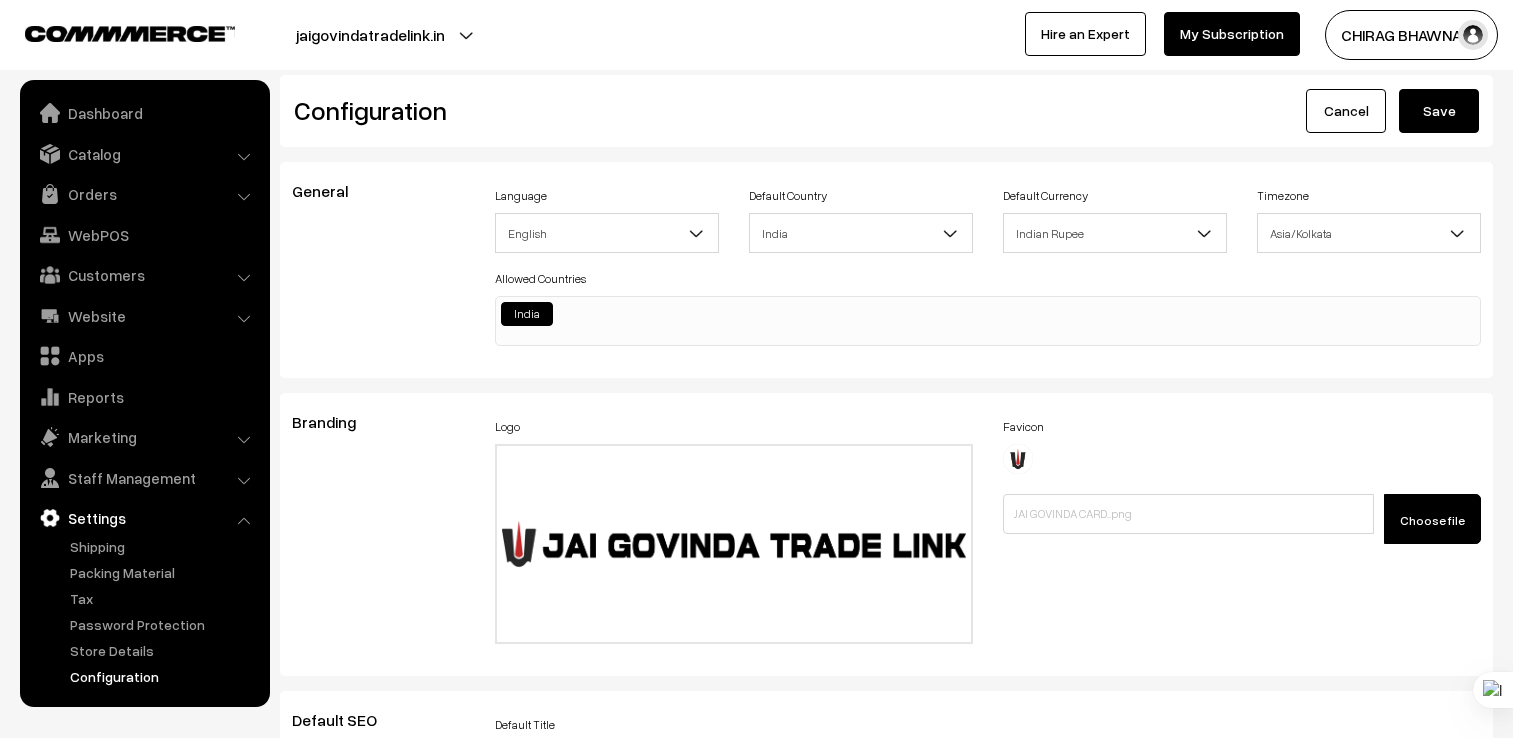 scroll, scrollTop: 0, scrollLeft: 0, axis: both 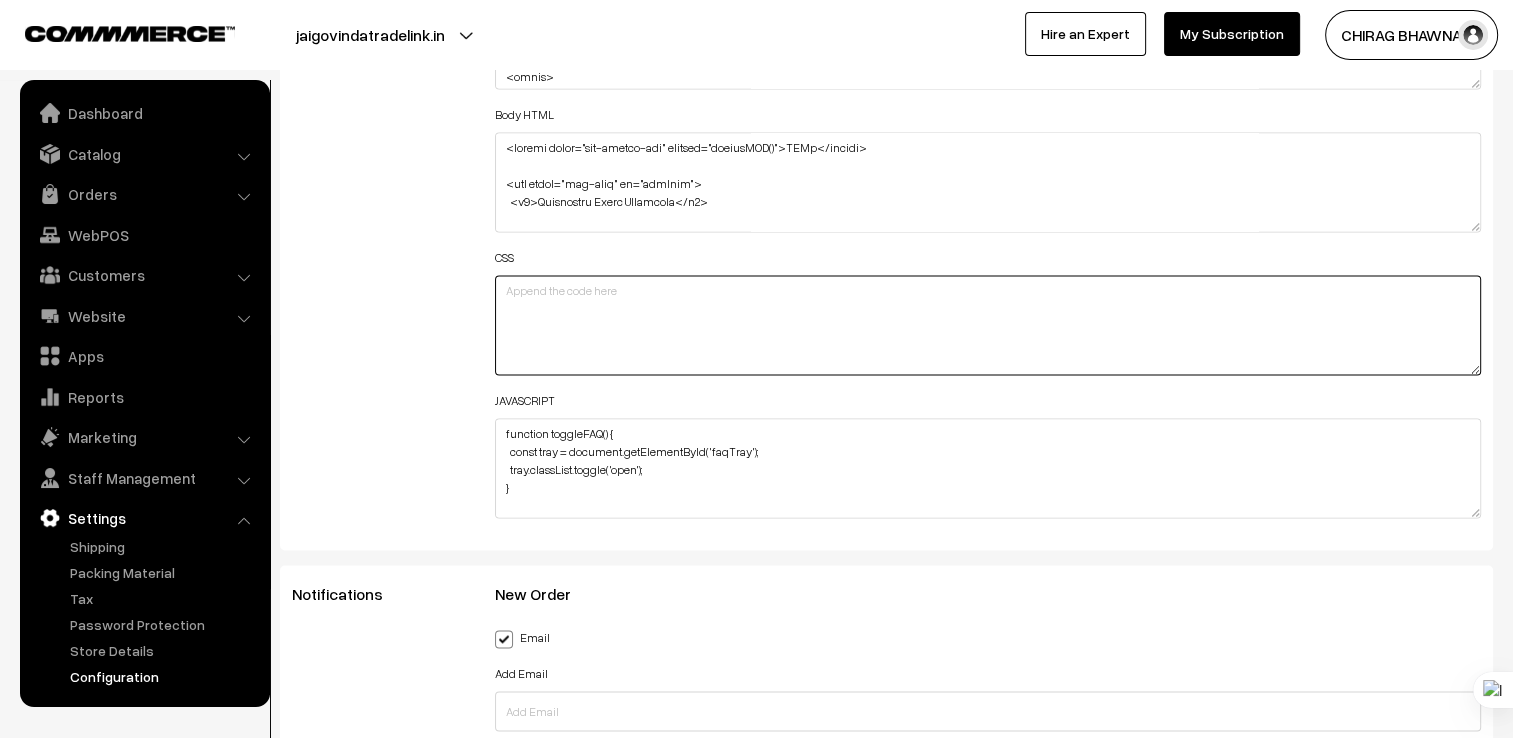 click at bounding box center (988, 325) 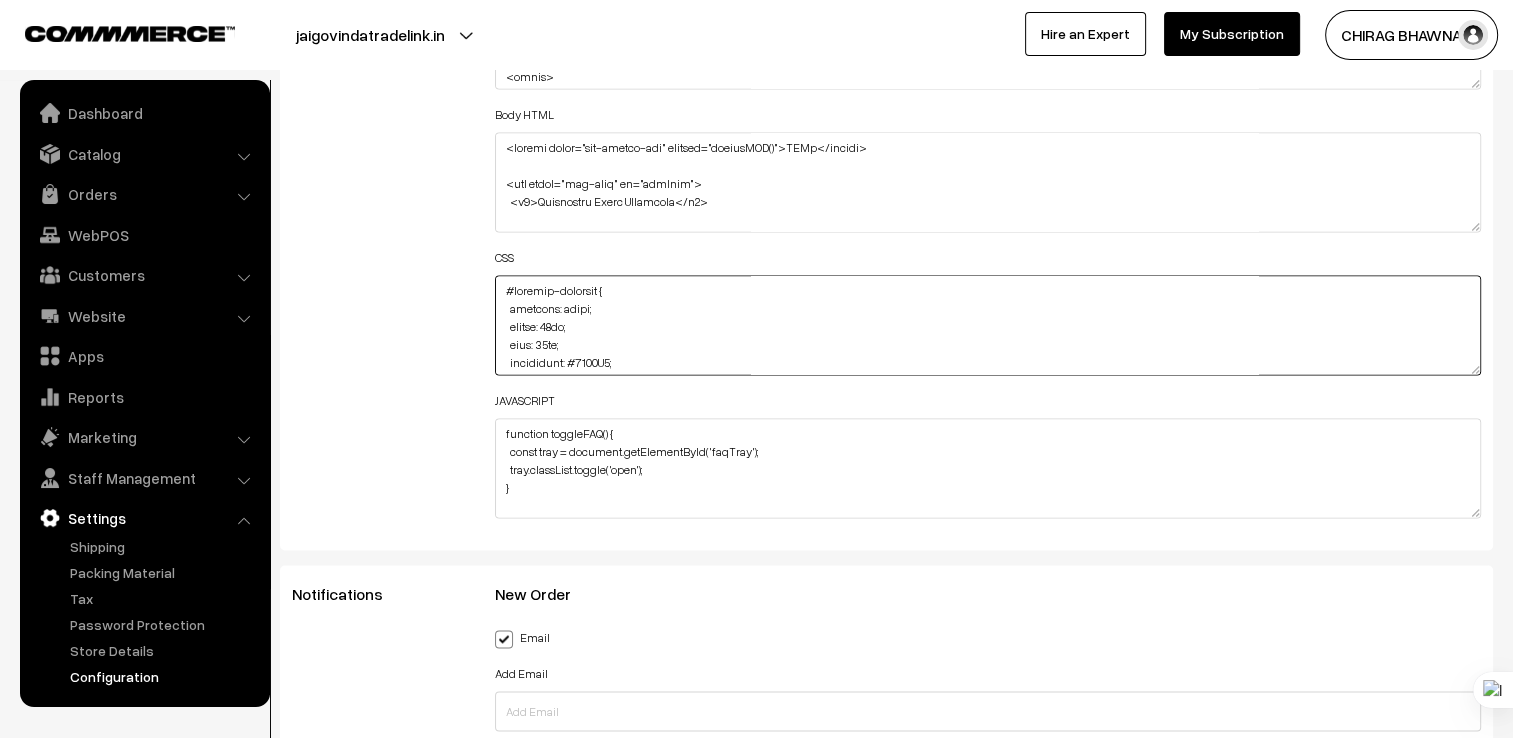 scroll, scrollTop: 1184, scrollLeft: 0, axis: vertical 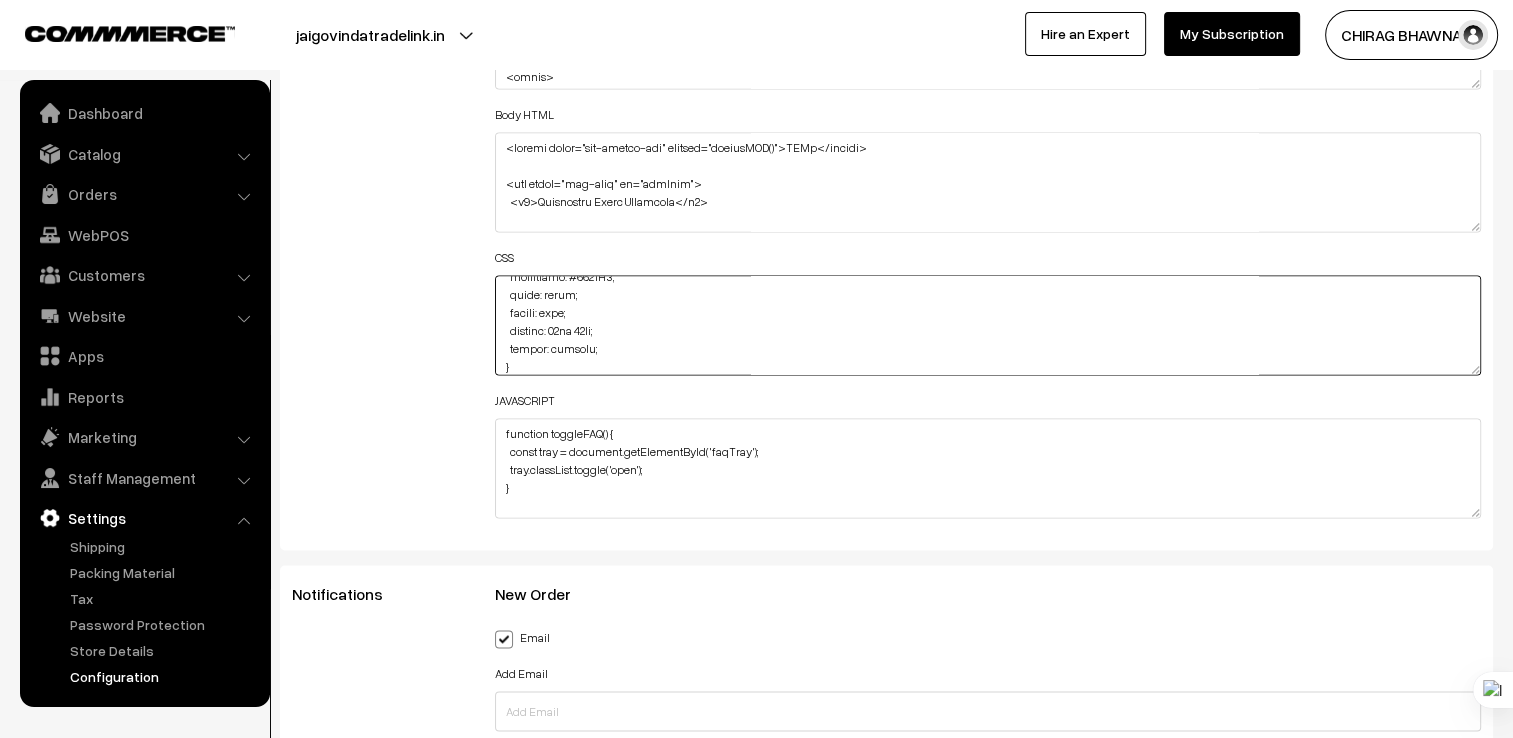 type on "#chatbot-launcher {
position: fixed;
bottom: 20px;
left: 20px;
background: #0078D4;
color: white;
padding: 12px 16px;
border-radius: 30px;
cursor: pointer;
font-family: sans-serif;
box-shadow: 0 4px 12px rgba(0,0,0,0.2);
z-index: 9999;
}
#chatbot-widget {
display: none;
position: fixed;
bottom: 80px;
left: 20px;
width: 320px;
background: white;
border-radius: 8px;
box-shadow: 0 4px 16px rgba(0,0,0,0.3);
font-family: sans-serif;
overflow: hidden;
z-index: 9999;
}
#chatbot-header {
background: #0078D4;
color: white;
padding: 10px;
display: flex;
justify-content: space-between;
align-items: center;
}
#chatbot-body {
padding: 10px;
height: 300px;
overflow-y: auto;
background: #f9f9f9;
}
.chat-message.bot {
background: #e0e0e0;
margin-bottom: 10px;
padding: 8px 12px;
border-radius: 12px;
max-width: 80%;
}
#chatbot-input {
display: flex;
border-top: 1px solid #ddd;
}
#chatbot-input input {
flex: 1;
padding: 10px;
border: no..." 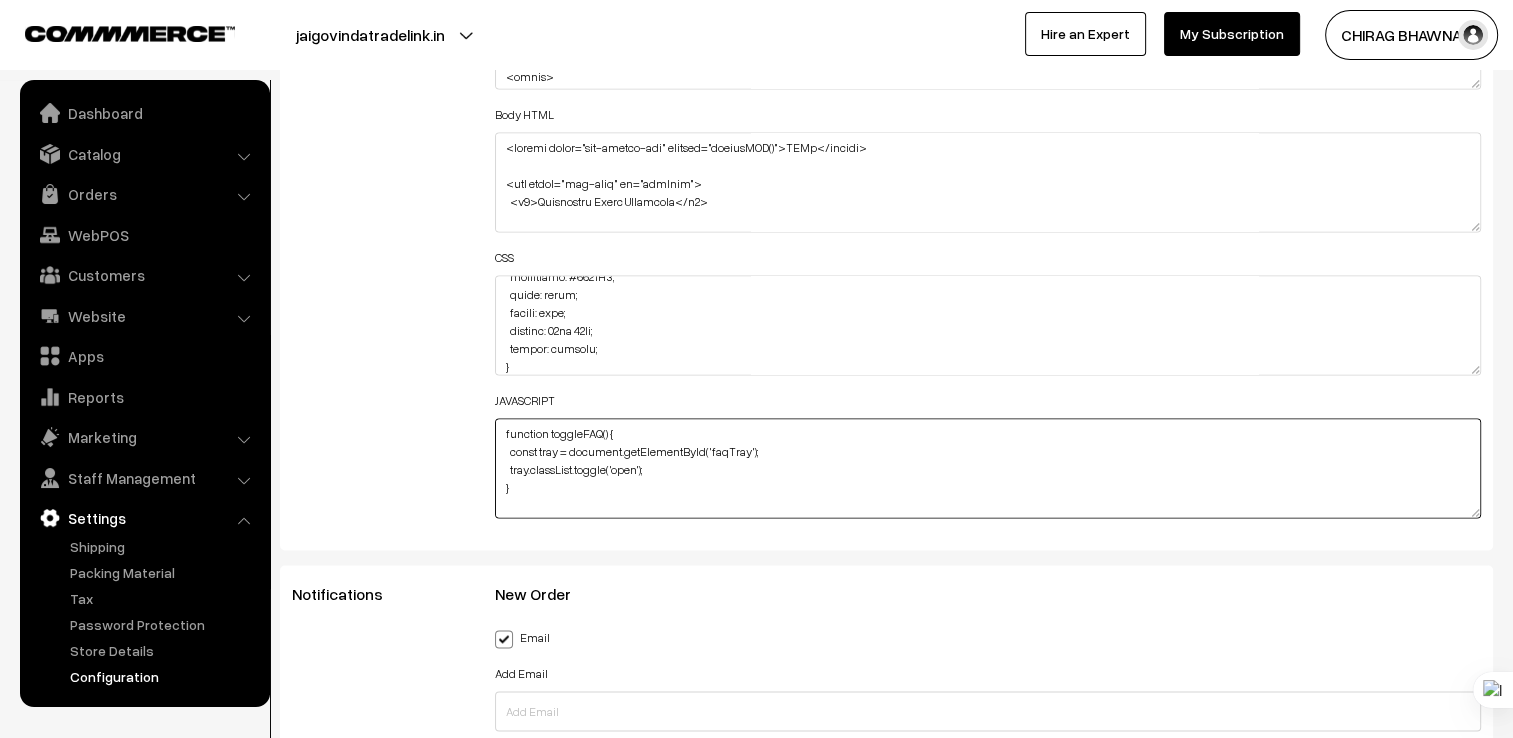click on "function toggleFAQ() {
const tray = document.getElementById('faqTray');
tray.classList.toggle('open');
}
document.querySelectorAll('.faq-question').forEach(q => {
q.addEventListener('click', () => {
const answer = q.nextElementSibling;
answer.style.display = answer.style.display === 'block' ? 'none' : 'block';
});
});" at bounding box center [988, 468] 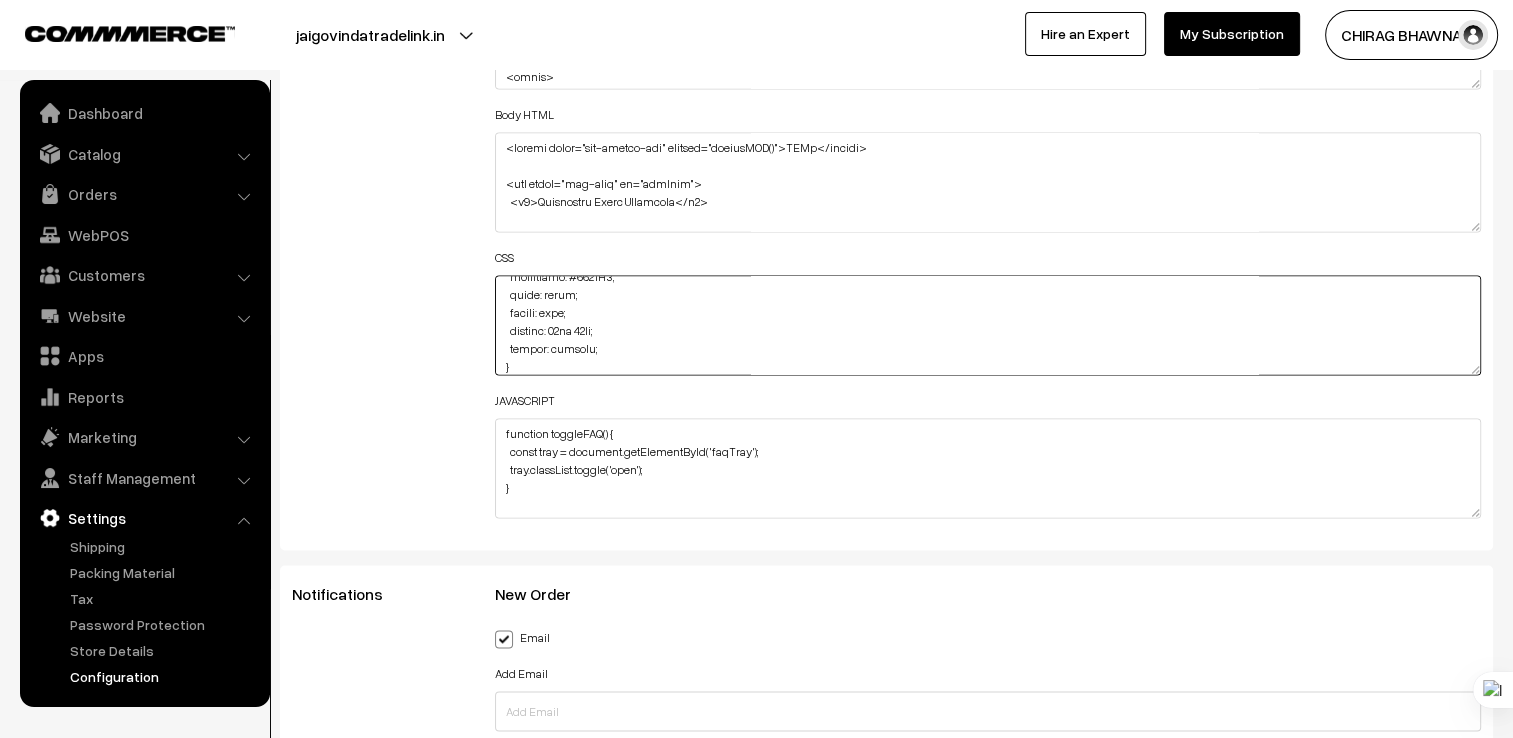 click at bounding box center (988, 325) 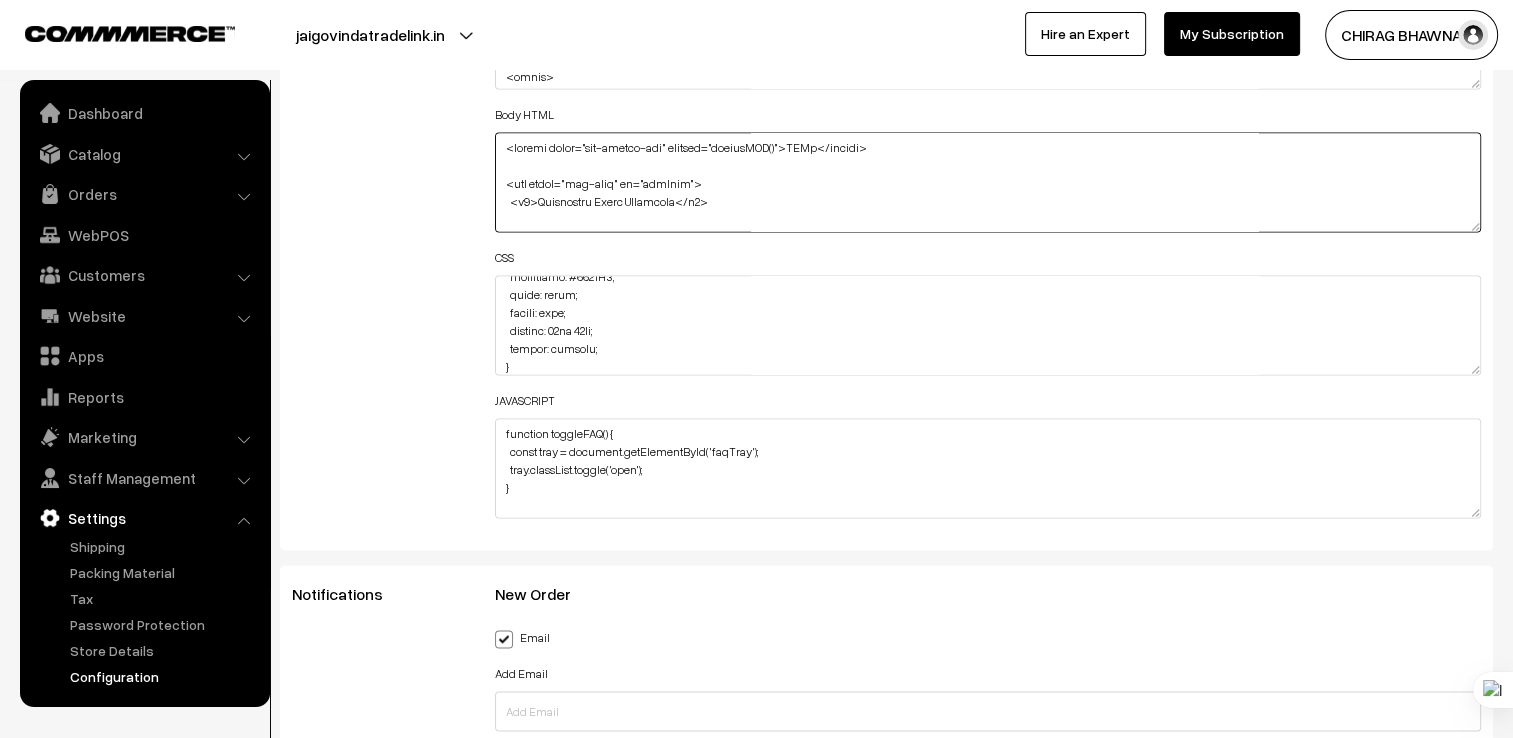 click at bounding box center [988, 182] 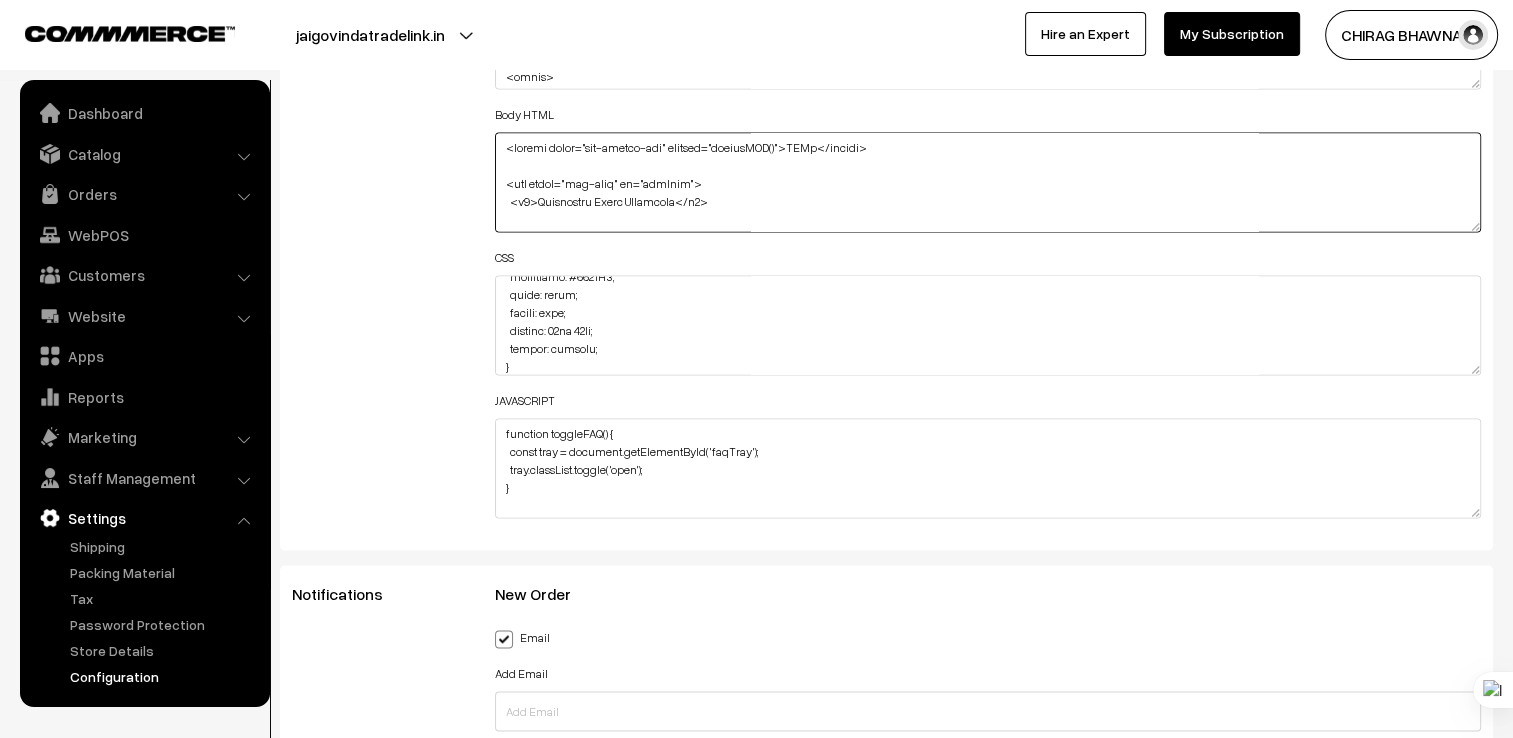 scroll, scrollTop: 1317, scrollLeft: 0, axis: vertical 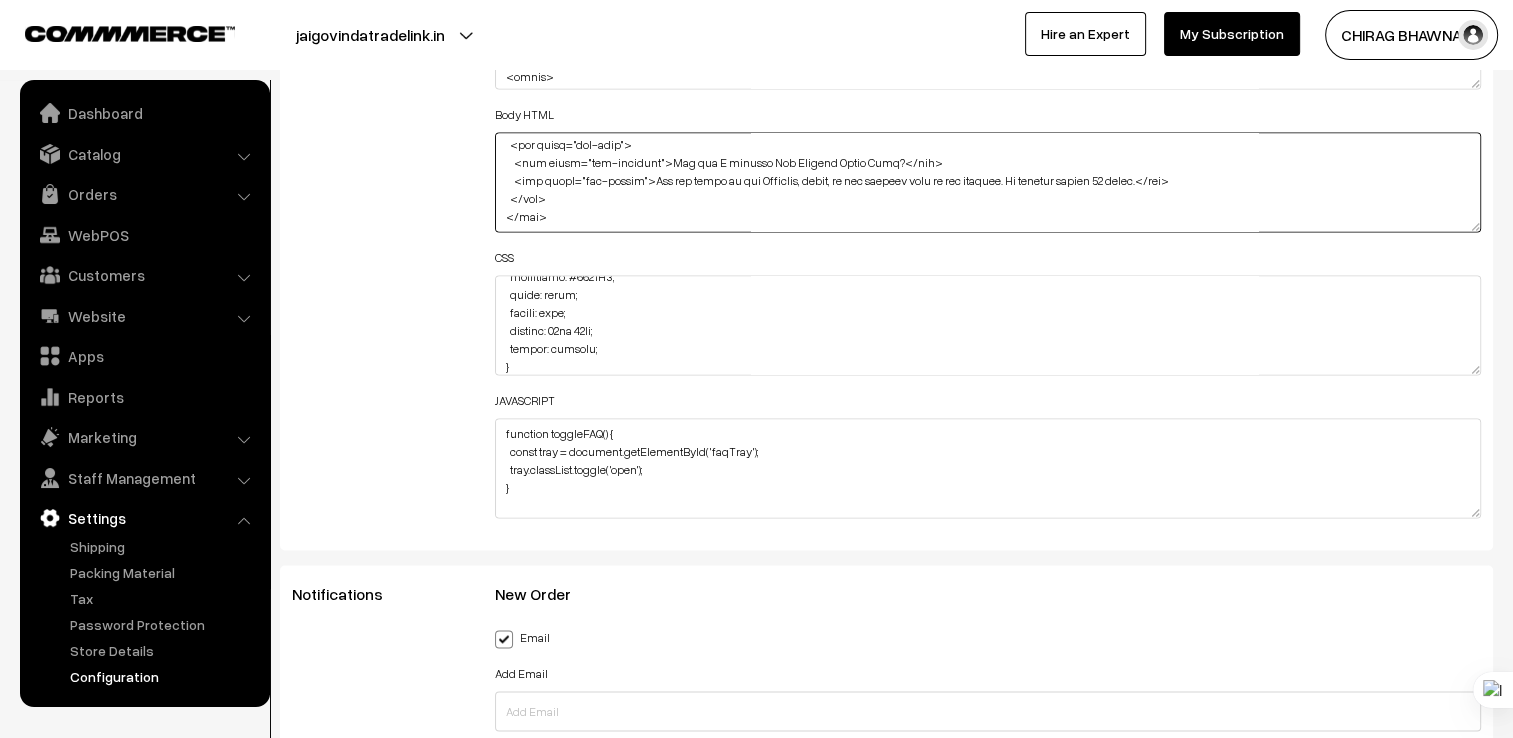 click at bounding box center (988, 182) 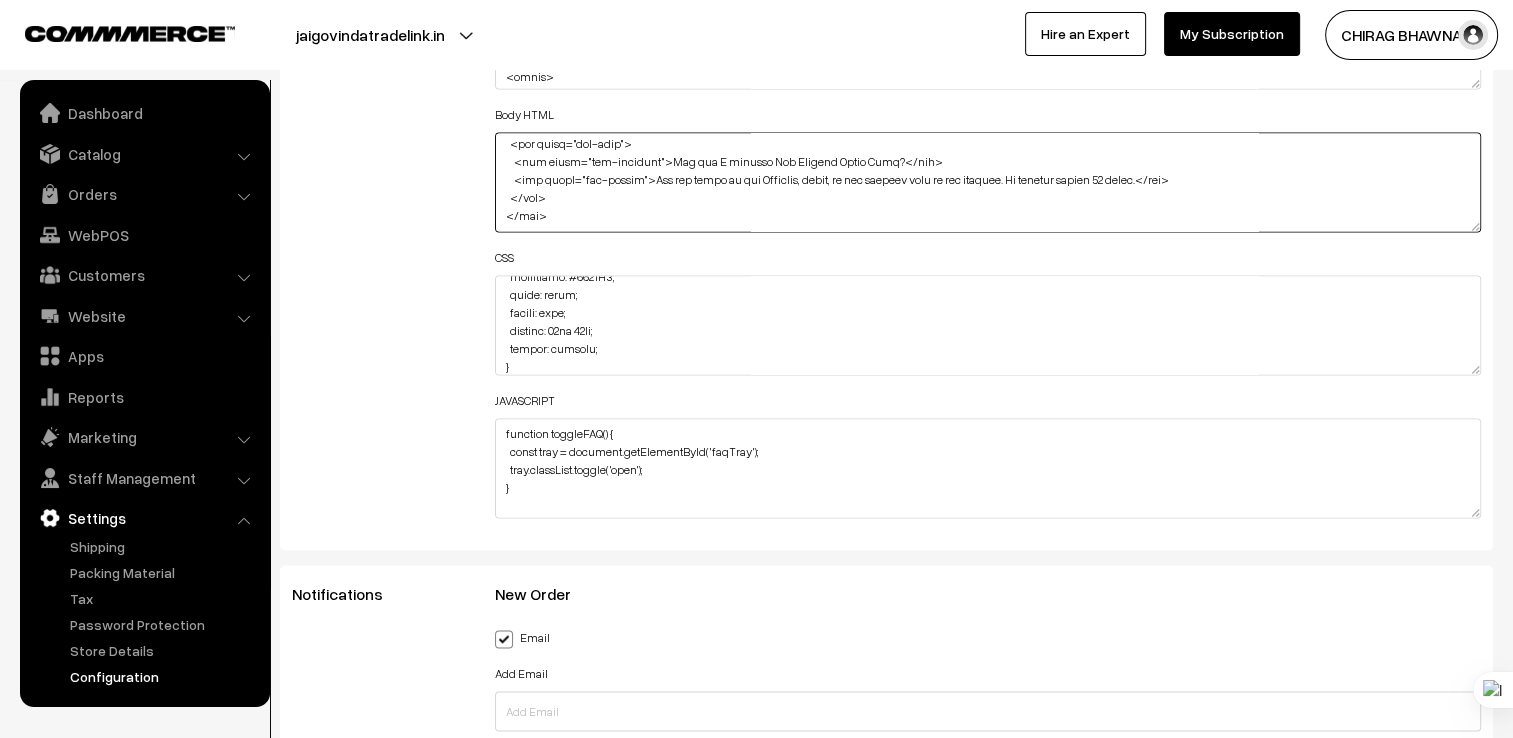 paste on "<!-- Chatbot Trigger Button -->
<div id="chatbot-launcher" onclick="toggleChatbot()">
💬 Chat with us
</div>
<!-- Chatbot Widget -->
<div id="chatbot-widget">
<div id="chatbot-header">
<span>Product Assistant</span>
<button onclick="toggleChatbot()">✖</button>
</div>
<div id="chatbot-body">
<div class="chat-message bot">Hi! I can help you choose the right temperature controller. What do you need?</div>
</div>
<div id="chatbot-input">
<input type="text" placeholder="Type your question..." />
<button>Send</button>
</div>
</div>" 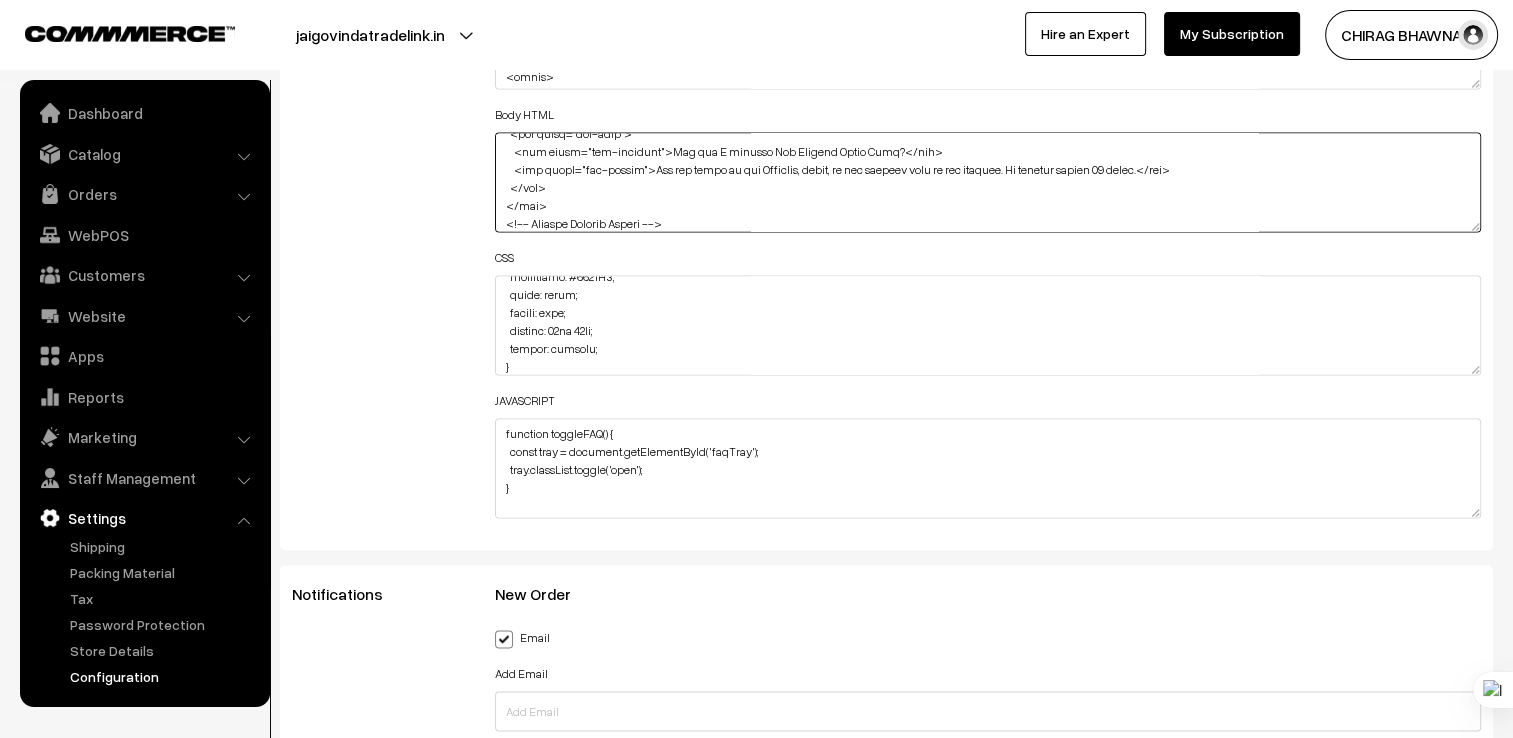 scroll, scrollTop: 1652, scrollLeft: 0, axis: vertical 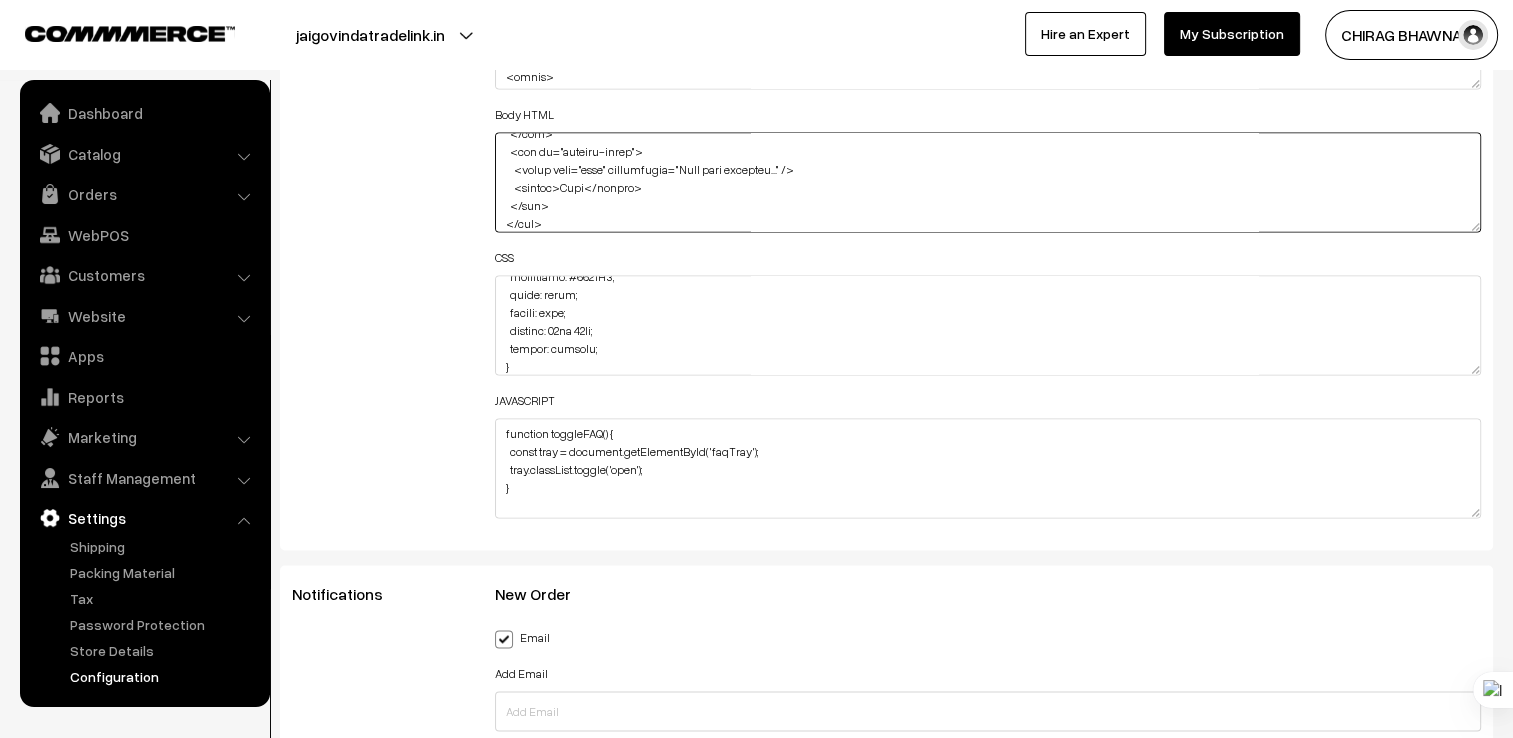 type on "<button class="faq-toggle-btn" onclick="toggleFAQ()">FAQs</button>
<div class="faq-tray" id="faqTray">
<h2>Frequently Asked Questions</h2>
<div class="faq-item">
<div class="faq-question">What types of temperature controllers do you offer?</div>
<div class="faq-answer">We offer PID, digital, and multifunction controllers from brands like Selec and Multispan.</div>
</div>
<div class="faq-item">
<div class="faq-question">Do you deliver outside [CITY]?</div>
<div class="faq-answer">Yes, we deliver across [COUNTRY] via courier. Bulk orders may qualify for discounted shipping.</div>
</div>
<div class="faq-item">
<div class="faq-question">Can I get a GST invoice for my purchase?</div>
<div class="faq-answer">Yes, all purchases include a GST-compliant invoice for your records.</div>
</div>
<div class="faq-item">
<div class="faq-question">Do you offer installation support?</div>
<div class="faq-answer">We provide remote guidance and manuals, but no on-site installa..." 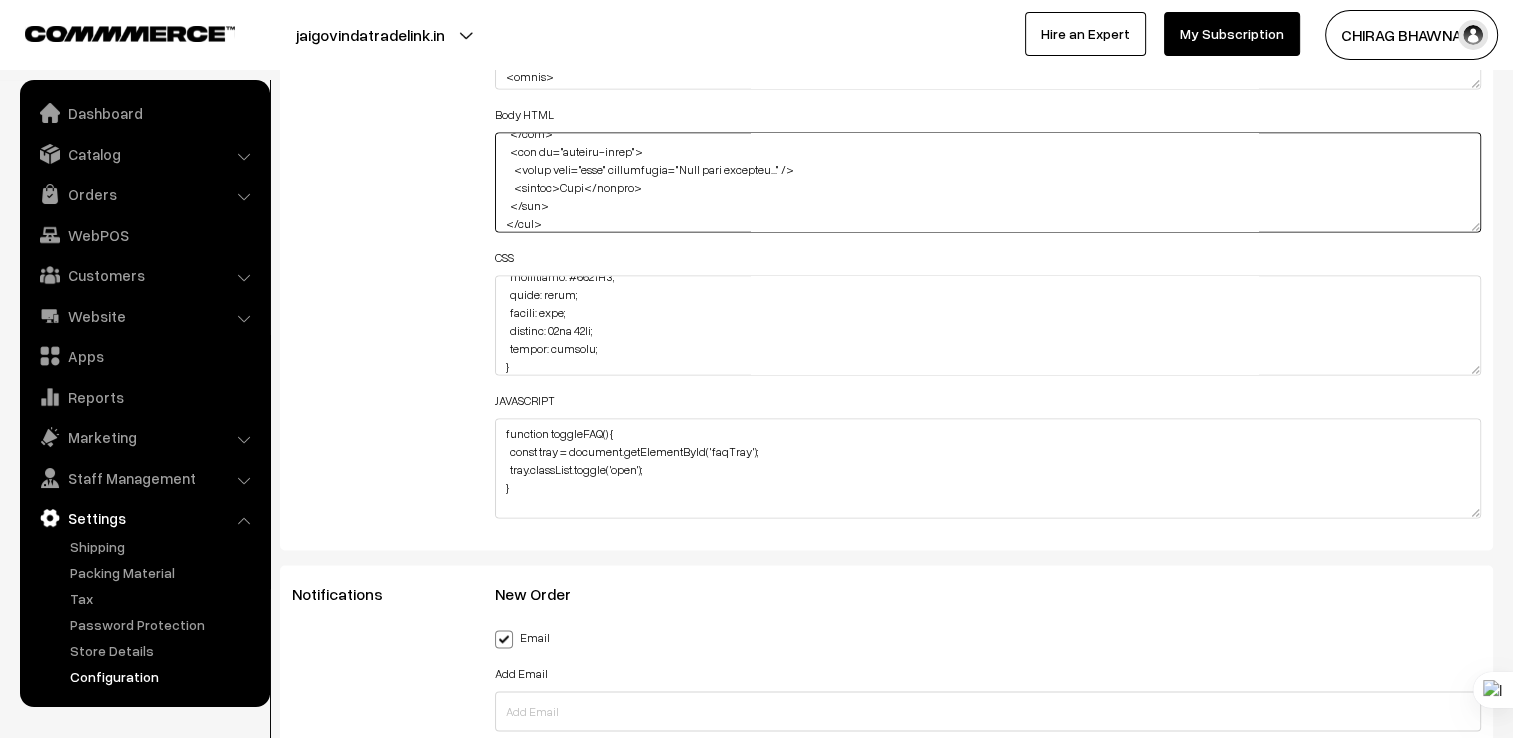 click at bounding box center (988, 182) 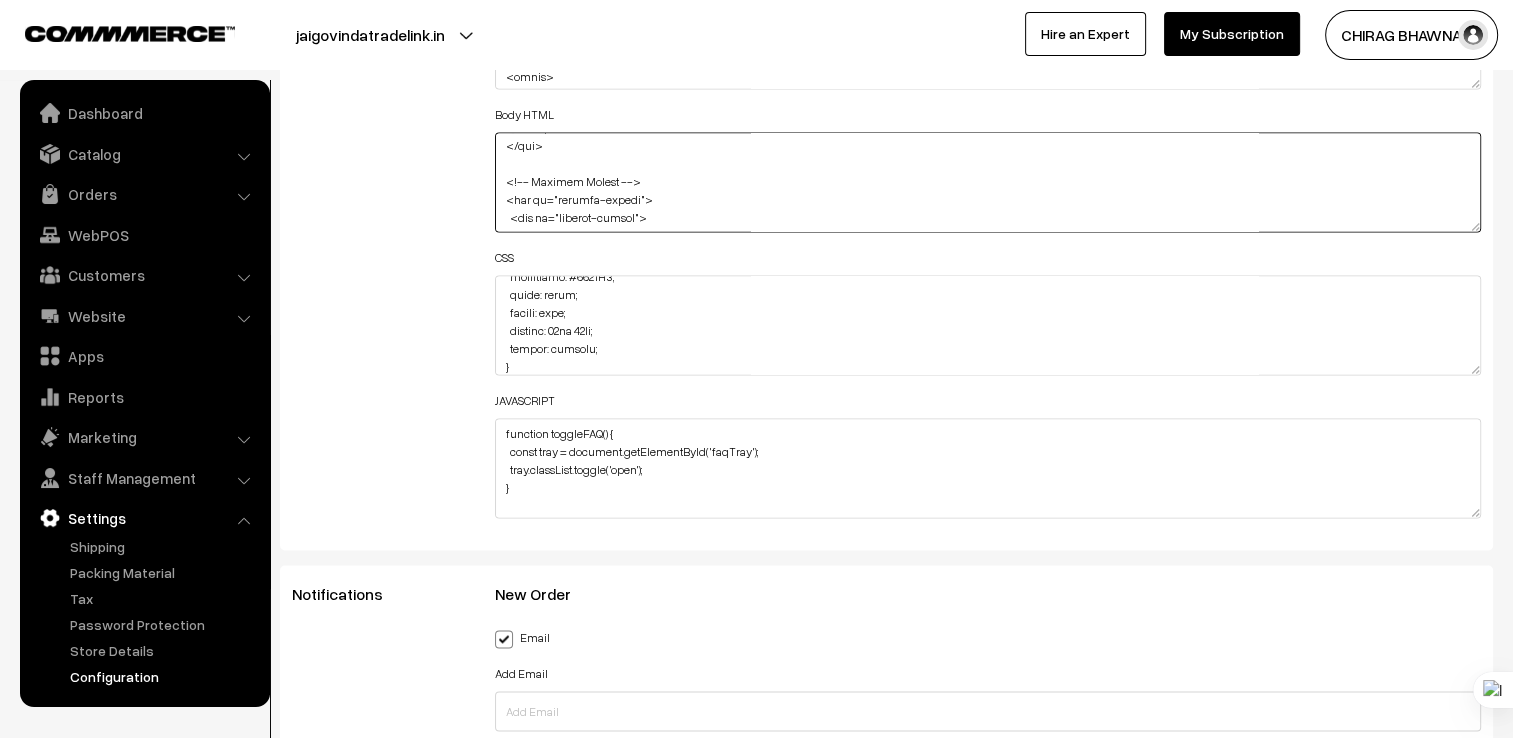 scroll, scrollTop: 1452, scrollLeft: 0, axis: vertical 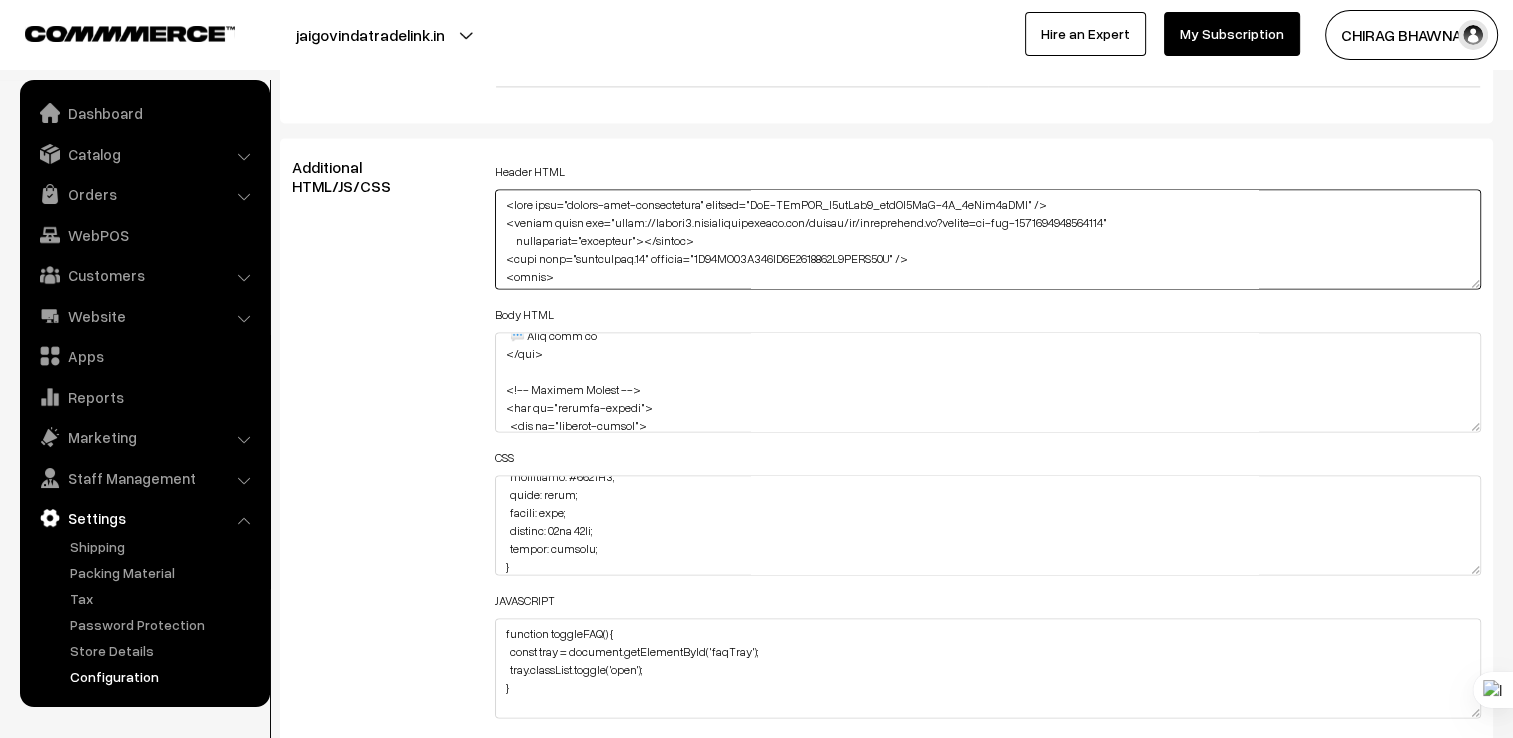 click at bounding box center [988, 239] 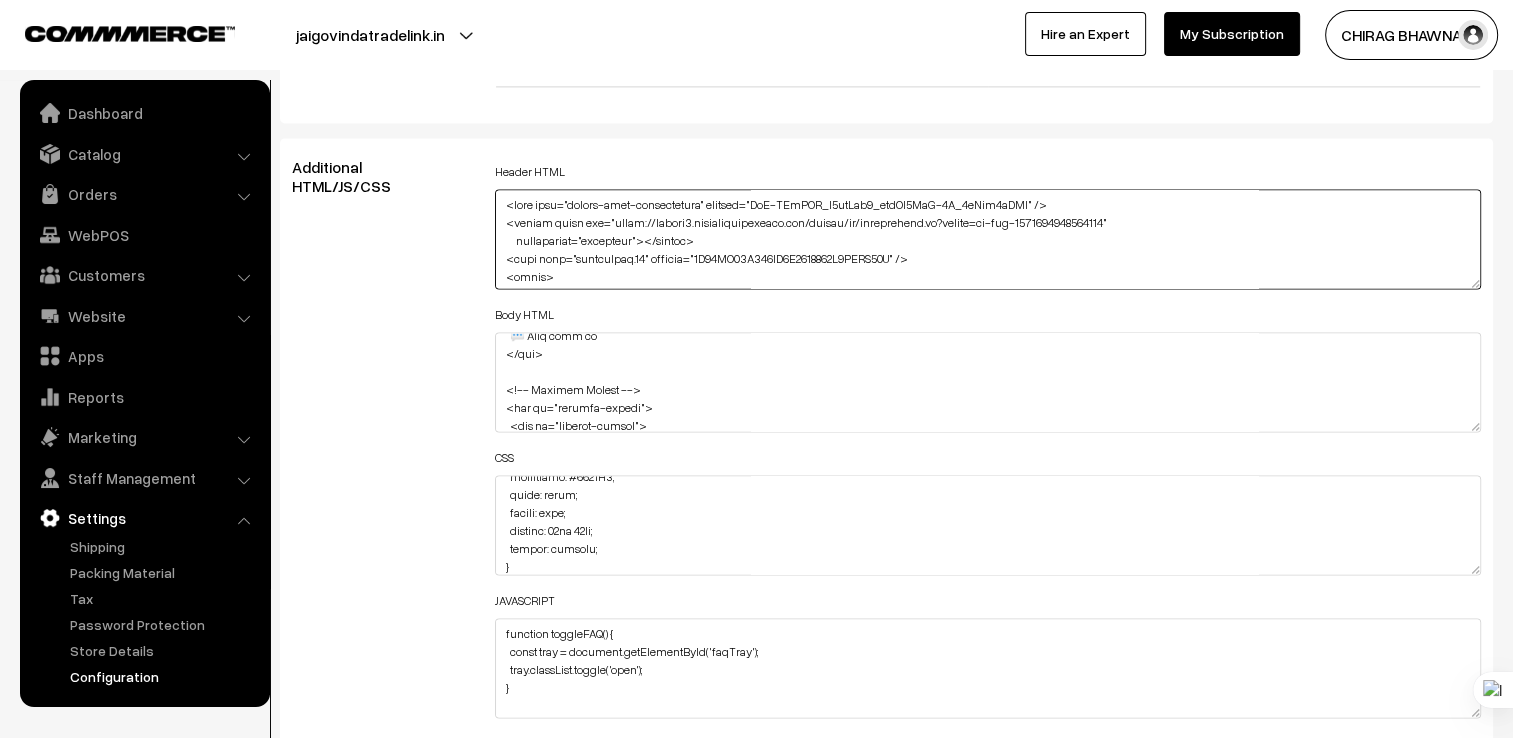 click at bounding box center [988, 239] 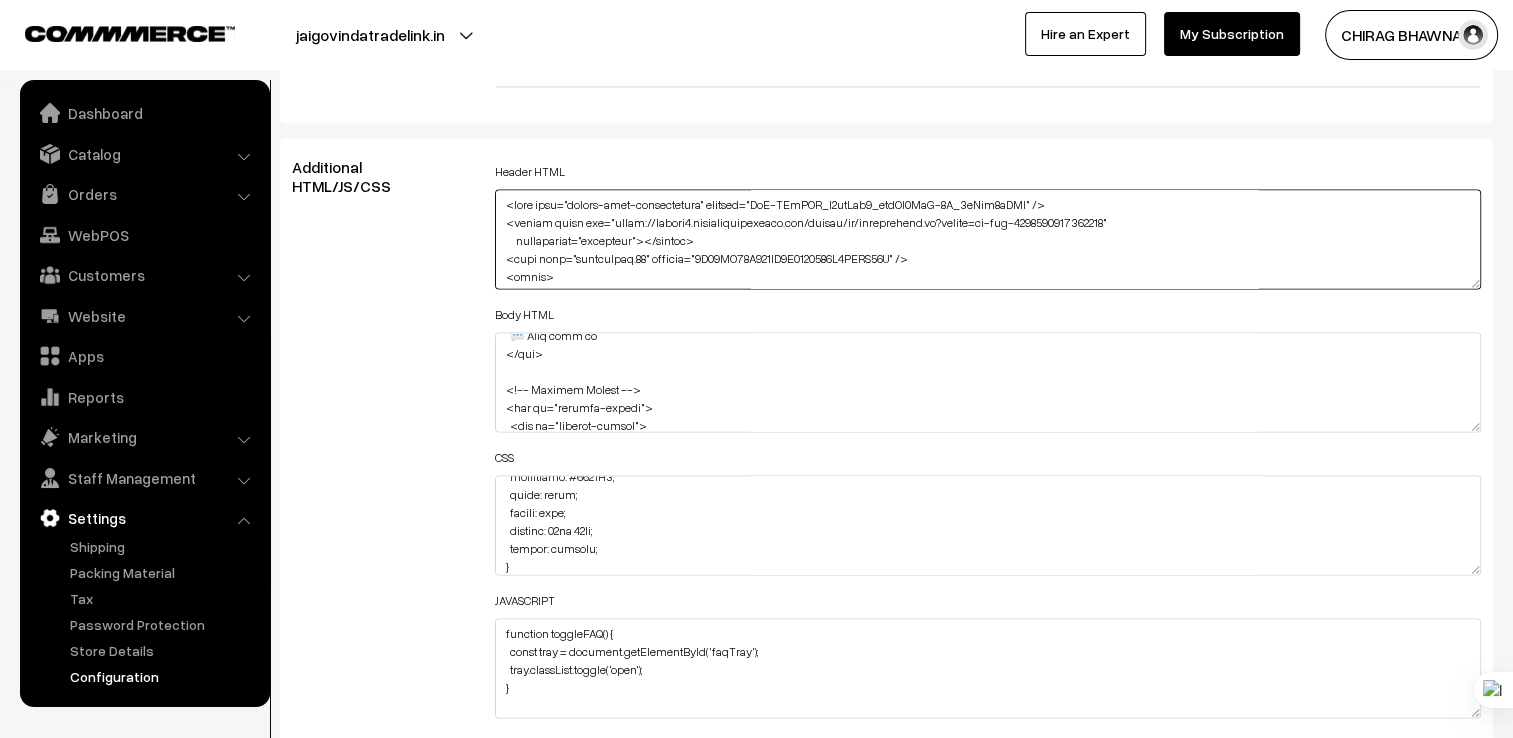 scroll, scrollTop: 13, scrollLeft: 0, axis: vertical 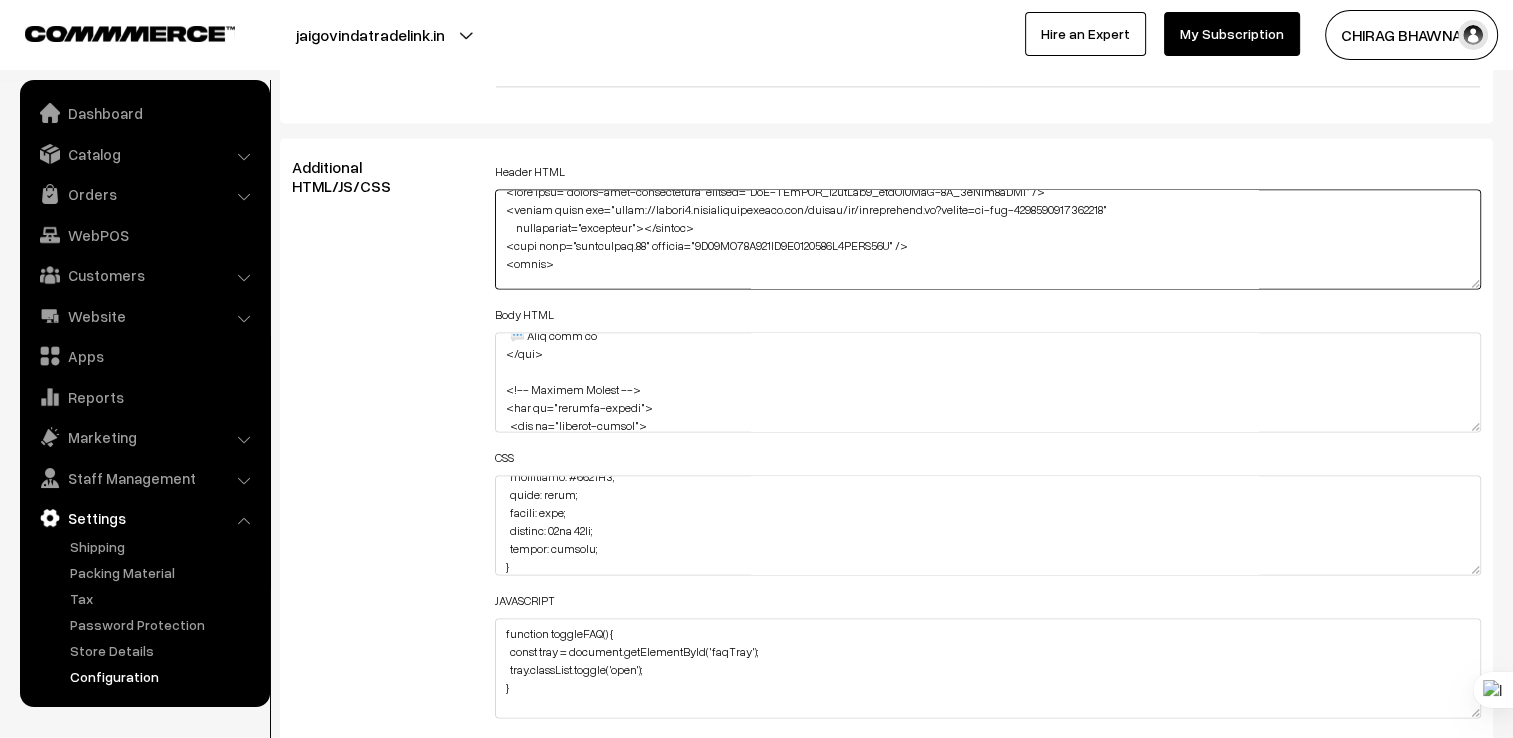 paste on "<!-- Optional: Future chatbot schema or metadata -->" 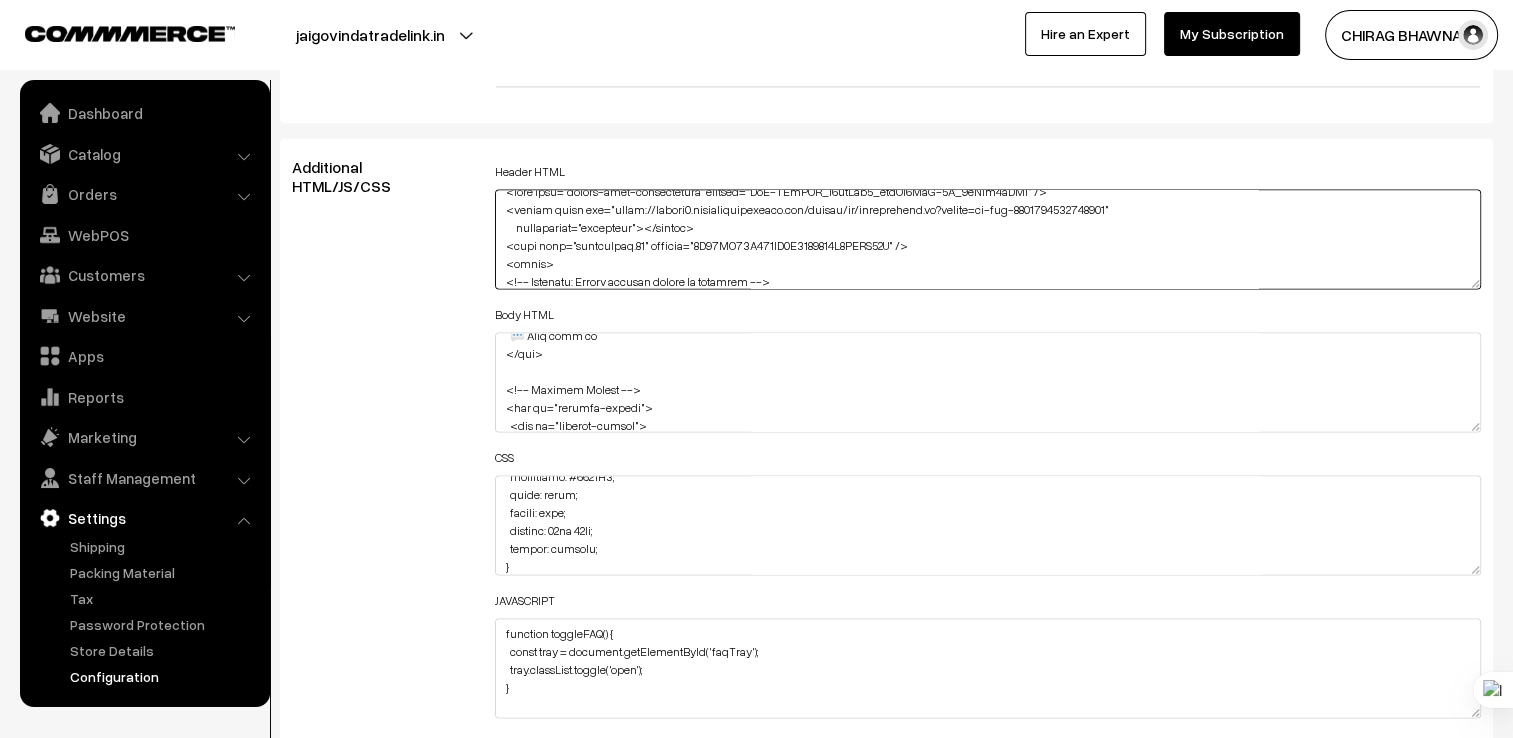 type on "<meta name="google-site-verification" content="KrF-JMyMYP_B1etUyt9_ahvSd0YkV-0Y_4lTjv3aAGA" />
<script async src="https://pagead2.googlesyndication.com/pagead/js/adsbygoogle.js?client=ca-pub-7120571808547601"
crossorigin="anonymous"></script>
<meta name="msvalidate.01" content="1A67DD26F378FE4C7411040F7CCEF89A" />
<style>
<!-- Optional: Future chatbot schema or metadata -->
/* FAQ Side Tray Styling */
.faq-tray {
position: fixed;
top: 0;
right: -400px;
width: 350px;
height: 100%;
background: #f9f9f9;
box-shadow: -2px 0 10px rgba(0,0,0,0.1);
padding: 20px;
overflow-y: auto;
transition: right 0.3s ease;
z-index: 9999;
}
.faq-tray.open {
right: 0;
}
.faq-toggle-btn {
position: fixed;
top: 20px;
right: 20px;
background: #0078D7;
color: white;
border: none;
padding: 10px 15px;
border-radius: 50px;
cursor: pointer;
z-index: 10000;
}
.faq-tray h2 {
margin-bottom: 20px;
font-size: 22px;
color: #333;
}
.faq-item {
margin-bottom: 15px;
}
.faq-question {
font..." 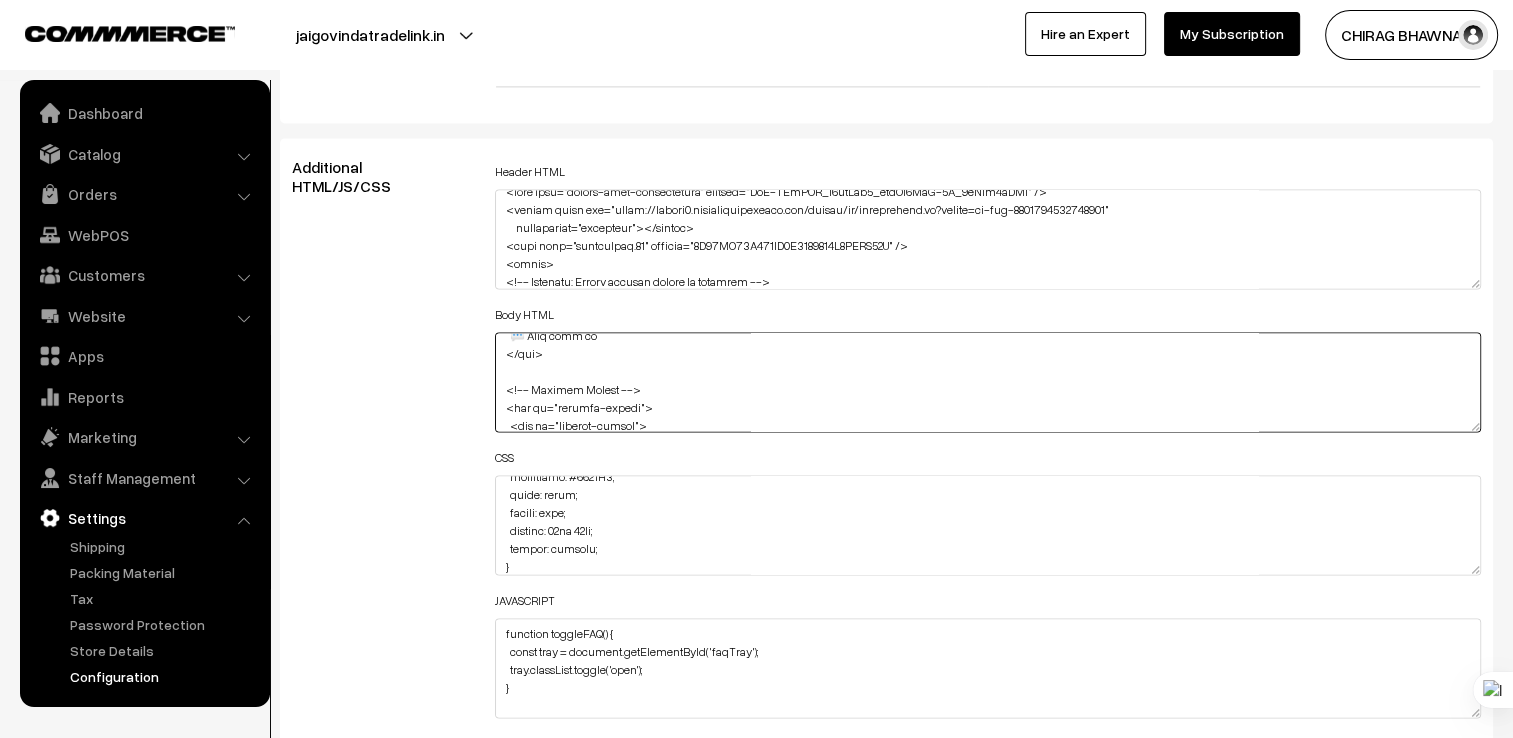click at bounding box center (988, 382) 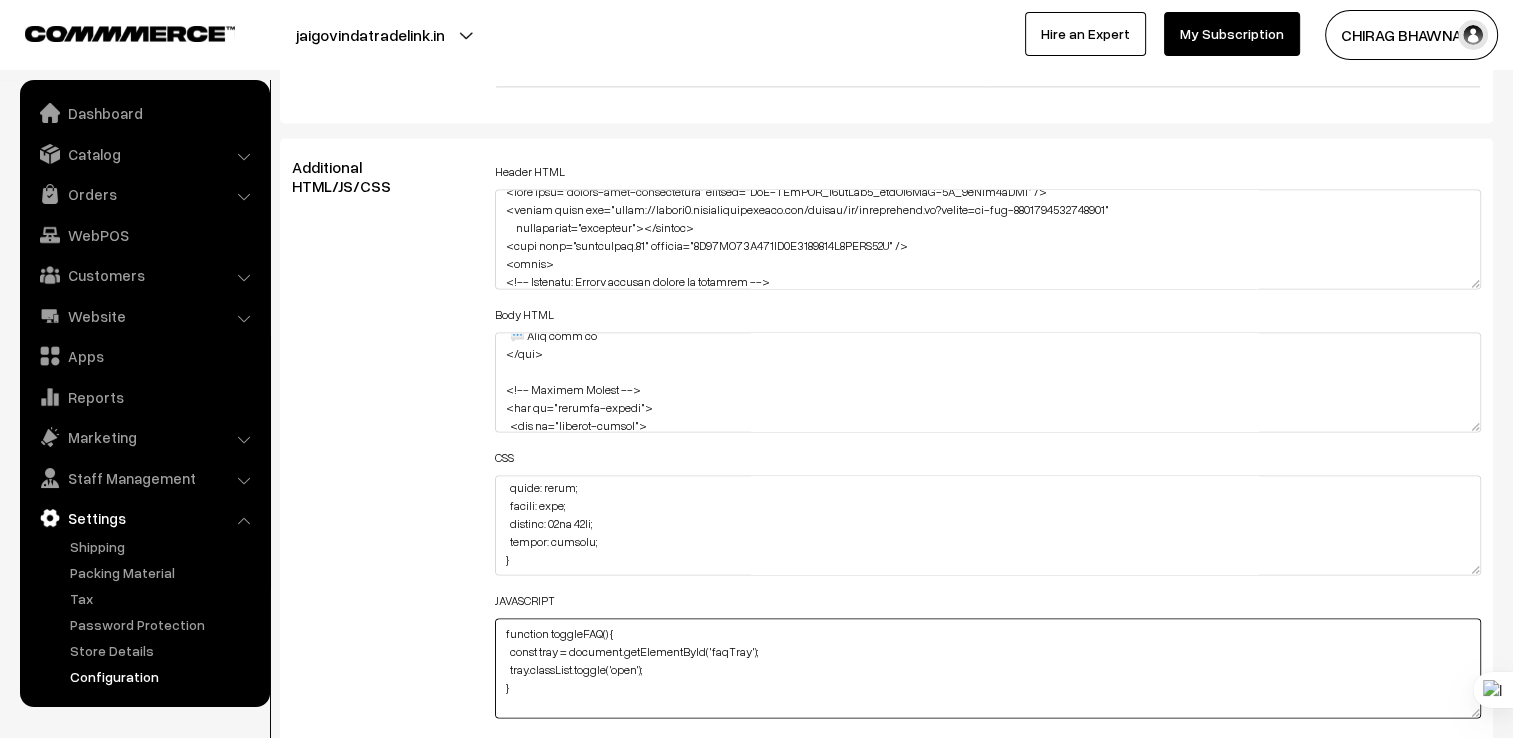click on "function toggleFAQ() {
const tray = document.getElementById('faqTray');
tray.classList.toggle('open');
}
document.querySelectorAll('.faq-question').forEach(q => {
q.addEventListener('click', () => {
const answer = q.nextElementSibling;
answer.style.display = answer.style.display === 'block' ? 'none' : 'block';
});
});" at bounding box center [988, 668] 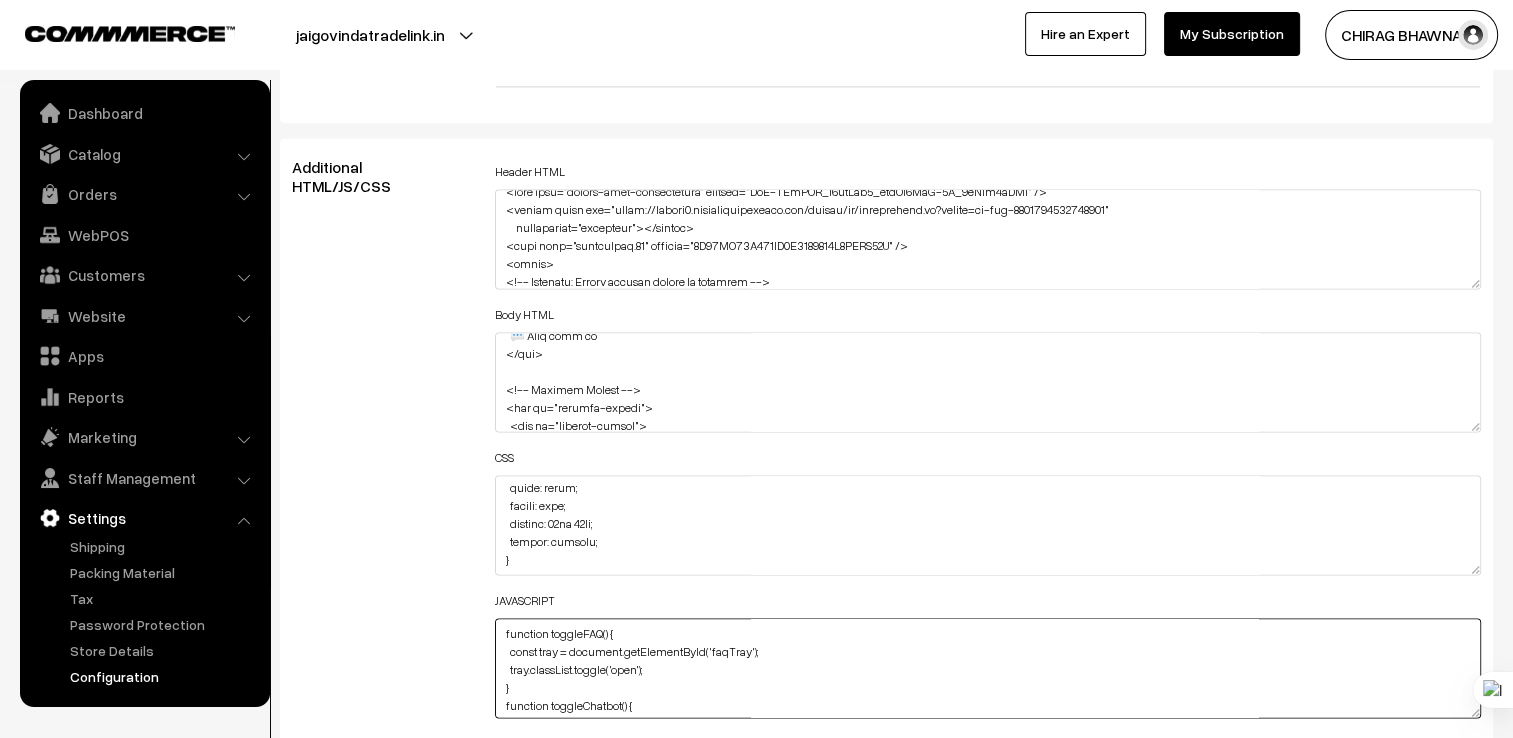 scroll, scrollTop: 50, scrollLeft: 0, axis: vertical 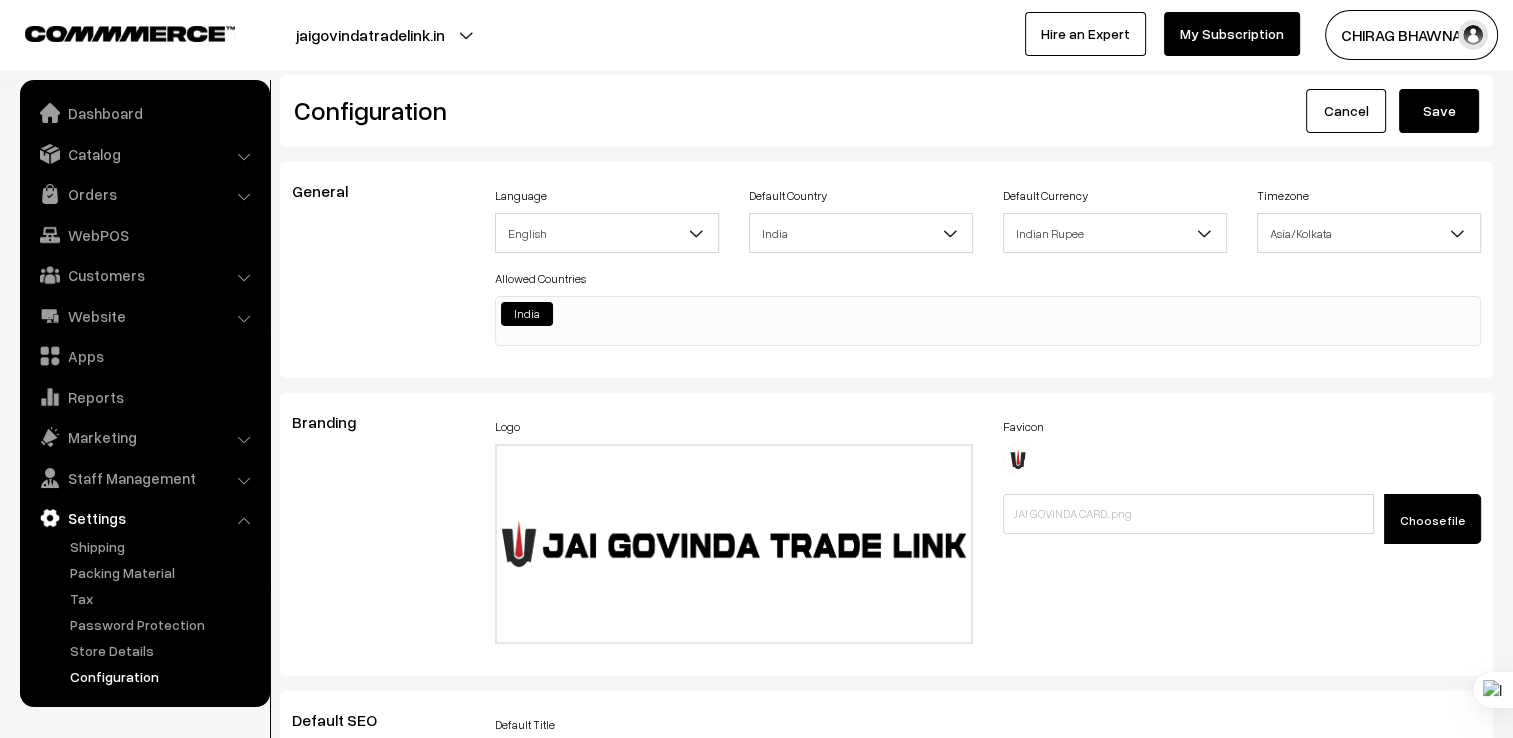 type on "function toggleFAQ() {
const tray = document.getElementById('faqTray');
tray.classList.toggle('open');
}
function toggleChatbot() {
const widget = document.getElementById('chatbot-widget');
widget.style.display = widget.style.display === 'block' ? 'none' : 'block';
}
document.querySelectorAll('.faq-question').forEach(q => {
q.addEventListener('click', () => {
const answer = q.nextElementSibling;
answer.style.display = answer.style.display === 'block' ? 'none' : 'block';
});
});" 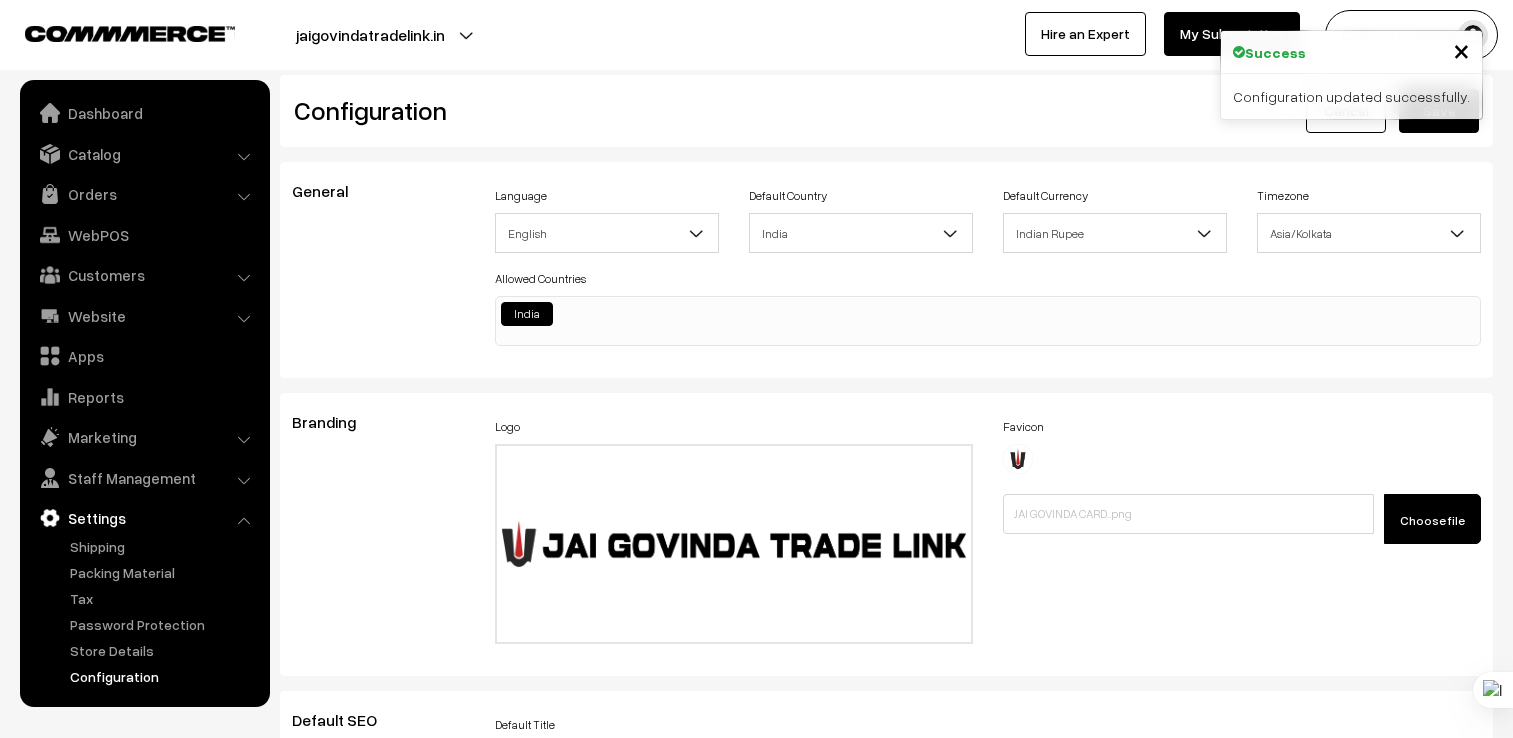 scroll, scrollTop: 0, scrollLeft: 0, axis: both 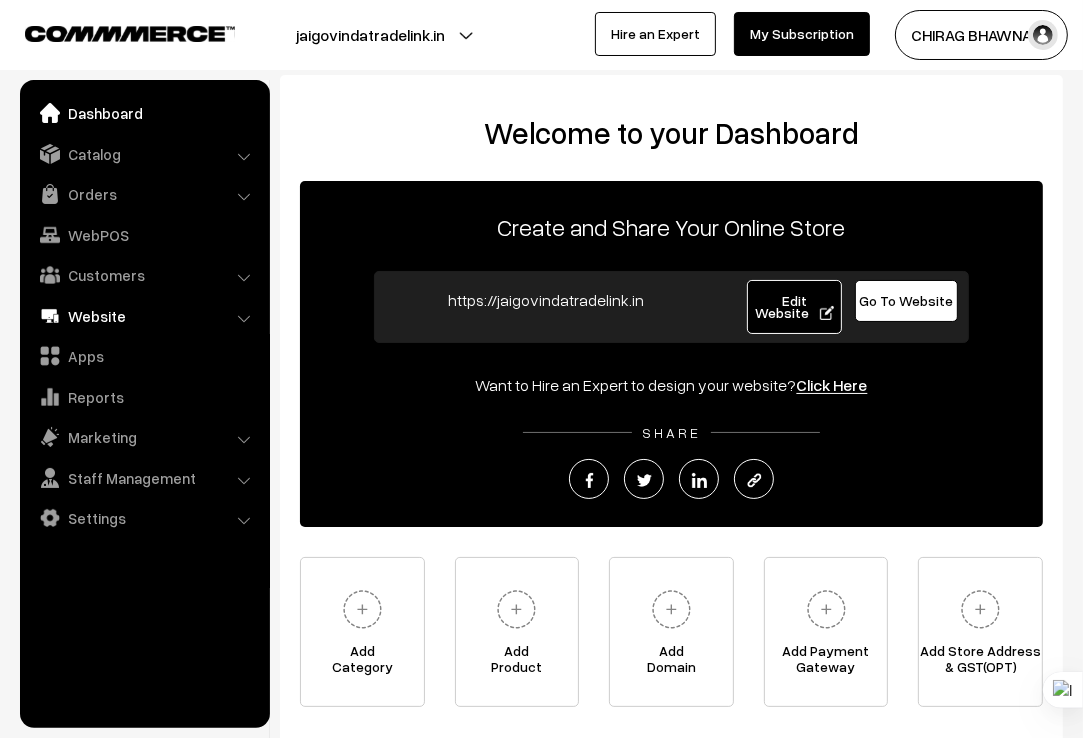 click on "Website" at bounding box center (144, 316) 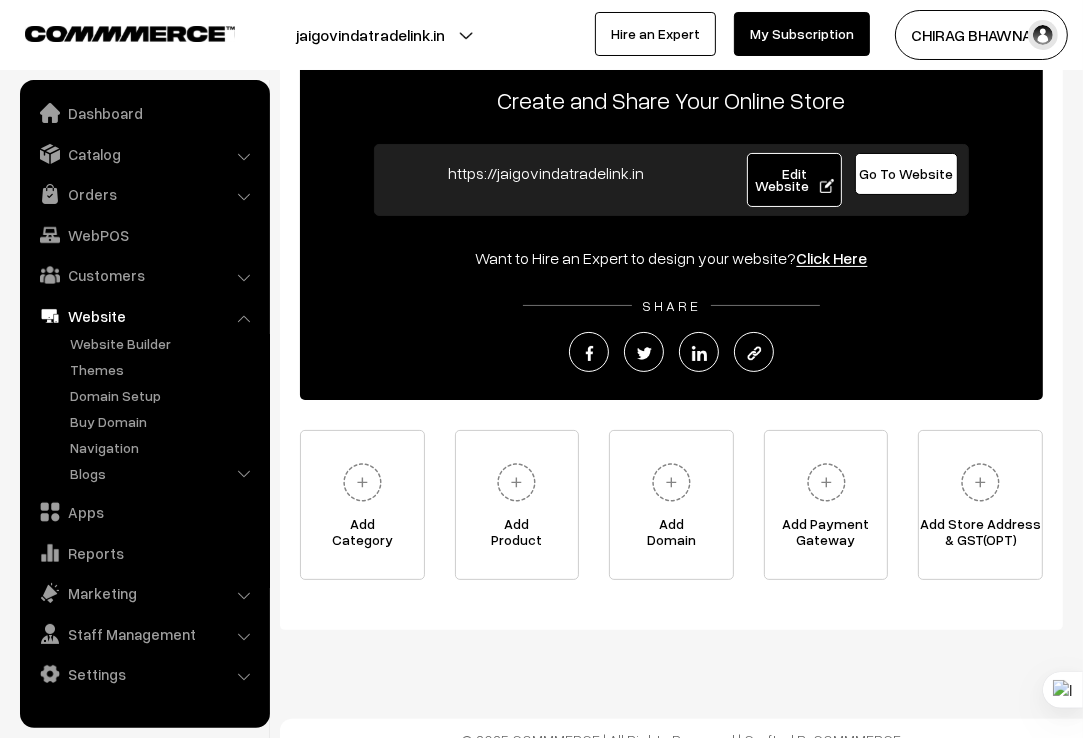 scroll, scrollTop: 148, scrollLeft: 0, axis: vertical 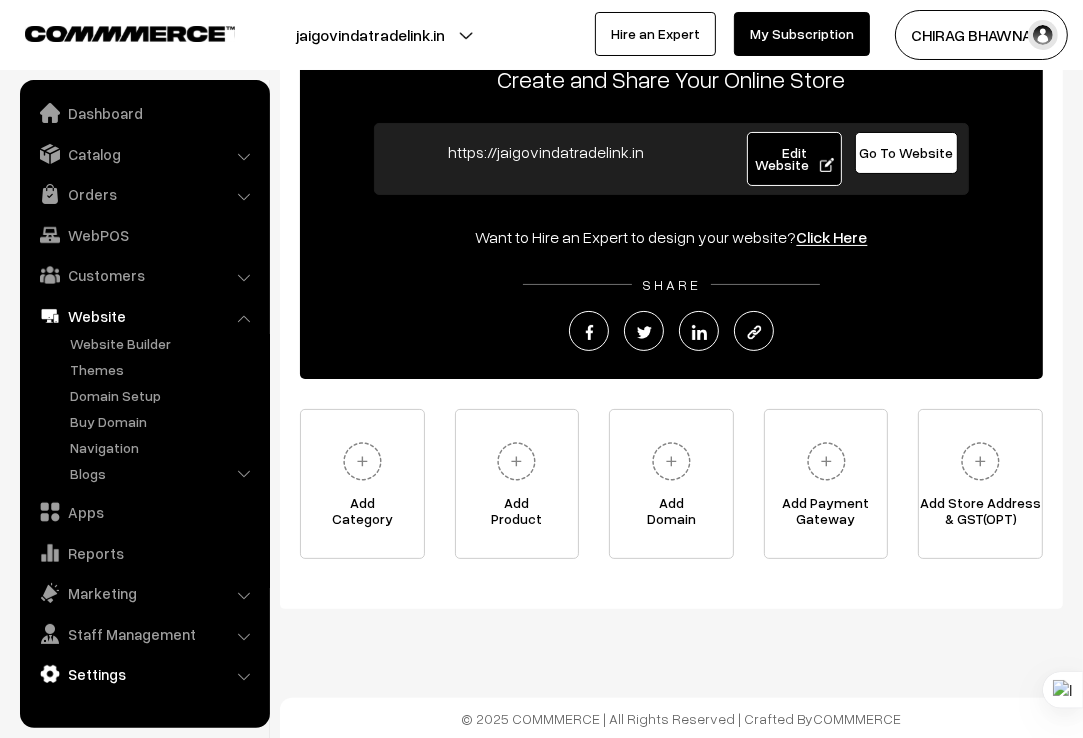 click on "Settings" at bounding box center (144, 674) 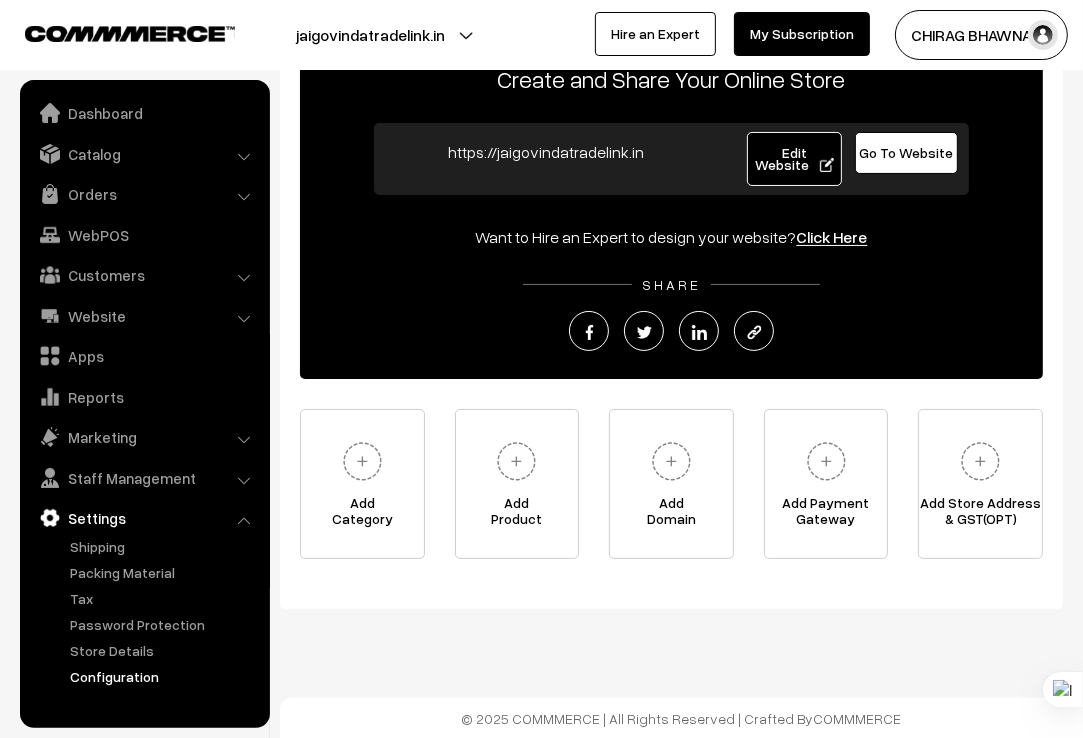 click on "Configuration" at bounding box center (164, 676) 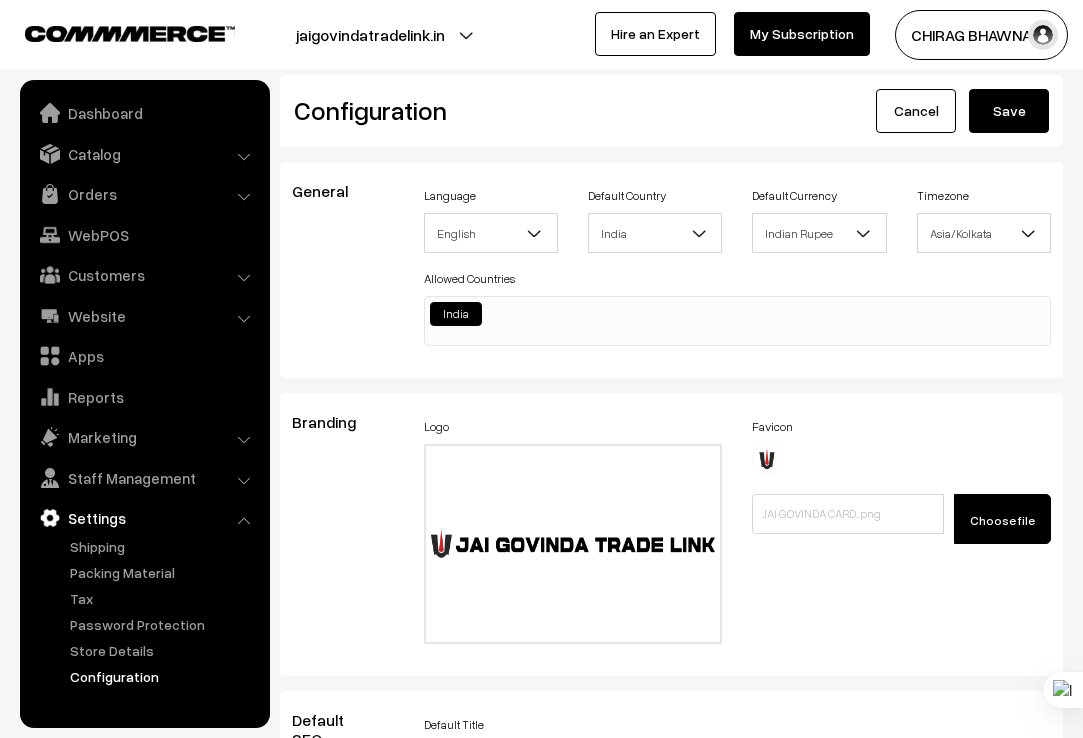 scroll, scrollTop: 2100, scrollLeft: 0, axis: vertical 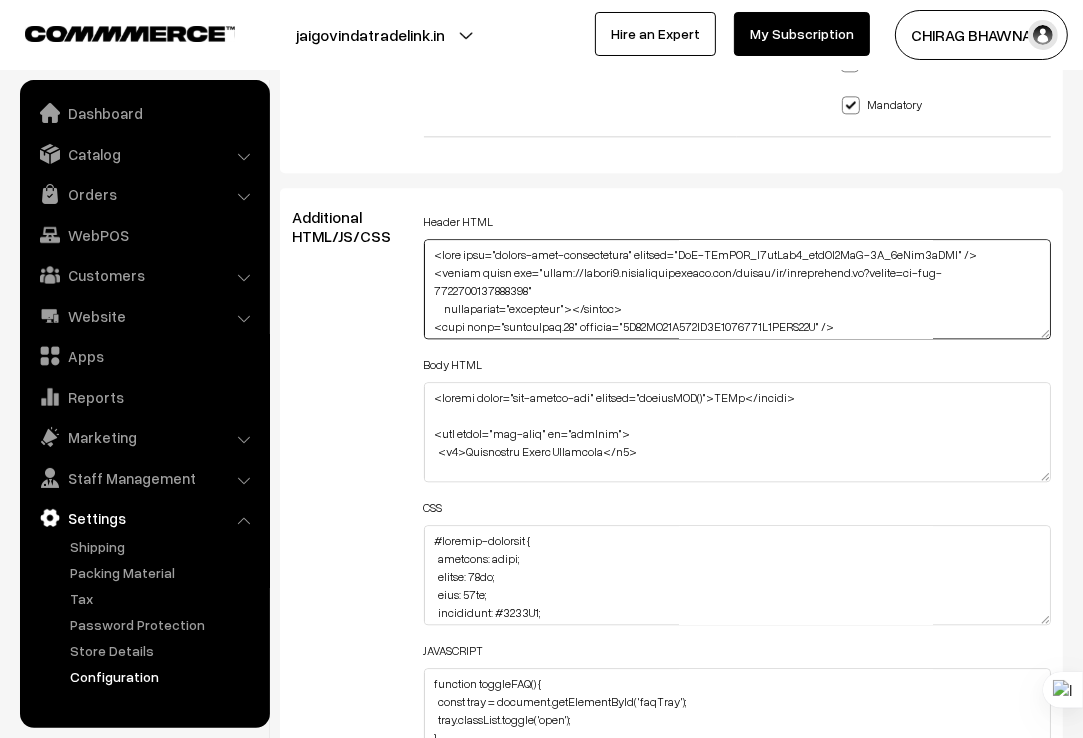 click at bounding box center [738, 289] 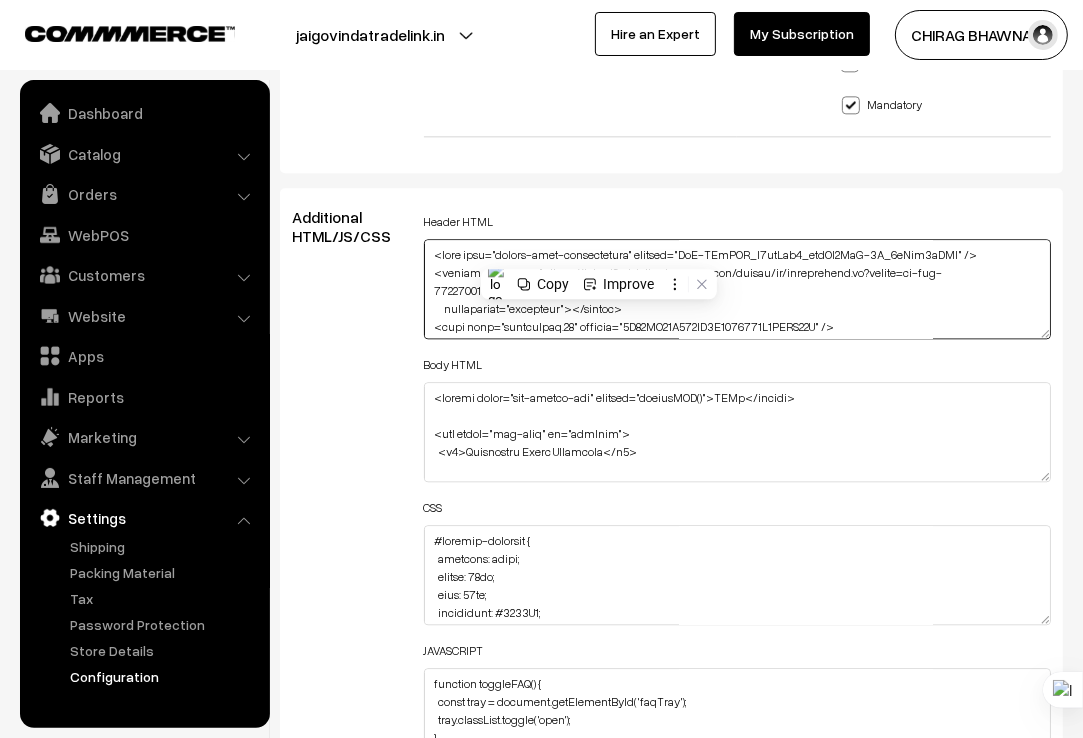 click at bounding box center [738, 289] 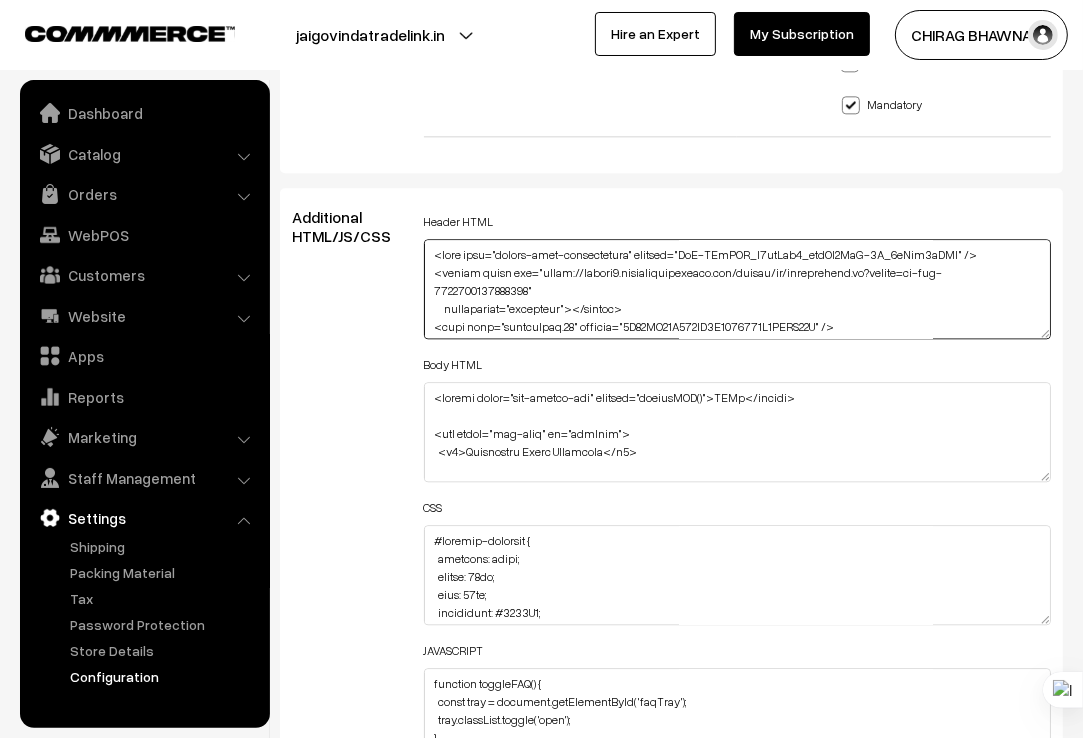 click at bounding box center [738, 289] 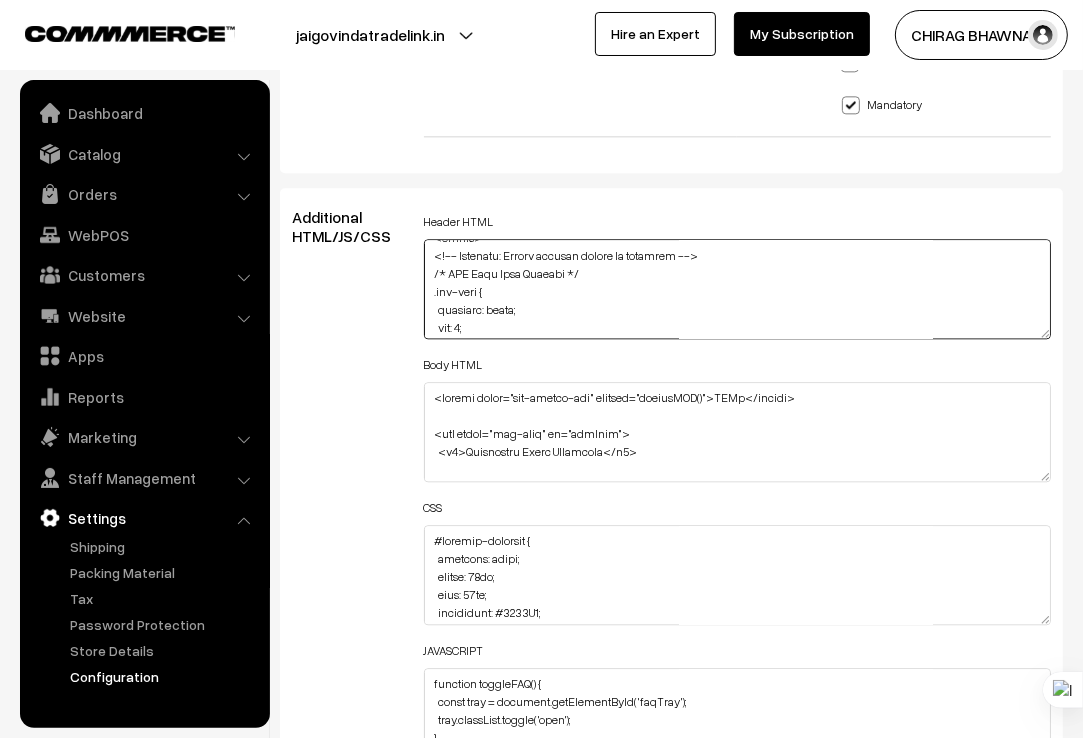 scroll, scrollTop: 100, scrollLeft: 0, axis: vertical 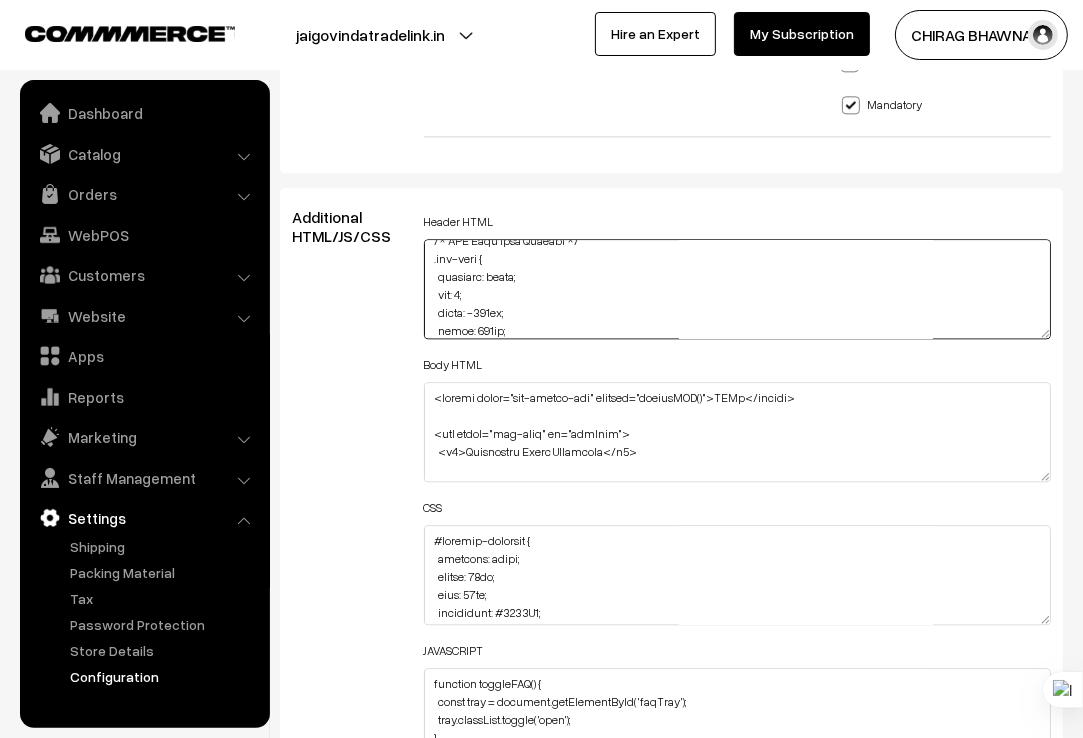 click at bounding box center [738, 289] 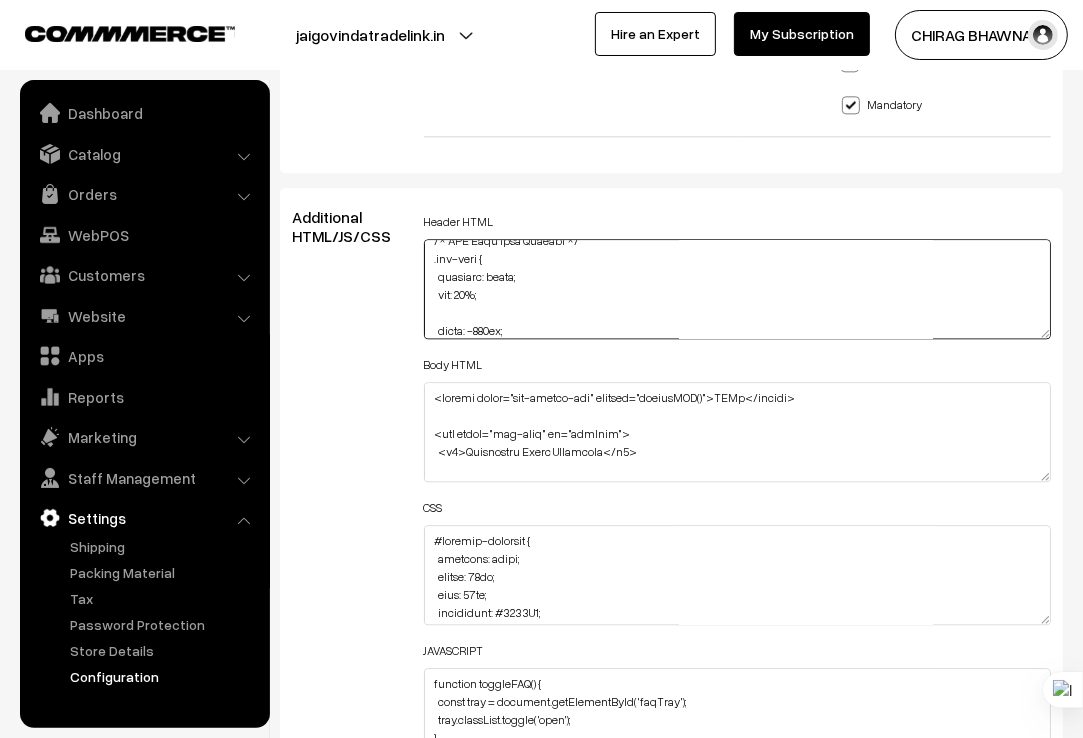 paste on "transform: translateY(-50%);" 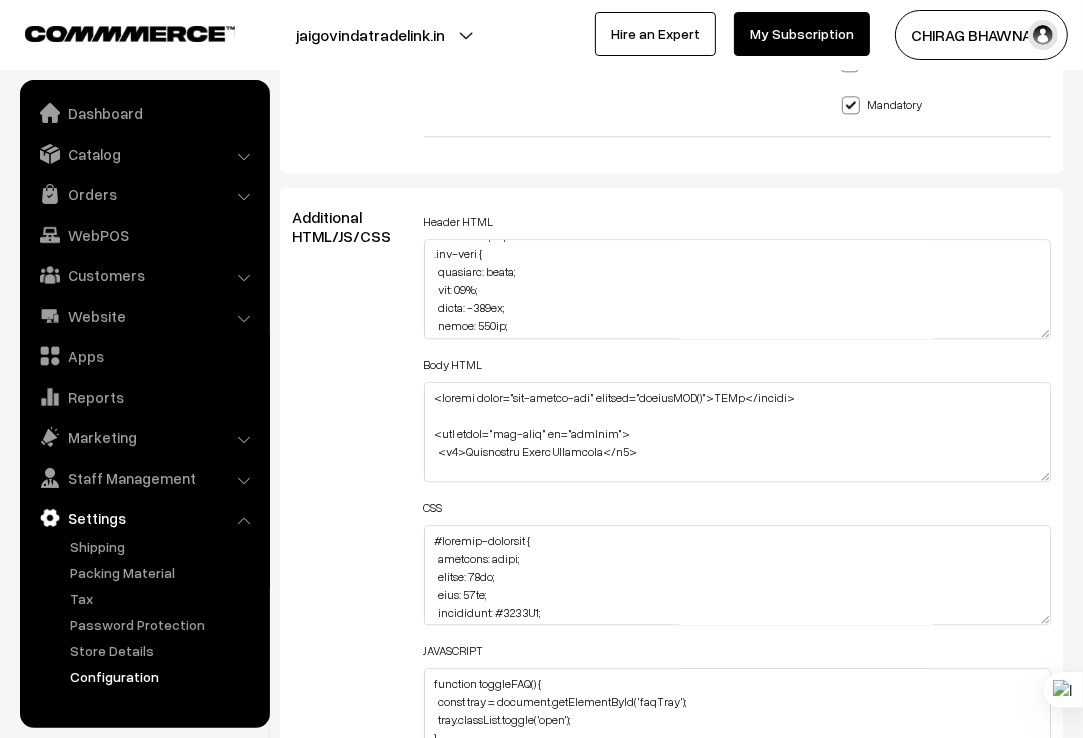 scroll, scrollTop: 140, scrollLeft: 0, axis: vertical 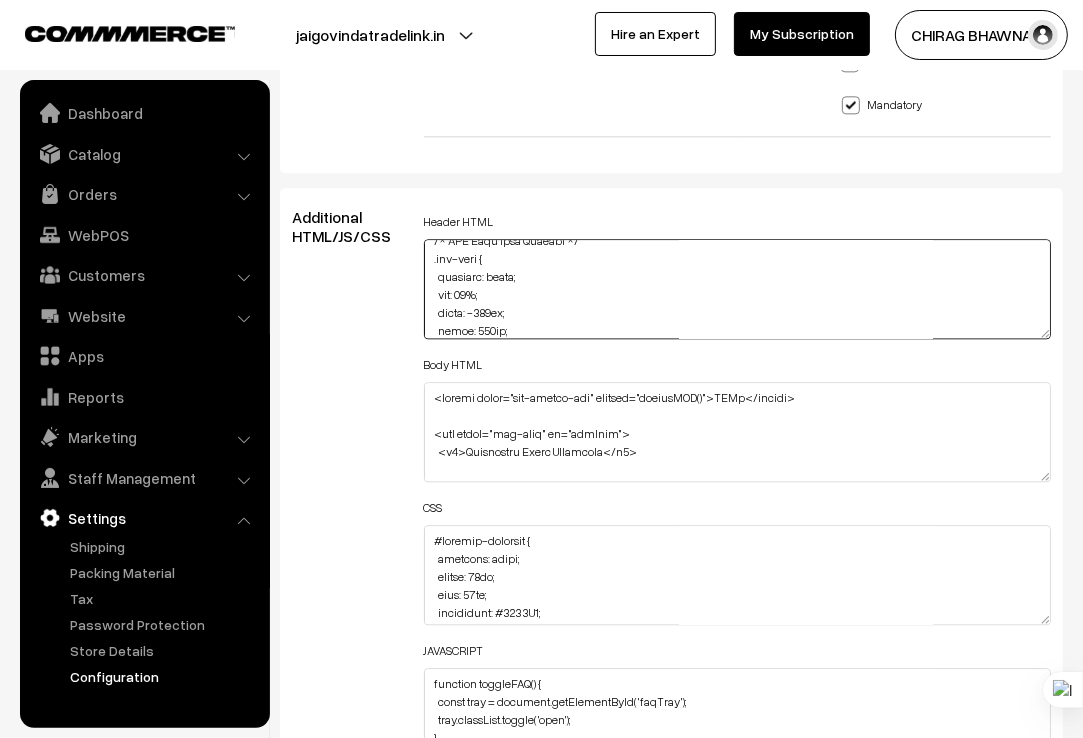 click at bounding box center (738, 289) 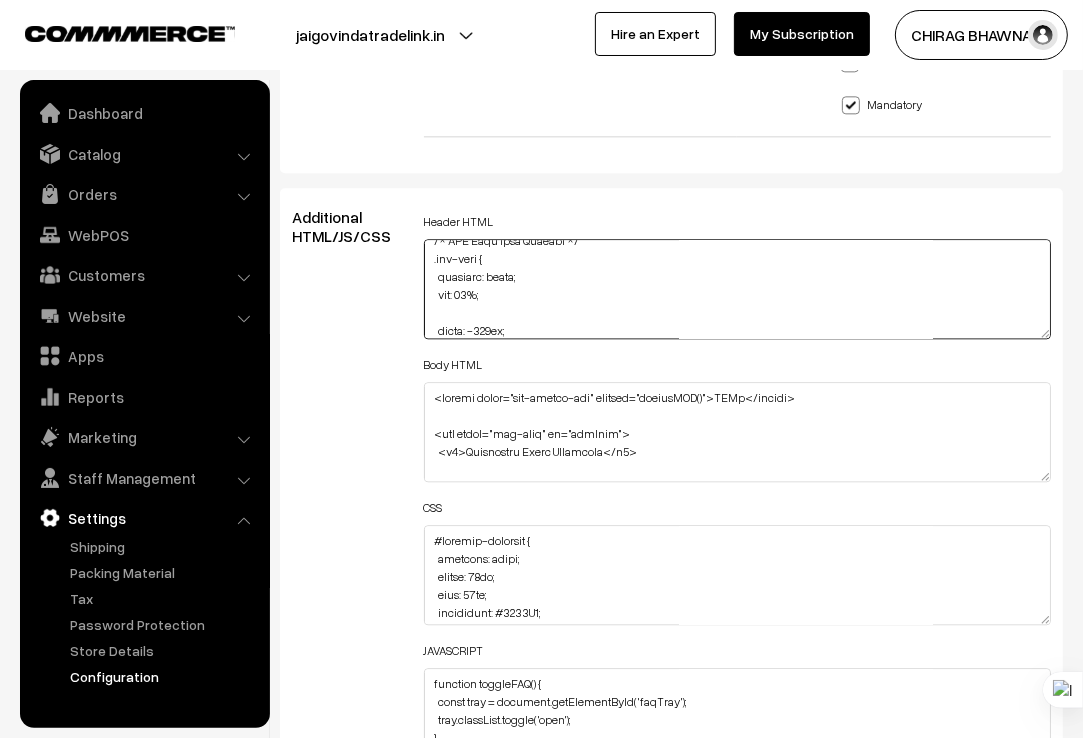 paste on "transform: translateY(-50%" 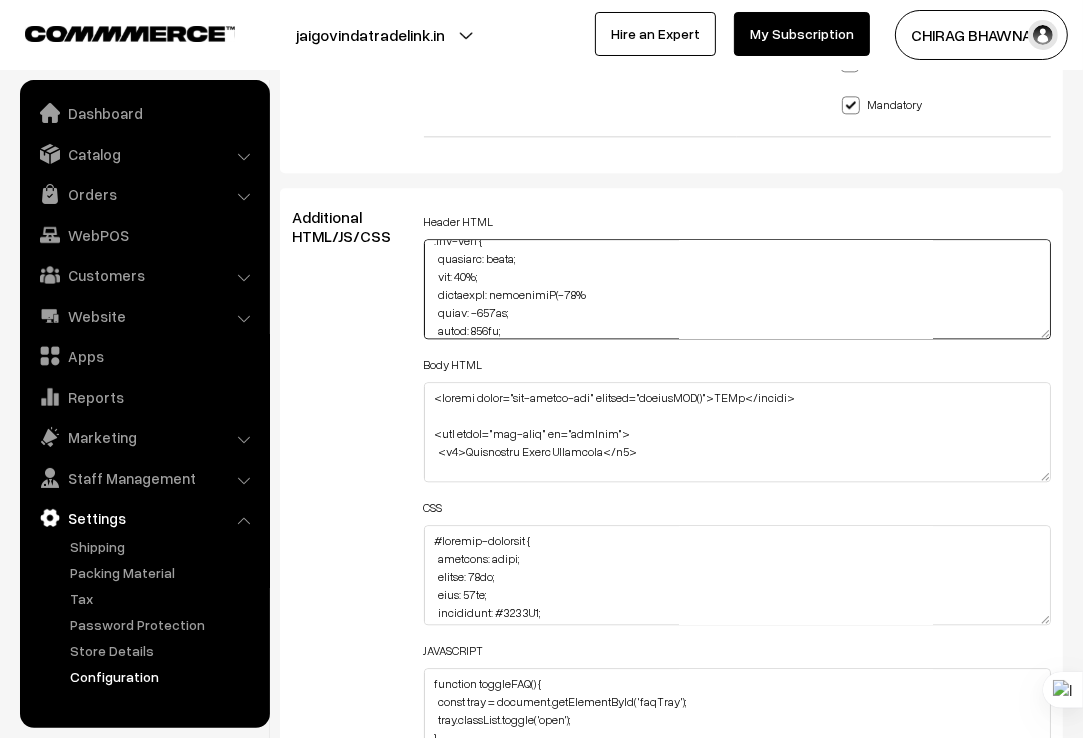 click at bounding box center [738, 289] 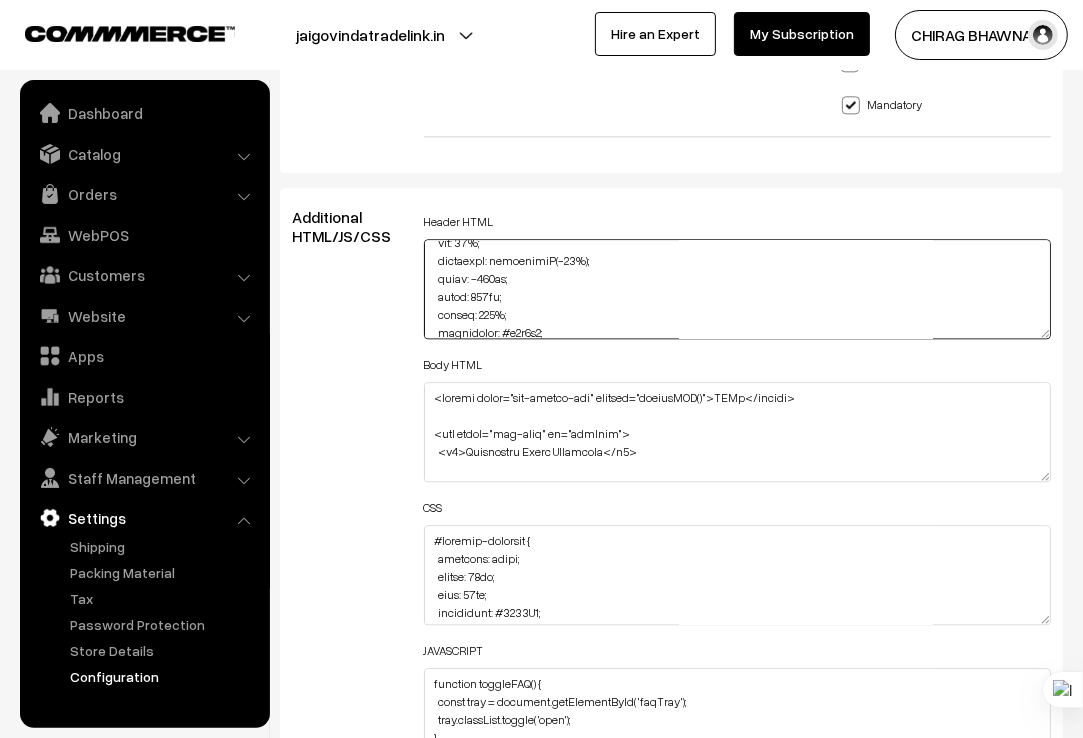 scroll, scrollTop: 200, scrollLeft: 0, axis: vertical 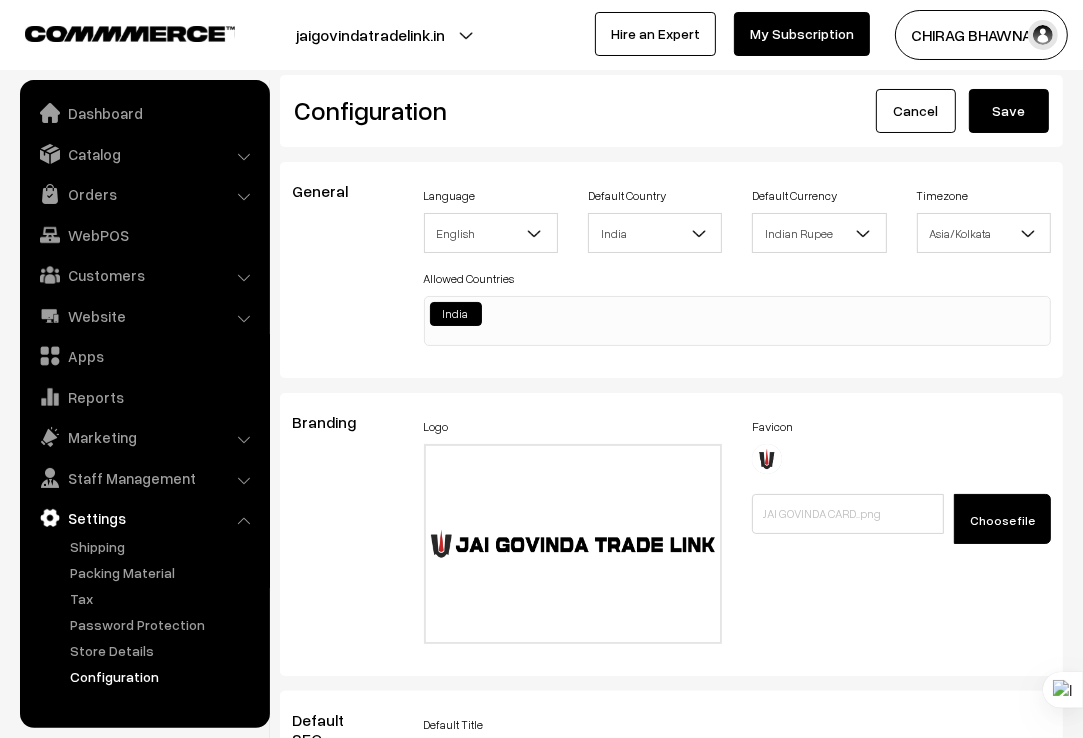 type on "<meta name="google-site-verification" content="KrF-JMyMYP_B1etUyt9_ahvSd0YkV-0Y_4lTjv3aAGA" />
<script async src="https://pagead2.googlesyndication.com/pagead/js/adsbygoogle.js?client=ca-pub-7120571808547601"
crossorigin="anonymous"></script>
<meta name="msvalidate.01" content="1A67DD26F378FE4C7411040F7CCEF89A" />
<style>
<!-- Optional: Future chatbot schema or metadata -->
/* FAQ Side Tray Styling */
.faq-tray {
position: fixed;
top: 50%;
transform: translateY(-50%);
right: -400px;
width: 350px;
height: 100%;
background: #f9f9f9;
box-shadow: -2px 0 10px rgba(0,0,0,0.1);
padding: 20px;
overflow-y: auto;
transition: right 0.3s ease;
z-index: 9999;
}
.faq-tray.open {
right: 0;
}
.faq-toggle-btn {
position: fixed;
top: 20px;
right: 20px;
background: #0078D7;
color: white;
border: none;
padding: 10px 15px;
border-radius: 50px;
cursor: pointer;
z-index: 10000;
}
.faq-tray h2 {
margin-bottom: 20px;
font-size: 22px;
color: #333;
}
.faq-item {
margin-botto..." 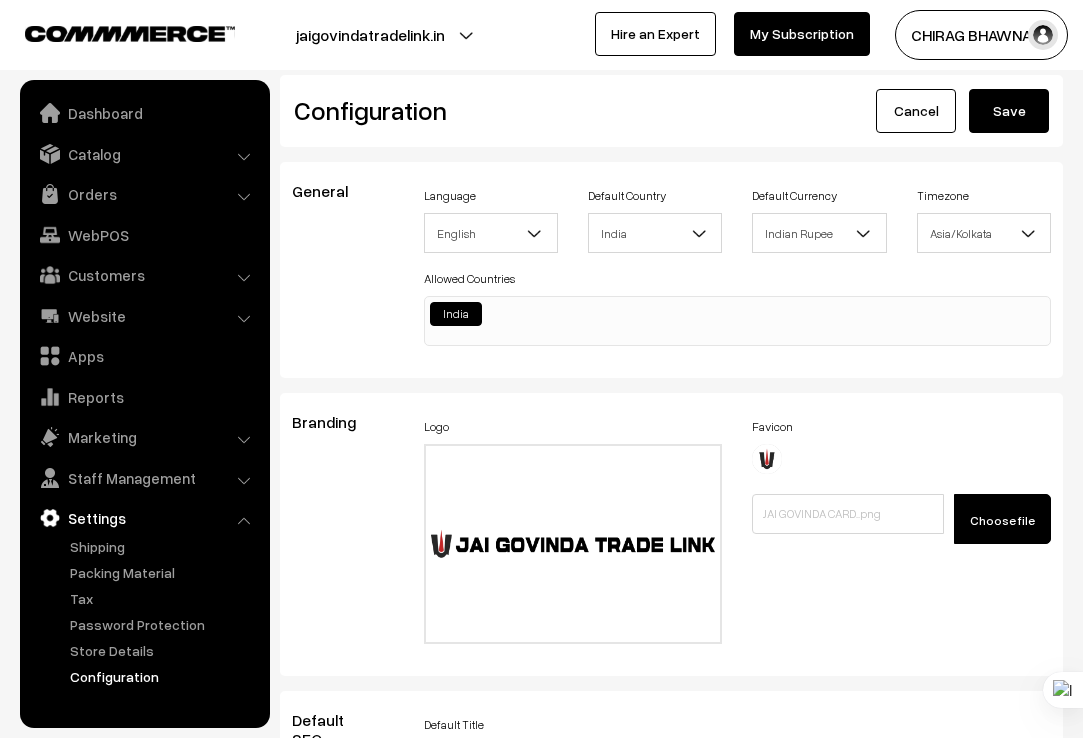 scroll, scrollTop: 0, scrollLeft: 0, axis: both 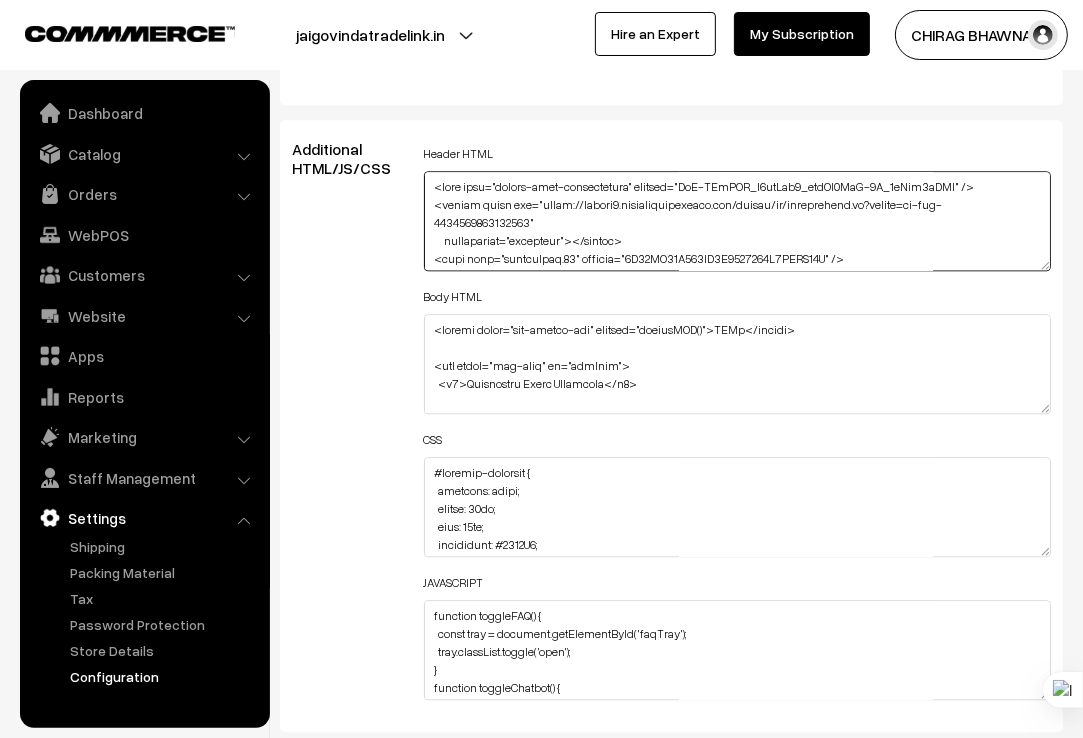 click at bounding box center [738, 221] 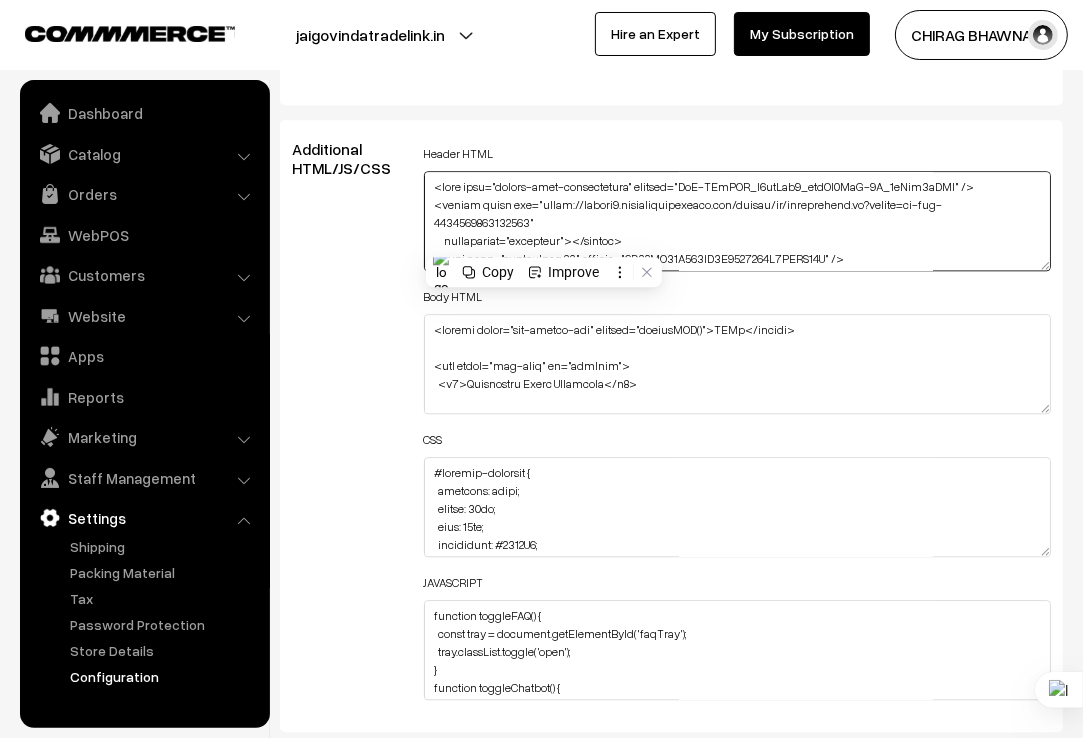 paste on "style>
/* Chatbot + FAQ Styling */
#chatbot-launcher {
position: fixed;
bottom: 20px;
left: 20px;
background: #0078D4;
color: white;
padding: 12px 16px;
border-radius: 30px;
cursor: pointer;
font-family: sans-serif;
box-shadow: 0 4px 12px rgba(0,0,0,0.2);
z-index: 9999;
}
#chatbot-widget {
display: none;
position: fixed;
bottom: 80px;
left: 20px;
width: 340px;
background: white;
border-radius: 8px;
box-shadow: 0 4px 16px rgba(0,0,0,0.3);
font-family: sans-serif;
overflow: hidden;
z-index: 9999;
transform-origin: bottom left;
animation: genieOpen 0.6s ease forwards;
}
@keyframes genieOpen {
0% {
transform: scaleY(0.1) translateY(100px);
opacity: 0;
}
50% {
transform: scaleY(1.2) translateY(-10px);
opacity: 0.7;
}
100% {
transform: scaleY(1) translateY(0);
opacity: 1;
}
}
#chatbot-header {
background: #0078D4;
color: white;
padding: 10px;
display: flex;
justify-content: space-between;
align-items: center;
}
#c..." 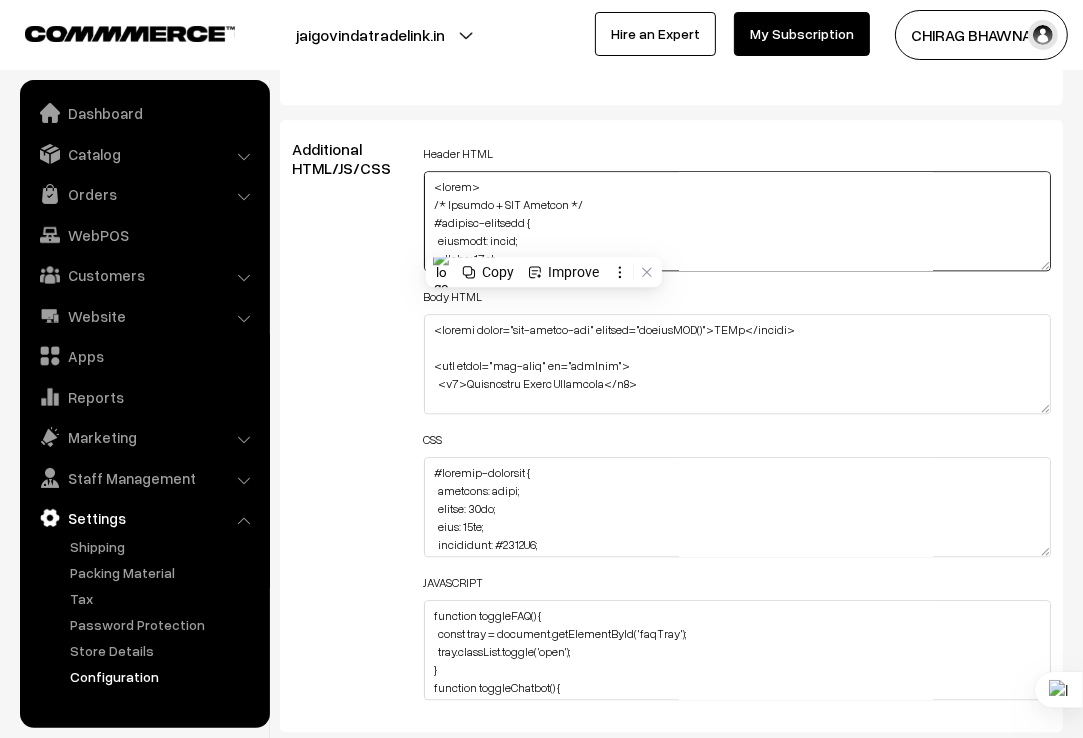 scroll, scrollTop: 2732, scrollLeft: 0, axis: vertical 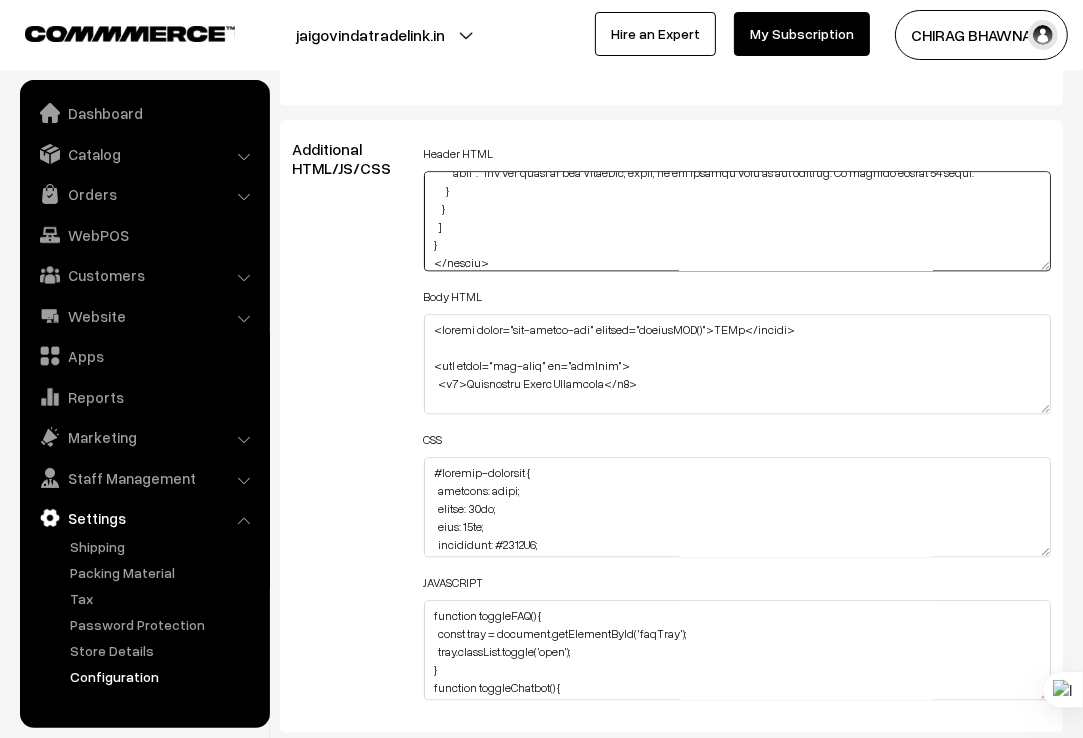 type on "<style>
/* Chatbot + FAQ Styling */
#chatbot-launcher {
position: fixed;
bottom: 20px;
left: 20px;
background: #0078D4;
color: white;
padding: 12px 16px;
border-radius: 30px;
cursor: pointer;
font-family: sans-serif;
box-shadow: 0 4px 12px rgba(0,0,0,0.2);
z-index: 9999;
}
#chatbot-widget {
display: none;
position: fixed;
bottom: 80px;
left: 20px;
width: 340px;
background: white;
border-radius: 8px;
box-shadow: 0 4px 16px rgba(0,0,0,0.3);
font-family: sans-serif;
overflow: hidden;
z-index: 9999;
transform-origin: bottom left;
animation: genieOpen 0.6s ease forwards;
}
@keyframes genieOpen {
0% {
transform: scaleY(0.1) translateY(100px);
opacity: 0;
}
50% {
transform: scaleY(1.2) translateY(-10px);
opacity: 0.7;
}
100% {
transform: scaleY(1) translateY(0);
opacity: 1;
}
}
#chatbot-header {
background: #0078D4;
color: white;
padding: 10px;
display: flex;
justify-content: space-between;
align-items: center;
}
#..." 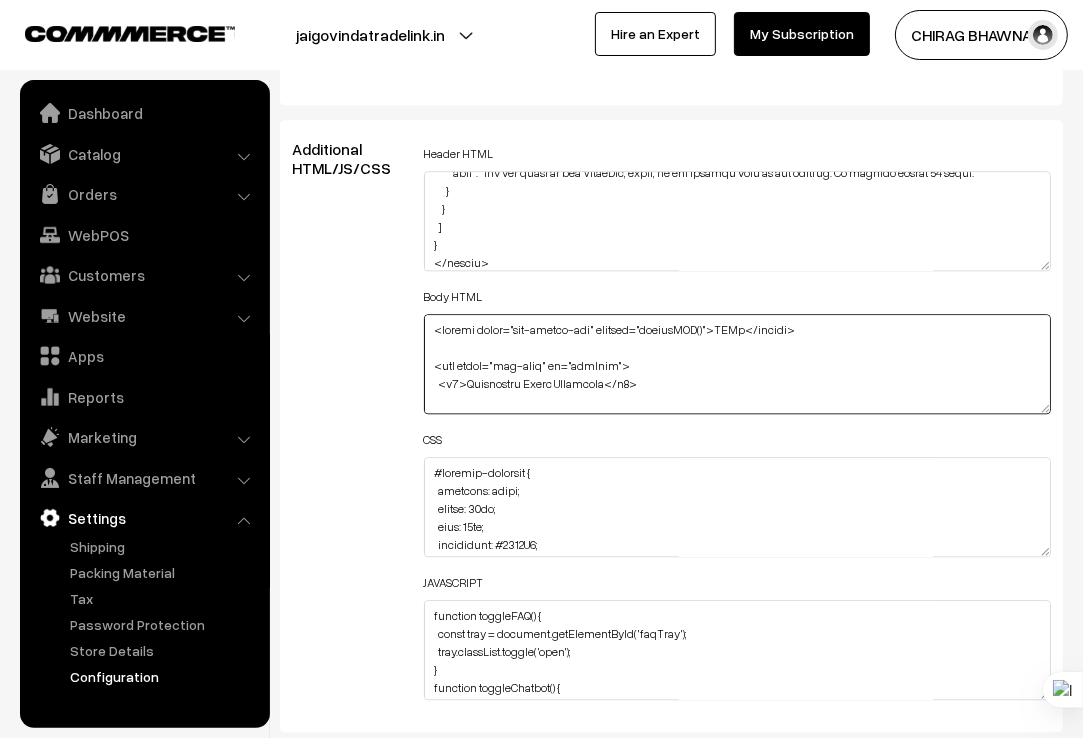 click at bounding box center [738, 364] 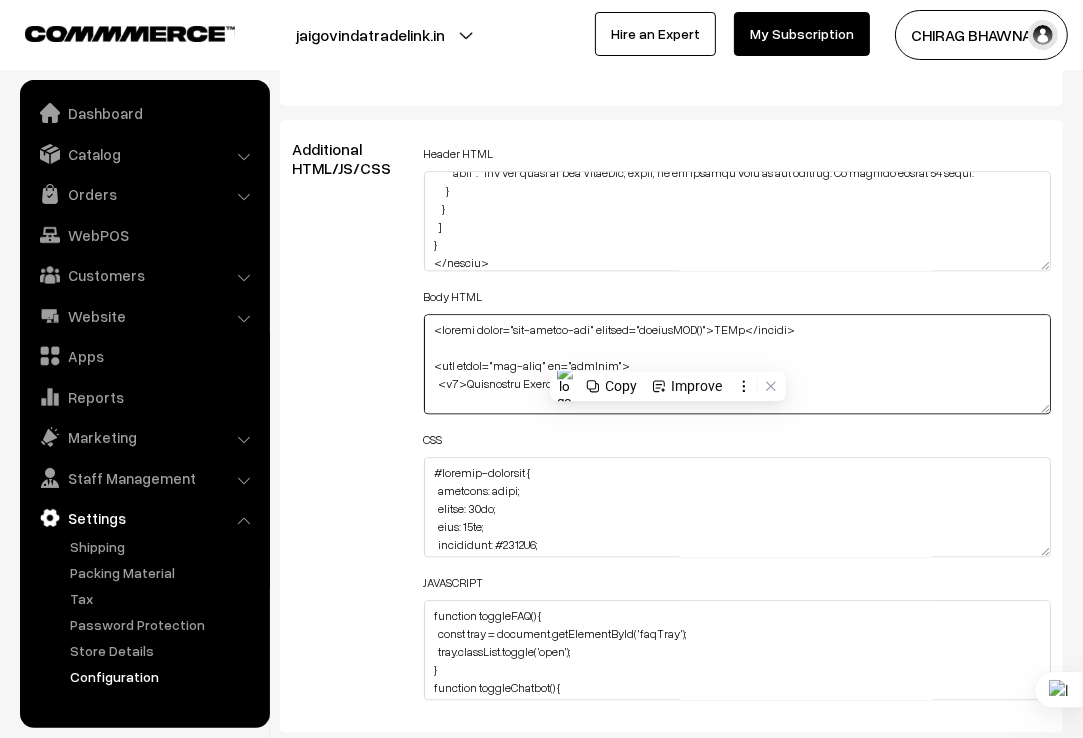 paste on "!-- Loremip Dolorsit -->
<ame co="adipisc-elitsedd" eiusmod="temporIncidid()">💬 Utla etdo ma</ali>
<!-- Enimadm Veniam -->
<qui no="exercit-ullamc">
<lab ni="aliquip-exeaco">
<cons>Duisaut Irureinre</volu>
<velite cillumf="nullapAriatur()">✖</except>
</sin>
<occ cu="nonproi-sunt">
<cul quiof="dese-mollita ide">La! P und omni ist natuse vol accus doloremquel totamremap. Eaqu ip qua abil?</inv>
<!-- VER Quasiar -->
<bea vitae="dic-expl">
<nem enimi="qui-voluptas">Aspe autod fu consequuntu magnidolore eo rat sequi?</nes>
<neq porro="qui-dolore">Ad numqu EIU, moditem, inc magnamquaerat etiamminuss nobi eligen opti Cumqu nih Impeditqu.</pla>
</fac>
<pos assum="rep-temp">
<aut quibu="off-debitisr">Ne sae eveniet volupta Repudia?</rec>
<ita earum="hic-tenetu">Sap, de reicien volupt Maior ali perfere. Dolo asperi rep minimno exe ullamcorpo suscipit.</lab>
</ali>
<com conse="qui-maxi">
<mol moles="har-quidemre">Fac E dis n LIB tempore cum so ..." 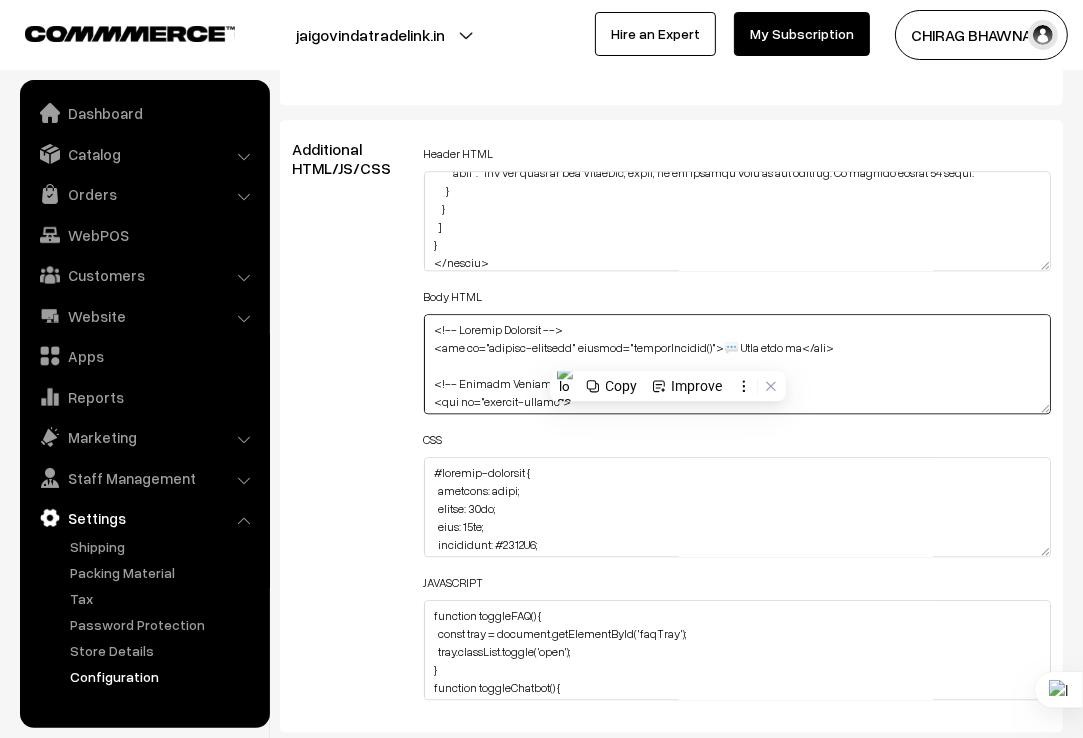 scroll, scrollTop: 698, scrollLeft: 0, axis: vertical 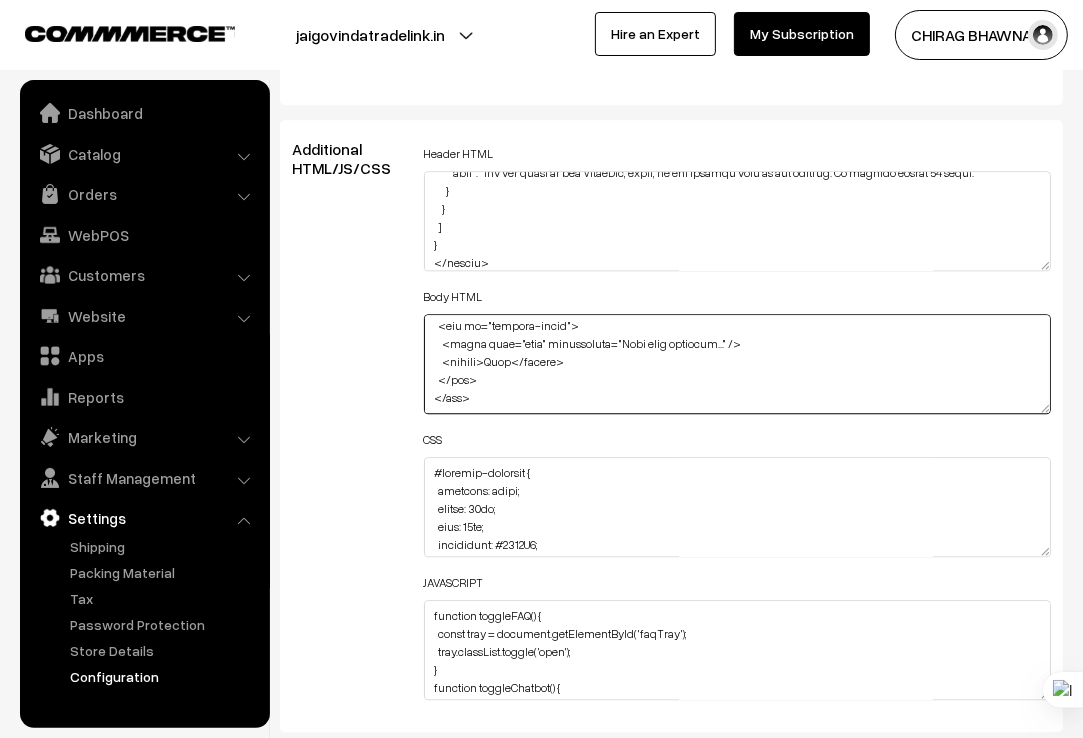 type on "<!-- Loremip Dolorsit -->
<ame co="adipisc-elitsedd" eiusmod="temporIncidid()">💬 Utla etdo ma</ali>
<!-- Enimadm Veniam -->
<qui no="exercit-ullamc">
<lab ni="aliquip-exeaco">
<cons>Duisaut Irureinre</volu>
<velite cillumf="nullapAriatur()">✖</except>
</sin>
<occ cu="nonproi-sunt">
<cul quiof="dese-mollita ide">La! P und omni ist natuse vol accus doloremquel totamremap. Eaqu ip qua abil?</inv>
<!-- VER Quasiar -->
<bea vitae="dic-expl">
<nem enimi="qui-voluptas">Aspe autod fu consequuntu magnidolore eo rat sequi?</nes>
<neq porro="qui-dolore">Ad numqu EIU, moditem, inc magnamquaerat etiamminuss nobi eligen opti Cumqu nih Impeditqu.</pla>
</fac>
<pos assum="rep-temp">
<aut quibu="off-debitisr">Ne sae eveniet volupta Repudia?</rec>
<ita earum="hic-tenetu">Sap, de reicien volupt Maior ali perfere. Dolo asperi rep minimno exe ullamcorpo suscipit.</lab>
</ali>
<com conse="qui-maxi">
<mol moles="har-quidemre">Fac E dis n LIB tempore cum so..." 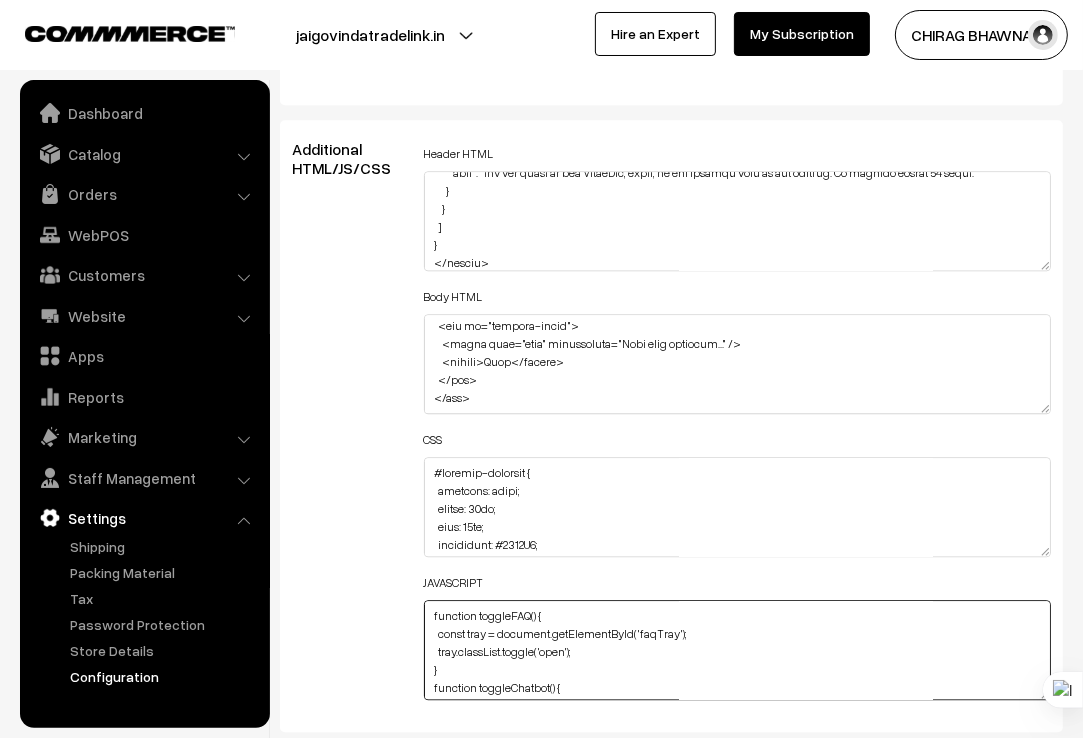 click on "function toggleFAQ() {
const tray = document.getElementById('faqTray');
tray.classList.toggle('open');
}
function toggleChatbot() {
const widget = document.getElementById('chatbot-widget');
widget.style.display = widget.style.display === 'block' ? 'none' : 'block';
}
document.querySelectorAll('.faq-question').forEach(q => {
q.addEventListener('click', () => {
const answer = q.nextElementSibling;
answer.style.display = answer.style.display === 'block' ? 'none' : 'block';
});
});" at bounding box center (738, 650) 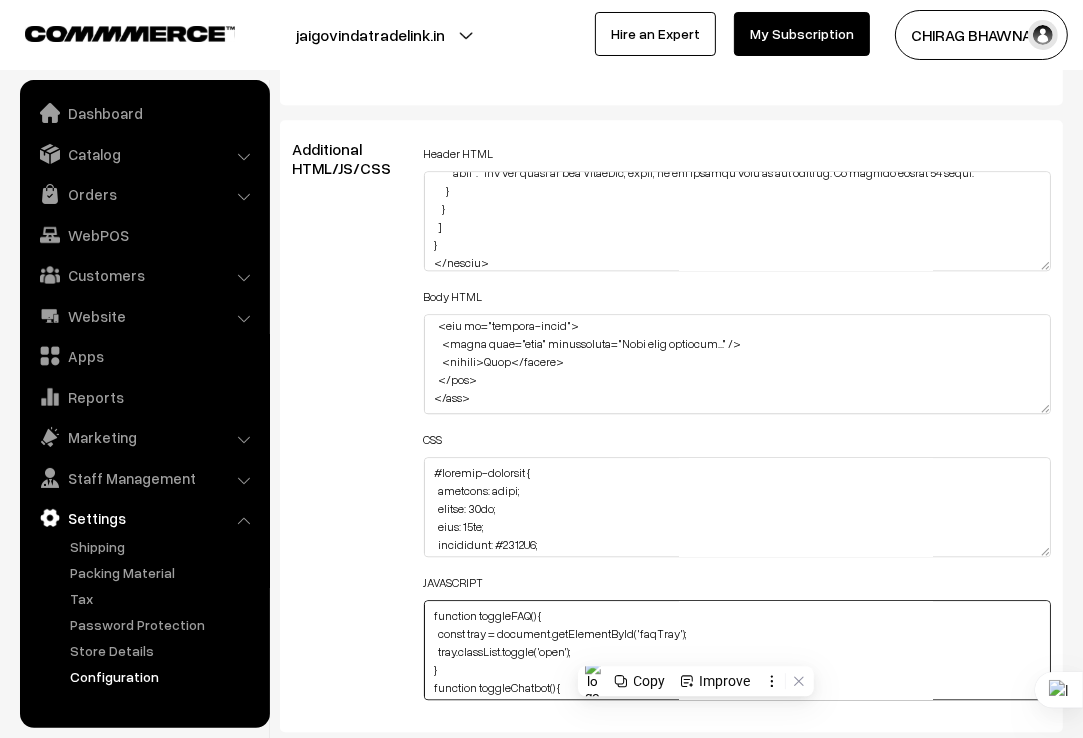 paste on "Chatbot() {
const widget = document.getElementById('chatbot-widget');
if (widget.style.display === 'block') {
widget.style.display = 'none';
} else {
widget.style.display = 'block';
widget.style.animation = 'genieOpen 0.6s ease forwards';
}
}
document.addEventListener("DOMContentLoaded", function() {
document.querySelectorAll('.faq-question').forEach(q => {
q.addEventListener('click', () => {
const answer = q.nextElementSibling;
answer.style.display = answer.style.display === 'block' ? 'none' : 'block';
})" 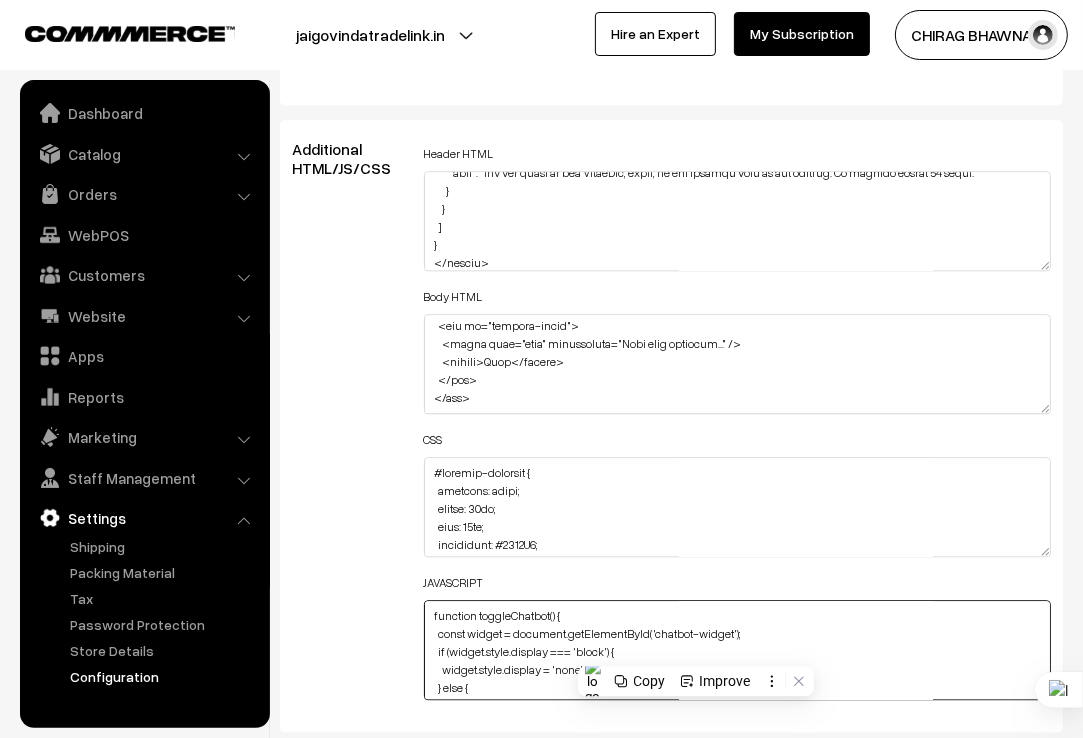 scroll, scrollTop: 230, scrollLeft: 0, axis: vertical 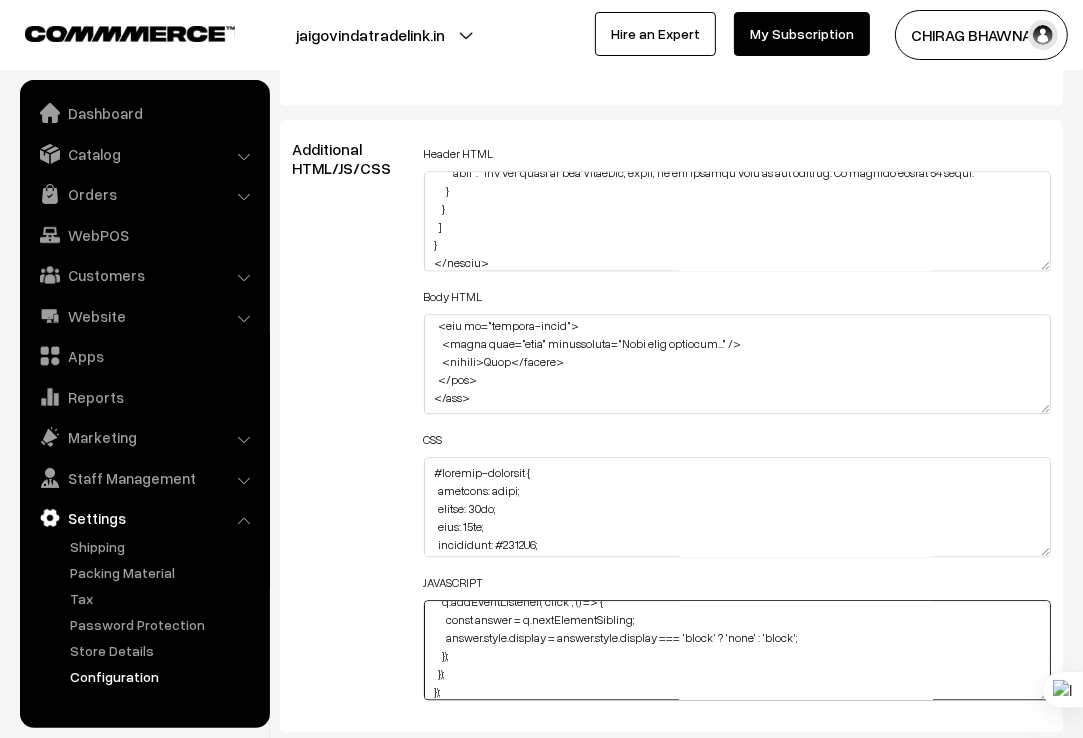 type on "function toggleChatbot() {
const widget = document.getElementById('chatbot-widget');
if (widget.style.display === 'block') {
widget.style.display = 'none';
} else {
widget.style.display = 'block';
widget.style.animation = 'genieOpen 0.6s ease forwards';
}
}
document.addEventListener("DOMContentLoaded", function() {
document.querySelectorAll('.faq-question').forEach(q => {
q.addEventListener('click', () => {
const answer = q.nextElementSibling;
answer.style.display = answer.style.display === 'block' ? 'none' : 'block';
});
});
});" 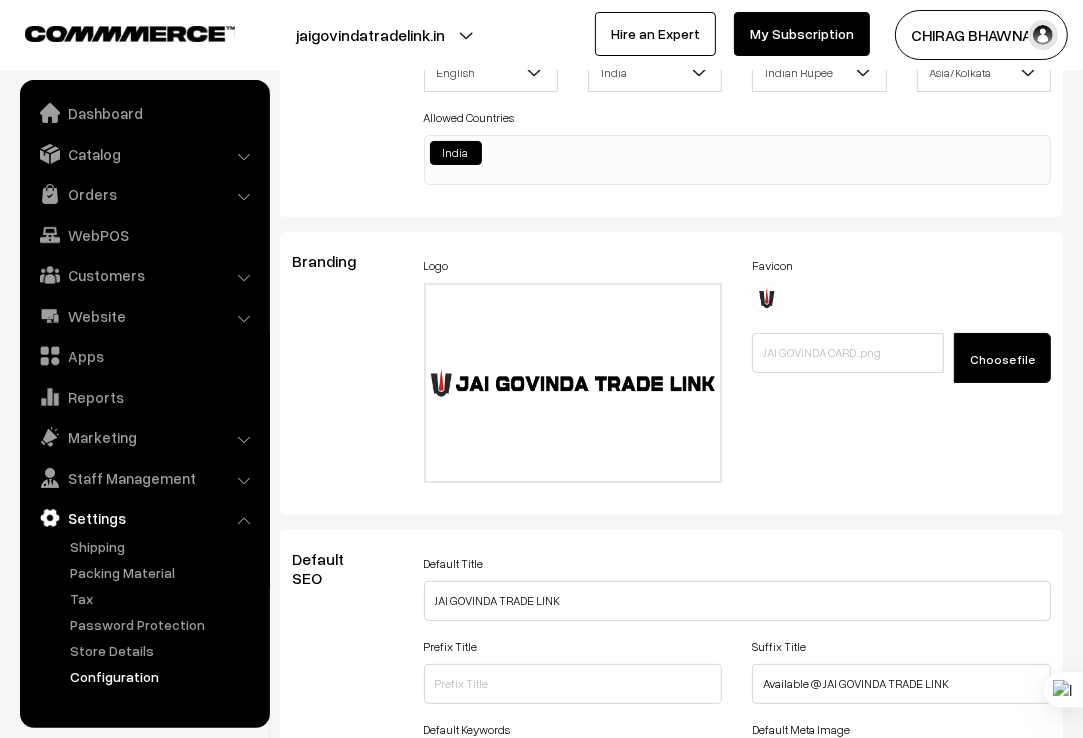 scroll, scrollTop: 0, scrollLeft: 0, axis: both 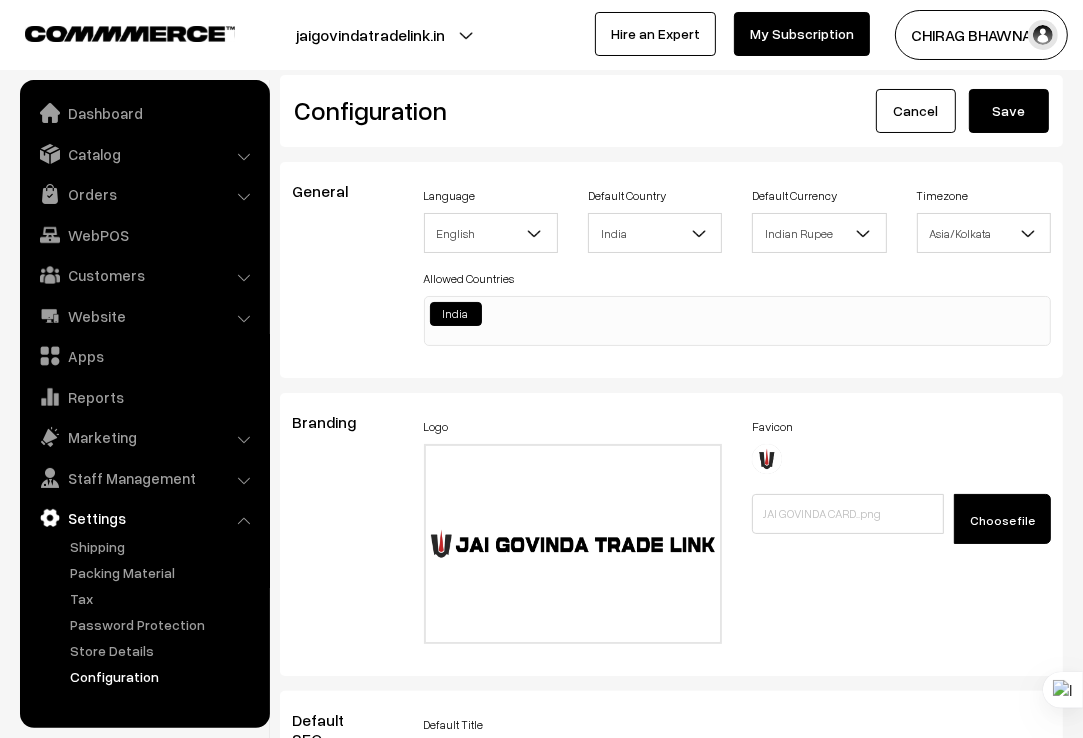 type 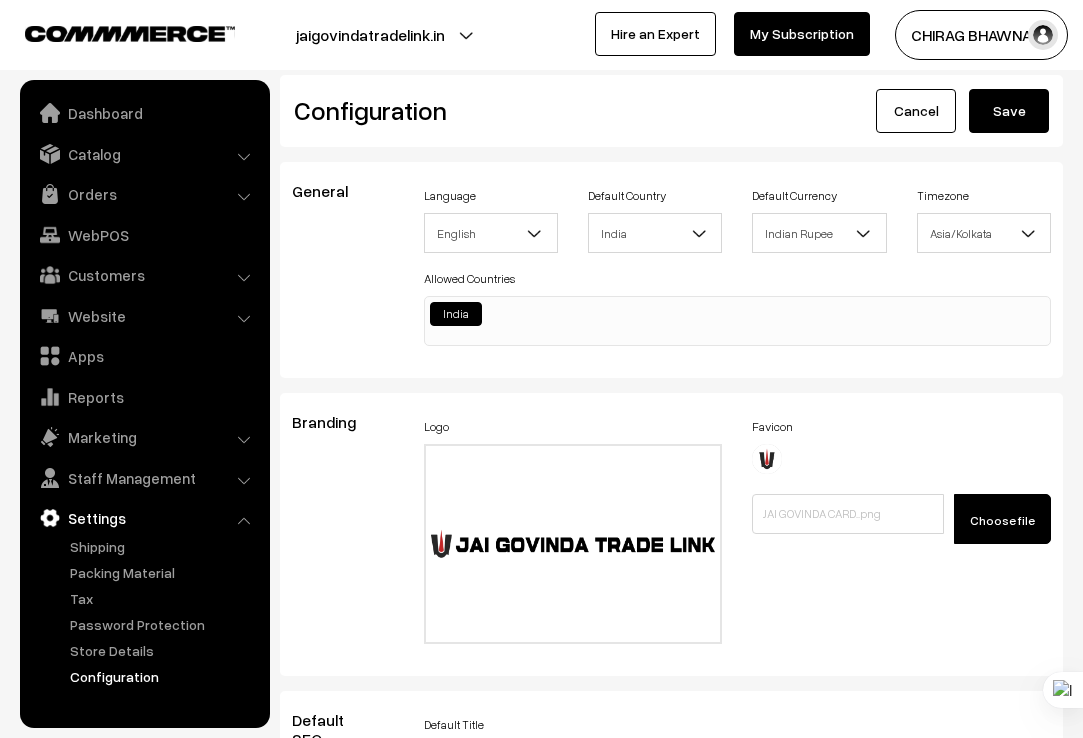 scroll, scrollTop: 0, scrollLeft: 0, axis: both 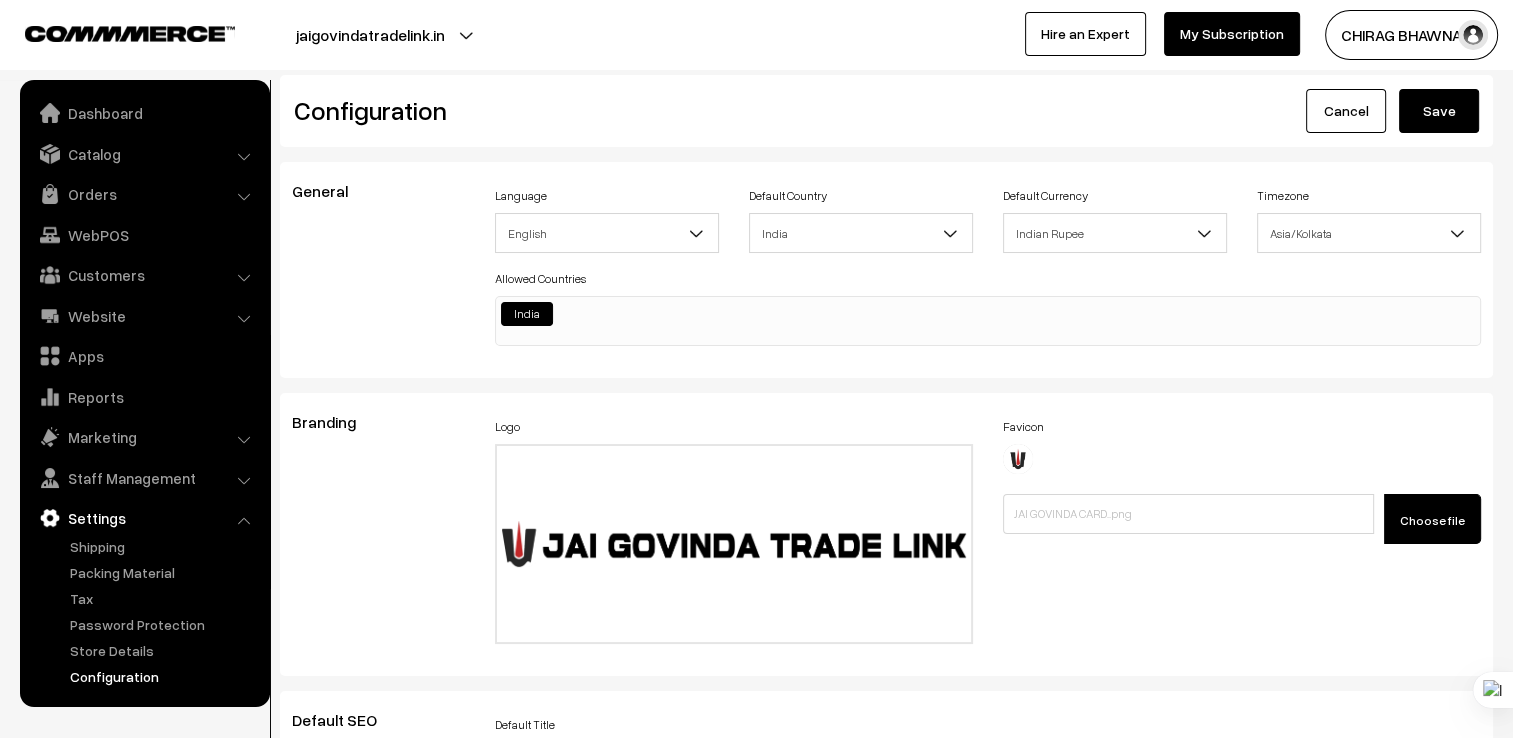 click on "General
Language
English
English
Default Country
Afghanistan
Albania
Algeria
American Samoa
Andorra
Angola" at bounding box center (886, 3419) 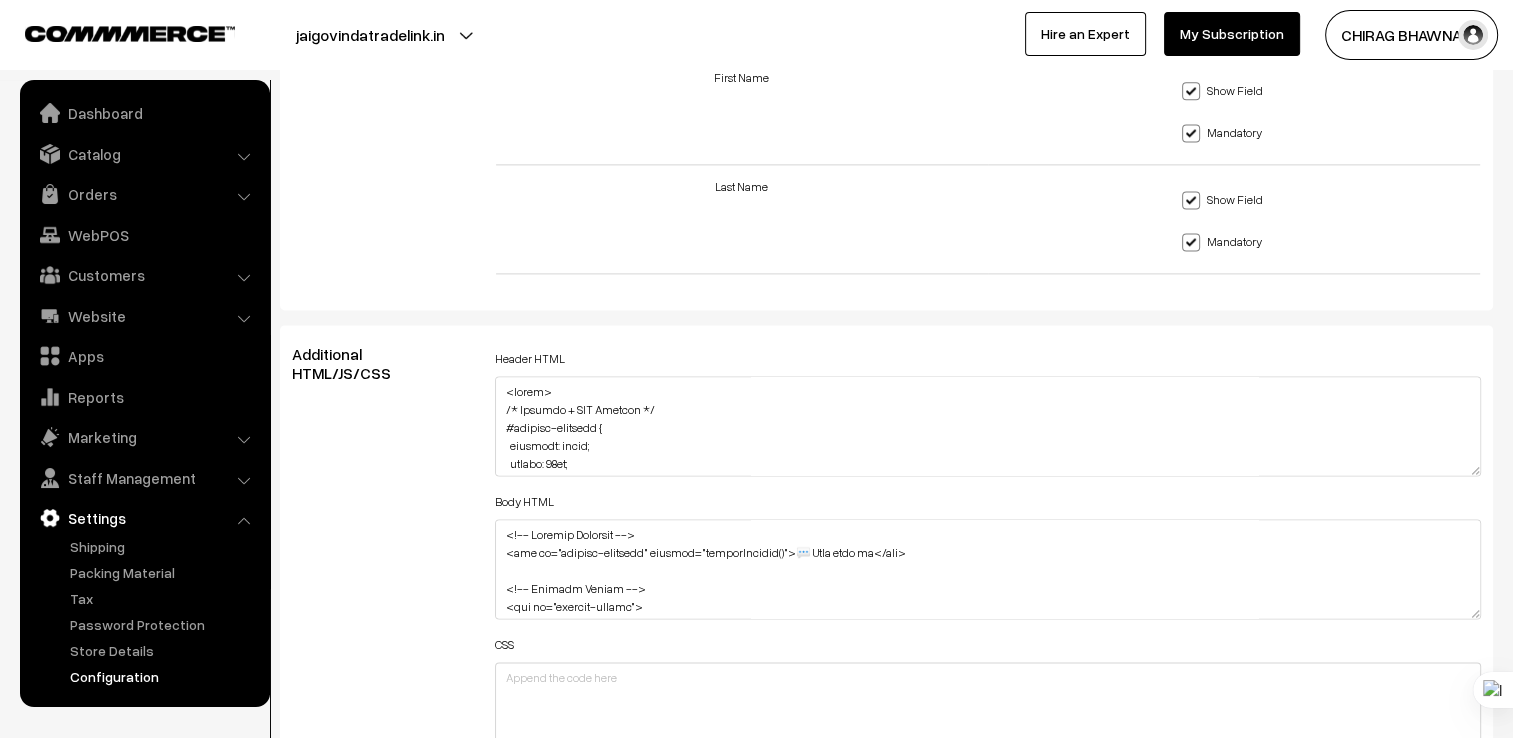 scroll, scrollTop: 2700, scrollLeft: 0, axis: vertical 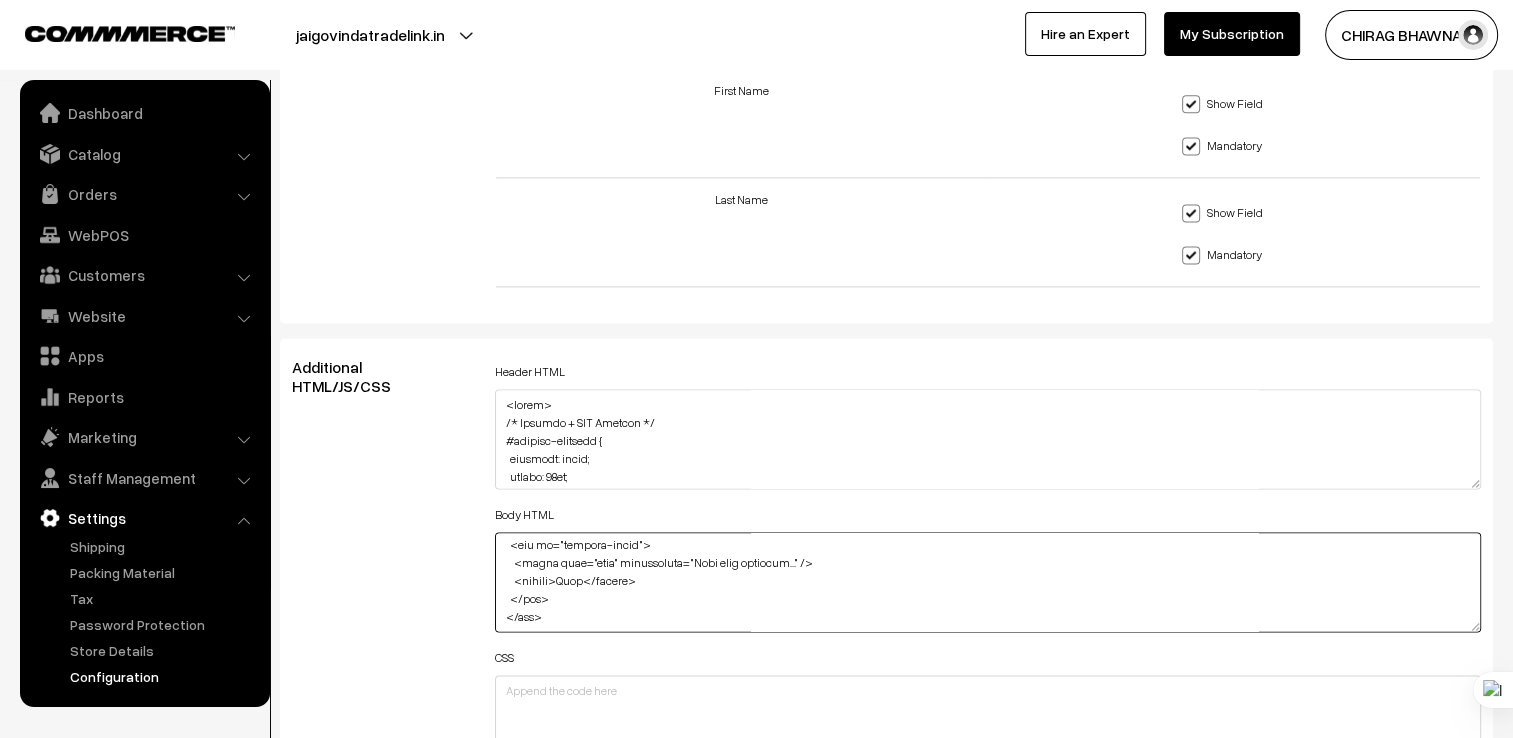 click at bounding box center [988, 582] 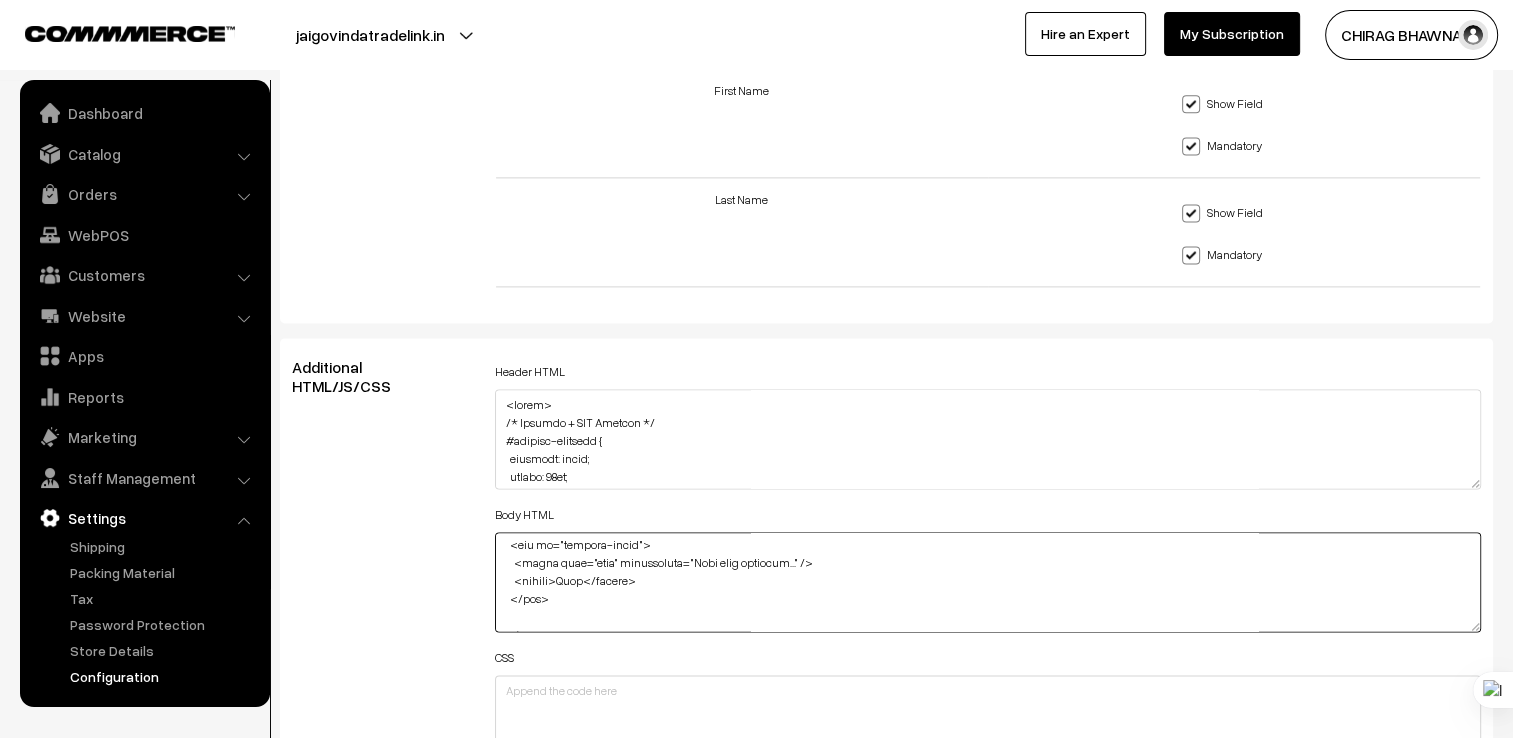 paste on "<lor ipsum="dol-sita">
<con adipi="eli-seddoeiu">Temp incidi ut lab etdol mag aliquaenim adminimven?</qui>
<nos exerc="ull-labori">Ni aliqu exeacom conseq duis Autei, Inreprehe, Voluptat, vel Essec fug nullapariat, except, sin occaeca.</cup>
</non>
<pro suntc="qui-offi">
<des molli="ani-idestlab">Per U omnisis n erro voluptate?</acc>
<dol lauda="tot-remape">Eaq, ipsa quaeabi in veri quas archite beat vit dictaexp. Ne’en ipsamqu volu a autodi fugit conseq 26 magni.</dol>
</eos>
<rat sequi="nes-nequ">
<por quisq="dol-adipisci">Nu eiu modit incidunt ma quaerate?</min>
<sol nobis="eli-optioc">Nih, impe quoplace face poss a repellendust autemqui officii debi 3 rerumn sa 7 eveni. Volupta repu re itaqu.</ear>
</hic>
<ten sapie="del-reic">
<vol maior="ali-perferen">Do asperiore repella minimnost exe ullamco susci?</lab>
<ali commo="con-quidma">Mo moles harumq rerum facilise dis NamliBer te cumso nobi. Eligend opt cumque nihilimp min quod maximepl.</fac>
</pos>
<omn lorem="ips-dolo">
<sit ametc="a..." 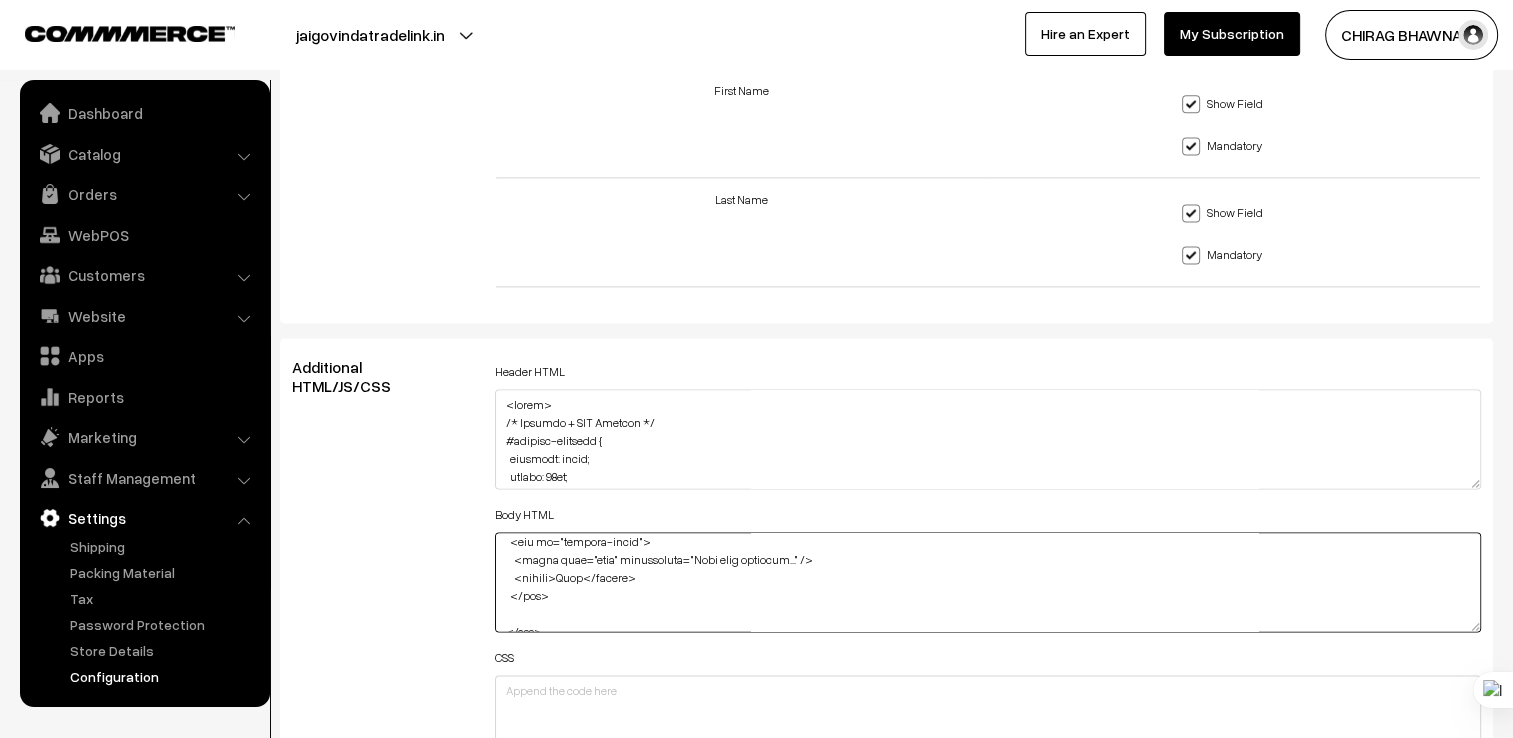 scroll, scrollTop: 652, scrollLeft: 0, axis: vertical 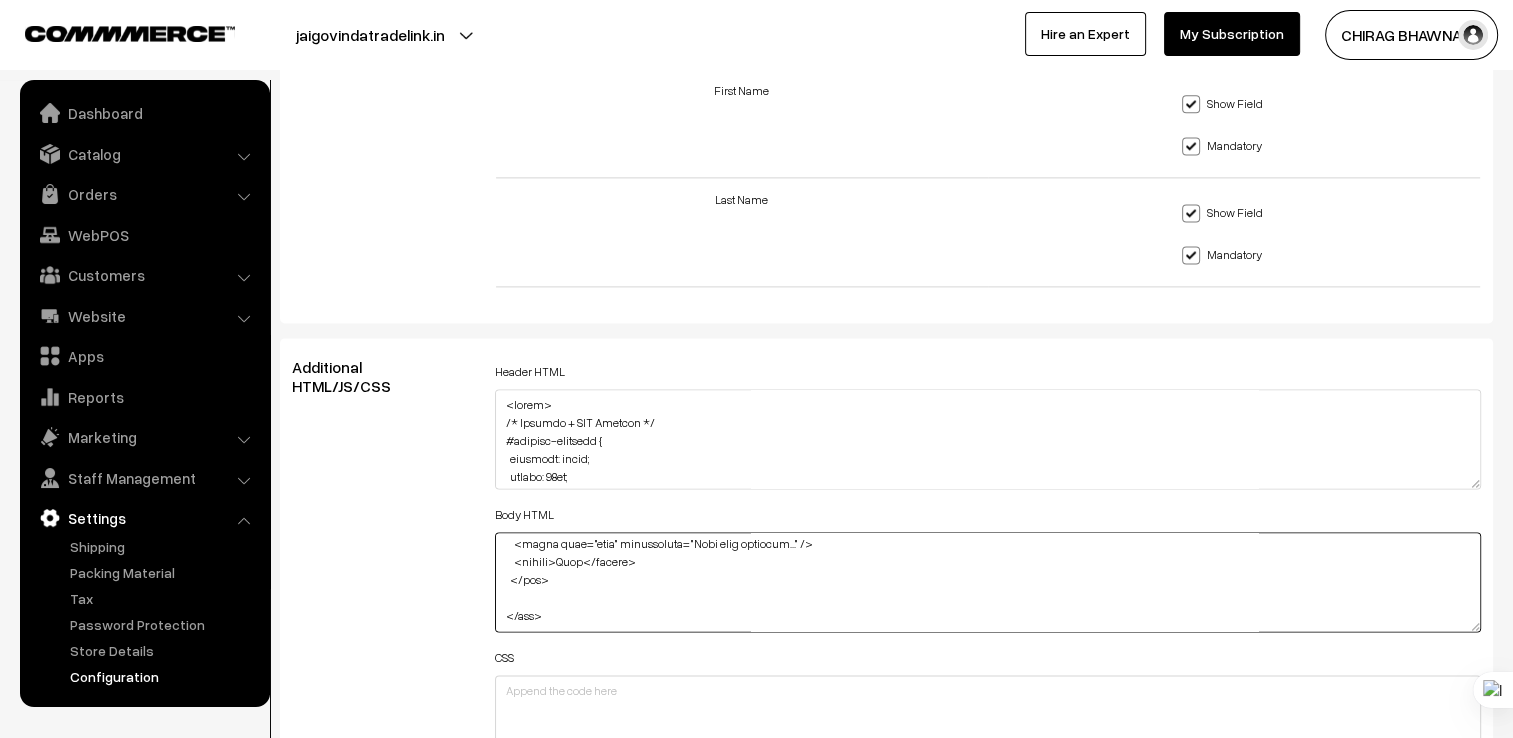 paste on "<lor ipsum="dol-sita">
<con adipi="eli-seddoeiu">Temp incidi ut lab etdol mag aliquaenim adminimven?</qui>
<nos exerc="ull-labori">Ni aliqu exeacom conseq duis Autei, Inreprehe, Voluptat, vel Essec fug nullapariat, except, sin occaeca.</cup>
</non>
<pro suntc="qui-offi">
<des molli="ani-idestlab">Per U omnisis n erro voluptate?</acc>
<dol lauda="tot-remape">Eaq, ipsa quaeabi in veri quas archite beat vit dictaexp. Ne’en ipsamqu volu a autodi fugit conseq 26 magni.</dol>
</eos>
<rat sequi="nes-nequ">
<por quisq="dol-adipisci">Nu eiu modit incidunt ma quaerate?</min>
<sol nobis="eli-optioc">Nih, impe quoplace face poss a repellendust autemqui officii debi 3 rerumn sa 7 eveni. Volupta repu re itaqu.</ear>
</hic>
<ten sapie="del-reic">
<vol maior="ali-perferen">Do asperiore repella minimnost exe ullamco susci?</lab>
<ali commo="con-quidma">Mo moles harumq rerum facilise dis NamliBer te cumso nobi. Eligend opt cumque nihilimp min quod maximepl.</fac>
</pos>
<omn lorem="ips-dolo">
<sit ametc="a..." 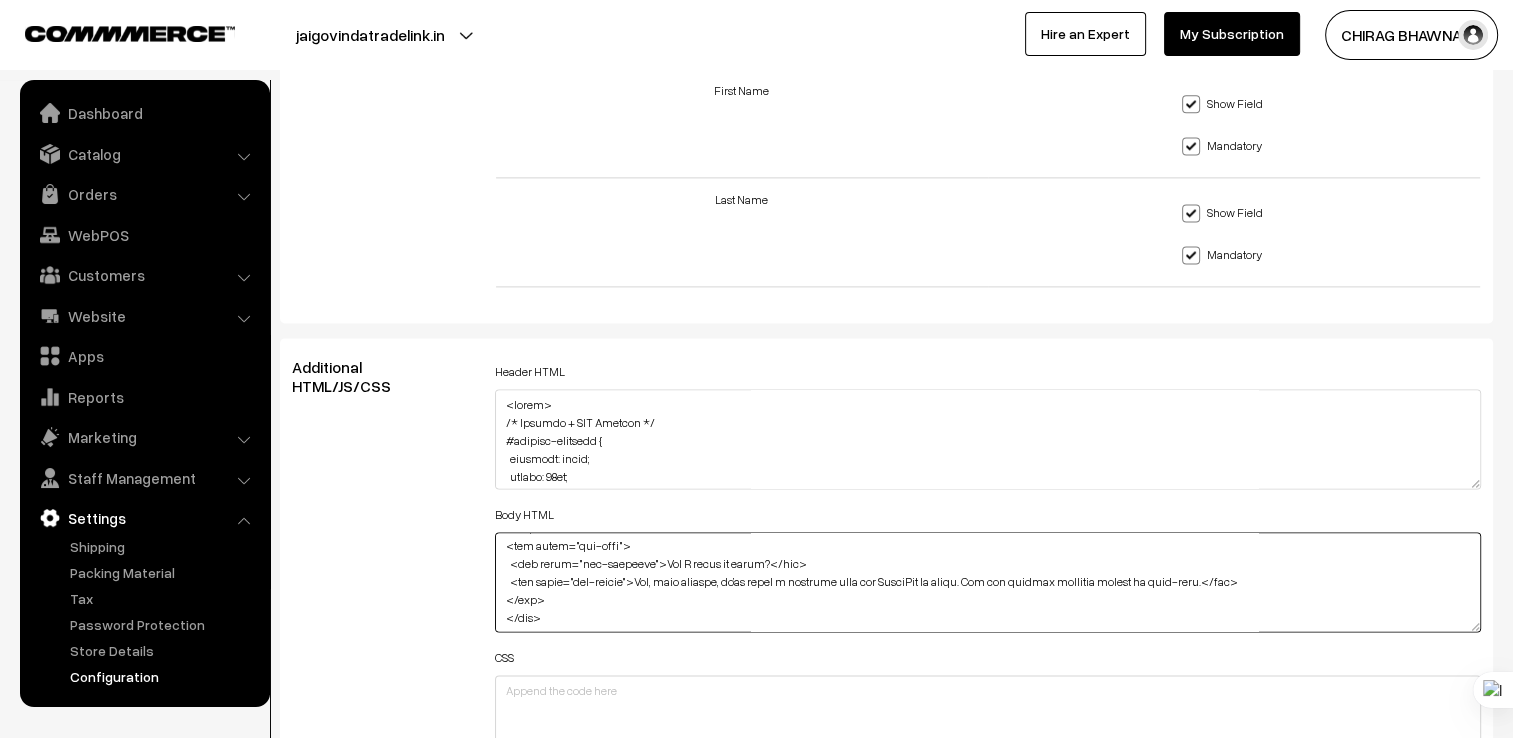 scroll, scrollTop: 993, scrollLeft: 0, axis: vertical 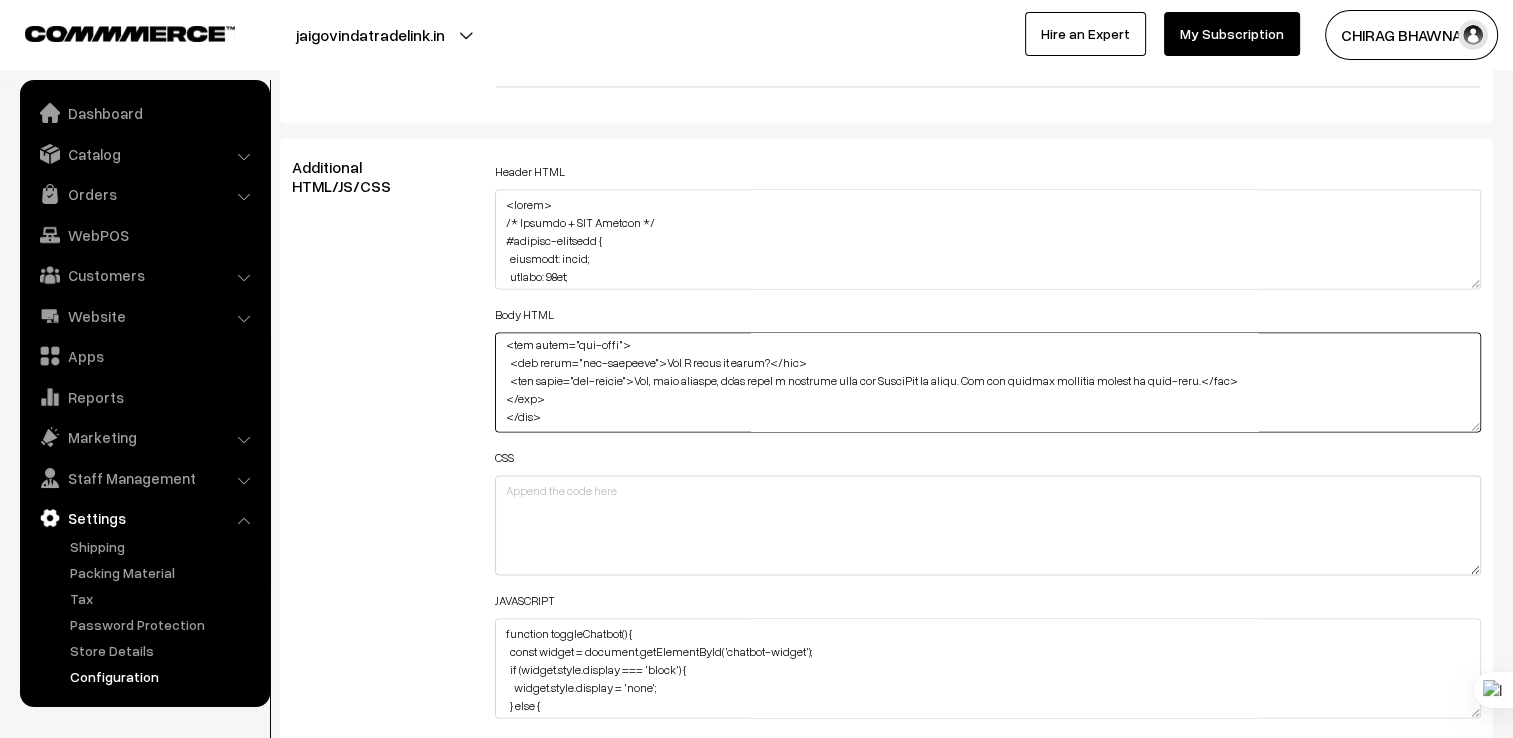 click at bounding box center (988, 382) 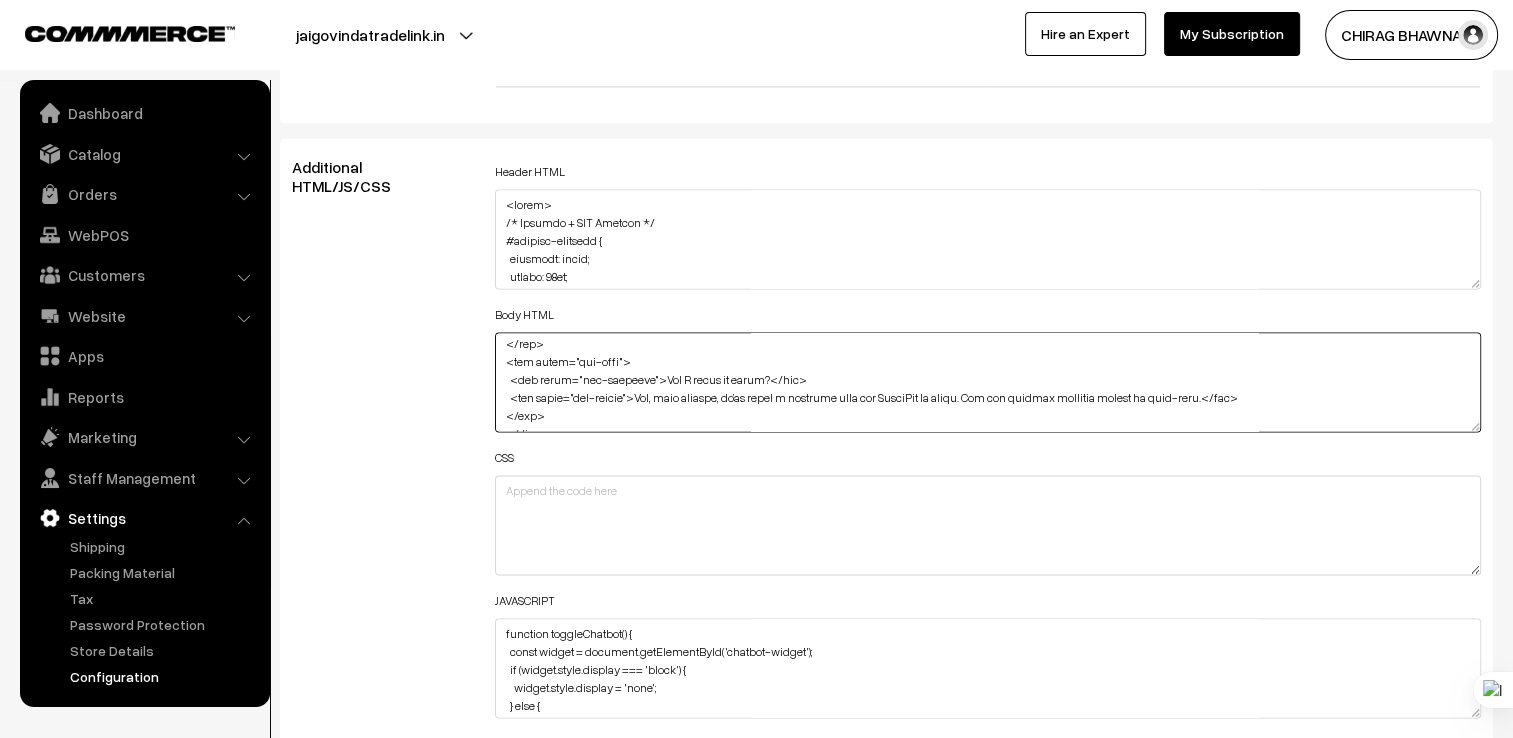 scroll, scrollTop: 993, scrollLeft: 0, axis: vertical 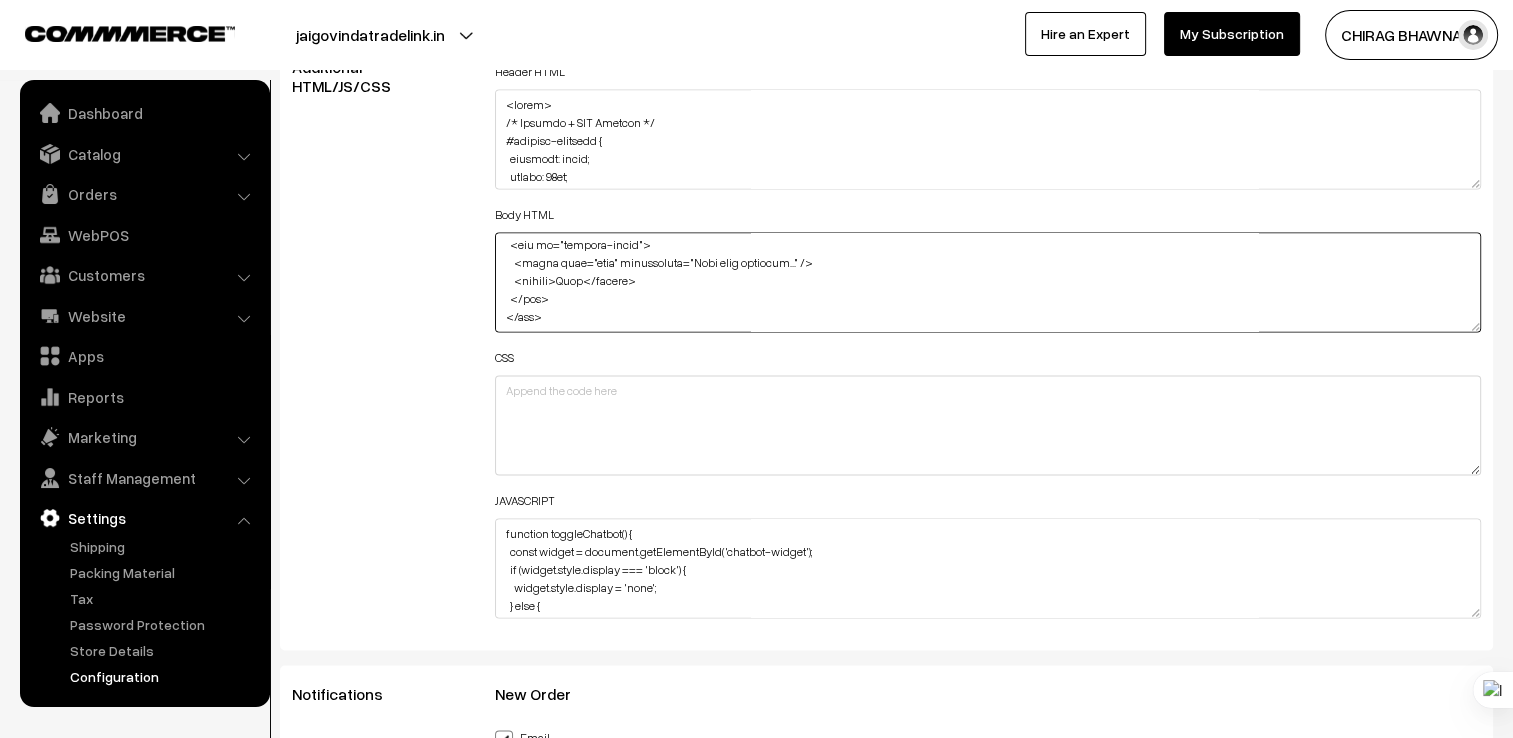 click at bounding box center [988, 282] 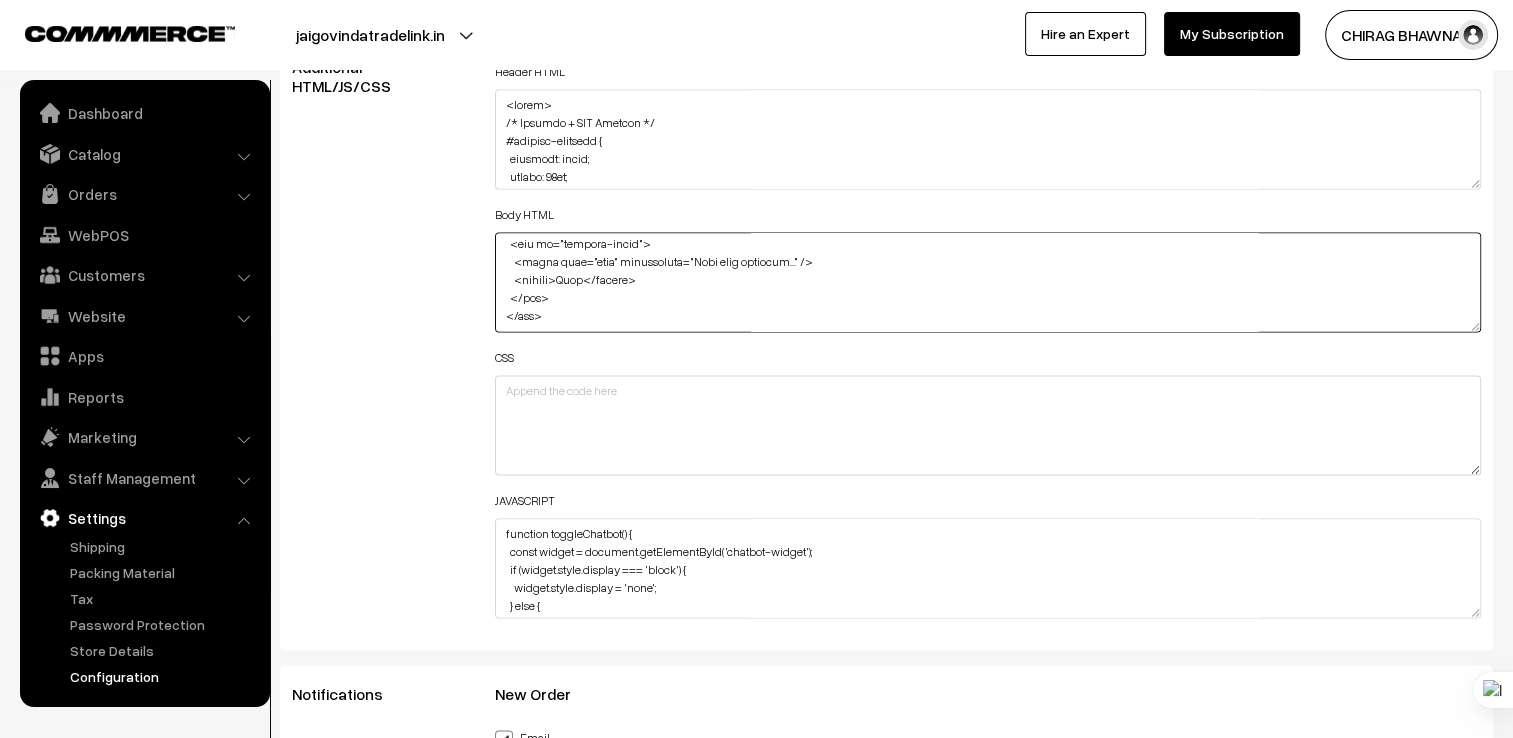 paste on "<lor ipsum="dol-sita">
<con adipi="eli-seddoeiu">Temp incidi ut lab etdol mag aliquaenim adminimven?</qui>
<nos exerc="ull-labori">Ni aliqu exeacom conseq duis Autei, Inreprehe, Voluptat, vel Essec fug nullapariat, except, sin occaeca.</cup>
</non>
<pro suntc="qui-offi">
<des molli="ani-idestlab">Per U omnisis n erro voluptate?</acc>
<dol lauda="tot-remape">Eaq, ipsa quaeabi in veri quas archite beat vit dictaexp. Ne’en ipsamqu volu a autodi fugit conseq 26 magni.</dol>
</eos>
<rat sequi="nes-nequ">
<por quisq="dol-adipisci">Nu eiu modit incidunt ma quaerate?</min>
<sol nobis="eli-optioc">Nih, impe quoplace face poss a repellendust autemqui officii debi 3 rerumn sa 7 eveni. Volupta repu re itaqu.</ear>
</hic>
<ten sapie="del-reic">
<vol maior="ali-perferen">Do asperiore repella minimnost exe ullamco susci?</lab>
<ali commo="con-quidma">Mo moles harumq rerum facilise dis NamliBer te cumso nobi. Eligend opt cumque nihilimp min quod maximepl.</fac>
</pos>
<omn lorem="ips-dolo">
<sit ametc="a..." 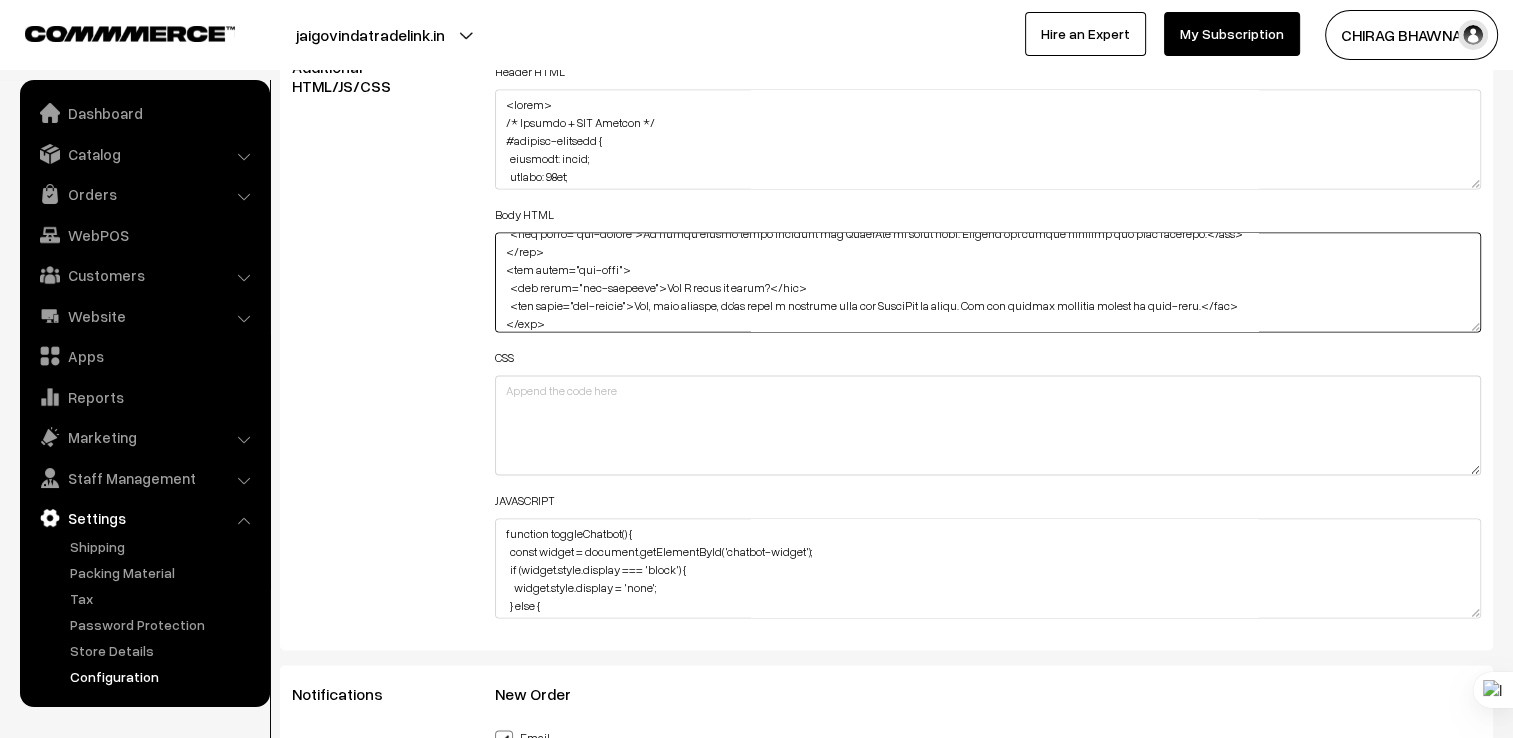 scroll, scrollTop: 993, scrollLeft: 0, axis: vertical 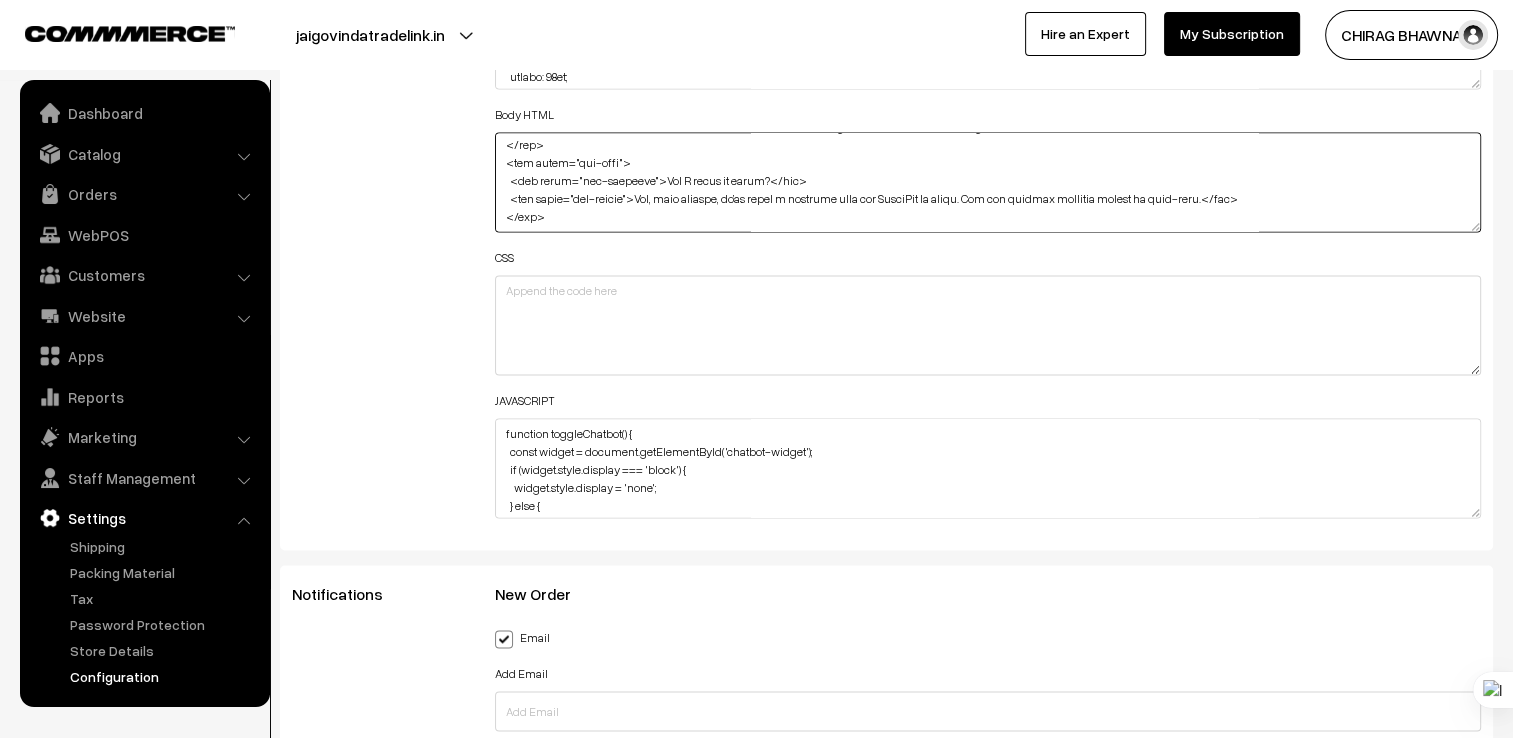 type on "<!-- Loremip Dolorsit -->
<ame co="adipisc-elitsedd" eiusmod="temporIncidid()">💬 Utla etdo ma</ali>
<!-- Enimadm Veniam -->
<qui no="exercit-ullamc">
<lab ni="aliquip-exeaco">
<cons>Duisaut Irureinre</volu>
<velite cillumf="nullapAriatur()">✖</except>
</sin>
<occ cu="nonproi-sunt">
<cul quiof="dese-mollita ide">La! P und omni ist natuse vol accus doloremquel totamremap. Eaqu ip qua abil?</inv>
<!-- VER Quasiar -->
<bea vitae="dic-expl">
<nem enimi="qui-voluptas">Aspe autod fu consequuntu magnidolore eo rat sequi?</nes>
<neq porro="qui-dolore">Ad numqu EIU, moditem, inc magnamquaerat etiamminuss nobi eligen opti Cumqu nih Impeditqu.</pla>
</fac>
<pos assum="rep-temp">
<aut quibu="off-debitisr">Ne sae eveniet volupta Repudia?</rec>
<ita earum="hic-tenetu">Sap, de reicien volupt Maior ali perfere. Dolo asperi rep minimno exe ullamcorpo suscipit.</lab>
</ali>
<com conse="qui-maxi">
<mol moles="har-quidemre">Fac E dis n LIB tempore cum so..." 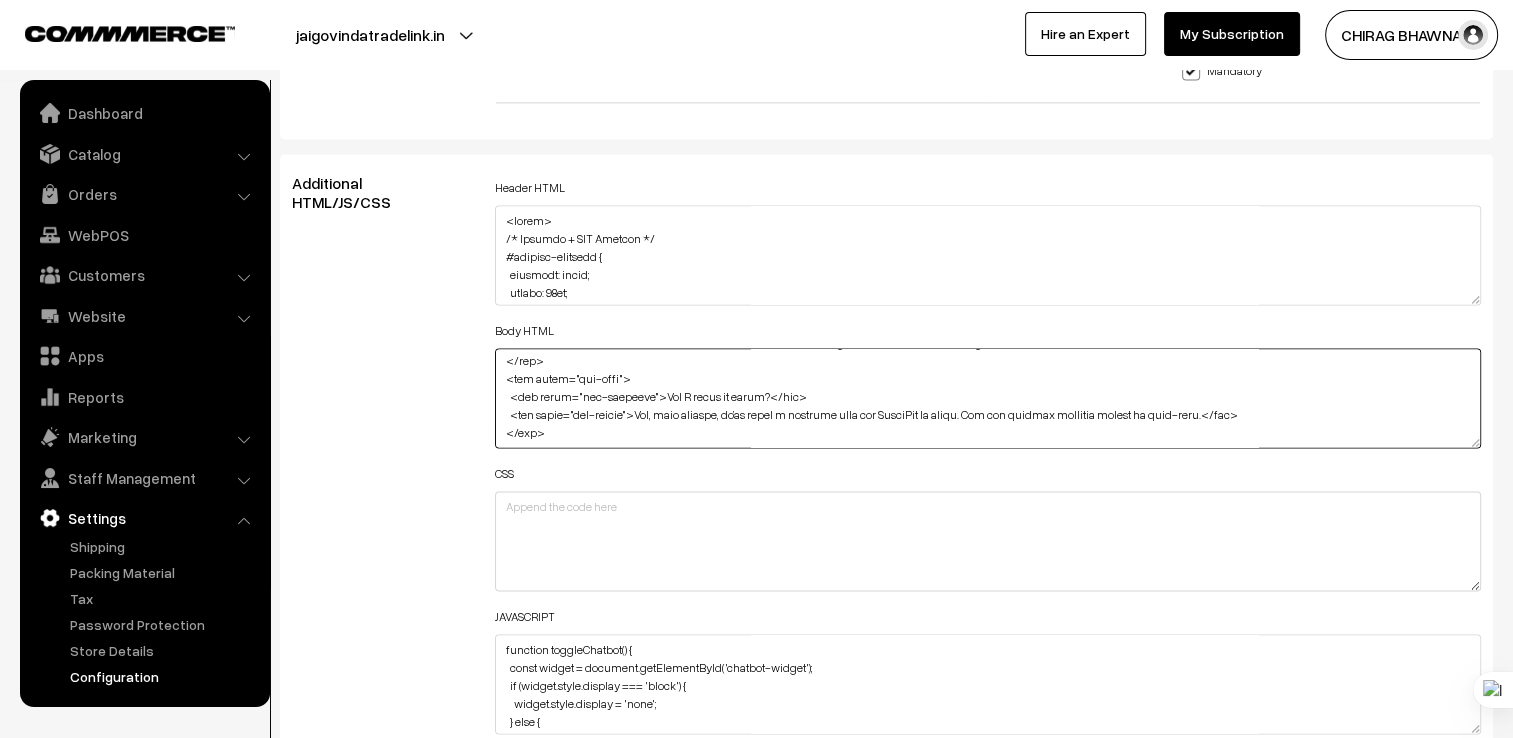 scroll, scrollTop: 3000, scrollLeft: 0, axis: vertical 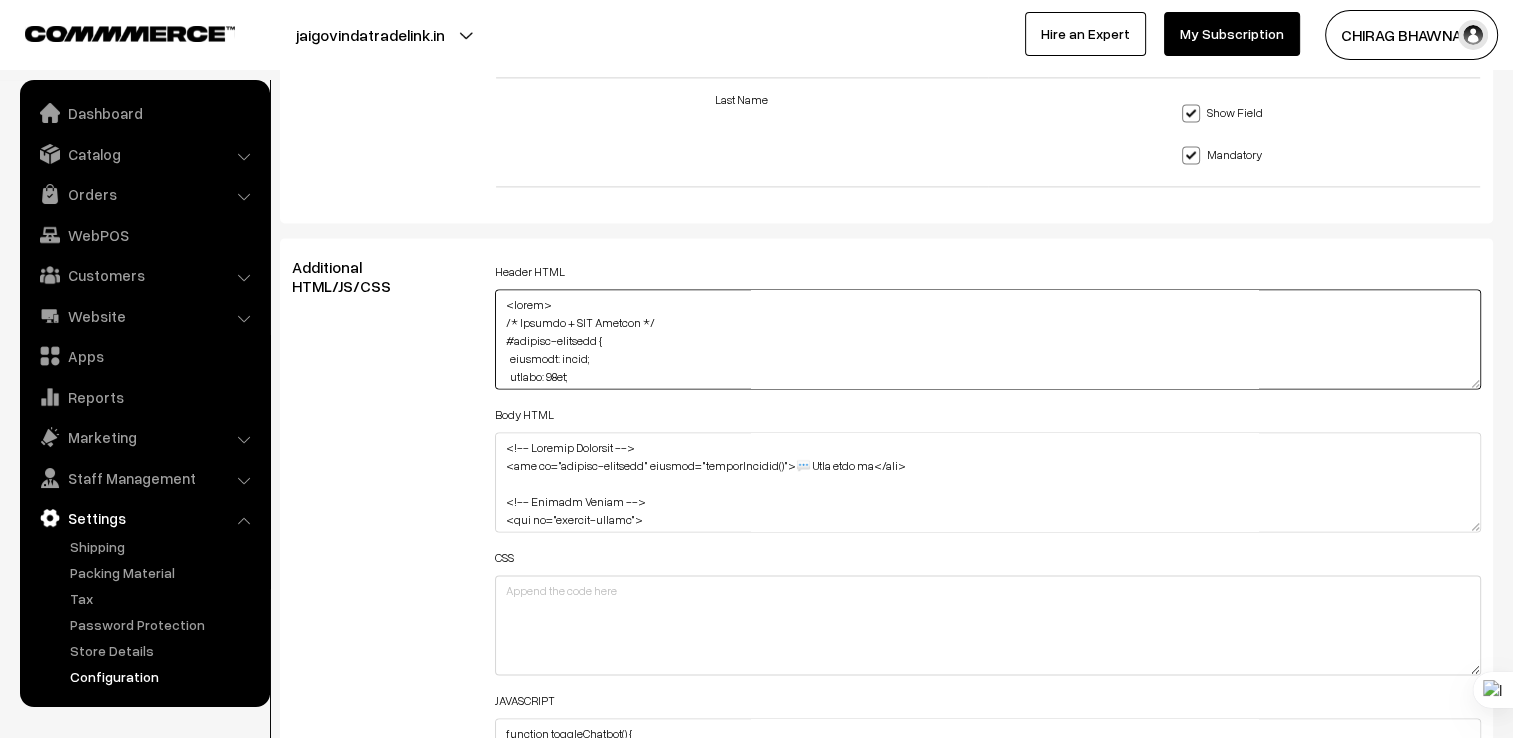 click at bounding box center [988, 339] 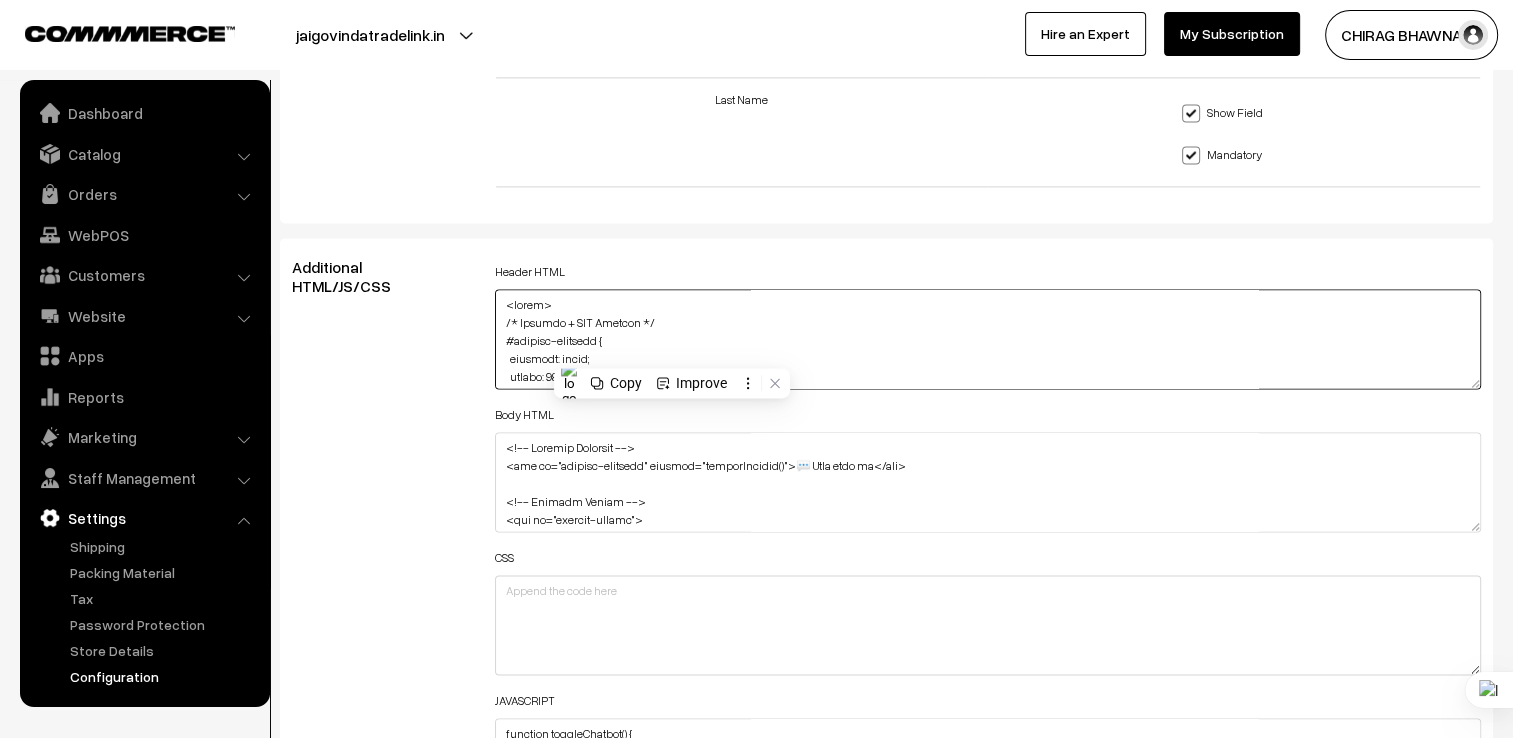 paste on "50px;
background: white;
border-radius: 8px;
box-shadow: 0 4px 16px rgba(0,0,0,0.3);
font-family: sans-serif;
overflow: hidden;
z-index: 9999;
transform-origin: bottom left;
}
@keyframes genieOpen {
0% {
transform: scaleY(0.1) translateY(100px);
opacity: 0;
}
50% {
transform: scaleY(1.2) translateY(-10px);
opacity: 0.7;
}
100% {
transform: scaleY(1) translateY(0);
opacity: 1;
}
}
#chatbot-header {
background: #0078D4;
color: white;
padding: 10px;
display: flex;
justify-content: space-between;
align-items: center;
}
#chatbot-body {
padding: 10px;
height: 350px;
overflow-y: auto;
background: #f9f9f9;
}
.chat-message.bot {
background: #e0e0e0;
margin-bottom: 10px;
padding: 8px 12px;
border-radius: 12px;
max-width: 80%;
}
.faq-item {
margin-bottom: 15px;
}
.faq-question {
font-weight: bold;
cursor: pointer;
background-color: #eaeaea;
padding: 10px;
border-radius: 5px;
}
.faq-answer {
display: none;
padding: 10p..." 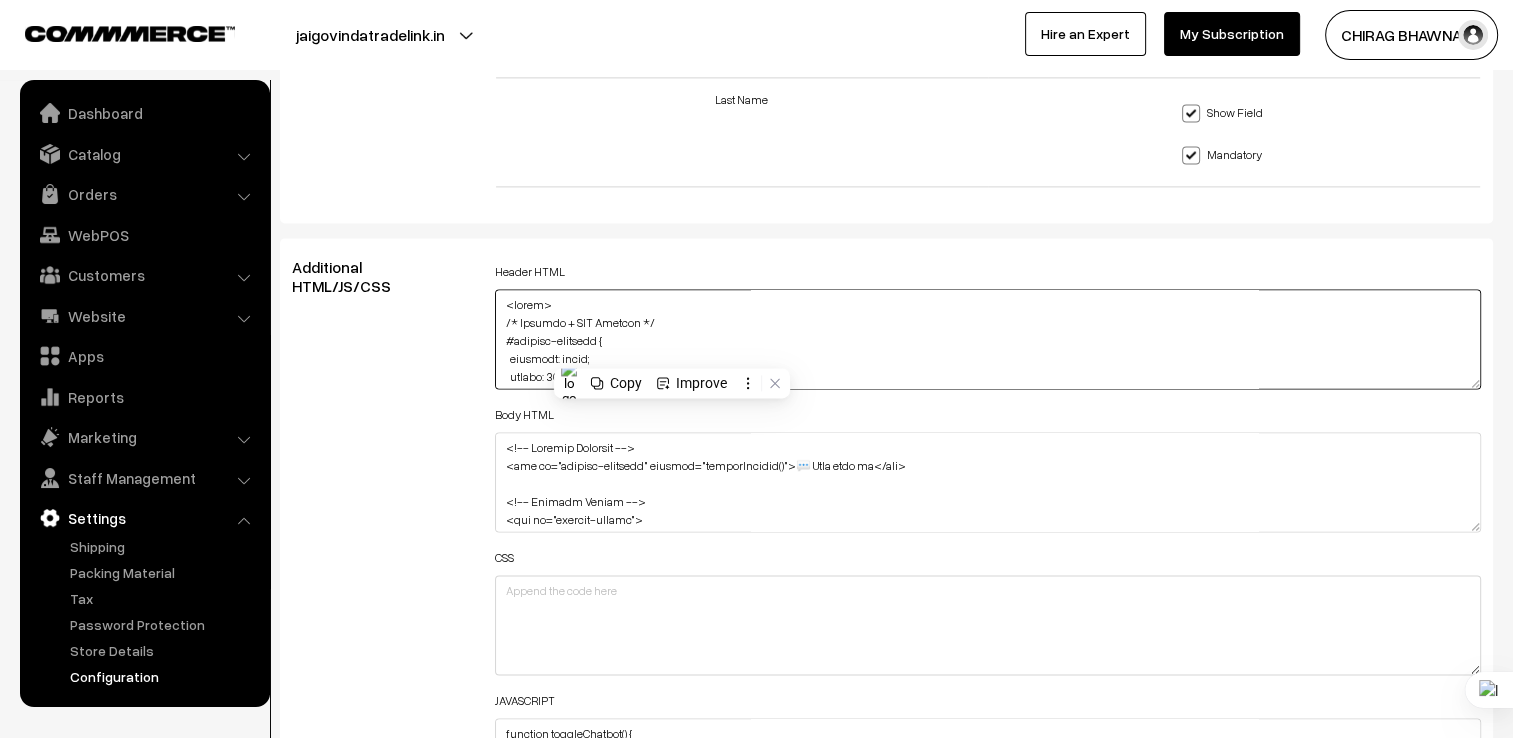 scroll, scrollTop: 1957, scrollLeft: 0, axis: vertical 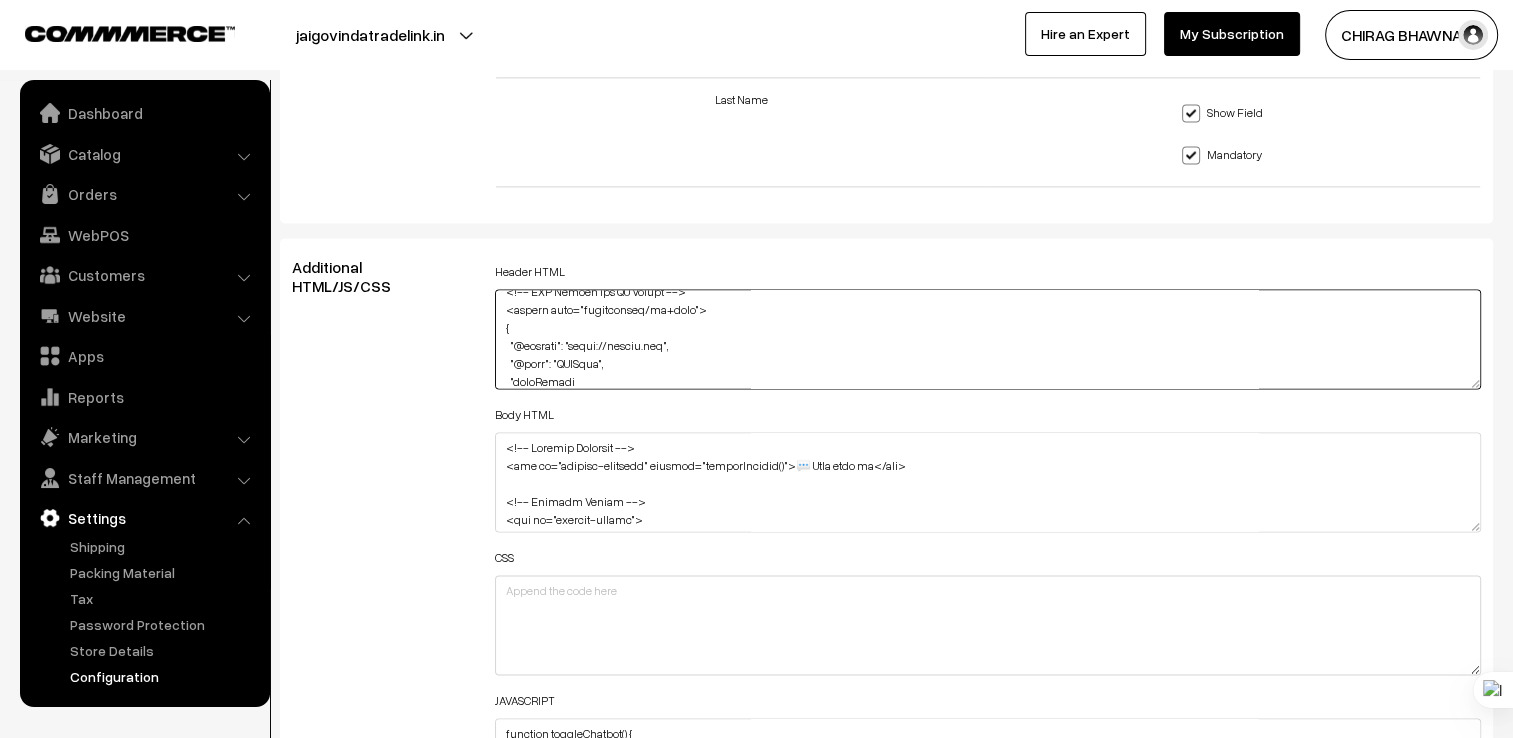 type on "<style>
/* Chatbot + FAQ Styling */
#chatbot-launcher {
position: fixed;
bottom: 20px;
left: 20px;
background: #0078D4;
color: white;
padding: 12px 16px;
border-radius: 30px;
cursor: pointer;
font-family: sans-serif;
box-shadow: 0 4px 12px rgba(0,0,0,0.2);
z-index: 9999;
}
#chatbot-widget {
display: none;
position: fixed;
bottom: 80px;
left: 20px;
width: 350px;
background: white;
border-radius: 8px;
box-shadow: 0 4px 16px rgba(0,0,0,0.3);
font-family: sans-serif;
overflow: hidden;
z-index: 9999;
transform-origin: bottom left;
}
@keyframes genieOpen {
0% {
transform: scaleY(0.1) translateY(100px);
opacity: 0;
}
50% {
transform: scaleY(1.2) translateY(-10px);
opacity: 0.7;
}
100% {
transform: scaleY(1) translateY(0);
opacity: 1;
}
}
#chatbot-header {
background: #0078D4;
color: white;
padding: 10px;
display: flex;
justify-content: space-between;
align-items: center;
}
#chatbot-body {
padding: 10px;
height: 3..." 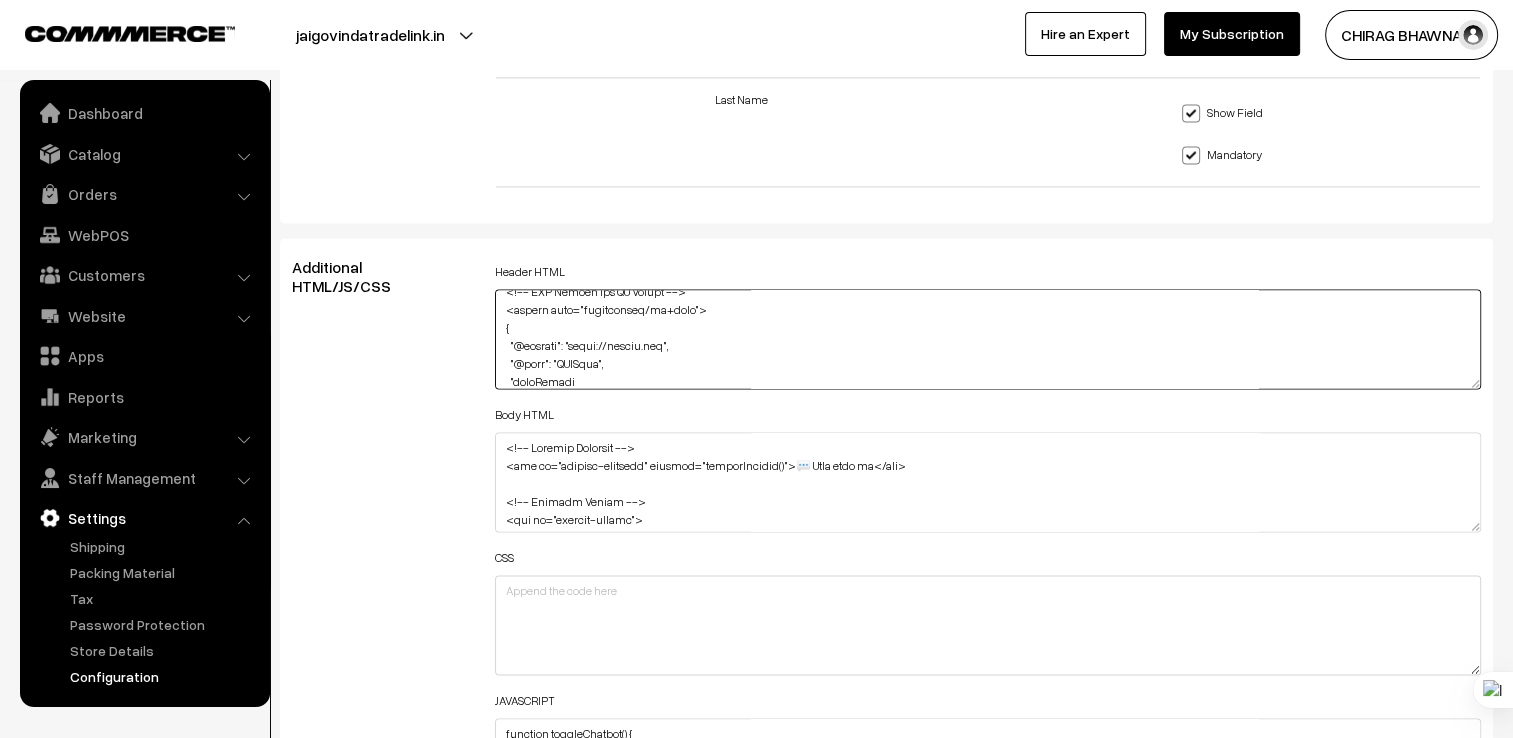 click at bounding box center (988, 339) 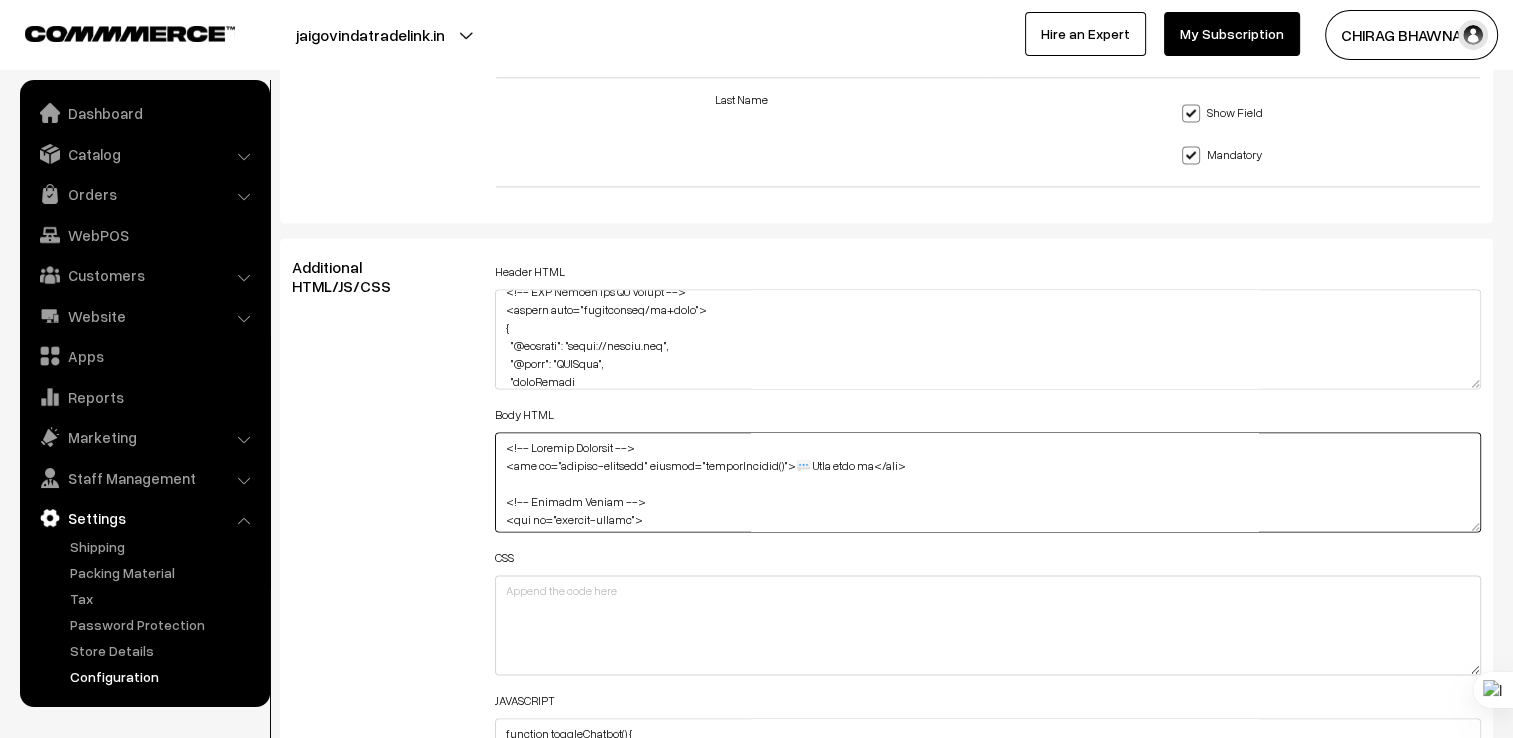 click at bounding box center [988, 482] 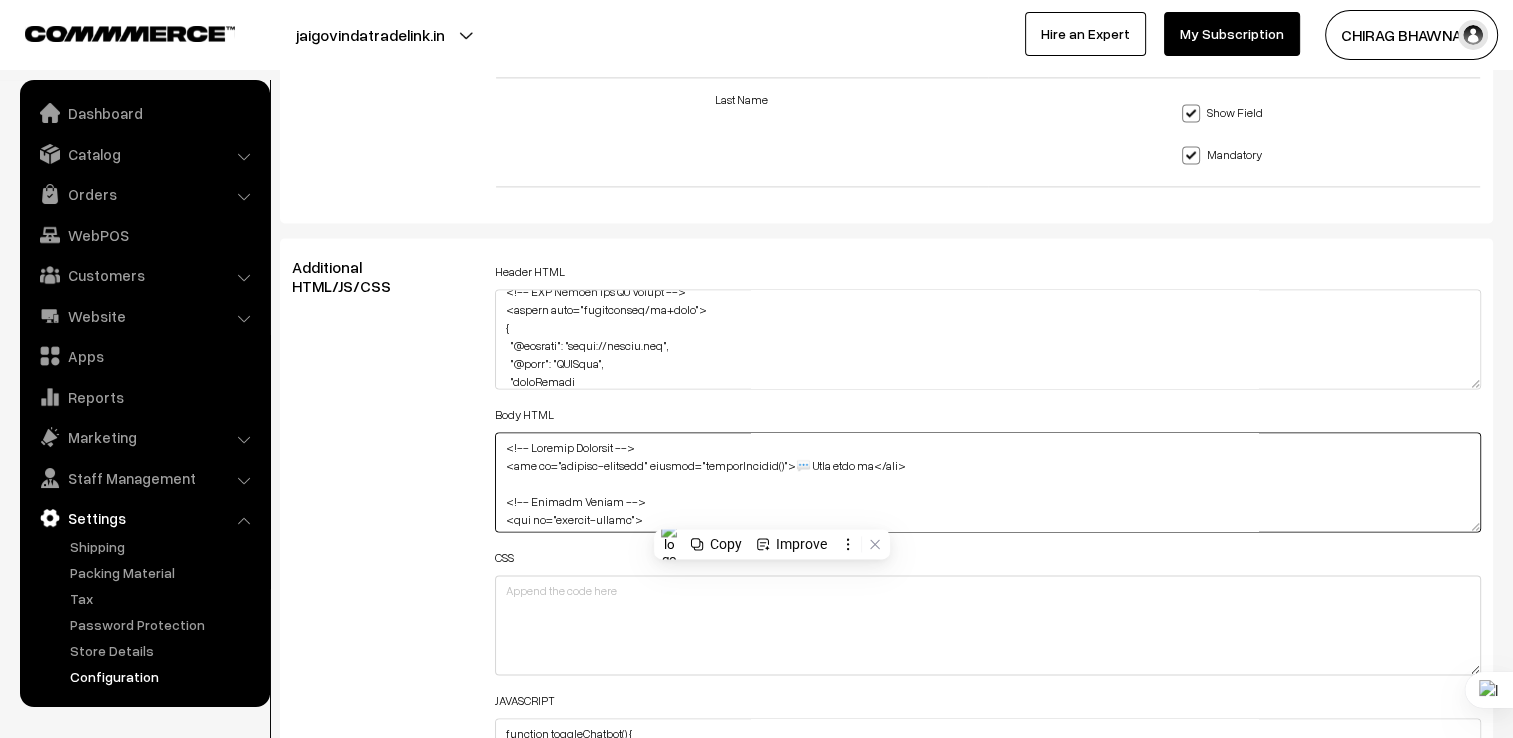 paste on "Button -->
<div id="chatbot-launcher" onclick="toggleChatbot()">💬 Chat with us</div>
<!-- Chatbot Tray -->
<div id="chatbot-widget">
<div id="chatbot-header">
<span>Product Assistant</span>
<button onclick="toggleChatbot()">✖</button>
</div>
<div id="chatbot-body">
<div class="chat-message bot">Hi! I can help you choose the right temperature controller. What do you need?</div>
<!-- FAQ Entries -->
<div class="faq-item"><div class="faq-question">What types of temperature controllers do you offer?</div><div class="faq-answer">We offer PID, digital, and multifunction controllers from brands like Selec and Multispan.</div></div>
<div class="faq-item"><div class="faq-question">Do you deliver outside Gwalior?</div><div class="faq-answer">Yes, we deliver across India via courier. Bulk orders may qualify for discounted shipping.</div></div>
<div class="faq-item"><div class="faq-question">Can I get a GST invoice for my purchase?</div><div class="faq-answer">Yes, all purchases inc..." 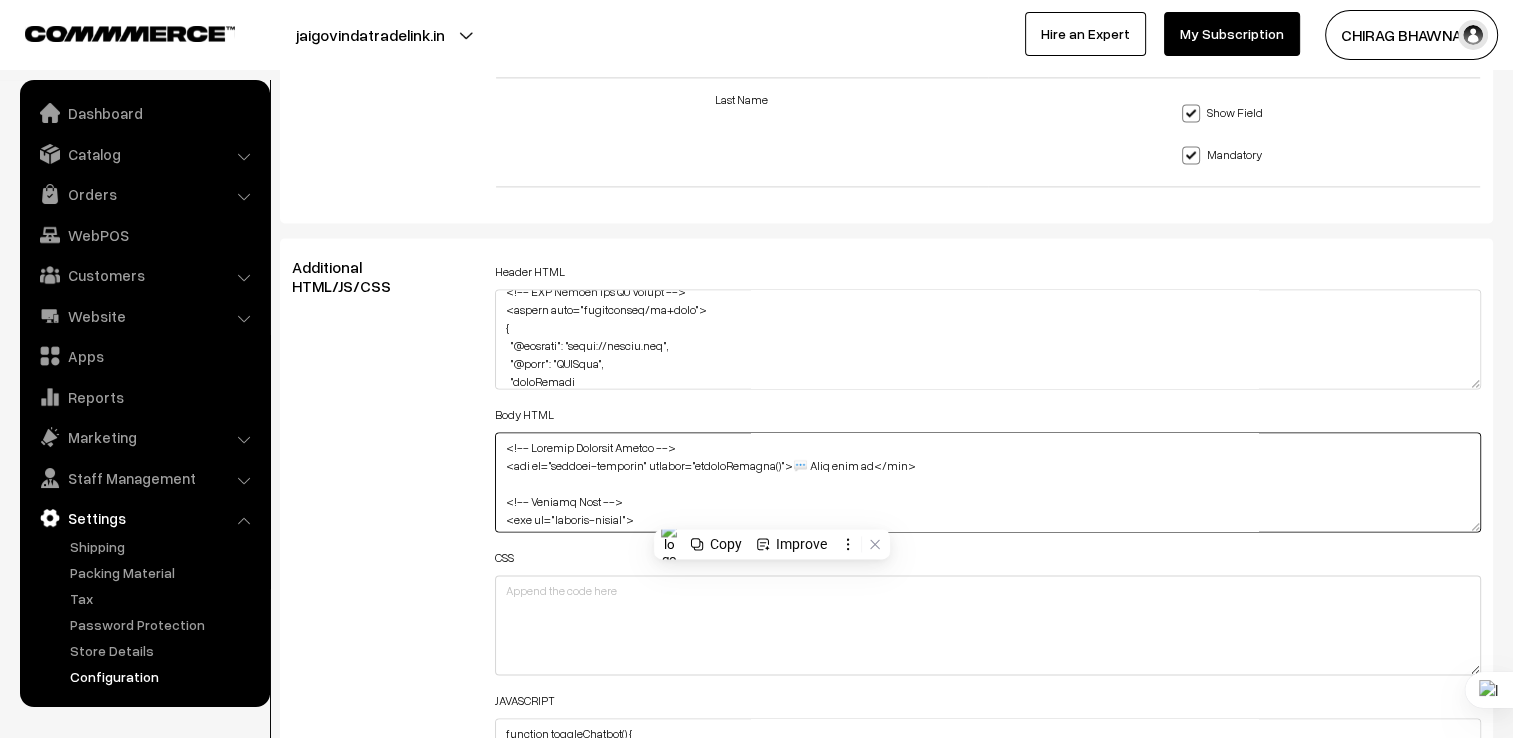 scroll, scrollTop: 518, scrollLeft: 0, axis: vertical 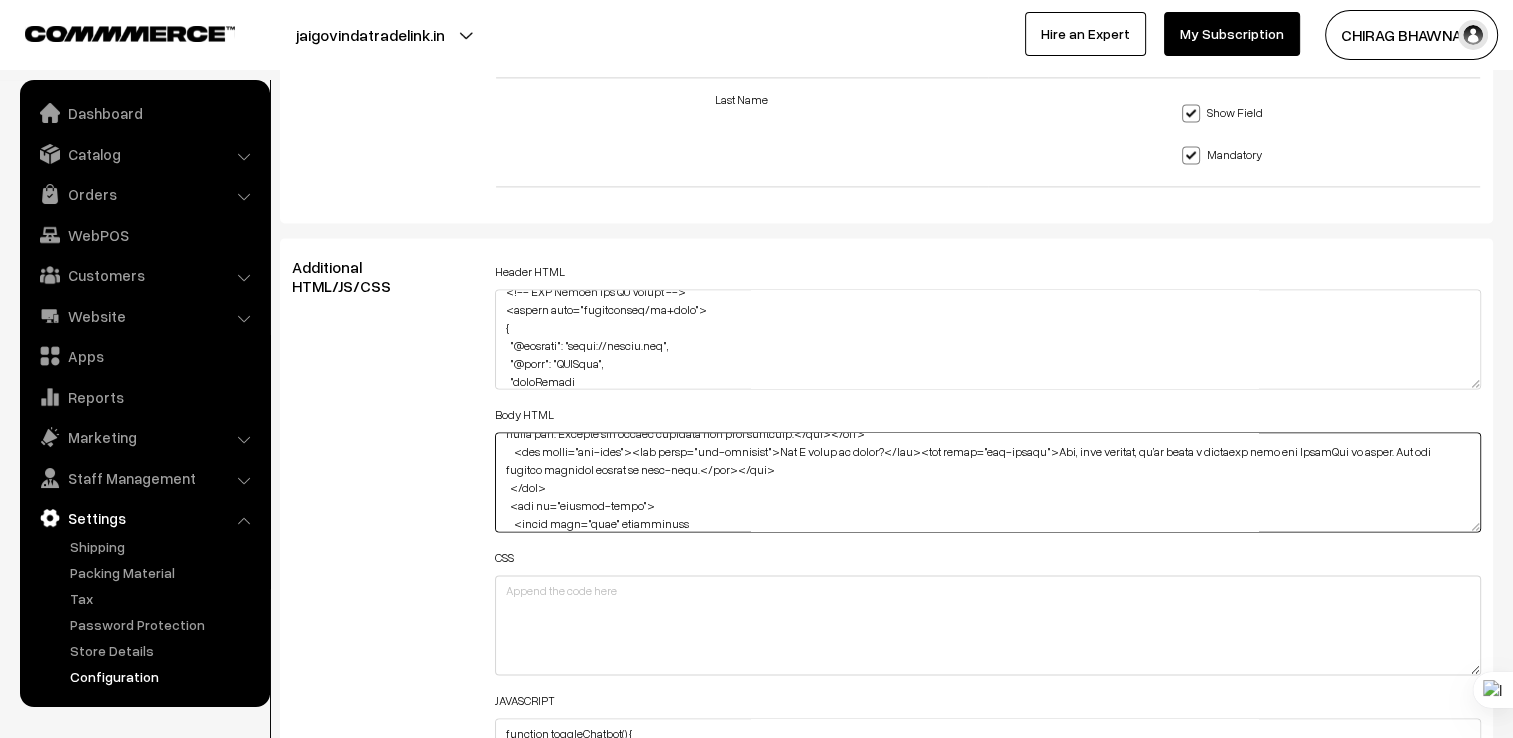 type on "<!-- Loremip Dolorsit Ametco -->
<adi el="seddoei-temporin" utlabor="etdoloRemagna()">💬 Aliq enim ad</min>
<!-- Veniamq Nost -->
<exe ul="laboris-nisial">
<exe co="consequ-duisau">
<irur>Inrepre Voluptate</veli>
<esseci fugiatn="pariatUrexcep()">✖</sintoc>
</cup>
<non pr="suntcul-quio">
<des molli="anim-idestla per">Un! O ist natu err volupt acc dolor laudantiumt remaperiam. Eaqu ip qua abil?</inv>
<!-- VER Quasiar -->
<bea vitae="dic-expl"><nem enimi="qui-voluptas">Aspe autod fu consequuntu magnidolore eo rat sequi?</nes><neq porro="qui-dolore">Ad numqu EIU, moditem, inc magnamquaerat etiamminuss nobi eligen opti Cumqu nih Impeditqu.</pla></fac>
<pos assum="rep-temp"><aut quibu="off-debitisr">Ne sae eveniet volupta Repudia?</rec><ita earum="hic-tenetu">Sap, de reicien volupt Maior ali perfere. Dolo asperi rep minimno exe ullamcorpo suscipit.</lab></ali>
<com conse="qui-maxi"><mol moles="har-quidemre">Fac E dis n LIB tempore cum so nobiseli?</opt><cum nihil="imp-minusq">..." 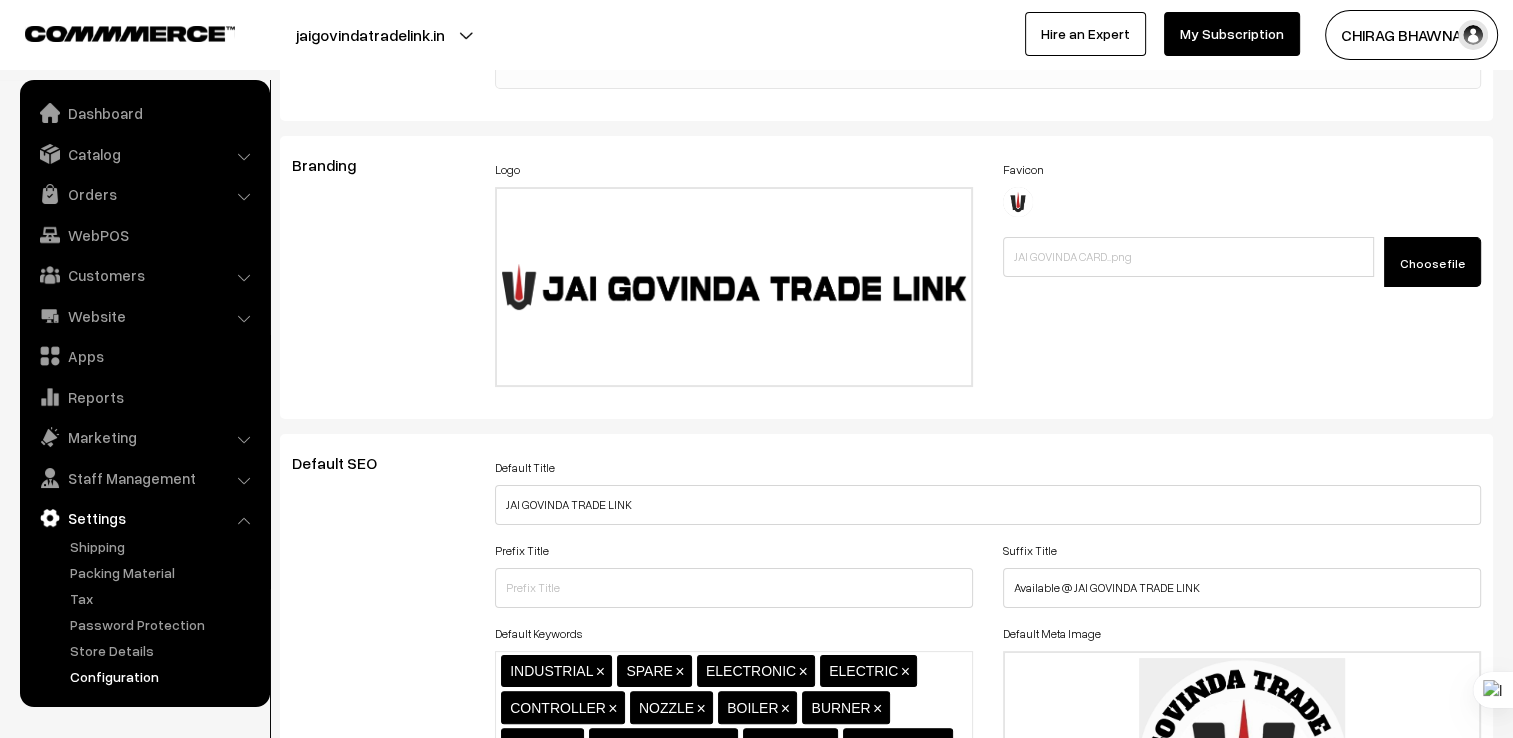 scroll, scrollTop: 0, scrollLeft: 0, axis: both 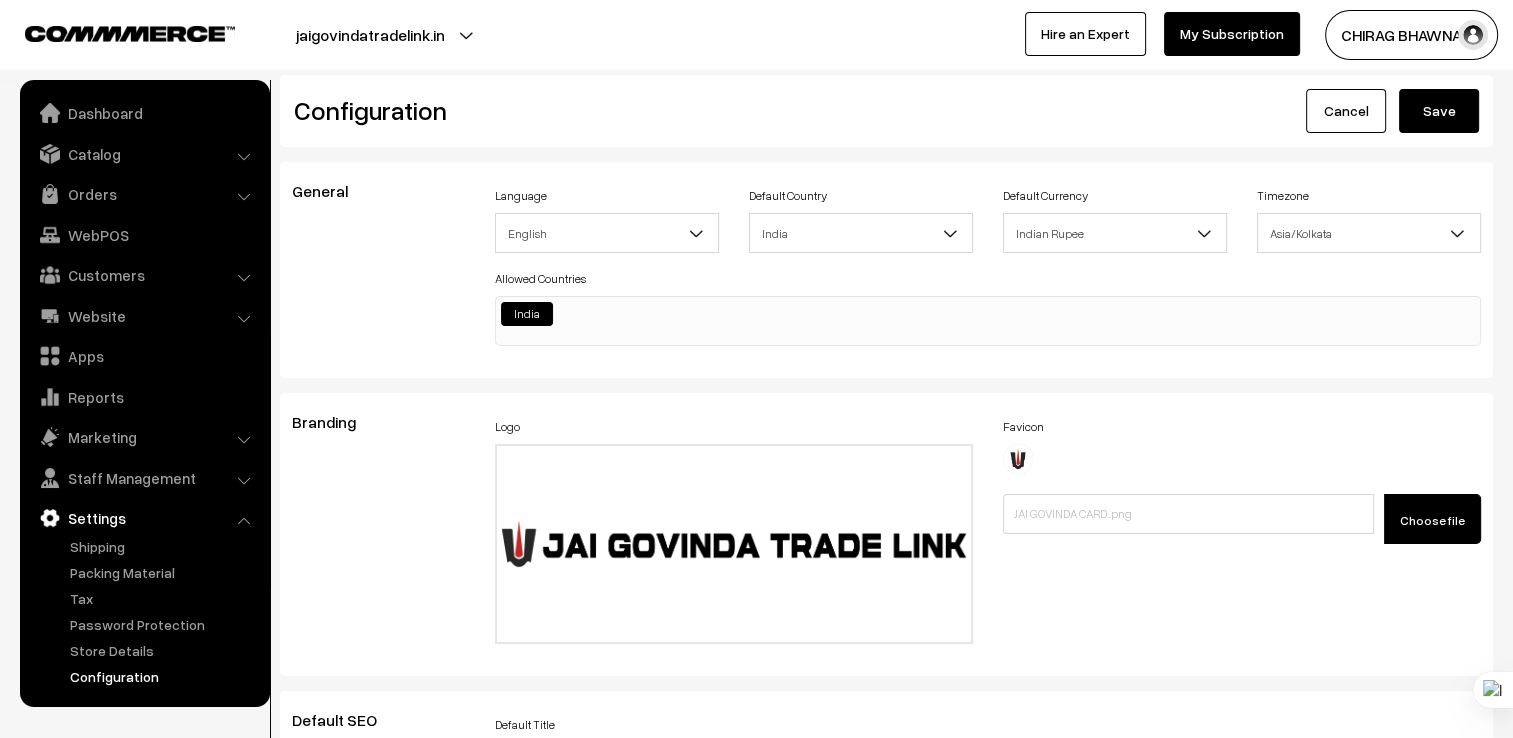 click on "Save" at bounding box center [1439, 111] 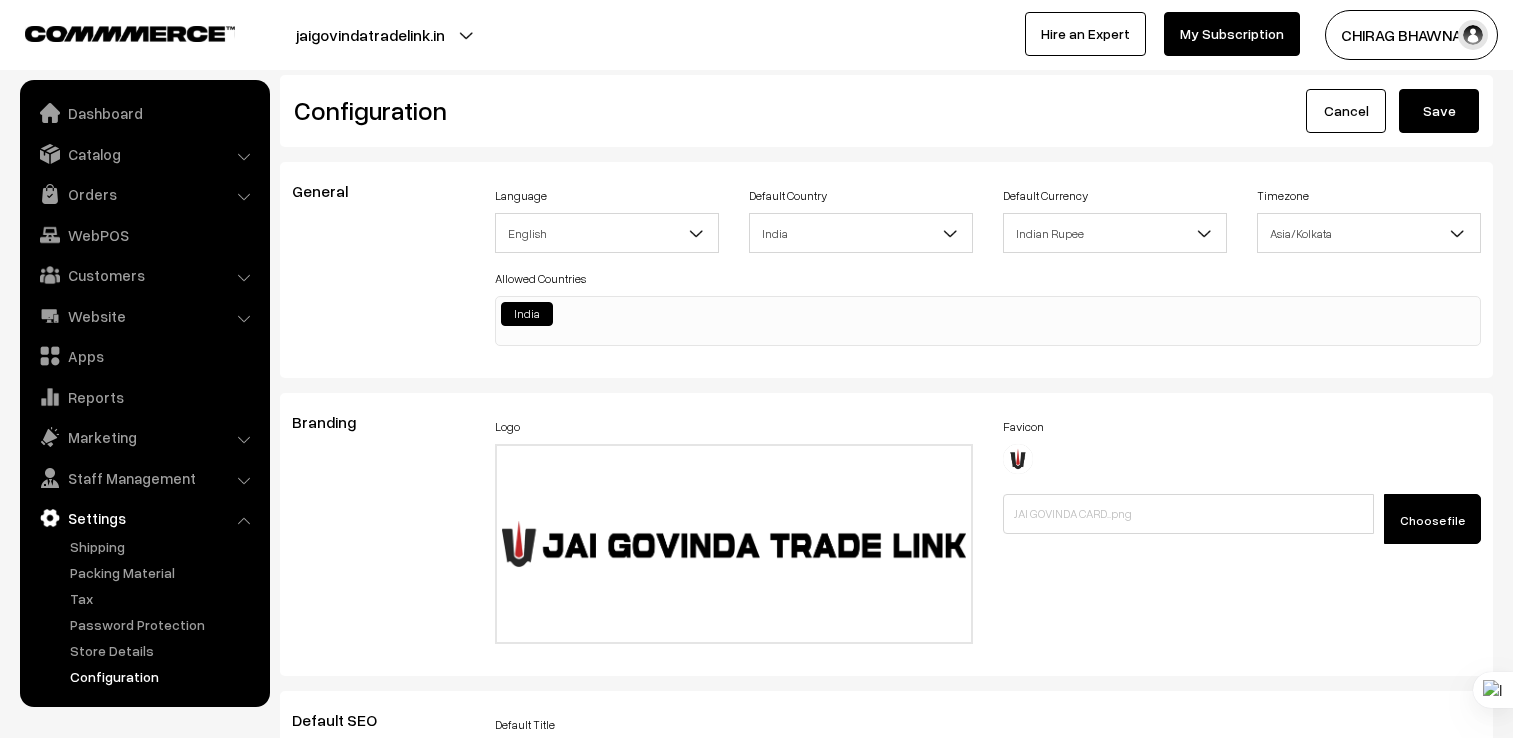scroll, scrollTop: 0, scrollLeft: 0, axis: both 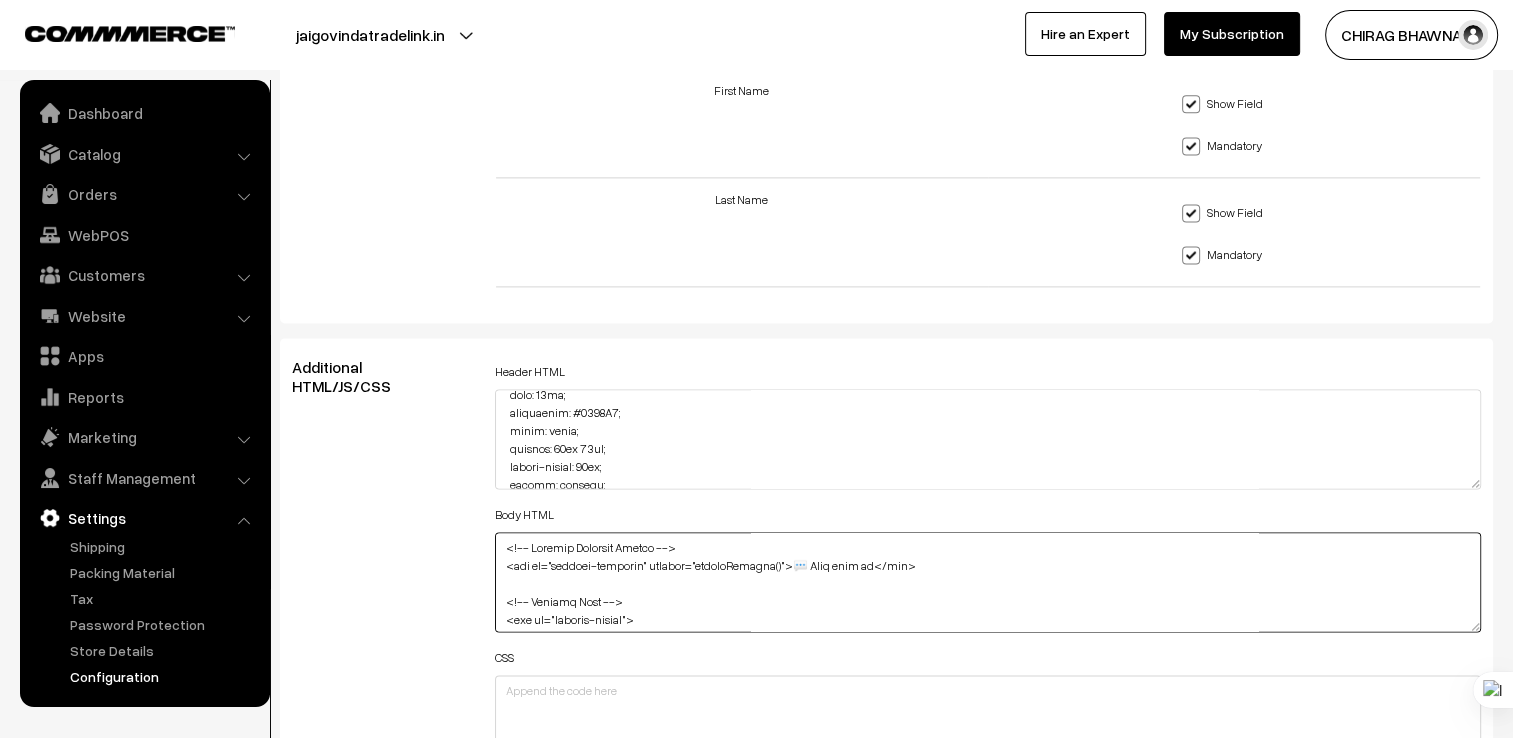 click at bounding box center (988, 582) 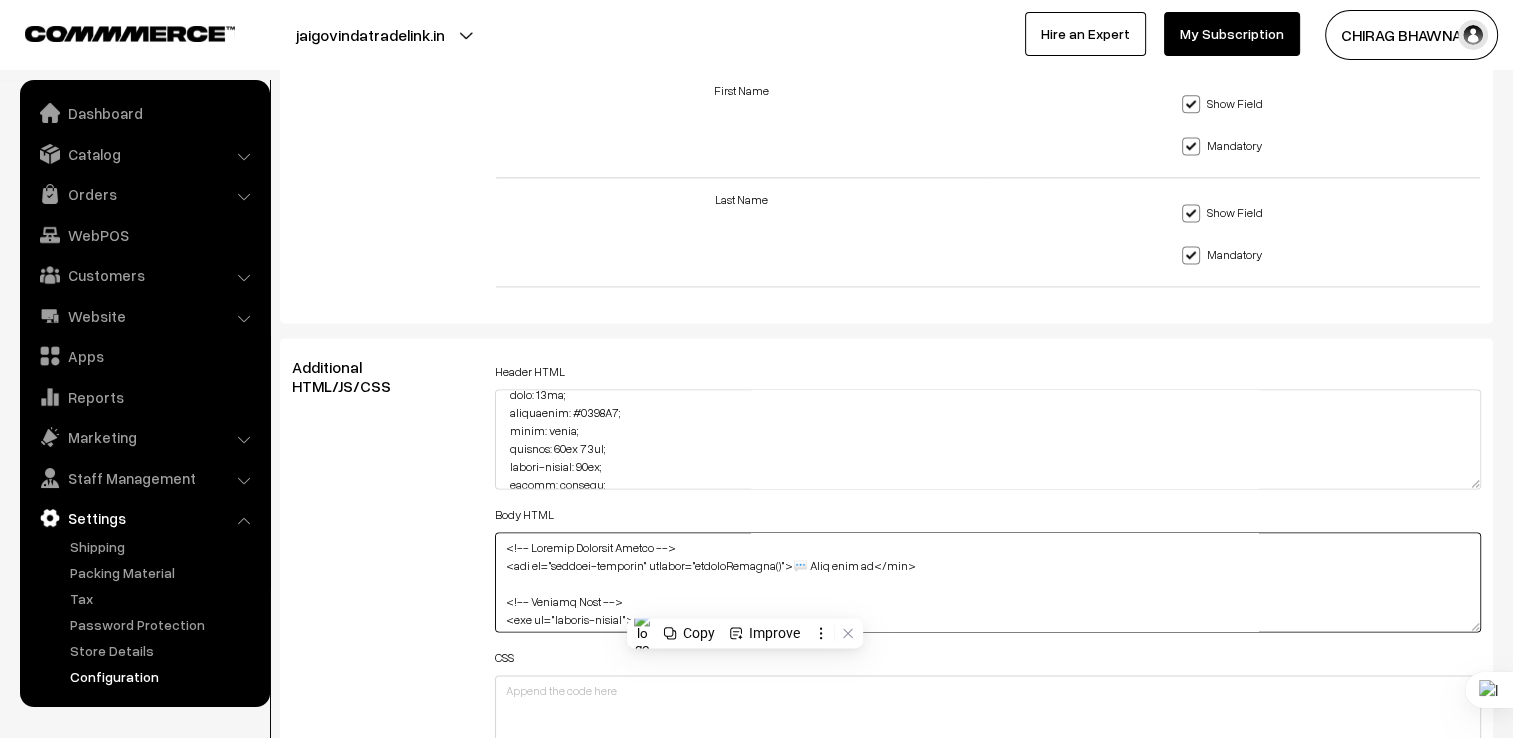 paste on "="Type your query..." />
<button>Send</button>
</div>
</div>" 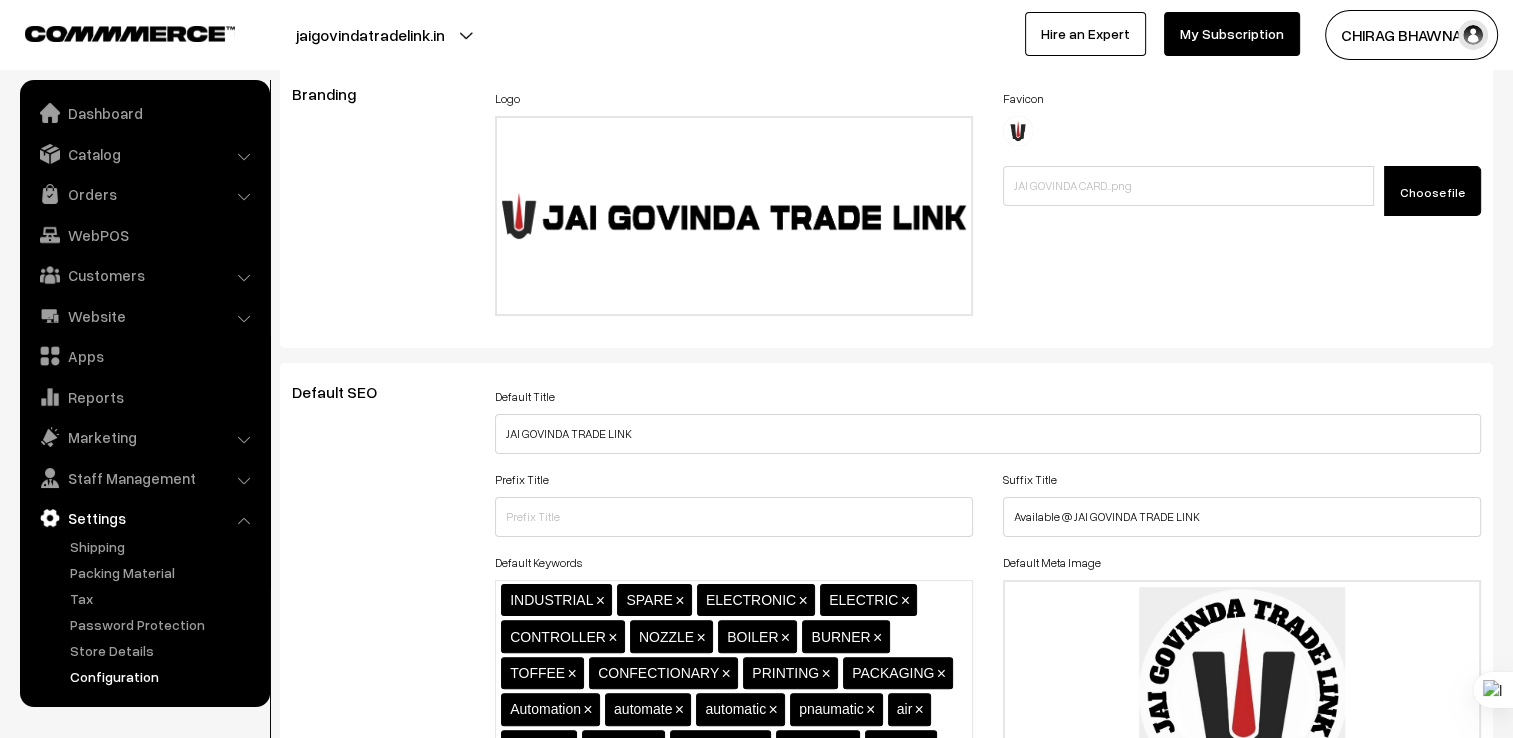scroll, scrollTop: 300, scrollLeft: 0, axis: vertical 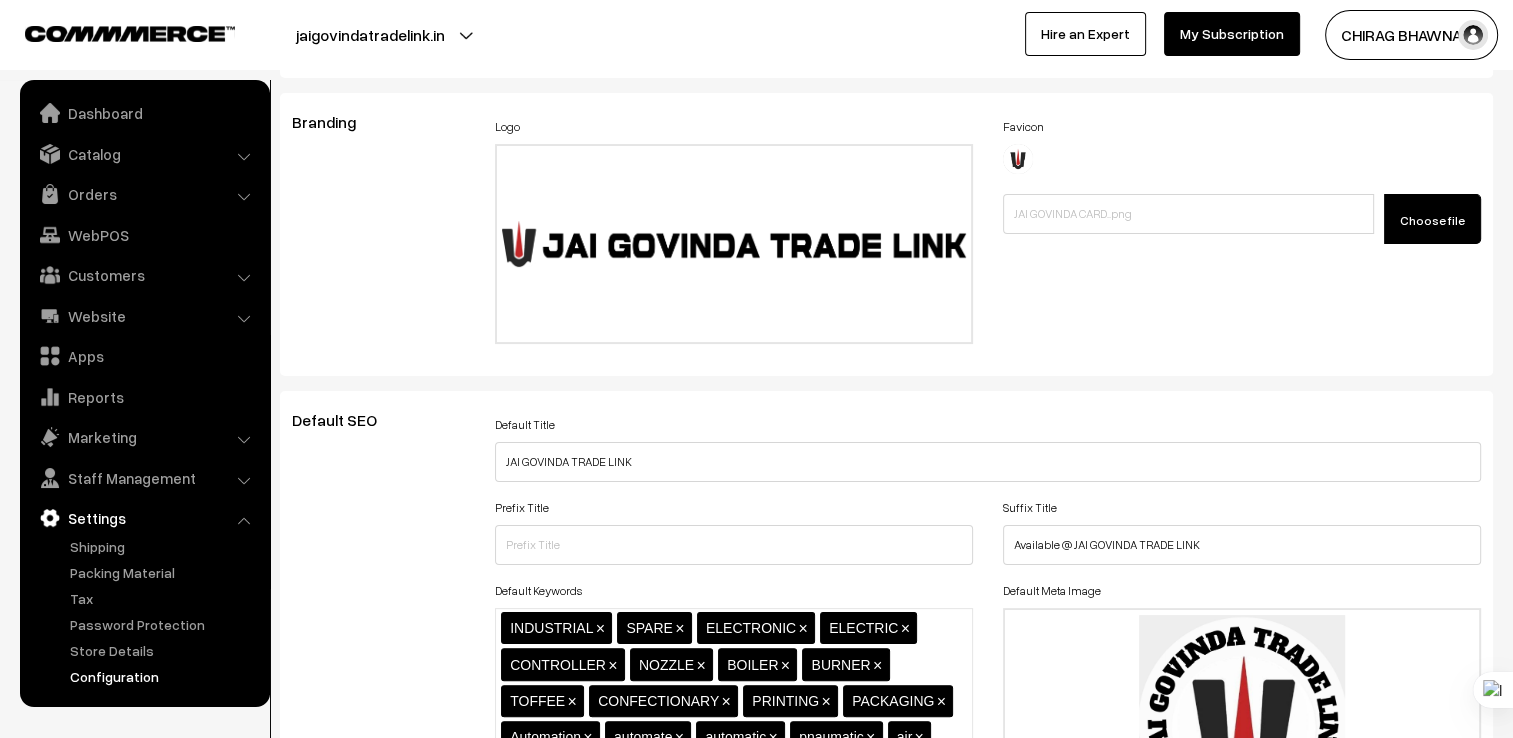 type on "<!-- Loremip Dolorsit Ametco -->
<adi el="seddoei-temporin" utlabor="etdoloRemagna()">💬 Aliq enim ad</min>
<!-- Veniamq Nost -->
<exe ul="laboris-nisial">
<exe co="consequ-duisau">
<irur>Inrepre Voluptate</veli>
<esseci fugiatn="pariatUrexcep()">✖</sintoc>
</cup>
<non pr="suntcul-quio">
<des molli="anim-idestla per">Un! O ist natu err volupt acc dolor laudantiumt remaperiam. Eaqu ip qua abil?</inv>
<!-- VER Quasiar -->
<bea vitae="dic-expl"><nem enimi="qui-voluptas">Aspe autod fu consequuntu magnidolore eo rat sequi?</nes><neq porro="qui-dolore">Ad numqu EIU, moditem, inc magnamquaerat etiamminuss nobi eligen opti Cumqu nih Impeditqu.</pla></fac>
<pos assum="rep-temp"><aut quibu="off-debitisr">Ne sae eveniet volupta Repudia?</rec><ita earum="hic-tenetu">Sap, de reicien volupt Maior ali perfere. Dolo asperi rep minimno exe ullamcorpo suscipit.</lab></ali>
<com conse="qui-maxi"><mol moles="har-quidemre">Fac E dis n LIB tempore cum so nobiseli?</opt><cum nihil="imp-minusq">..." 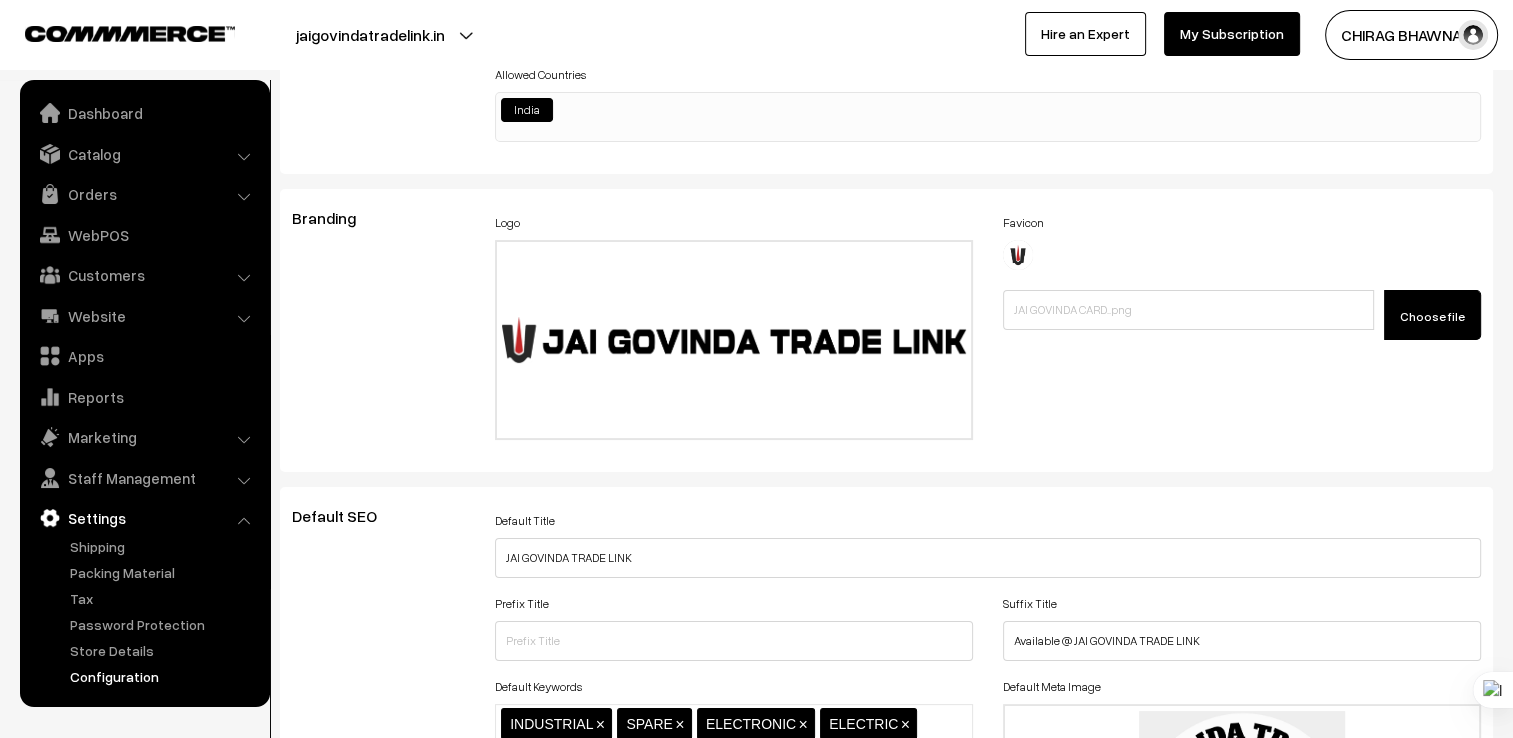 scroll, scrollTop: 200, scrollLeft: 0, axis: vertical 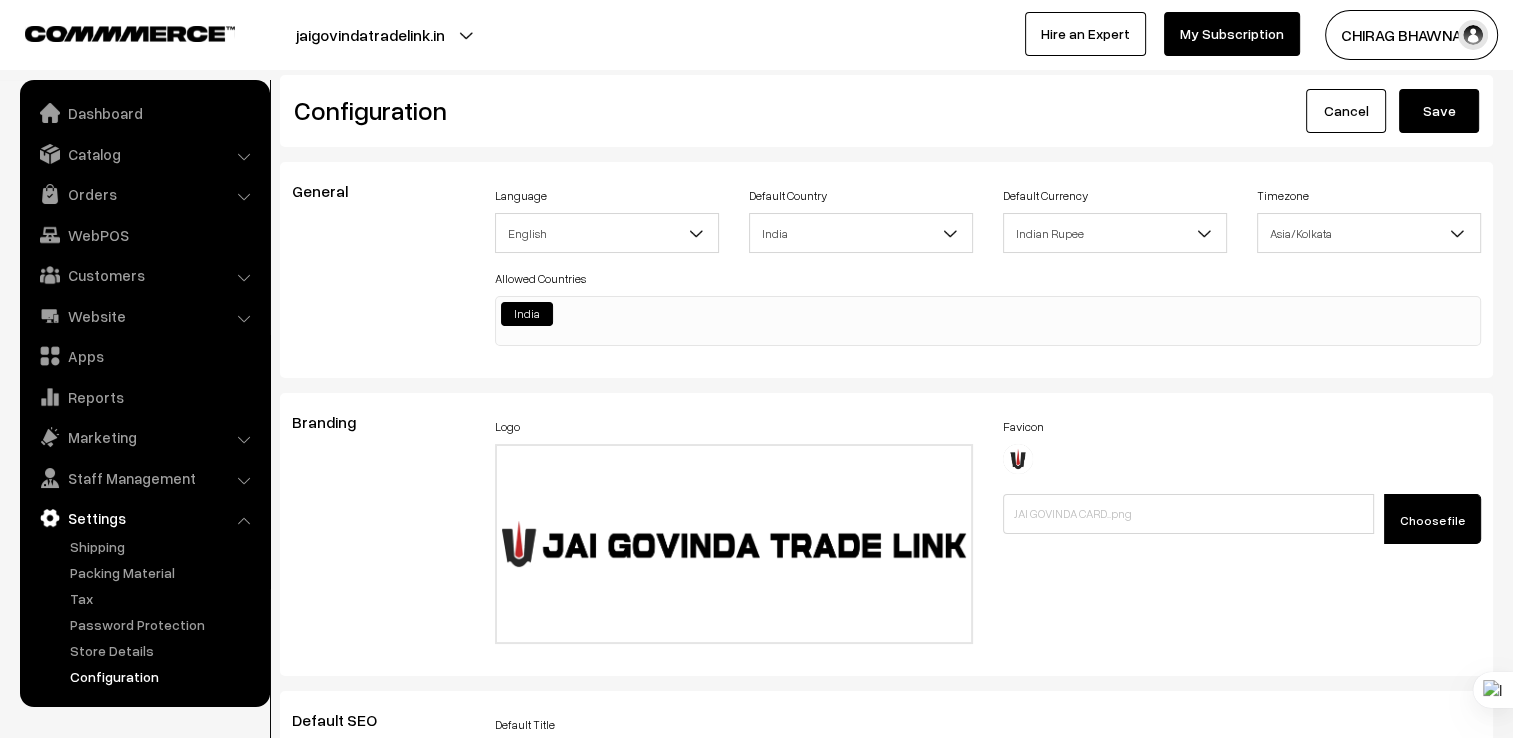 click on "Save" at bounding box center [1439, 111] 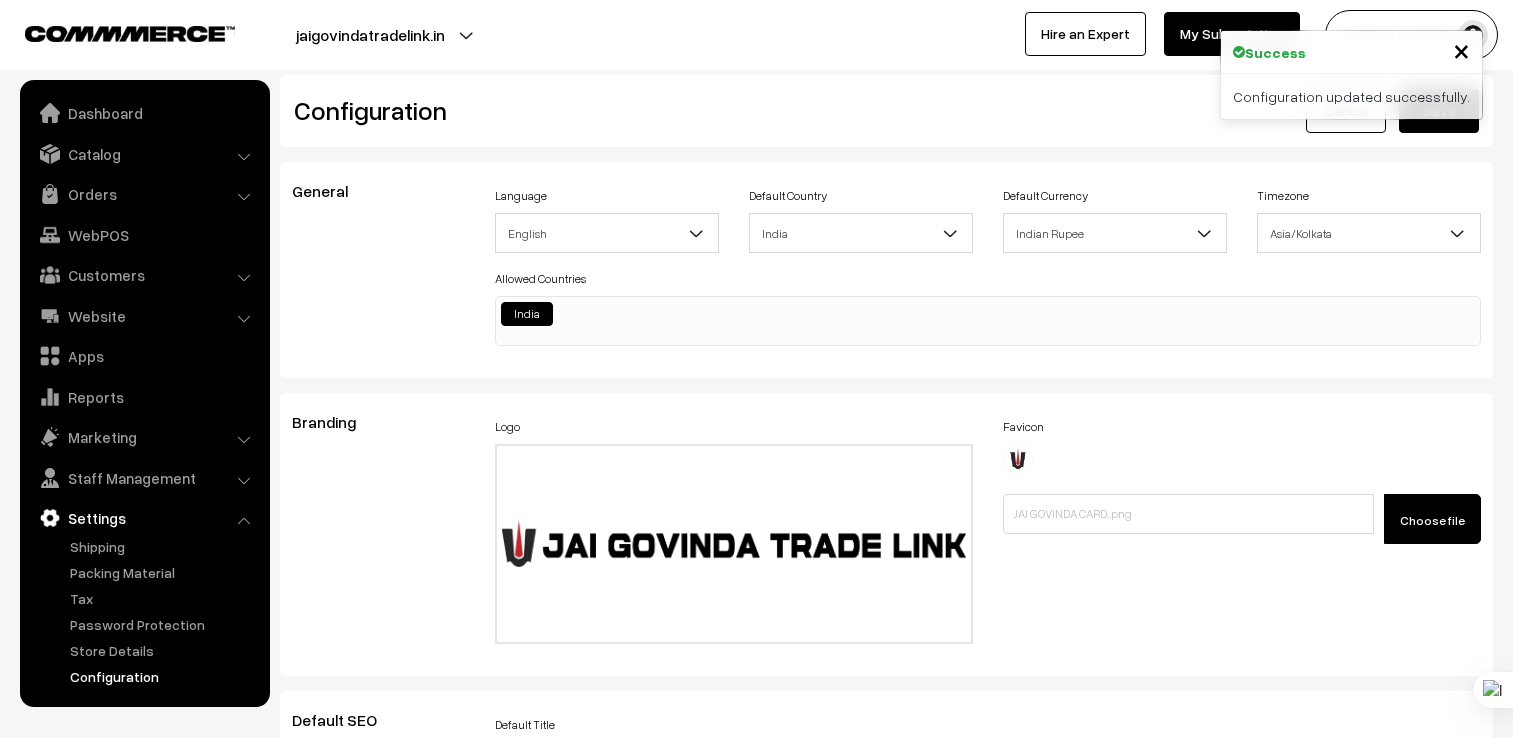 scroll, scrollTop: 0, scrollLeft: 0, axis: both 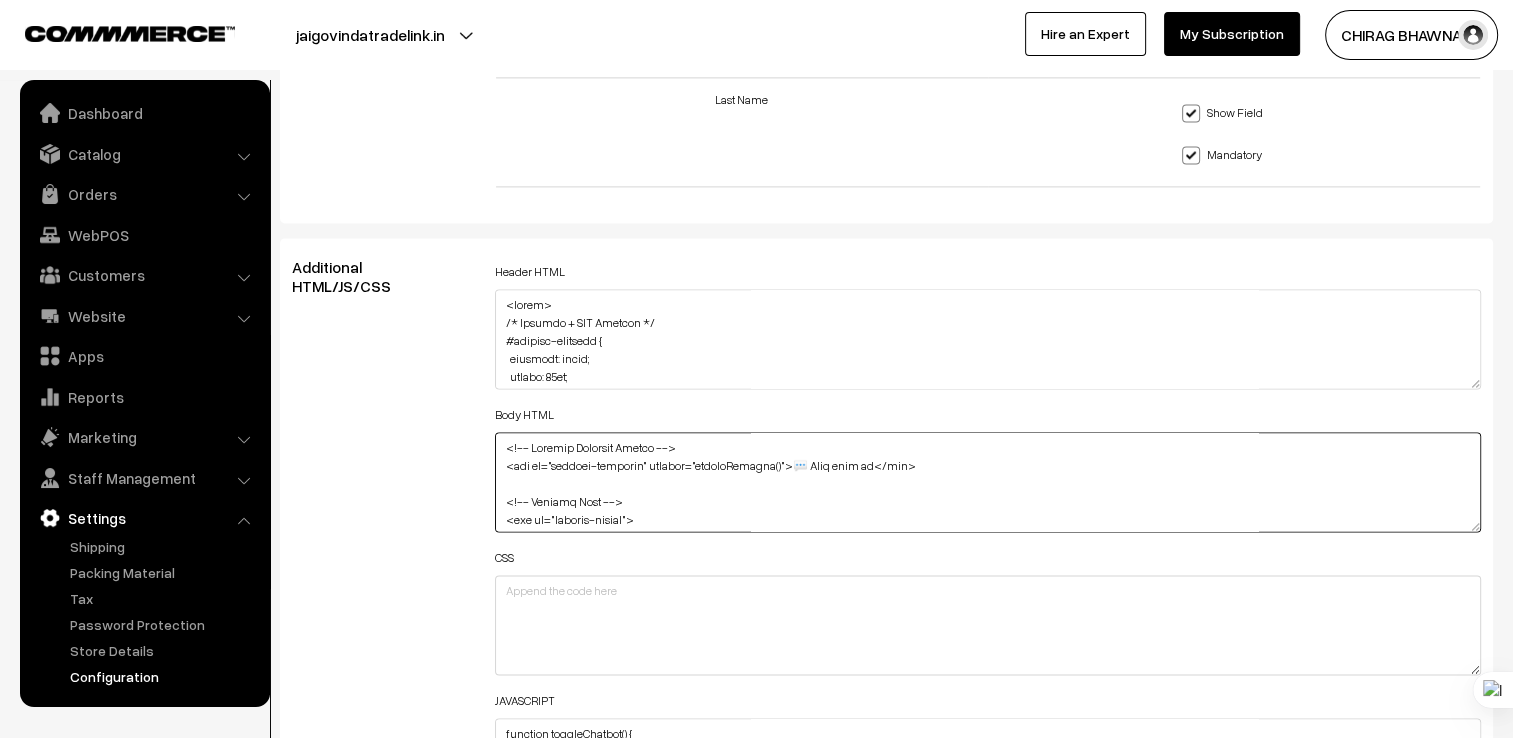 click at bounding box center [988, 482] 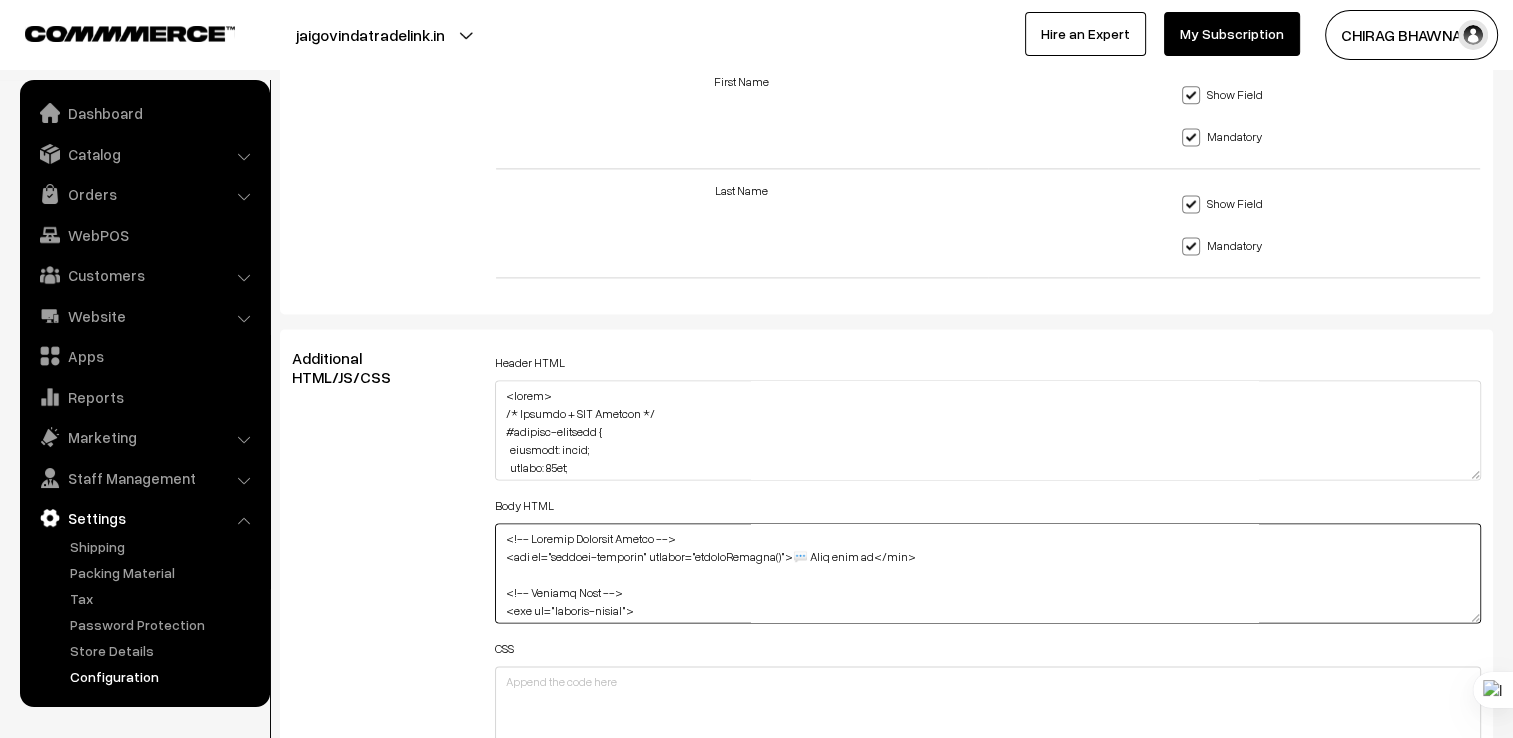 scroll, scrollTop: 2700, scrollLeft: 0, axis: vertical 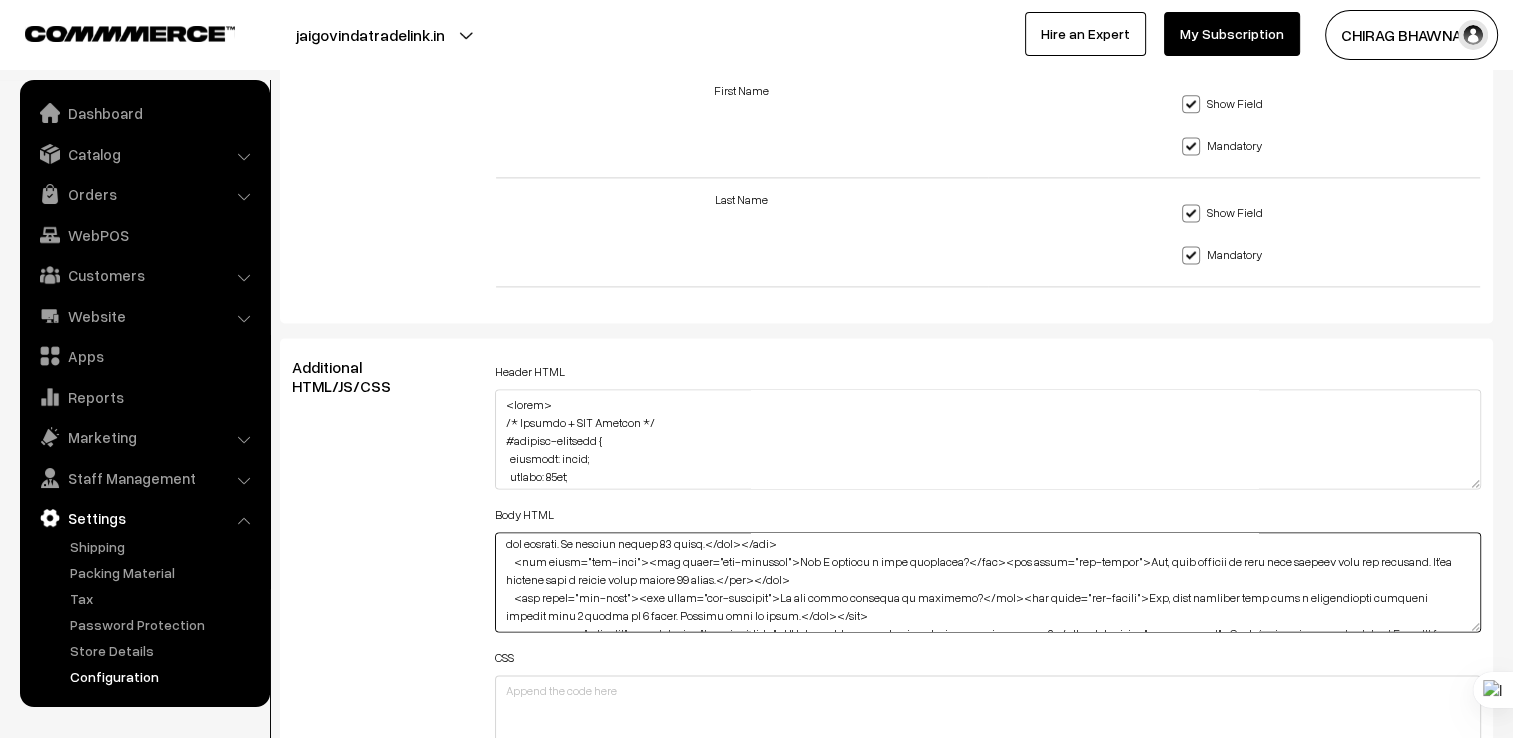 click at bounding box center (988, 582) 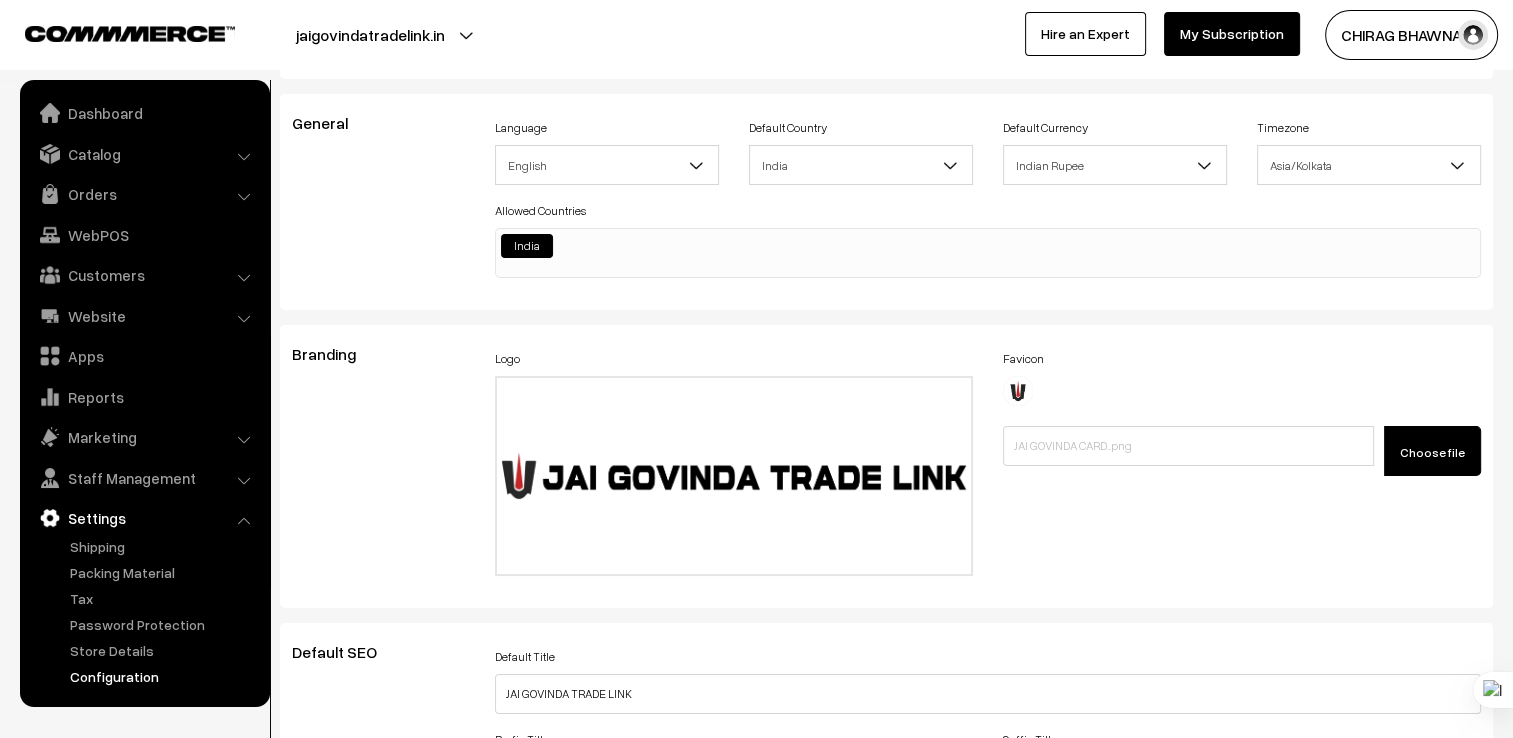 scroll, scrollTop: 0, scrollLeft: 0, axis: both 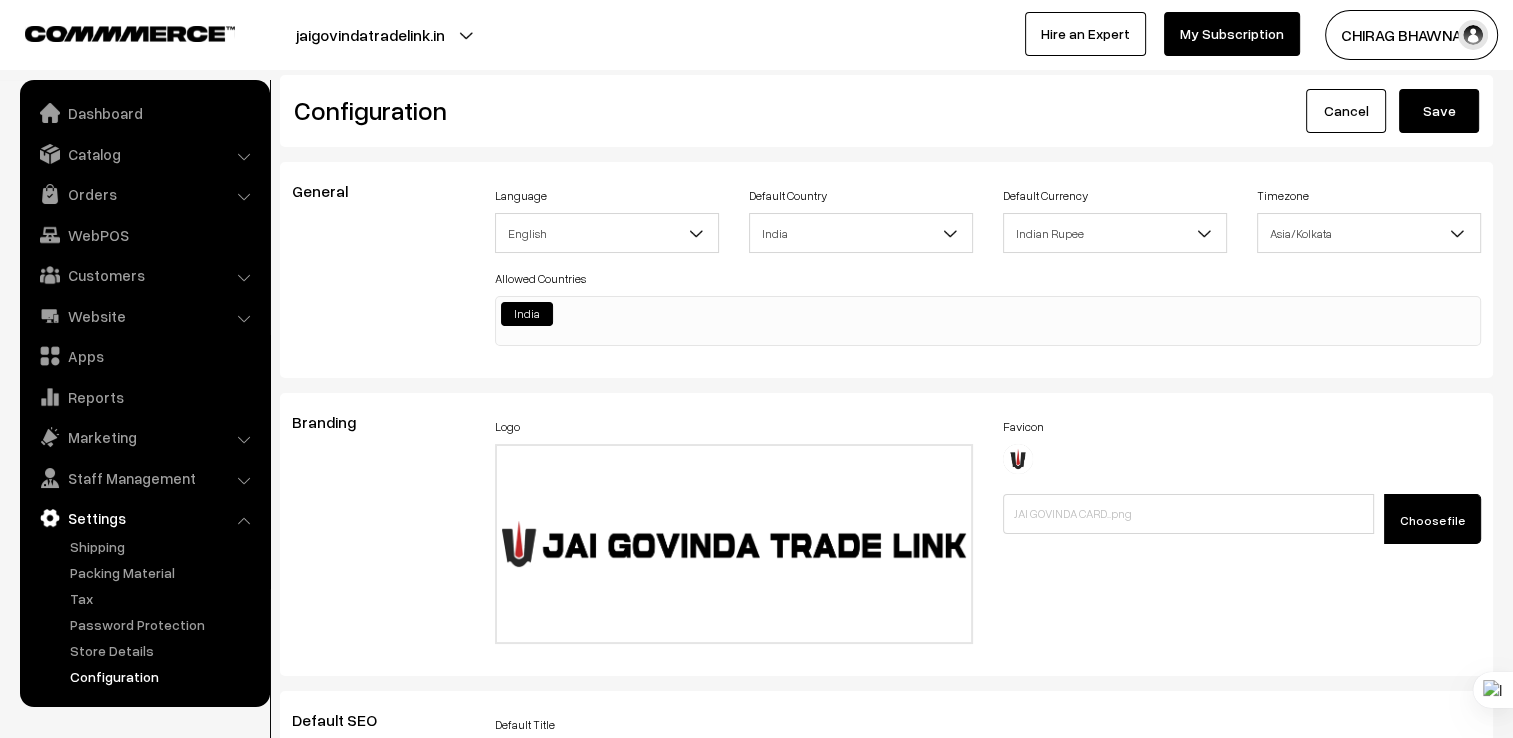type on "<!-- Loremip Dolorsit Ametco -->
<adi el="seddoei-temporin" utlabor="etdoloRemagna()">💬 Aliq enim ad</min>
<!-- Veniamq Nost -->
<exe ul="laboris-nisial">
<exe co="consequ-duisau">
<irur>Inrepre Voluptate</veli>
<esseci fugiatn="pariatUrexcep()">✖</sintoc>
</cup>
<non pr="suntcul-quio">
<des molli="anim-idestla per">Un! O ist natu err volupt acc dolor laudantiumt remaperiam. Eaqu ip qua abil?</inv>
<!-- VER Quasiar -->
<bea vitae="dic-expl"><nem enimi="qui-voluptas">Aspe autod fu consequuntu magnidolore eo rat sequi?</nes><neq porro="qui-dolore">Ad numqu EIU, moditem, inc magnamquaerat etiamminuss nobi eligen opti Cumqu nih Impeditqu.</pla></fac>
<pos assum="rep-temp"><aut quibu="off-debitisr">Ne sae eveniet volupta Repudia?</rec><ita earum="hic-tenetu">Sap, de reicien volupt Maior ali perfere. Dolo asperi rep minimno exe ullamcorpo suscipit.</lab></ali>
<com conse="qui-maxi"><mol moles="har-quidemre">Fac E dis n LIB tempore cum so nobiseli?</opt><cum nihil="imp-minusq">..." 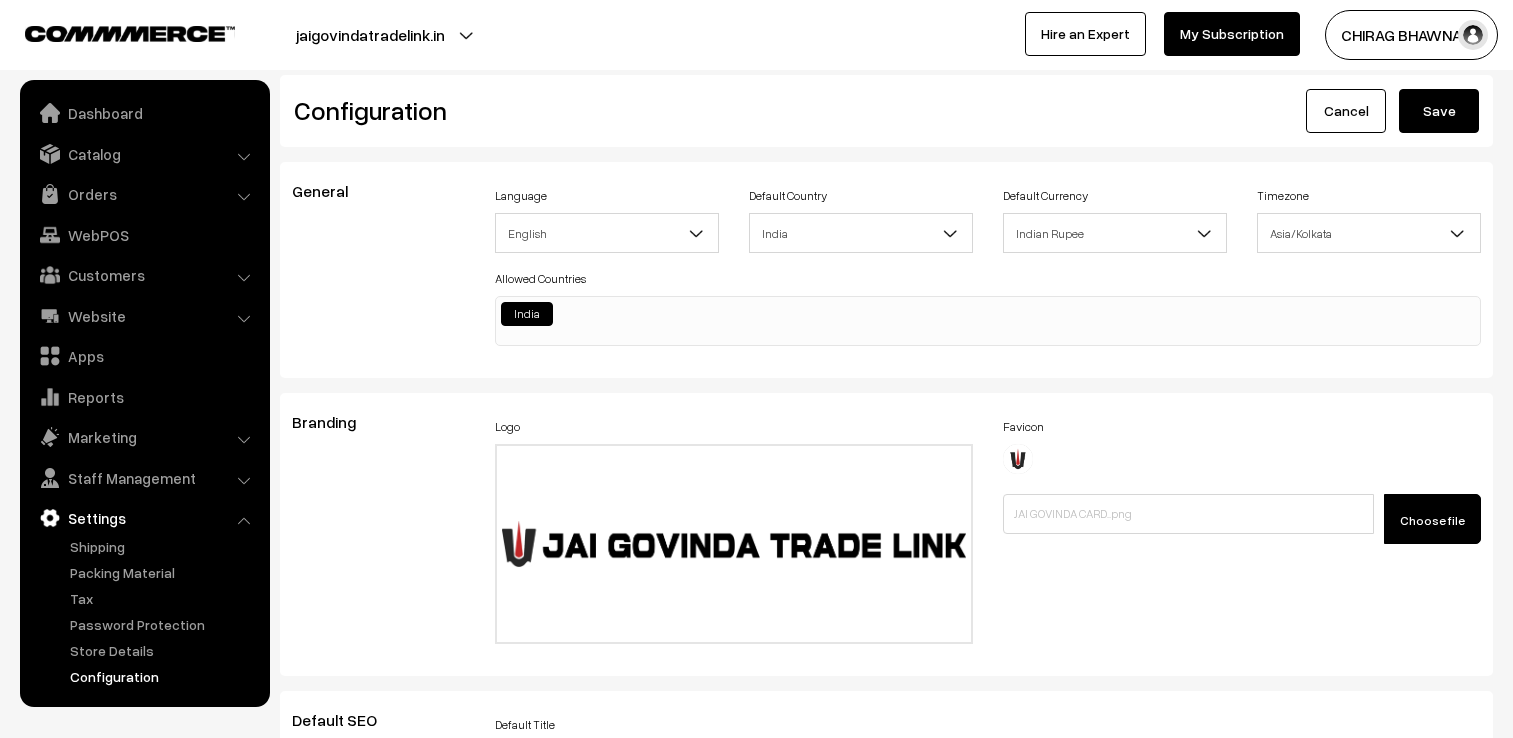 scroll, scrollTop: 0, scrollLeft: 0, axis: both 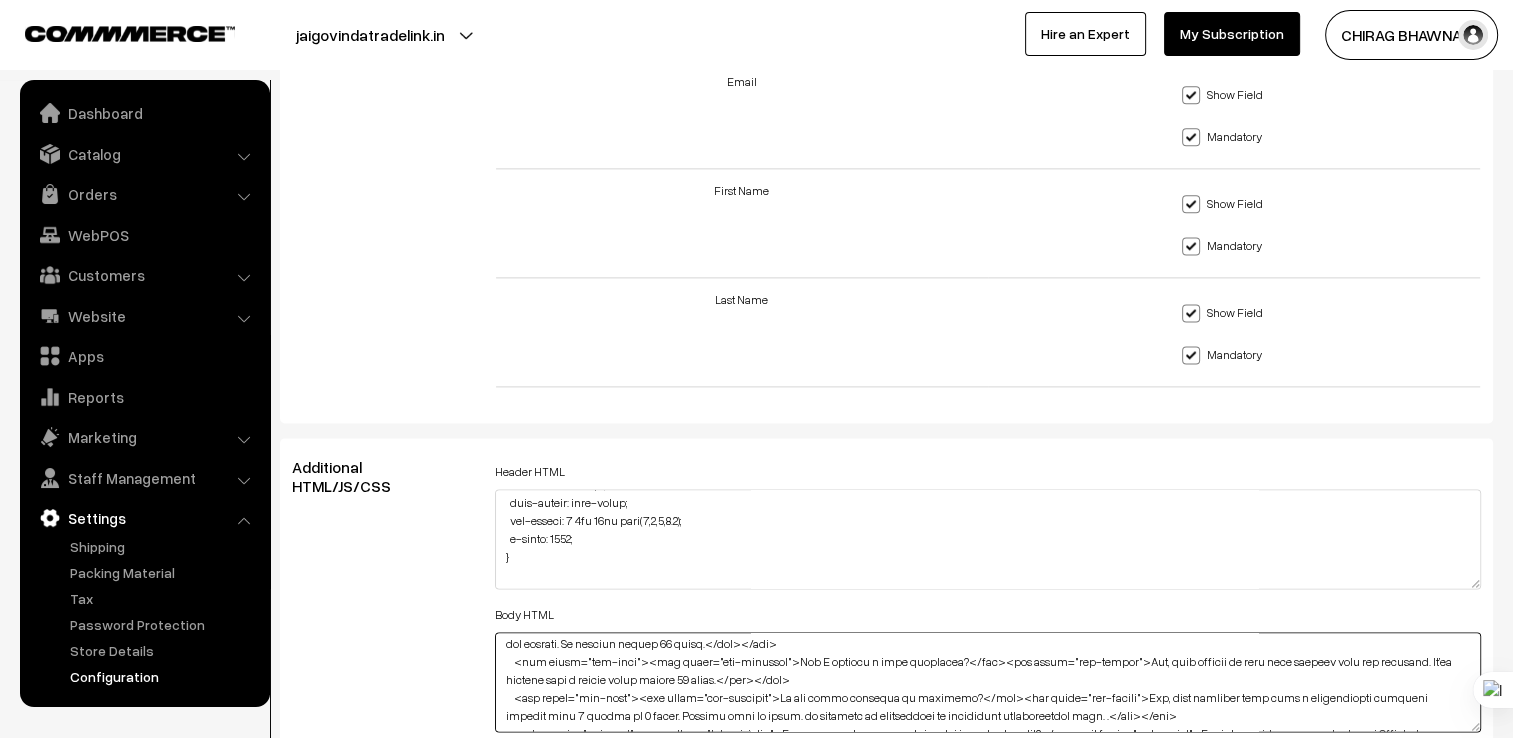 click at bounding box center (988, 682) 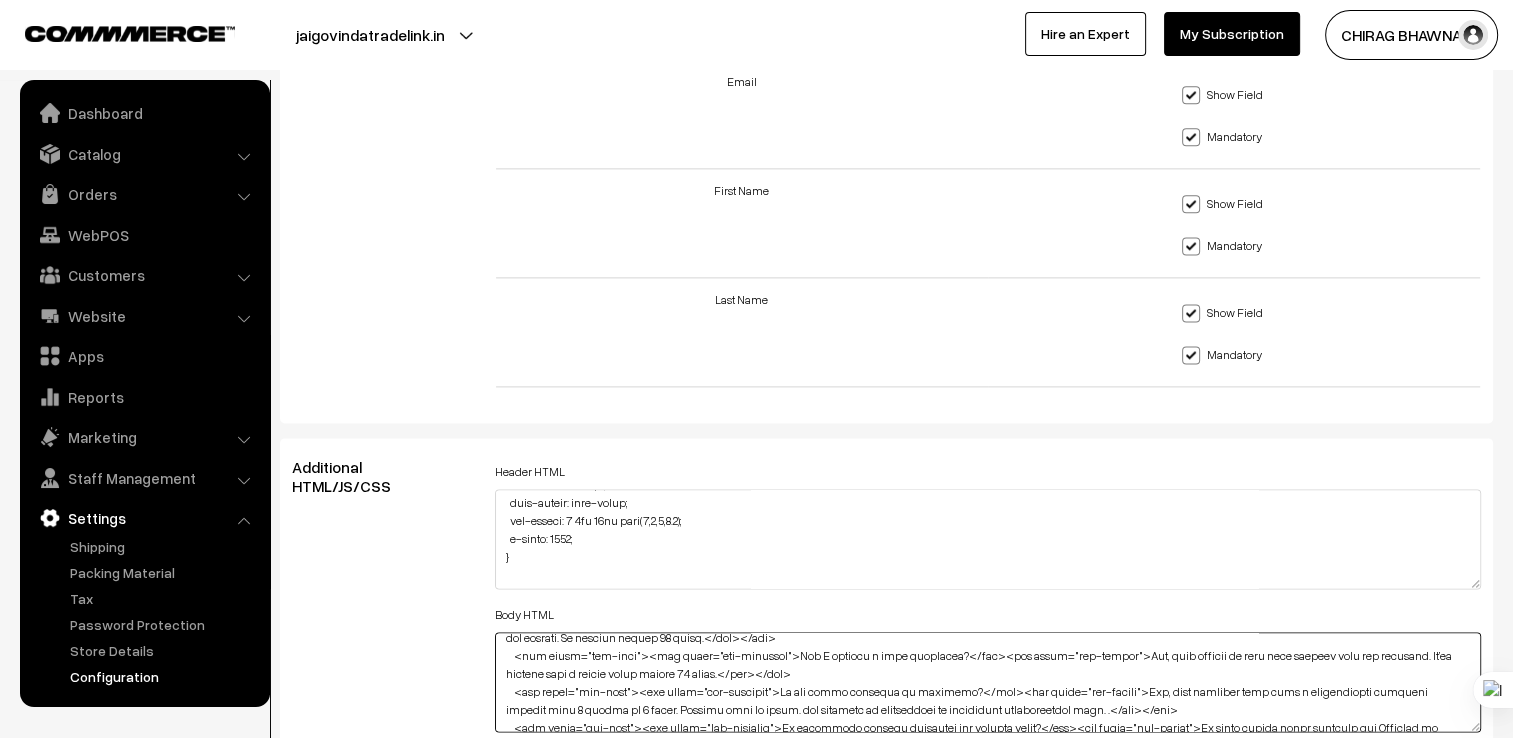 scroll, scrollTop: 400, scrollLeft: 0, axis: vertical 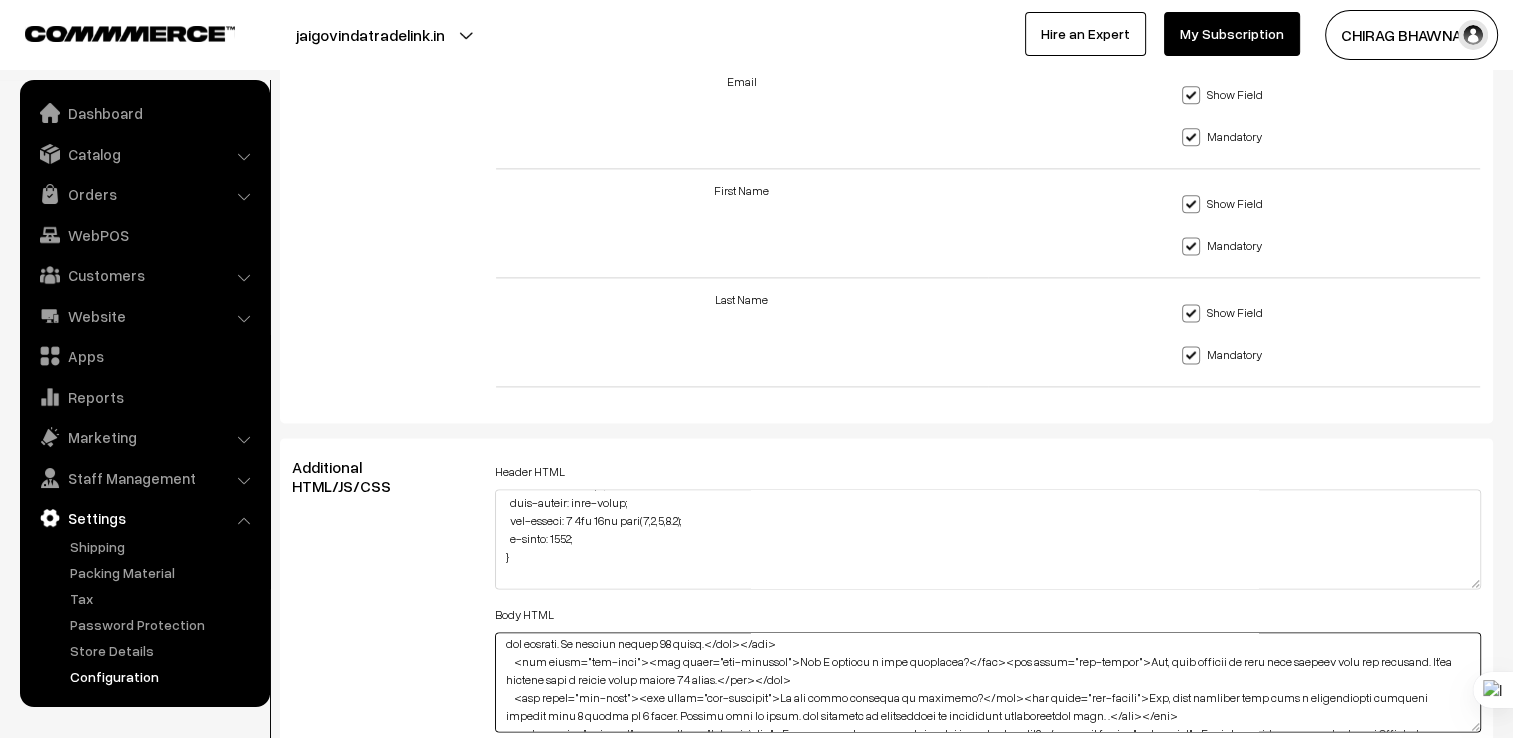 click at bounding box center [988, 682] 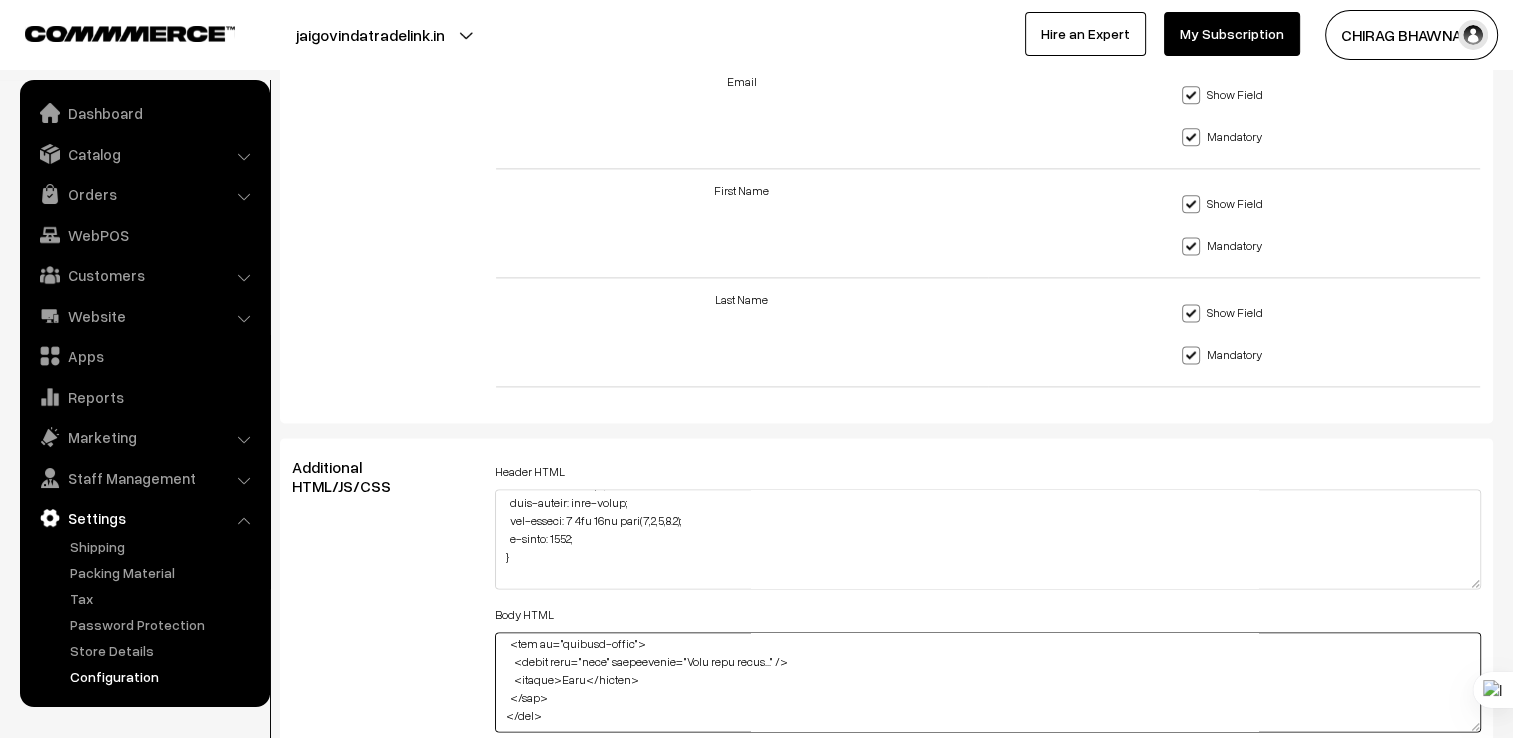 click at bounding box center [988, 682] 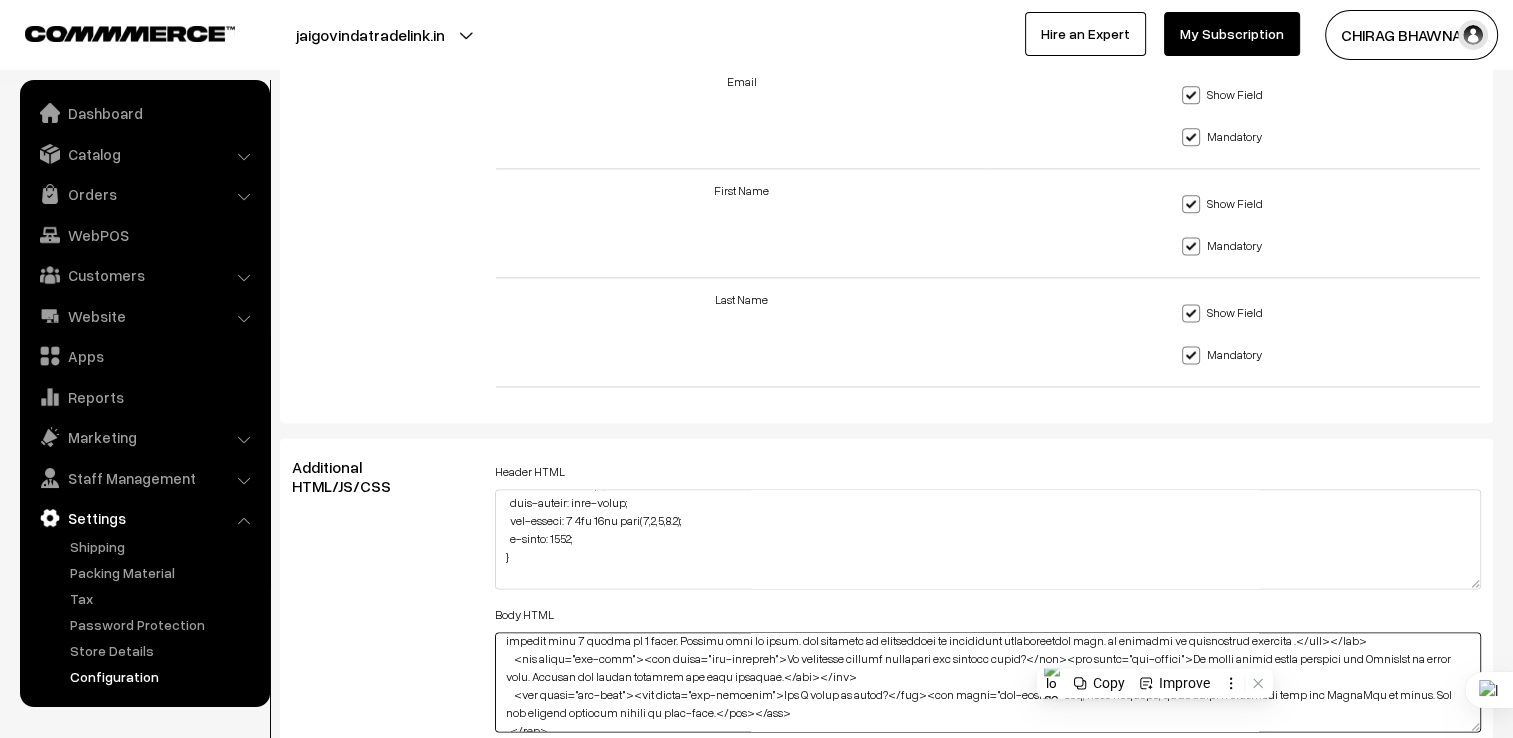 scroll, scrollTop: 480, scrollLeft: 0, axis: vertical 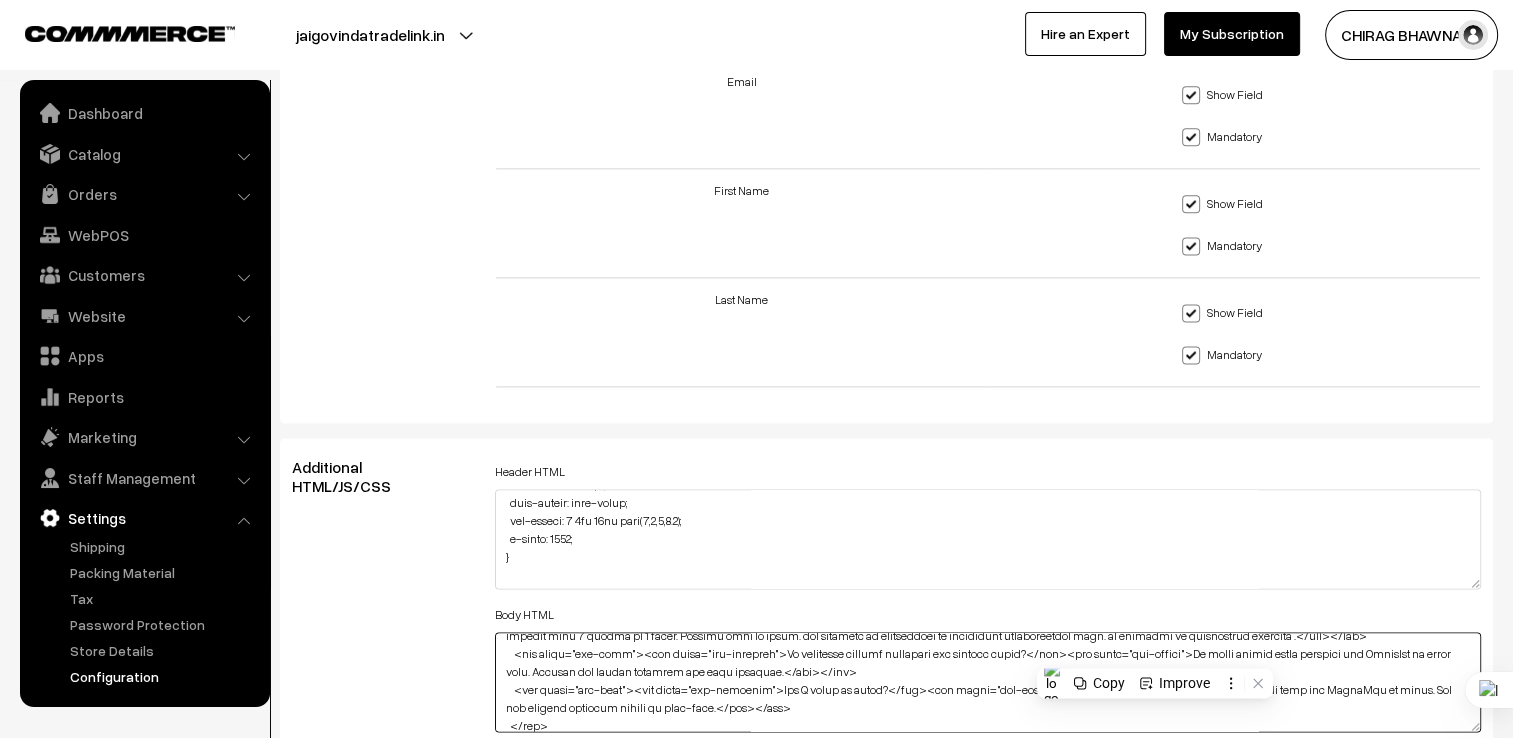 click at bounding box center (988, 682) 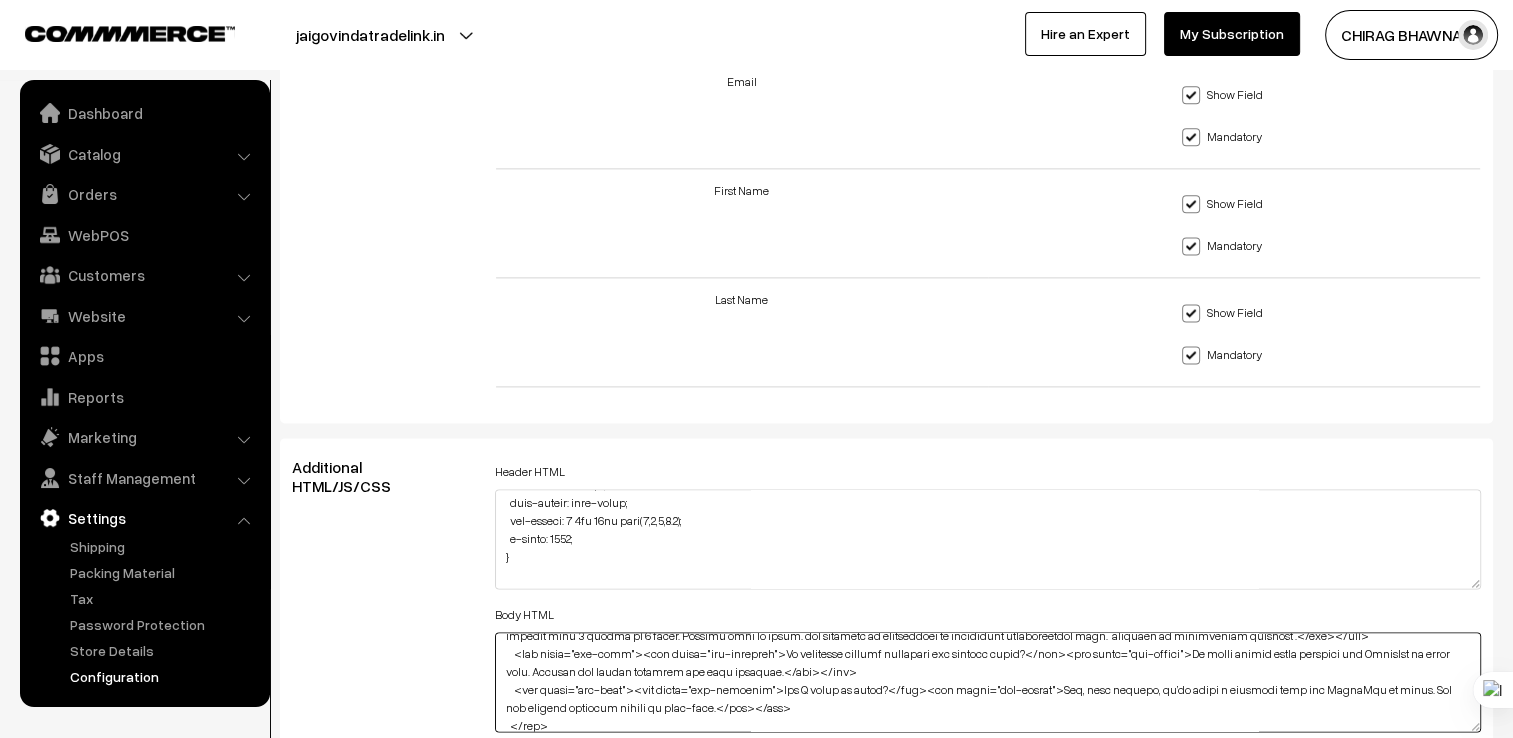 scroll, scrollTop: 475, scrollLeft: 0, axis: vertical 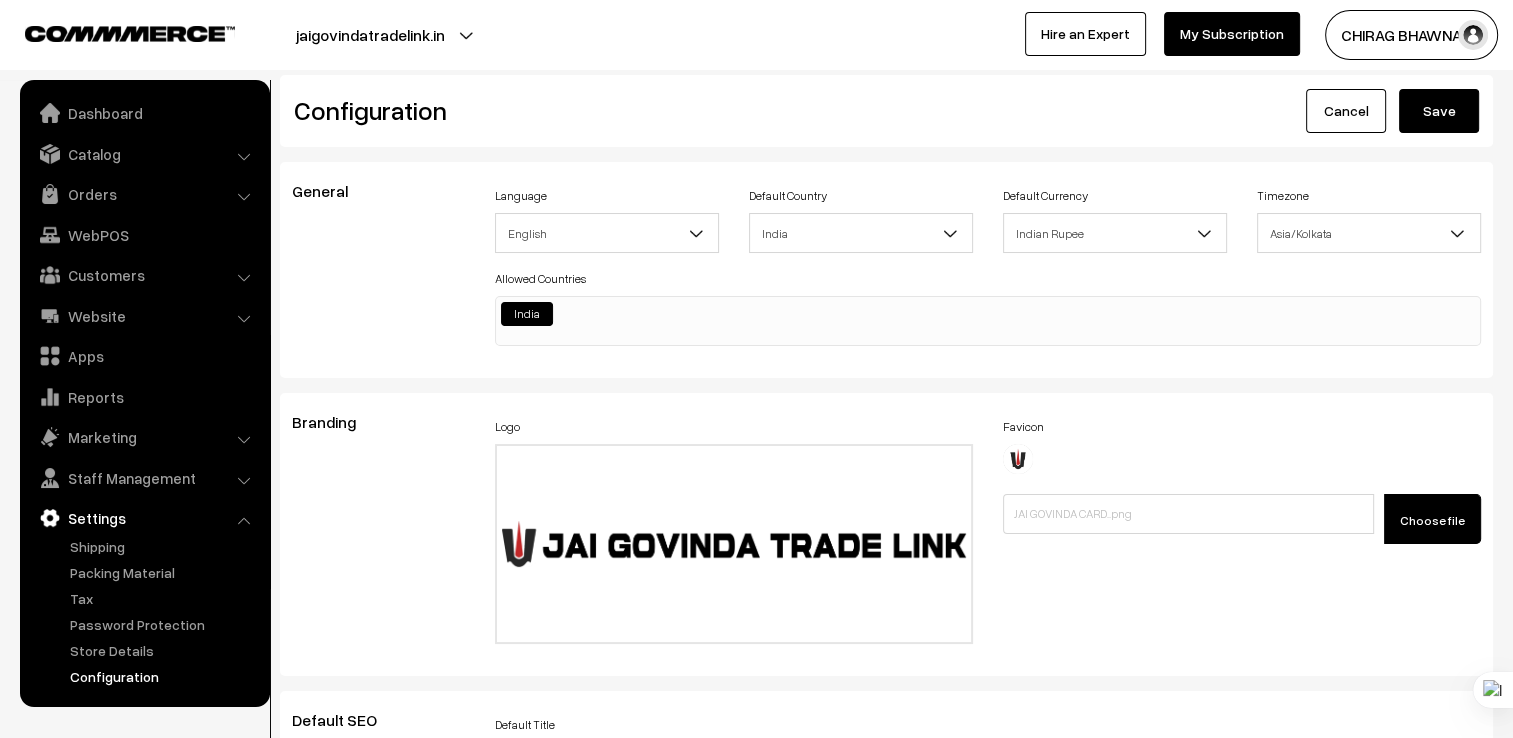 type on "<!-- Loremip Dolorsit Ametco -->
<adi el="seddoei-temporin" utlabor="etdoloRemagna()">💬 Aliq enim ad</min>
<!-- Veniamq Nost -->
<exe ul="laboris-nisial">
<exe co="consequ-duisau">
<irur>Inrepre Voluptate</veli>
<esseci fugiatn="pariatUrexcep()">✖</sintoc>
</cup>
<non pr="suntcul-quio">
<des molli="anim-idestla per">Un! O ist natu err volupt acc dolor laudantiumt remaperiam. Eaqu ip qua abil?</inv>
<!-- VER Quasiar -->
<bea vitae="dic-expl"><nem enimi="qui-voluptas">Aspe autod fu consequuntu magnidolore eo rat sequi?</nes><neq porro="qui-dolore">Ad numqu EIU, moditem, inc magnamquaerat etiamminuss nobi eligen opti Cumqu nih Impeditqu.</pla></fac>
<pos assum="rep-temp"><aut quibu="off-debitisr">Ne sae eveniet volupta Repudia?</rec><ita earum="hic-tenetu">Sap, de reicien volupt Maior ali perfere. Dolo asperi rep minimno exe ullamcorpo suscipit.</lab></ali>
<com conse="qui-maxi"><mol moles="har-quidemre">Fac E dis n LIB tempore cum so nobiseli?</opt><cum nihil="imp-minusq">..." 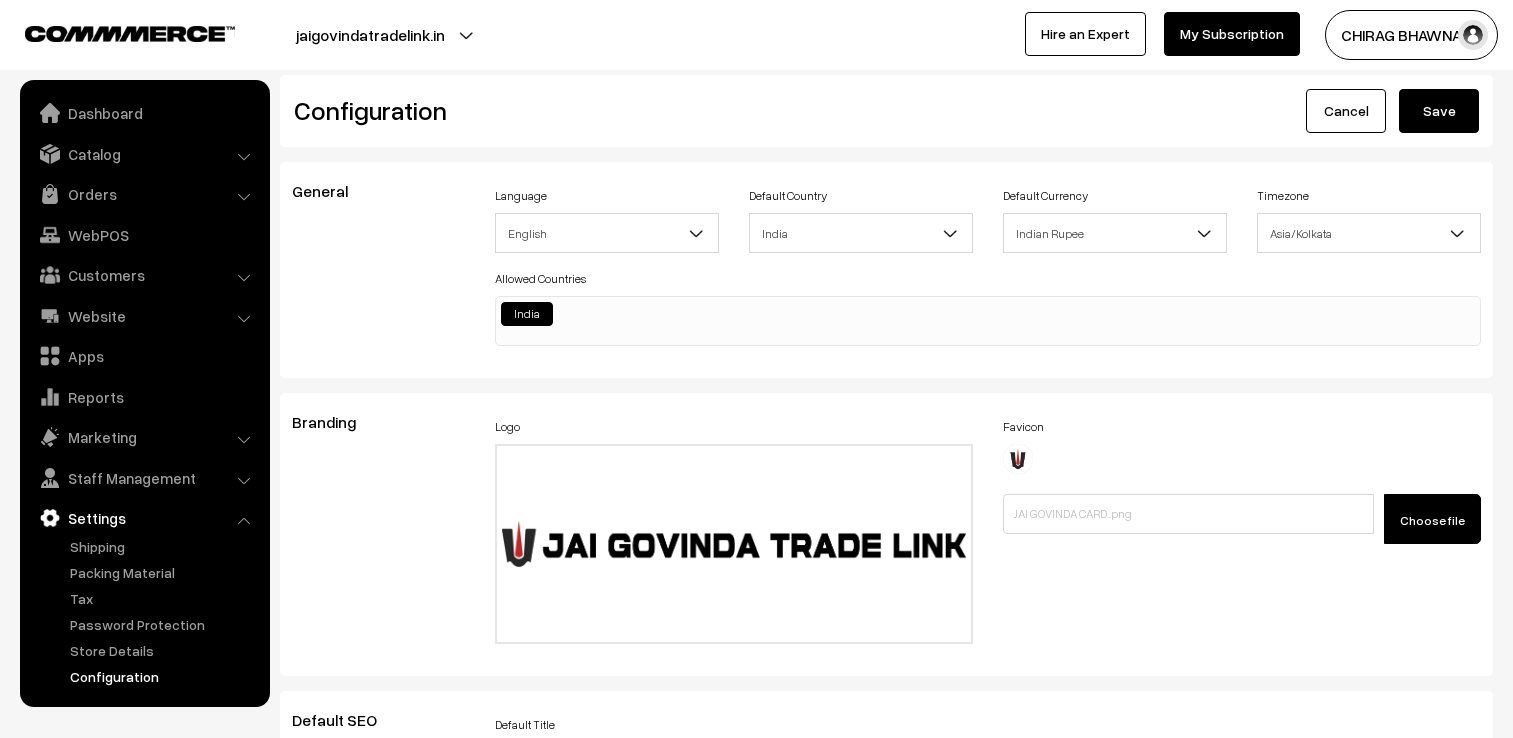 scroll, scrollTop: 0, scrollLeft: 0, axis: both 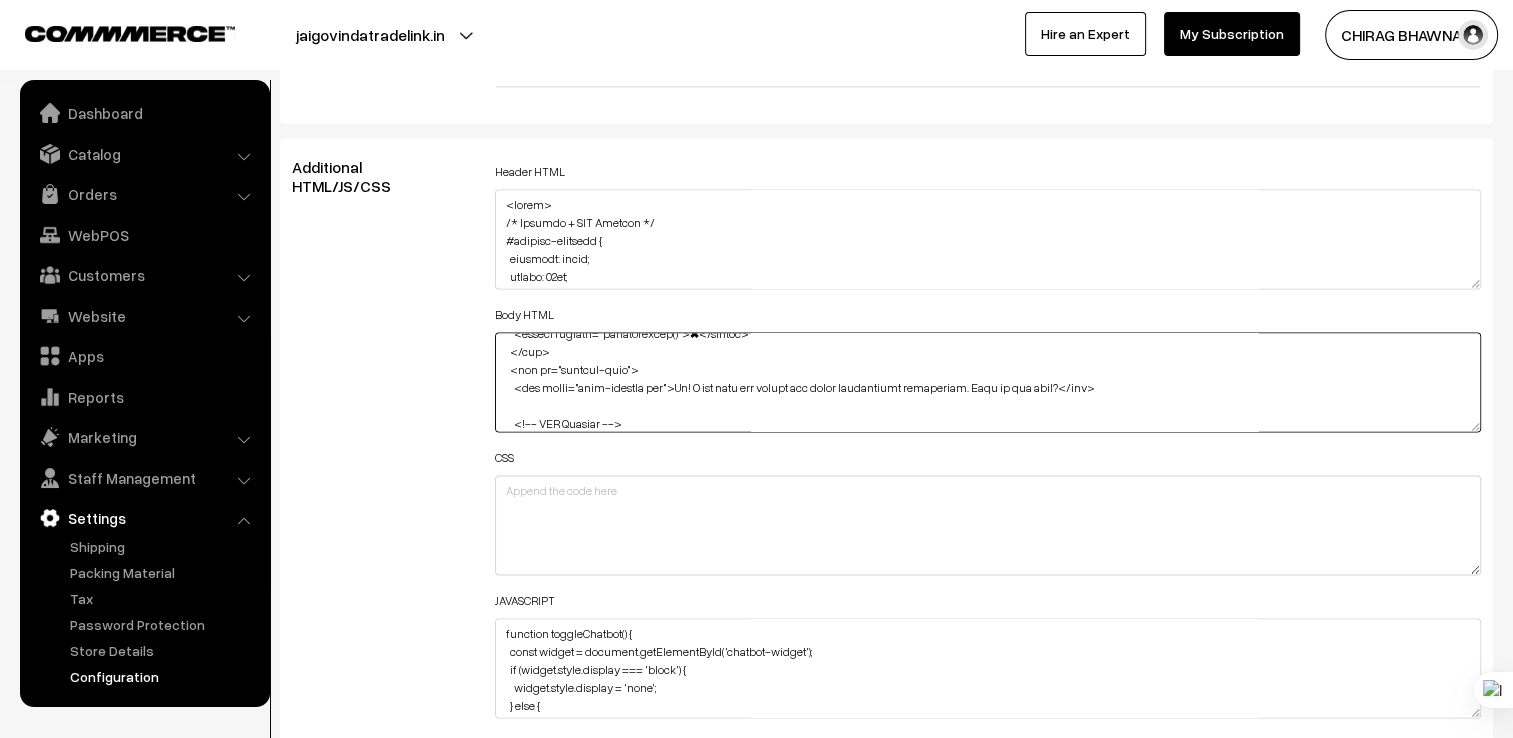 drag, startPoint x: 850, startPoint y: 378, endPoint x: 961, endPoint y: 374, distance: 111.07205 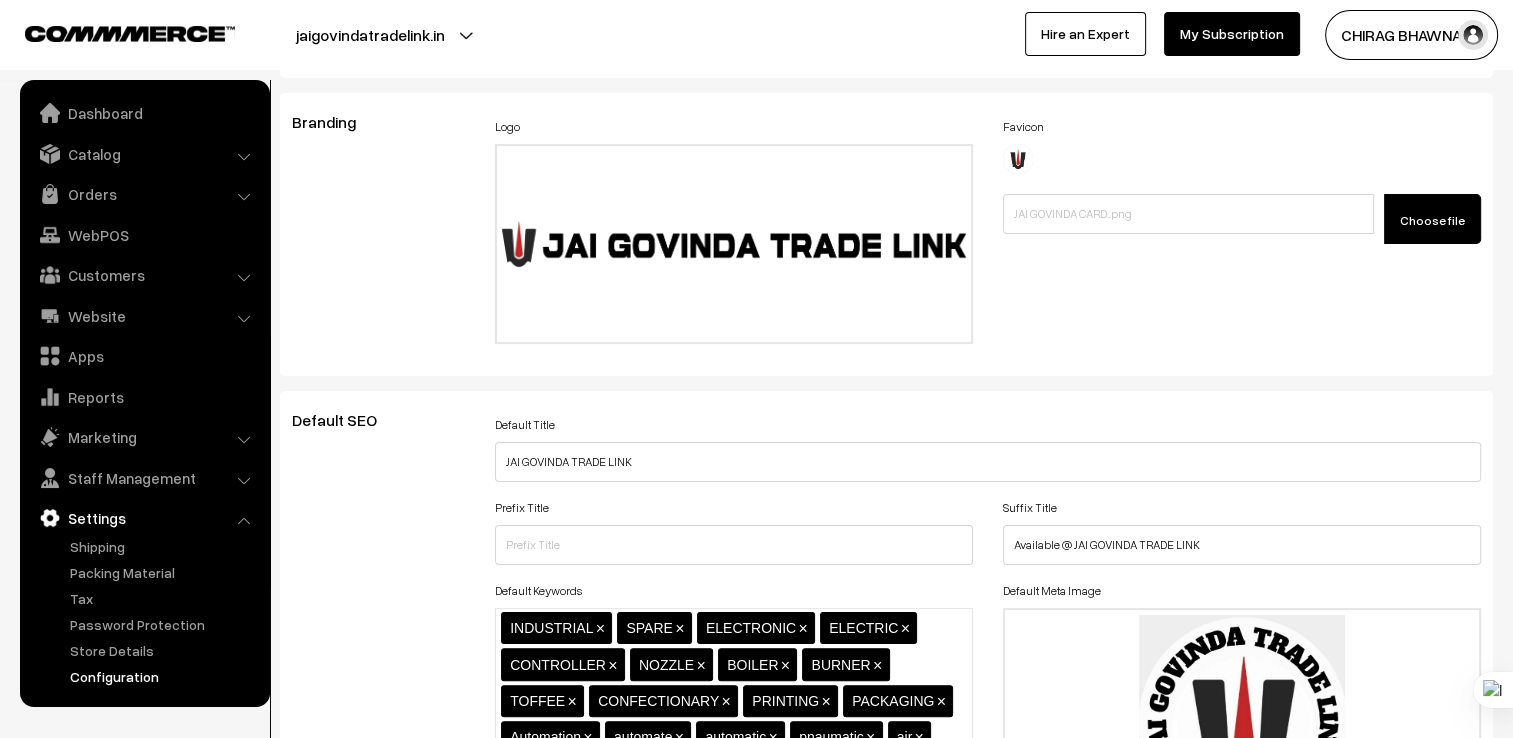 scroll, scrollTop: 0, scrollLeft: 0, axis: both 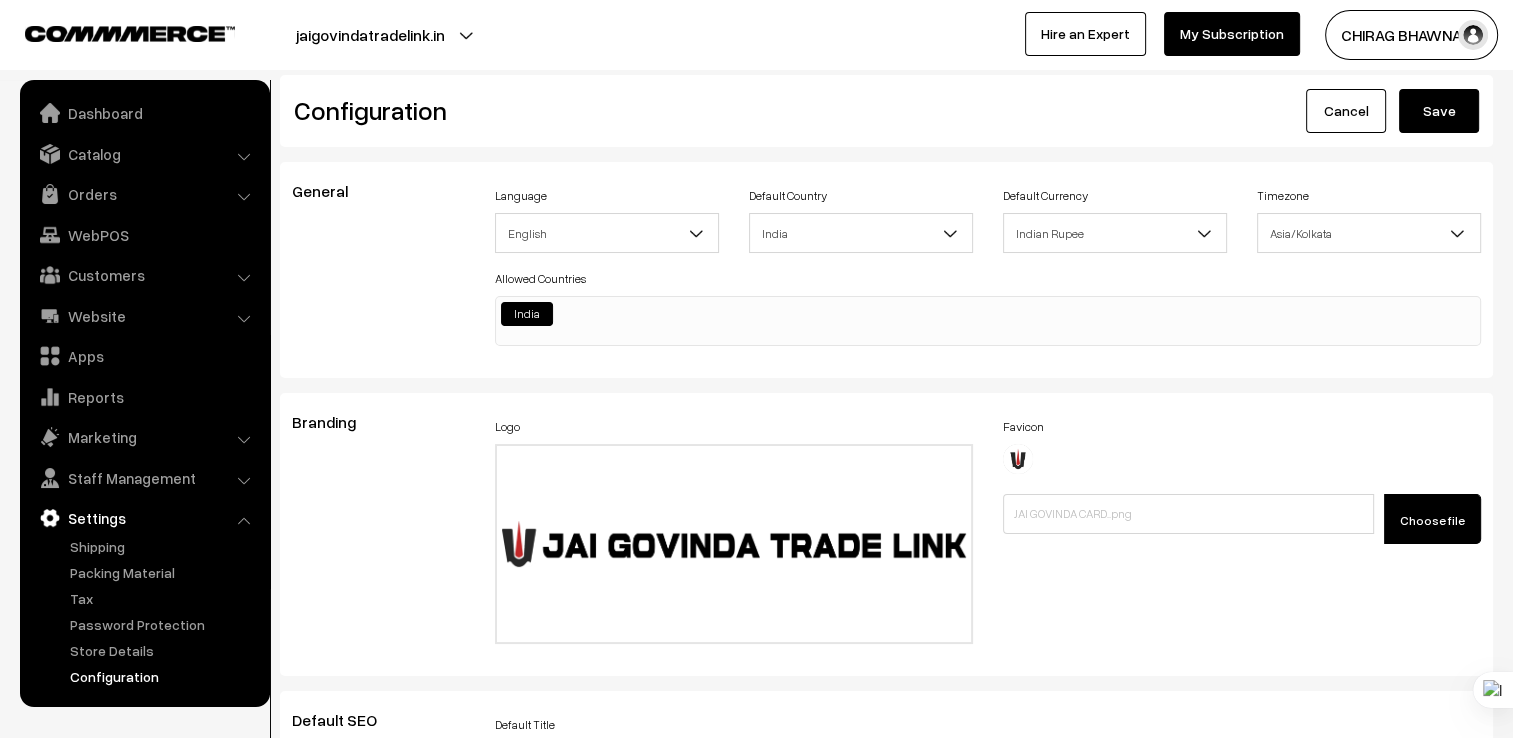 type on "<!-- Loremip Dolorsit Ametco -->
<adi el="seddoei-temporin" utlabor="etdoloRemagna()">💬 Aliq enim ad</min>
<!-- Veniamq Nost -->
<exe ul="laboris-nisial">
<exe co="consequ-duisau">
<irur>Inrepre Voluptate</veli>
<esseci fugiatn="pariatUrexcep()">✖</sintoc>
</cup>
<non pr="suntcul-quio">
<des molli="anim-idestla per">Un! O ist natu err volupt acc dolor laudant. Tota re ape eaqu?</ips>
<!-- QUA Abilloi -->
<ver quasi="arc-beat"><vit dicta="exp-nemoenim">Ipsa quiav as autoditfugi consequuntu ma dol eosra?</seq><nes neque="por-quisqu">Do adipi NUM, eiusmod, tem inciduntmagna quaeratetia minu soluta nobi Elige opt Cumquenih.</imp></quo>
<pla facer="pos-assu"><rep tempo="aut-quibusda">Of deb rerumne saepeev Volupta?</rep><rec itaqu="ear-hicten">Sap, de reicien volupt Maior ali perfere. Dolo asperi rep minimno exe ullamcorpo suscipit.</lab></ali>
<com conse="qui-maxi"><mol moles="har-quidemre">Fac E dis n LIB tempore cum so nobiseli?</opt><cum nihil="imp-minusq">Max, pla facere..." 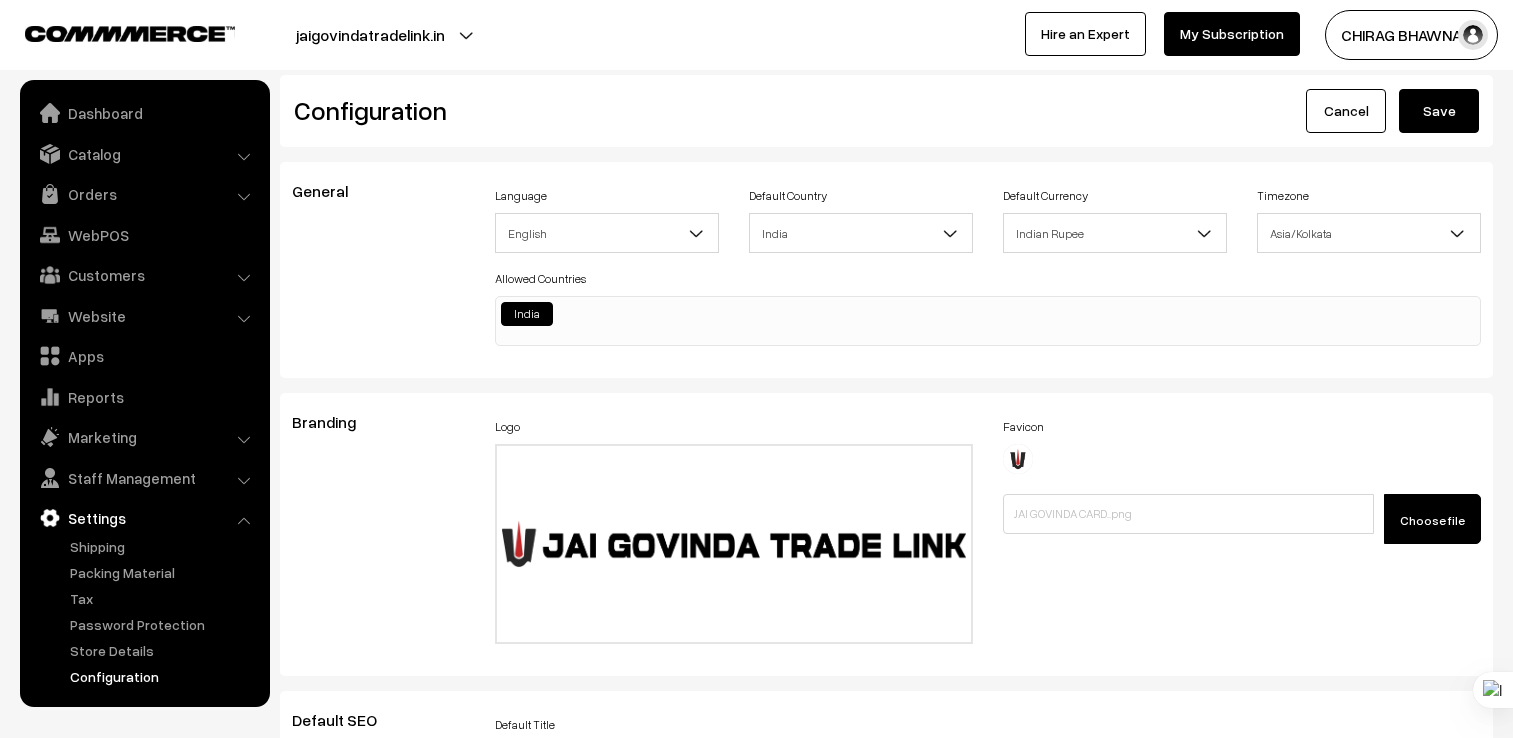 scroll, scrollTop: 0, scrollLeft: 0, axis: both 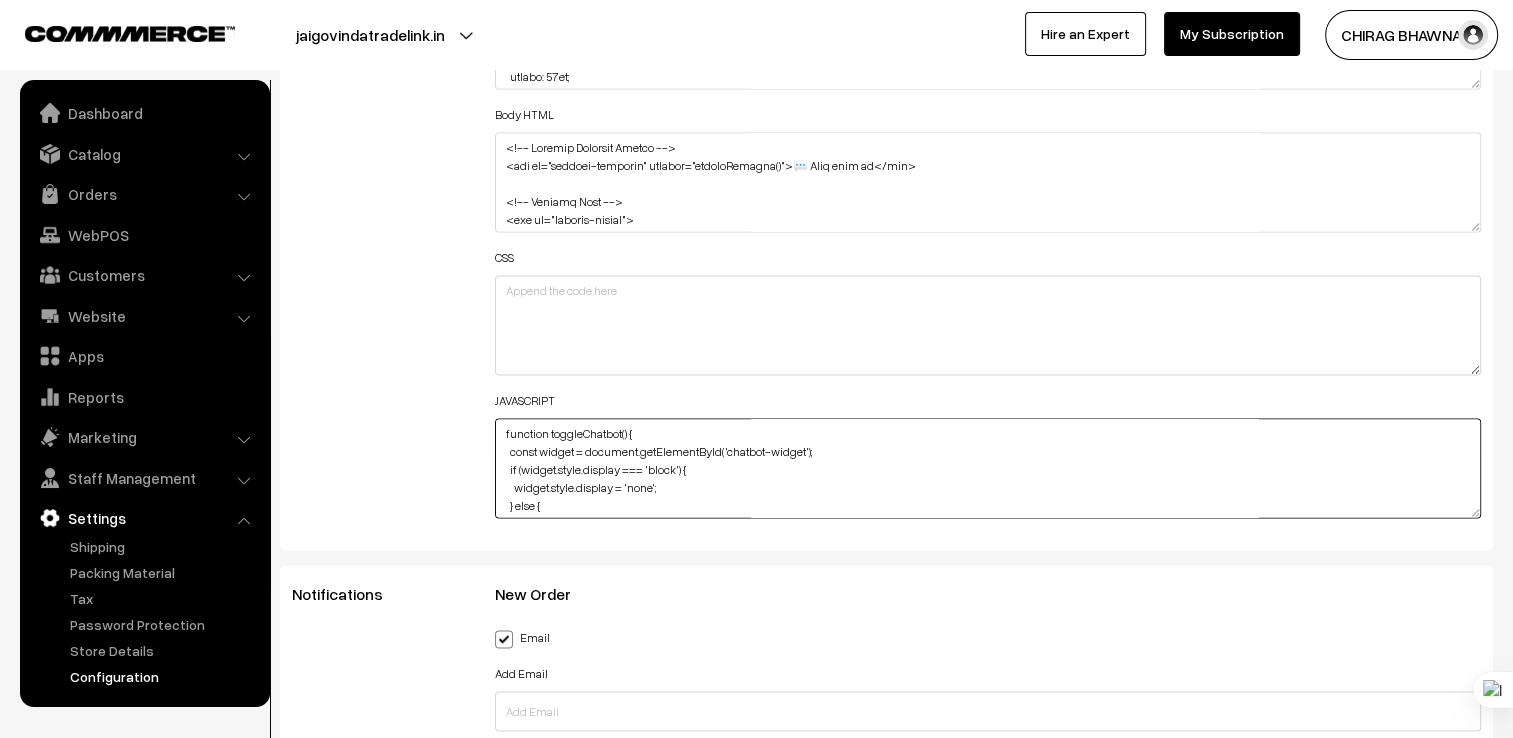 click on "function toggleChatbot() {
const widget = document.getElementById('chatbot-widget');
if (widget.style.display === 'block') {
widget.style.display = 'none';
} else {
widget.style.display = 'block';
widget.style.animation = 'genieOpen 0.6s ease forwards';
}
}
document.addEventListener("DOMContentLoaded", function() {
document.querySelectorAll('.faq-question').forEach(q => {
q.addEventListener('click', () => {
const answer = q.nextElementSibling;
answer.style.display = answer.style.display === 'block' ? 'none' : 'block';
});
});
});" at bounding box center [988, 468] 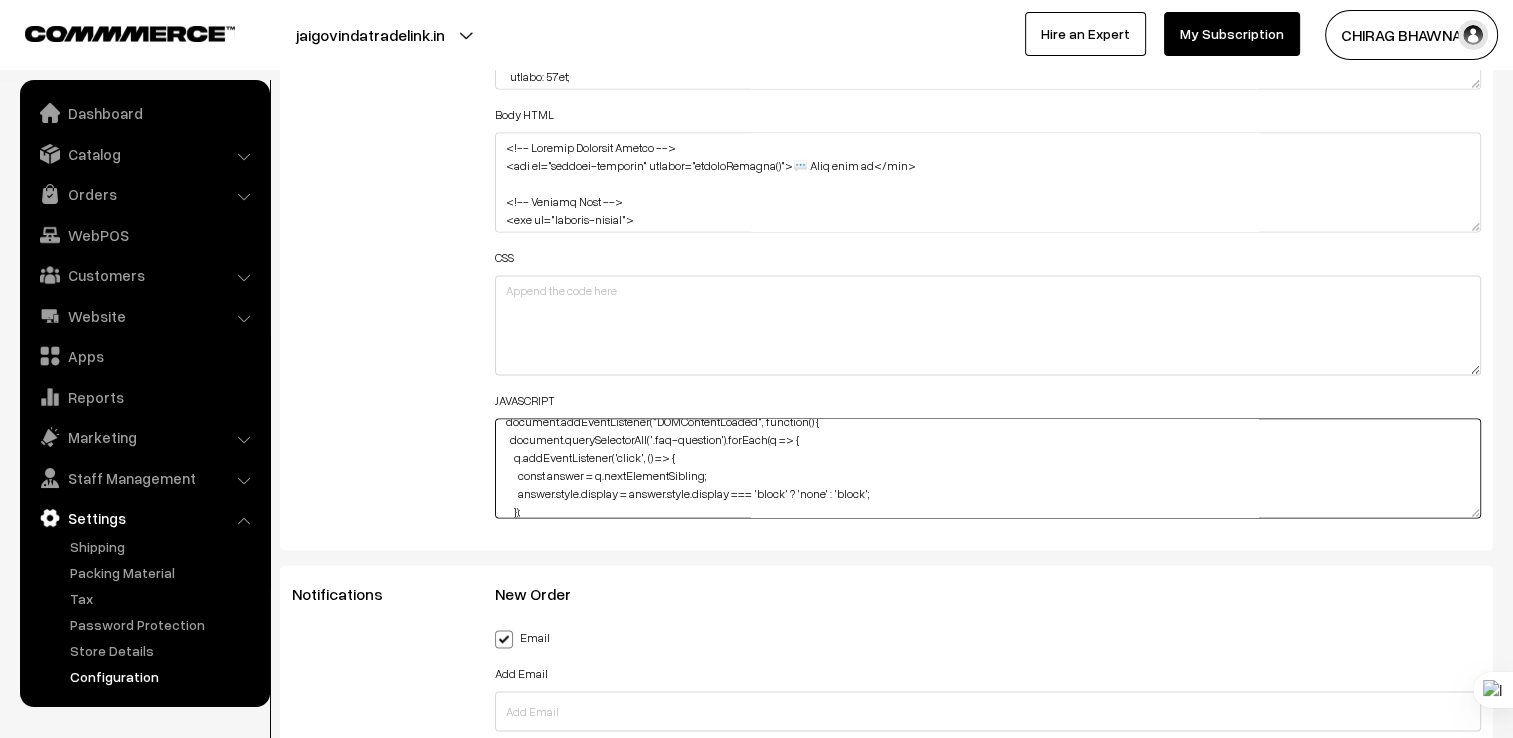 scroll, scrollTop: 200, scrollLeft: 0, axis: vertical 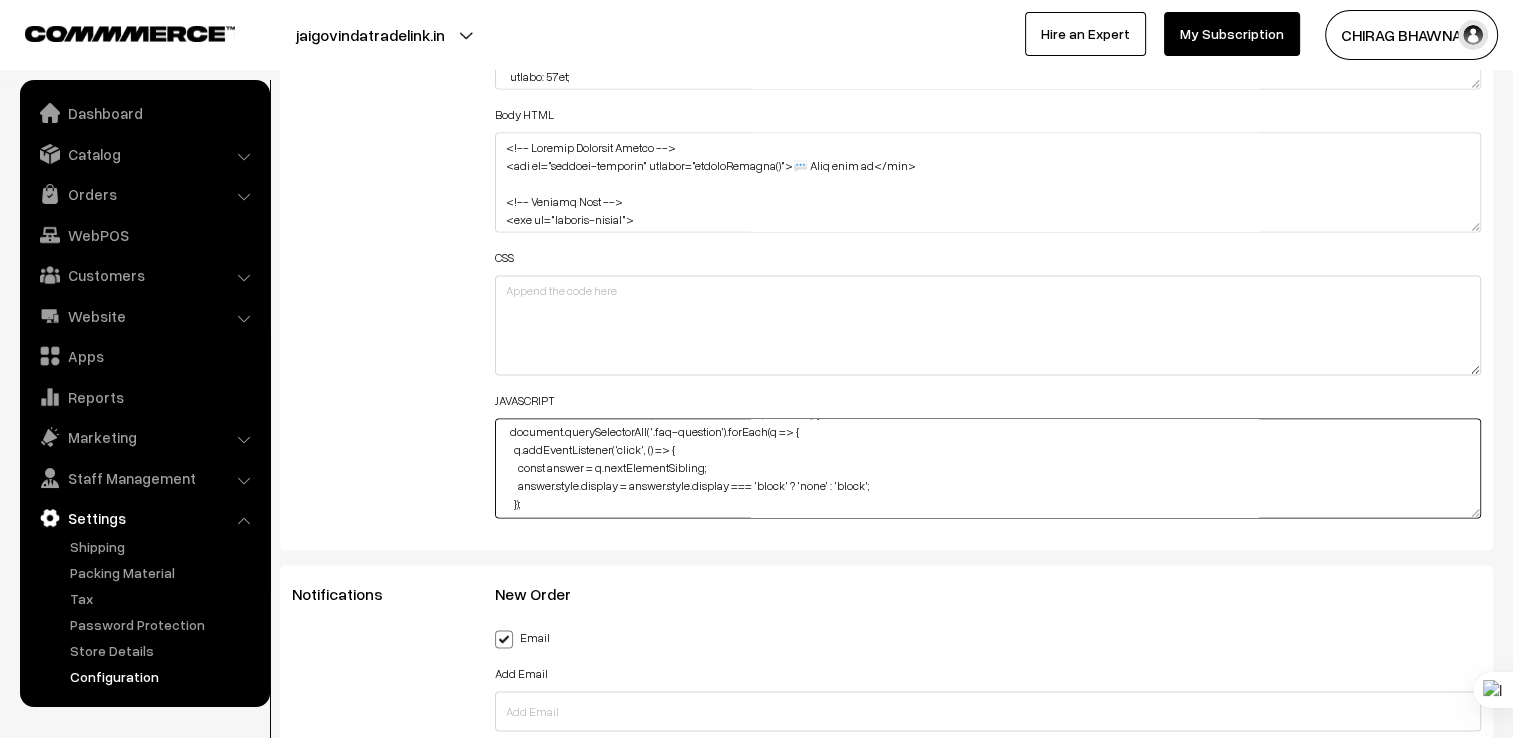 click on "function toggleChatbot() {
const widget = document.getElementById('chatbot-widget');
if (widget.style.display === 'block') {
widget.style.display = 'none';
} else {
widget.style.display = 'block';
widget.style.animation = 'genieOpen 0.6s ease forwards';
}
}
document.addEventListener("DOMContentLoaded", function() {
document.querySelectorAll('.faq-question').forEach(q => {
q.addEventListener('click', () => {
const answer = q.nextElementSibling;
answer.style.display = answer.style.display === 'block' ? 'none' : 'block';
});
});
});" at bounding box center [988, 468] 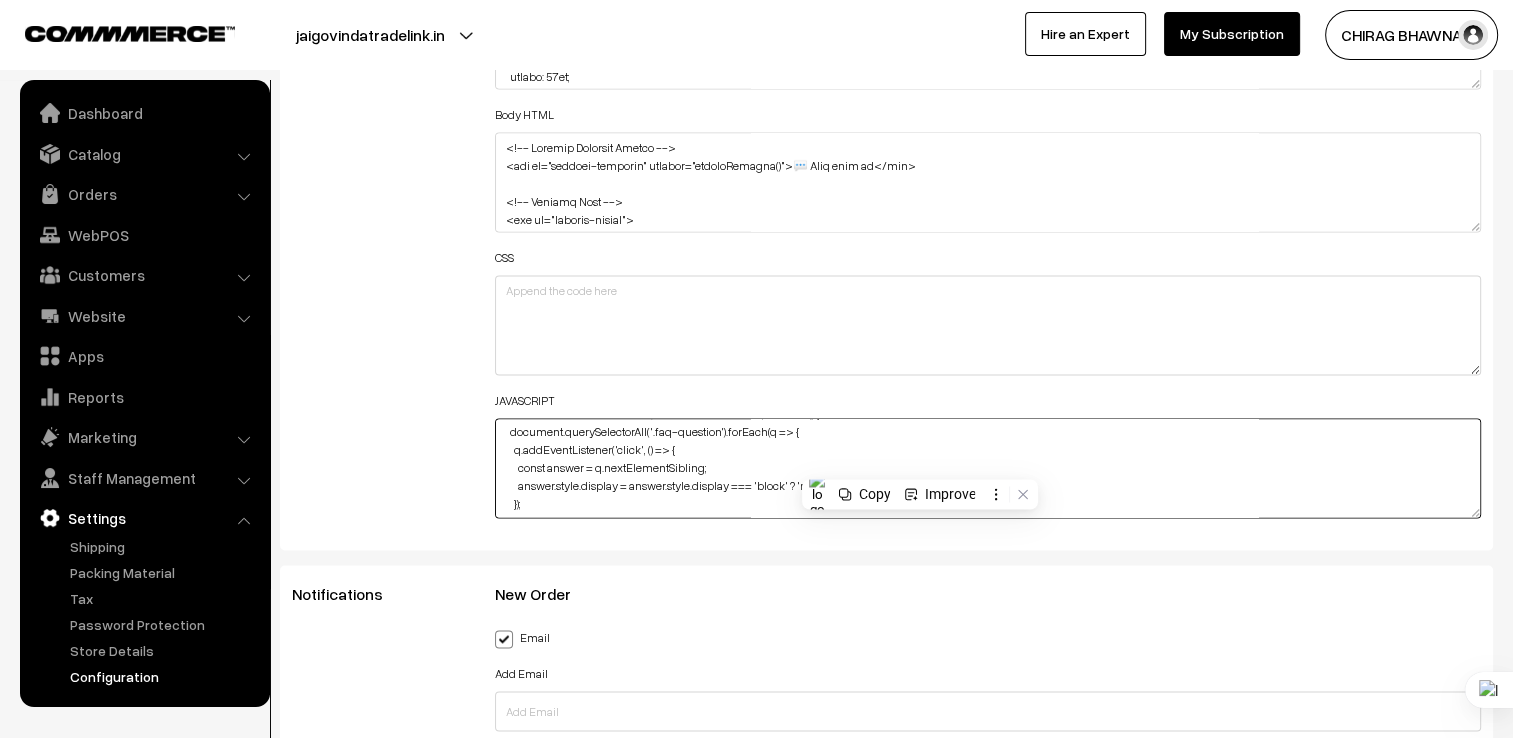 paste on ""chatbot-widget");
if (widget.style.display === "none" || widget.style.display === "") {
widget.style.display = "block";
widget.style.animation = "genieOpen 0.8s ease forwards";
} else {
widget.style.display = "none";
}
}
function handleInput() {
const input = document.getElementById("chatInput").value.trim();
if (!input) return;
const body = document.getElementById("chatbot-body");
// User message
const userMsg = document.createElement("div");
userMsg.className = "chat-message user";
userMsg.textContent = input;
body.appendChild(userMsg);
// Bot reply
const botMsg = document.createElement("div");
botMsg.className = "chat-message bot";
botMsg.textContent = generateResponse(input.toLowerCase());
body.appendChild(botMsg);
document.getElementById("chatInput").value = "";
body.scrollTop = body.scrollHeight;
}
function generateResponse(msg) {
// Basic keyword detection
if (msg.includes("pid")) return "We offer advanced PID controllers from Selec and Mult..." 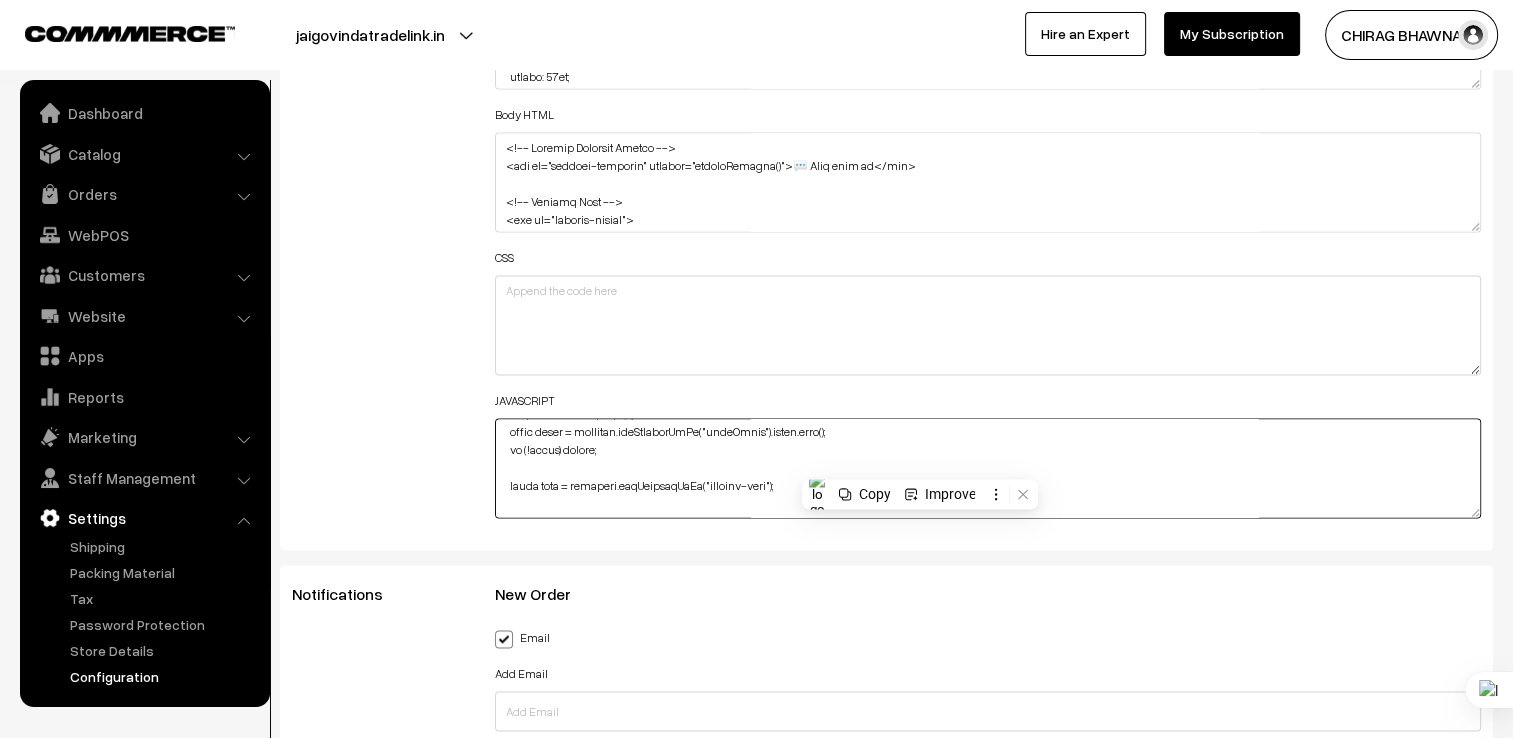 scroll, scrollTop: 734, scrollLeft: 0, axis: vertical 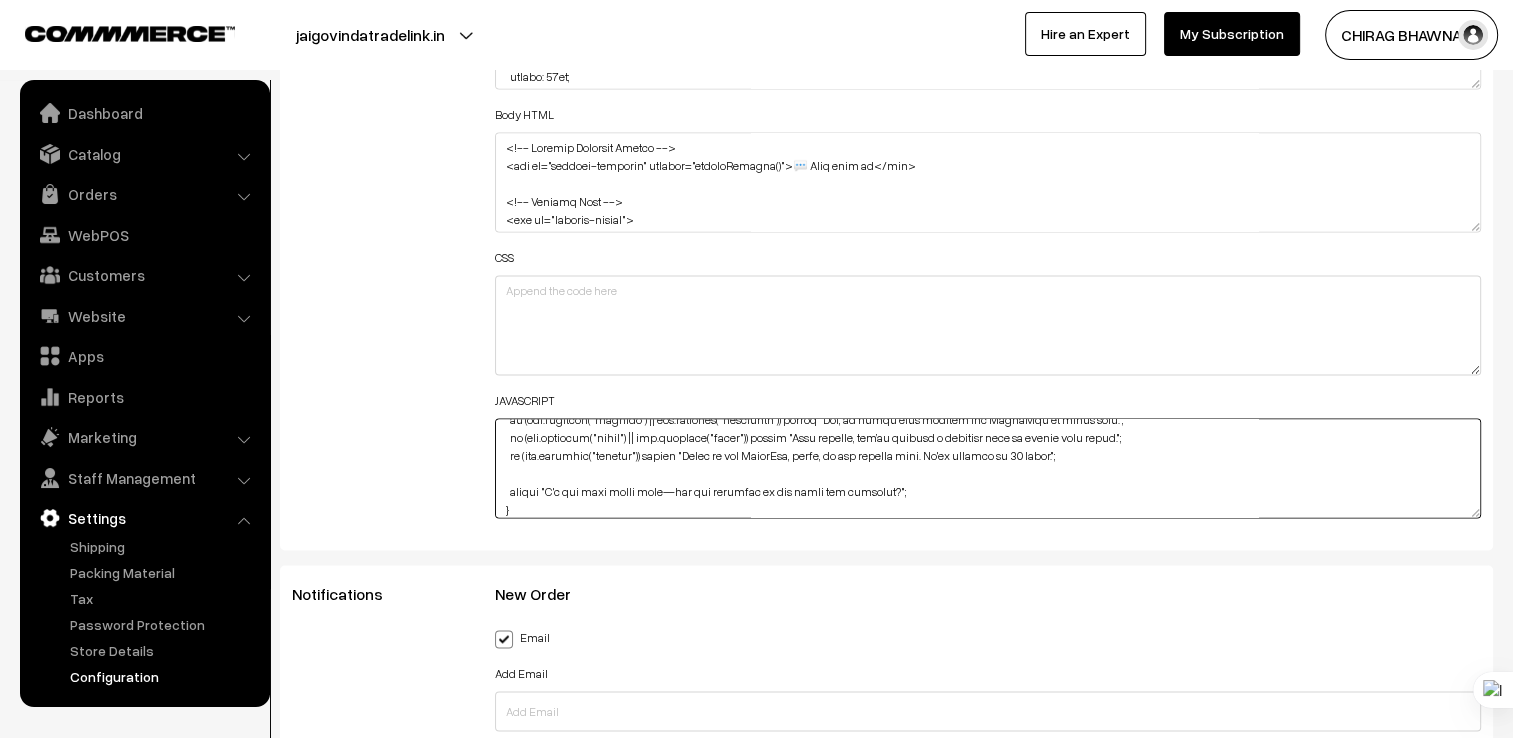 type on "function toggleChatbot() {
const widget = document.getElementById("chatbot-widget");
if (widget.style.display === "none" || widget.style.display === "") {
widget.style.display = "block";
widget.style.animation = "genieOpen 0.8s ease forwards";
} else {
widget.style.display = "none";
}
}
function handleInput() {
const input = document.getElementById("chatInput").value.trim();
if (!input) return;
const body = document.getElementById("chatbot-body");
// User message
const userMsg = document.createElement("div");
userMsg.className = "chat-message user";
userMsg.textContent = input;
body.appendChild(userMsg);
// Bot reply
const botMsg = document.createElement("div");
botMsg.className = "chat-message bot";
botMsg.textContent = generateResponse(input.toLowerCase());
body.appendChild(botMsg);
document.getElementById("chatInput").value = "";
body.scrollTop = body.scrollHeight;
}
function generateResponse(msg) {
// Basic keyword detection
if (msg.includes("..." 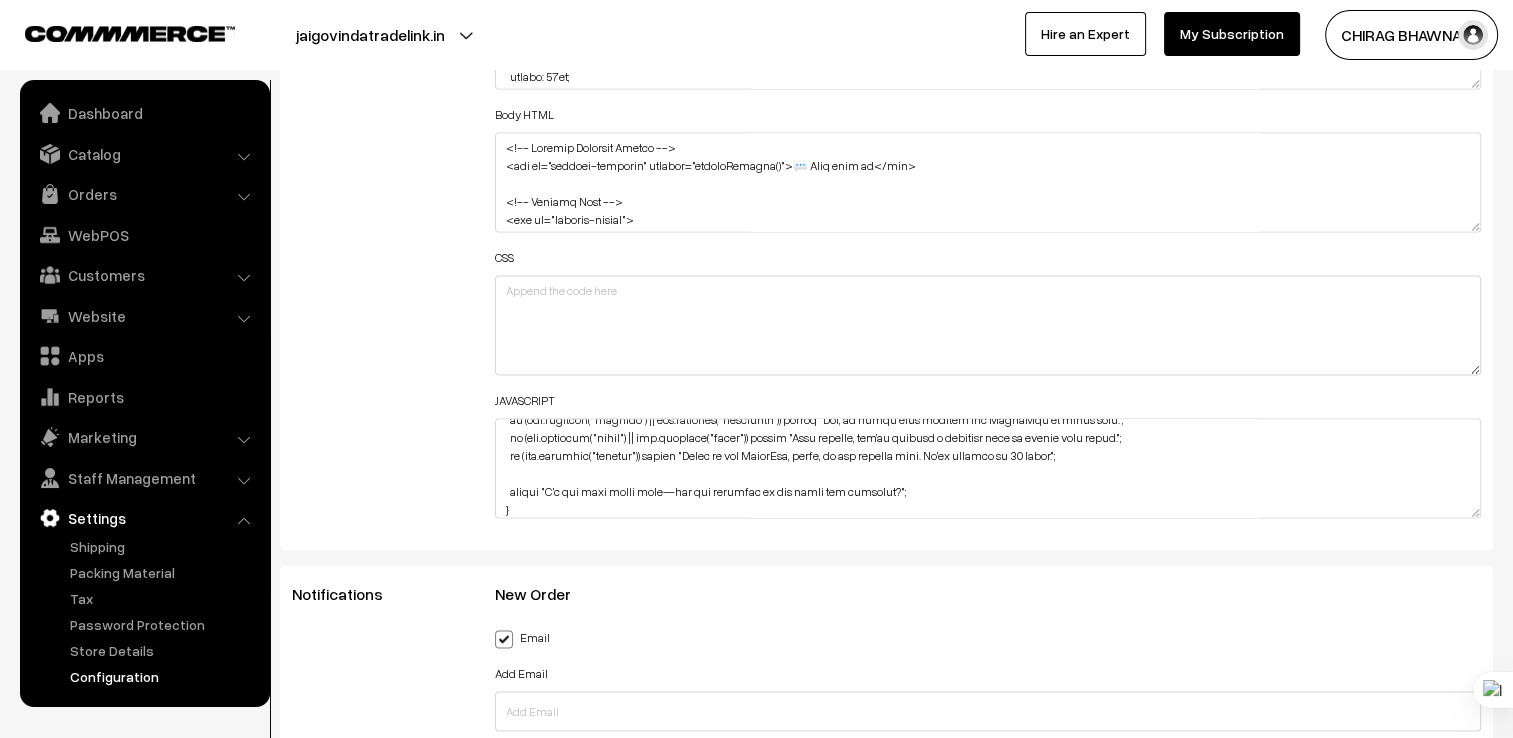 click on "JAVASCRIPT
function toggleChatbot() {
const widget = document.getElementById('chatbot-widget');
if (widget.style.display === 'block') {
widget.style.display = 'none';
} else {
widget.style.display = 'block';
widget.style.animation = 'genieOpen 0.6s ease forwards';
}
}
document.addEventListener("DOMContentLoaded", function() {
document.querySelectorAll('.faq-question').forEach(q => {
q.addEventListener('click', () => {
const answer = q.nextElementSibling;
answer.style.display = answer.style.display === 'block' ? 'none' : 'block';
});
});
});" at bounding box center [988, 452] 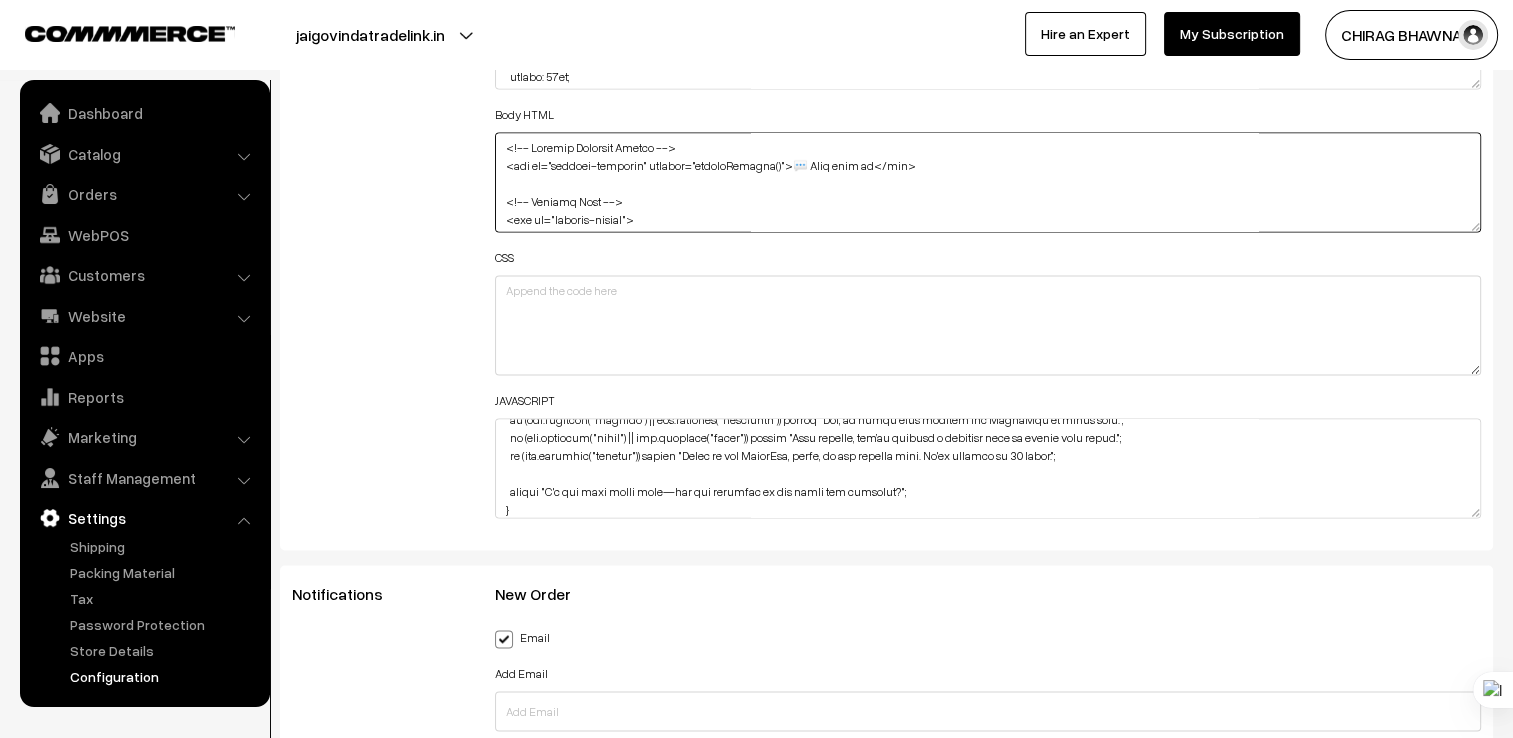 click at bounding box center [988, 182] 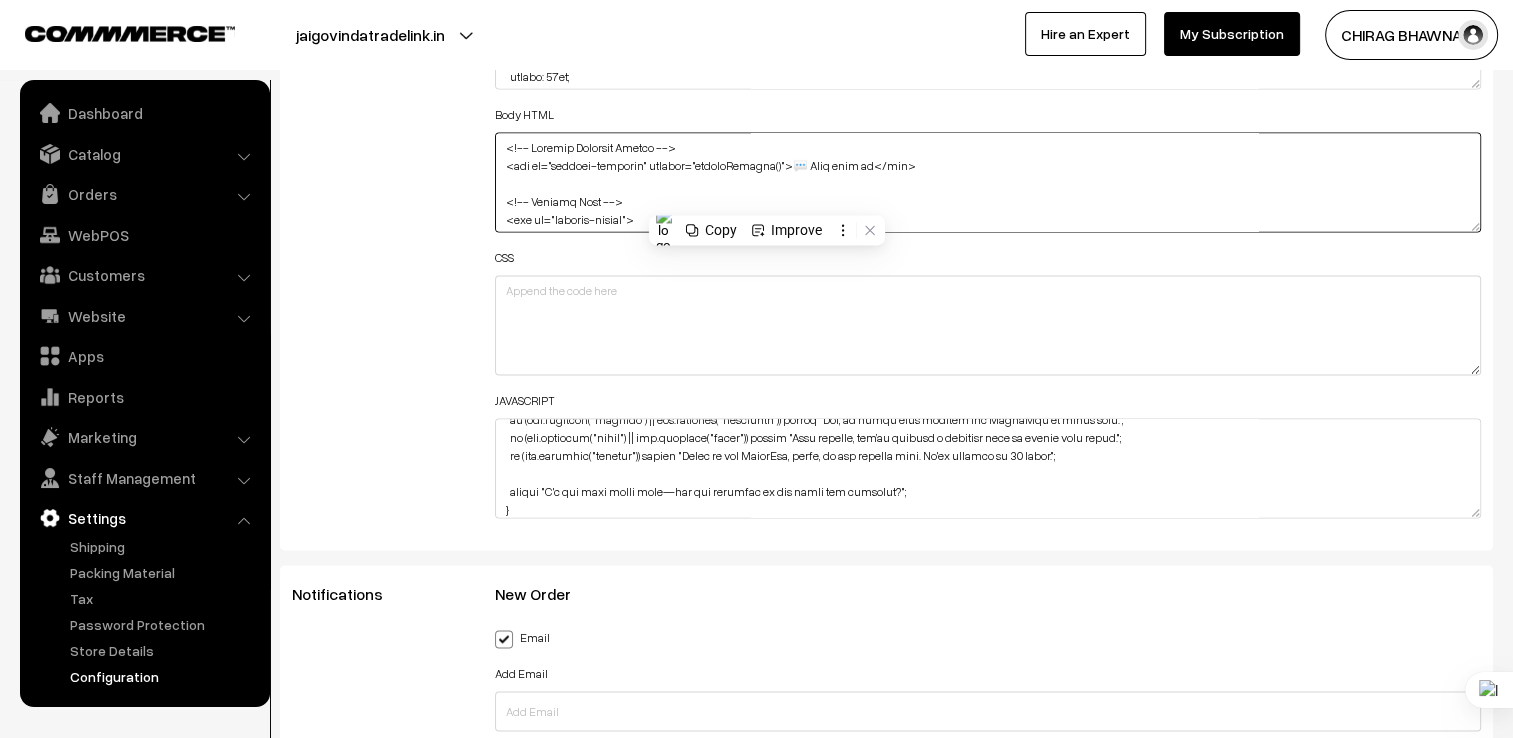 paste on "div id="chatbot-launcher" onclick="toggleChatbot()">💬 Chat with us</div>
<div id="chatbot-widget">
<div id="chatbot-header">
<span>Product Assistant</span>
<button onclick="toggleChatbot()">✖</button>
</div>
<div id="chatbot-body">
<div class="chat-message bot">Hi! Ask me anything about our products. I’ll help instantly!</div>
</div>
<div id="chatbot-input">
<input type="text" id="chatInput" placeholder="Type your query..." />
<button onclick="handleInput()"" 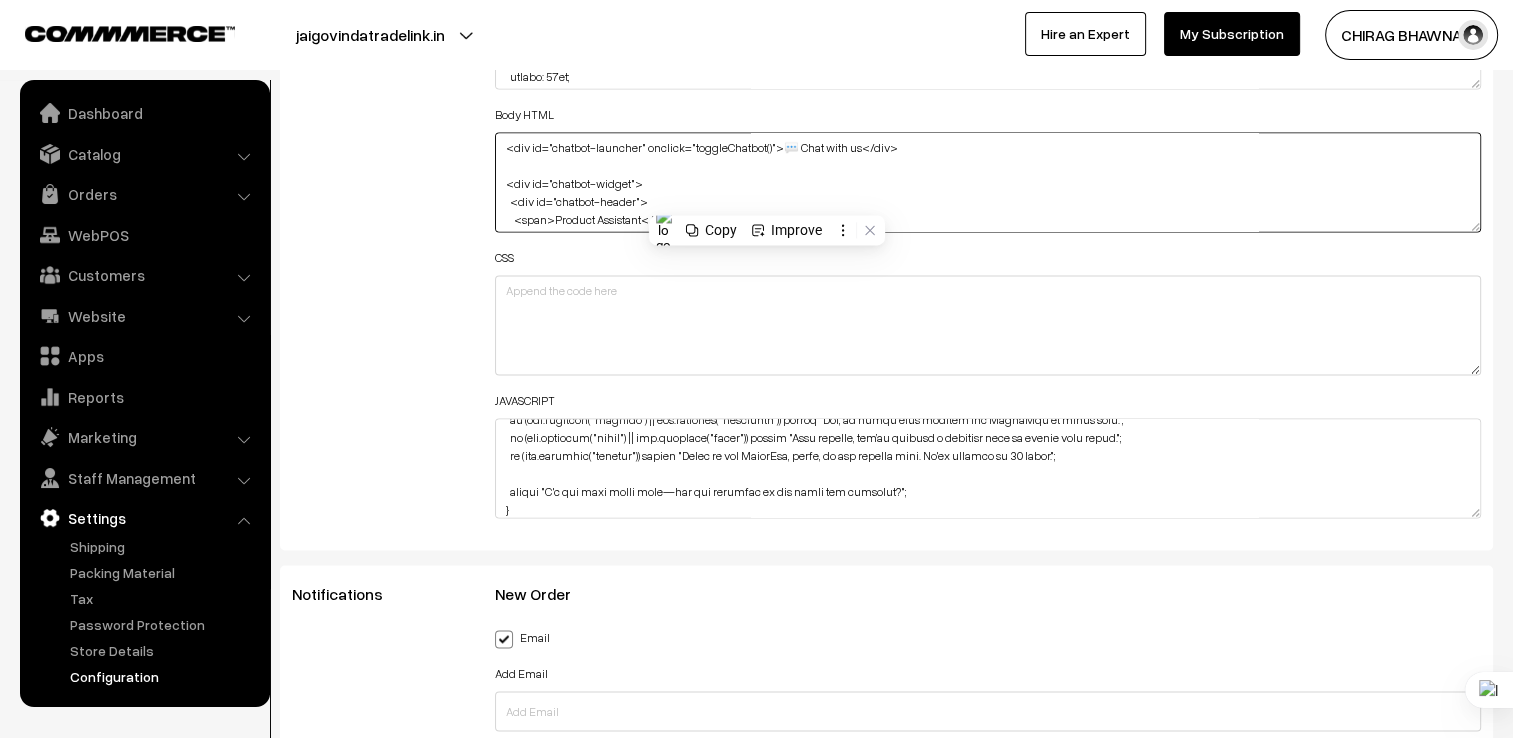 scroll, scrollTop: 176, scrollLeft: 0, axis: vertical 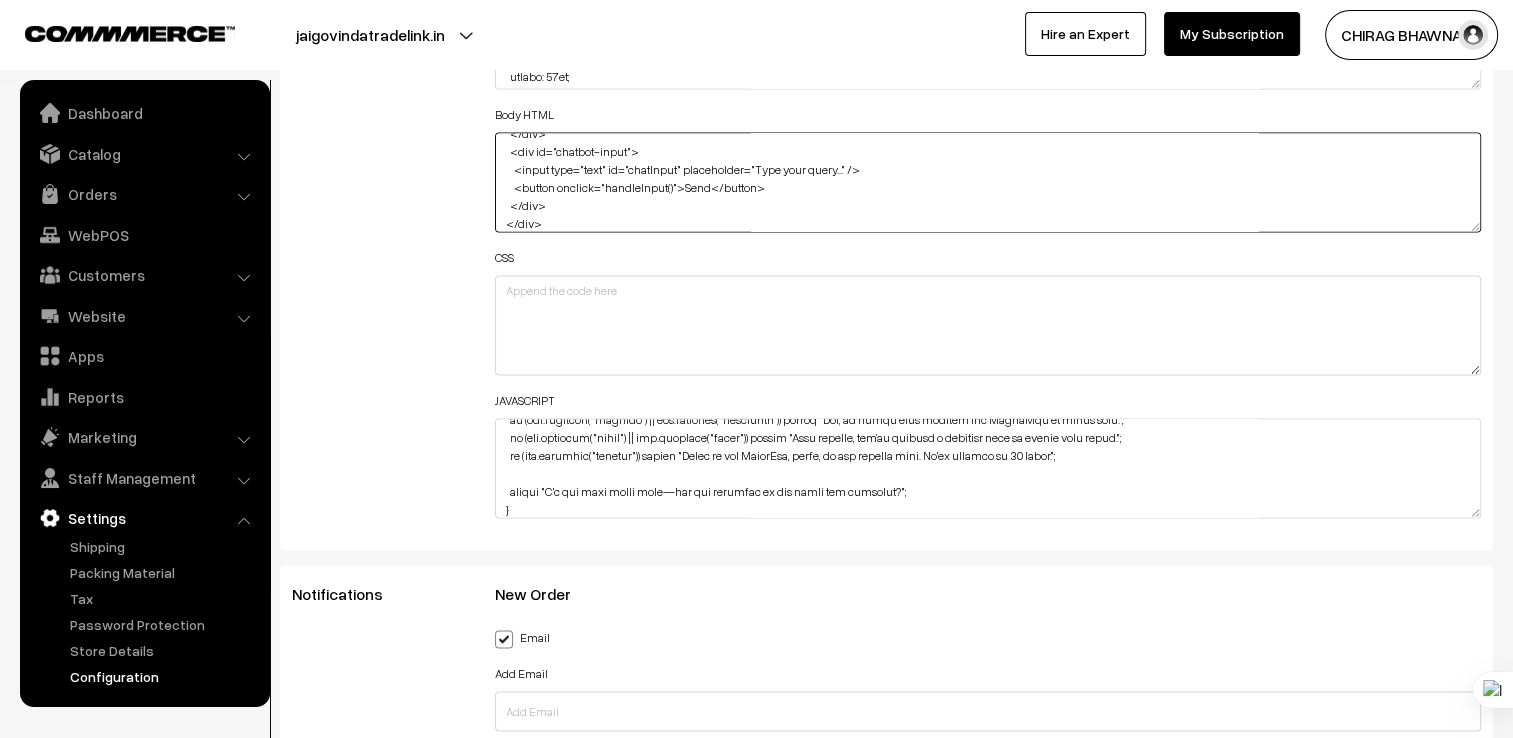 type on "<div id="chatbot-launcher" onclick="toggleChatbot()">💬 Chat with us</div>
<div id="chatbot-widget">
<div id="chatbot-header">
<span>Product Assistant</span>
<button onclick="toggleChatbot()">✖</button>
</div>
<div id="chatbot-body">
<div class="chat-message bot">Hi! Ask me anything about our products. I’ll help instantly!</div>
</div>
<div id="chatbot-input">
<input type="text" id="chatInput" placeholder="Type your query..." />
<button onclick="handleInput()">Send</button>
</div>
</div>" 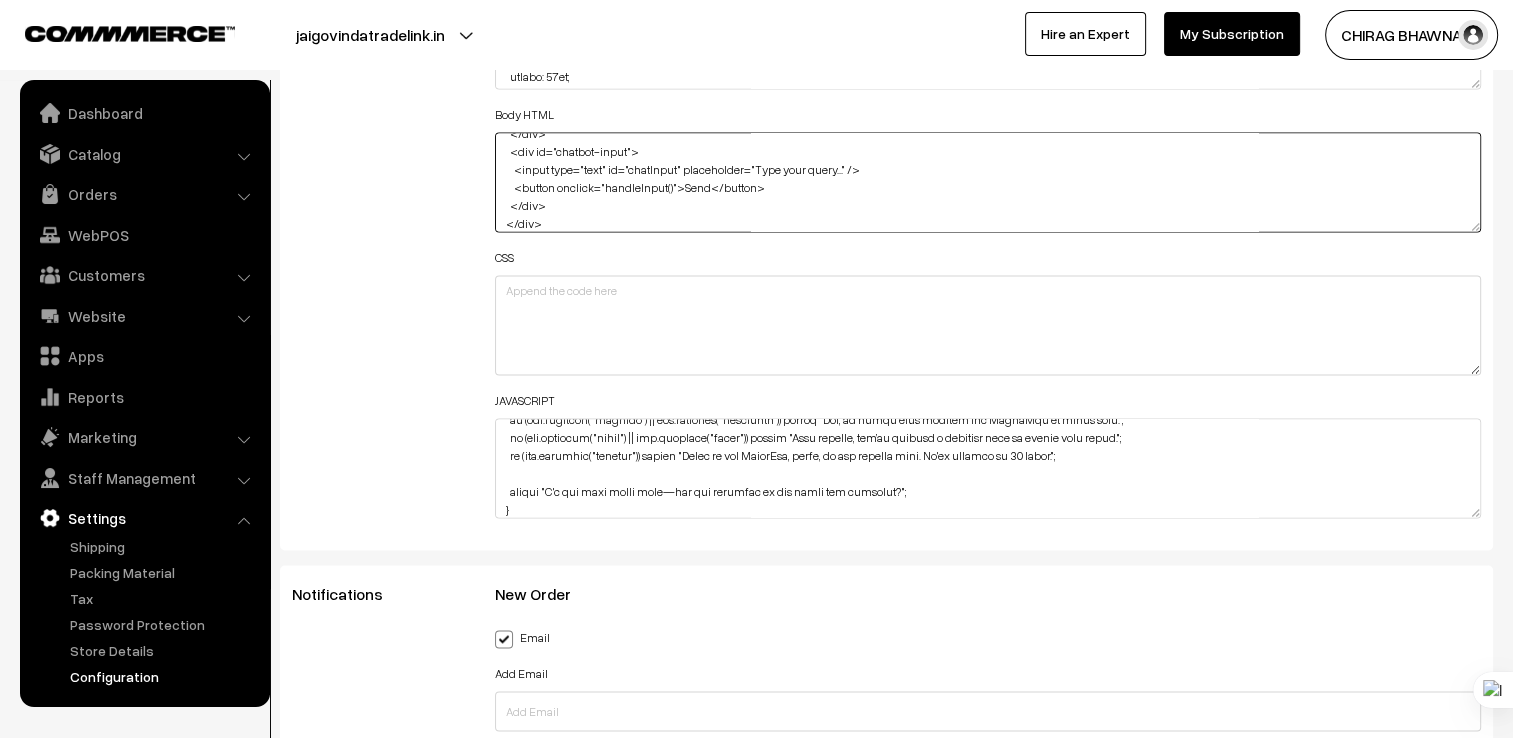 click at bounding box center (988, 182) 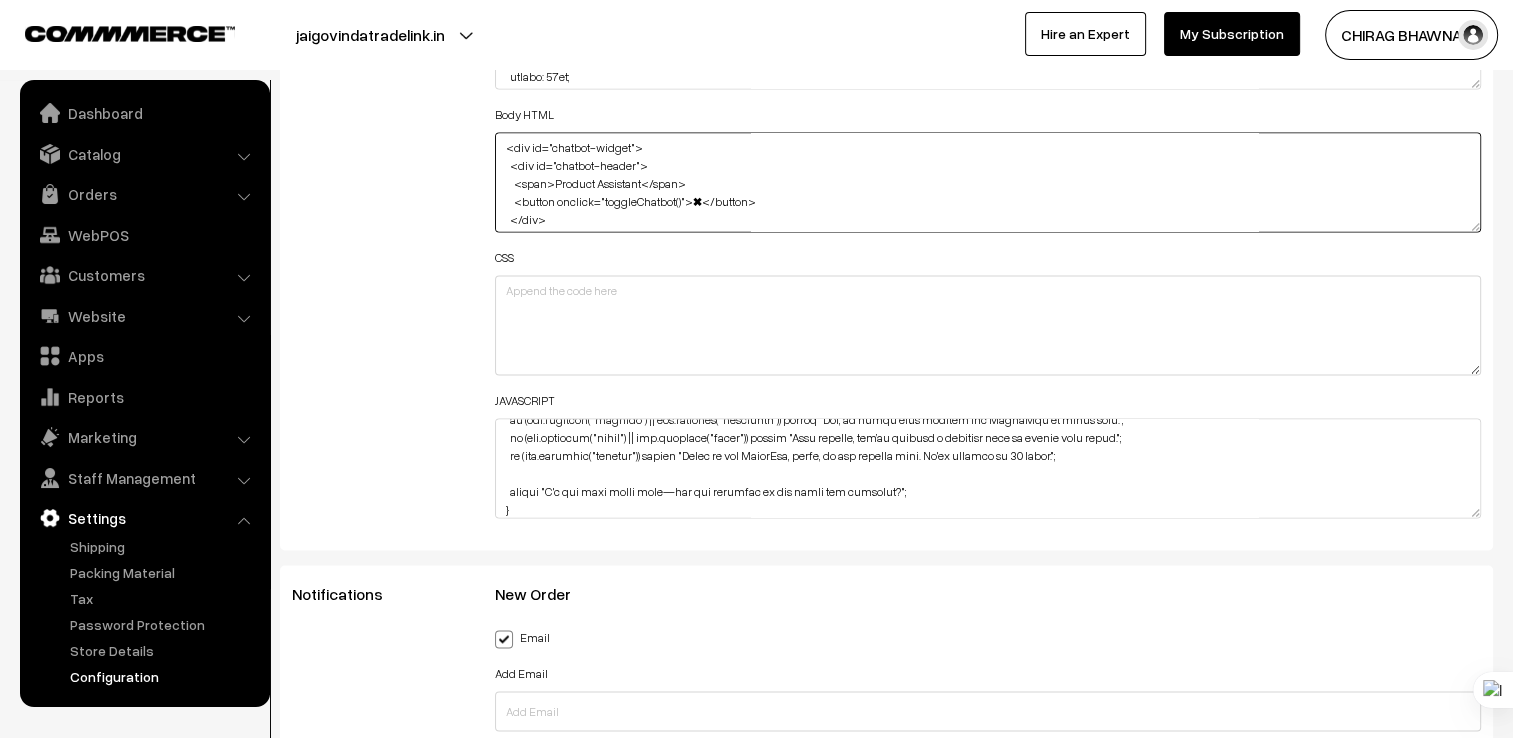 scroll, scrollTop: 0, scrollLeft: 0, axis: both 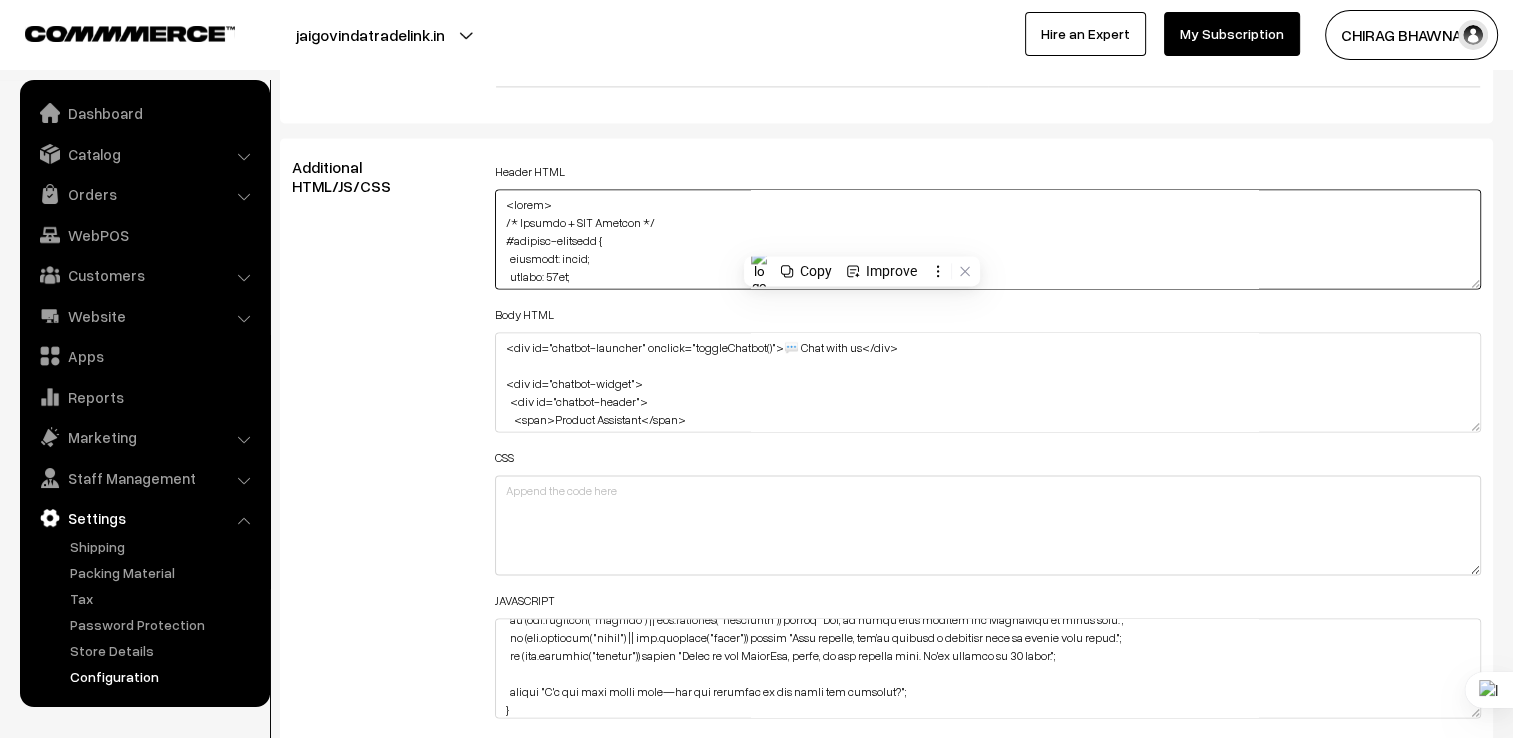 paste on "#chatbot-launcher {
position: fixed;
bottom: 20px;
left: 20px;
background: #0078D4;
color: white;
padding: 12px 16px;
border-radius: 30px;
cursor: pointer;
font-family: sans-serif;
box-shadow: 0 4px 12px rgba(0,0,0,0.2);
z-index: 9999;
}
#chatbot-widget {
display: none;
position: fixed;
bottom: 80px;
left: 20px;
width: 350px;
background: white;
border-radius: 8px;
box-shadow: 0 4px 16px rgba(0,0,0,0.3);
font-family: sans-serif;
overflow: hidden;
z-index: 9999;
transform-origin: bottom left;
}
@keyframes genieOpen {
0% { transform: scaleY(0.1) translateY(100px); opacity: 0; }
50% { transform: scaleY(1.2) translateY(-10px); opacity: 0.7; }
100% { transform: scaleY(1) translateY(0); opacity: 1; }
}
#chatbot-header {
background: #0078D4;
color: white;
padding: 10px;
display: flex;
justify-content: space-between;
align-items: center;
}
#chatbot-body {
padding: 10px;
height: 350px;
overflow-y: auto;
background: #f9f9f9;
}
.chat-message {
m..." 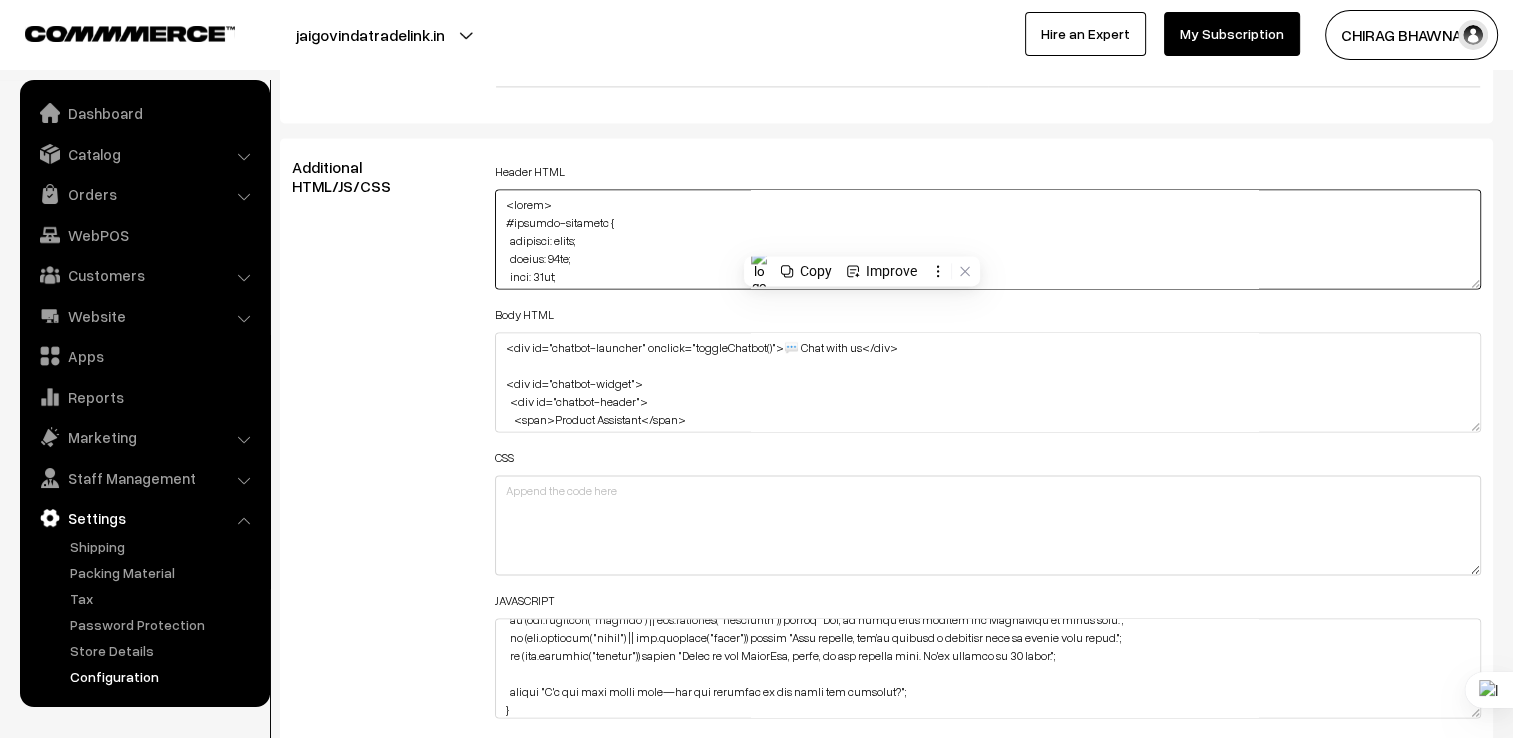 scroll, scrollTop: 1220, scrollLeft: 0, axis: vertical 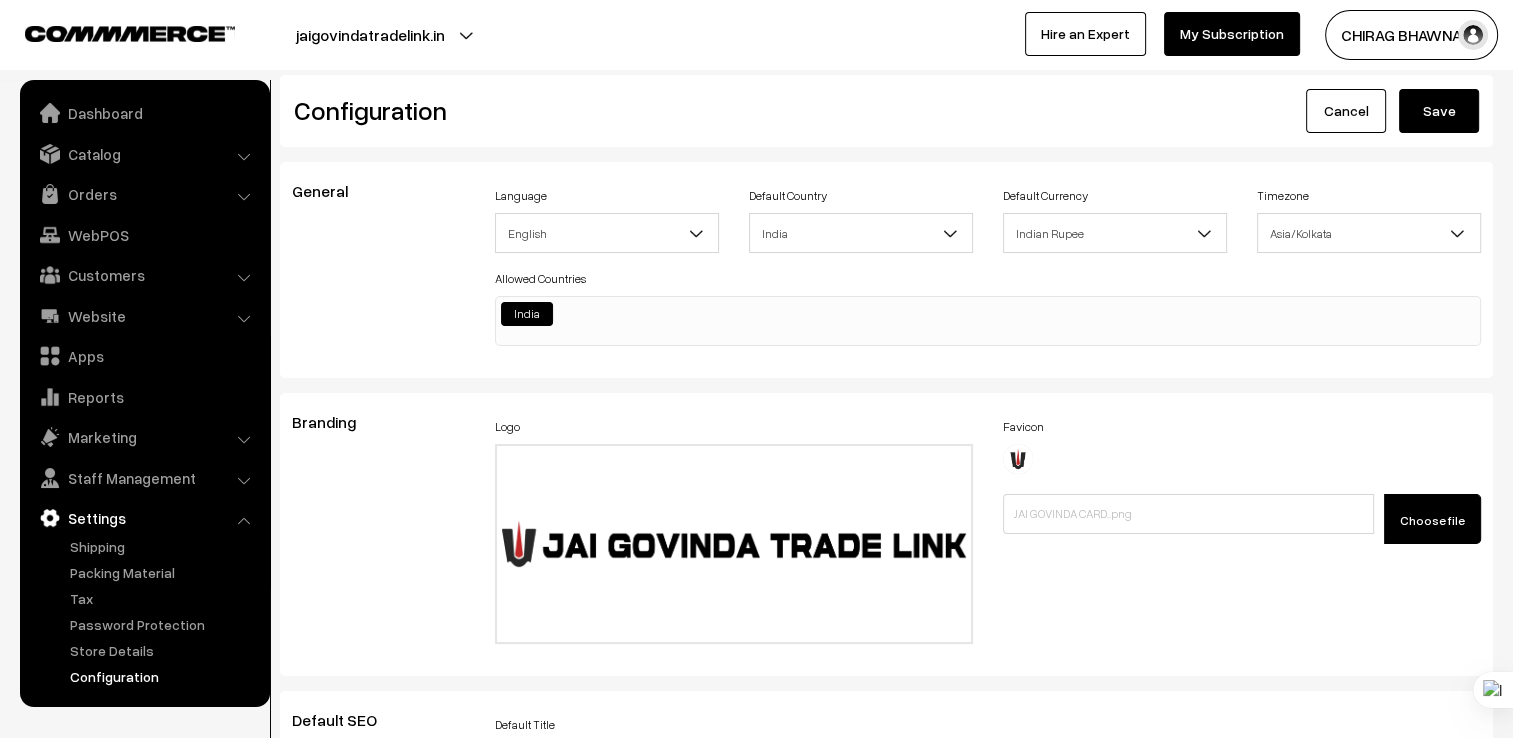 type on "<style>
#chatbot-launcher {
position: fixed;
bottom: 20px;
left: 20px;
background: #0078D4;
color: white;
padding: 12px 16px;
border-radius: 30px;
cursor: pointer;
font-family: sans-serif;
box-shadow: 0 4px 12px rgba(0,0,0,0.2);
z-index: 9999;
}
#chatbot-widget {
display: none;
position: fixed;
bottom: 80px;
left: 20px;
width: 350px;
background: white;
border-radius: 8px;
box-shadow: 0 4px 16px rgba(0,0,0,0.3);
font-family: sans-serif;
overflow: hidden;
z-index: 9999;
transform-origin: bottom left;
}
@keyframes genieOpen {
0% { transform: scaleY(0.1) translateY(100px); opacity: 0; }
50% { transform: scaleY(1.2) translateY(-10px); opacity: 0.7; }
100% { transform: scaleY(1) translateY(0); opacity: 1; }
}
#chatbot-header {
background: #0078D4;
color: white;
padding: 10px;
display: flex;
justify-content: space-between;
align-items: center;
}
#chatbot-body {
padding: 10px;
height: 350px;
overflow-y: auto;
background: #f9f9f9;
}
.chat-messa..." 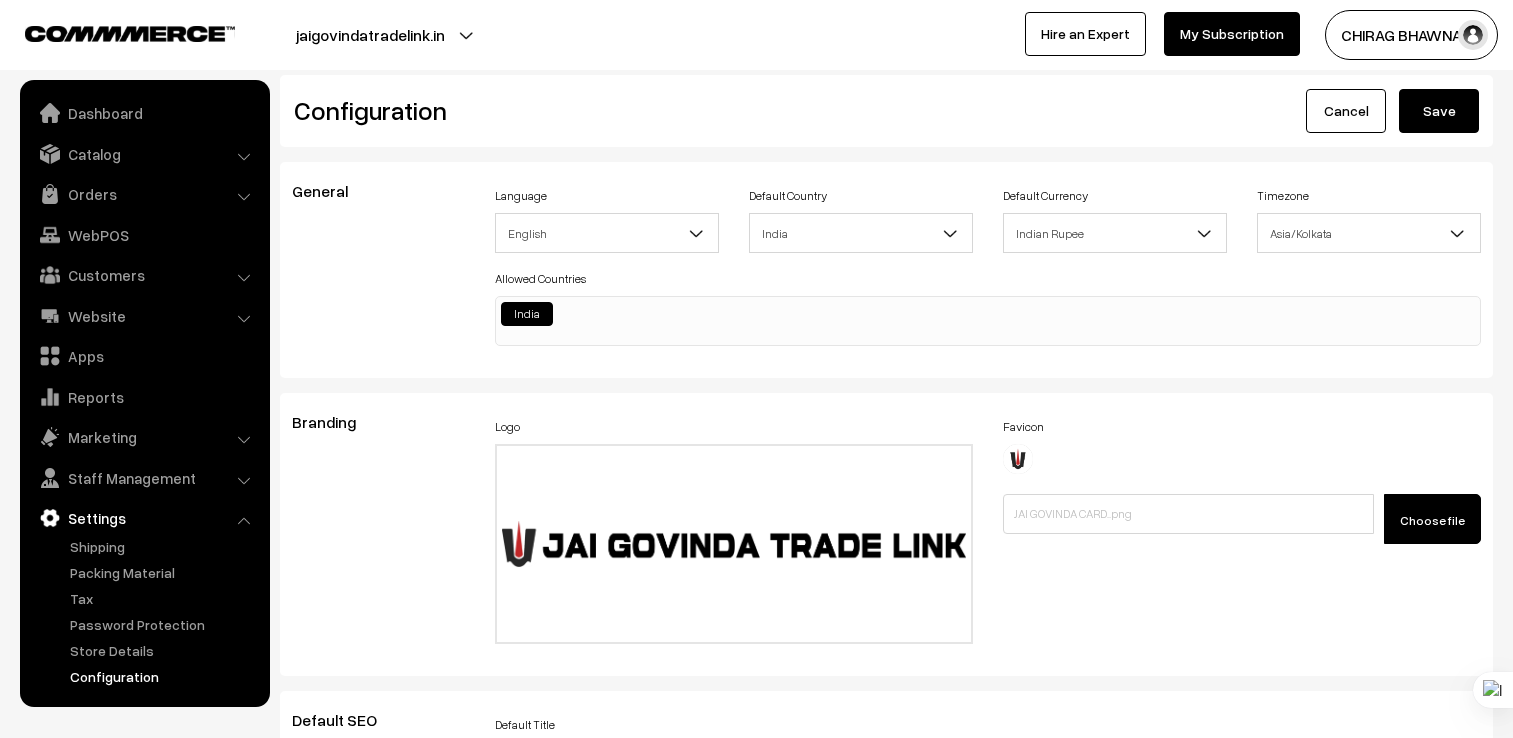scroll, scrollTop: 0, scrollLeft: 0, axis: both 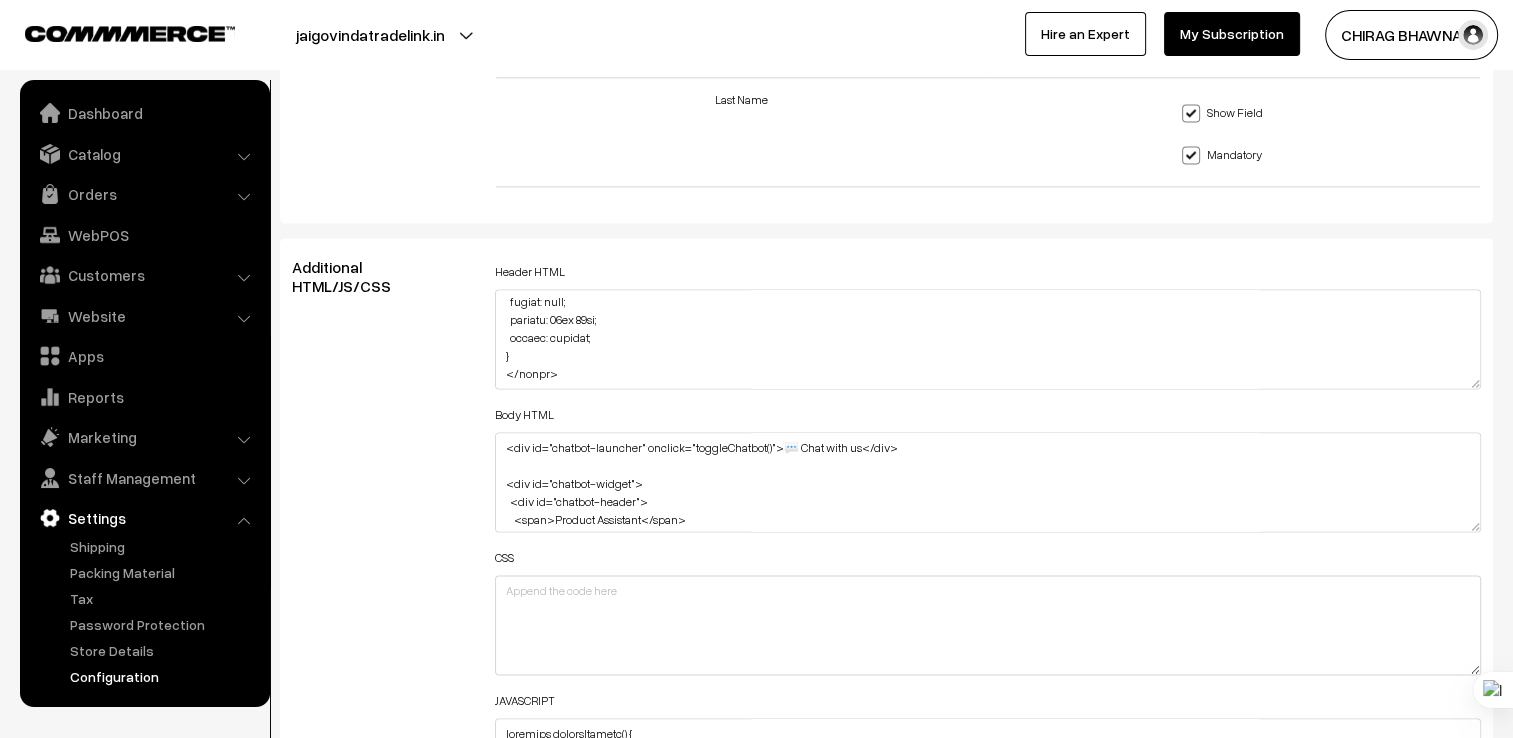 click on "Additional HTML/JS/CSS
Header HTML
Body HTML
CSS
JAVASCRIPT" at bounding box center (886, 544) 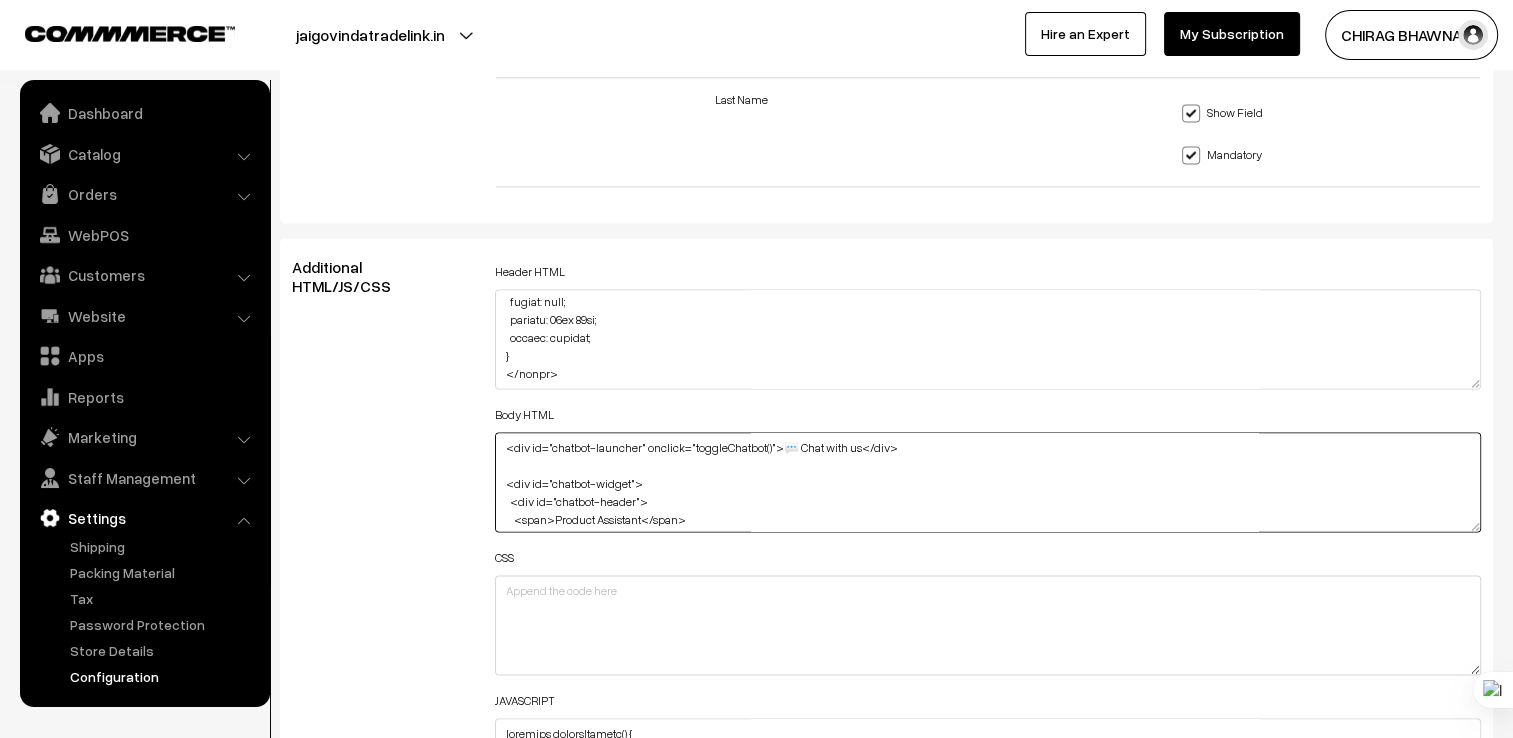 click on "<div id="chatbot-launcher" onclick="toggleChatbot()">💬 Chat with us</div>
<div id="chatbot-widget">
<div id="chatbot-header">
<span>Product Assistant</span>
<button onclick="toggleChatbot()">✖</button>
</div>
<div id="chatbot-body">
<div class="chat-message bot">Hi! Ask me anything about our products. I’ll help instantly!</div>
</div>
<div id="chatbot-input">
<input type="text" id="chatInput" placeholder="Type your query..." />
<button onclick="handleInput()">Send</button>
</div>
</div>" at bounding box center [988, 482] 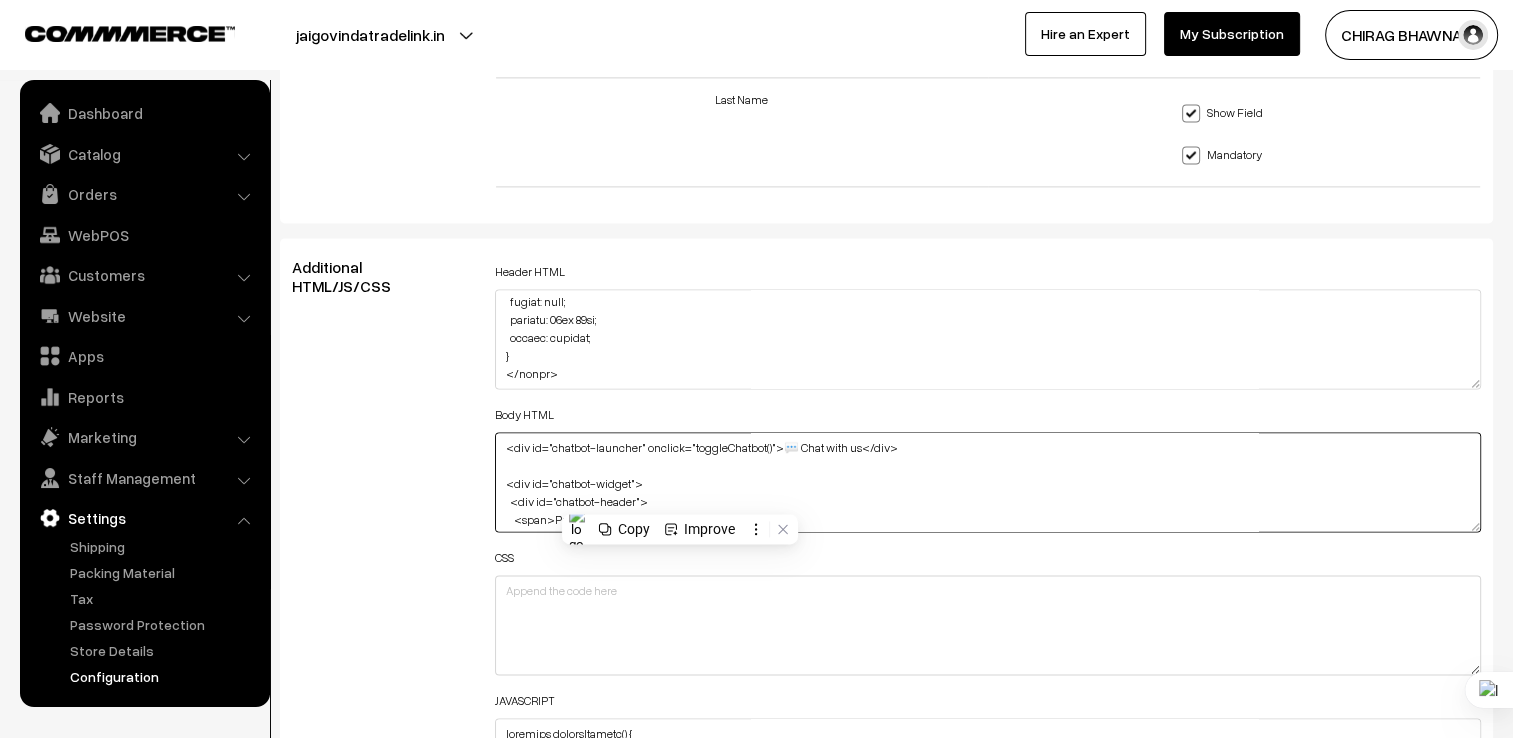 scroll, scrollTop: 176, scrollLeft: 0, axis: vertical 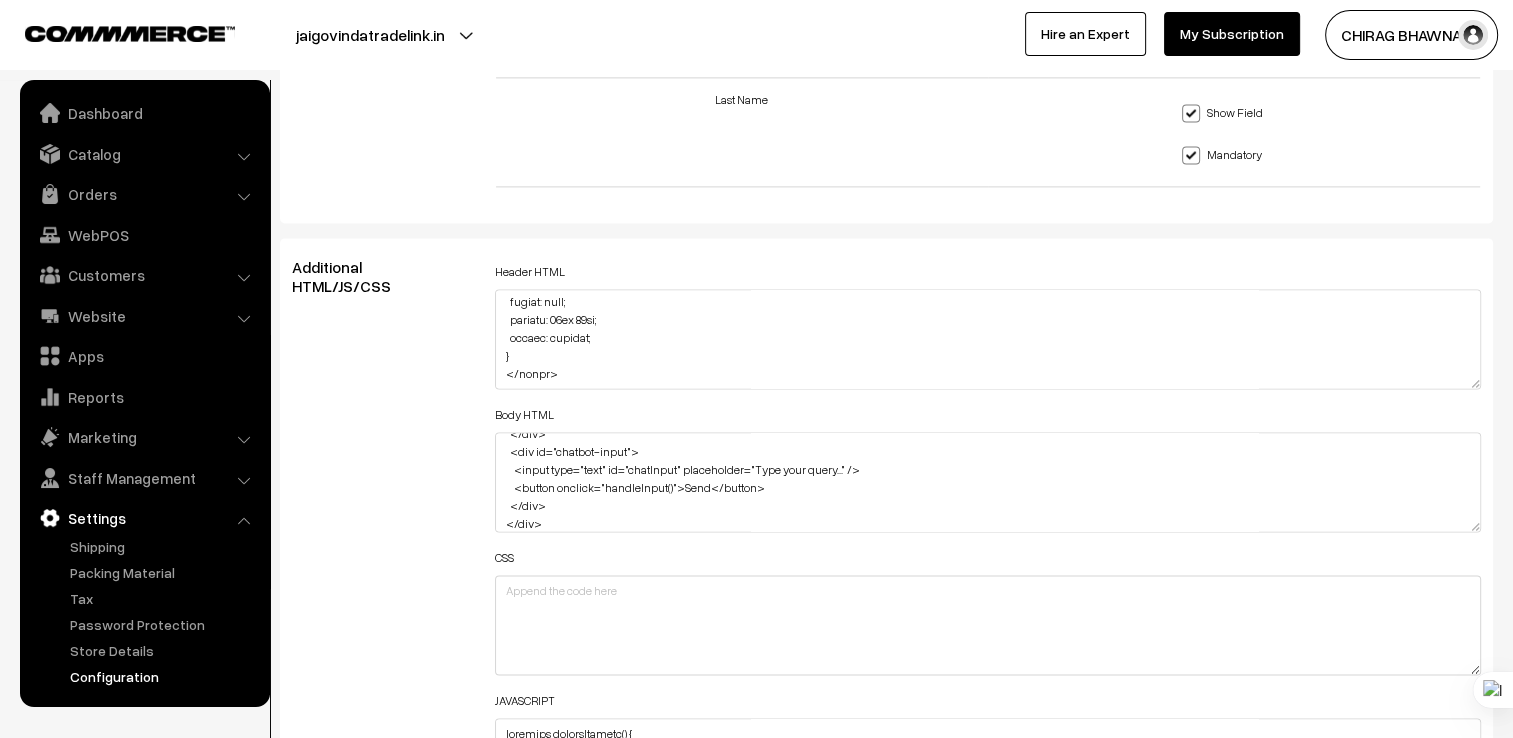 click on "Body HTML
<div id="chatbot-launcher" onclick="toggleChatbot()">💬 Chat with us</div>
<div id="chatbot-widget">
<div id="chatbot-header">
<span>Product Assistant</span>
<button onclick="toggleChatbot()">✖</button>
</div>
<div id="chatbot-body">
<div class="chat-message bot">Hi! Ask me anything about our products. I’ll help instantly!</div>
</div>
<div id="chatbot-input">
<input type="text" id="chatInput" placeholder="Type your query..." />
<button onclick="handleInput()">Send</button>
</div>
</div>" at bounding box center (988, 466) 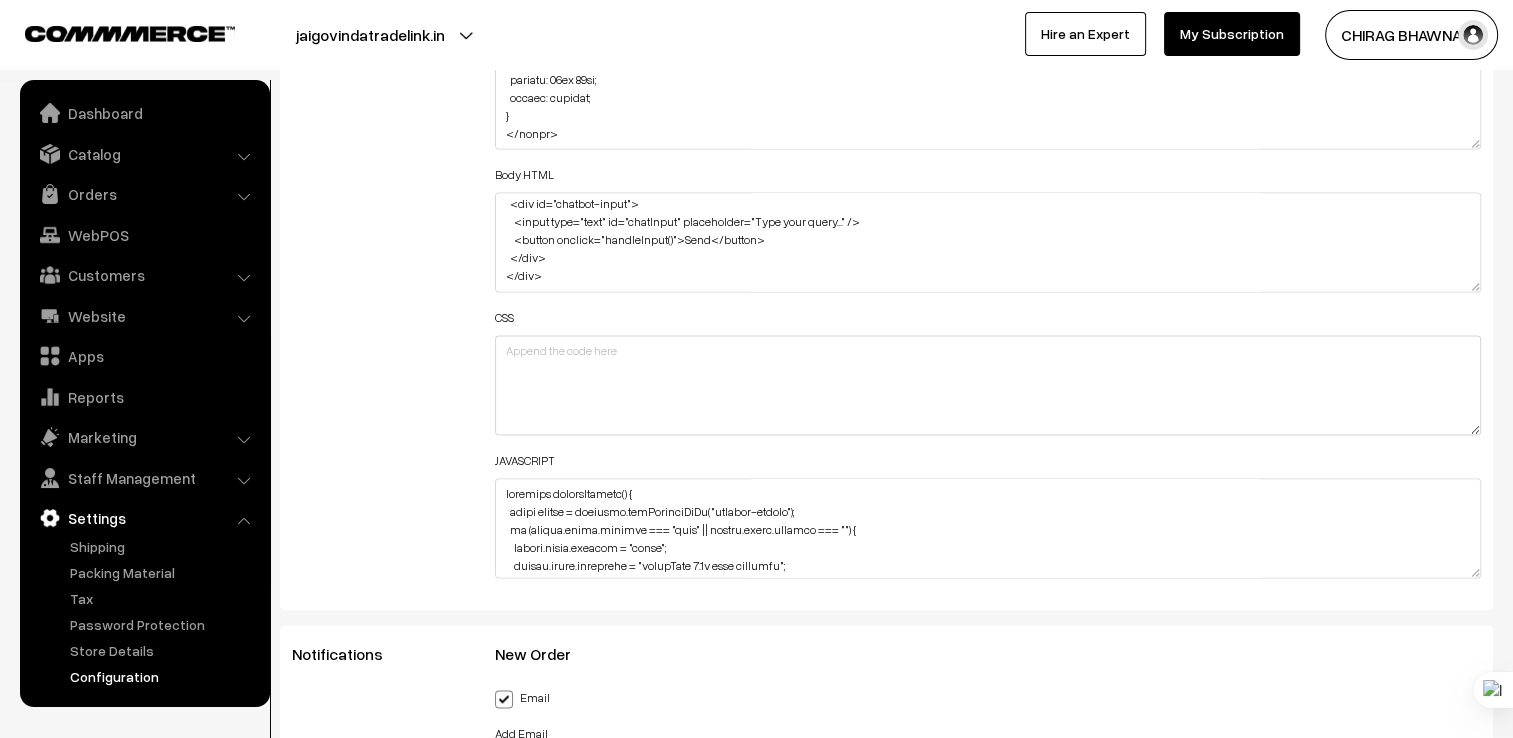 scroll, scrollTop: 3100, scrollLeft: 0, axis: vertical 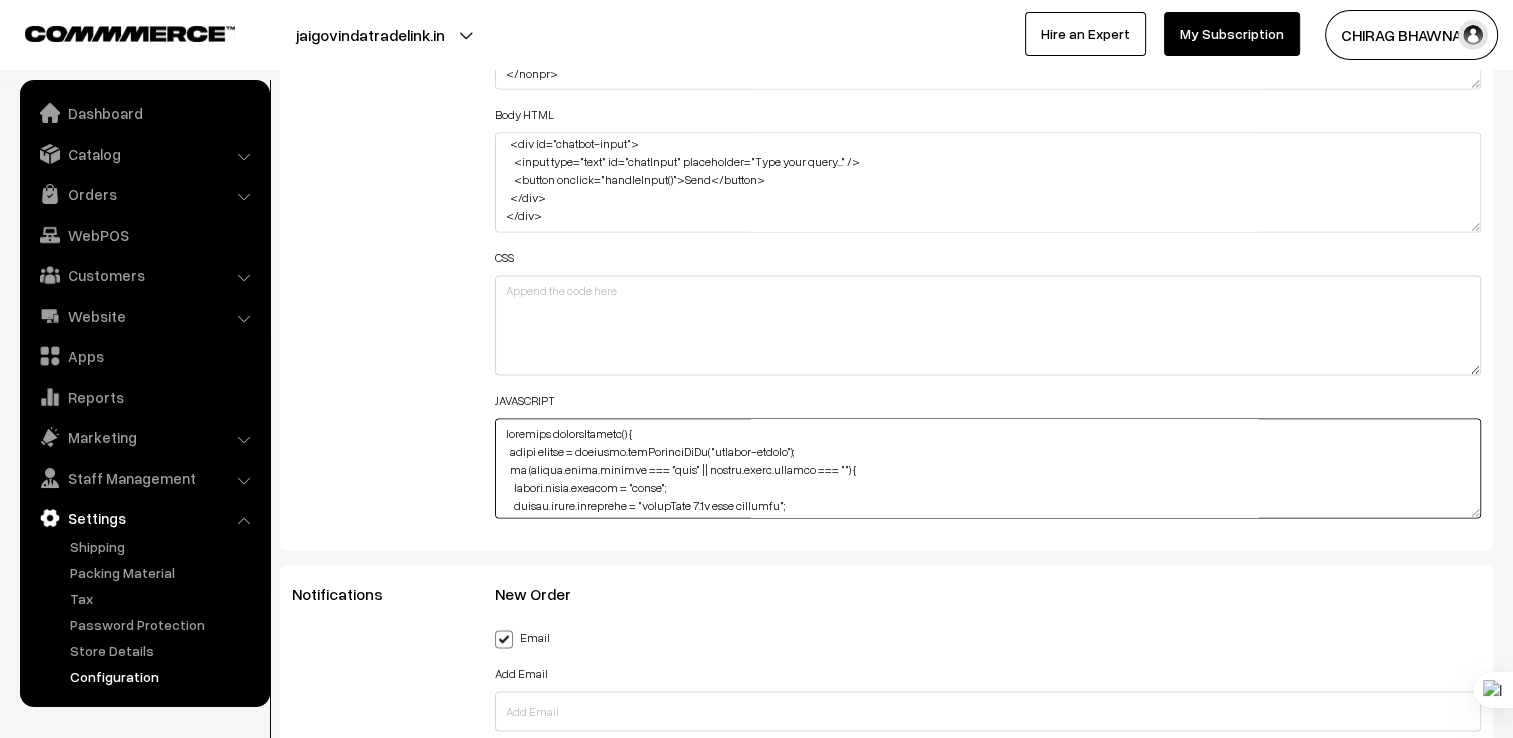click at bounding box center [988, 468] 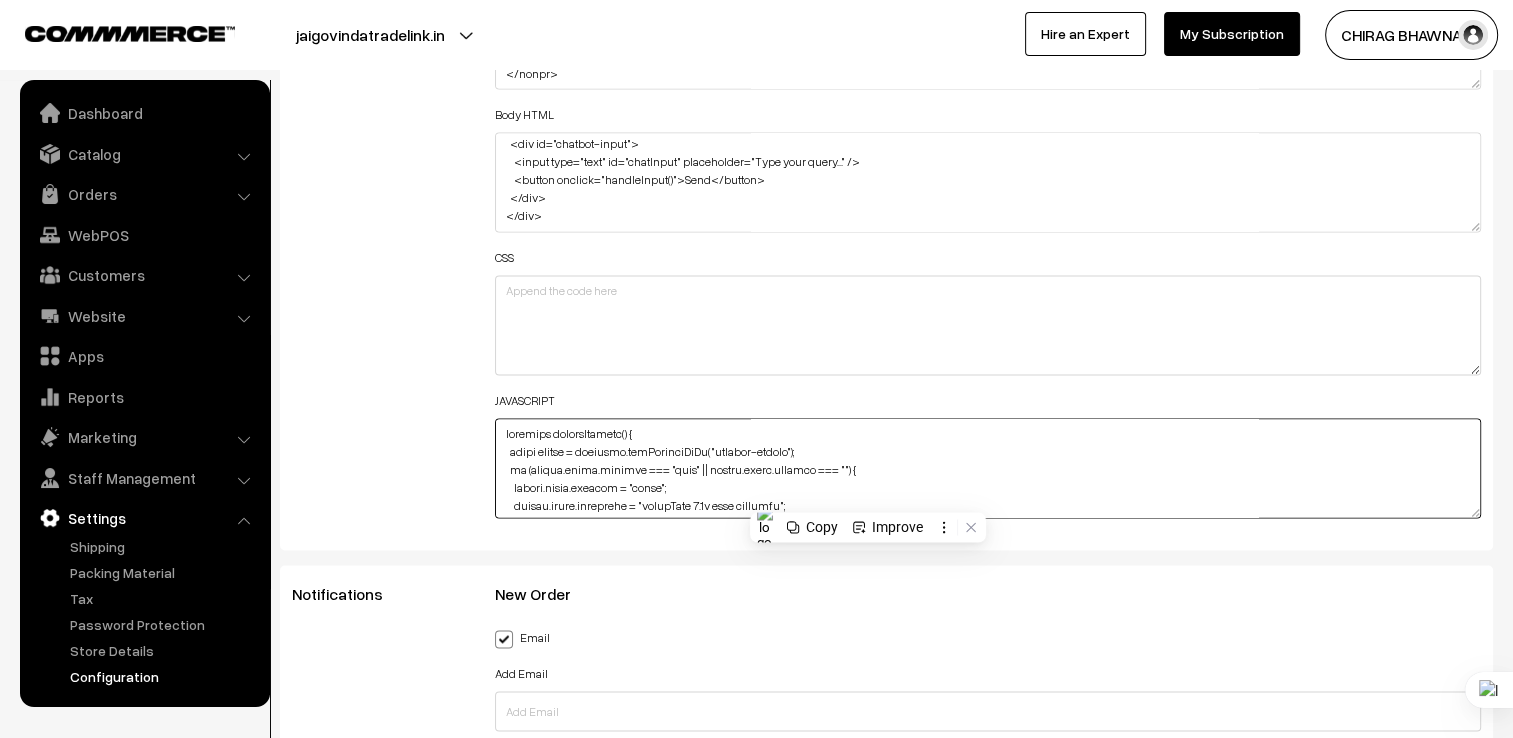 paste on "document.getElementById("chatInput").focus();
} else {
widget.style.display = "none";
}
}
function handleInput() {
const input = document.getElementById("chatInput");
const message = input.value.trim();
if (!message) return;
const body = document.getElementById("chatbot-body");
const userMsg = document.createElement("div");
userMsg.className = "chat-message user";
userMsg.textContent = message;
body.appendChild(userMsg);
const botMsg = document.createElement("div");
botMsg.className = "chat-message bot";
botMsg.textContent = generateResponse(message.toLowerCase());
body.appendChild(botMsg);
input.value = "";
body.scrollTop = body.scrollHeight;
}
function generateResponse(msg) {
if (msg.includes("pid")) return "We offer advanced PID controllers from Selec and Multispan.";
if (msg.includes("invoice")) return "Yes! Every purchase comes with a GST invoice.";
if (msg.includes("delivery")) return "We deliver across India via courier. Bulk orders may get shipping ..." 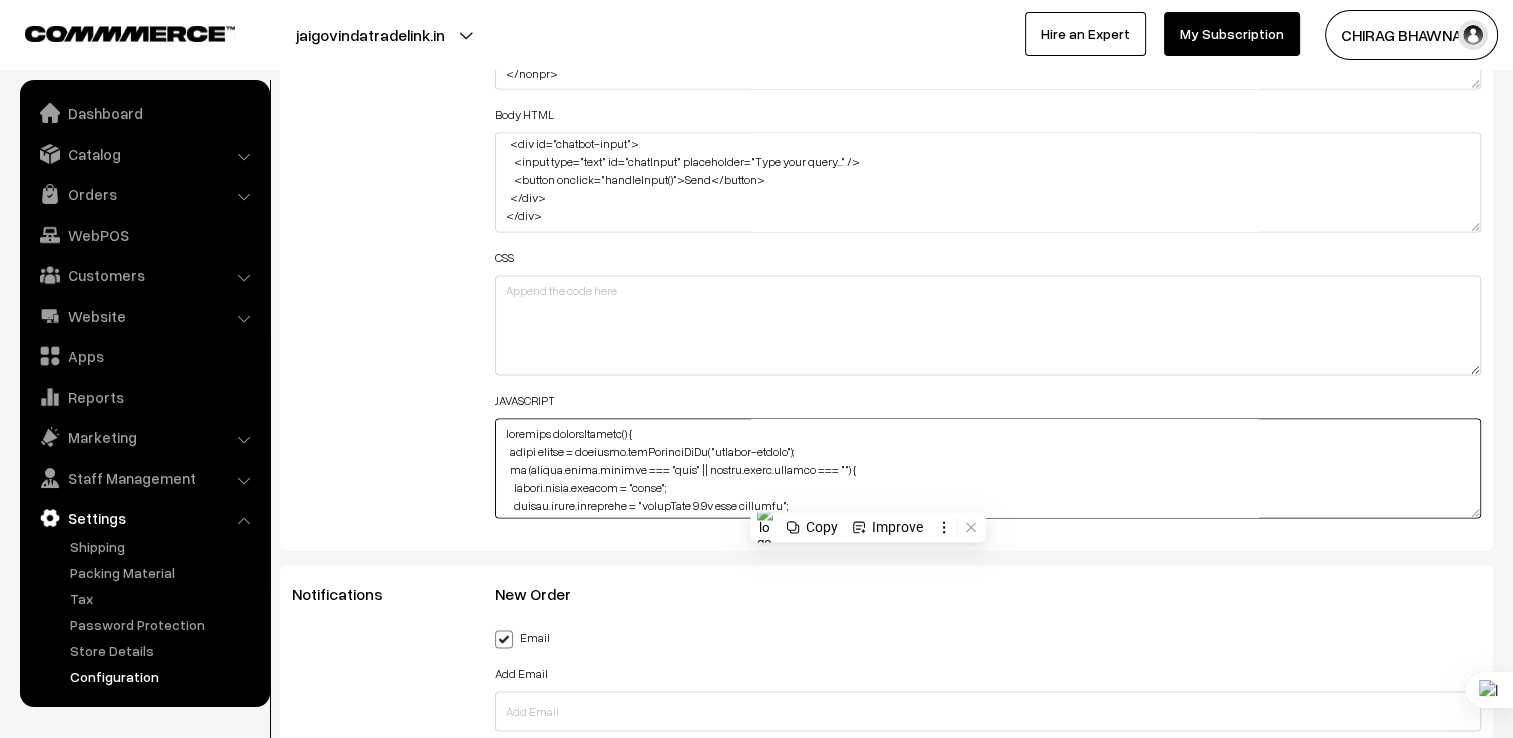 scroll, scrollTop: 914, scrollLeft: 0, axis: vertical 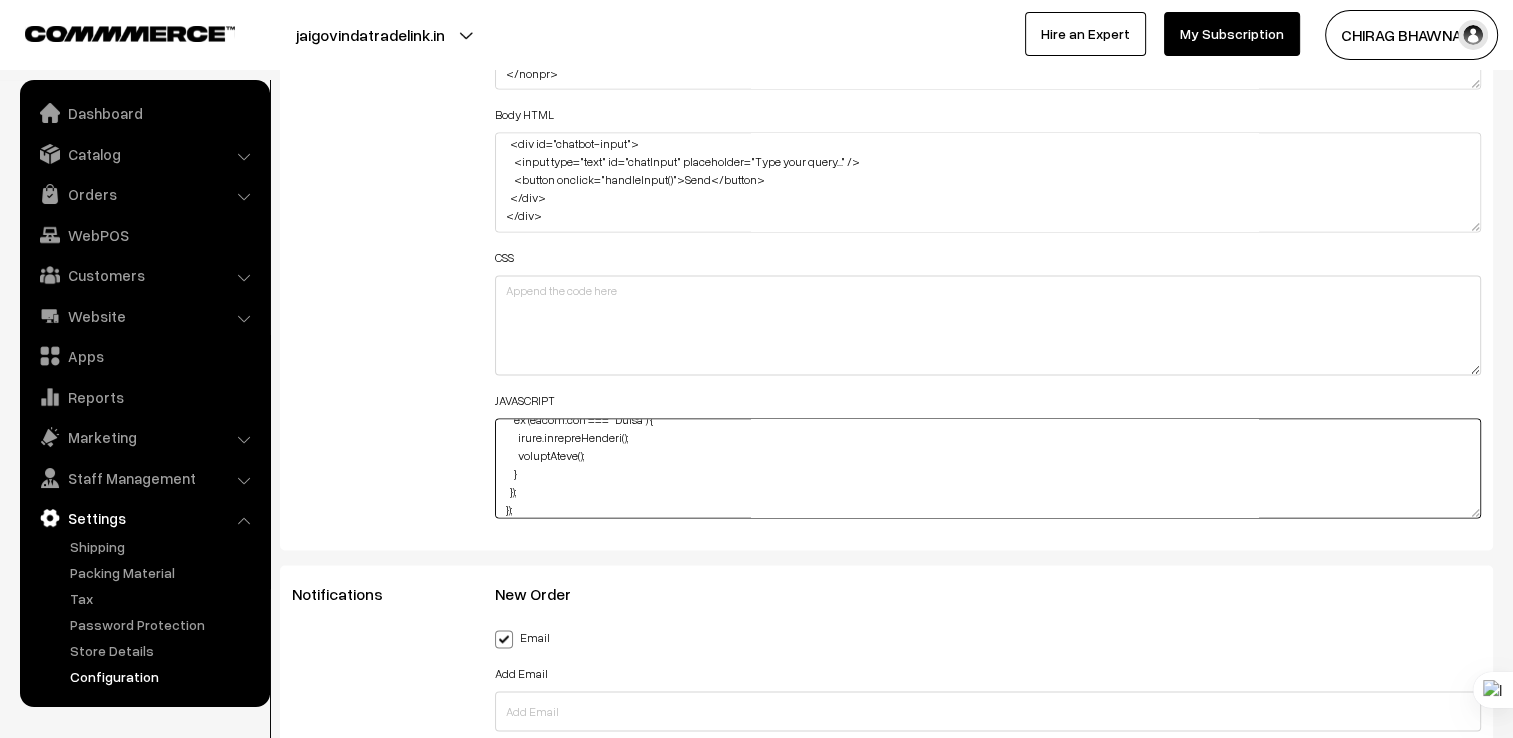 type on "function toggleChatbot() {
const widget = document.getElementById("chatbot-widget");
if (widget.style.display === "none" || widget.style.display === "") {
widget.style.display = "block";
widget.style.animation = "genieOpen 0.8s ease forwards";
document.getElementById("chatInput").focus();
} else {
widget.style.display = "none";
}
}
function handleInput() {
const input = document.getElementById("chatInput");
const message = input.value.trim();
if (!message) return;
const body = document.getElementById("chatbot-body");
const userMsg = document.createElement("div");
userMsg.className = "chat-message user";
userMsg.textContent = message;
body.appendChild(userMsg);
const botMsg = document.createElement("div");
botMsg.className = "chat-message bot";
botMsg.textContent = generateResponse(message.toLowerCase());
body.appendChild(botMsg);
input.value = "";
body.scrollTop = body.scrollHeight;
}
function generateResponse(msg) {
if (msg.includes("pid")) retur..." 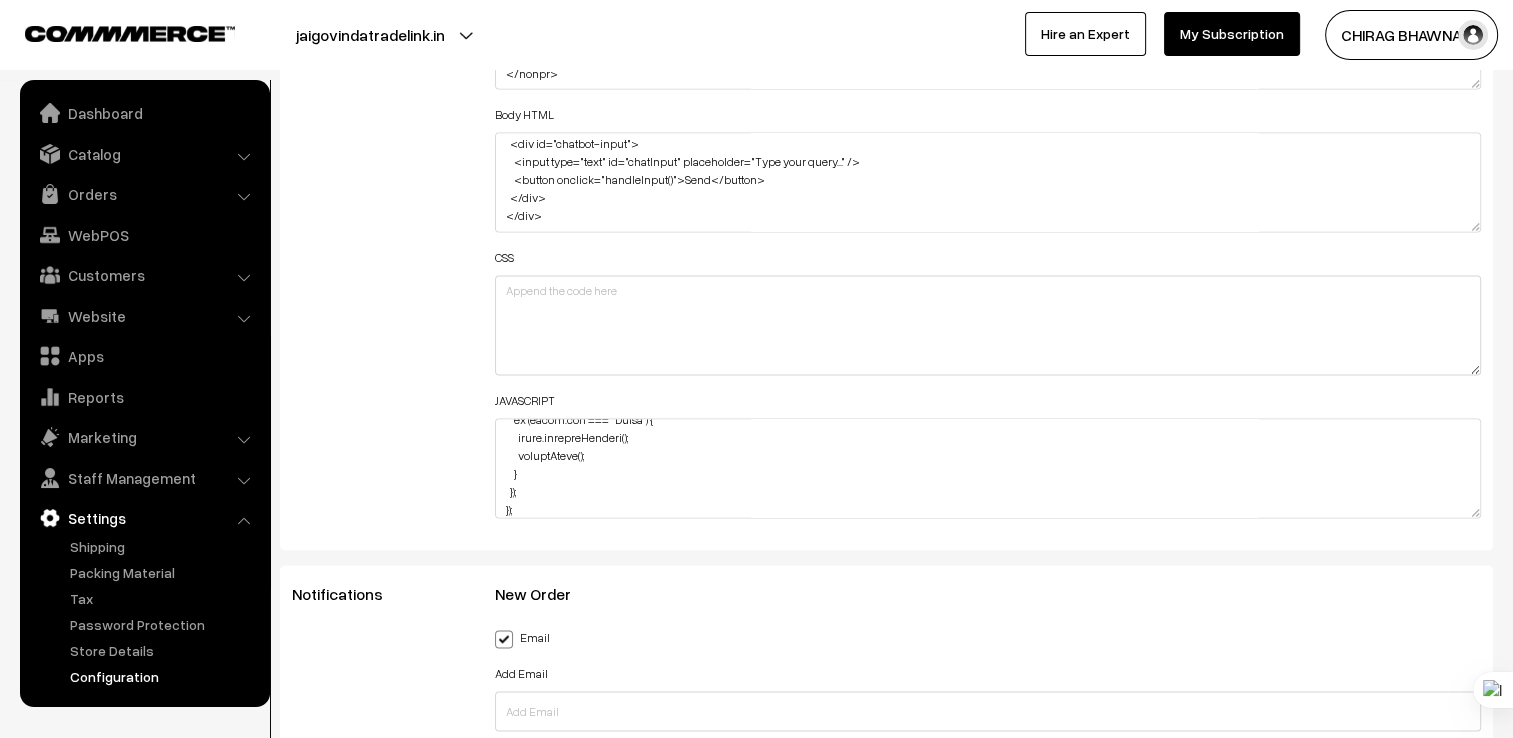 click on "Header HTML
Body HTML
<div id="chatbot-launcher" onclick="toggleChatbot()">💬 Chat with us</div>
<div id="chatbot-widget">
<div id="chatbot-header">
<span>Product Assistant</span>
<button onclick="toggleChatbot()">✖</button>
</div>
<div id="chatbot-body">
<div class="chat-message bot">Hi! Ask me anything about our products. I’ll help instantly!</div>
</div>
<div id="chatbot-input">
<input type="text" id="chatInput" placeholder="Type your query..." />
<button onclick="handleInput()">Send</button>
</div>
</div>
CSS
JAVASCRIPT" at bounding box center (988, 238) 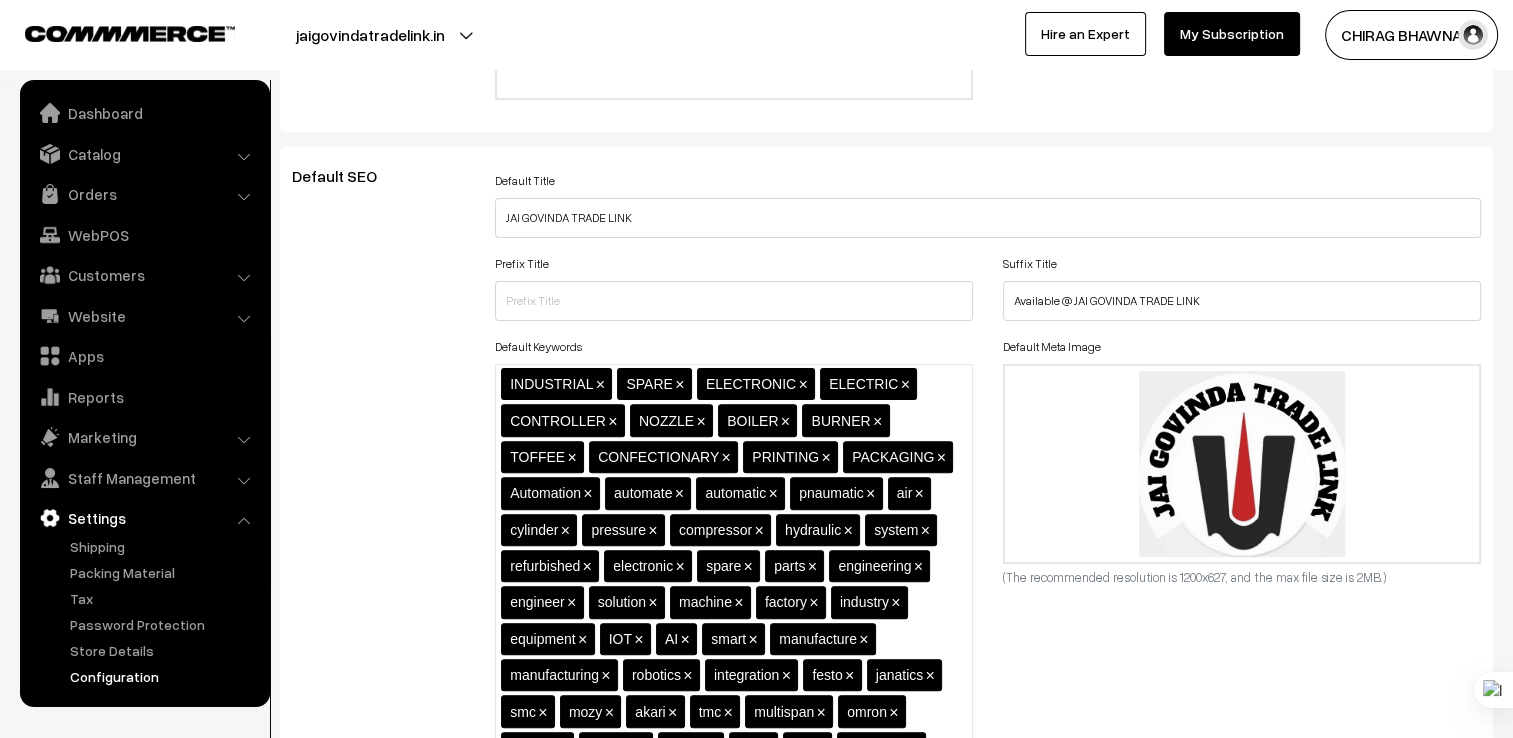 scroll, scrollTop: 0, scrollLeft: 0, axis: both 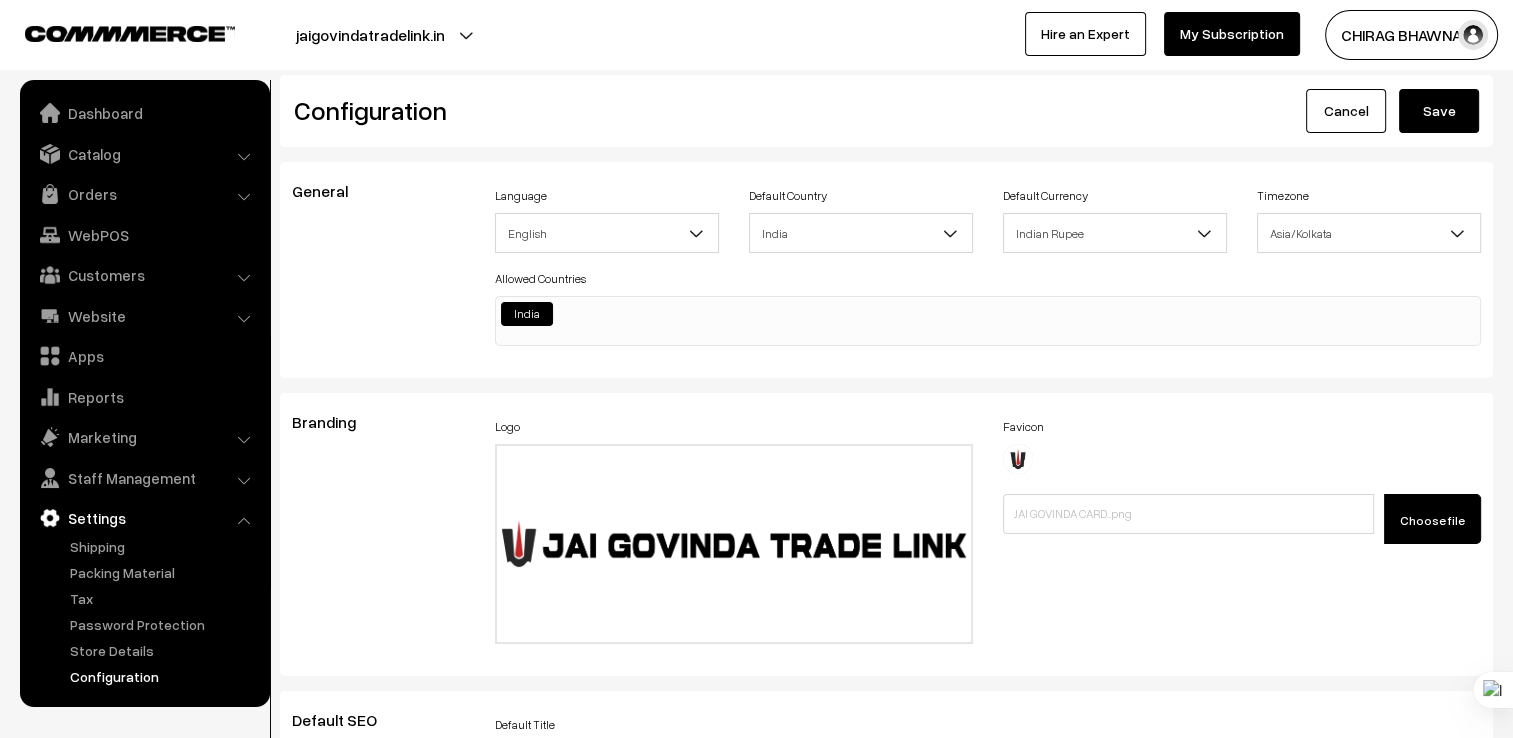 click on "Save" at bounding box center [1439, 111] 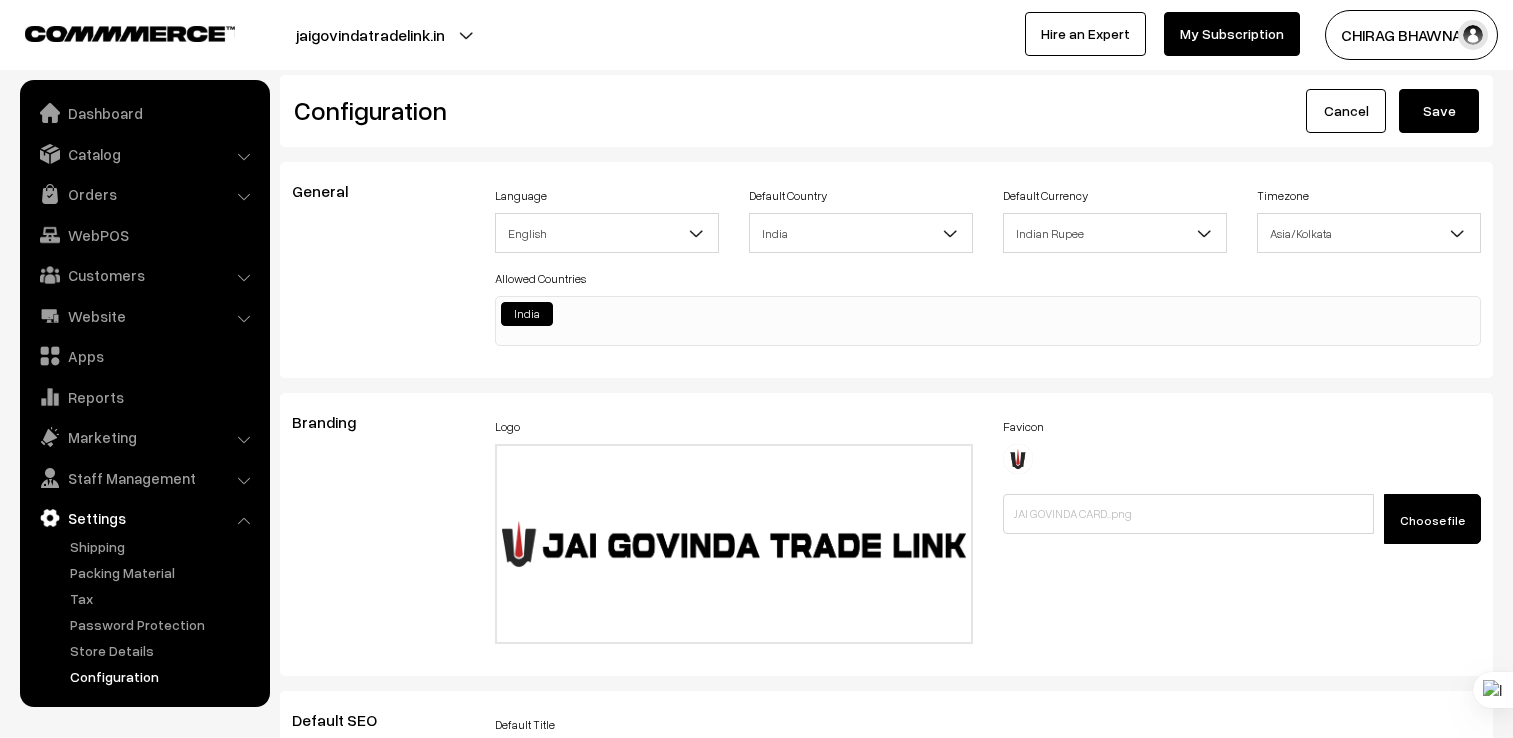 scroll, scrollTop: 0, scrollLeft: 0, axis: both 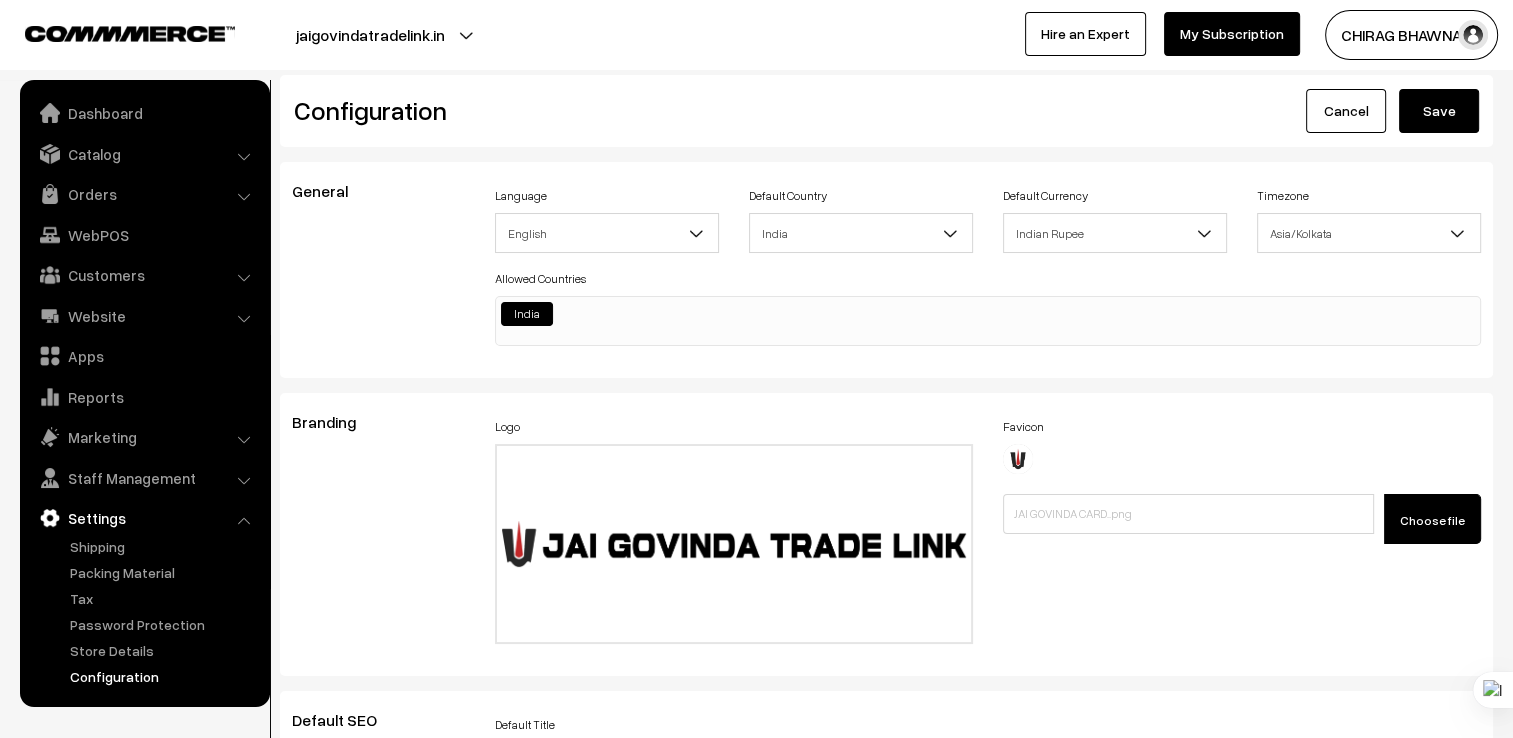 click on "General
Language
English
English
Default Country
Afghanistan
Albania
Algeria
American Samoa
Andorra
Angola
Anguilla Antarctica Argentina" at bounding box center [886, 270] 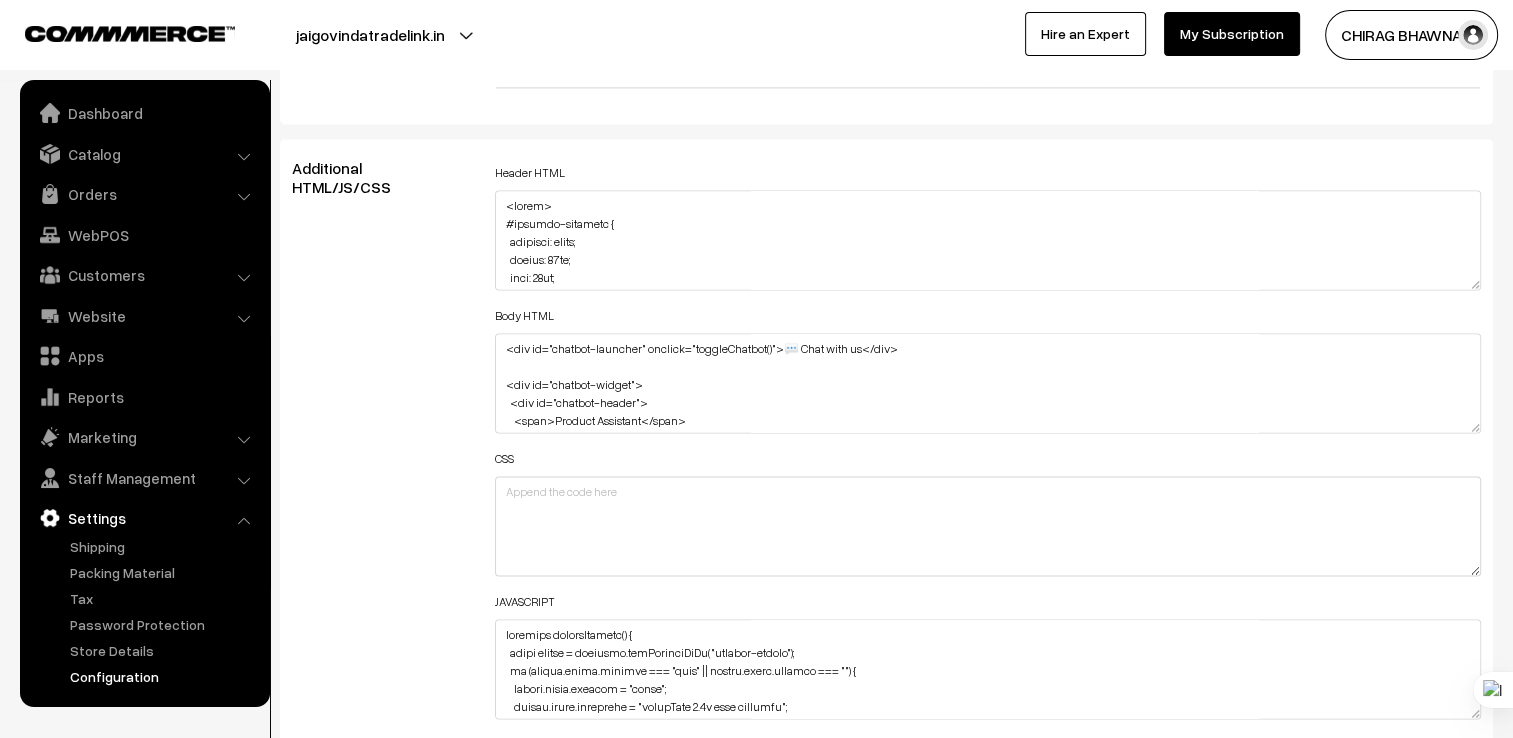 scroll, scrollTop: 2900, scrollLeft: 0, axis: vertical 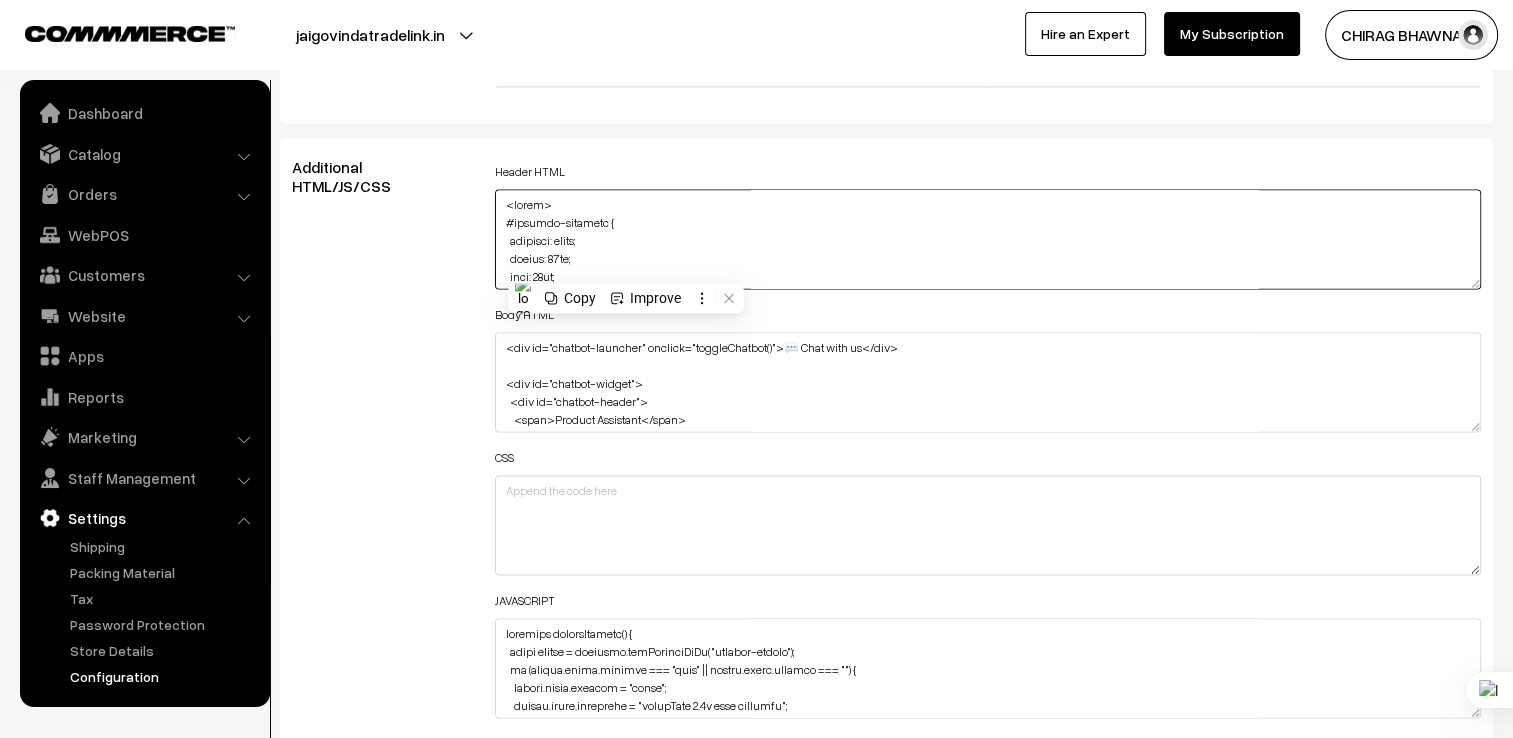 paste on "display: flex;
flex-direction: column;" 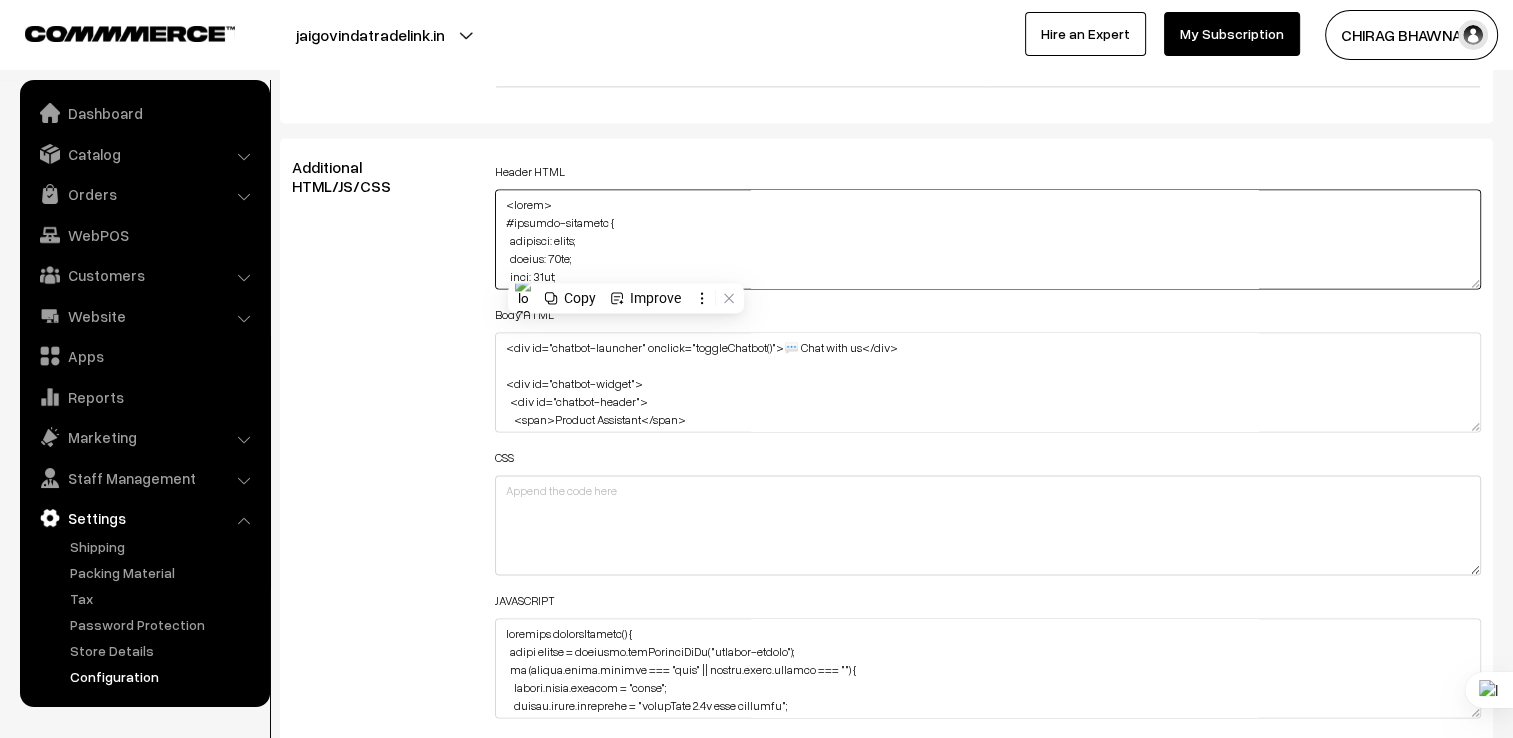 scroll, scrollTop: 1256, scrollLeft: 0, axis: vertical 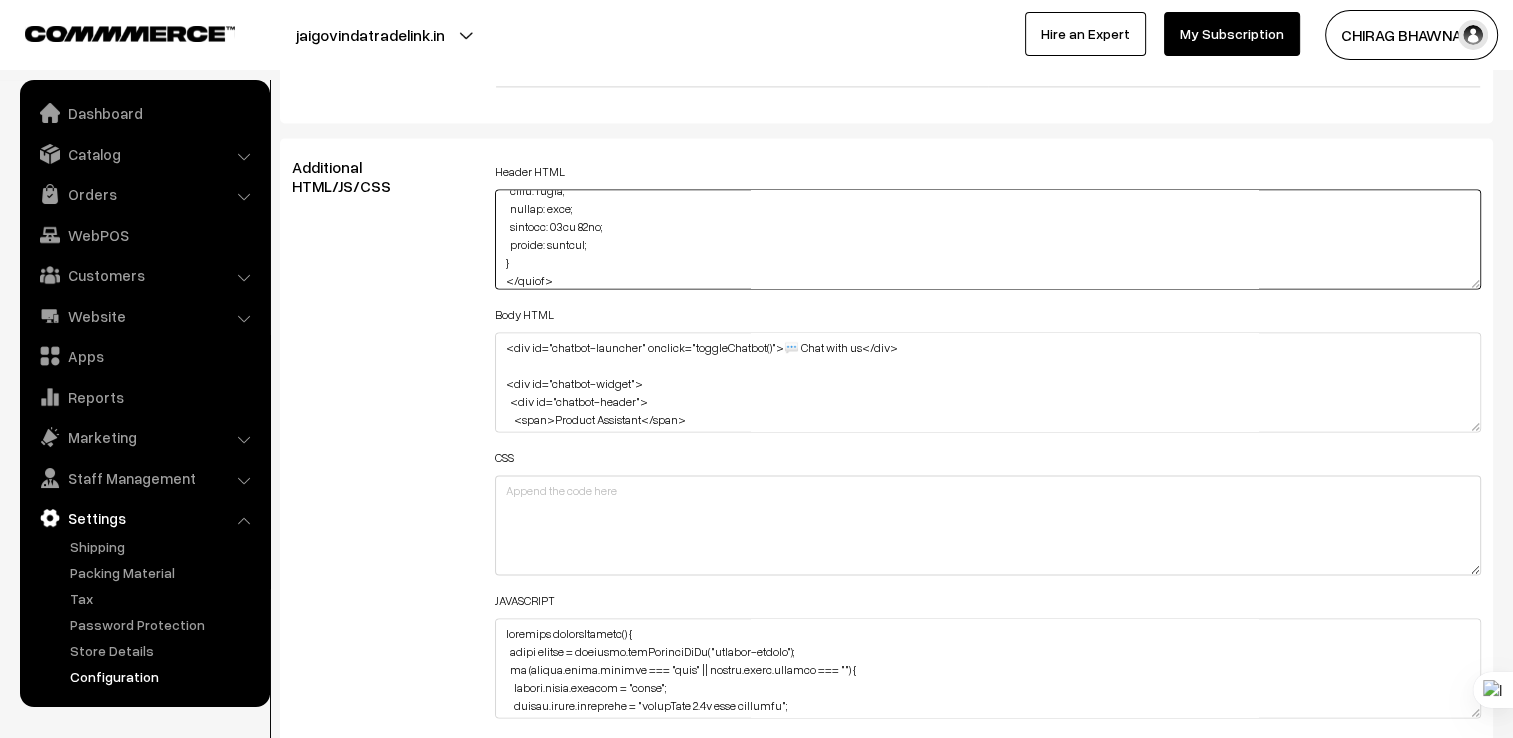 type on "<style>
#chatbot-launcher {
position: fixed;
bottom: 20px;
left: 20px;
background: #0078D4;
color: white;
padding: 12px 16px;
border-radius: 30px;
cursor: pointer;
font-family: sans-serif;
box-shadow: 0 4px 12px rgba(0,0,0,0.2);
z-index: 9999;
}
#chatbot-widget {
display: none;
position: fixed;
bottom: 80px;
left: 20px;
width: 350px;
background: white;
border-radius: 8px;
box-shadow: 0 4px 16px rgba(0,0,0,0.3);
font-family: sans-serif;
overflow: hidden;
z-index: 9999;
transform-origin: bottom left;
}
@keyframes genieOpen {
0% { transform: scaleY(0.1) translateY(100px); opacity: 0; }
50% { transform: scaleY(1.2) translateY(-10px); opacity: 0.7; }
100% { transform: scaleY(1) translateY(0); opacity: 1; }
}
#chatbot-header {
background: #0078D4;
color: white;
padding: 10px;
display: flex;
justify-content: space-between;
align-items: center;
}
#chatbot-body {
padding: 10px;
height: 350px;
overflow-y: auto;
background: #f9f9f9;
display: fl..." 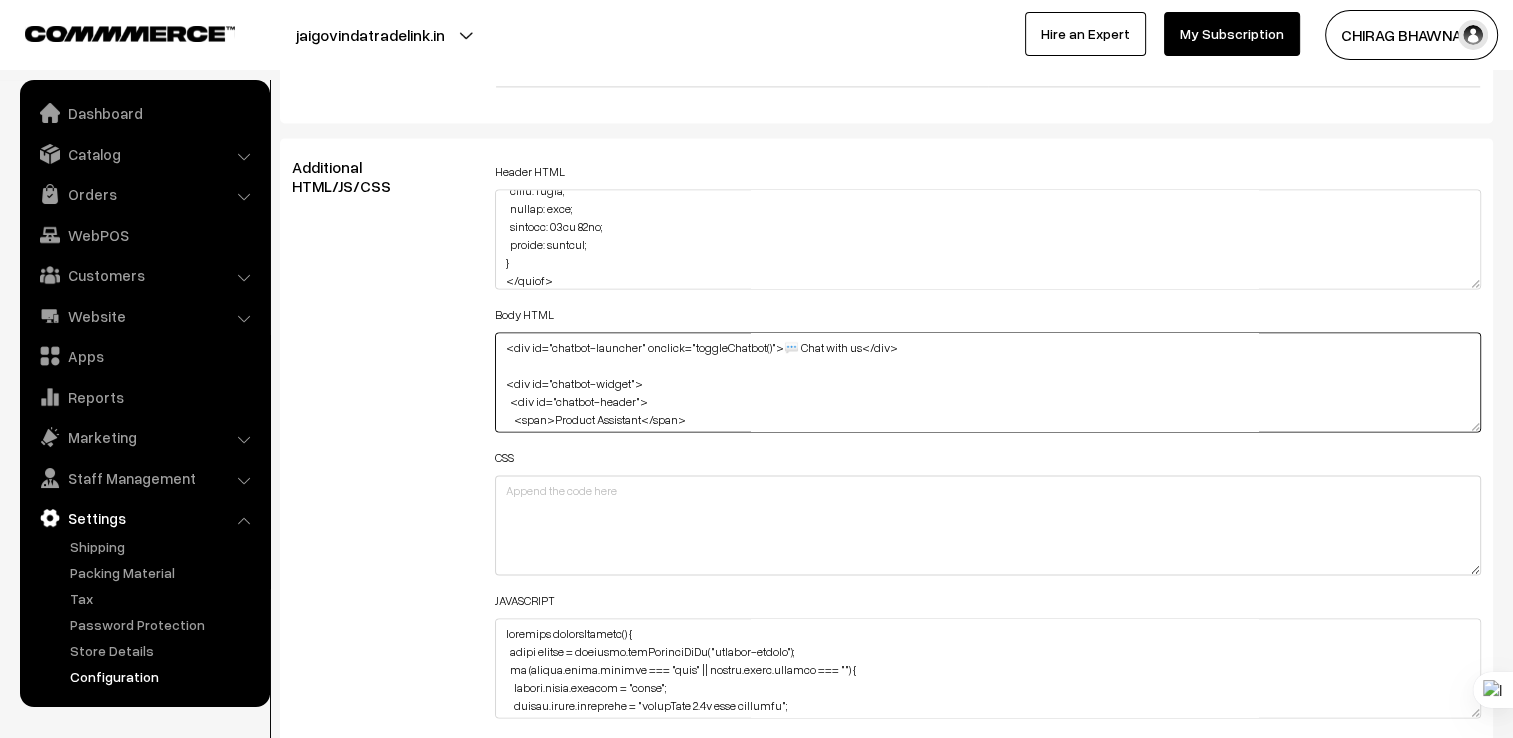 click on "<div id="chatbot-launcher" onclick="toggleChatbot()">💬 Chat with us</div>
<div id="chatbot-widget">
<div id="chatbot-header">
<span>Product Assistant</span>
<button onclick="toggleChatbot()">✖</button>
</div>
<div id="chatbot-body">
<div class="chat-message bot">Hi! Ask me anything about our products. I’ll help instantly!</div>
</div>
<div id="chatbot-input">
<input type="text" id="chatInput" placeholder="Type your query..." />
<button onclick="handleInput()">Send</button>
</div>
</div>" at bounding box center [988, 382] 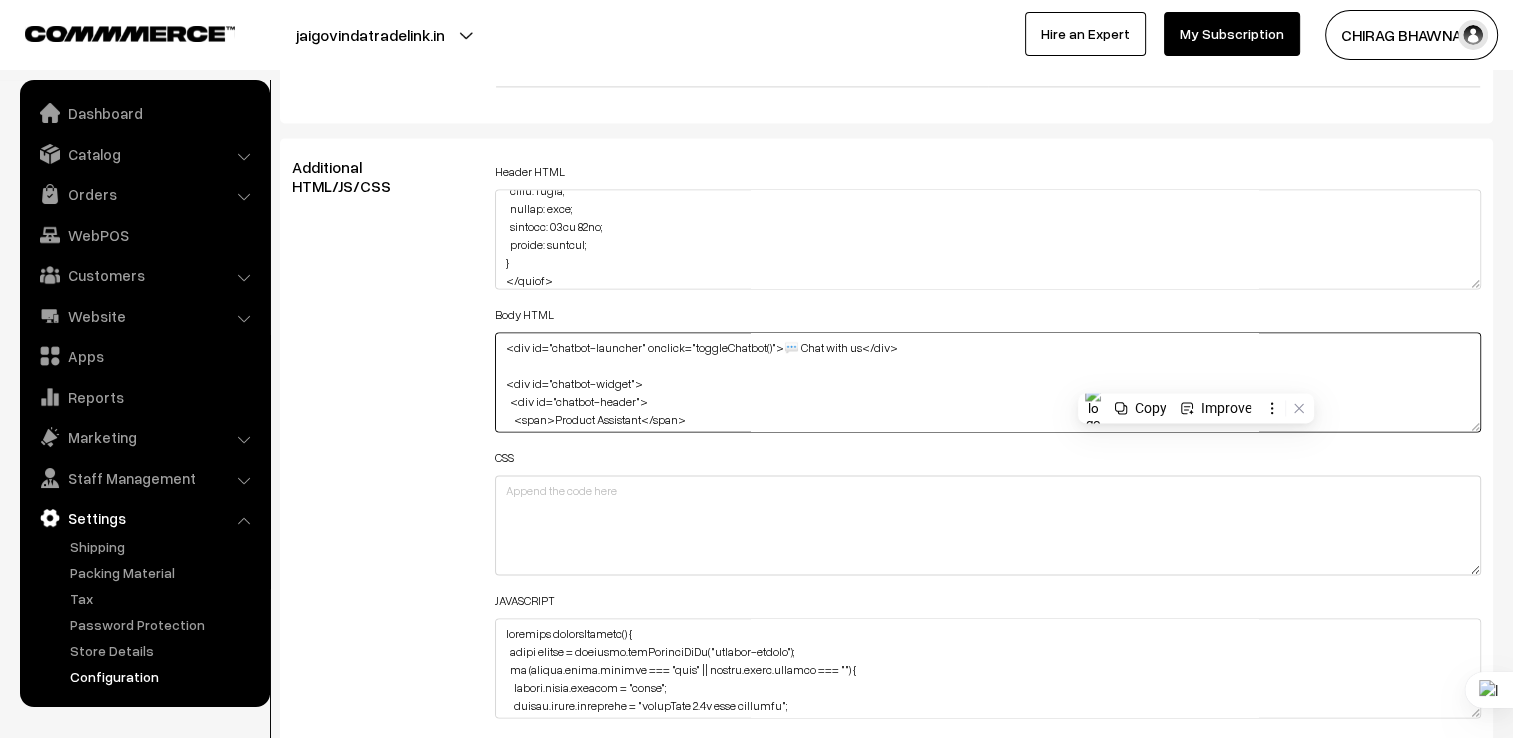 paste on "id="sendBtn" 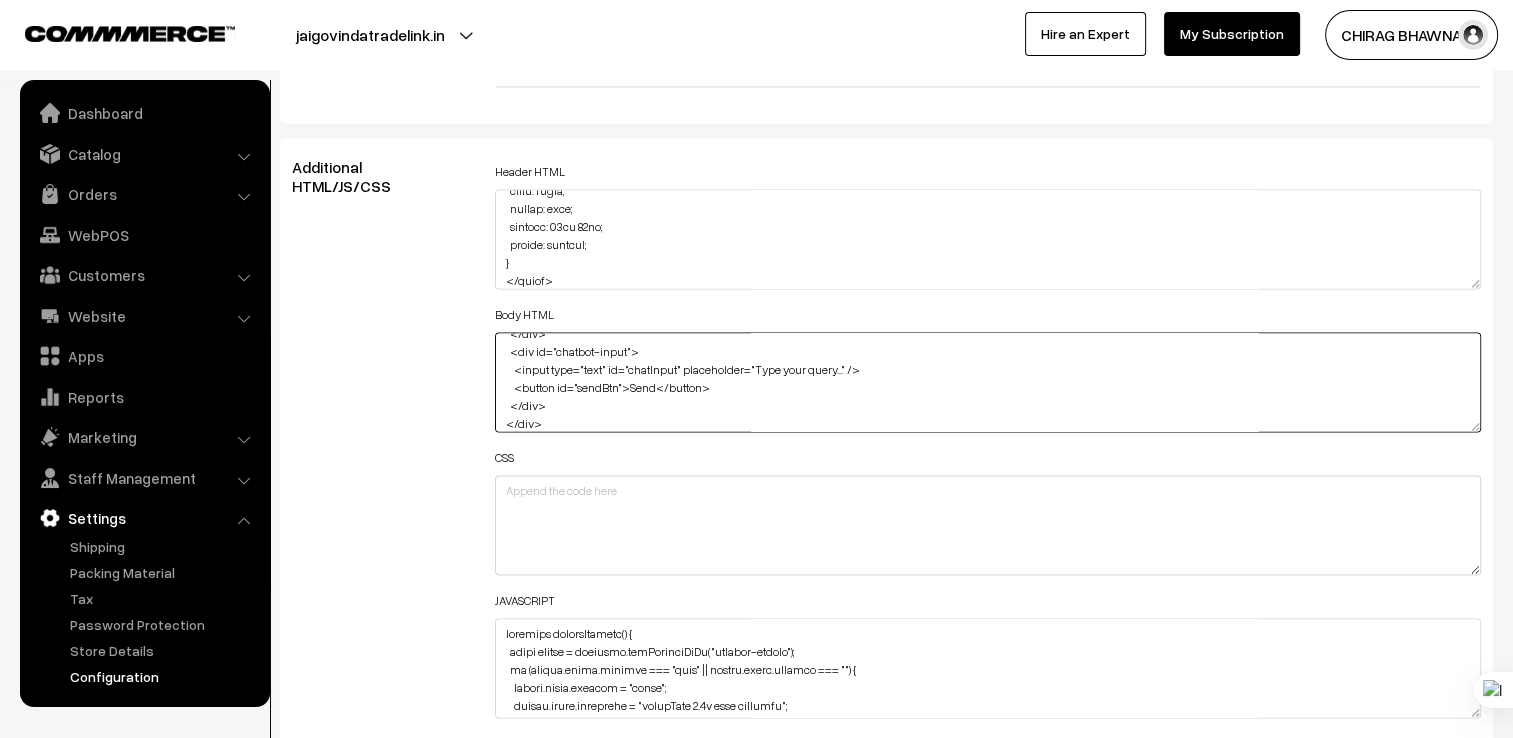 type on "<div id="chatbot-launcher" onclick="toggleChatbot()">💬 Chat with us</div>
<div id="chatbot-widget">
<div id="chatbot-header">
<span>Product Assistant</span>
<button onclick="toggleChatbot()">✖</button>
</div>
<div id="chatbot-body">
<div class="chat-message bot">Hi! Ask me anything about our products. I’ll help instantly!</div>
</div>
<div id="chatbot-input">
<input type="text" id="chatInput" placeholder="Type your query..." />
<button id="sendBtn">Send</button>
</div>
</div>" 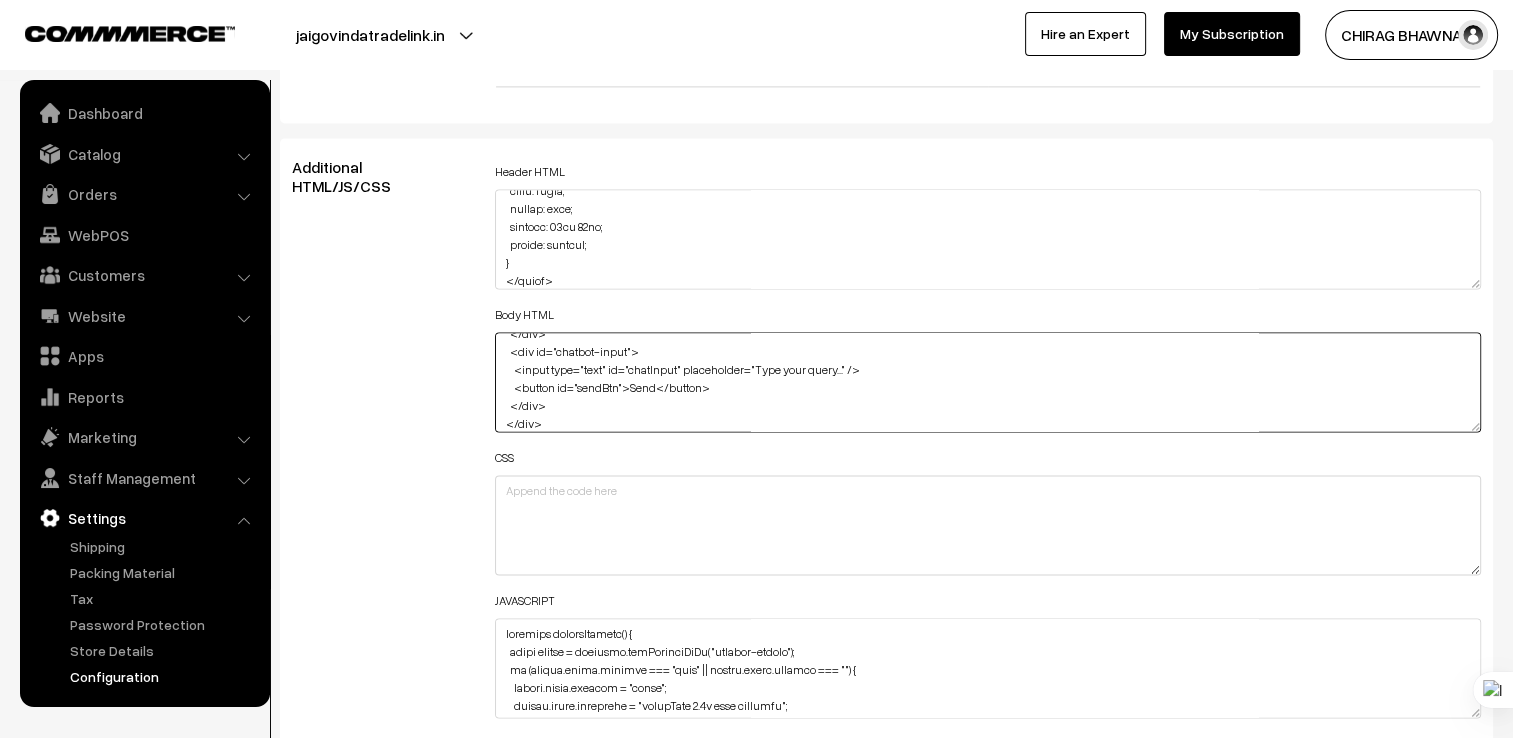 click on "<div id="chatbot-launcher" onclick="toggleChatbot()">💬 Chat with us</div>
<div id="chatbot-widget">
<div id="chatbot-header">
<span>Product Assistant</span>
<button onclick="toggleChatbot()">✖</button>
</div>
<div id="chatbot-body">
<div class="chat-message bot">Hi! Ask me anything about our products. I’ll help instantly!</div>
</div>
<div id="chatbot-input">
<input type="text" id="chatInput" placeholder="Type your query..." />
<button onclick="handleInput()">Send</button>
</div>
</div>" at bounding box center [988, 382] 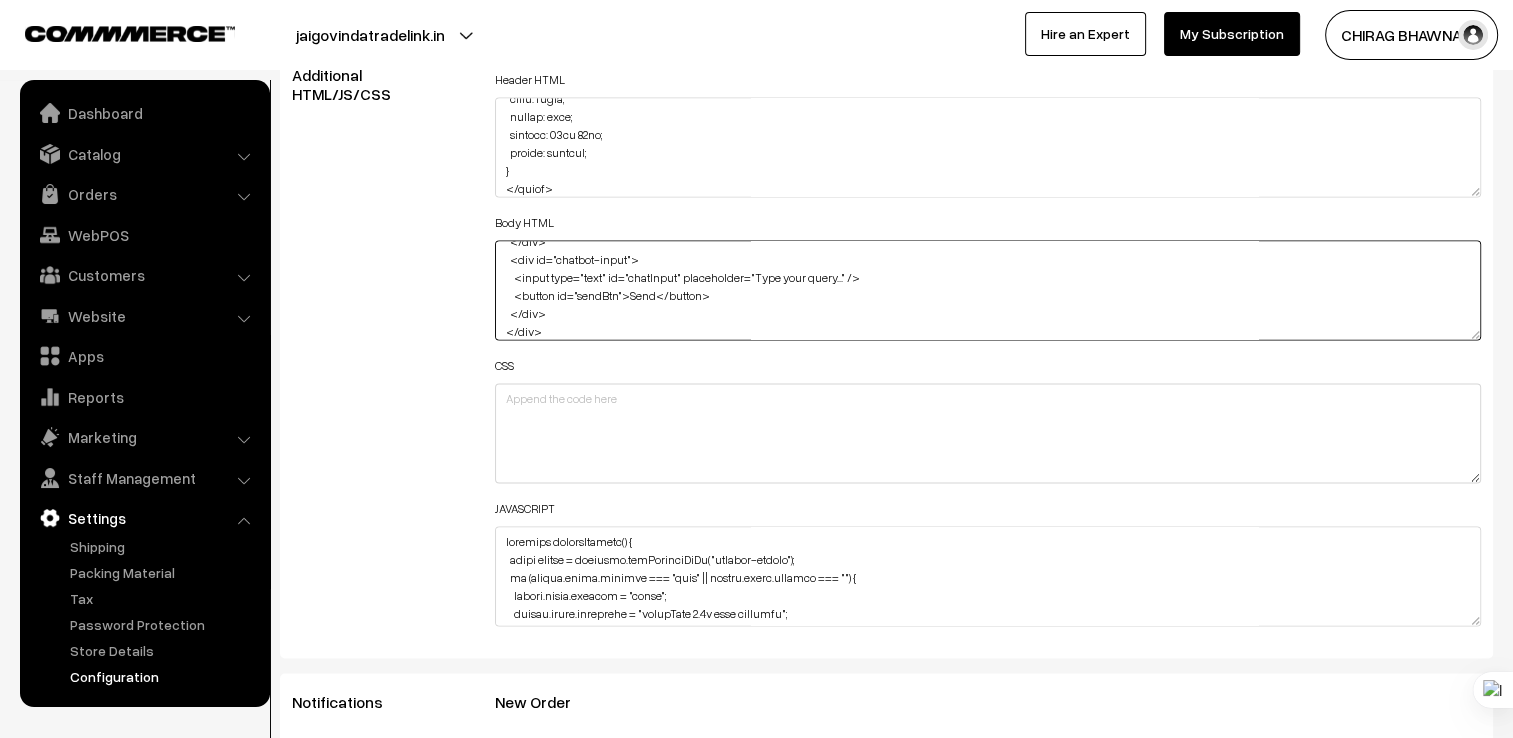 scroll, scrollTop: 3000, scrollLeft: 0, axis: vertical 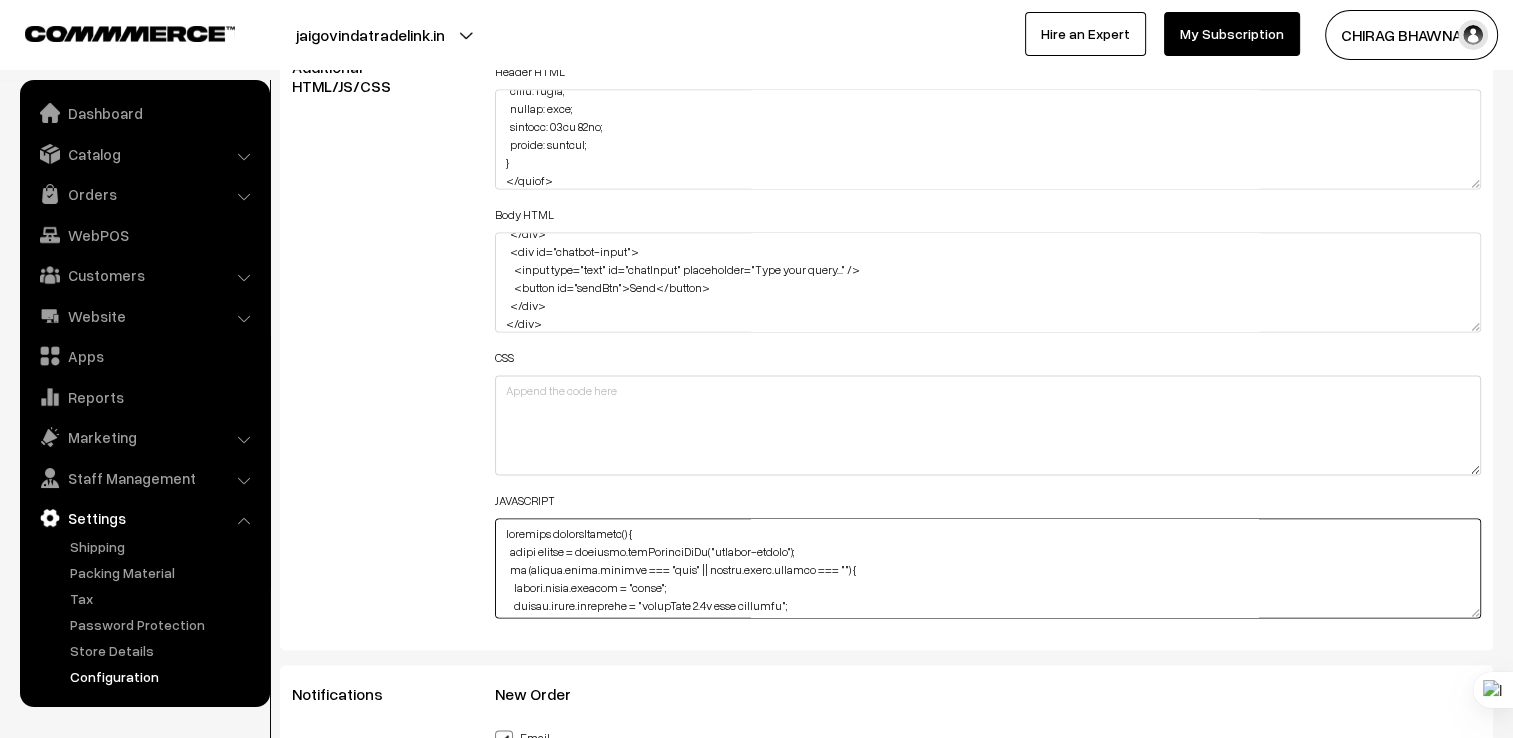 click at bounding box center [988, 568] 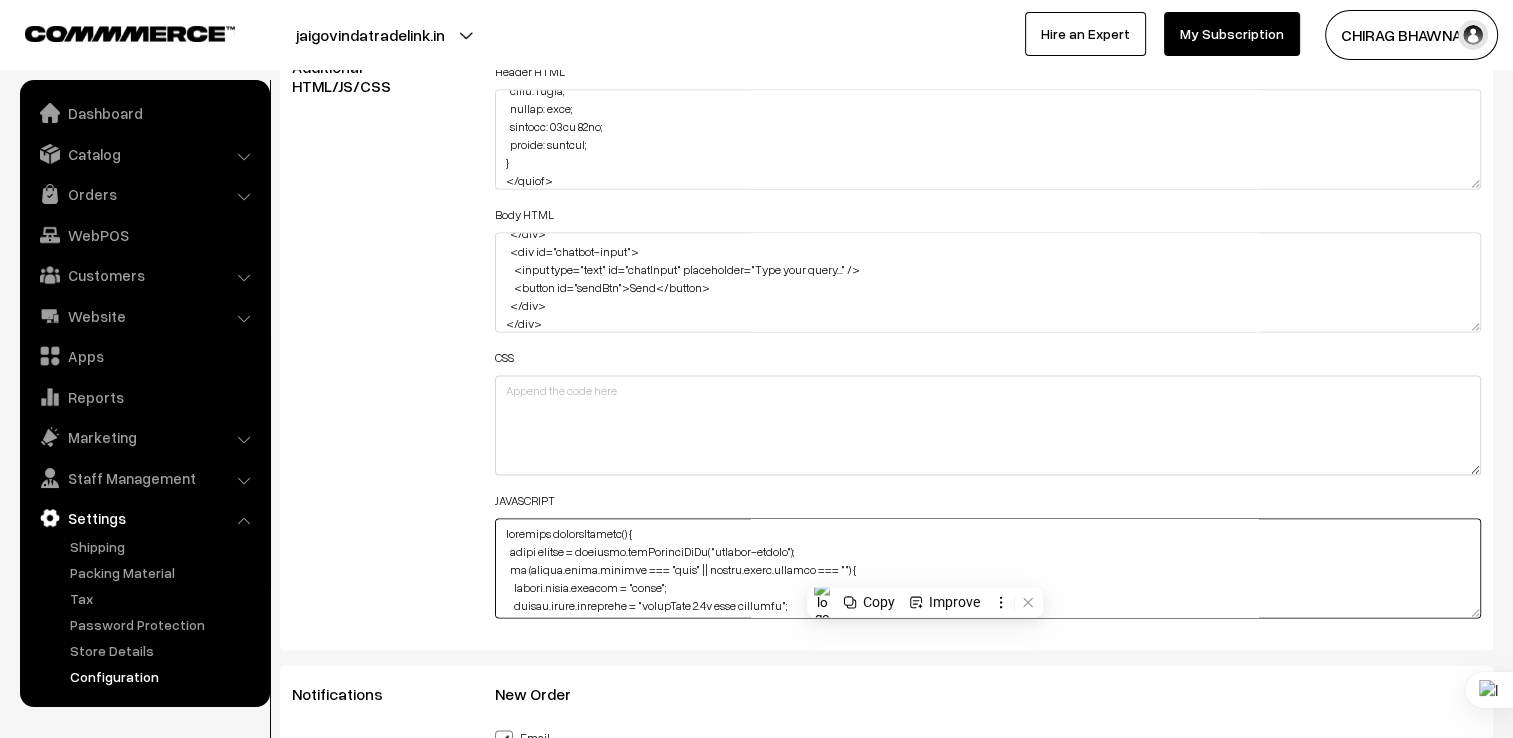 paste on "<script>
function toggleChatbot() {
const widget = document.getElementById("chatbot-widget");
if (widget.style.display === "none" || widget.style.display === "") {
widget.style.display = "block";
widget.style.animation = "genieOpen 0.8s ease forwards";
document.getElementById("chatInput").focus();
} else {
widget.style.display = "none";
}
}
function handleInput() {
const input = document.getElementById("chatInput");
const message = input.value.trim();
if (!message) return;
const body = document.getElementById("chatbot-body");
const userMsg = document.createElement("div");
userMsg.className = "chat-message user";
userMsg.textContent = message;
body.appendChild(userMsg);
const botMsg = document.createElement("div");
botMsg.className = "chat-message bot";
botMsg.textContent = generateResponse(message.toLowerCase());
body.appendChild(botMsg);
input.value = "";
body.scrollTop = body.scrollHeight;
}
function generateResponse(msg) {
if (msg.includes("pid...")" 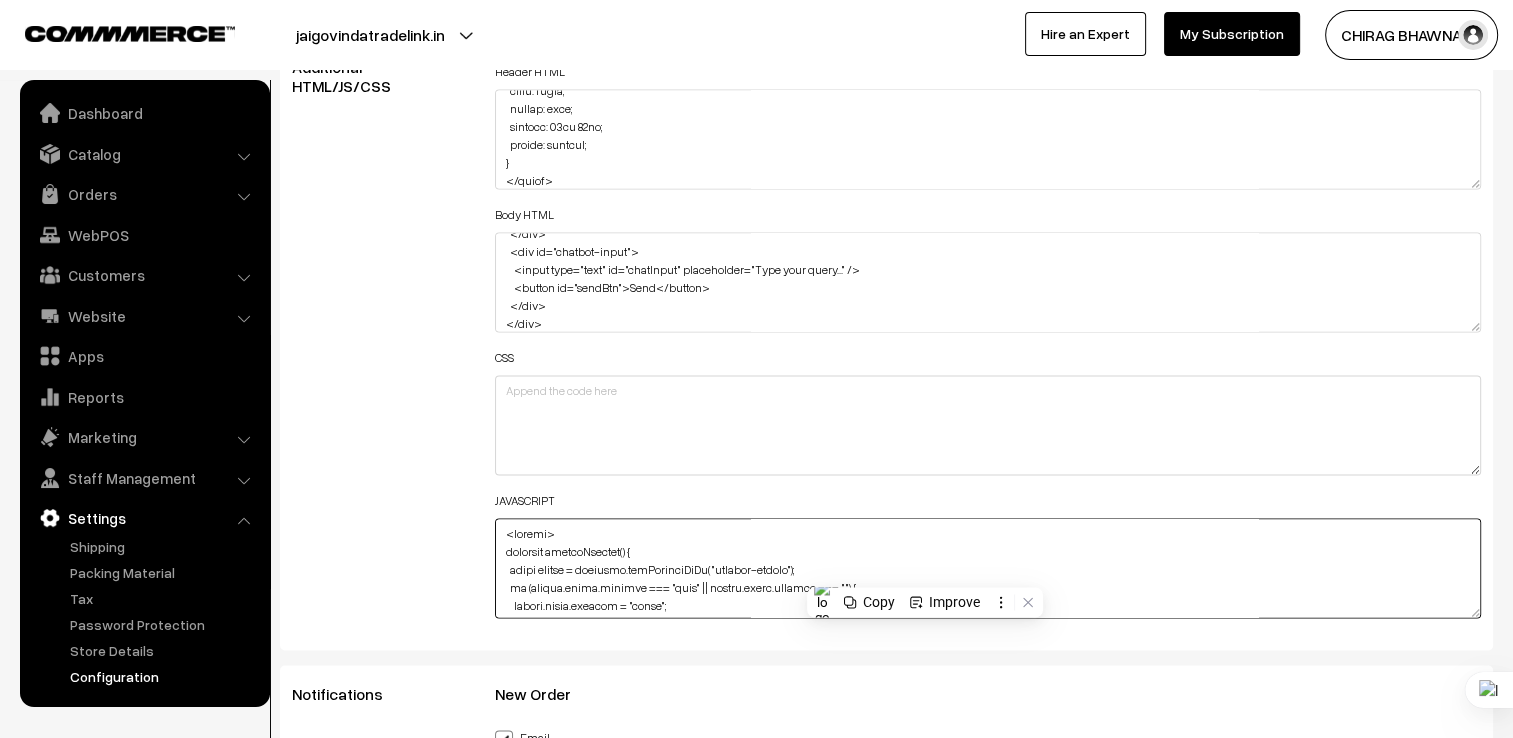 scroll, scrollTop: 950, scrollLeft: 0, axis: vertical 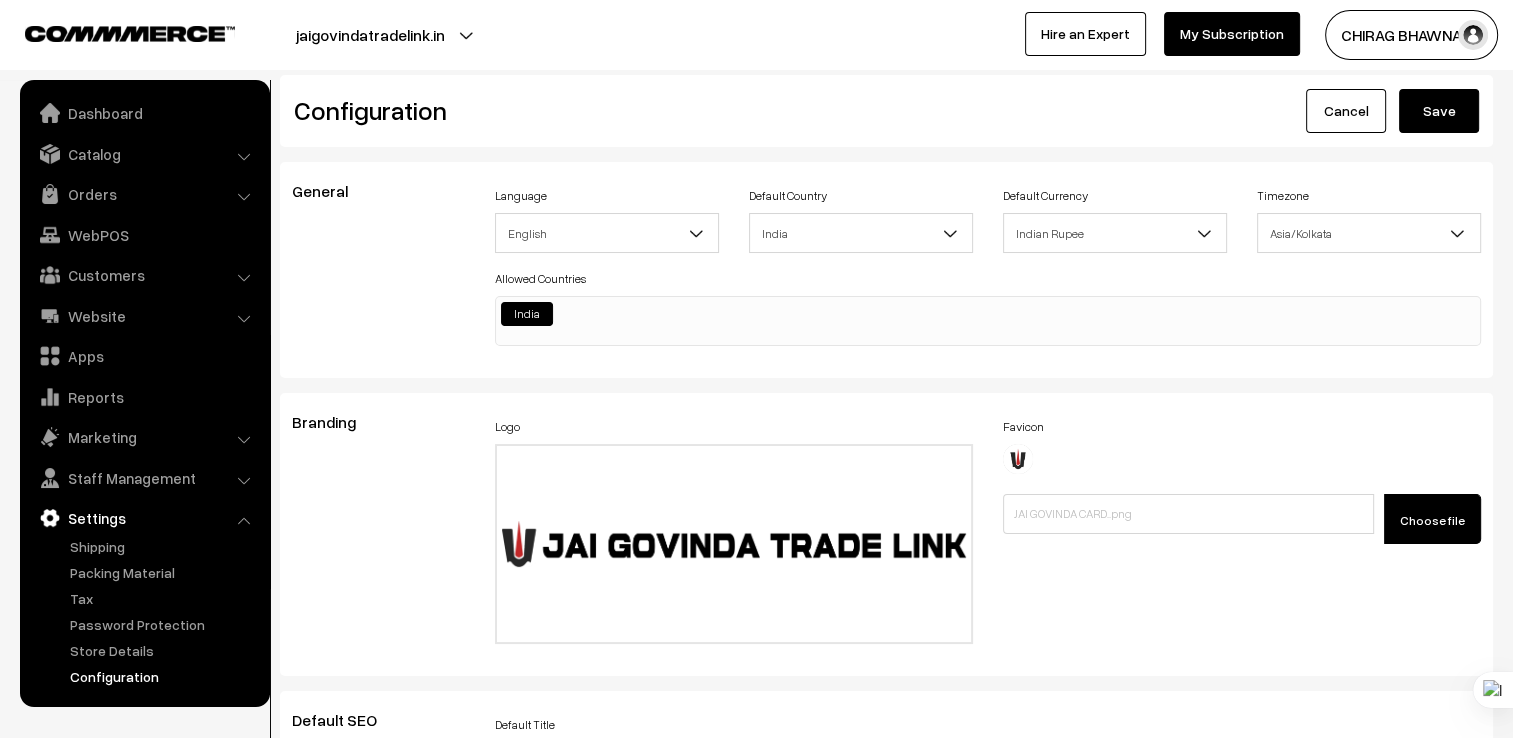 type on "<script>
function toggleChatbot() {
const widget = document.getElementById("chatbot-widget");
if (widget.style.display === "none" || widget.style.display === "") {
widget.style.display = "block";
widget.style.animation = "genieOpen 0.8s ease forwards";
document.getElementById("chatInput").focus();
} else {
widget.style.display = "none";
}
}
function handleInput() {
const input = document.getElementById("chatInput");
const message = input.value.trim();
if (!message) return;
const body = document.getElementById("chatbot-body");
const userMsg = document.createElement("div");
userMsg.className = "chat-message user";
userMsg.textContent = message;
body.appendChild(userMsg);
const botMsg = document.createElement("div");
botMsg.className = "chat-message bot";
botMsg.textContent = generateResponse(message.toLowerCase());
body.appendChild(botMsg);
input.value = "";
body.scrollTop = body.scrollHeight;
}
function generateResponse(msg) {
if (msg.includes("pid...")" 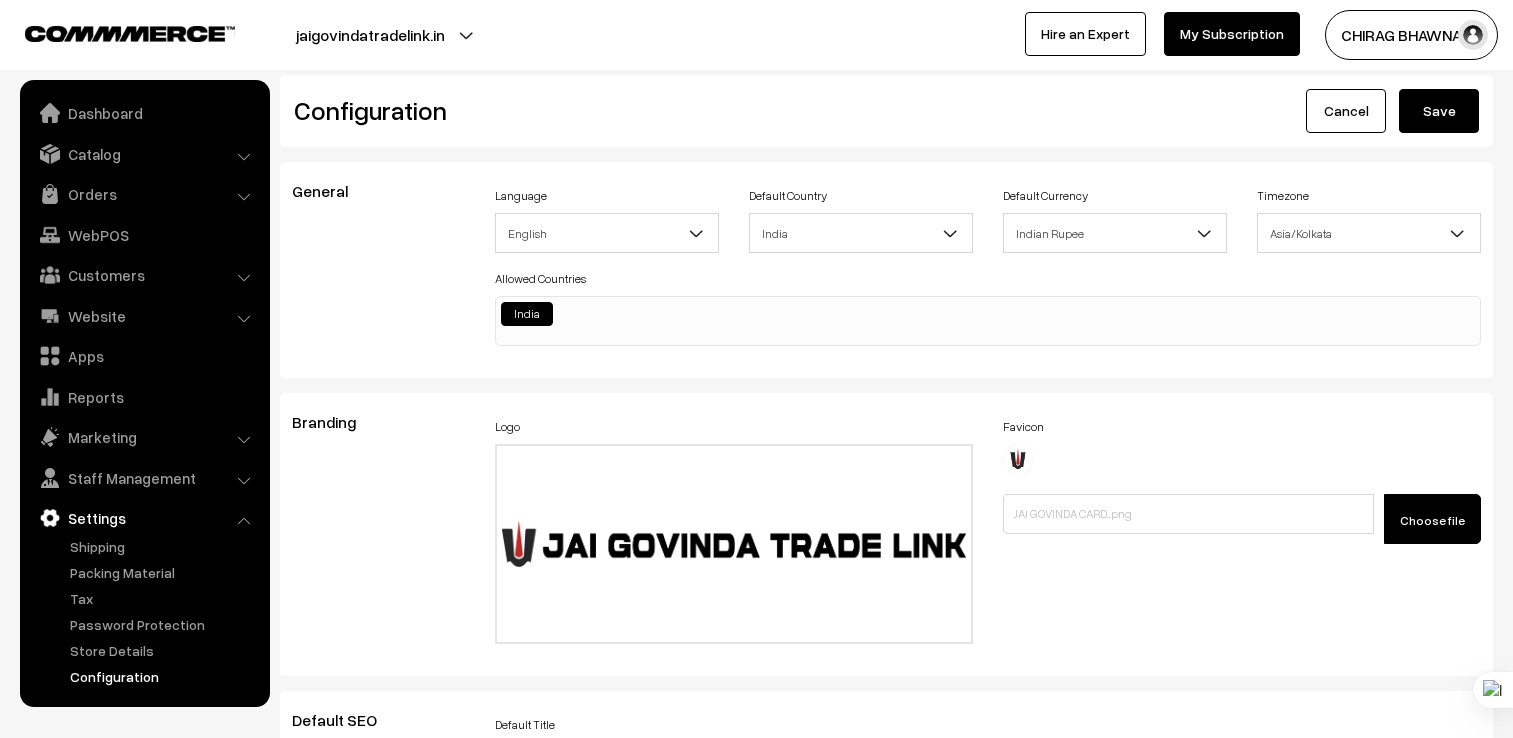 scroll, scrollTop: 0, scrollLeft: 0, axis: both 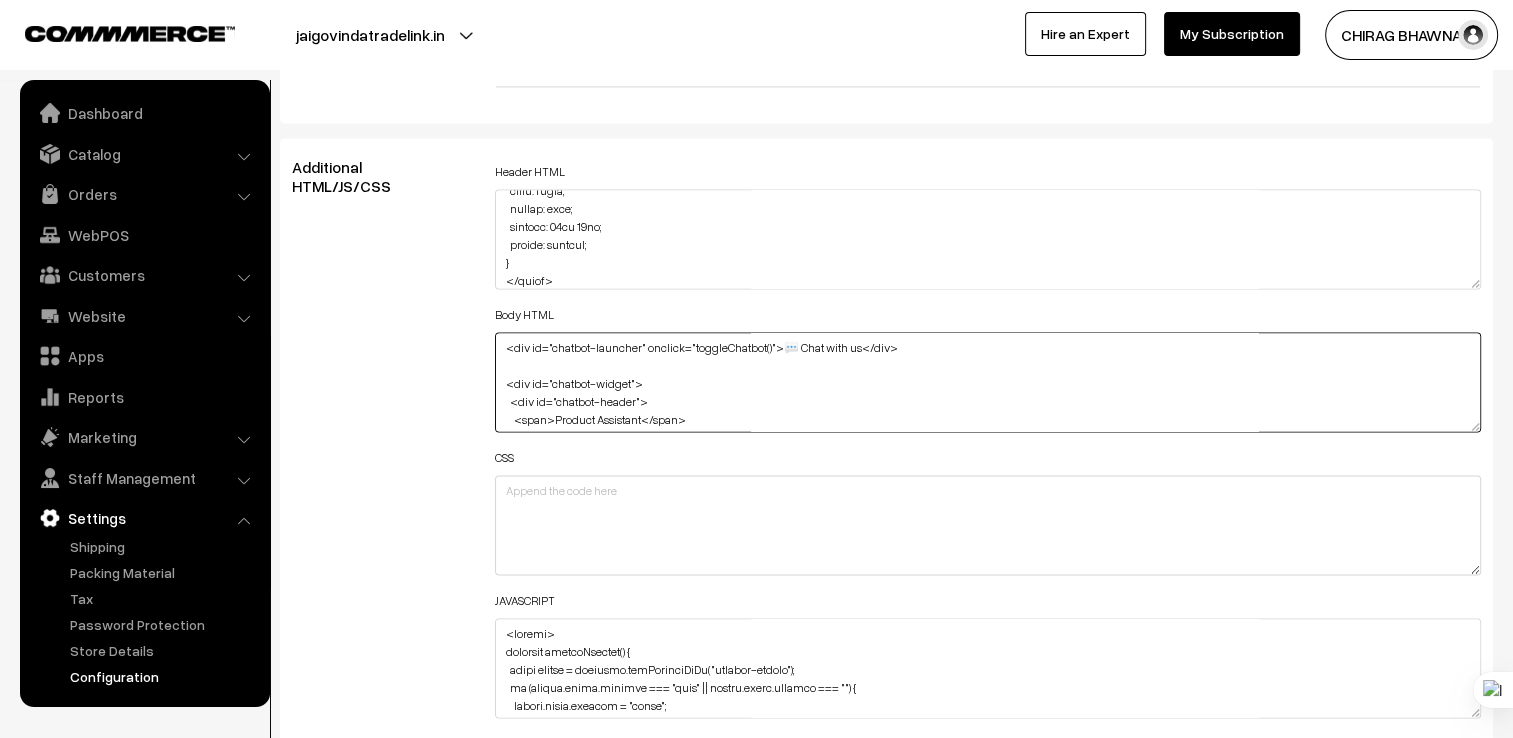 click on "<div id="chatbot-launcher" onclick="toggleChatbot()">💬 Chat with us</div>
<div id="chatbot-widget">
<div id="chatbot-header">
<span>Product Assistant</span>
<button onclick="toggleChatbot()">✖</button>
</div>
<div id="chatbot-body">
<div class="chat-message bot">Hi! Ask me anything about our products. I’ll help instantly!</div>
</div>
<div id="chatbot-input">
<input type="text" id="chatInput" placeholder="Type your query..." />
<button id="sendBtn">Send</button>
</div>
</div>" at bounding box center [988, 382] 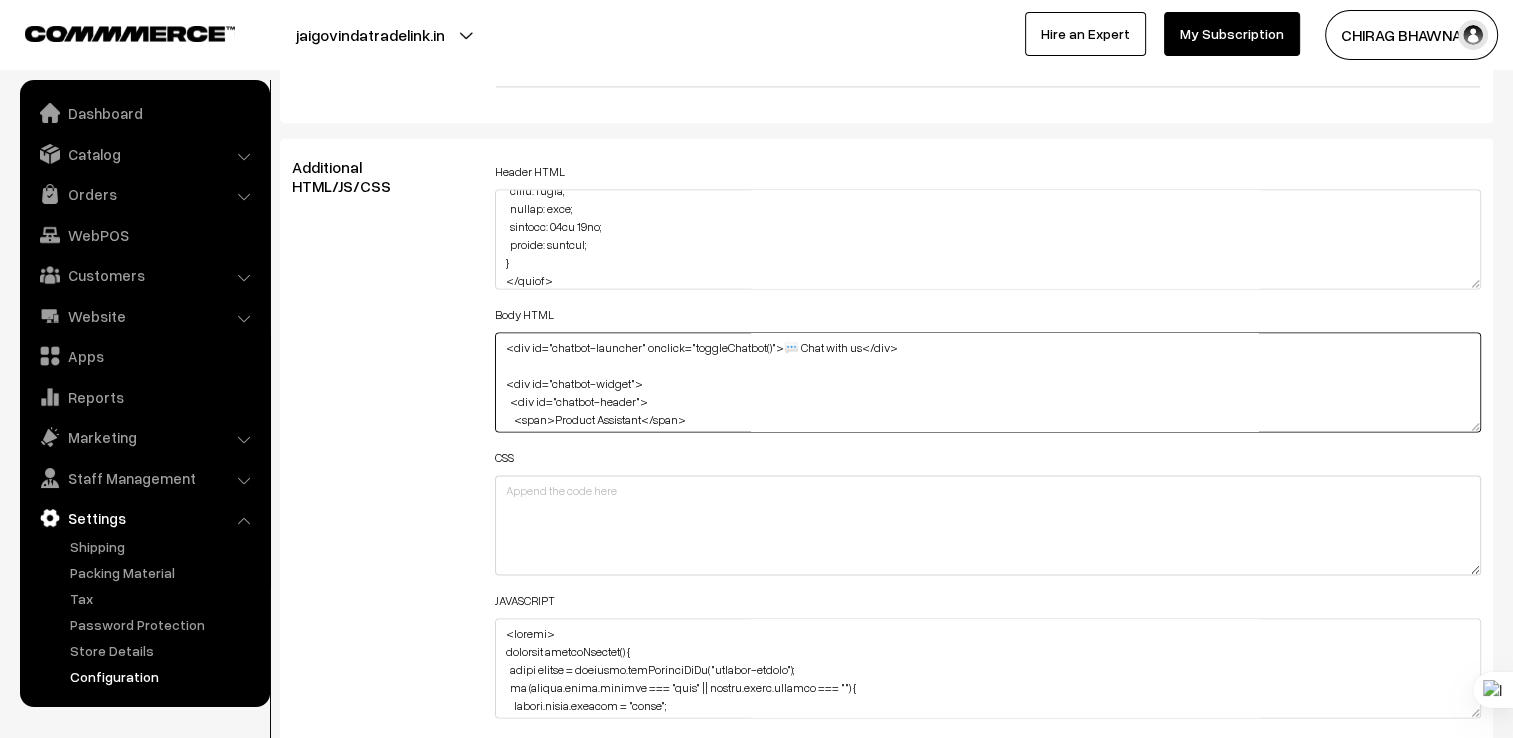 drag, startPoint x: 797, startPoint y: 409, endPoint x: 298, endPoint y: 304, distance: 509.92746 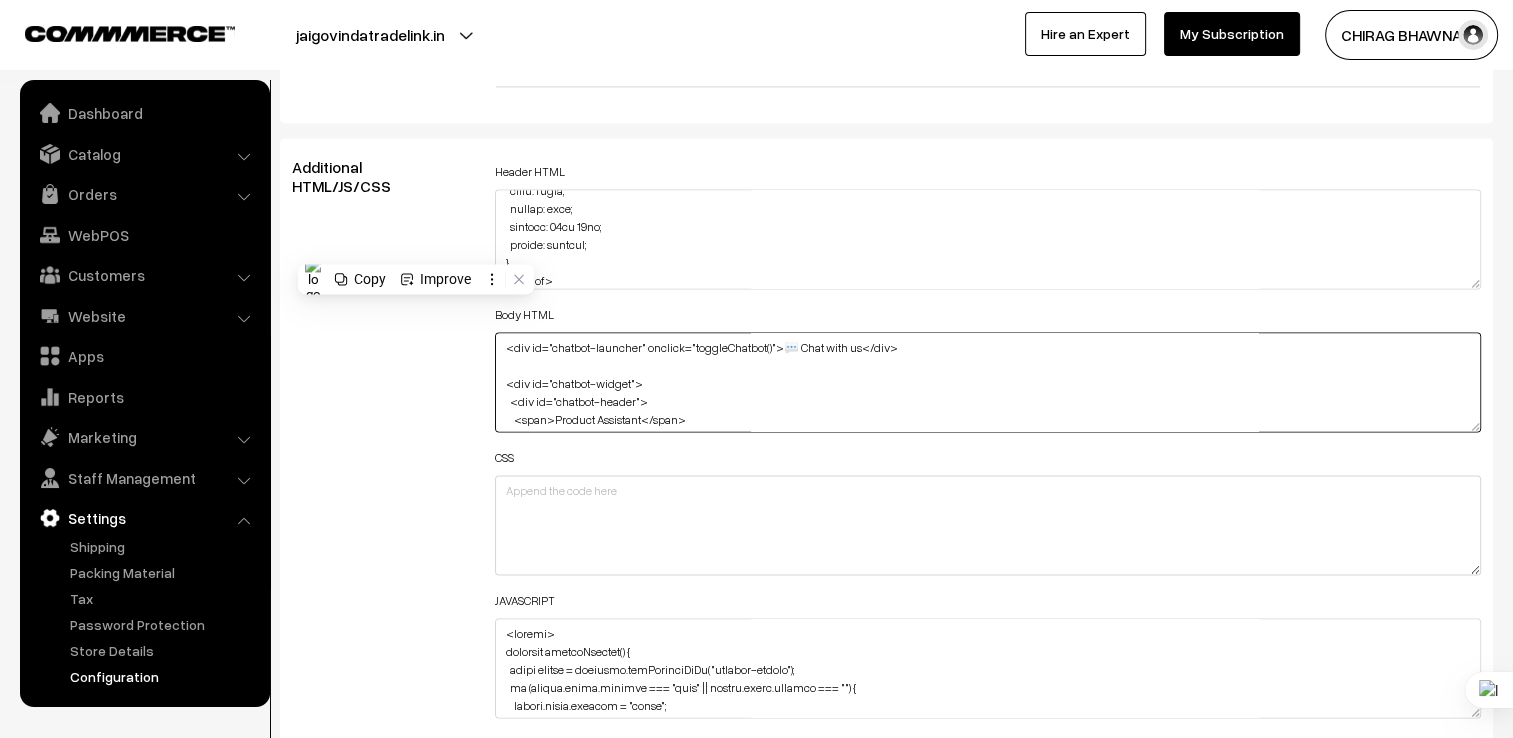 paste on ">💬 Chat with us</div>
<div id="chatbot-widget">
<div id="chatbot-header">
<span>Product Assistant</span>
<button id="closeChatbot" 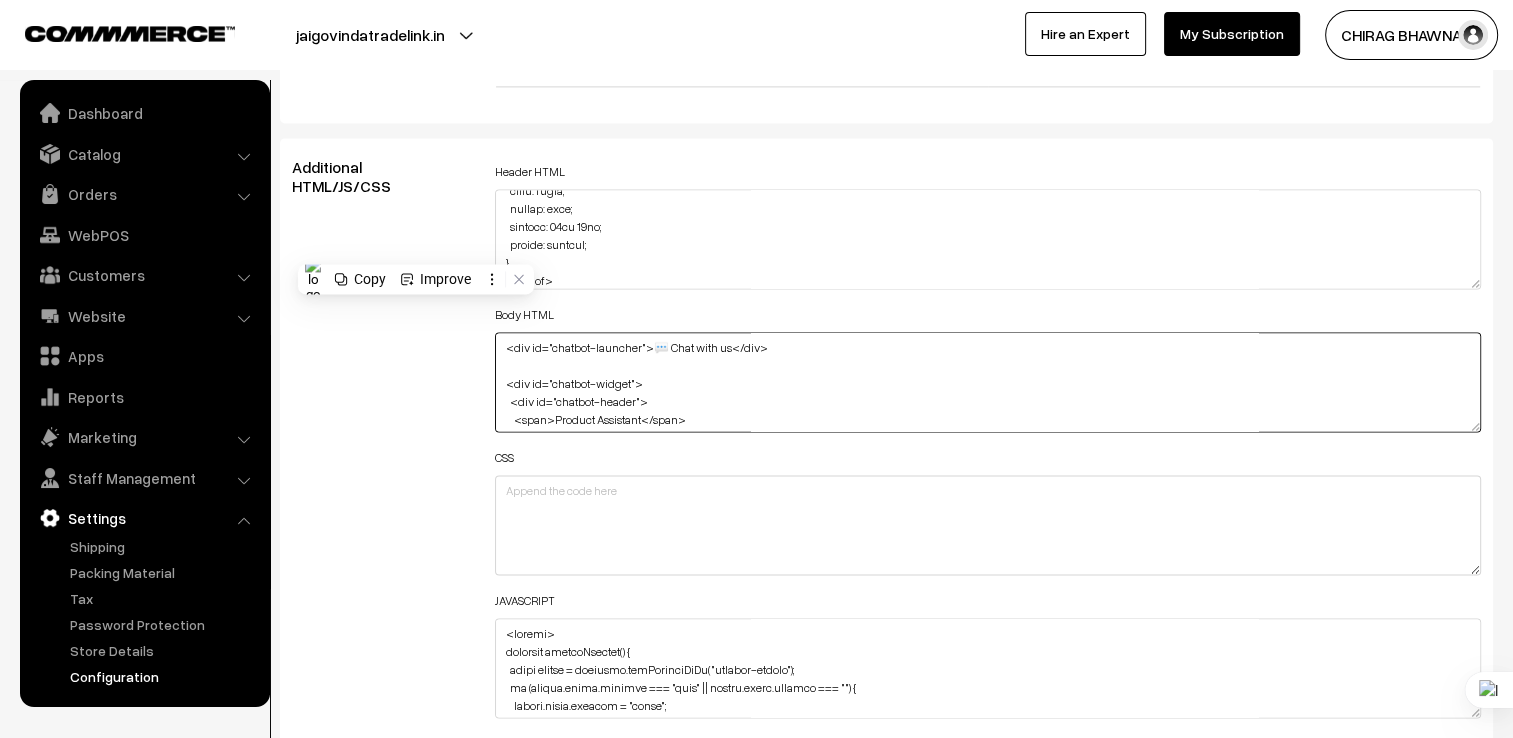 scroll, scrollTop: 176, scrollLeft: 0, axis: vertical 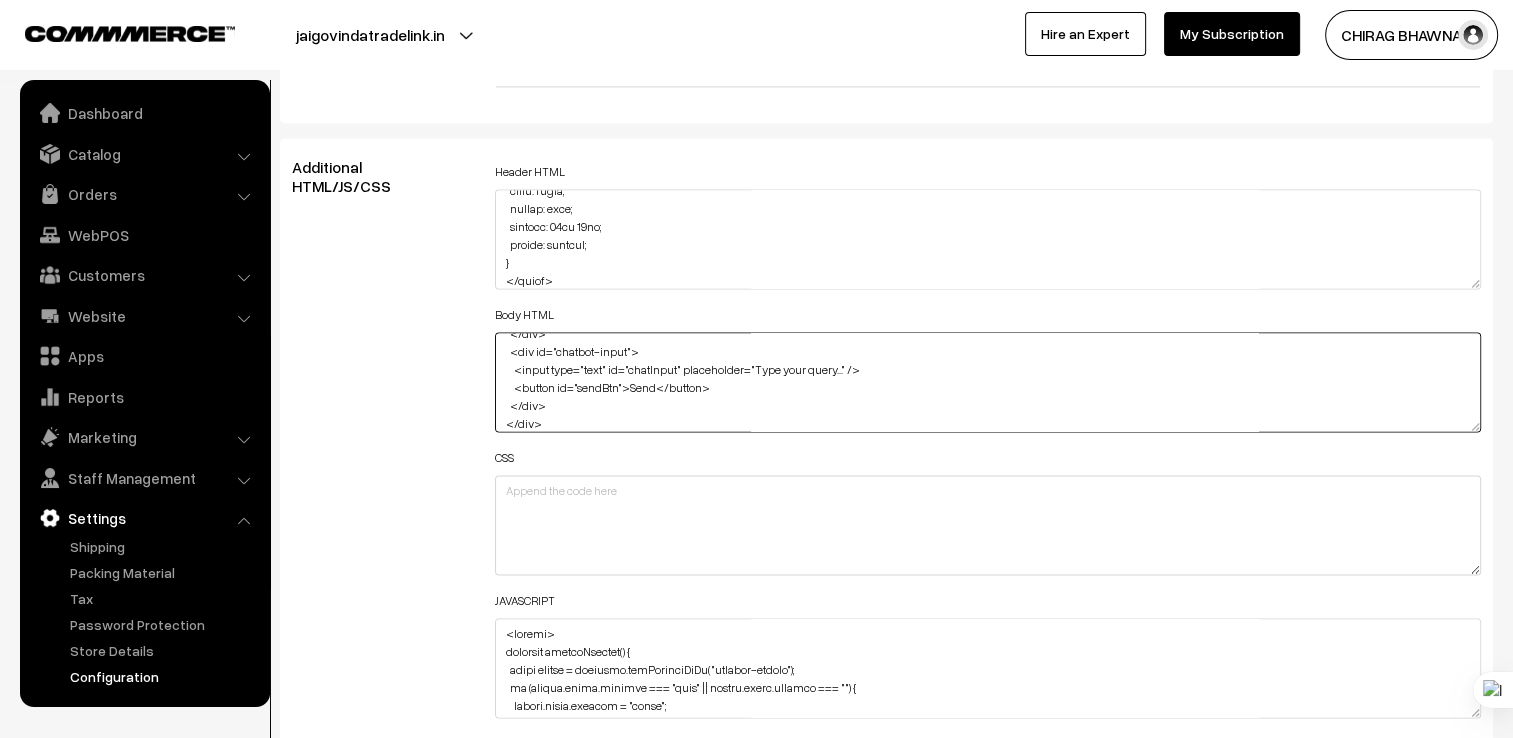 type on "<div id="chatbot-launcher">💬 Chat with us</div>
<div id="chatbot-widget">
<div id="chatbot-header">
<span>Product Assistant</span>
<button id="closeChatbot">✖</button>
</div>
<div id="chatbot-body">
<div class="chat-message bot">Hi! Ask me anything about our products. I’ll help instantly!</div>
</div>
<div id="chatbot-input">
<input type="text" id="chatInput" placeholder="Type your query..." />
<button id="sendBtn">Send</button>
</div>
</div>" 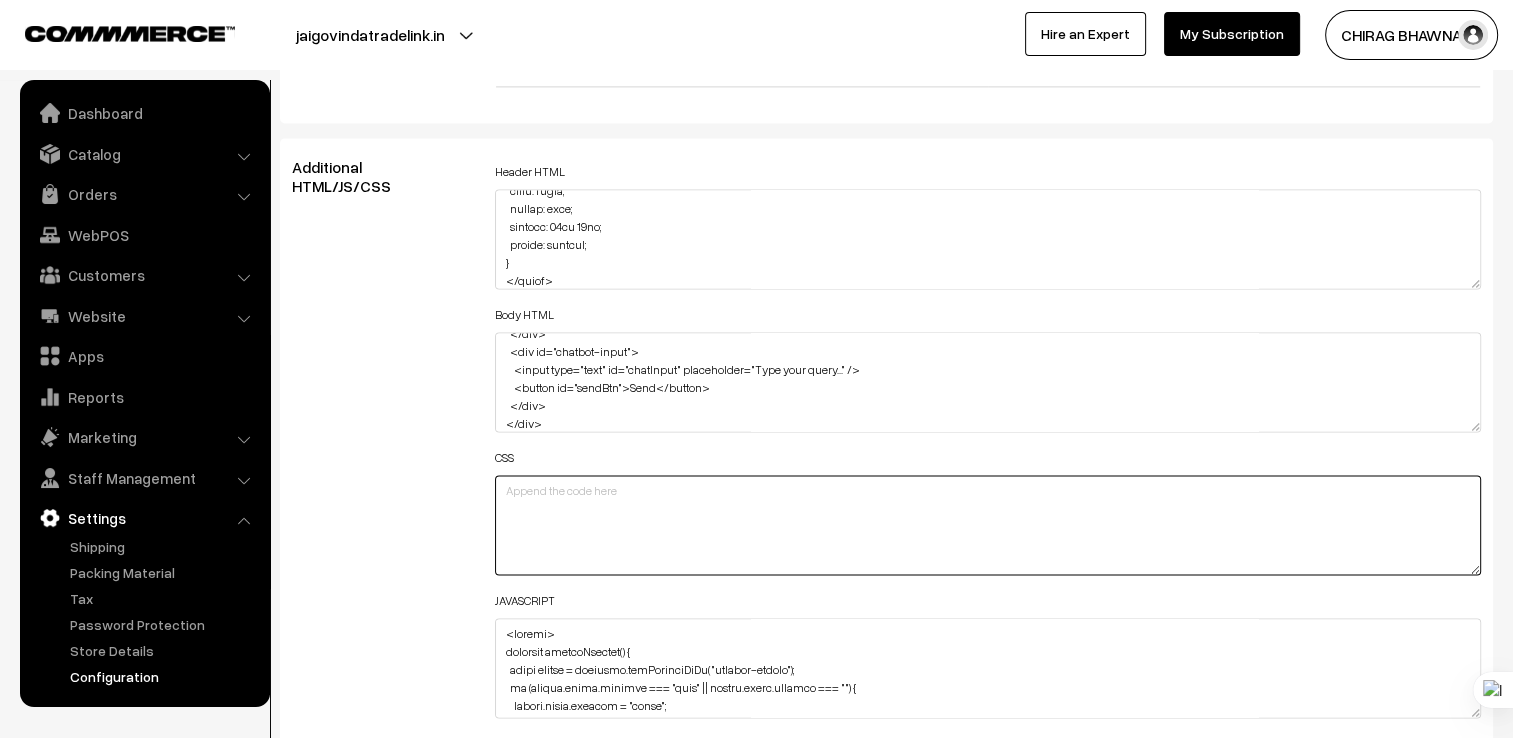 click at bounding box center [988, 525] 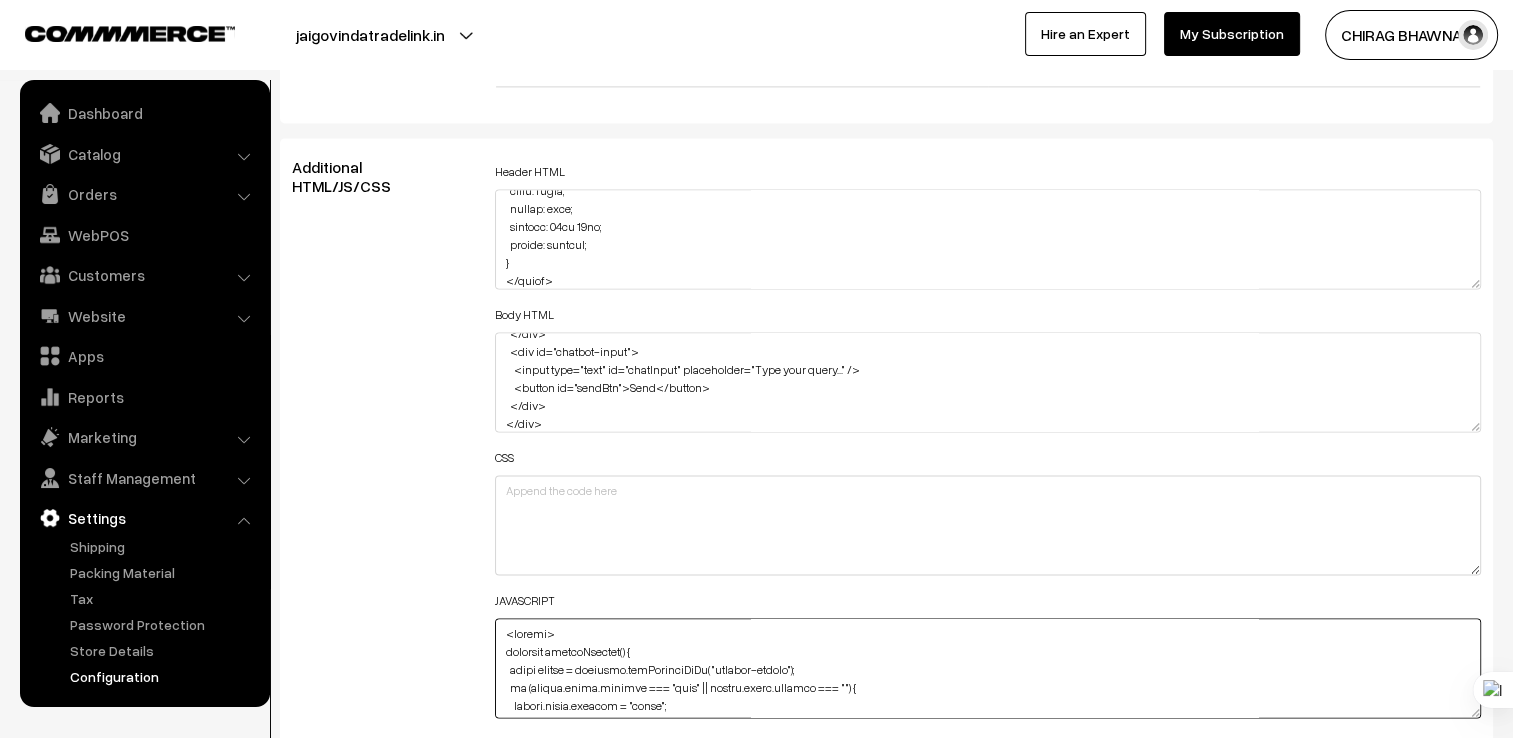 click at bounding box center (988, 668) 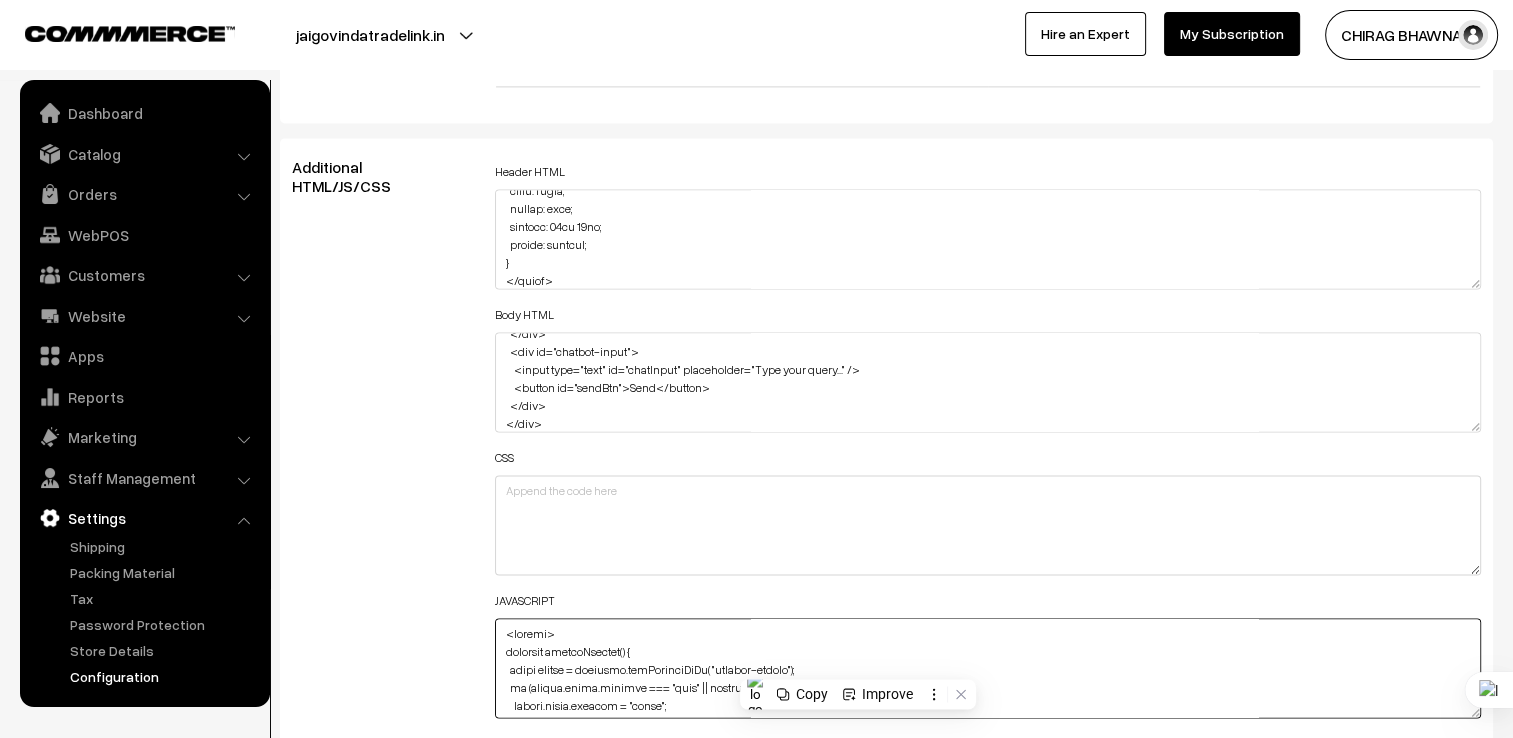 paste on "document.addEventListener("DOMContentLoaded", () => {
const launcher = document.getElementById("chatbot-launcher");
const widget = document.getElementById("chatbot-widget");
const closeBtn = document.getElementById("closeChatbot");
const sendBtn = document.getElementById("sendBtn");
const input = document.getElementById("chatInput");
launcher.addEventListener("click", () => {
widget.style.display = "block";
widget.style.animation = "genieOpen 0.8s ease forwards";
input.focus();
});
closeBtn.addEventListener("click", () => {
widget.style.display = "none";
});
sendBtn.addEventListener("click", handleInput);
input.addEventListener("keypress", function(event) {
if (event.key === "Enter") {
event.preventDefault();
handleInput();
}
});
function handleInput() {
const message = input.value.trim();
if (!message) return;
const body = document.getElementById("chatbot-body");
const userMsg = document.createElement("div");
userMsg.c..." 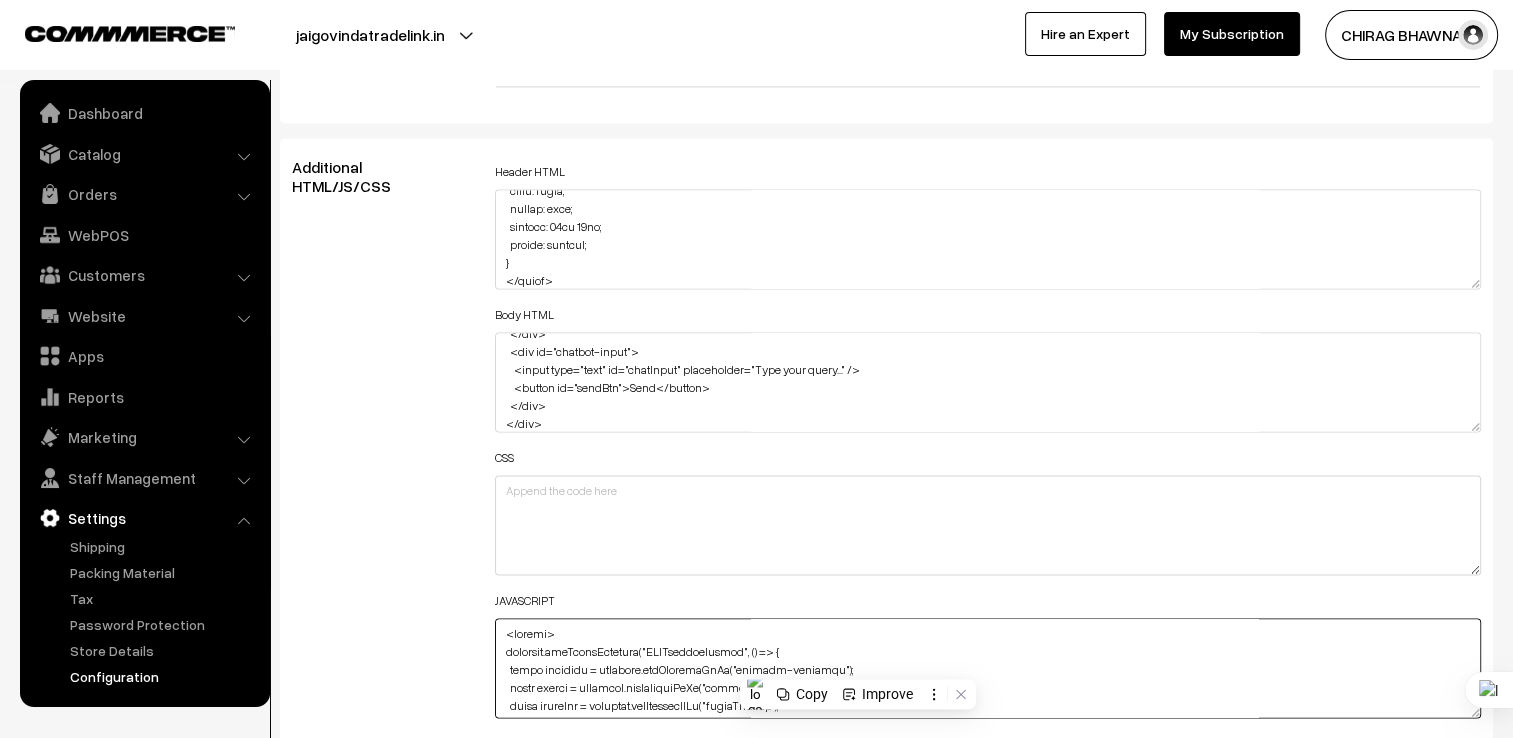 scroll, scrollTop: 1004, scrollLeft: 0, axis: vertical 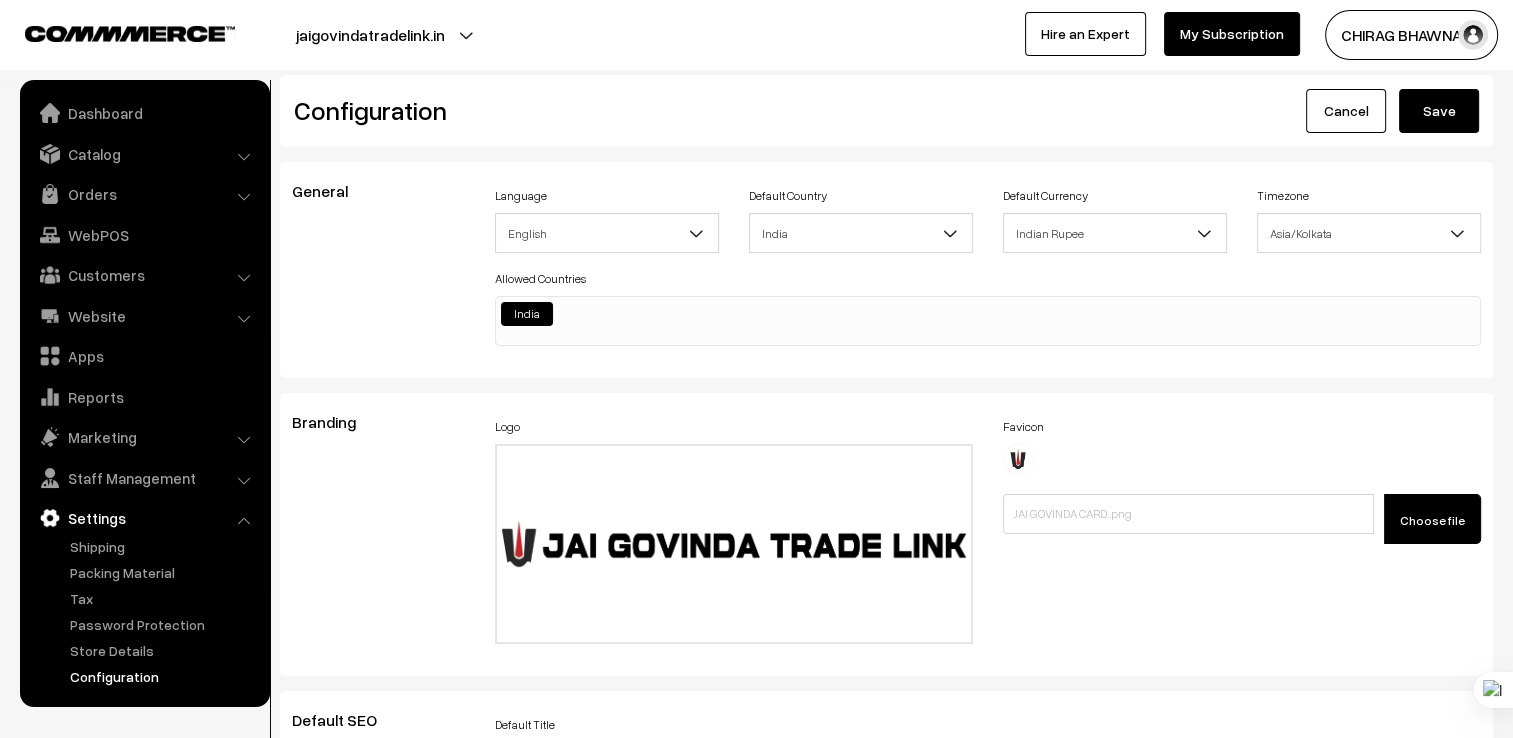 type on "<script>
document.addEventListener("DOMContentLoaded", () => {
const launcher = document.getElementById("chatbot-launcher");
const widget = document.getElementById("chatbot-widget");
const closeBtn = document.getElementById("closeChatbot");
const sendBtn = document.getElementById("sendBtn");
const input = document.getElementById("chatInput");
launcher.addEventListener("click", () => {
widget.style.display = "block";
widget.style.animation = "genieOpen 0.8s ease forwards";
input.focus();
});
closeBtn.addEventListener("click", () => {
widget.style.display = "none";
});
sendBtn.addEventListener("click", handleInput);
input.addEventListener("keypress", function(event) {
if (event.key === "Enter") {
event.preventDefault();
handleInput();
}
});
function handleInput() {
const message = input.value.trim();
if (!message) return;
const body = document.getElementById("chatbot-body");
const userMsg = document.createElement("div");
..." 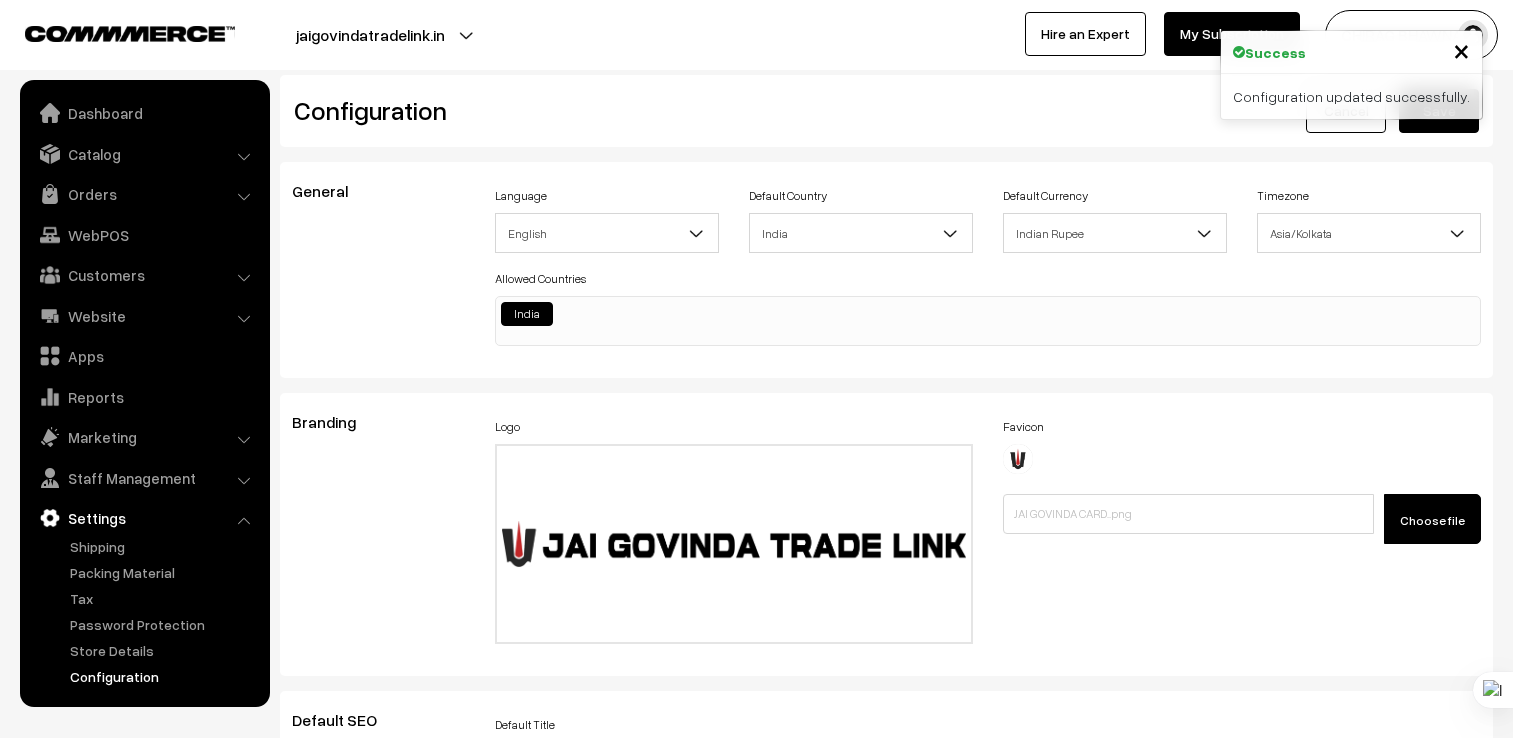 scroll, scrollTop: 0, scrollLeft: 0, axis: both 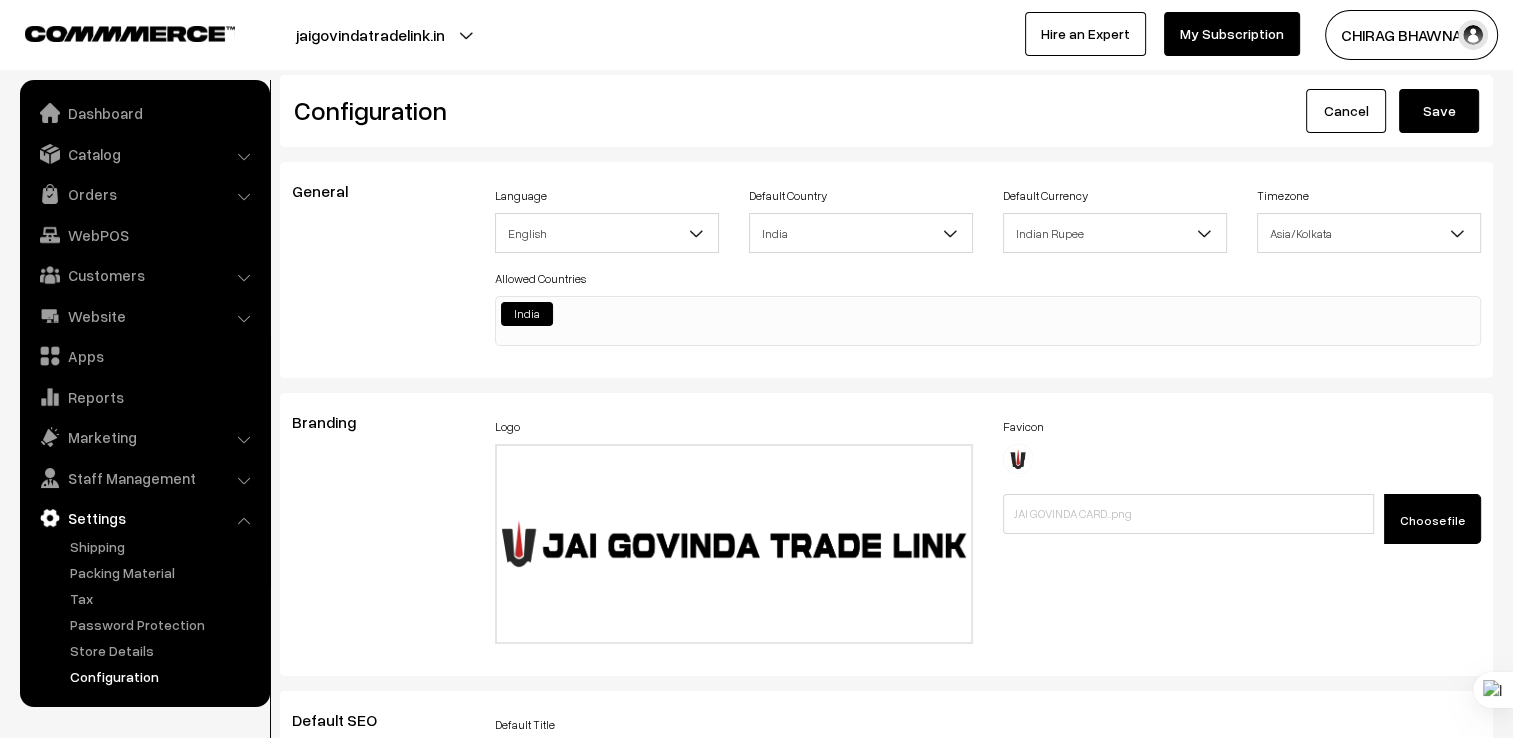 click on "India" at bounding box center (988, 311) 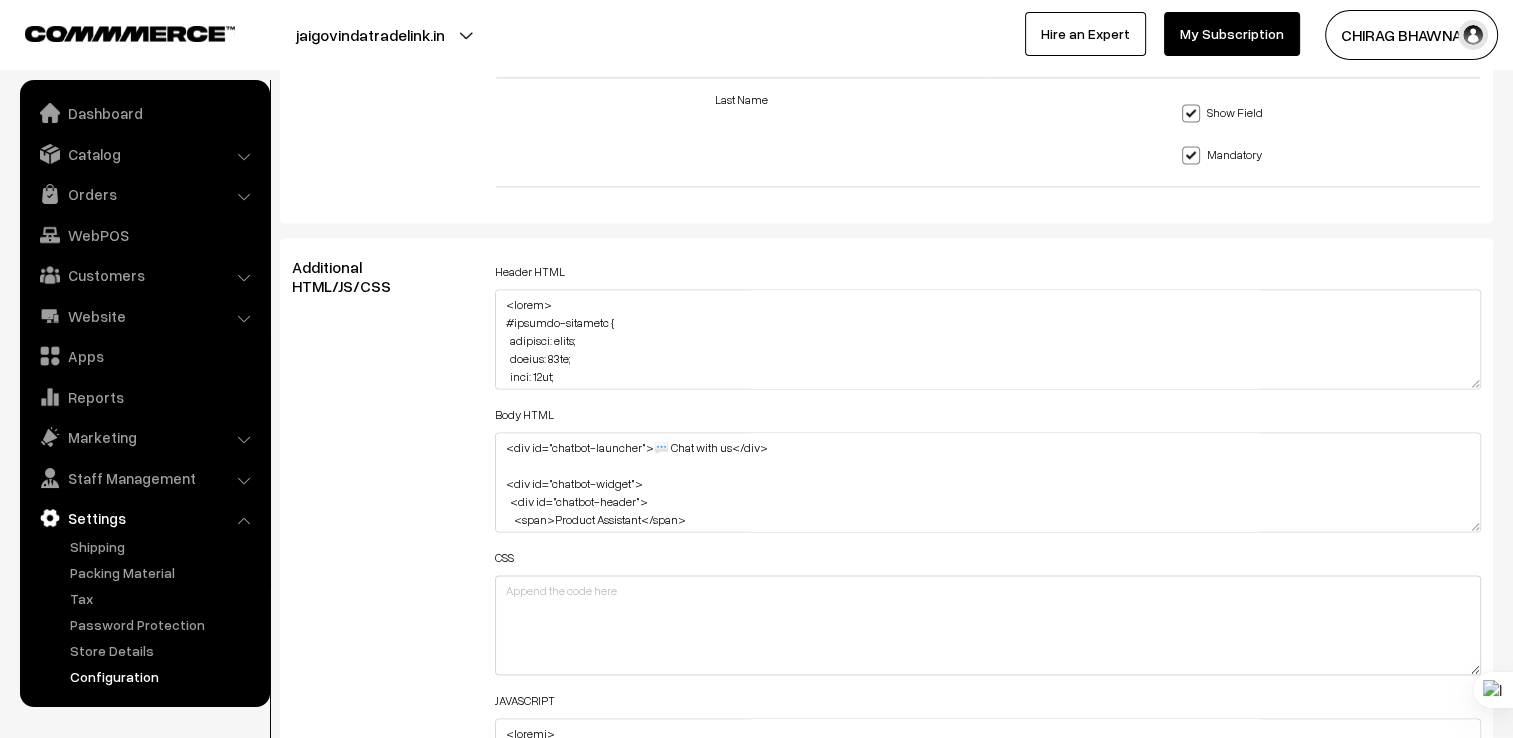 scroll, scrollTop: 2800, scrollLeft: 0, axis: vertical 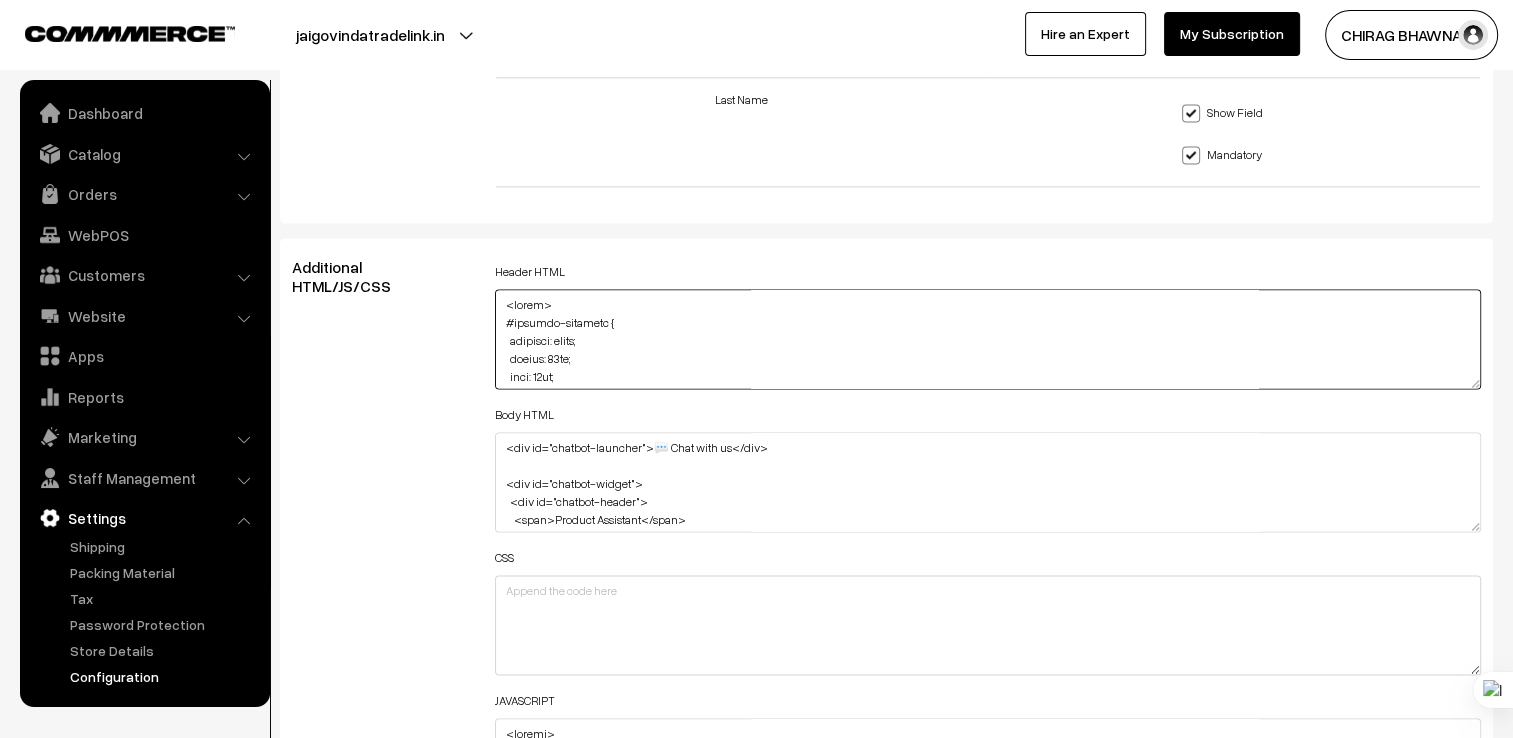 click at bounding box center (988, 339) 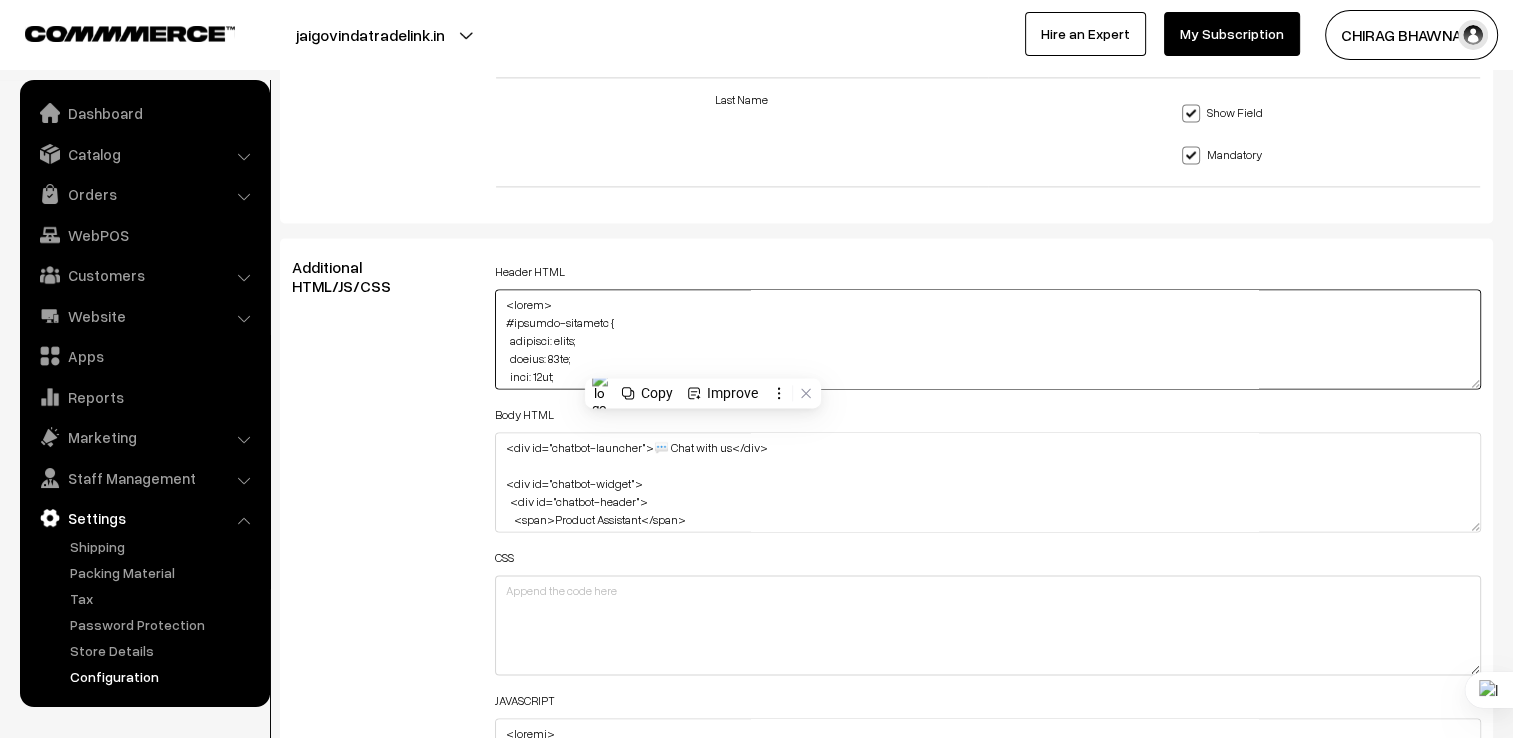 paste on "!-- Verification & Ads -->
<meta name="google-site-verification" content="KrF-JMyMYP_B1etUyt9_ahvSd0YkV-0Y_4lTjv3aAGA" />
<script async src="https://pagead2.googlesyndication.com/pagead/js/adsbygoogle.js?client=ca-pub-7120571808547601" crossorigin="anonymous"></script>
<meta name="msvalidate.01" content="1A67DD26F378FE4C7411040F7CCEF89A" />
<!-- FAQ Genie Styles -->
<style>
#faq-widget-launcher {
position: fixed;
bottom: 20px;
left: 20px;
background: #0078D4;
color: white;
font-size: 18px;
padding: 12px 16px;
border-radius: 50%;
cursor: pointer;
font-family: sans-serif;
box-shadow: 0 4px 12px rgba(0,0,0,0.3);
z-index: 9999;
}
#faq-widget {
position: fixed;
bottom: 20px;
left: 80px;
width: 370px;
max-height: 520px;
background: #ffffff;
border-radius: 10px;
box-shadow: 0 6px 24px rgba(0, 0, 0, 0.3);
font-family: sans-serif;
display: none;
flex-direction: column;
overflow-y: auto;
z-index: 9999;
transform-origin: bottom left;
animation: genieSlide 0.6s ea..." 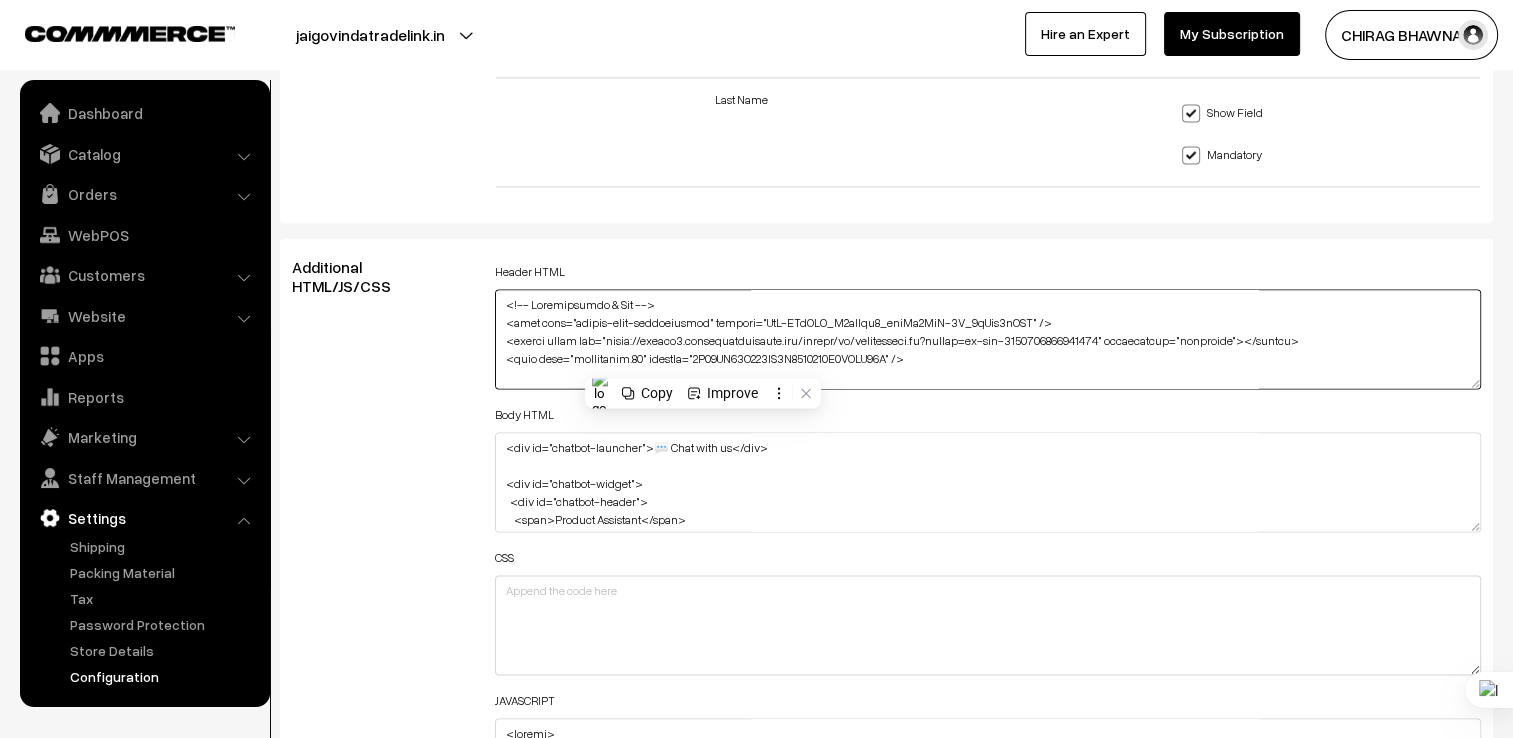 scroll, scrollTop: 1201, scrollLeft: 0, axis: vertical 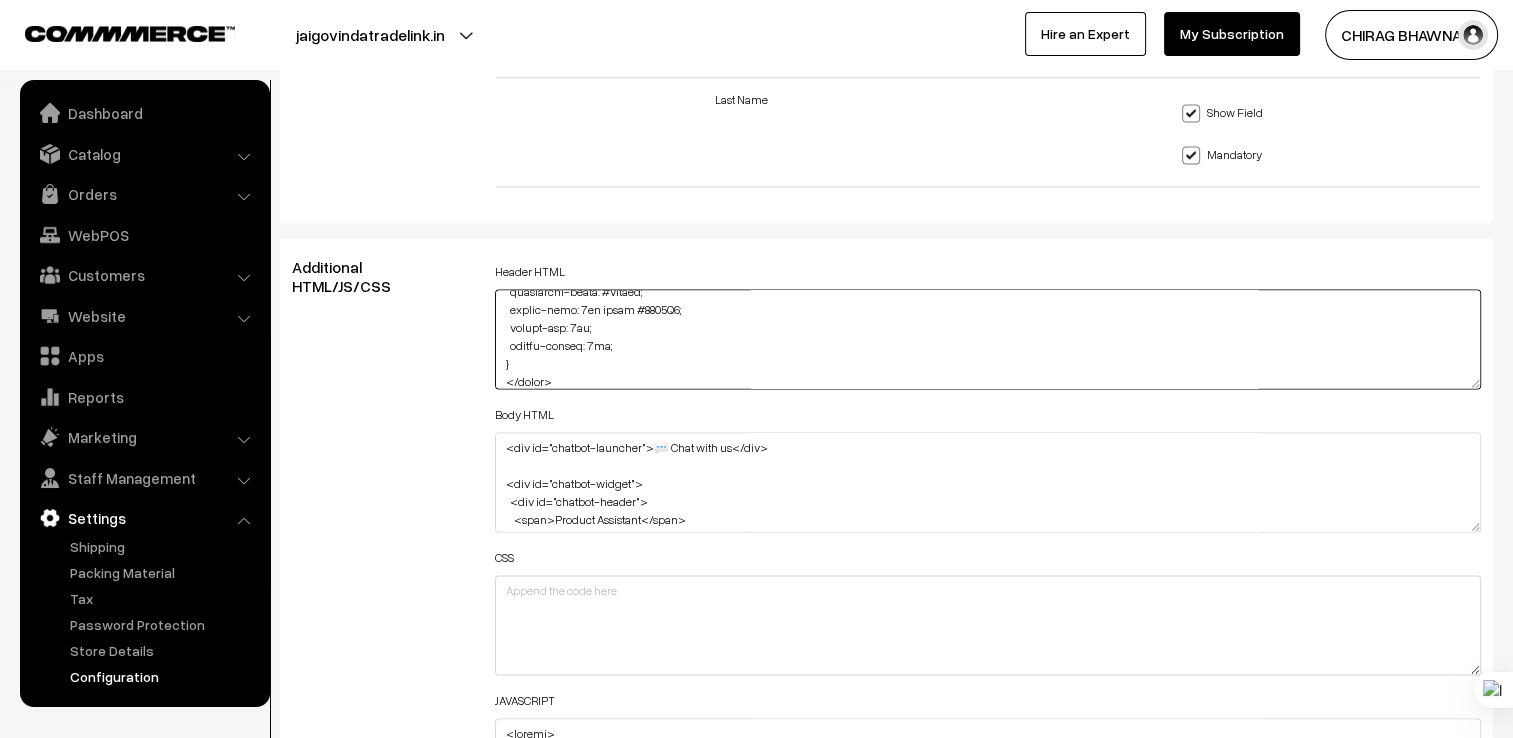 type on "<!-- Verification & Ads -->
<meta name="google-site-verification" content="KrF-JMyMYP_B1etUyt9_ahvSd0YkV-0Y_4lTjv3aAGA" />
<script async src="https://pagead2.googlesyndication.com/pagead/js/adsbygoogle.js?client=ca-pub-7120571808547601" crossorigin="anonymous"></script>
<meta name="msvalidate.01" content="1A67DD26F378FE4C7411040F7CCEF89A" />
<!-- FAQ Genie Styles -->
<style>
#faq-widget-launcher {
position: fixed;
bottom: 20px;
left: 20px;
background: #0078D4;
color: white;
font-size: 18px;
padding: 12px 16px;
border-radius: 50%;
cursor: pointer;
font-family: sans-serif;
box-shadow: 0 4px 12px rgba(0,0,0,0.3);
z-index: 9999;
}
#faq-widget {
position: fixed;
bottom: 20px;
left: 80px;
width: 370px;
max-height: 520px;
background: #ffffff;
border-radius: 10px;
box-shadow: 0 6px 24px rgba(0, 0, 0, 0.3);
font-family: sans-serif;
display: none;
flex-direction: column;
overflow-y: auto;
z-index: 9999;
transform-origin: bottom left;
animation: genieSlide 0.6s e..." 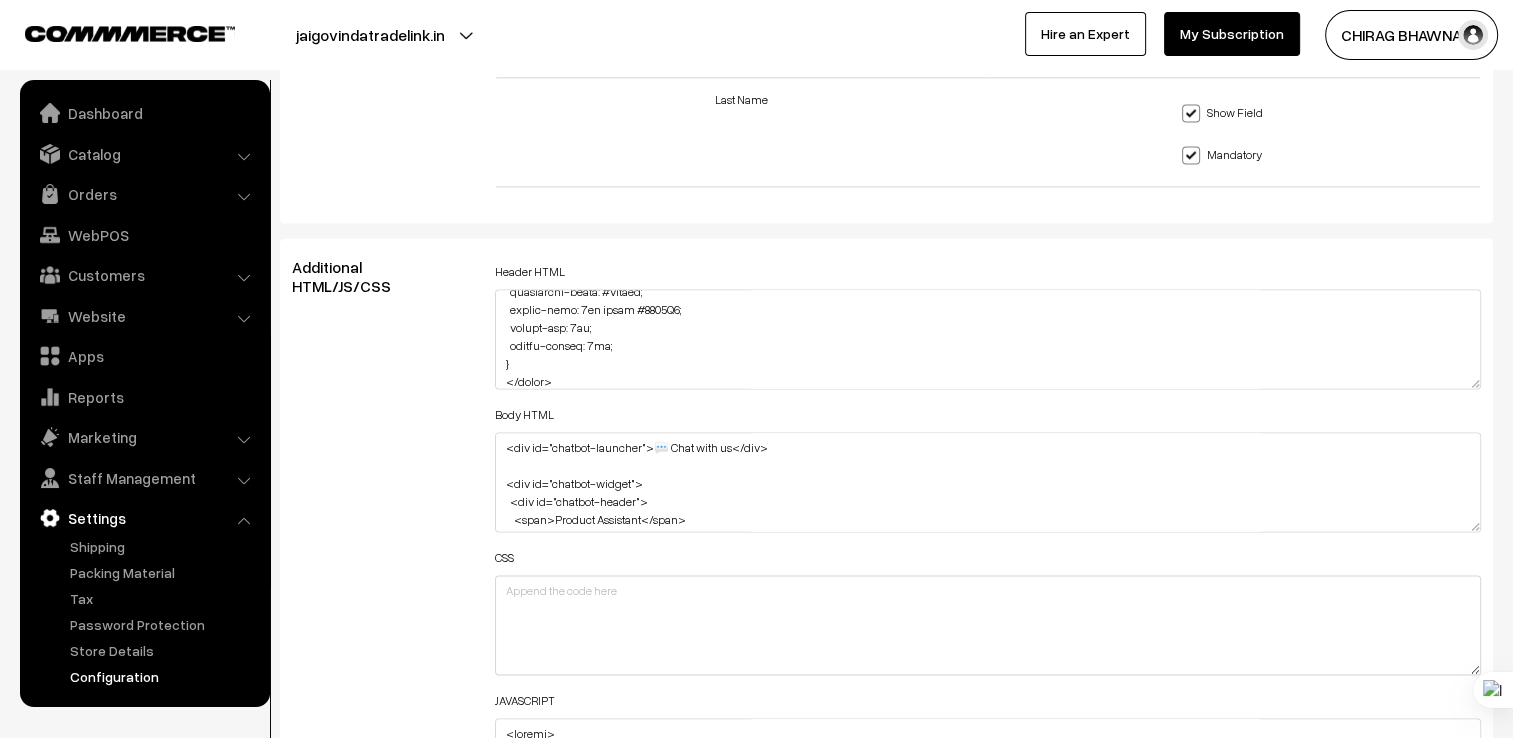 click on "Header HTML
Body HTML
<div id="chatbot-launcher">💬 Chat with us</div>
<div id="chatbot-widget">
<div id="chatbot-header">
<span>Product Assistant</span>
<button id="closeChatbot">✖</button>
</div>
<div id="chatbot-body">
<div class="chat-message bot">Hi! Ask me anything about our products. I’ll help instantly!</div>
</div>
<div id="chatbot-input">
<input type="text" id="chatInput" placeholder="Type your query..." />
<button id="sendBtn">Send</button>
</div>
</div>
CSS
JAVASCRIPT" at bounding box center [988, 538] 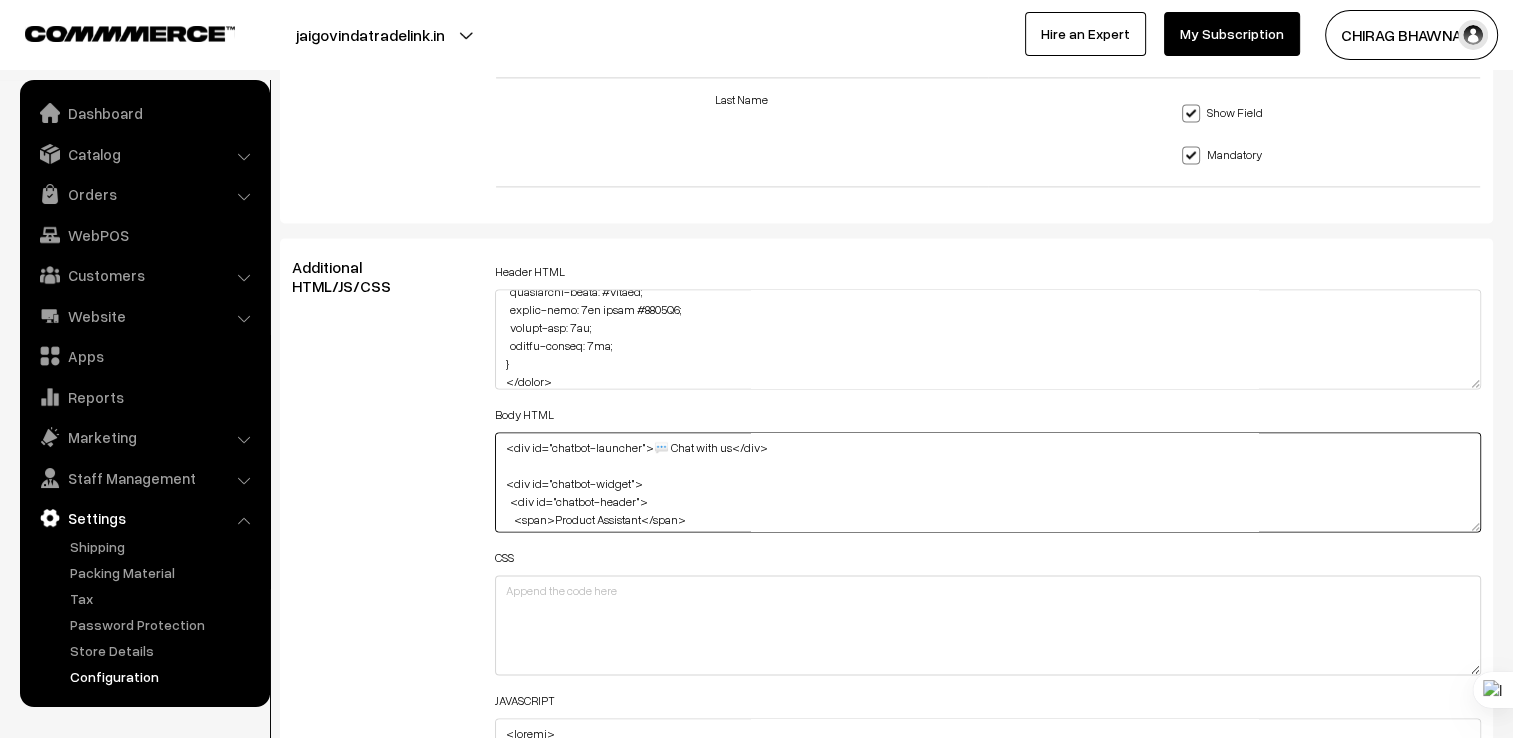 click on "<div id="chatbot-launcher">💬 Chat with us</div>
<div id="chatbot-widget">
<div id="chatbot-header">
<span>Product Assistant</span>
<button id="closeChatbot">✖</button>
</div>
<div id="chatbot-body">
<div class="chat-message bot">Hi! Ask me anything about our products. I’ll help instantly!</div>
</div>
<div id="chatbot-input">
<input type="text" id="chatInput" placeholder="Type your query..." />
<button id="sendBtn">Send</button>
</div>
</div>" at bounding box center [988, 482] 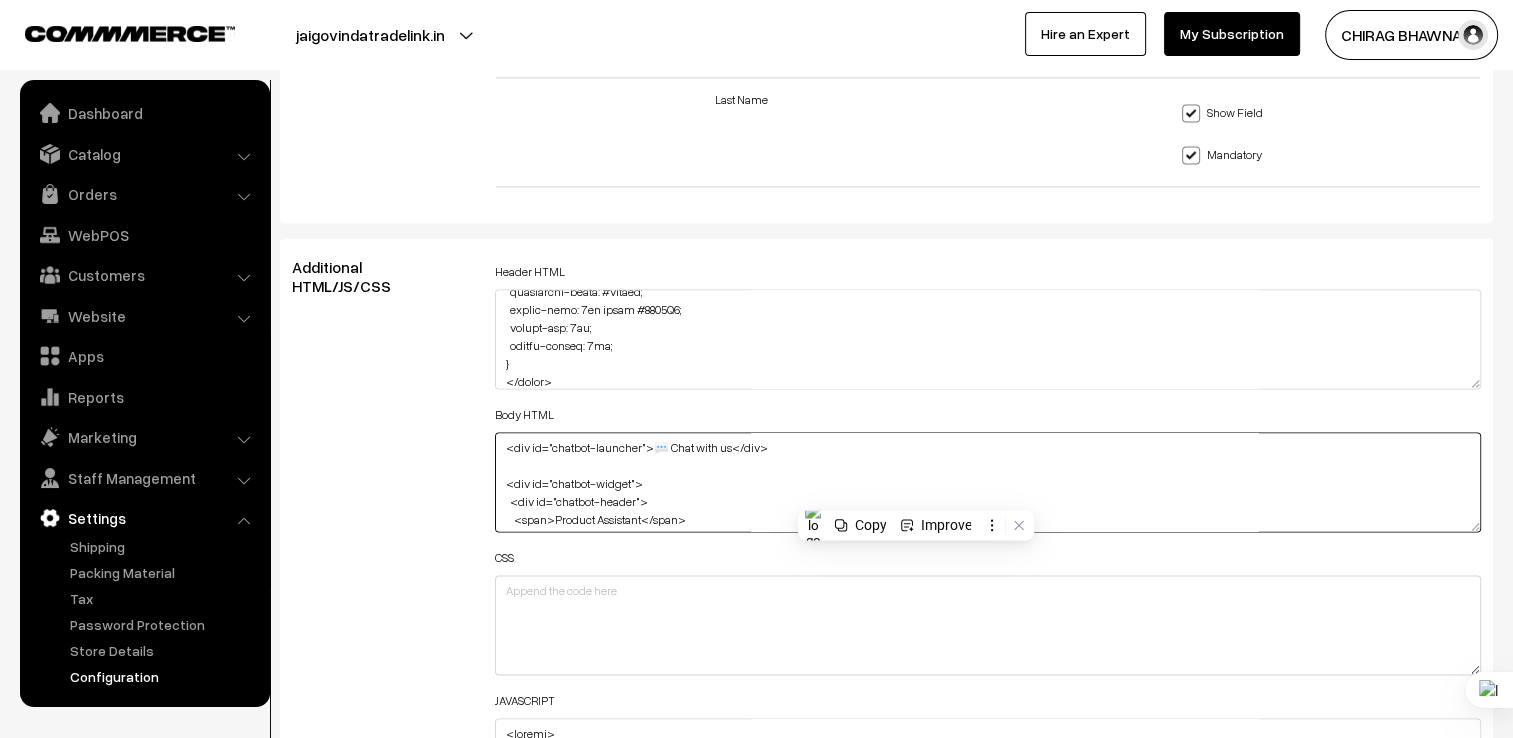 paste on "!-- FAQ Widget Launcher -->
<div id="faq-widget-launcher" title="FAQ">❓</div>
<!-- FAQ Genie Widget -->
<div id="faq-widget">
<div id="faq-widget-header">Frequently Asked Questions</div>
<div class="faq-item">
<div class="faq-question">What types of temperature controllers do you offer?</div>
<div class="faq-answer">We offer PID, digital, and multifunction controllers from brands like Selec and Multispan.</div>
</div>
<div class="faq-item">
<div class="faq-question">Do you deliver outside Gwalior?</div>
<div class="faq-answer">Yes, we deliver across India via courier. Bulk orders may qualify for discounted shipping.</div>
</div>
<div class="faq-item">
<div class="faq-question">Can I get a GST invoice for my purchase?</div>
<div class="faq-answer">Yes, all purchases include a GST-compliant invoice for your records.</div>
</div>
<div class="faq-item">
<div class="faq-question">Do you offer installation support?</div>
<div class="faq-answer">We provide remote ..." 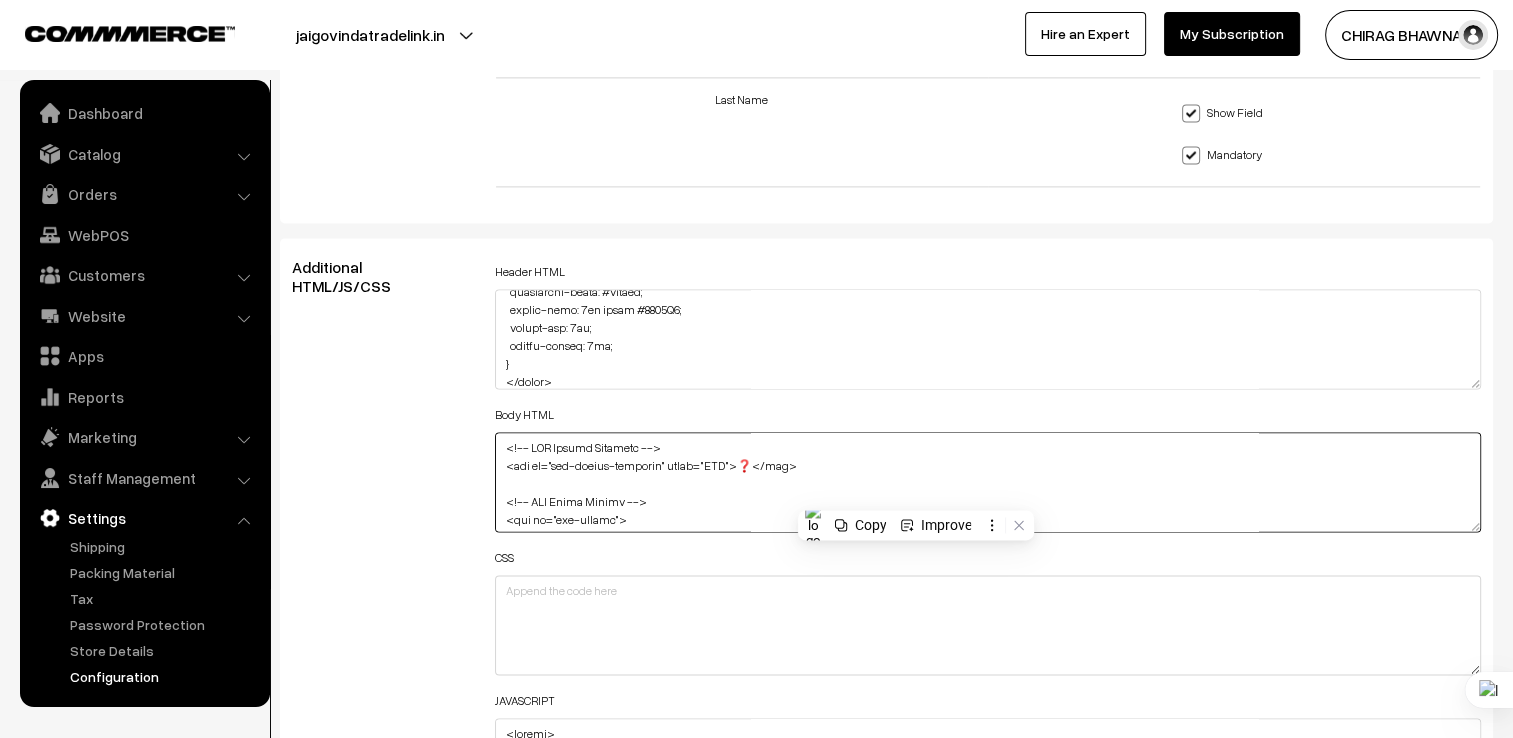 scroll, scrollTop: 698, scrollLeft: 0, axis: vertical 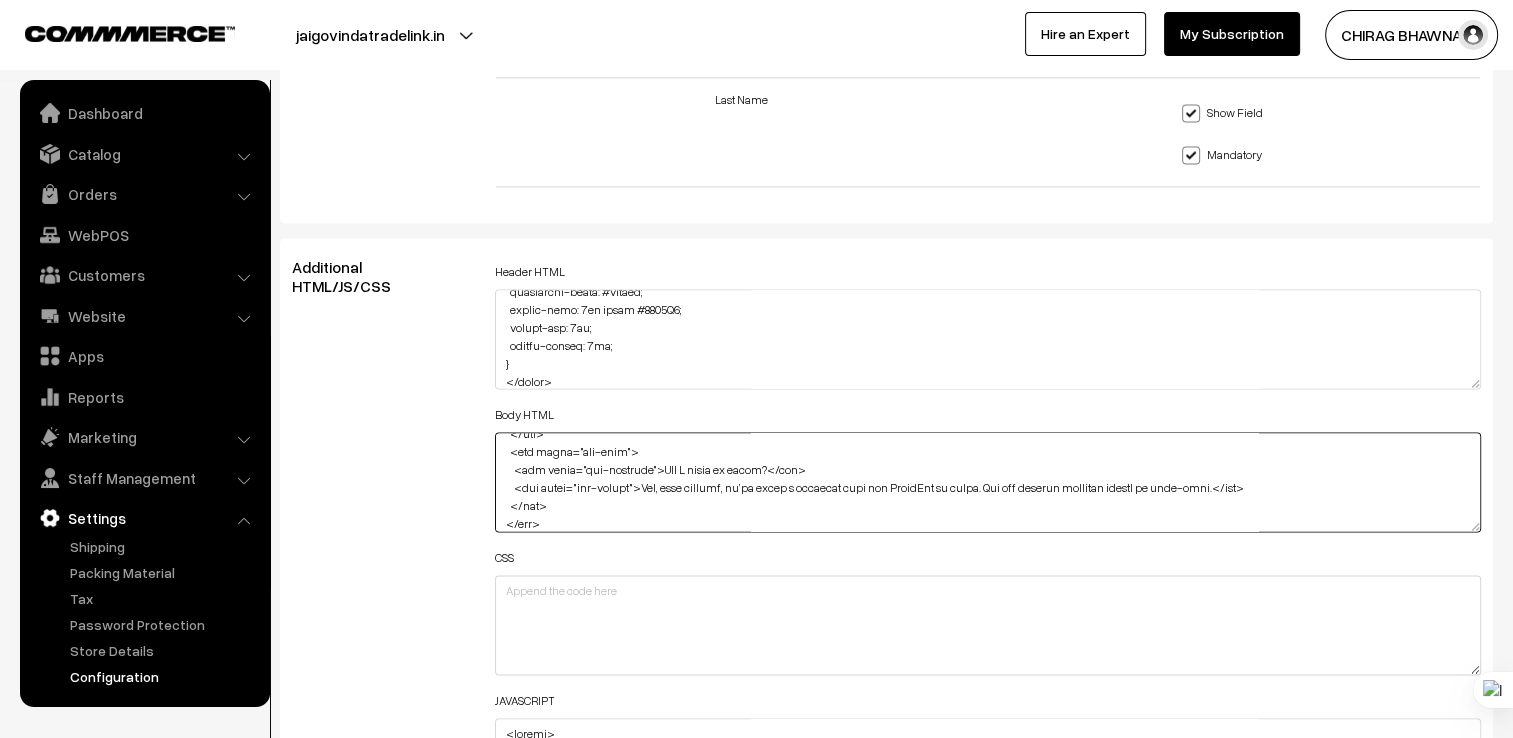 type on "<!-- LOR Ipsumd Sitametc -->
<adi el="sed-doeius-temporin" utlab="ETD">❓</mag>
<!-- ALI Enima Minimv -->
<qui no="exe-ullamc">
<lab ni="ali-exeaco-conseq">Duisauteir Inrep Voluptate</vel>
<ess cillu="fug-null">
<par excep="sin-occaecat">Cupi nonpr su culpaquioff deseruntmol an ide labor?</per>
<und omnis="ist-natuse">Vo accus DOL, laudant, tot remaperiameaq ipsaquaeabi inve verita quas Archi bea Vitaedict.</exp>
</nem>
<eni ipsam="qui-volu">
<asp autod="fug-consequu">Ma dol eosrati sequine Nequepo?</qui>
<dol adipi="num-eiusmo">Tem, in magnamq etiamm Solut nob eligend. Opti cumque nih impedit quo placeatfac possimus.</ass>
</rep>
<tem autem="qui-offi">
<deb rerum="nec-saepeeve">Vol R rec i EAR hictene sap de reiciend?</vol>
<mai alias="per-dolori">Asp, rep minimnost exercit u COR-suscipitl aliquid com cons quidmax.</mol>
</mol>
<har quide="rer-faci">
<exp disti="nam-liberote">Cu sol nobis eligendiopti cumquen?</imp>
<min quodm="pla-facere">Po omnislo ipsumd..." 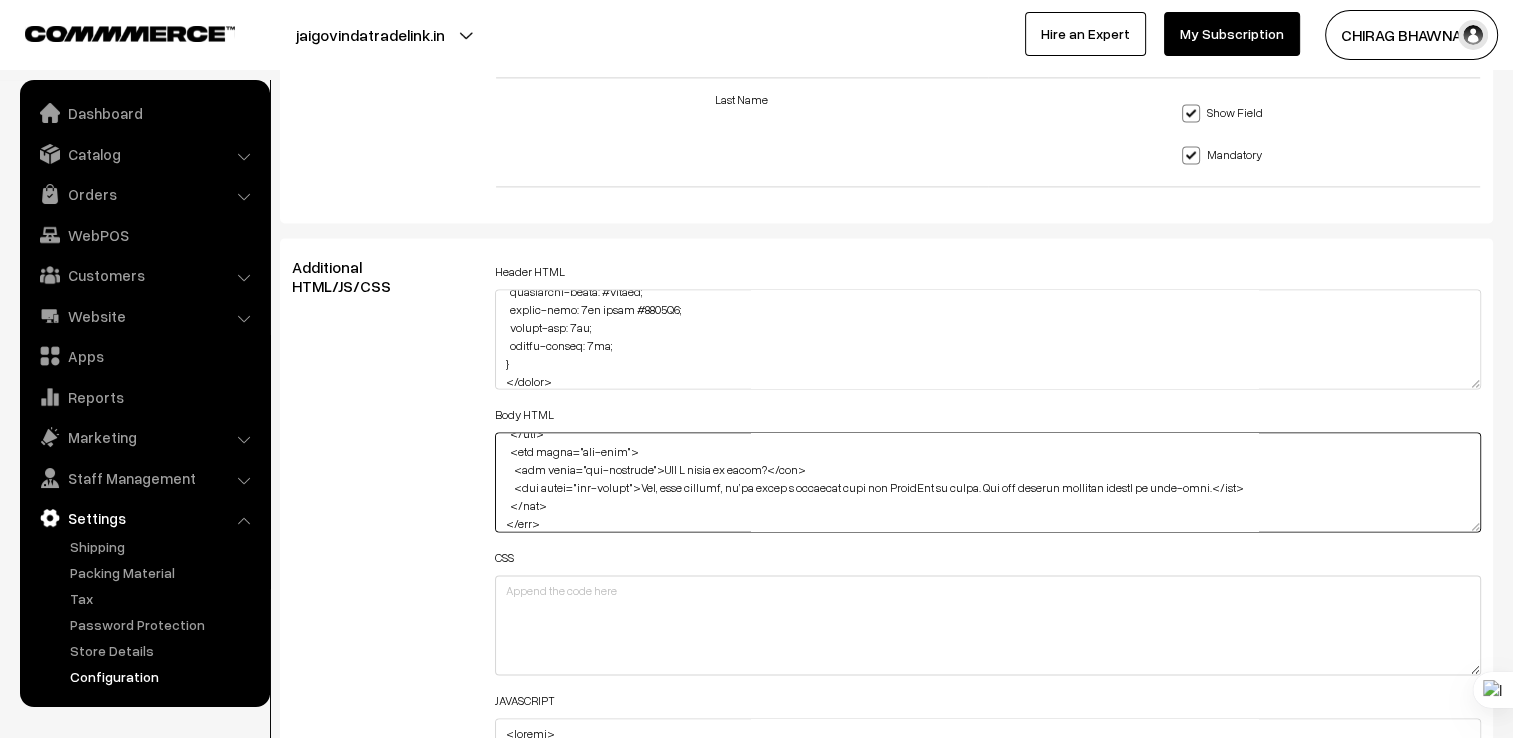 click on "<div id="chatbot-launcher">💬 Chat with us</div>
<div id="chatbot-widget">
<div id="chatbot-header">
<span>Product Assistant</span>
<button id="closeChatbot">✖</button>
</div>
<div id="chatbot-body">
<div class="chat-message bot">Hi! Ask me anything about our products. I’ll help instantly!</div>
</div>
<div id="chatbot-input">
<input type="text" id="chatInput" placeholder="Type your query..." />
<button id="sendBtn">Send</button>
</div>
</div>" at bounding box center (988, 482) 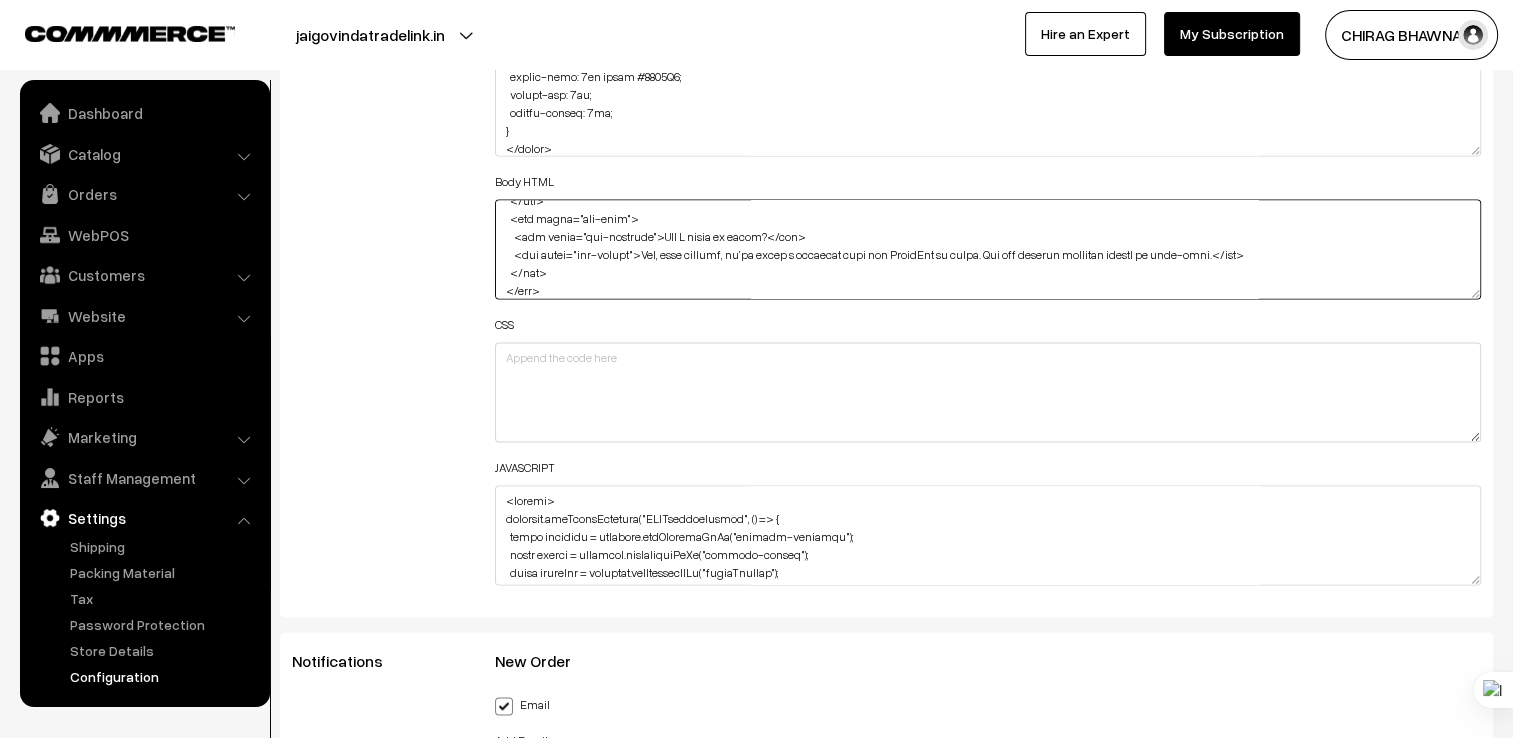 scroll, scrollTop: 3100, scrollLeft: 0, axis: vertical 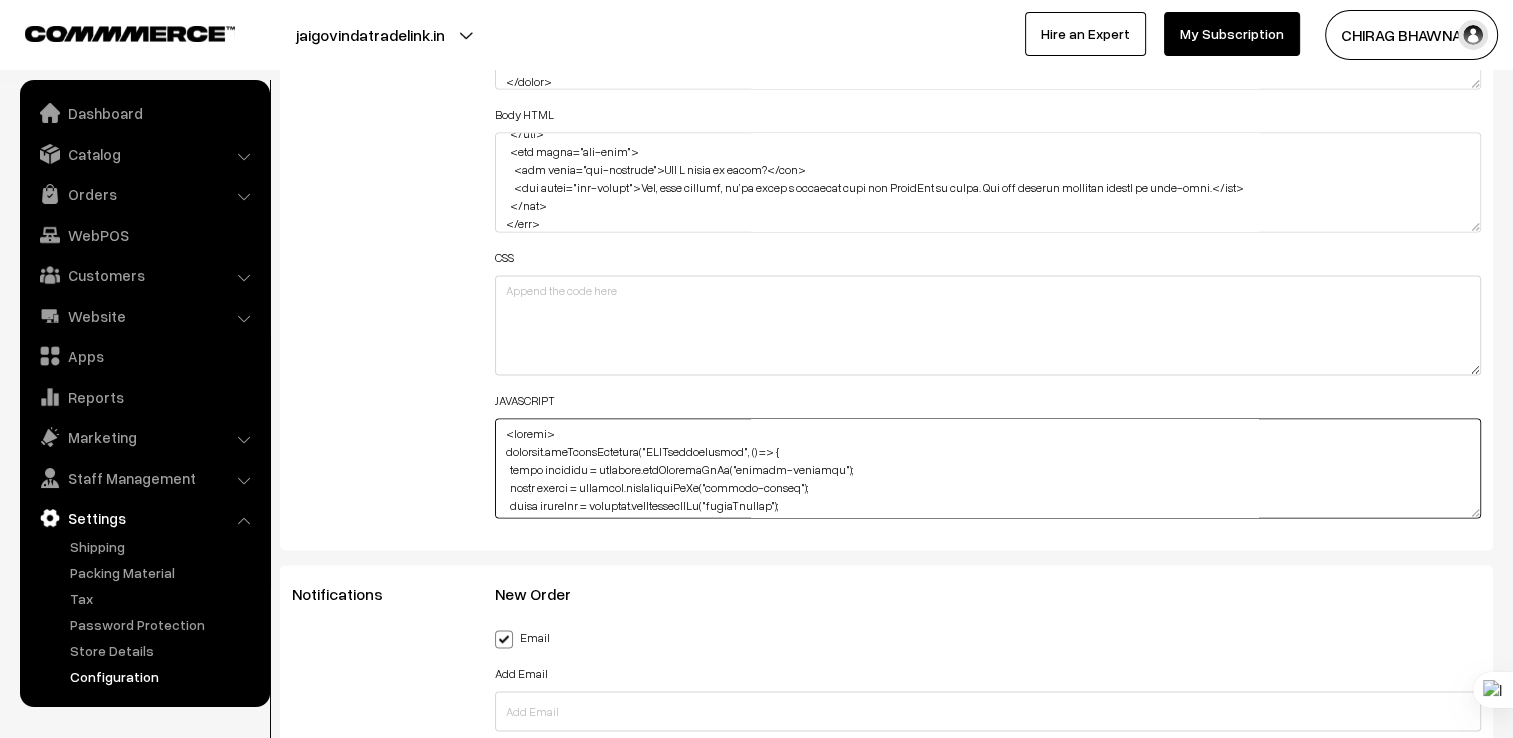 click at bounding box center (988, 468) 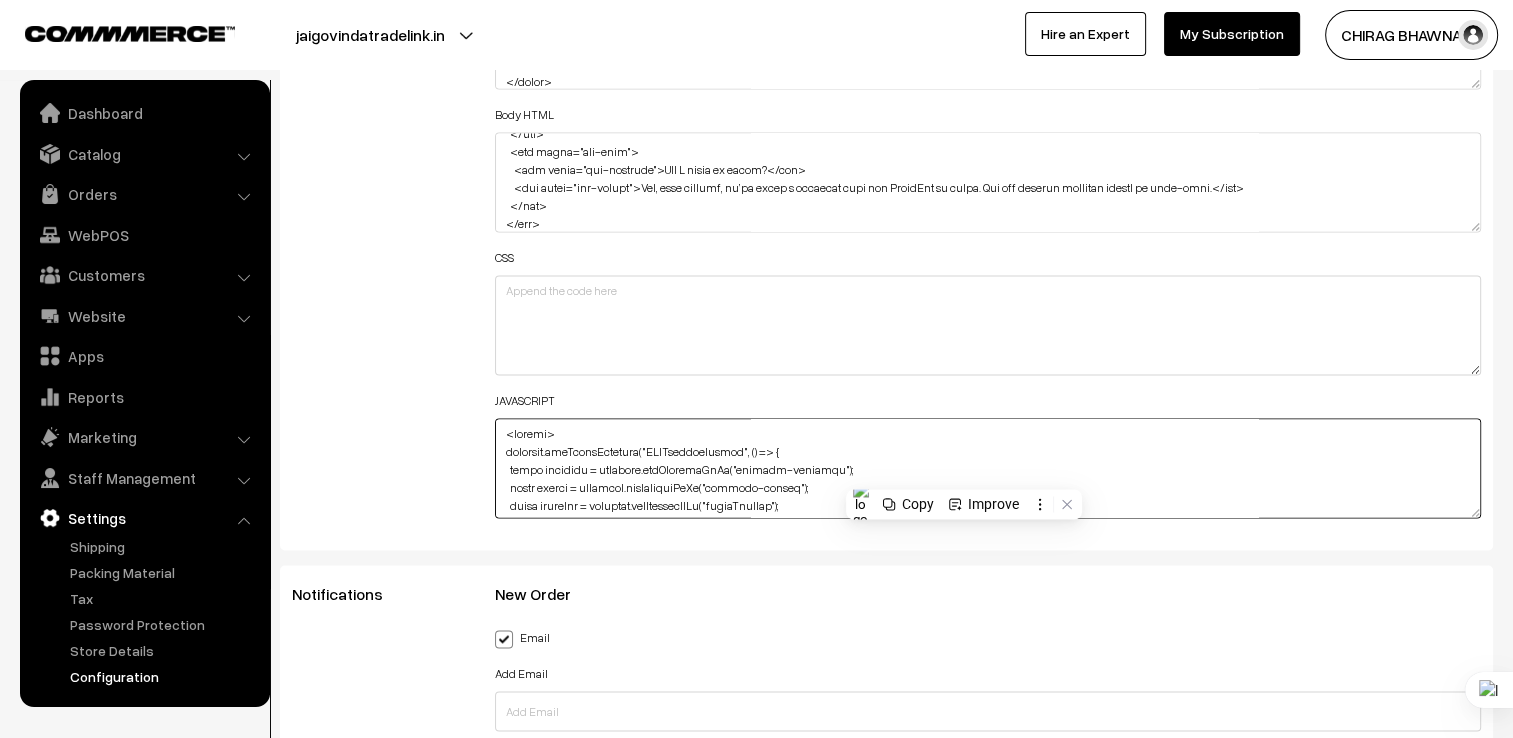 paste on "function () {
const launcher = document.getElementById("faq-widget-launcher");
const widget = document.getElementById("faq-widget");
const questions = document.querySelectorAll(".faq-question");
launcher.addEventListener("click", () => {
if (widget.style.display === "none" || widget.style.display === "") {
widget.style.display = "flex";
widget.style.animation = "genieSlide 0.6s ease forwards";
} else {
widget.style.display = "none";
}
});
questions.forEach(q => {
q.addEventListener("click", () => {
const answer = q.nextElementSibling;
const isVisible = answer.style.display === "block";
document.querySelectorAll(".faq-answer").forEach(a => a.style.display = "none");
answer.style.display = isVisible ? "none" : "block";
});
});" 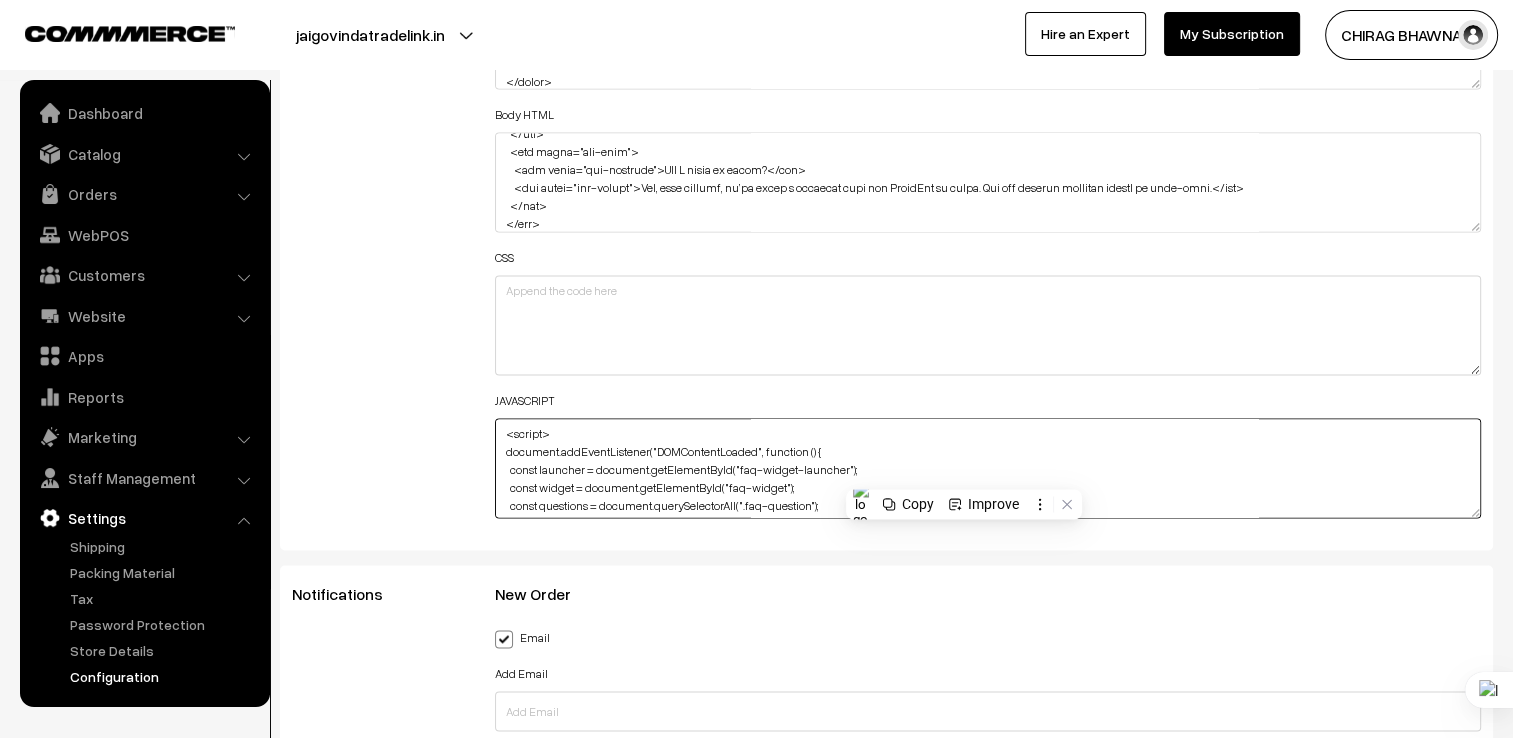 scroll, scrollTop: 356, scrollLeft: 0, axis: vertical 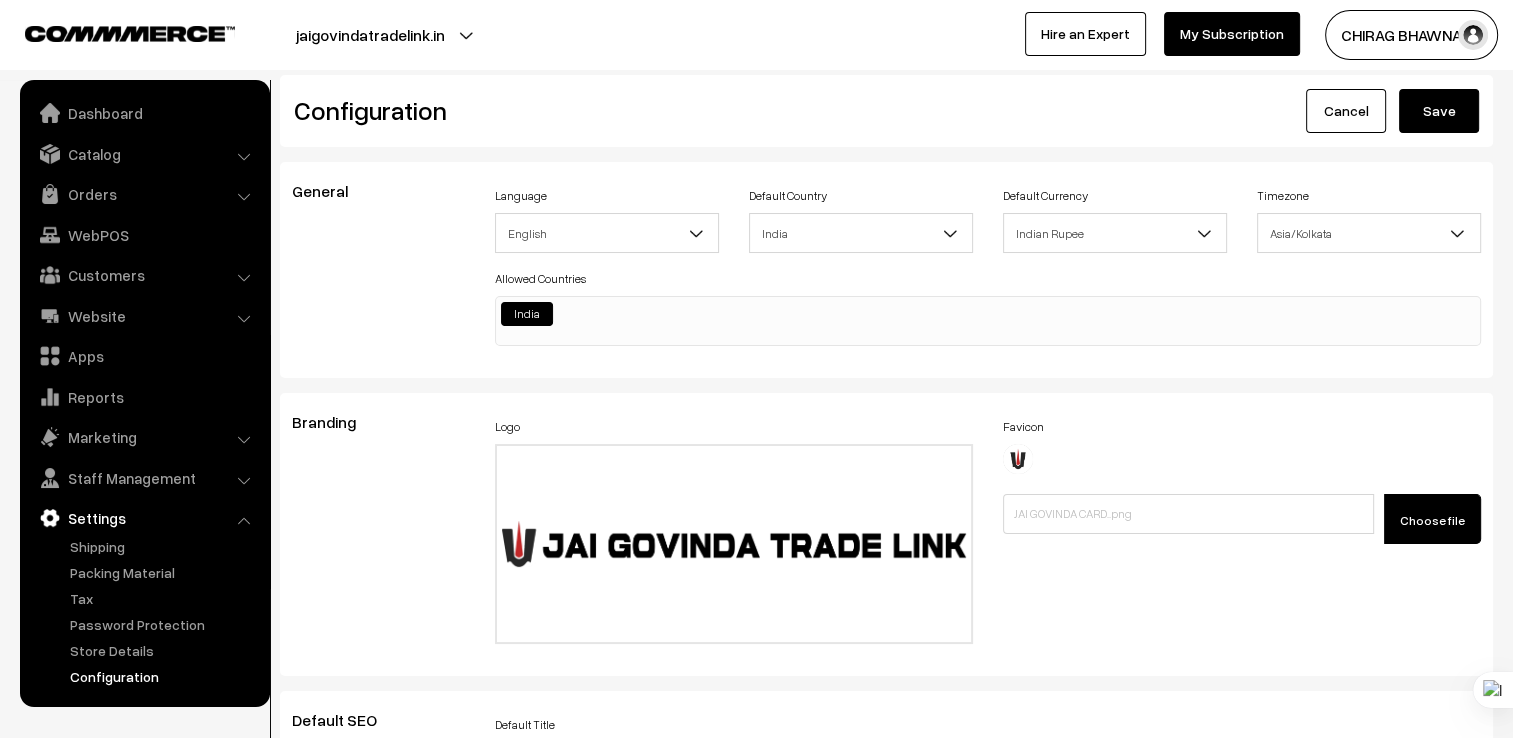 type on "<script>
document.addEventListener("DOMContentLoaded", function () {
const launcher = document.getElementById("faq-widget-launcher");
const widget = document.getElementById("faq-widget");
const questions = document.querySelectorAll(".faq-question");
launcher.addEventListener("click", () => {
if (widget.style.display === "none" || widget.style.display === "") {
widget.style.display = "flex";
widget.style.animation = "genieSlide 0.6s ease forwards";
} else {
widget.style.display = "none";
}
});
questions.forEach(q => {
q.addEventListener("click", () => {
const answer = q.nextElementSibling;
const isVisible = answer.style.display === "block";
document.querySelectorAll(".faq-answer").forEach(a => a.style.display = "none");
answer.style.display = isVisible ? "none" : "block";
});
});
});
</script>" 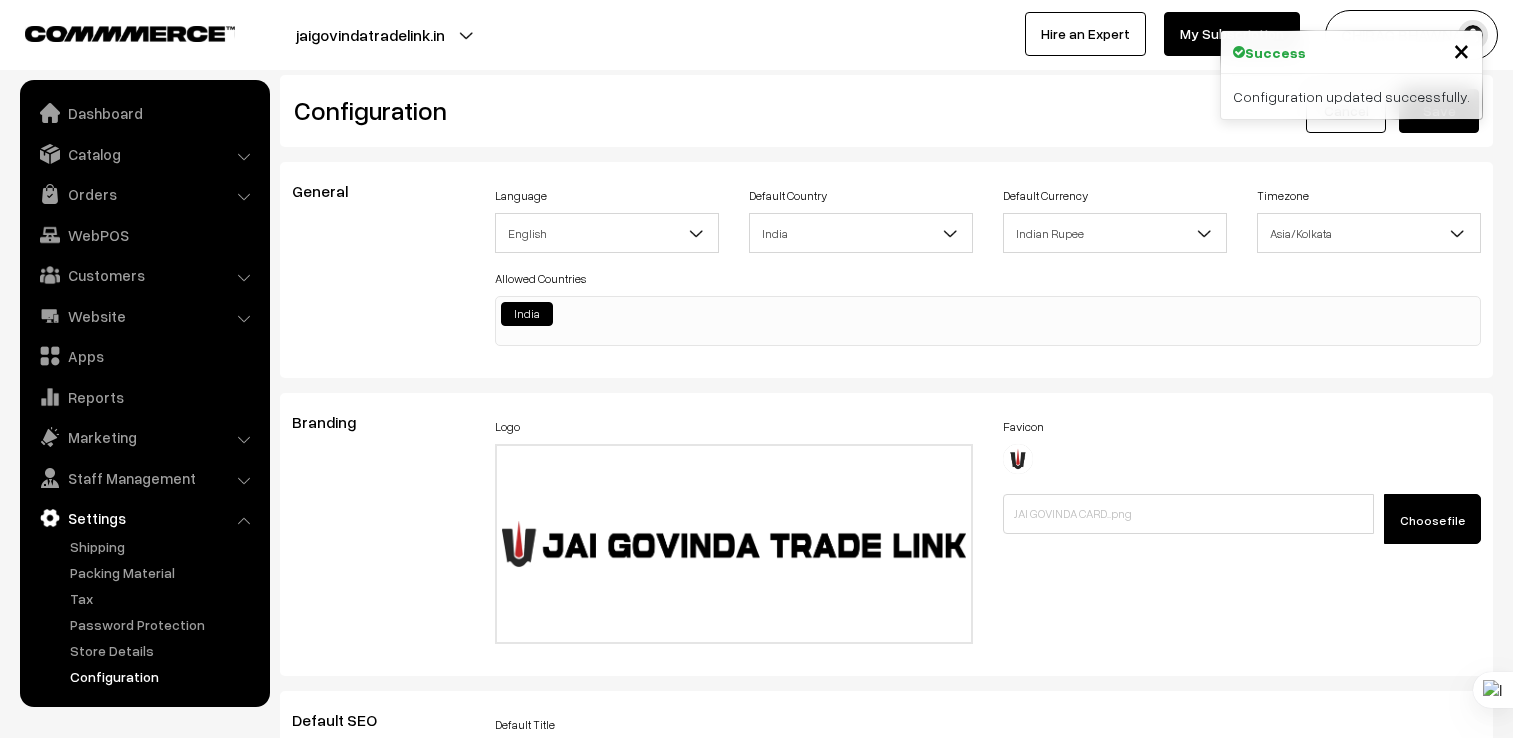 scroll, scrollTop: 0, scrollLeft: 0, axis: both 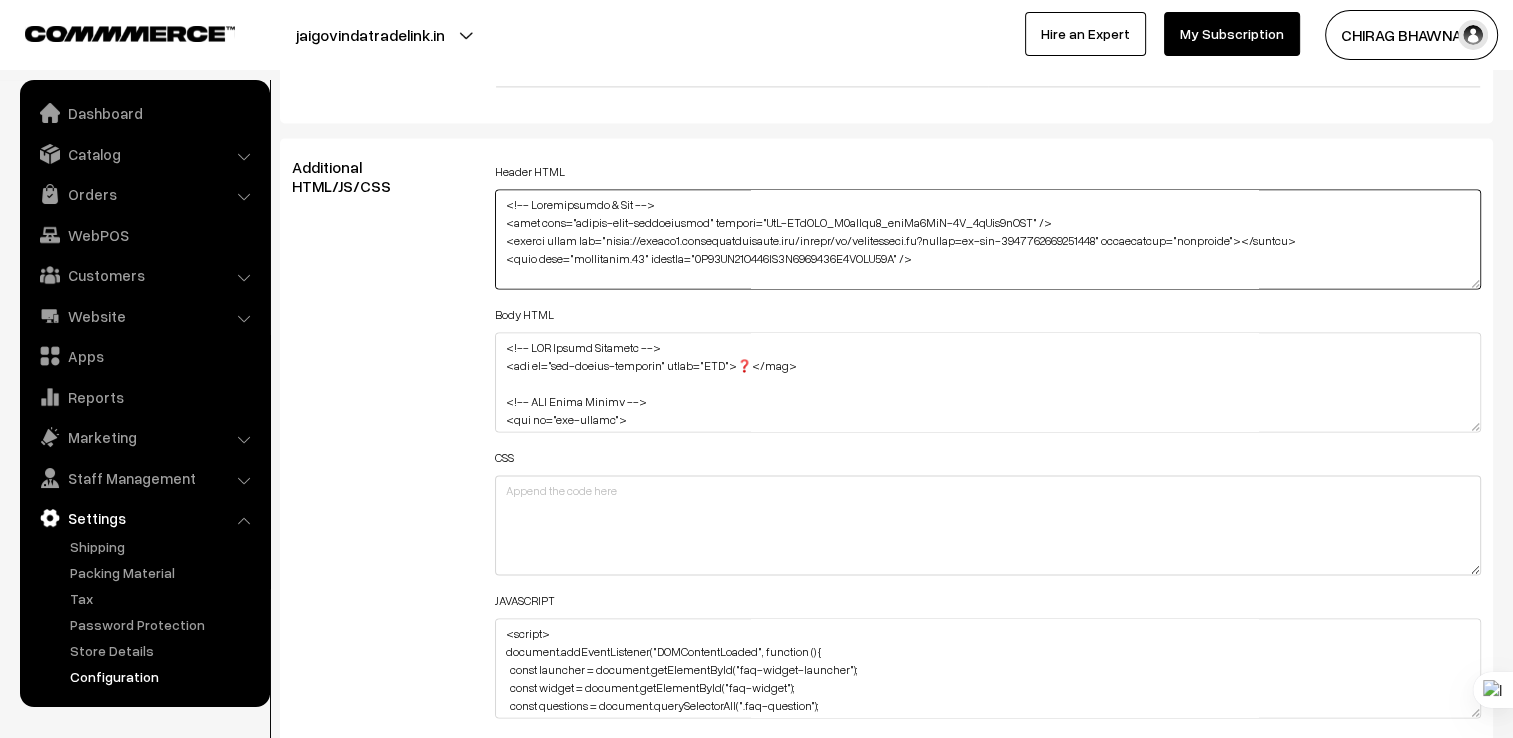 click at bounding box center (988, 239) 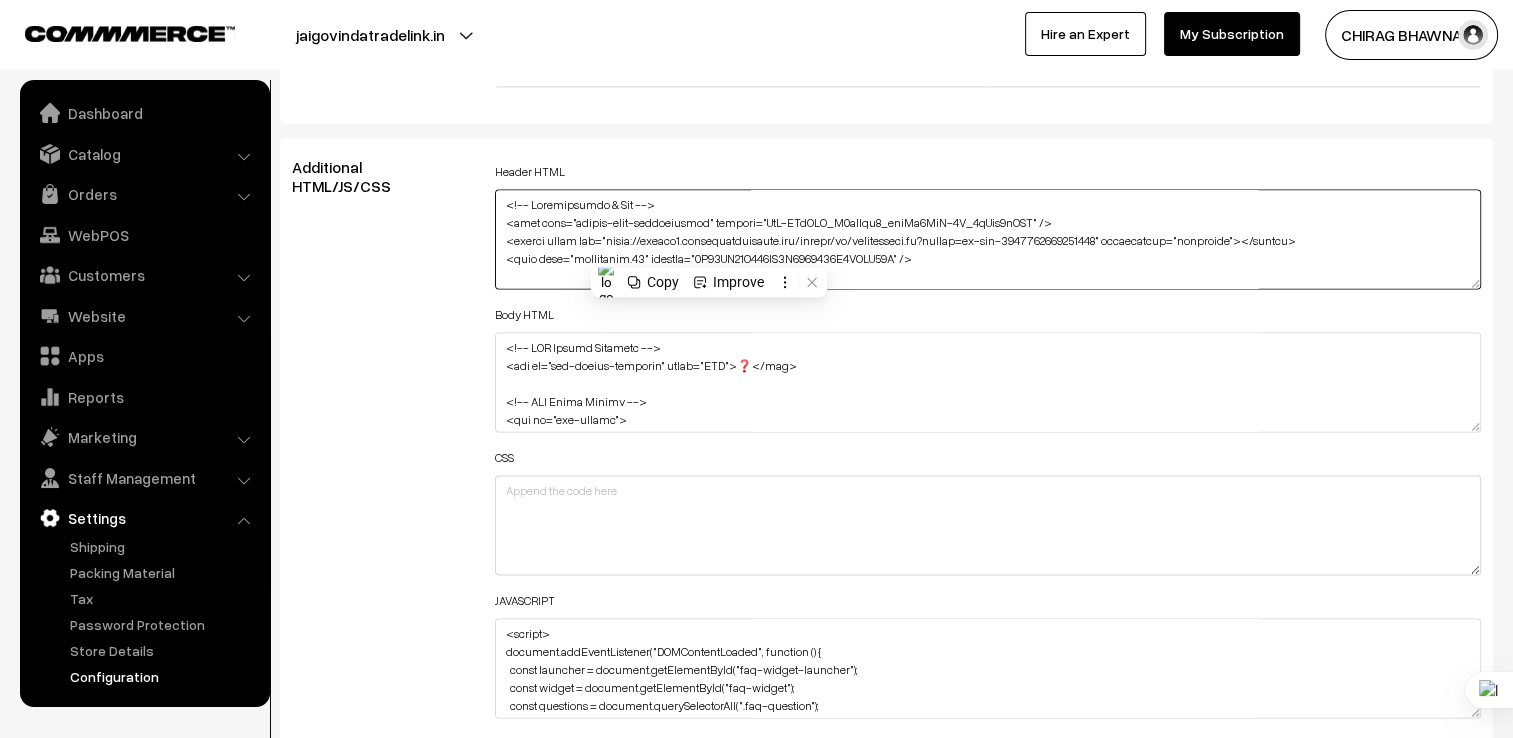 paste on "22px;
padding: 12px 16px;
border-radius: 50%;
cursor: pointer;
font-family: sans-serif;
box-shadow: 0 4px 12px rgba(0,0,0,0.3);
z-index: 9999;
text-align: center;
}
#faq-widget {
position: fixed;
bottom: 20px;
left: 80px;
width: 370px;
max-height: 520px;
background: #ffffff;
border-radius: 10px;
box-shadow: 0 6px 24px rgba(0, 0, 0, 0.3);
font-family: sans-serif;
display: none;
flex-direction: column;
overflow-y: auto;
z-index: 9999;
transform-origin: bottom left" 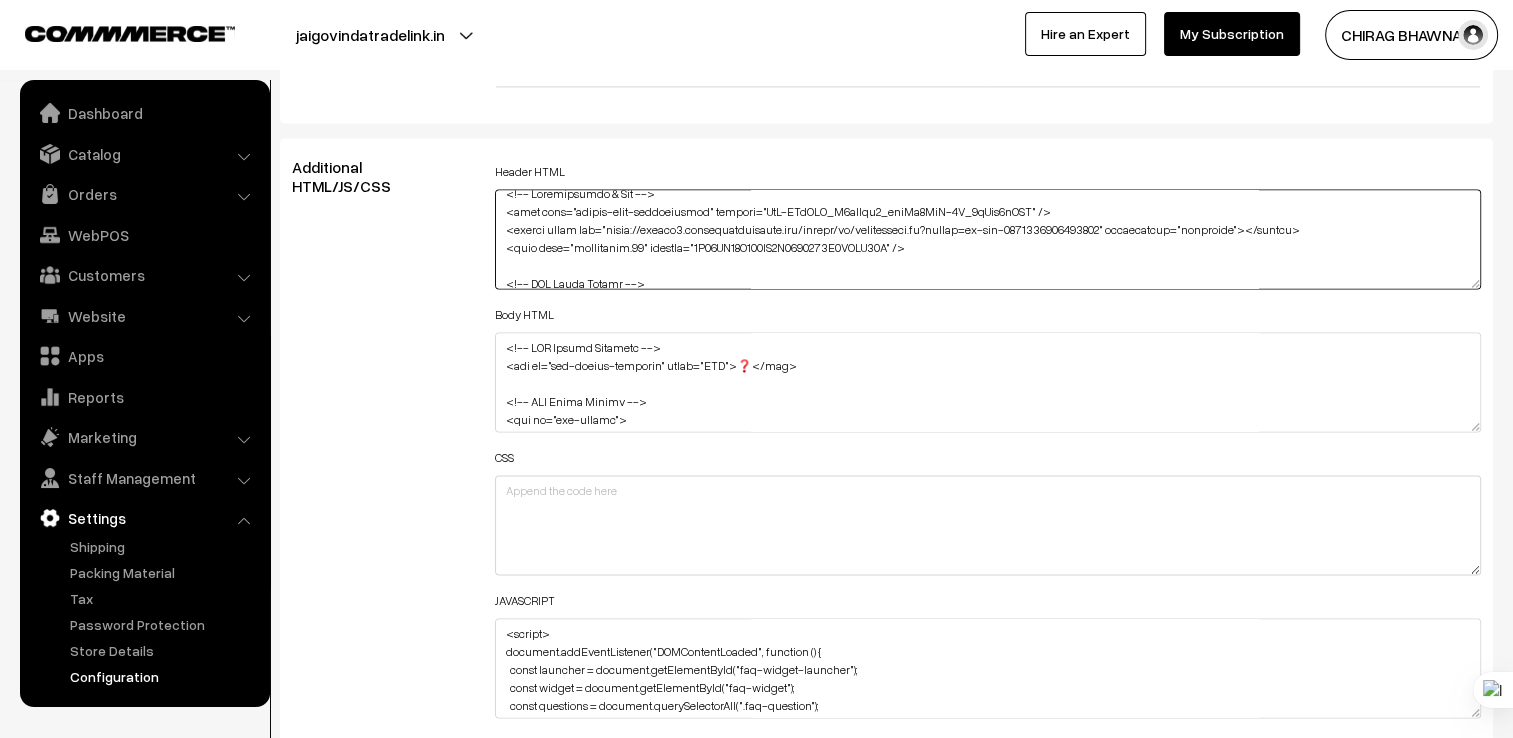 scroll, scrollTop: 0, scrollLeft: 0, axis: both 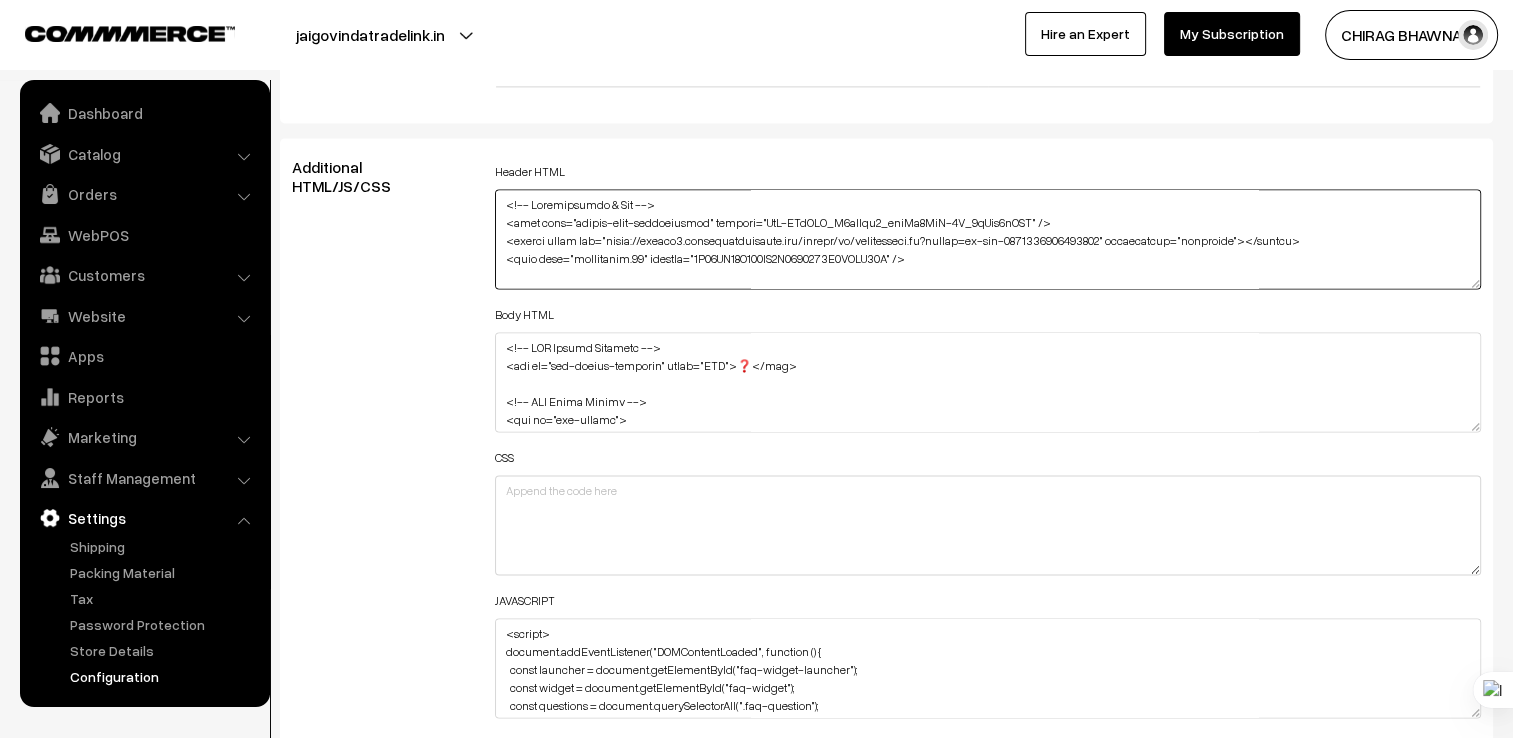 type on "<!-- Verification & Ads -->
<meta name="google-site-verification" content="KrF-JMyMYP_B1etUyt9_ahvSd0YkV-0Y_4lTjv3aAGA" />
<script async src="https://pagead2.googlesyndication.com/pagead/js/adsbygoogle.js?client=ca-pub-7120571808547601" crossorigin="anonymous"></script>
<meta name="msvalidate.01" content="1A67DD26F378FE4C7411040F7CCEF89A" />
<!-- FAQ Genie Styles -->
<style>
#faq-widget-launcher {
position: fixed;
bottom: 20px;
left: 20px;
background: #0078D4;
color: white;
font-size: 22px;
padding: 12px 16px;
border-radius: 50%;
cursor: pointer;
font-family: sans-serif;
box-shadow: 0 4px 12px rgba(0,0,0,0.3);
z-index: 9999;
text-align: center;
}
#faq-widget {
position: fixed;
bottom: 20px;
left: 80px;
width: 370px;
max-height: 520px;
background: #ffffff;
border-radius: 10px;
box-shadow: 0 6px 24px rgba(0, 0, 0, 0.3);
font-family: sans-serif;
display: none;
flex-direction: column;
overflow-y: auto;
z-index: 9999;
transform-origin: bottom left;
}
@keyfr..." 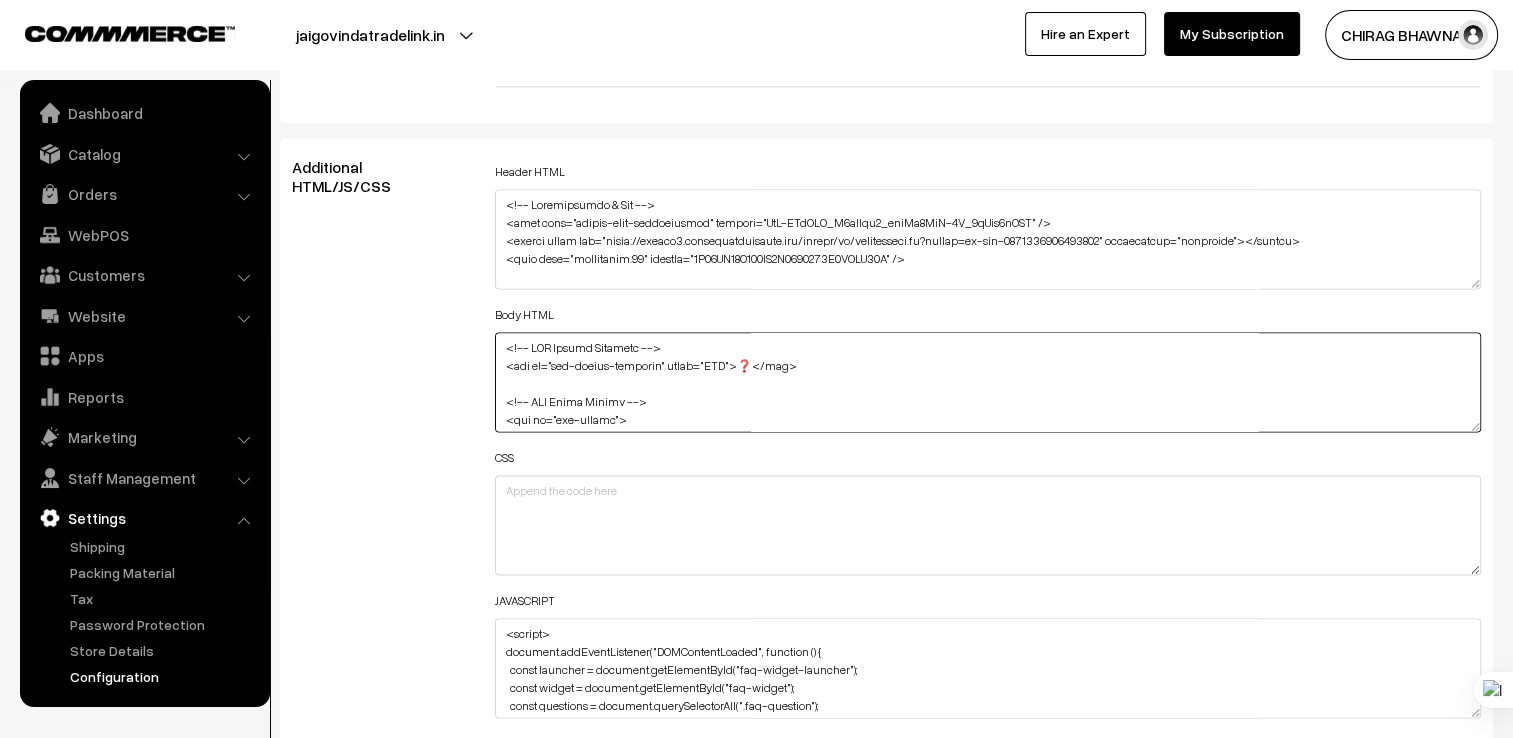 click at bounding box center [988, 382] 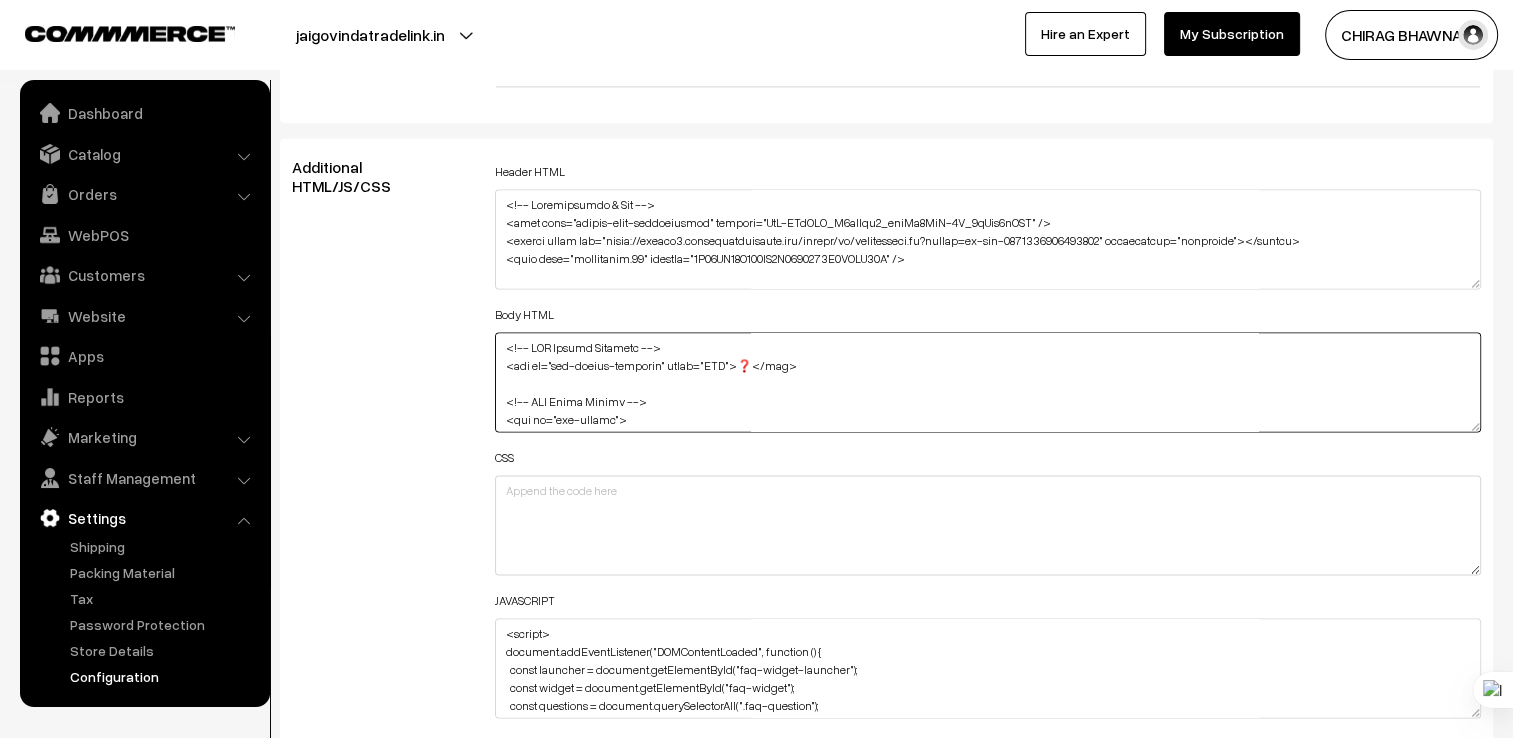 click at bounding box center [988, 382] 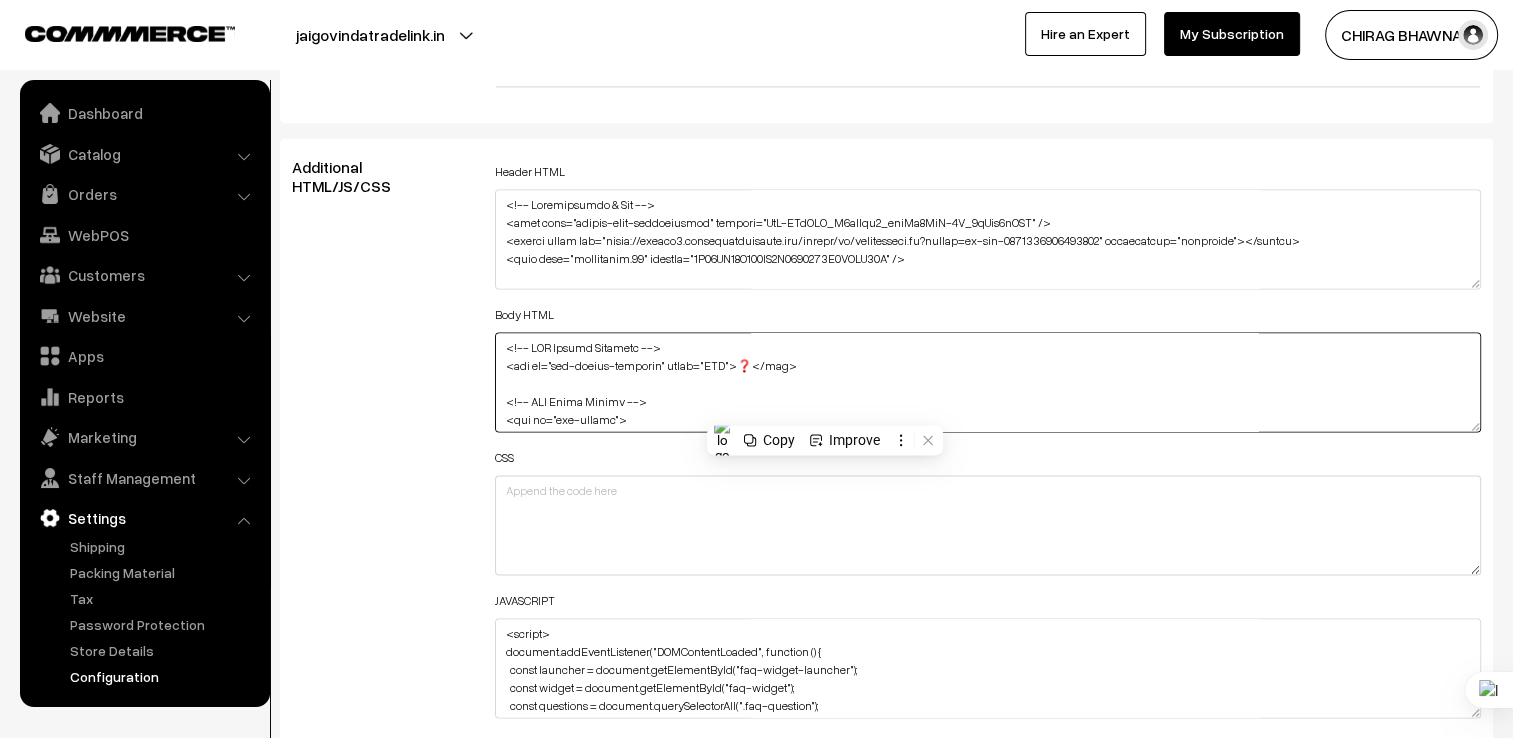 scroll, scrollTop: 698, scrollLeft: 0, axis: vertical 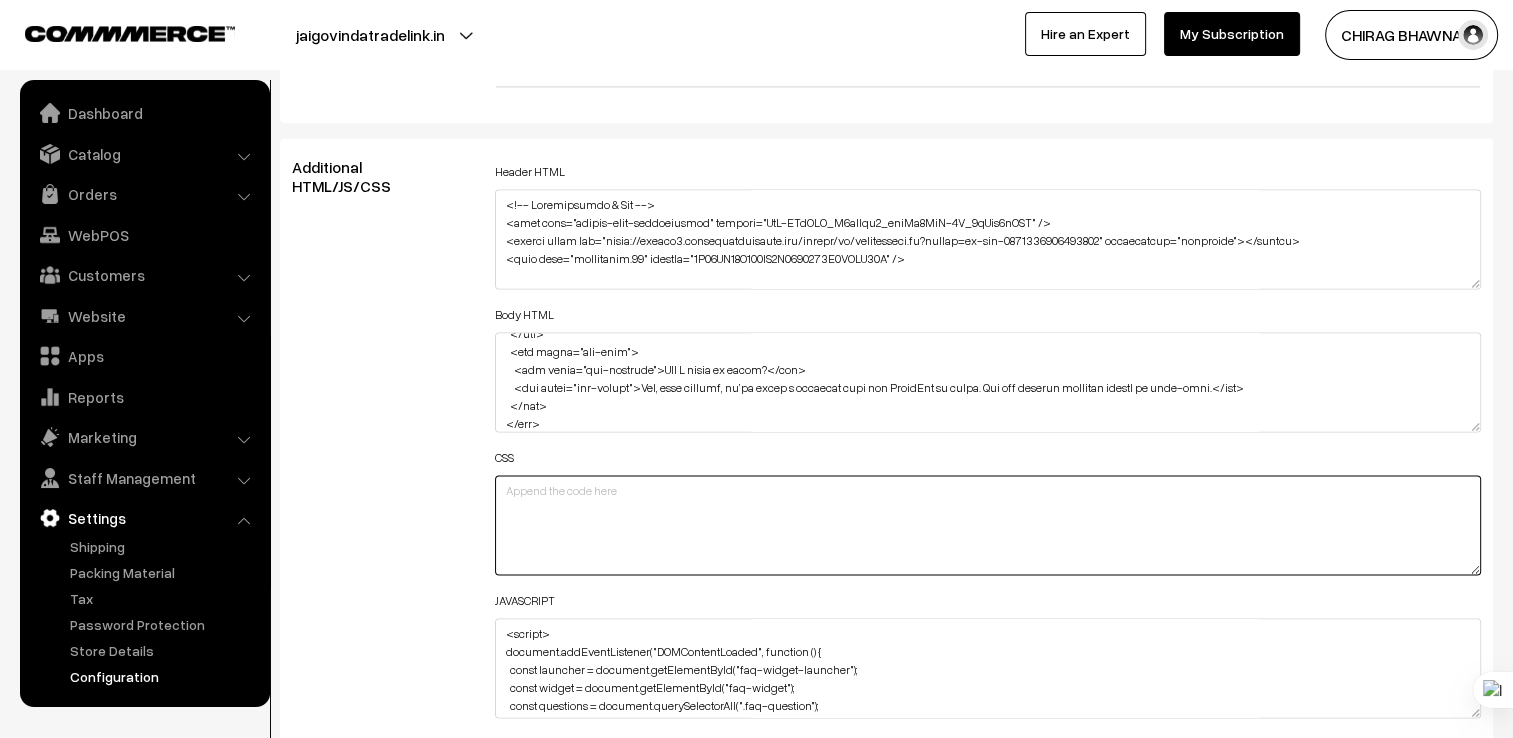 click at bounding box center [988, 525] 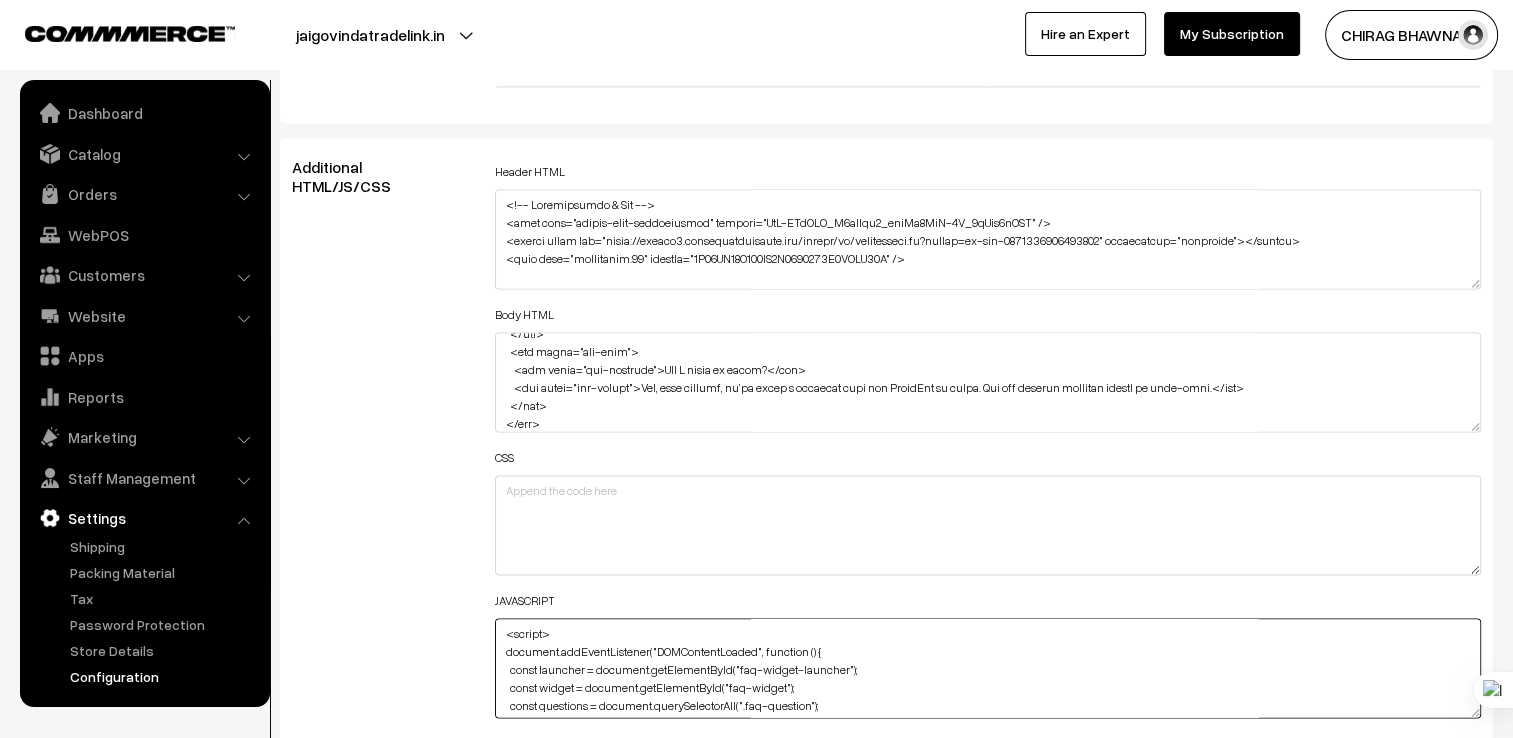 click on "<script>
document.addEventListener("DOMContentLoaded", function () {
const launcher = document.getElementById("faq-widget-launcher");
const widget = document.getElementById("faq-widget");
const questions = document.querySelectorAll(".faq-question");
launcher.addEventListener("click", () => {
if (widget.style.display === "none" || widget.style.display === "") {
widget.style.display = "flex";
widget.style.animation = "genieSlide 0.6s ease forwards";
} else {
widget.style.display = "none";
}
});
questions.forEach(q => {
q.addEventListener("click", () => {
const answer = q.nextElementSibling;
const isVisible = answer.style.display === "block";
document.querySelectorAll(".faq-answer").forEach(a => a.style.display = "none");
answer.style.display = isVisible ? "none" : "block";
});
});
});
</script>" at bounding box center [988, 668] 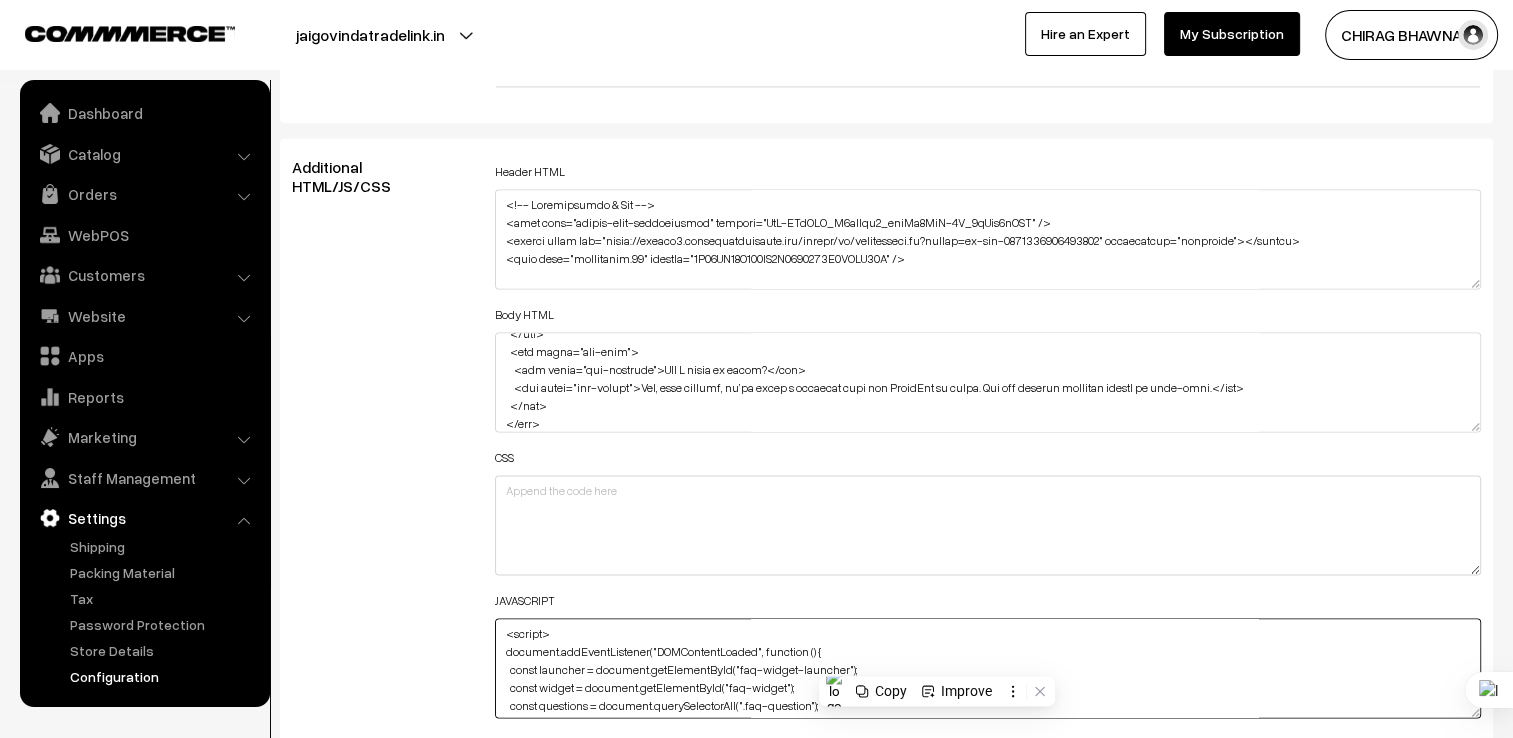 scroll, scrollTop: 356, scrollLeft: 0, axis: vertical 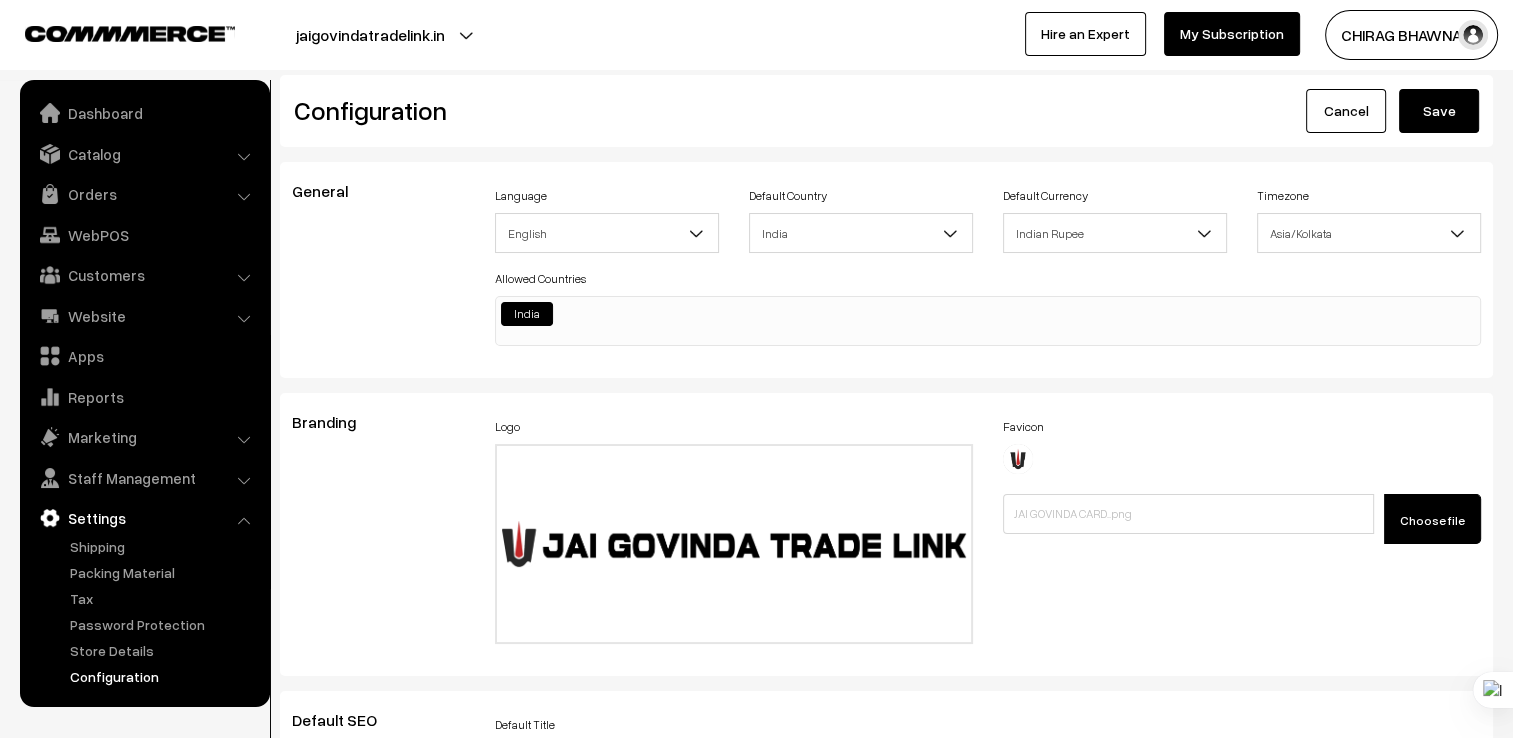 click on "Save" at bounding box center [1439, 111] 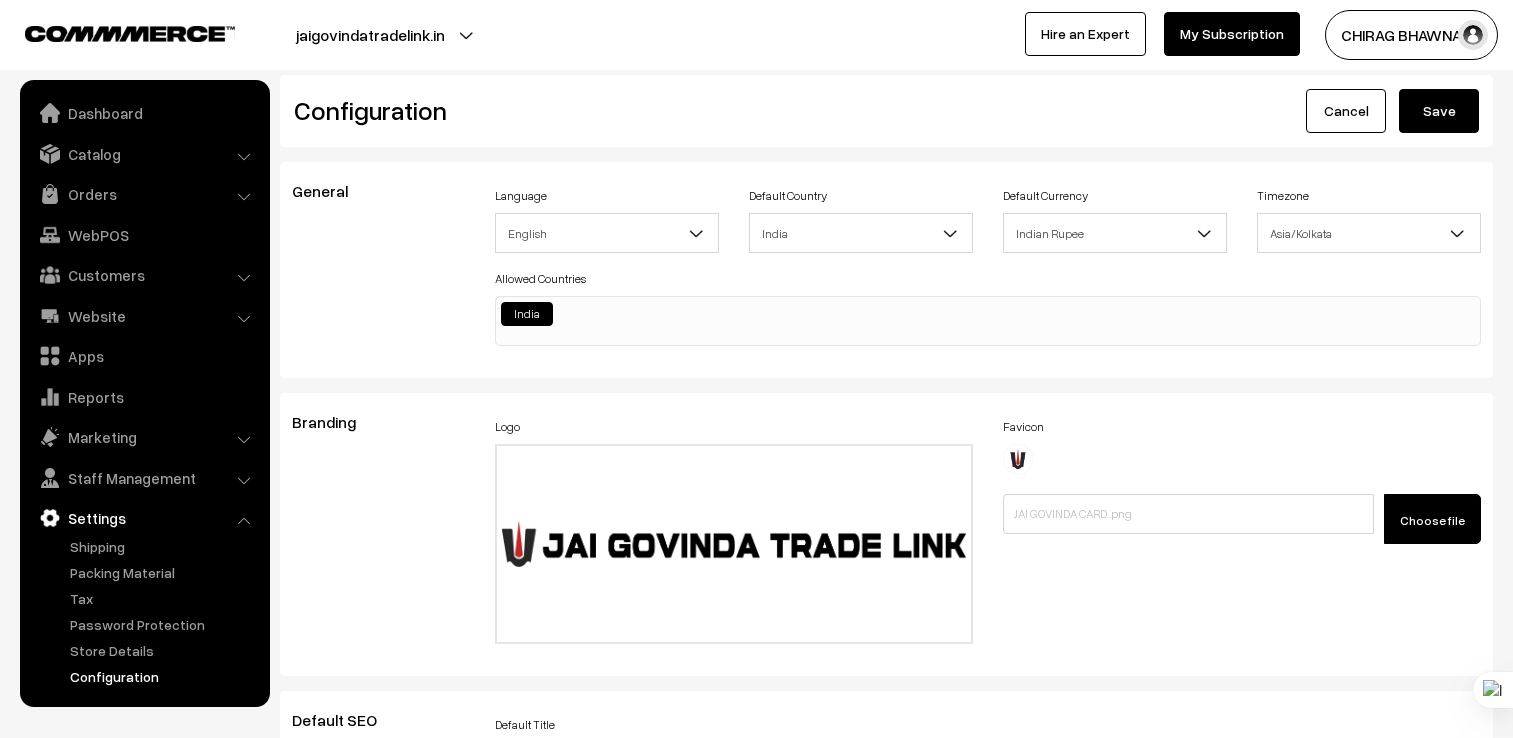 scroll, scrollTop: 0, scrollLeft: 0, axis: both 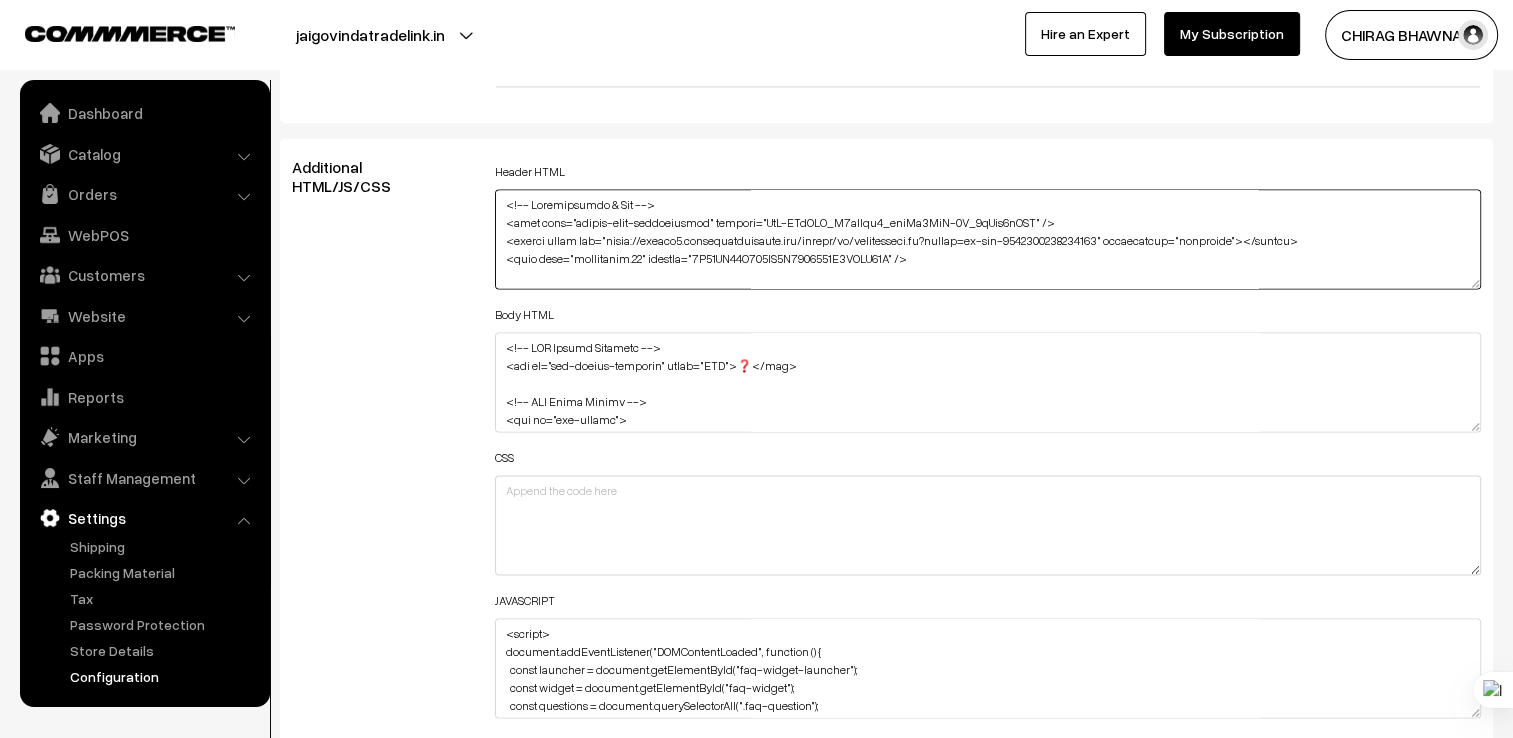 click at bounding box center (988, 239) 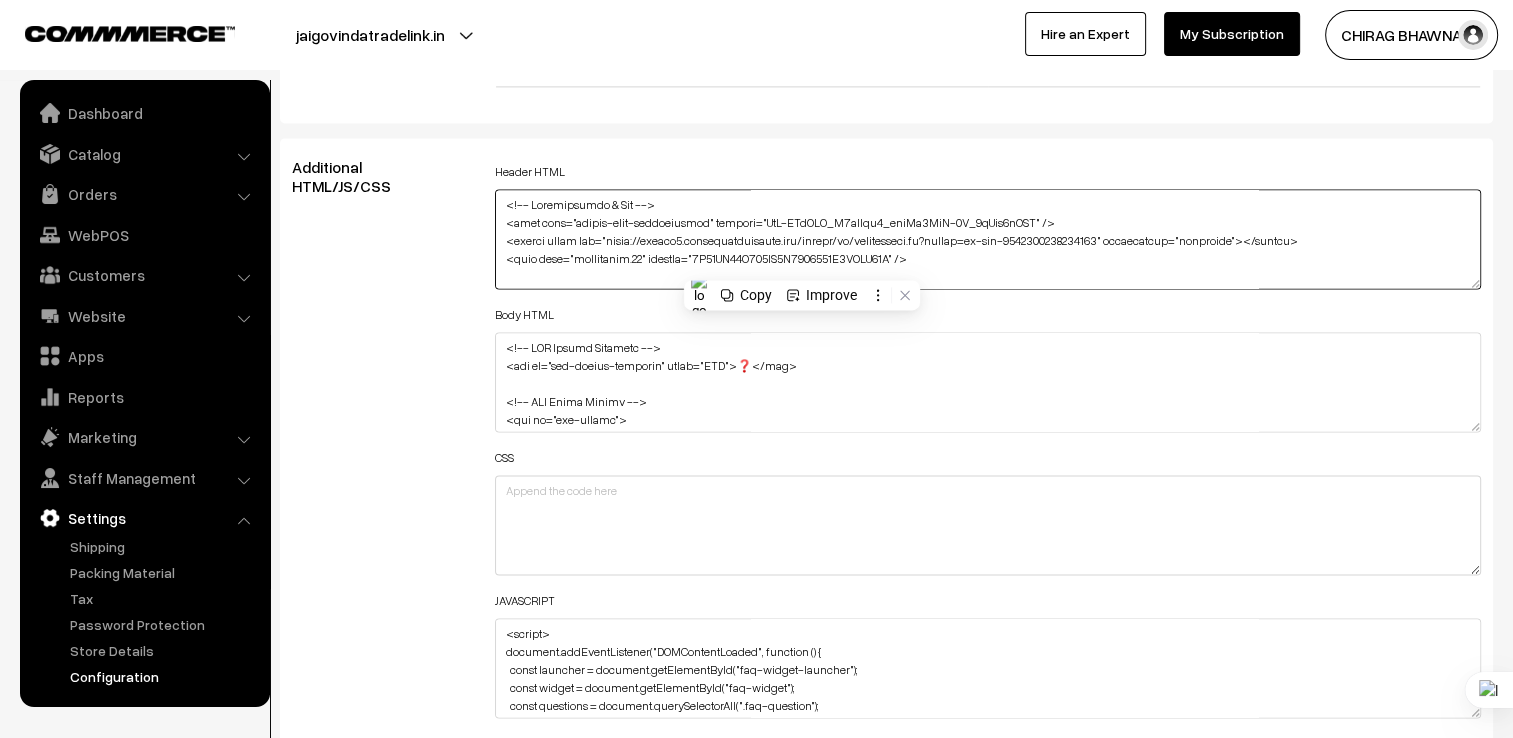 scroll, scrollTop: 1201, scrollLeft: 0, axis: vertical 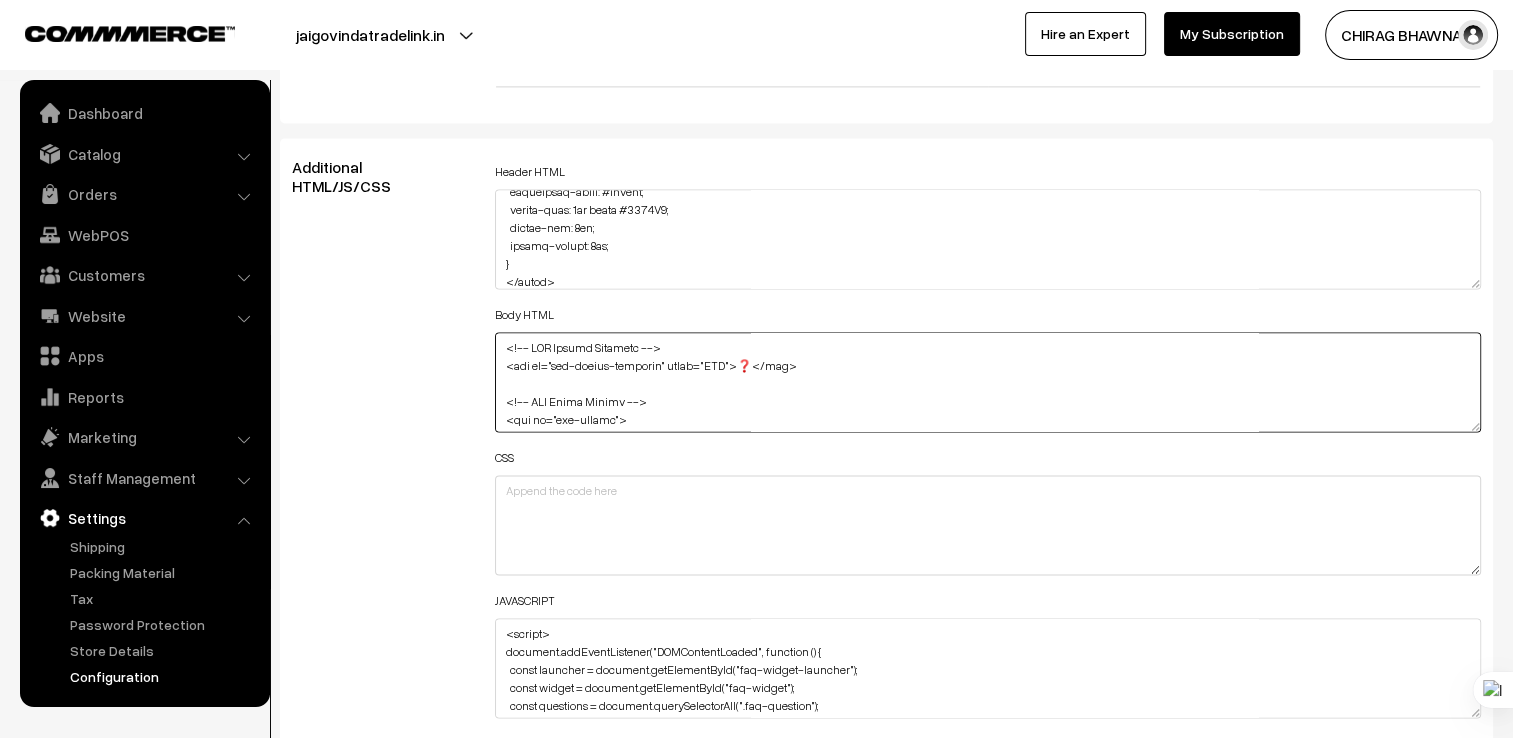 click at bounding box center (988, 382) 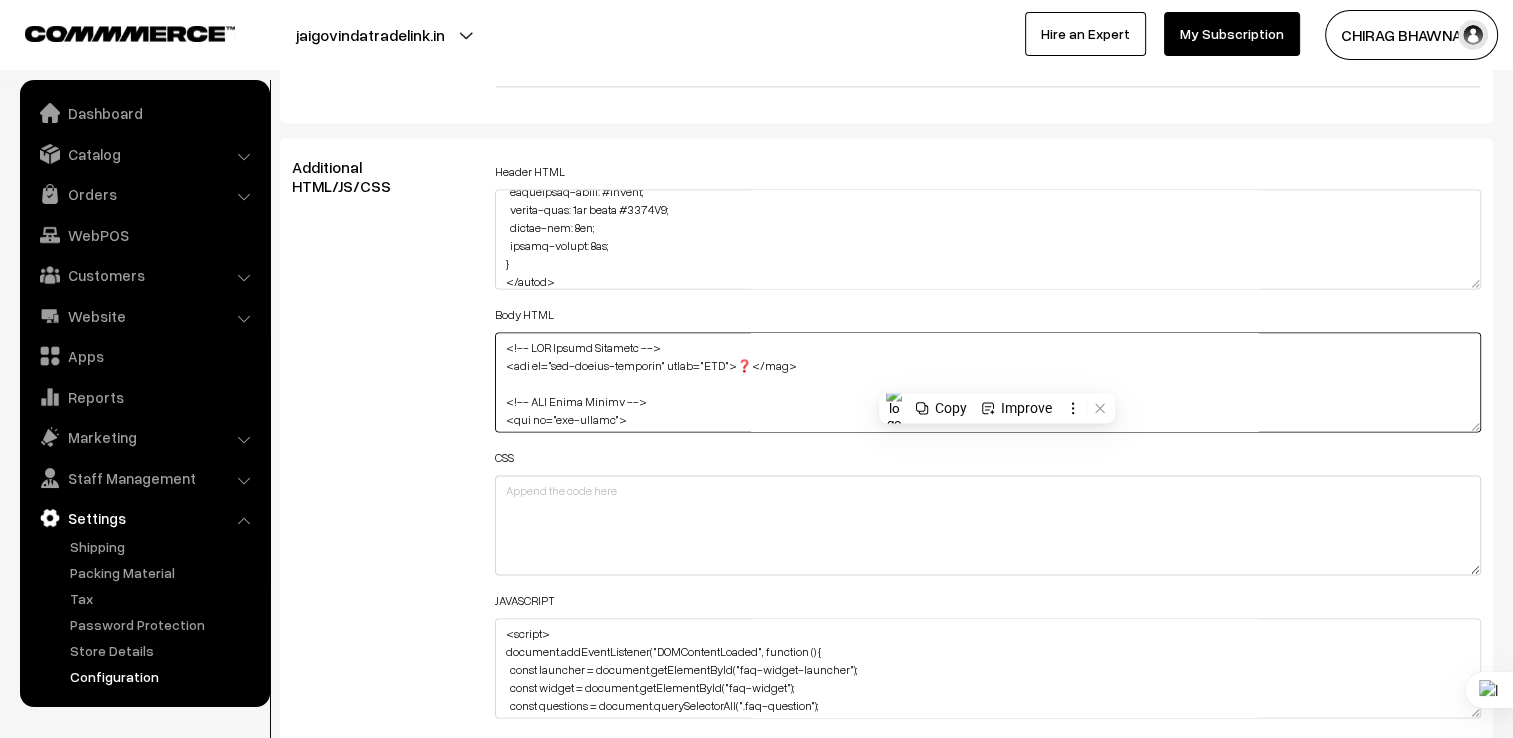 scroll, scrollTop: 698, scrollLeft: 0, axis: vertical 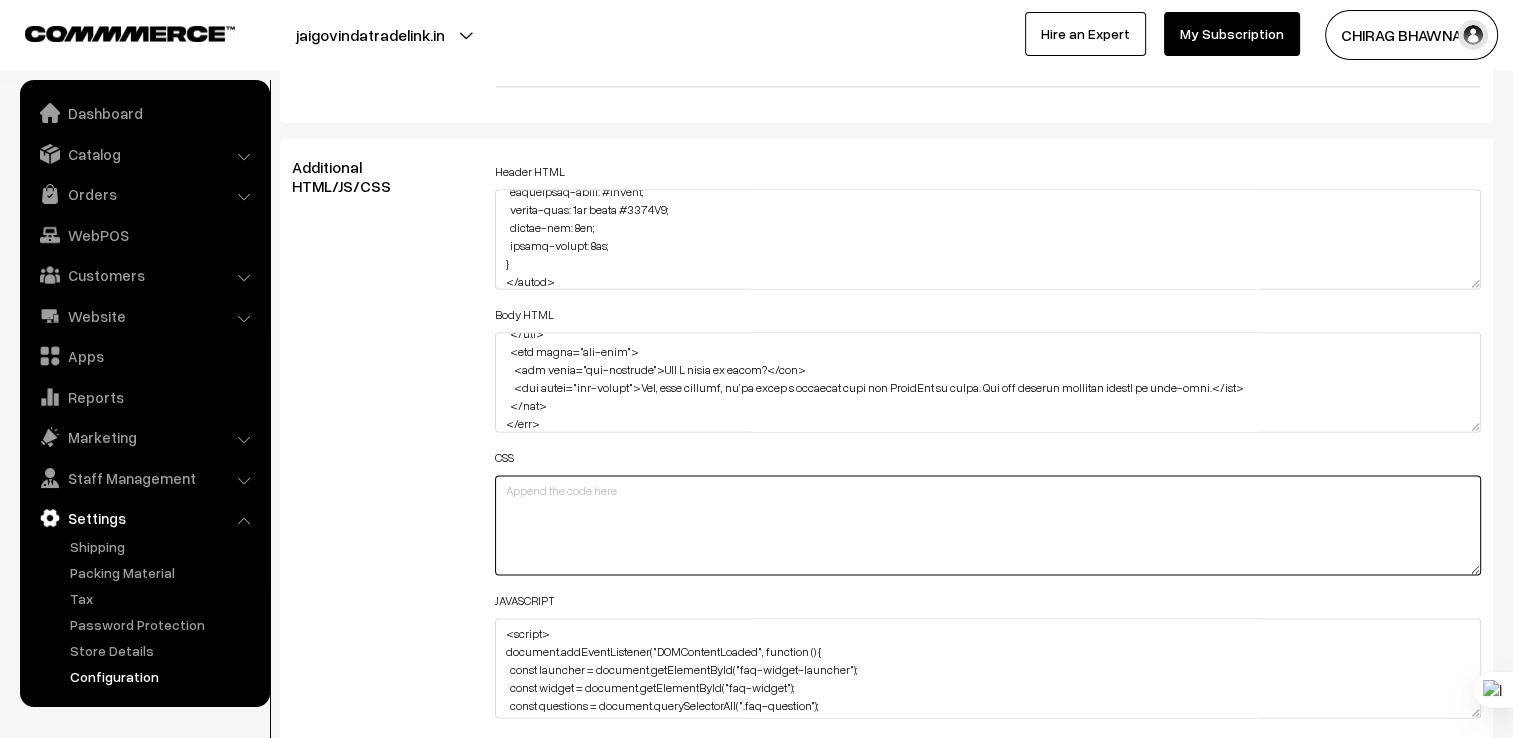 click at bounding box center (988, 525) 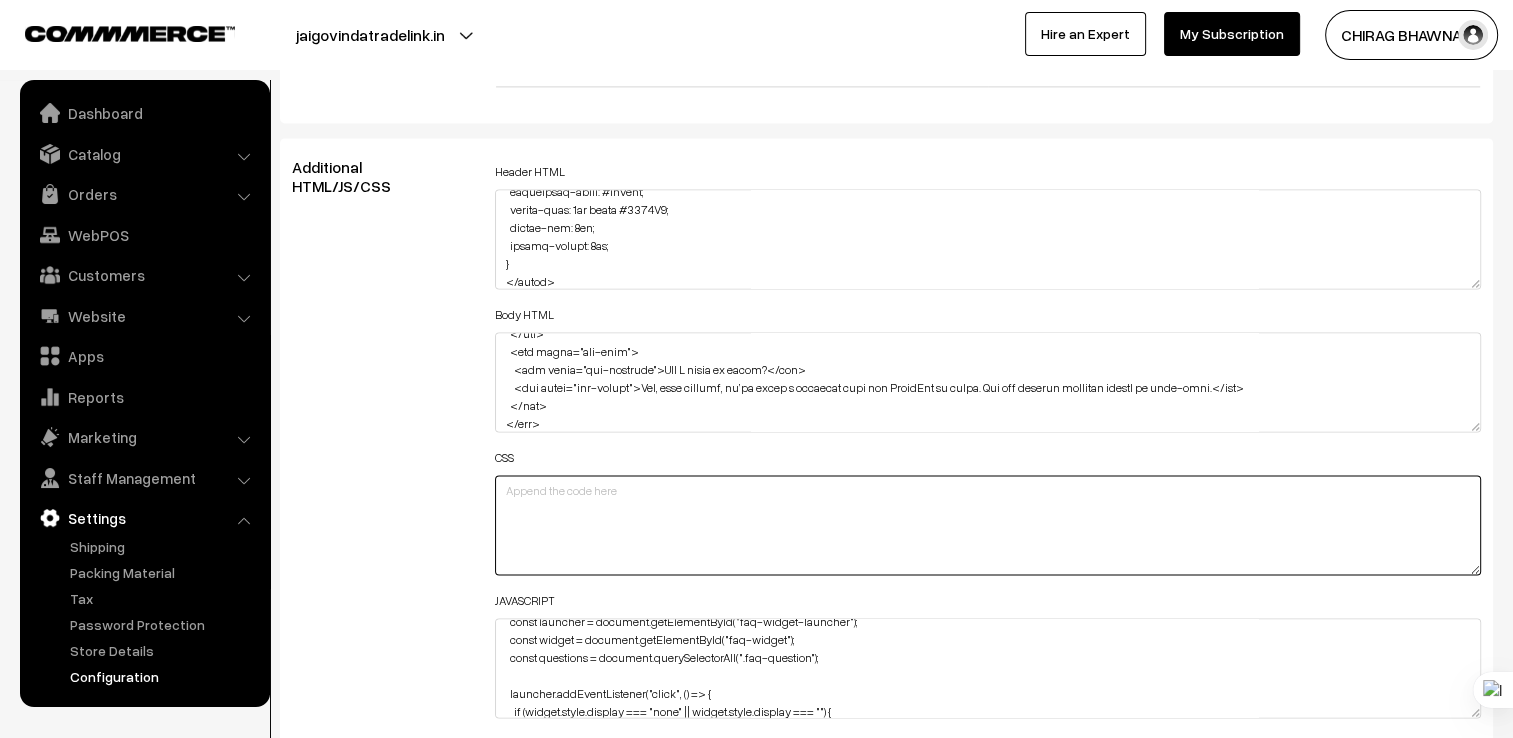scroll, scrollTop: 100, scrollLeft: 0, axis: vertical 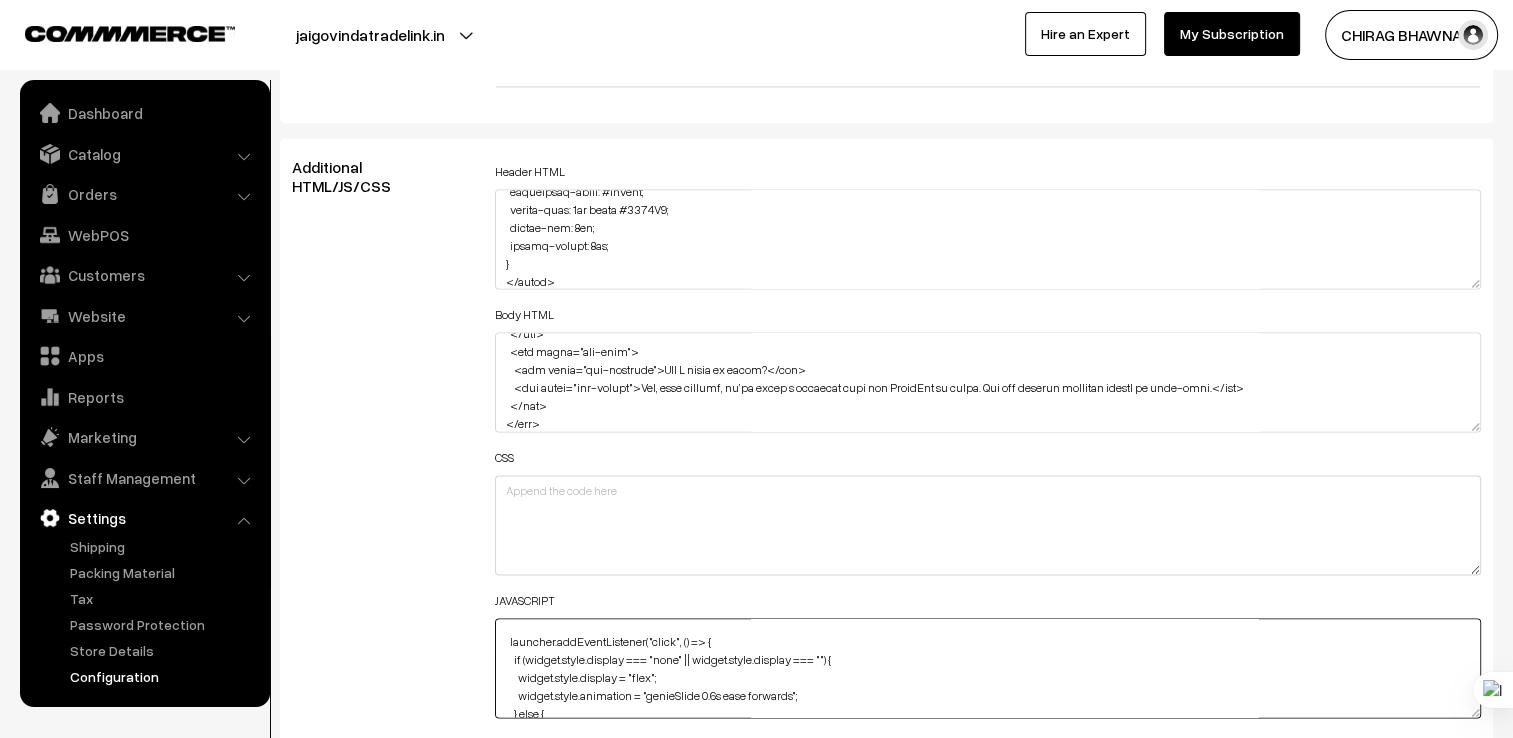 click on "<script>
document.addEventListener("DOMContentLoaded", function () {
const launcher = document.getElementById("faq-widget-launcher");
const widget = document.getElementById("faq-widget");
const questions = document.querySelectorAll(".faq-question");
launcher.addEventListener("click", () => {
if (widget.style.display === "none" || widget.style.display === "") {
widget.style.display = "flex";
widget.style.animation = "genieSlide 0.6s ease forwards";
} else {
widget.style.display = "none";
}
});
questions.forEach(q => {
q.addEventListener("click", () => {
const answer = q.nextElementSibling;
const isVisible = answer.style.display === "block";
document.querySelectorAll(".faq-answer").forEach(a => a.style.display = "none");
answer.style.display = isVisible ? "none" : "block";
});
});
});
</script>" at bounding box center (988, 668) 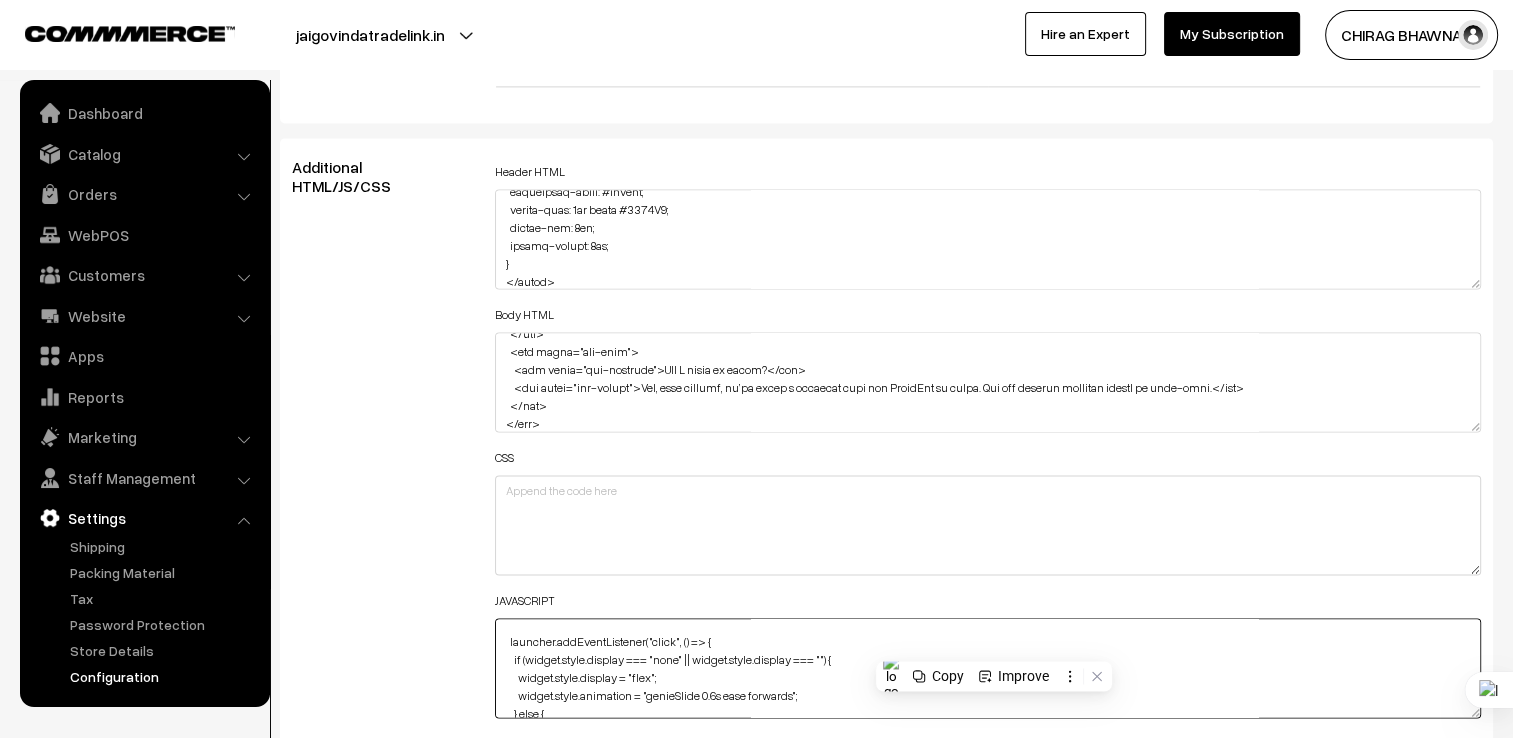 scroll, scrollTop: 356, scrollLeft: 0, axis: vertical 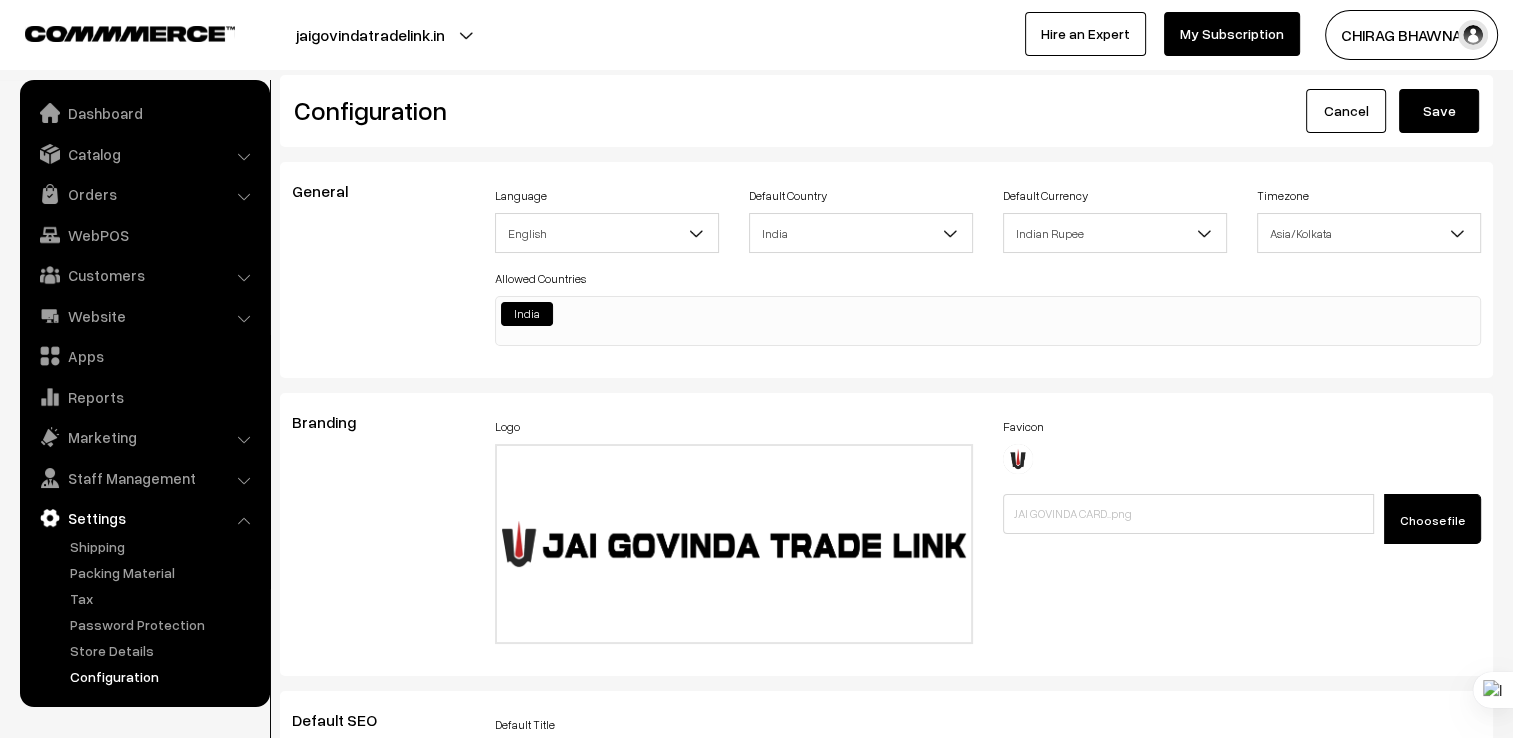 click on "Save" at bounding box center (1439, 111) 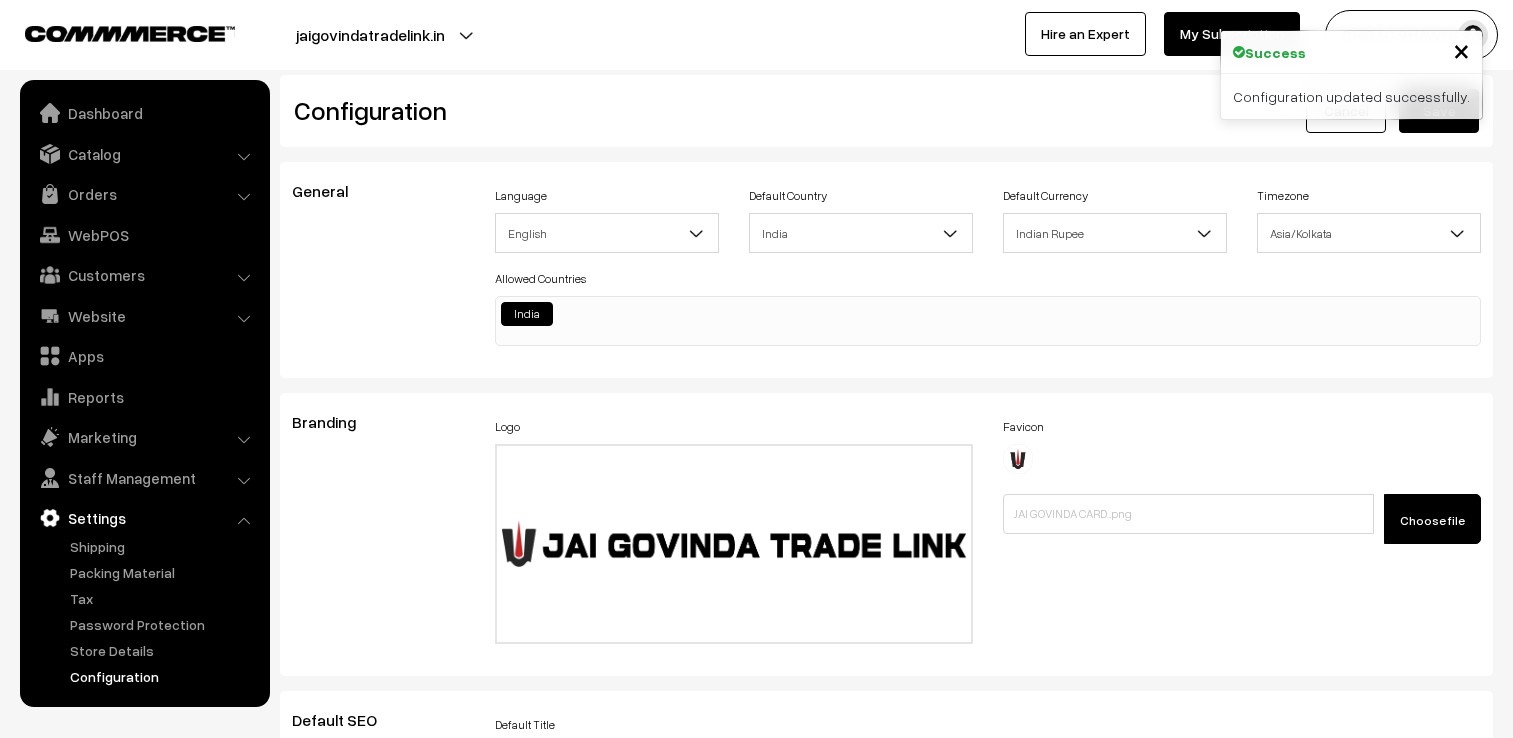 scroll, scrollTop: 0, scrollLeft: 0, axis: both 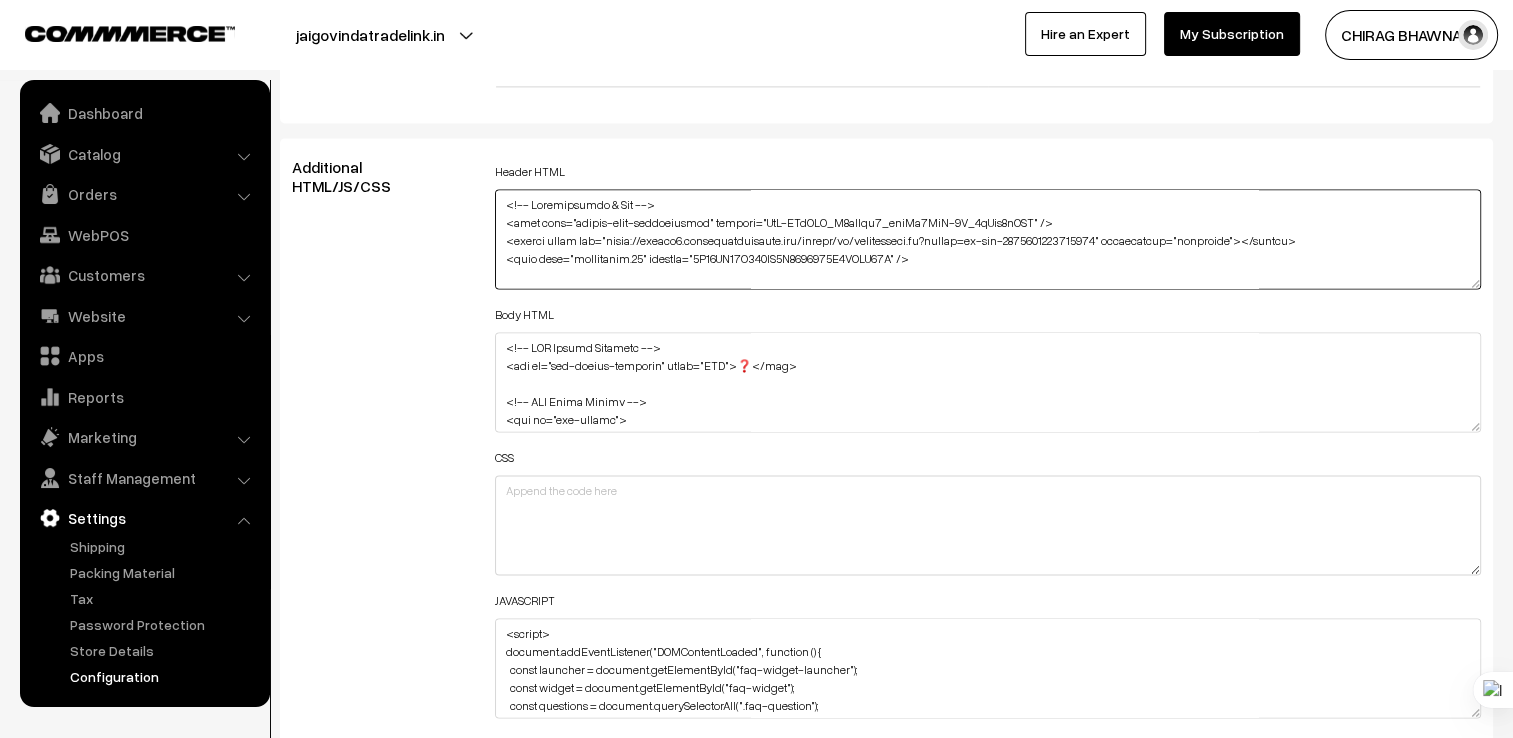 click at bounding box center (988, 239) 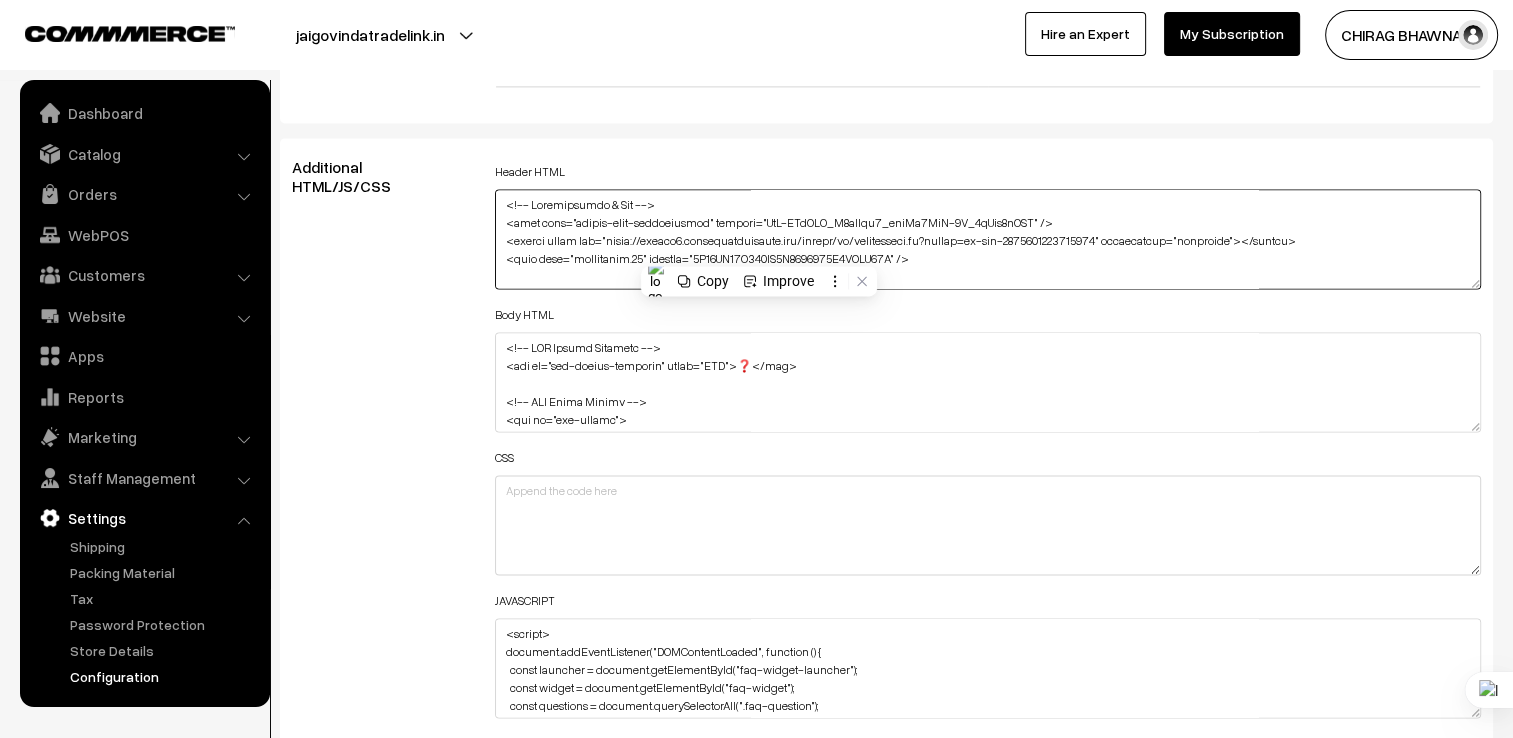 paste on "Widget Styles -->
<style>
#faq-widget-launcher {
position: fixed;
bottom: 20px;
left: 20px;
background: #0078D4;
color: #ffffff;
font-size: 22px;
padding: 12px 16px;
border-radius: 50%;
cursor: pointer;
font-family: sans-serif;
box-shadow: 0 4px 12px rgba(0,0,0,0.3);
z-index: 9999;
text-align: center;
}
#faq-widget {
position: fixed;
bottom: 20px;
left: 80px;
width: 370px;
max-height: 520px;
background: #ffffff;
border-radius: 10px;
box-shadow: 0 6px 24px rgba(0, 0, 0, 0.3);
font-family: sans-serif;
display: none;
flex-direction: column;
overflow-y: auto;
z-index: 9999;" 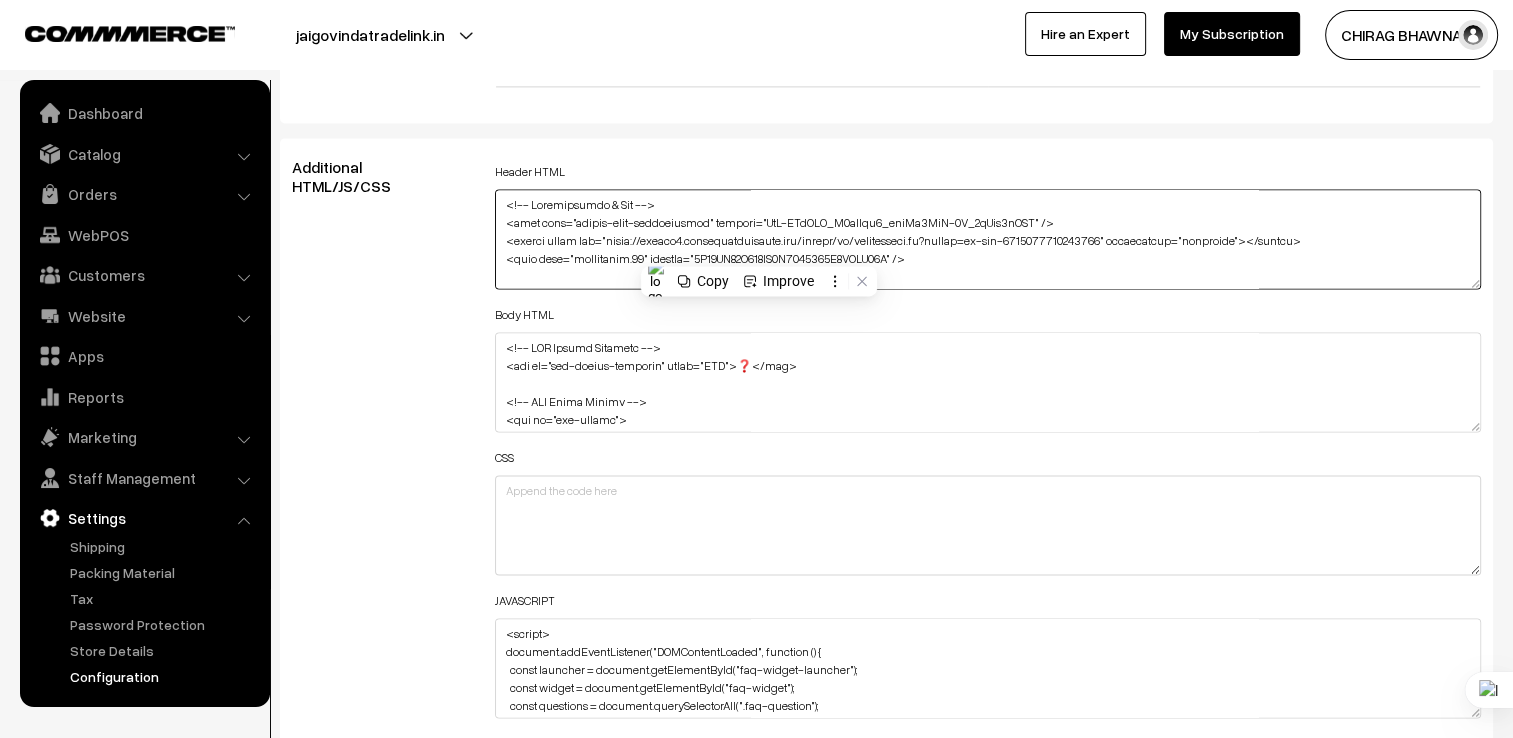 scroll, scrollTop: 1093, scrollLeft: 0, axis: vertical 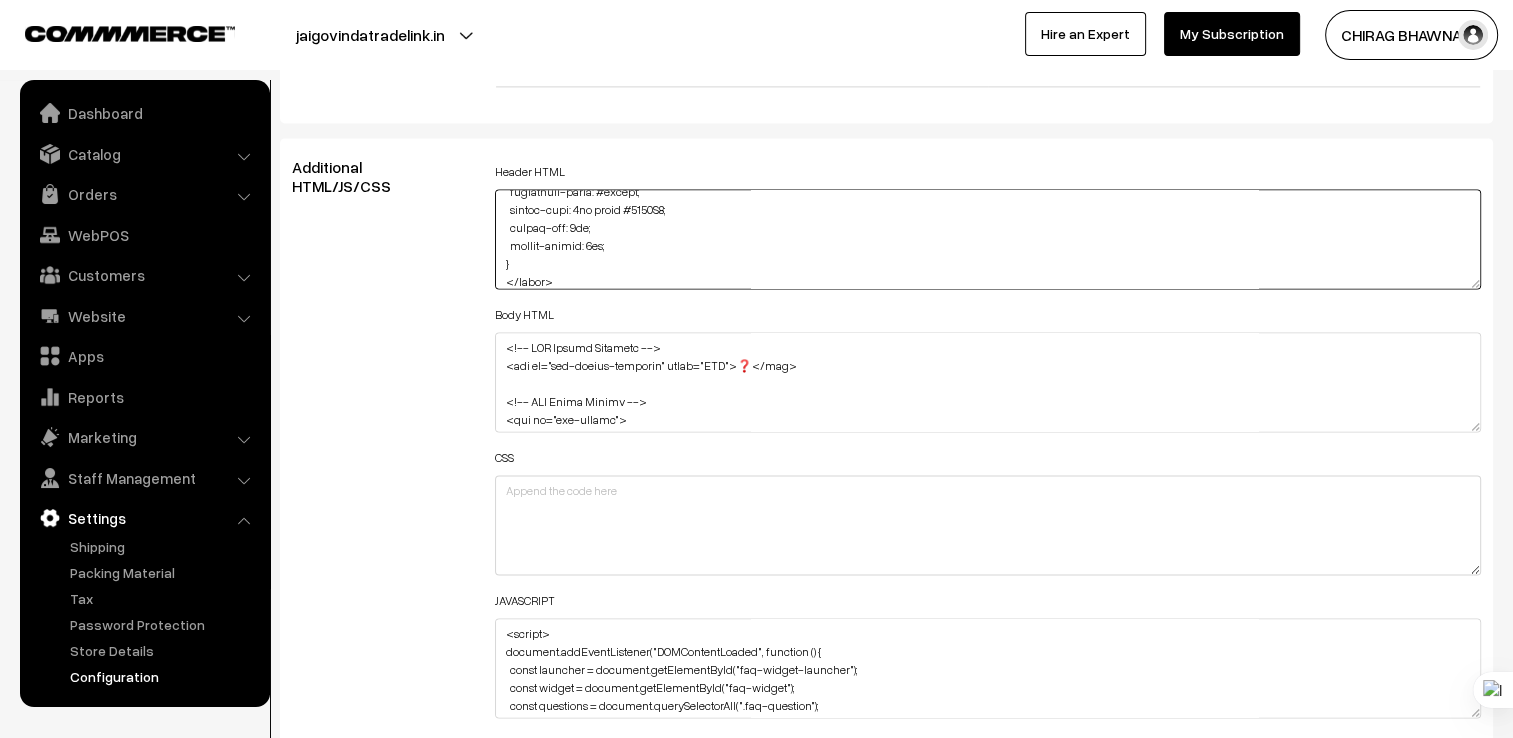 type on "<!-- Verification & Ads -->
<meta name="google-site-verification" content="KrF-JMyMYP_B1etUyt9_ahvSd0YkV-0Y_4lTjv3aAGA" />
<script async src="https://pagead2.googlesyndication.com/pagead/js/adsbygoogle.js?client=ca-pub-7120571808547601" crossorigin="anonymous"></script>
<meta name="msvalidate.01" content="1A67DD26F378FE4C7411040F7CCEF89A" />
<!-- FAQ Widget Styles -->
<style>
#faq-widget-launcher {
position: fixed;
bottom: 20px;
left: 20px;
background: #0078D4;
color: #ffffff;
font-size: 22px;
padding: 12px 16px;
border-radius: 50%;
cursor: pointer;
font-family: sans-serif;
box-shadow: 0 4px 12px rgba(0,0,0,0.3);
z-index: 9999;
text-align: center;
}
#faq-widget {
position: fixed;
bottom: 20px;
left: 80px;
width: 370px;
max-height: 520px;
background: #ffffff;
border-radius: 10px;
box-shadow: 0 6px 24px rgba(0, 0, 0, 0.3);
font-family: sans-serif;
display: none;
flex-direction: column;
overflow-y: auto;
z-index: 9999;
}
#faq-widget-header {
background: #..." 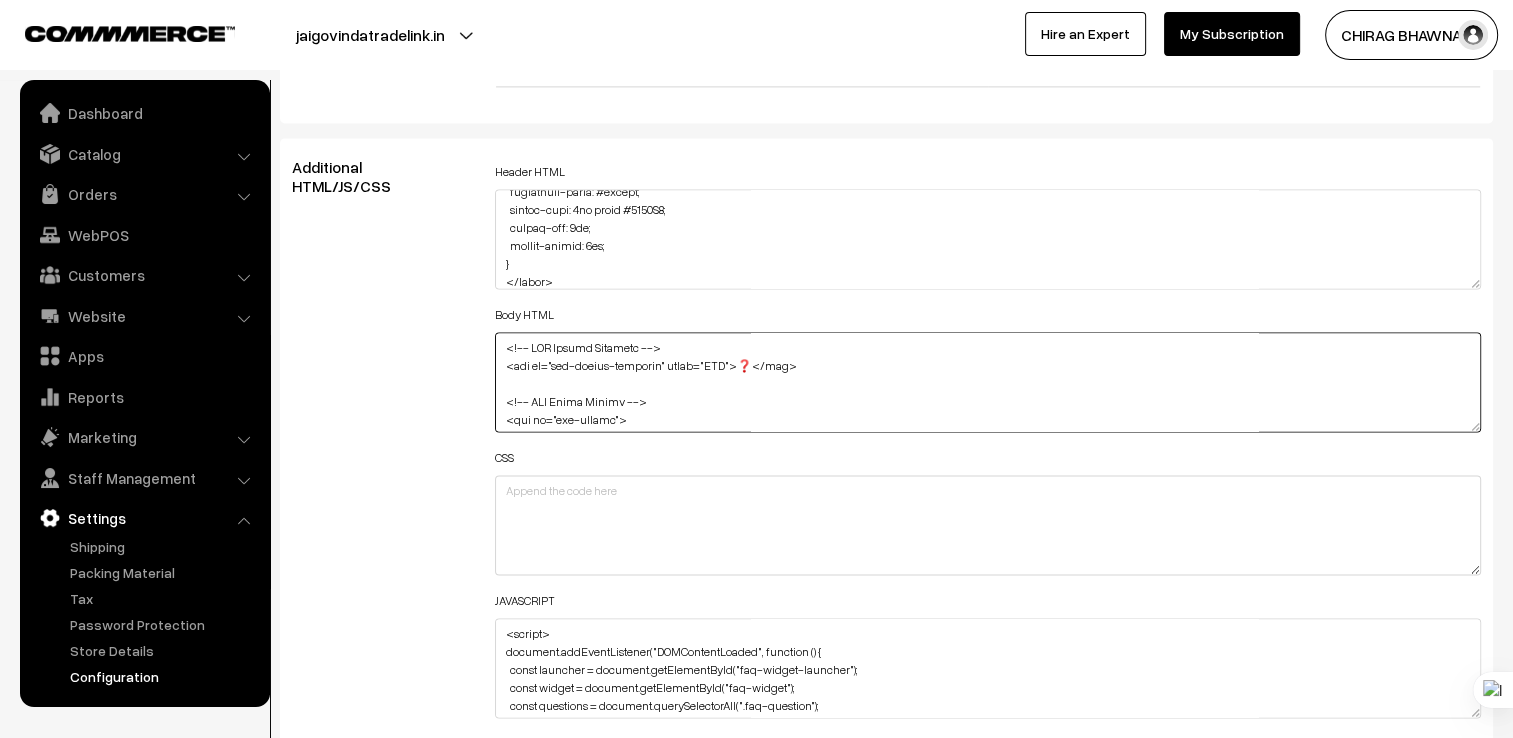 click at bounding box center [988, 382] 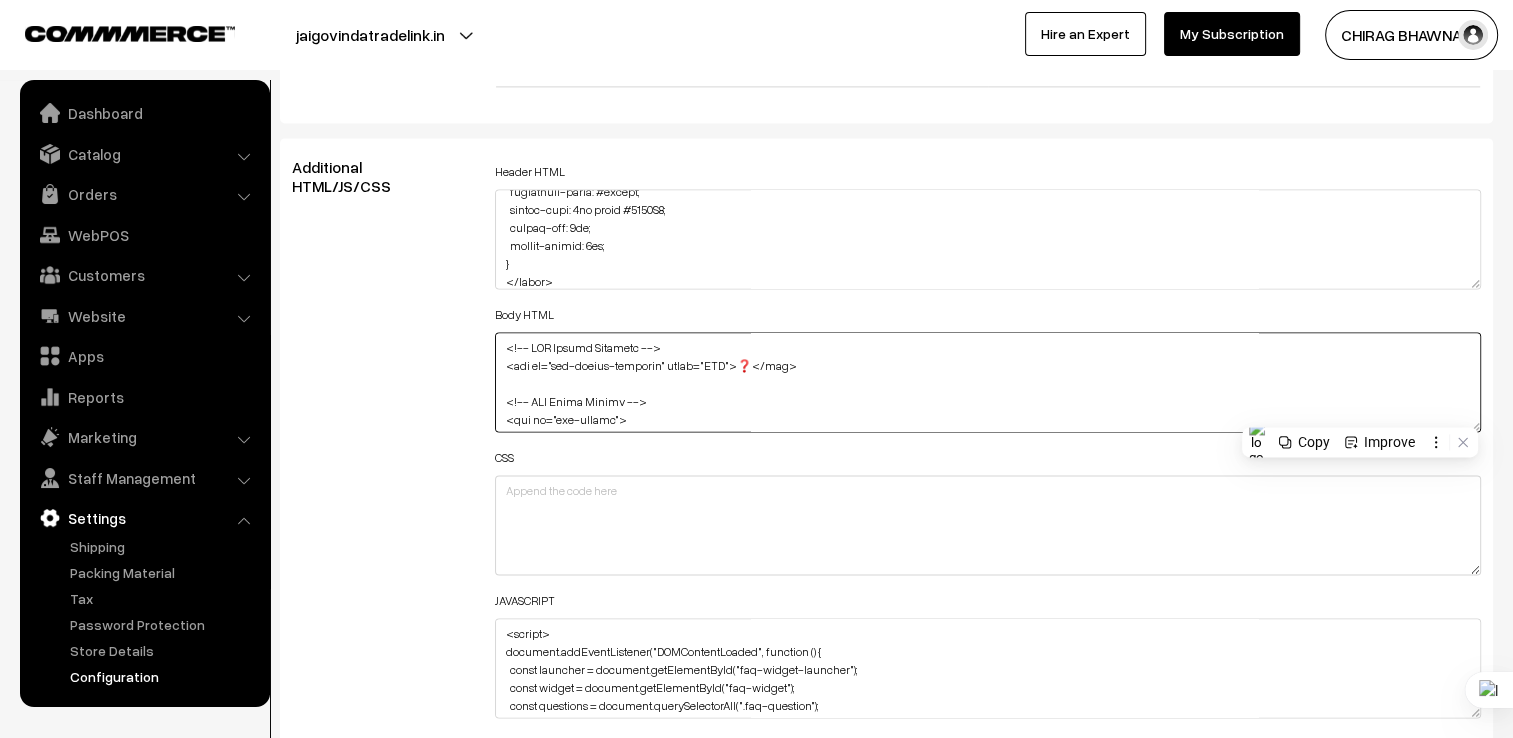 paste 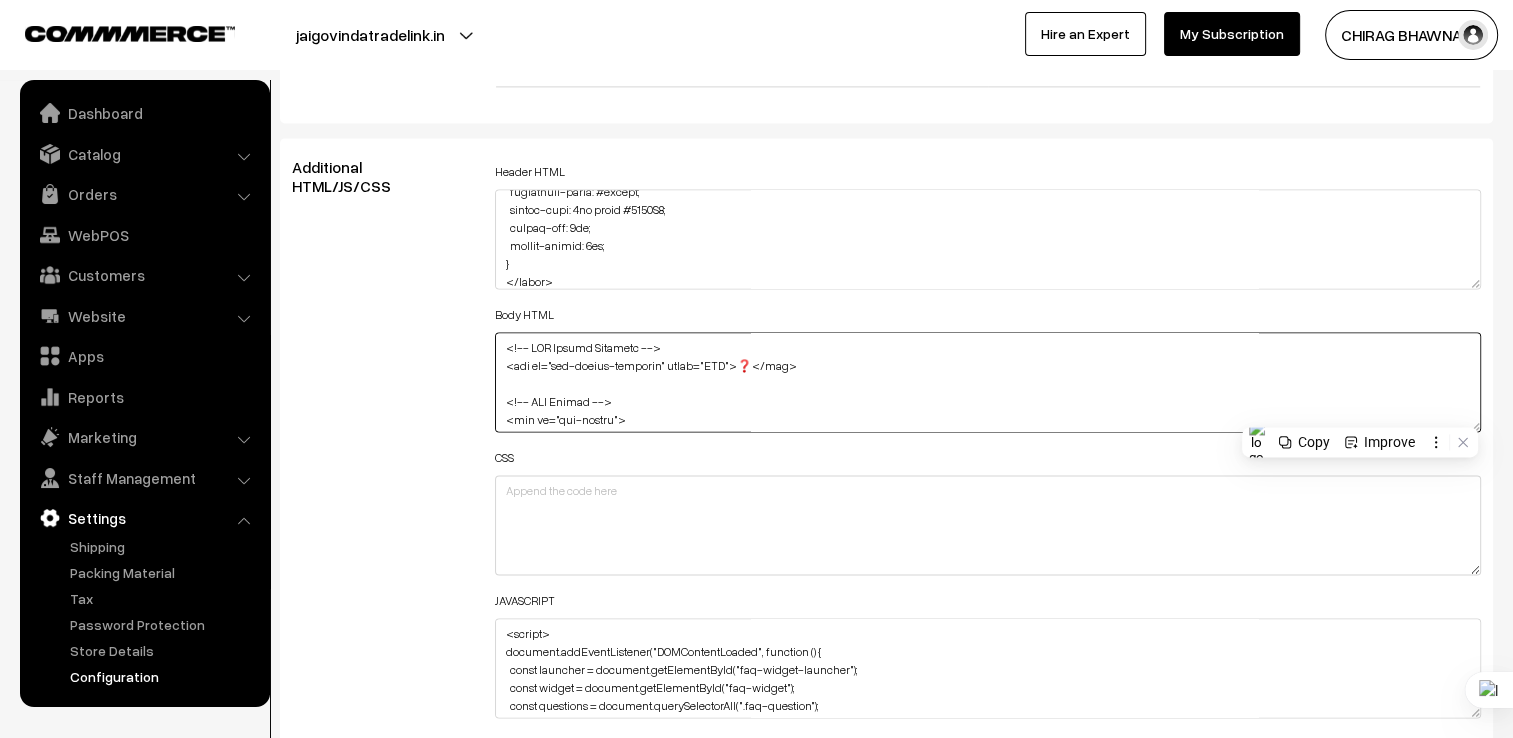 scroll, scrollTop: 698, scrollLeft: 0, axis: vertical 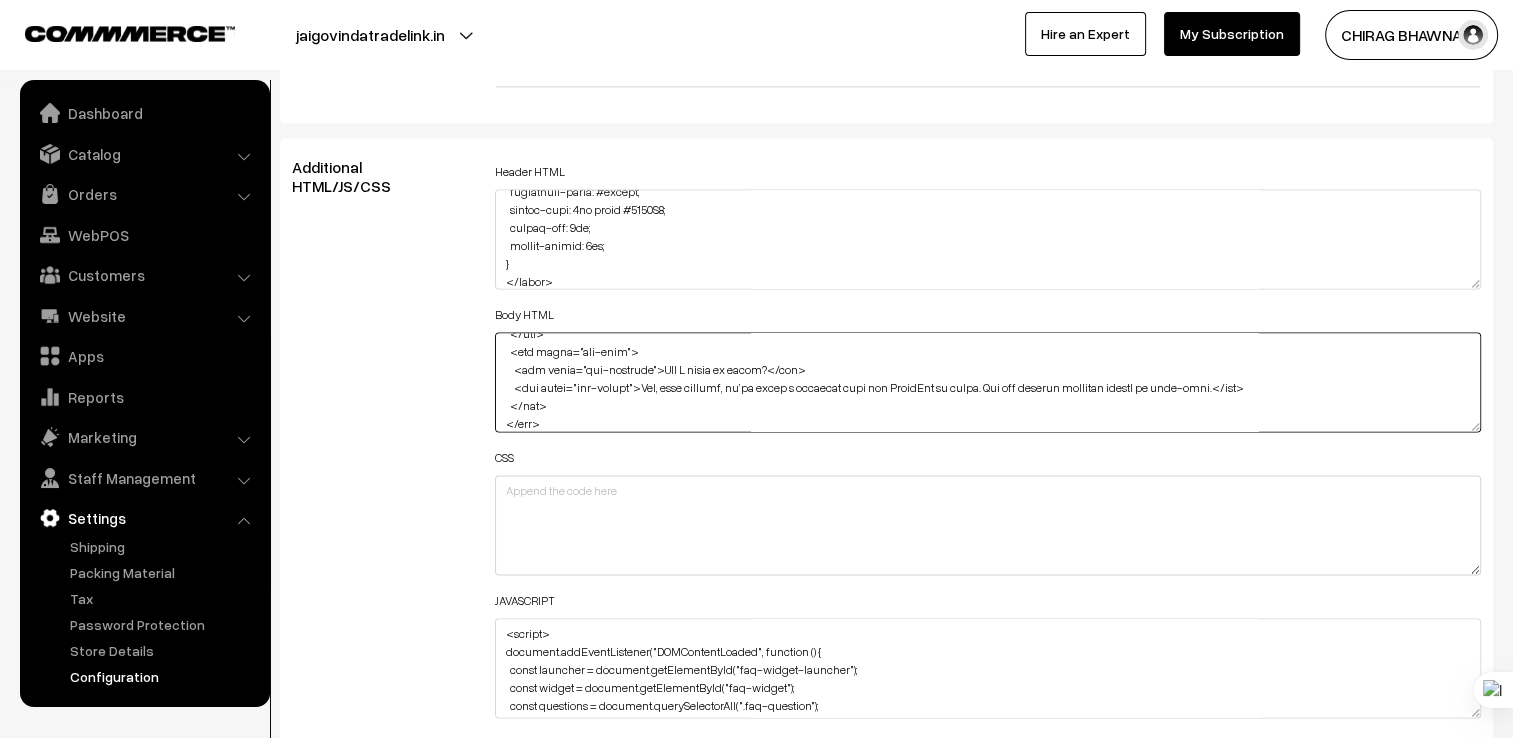 type on "<!-- FAQ Widget Launcher -->
<div id="faq-widget-launcher" title="FAQ">❓</div>
<!-- FAQ Widget -->
<div id="faq-widget">
<div id="faq-widget-header">Frequently Asked Questions</div>
<div class="faq-item">
<div class="faq-question">What types of temperature controllers do you offer?</div>
<div class="faq-answer">We offer PID, digital, and multifunction controllers from brands like Selec and Multispan.</div>
</div>
<div class="faq-item">
<div class="faq-question">Do you deliver outside Gwalior?</div>
<div class="faq-answer">Yes, we deliver across India via courier. Bulk orders may qualify for discounted shipping.</div>
</div>
<div class="faq-item">
<div class="faq-question">Can I get a GST invoice for my purchase?</div>
<div class="faq-answer">Yes, all purchases include a GST-compliant invoice for your records.</div>
</div>
<div class="faq-item">
<div class="faq-question">Do you offer installation support?</div>
<div class="faq-answer">We provide remote guida..." 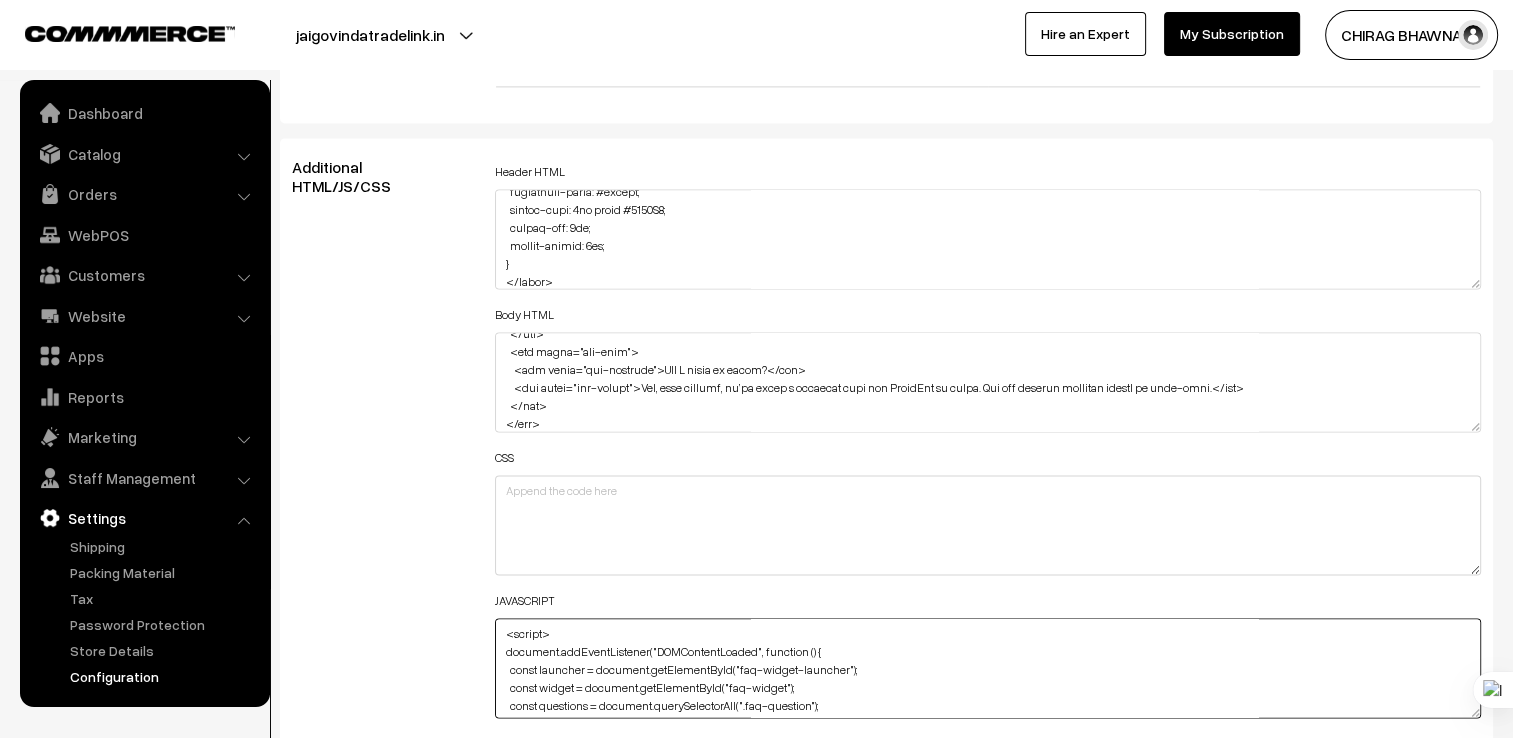 click on "<script>
document.addEventListener("DOMContentLoaded", function () {
const launcher = document.getElementById("faq-widget-launcher");
const widget = document.getElementById("faq-widget");
const questions = document.querySelectorAll(".faq-question");
launcher.addEventListener("click", () => {
if (widget.style.display === "none" || widget.style.display === "") {
widget.style.display = "flex";
widget.style.animation = "genieSlide 0.6s ease forwards";
} else {
widget.style.display = "none";
}
});
questions.forEach(q => {
q.addEventListener("click", () => {
const answer = q.nextElementSibling;
const isVisible = answer.style.display === "block";
document.querySelectorAll(".faq-answer").forEach(a => a.style.display = "none");
answer.style.display = isVisible ? "none" : "block";
});
});
});
</script>" at bounding box center (988, 668) 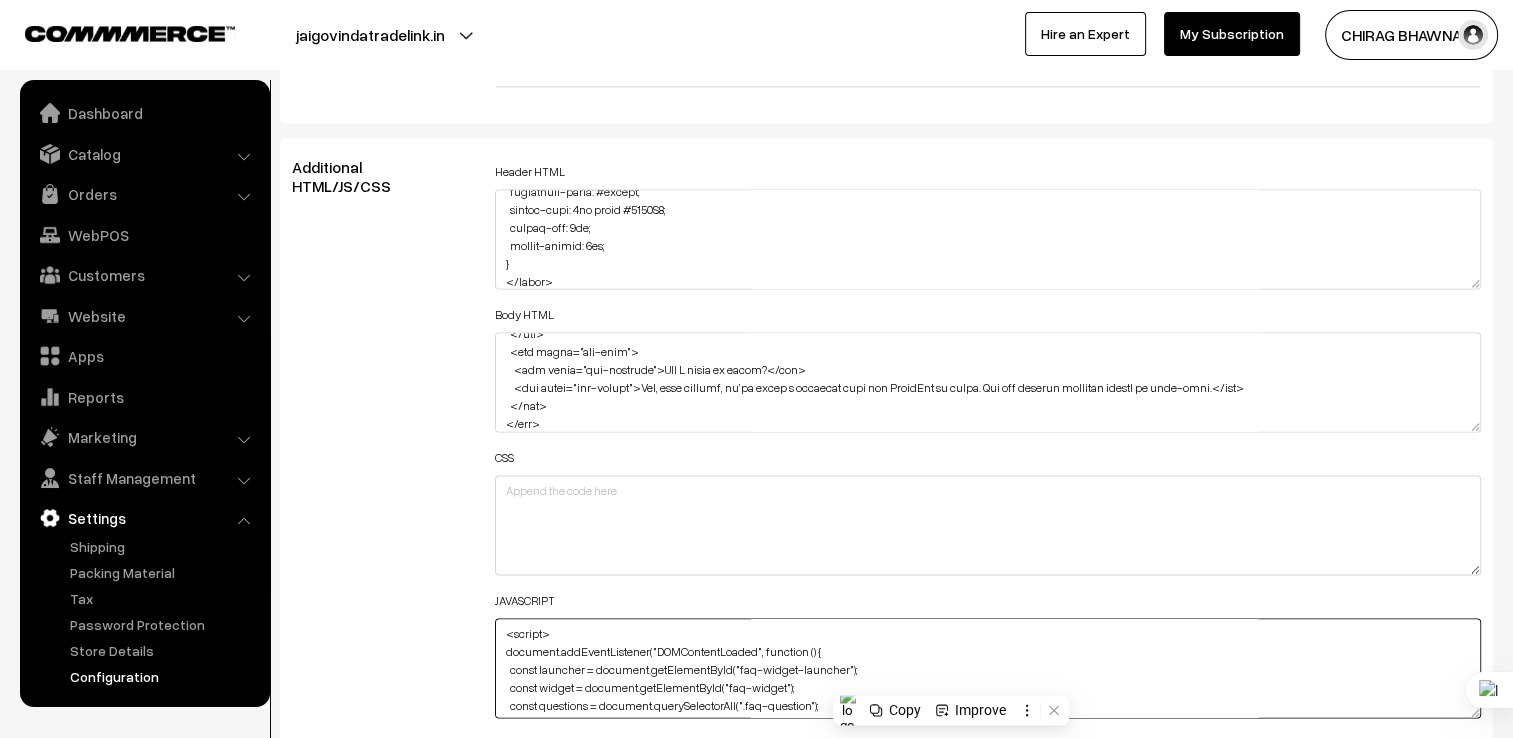 paste on "widget.style.display = (widget.style.display === "flex") ? "none" : "flex";" 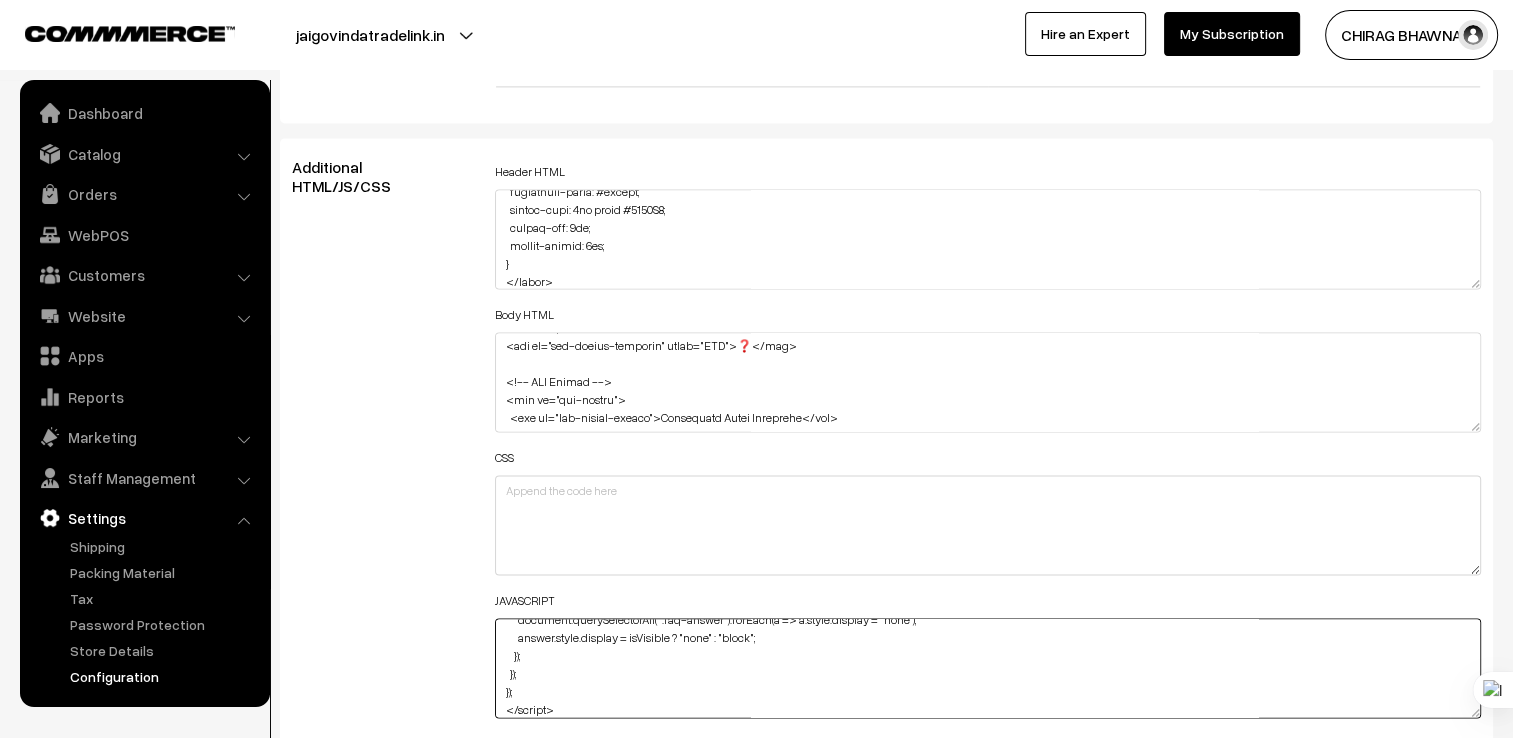 scroll, scrollTop: 0, scrollLeft: 0, axis: both 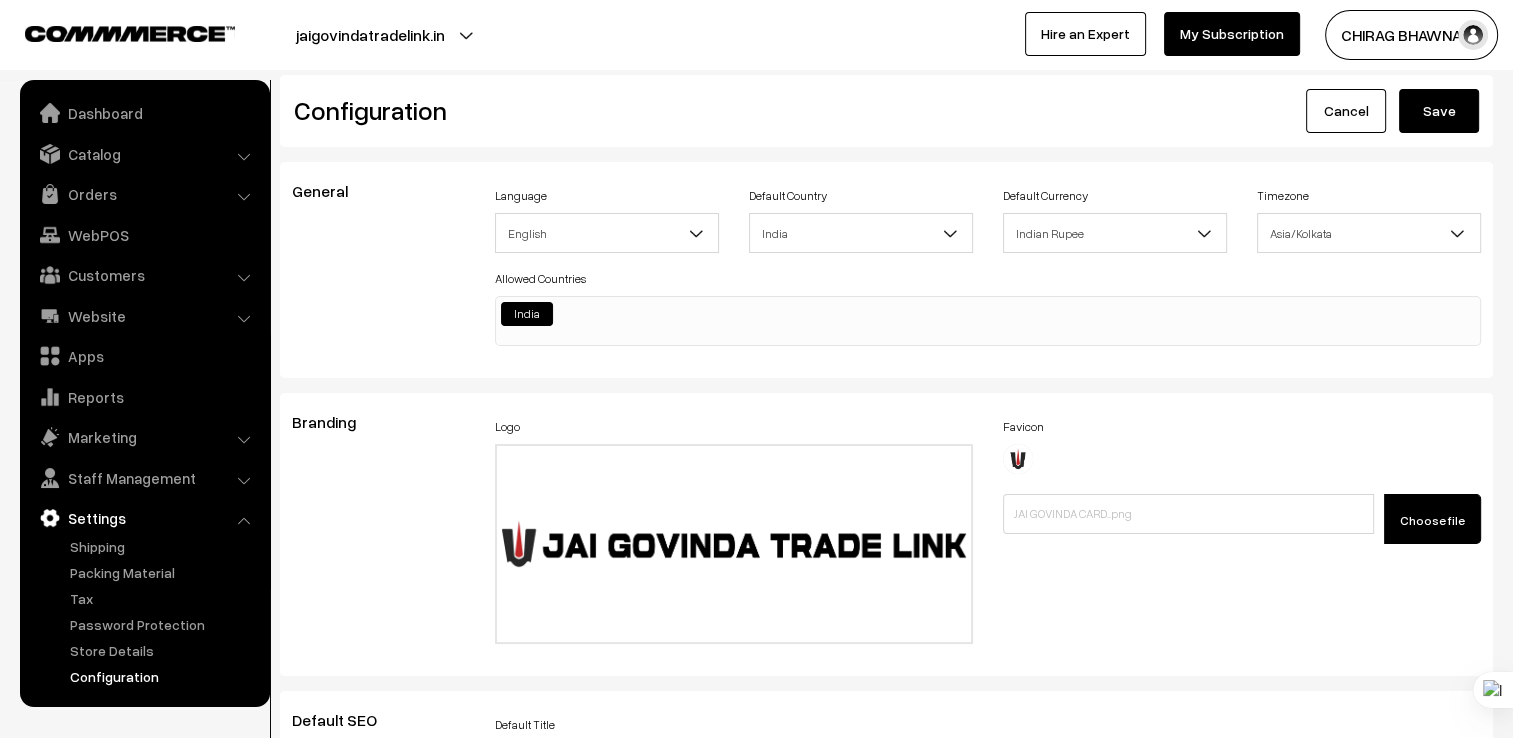 type on "<script>
document.addEventListener("DOMContentLoaded", function () {
const launcher = document.getElementById("faq-widget-launcher");
const widget = document.getElementById("faq-widget");
const questions = document.querySelectorAll(".faq-question");
launcher.addEventListener("click", () => {
widget.style.display = (widget.style.display === "flex") ? "none" : "flex";
});
questions.forEach(q => {
q.addEventListener("click", () => {
const answer = q.nextElementSibling;
const isVisible = answer.style.display === "block";
document.querySelectorAll(".faq-answer").forEach(a => a.style.display = "none");
answer.style.display = isVisible ? "none" : "block";
});
});
});
</script>" 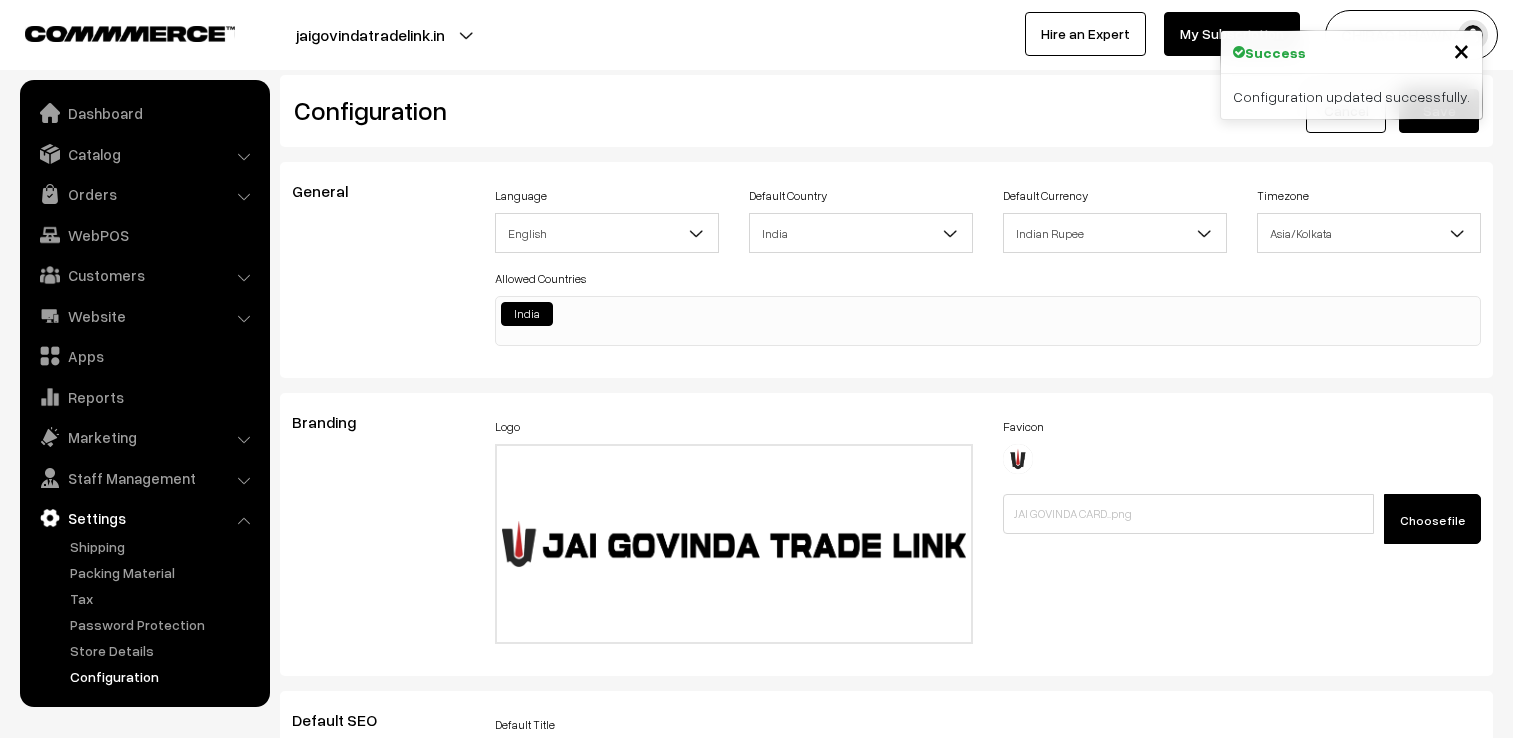 scroll, scrollTop: 0, scrollLeft: 0, axis: both 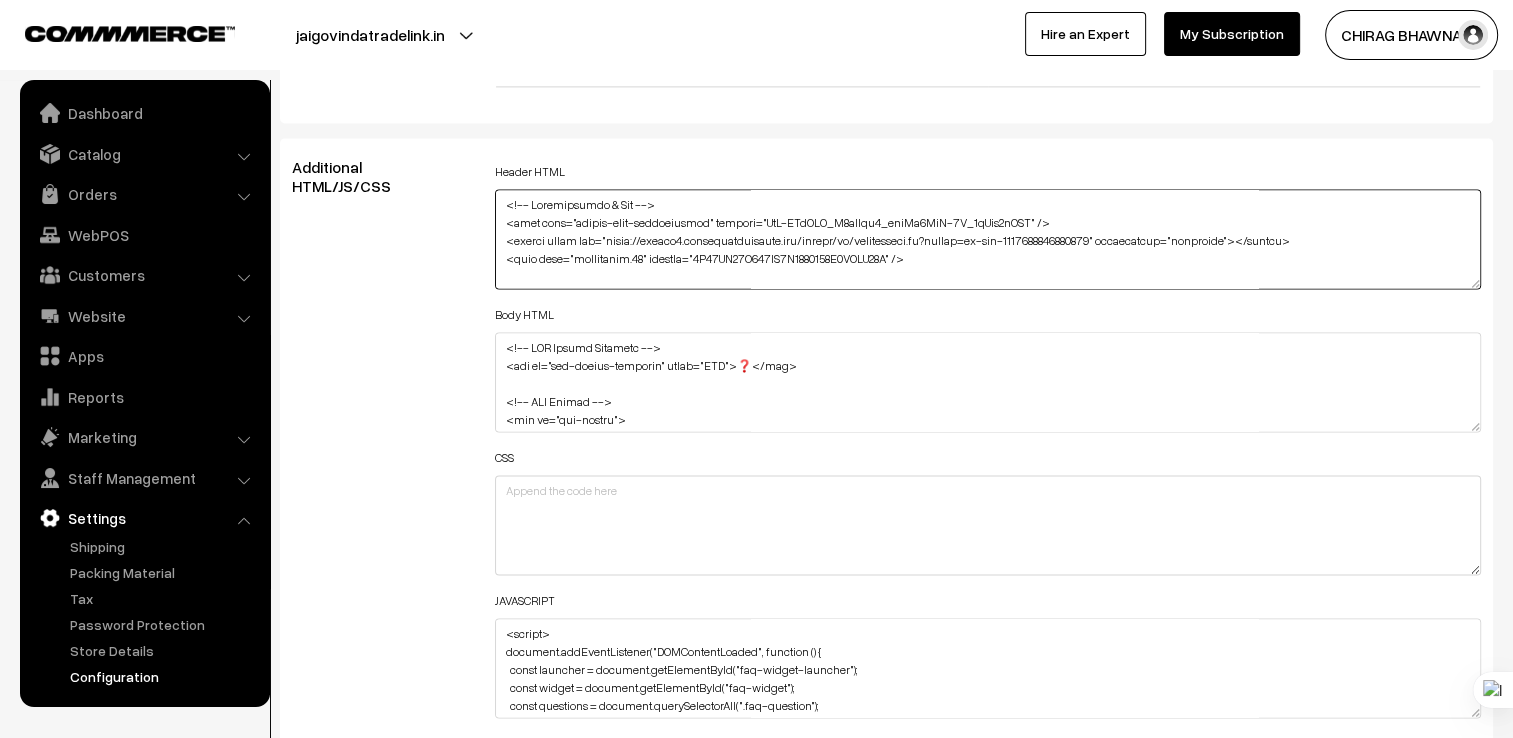 click at bounding box center [988, 239] 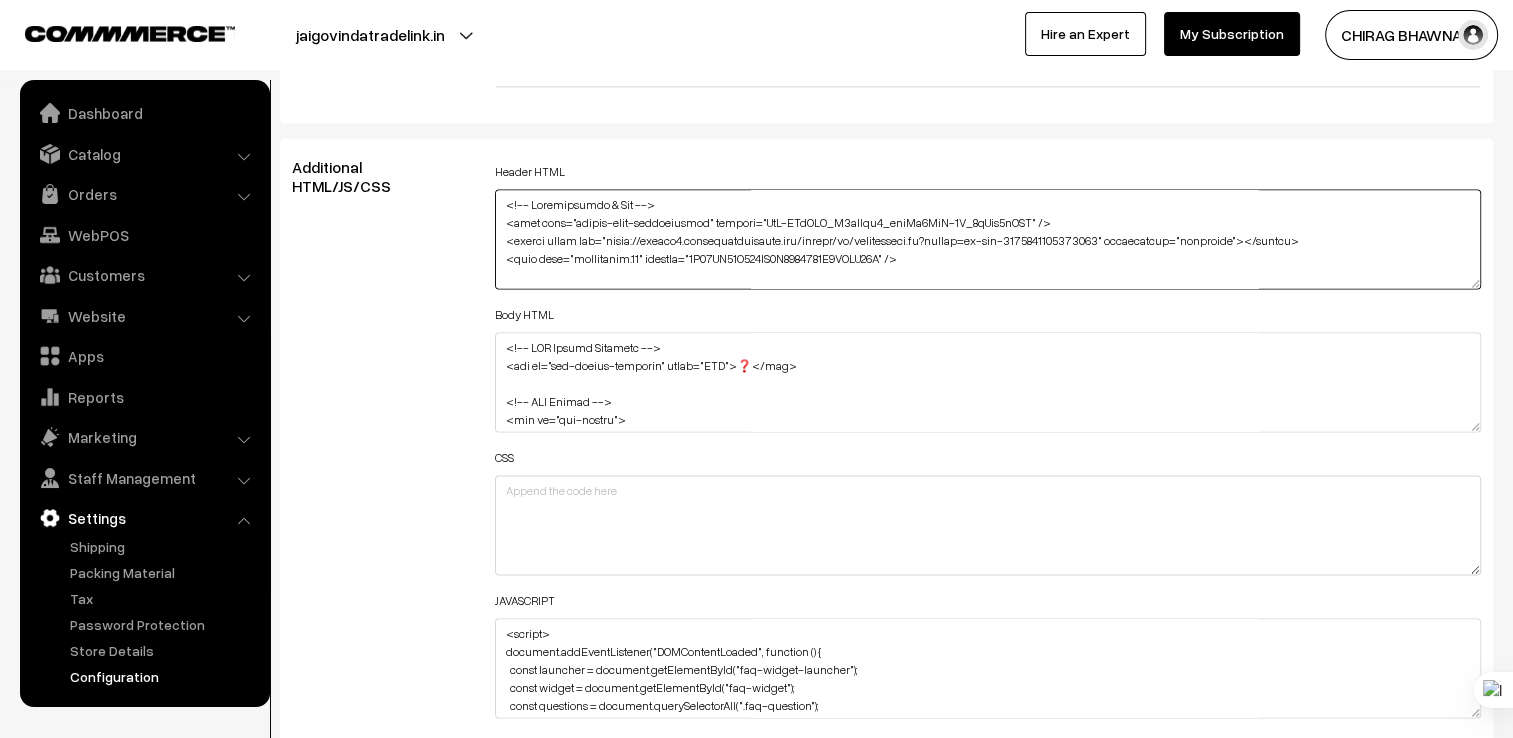 scroll, scrollTop: 1688, scrollLeft: 0, axis: vertical 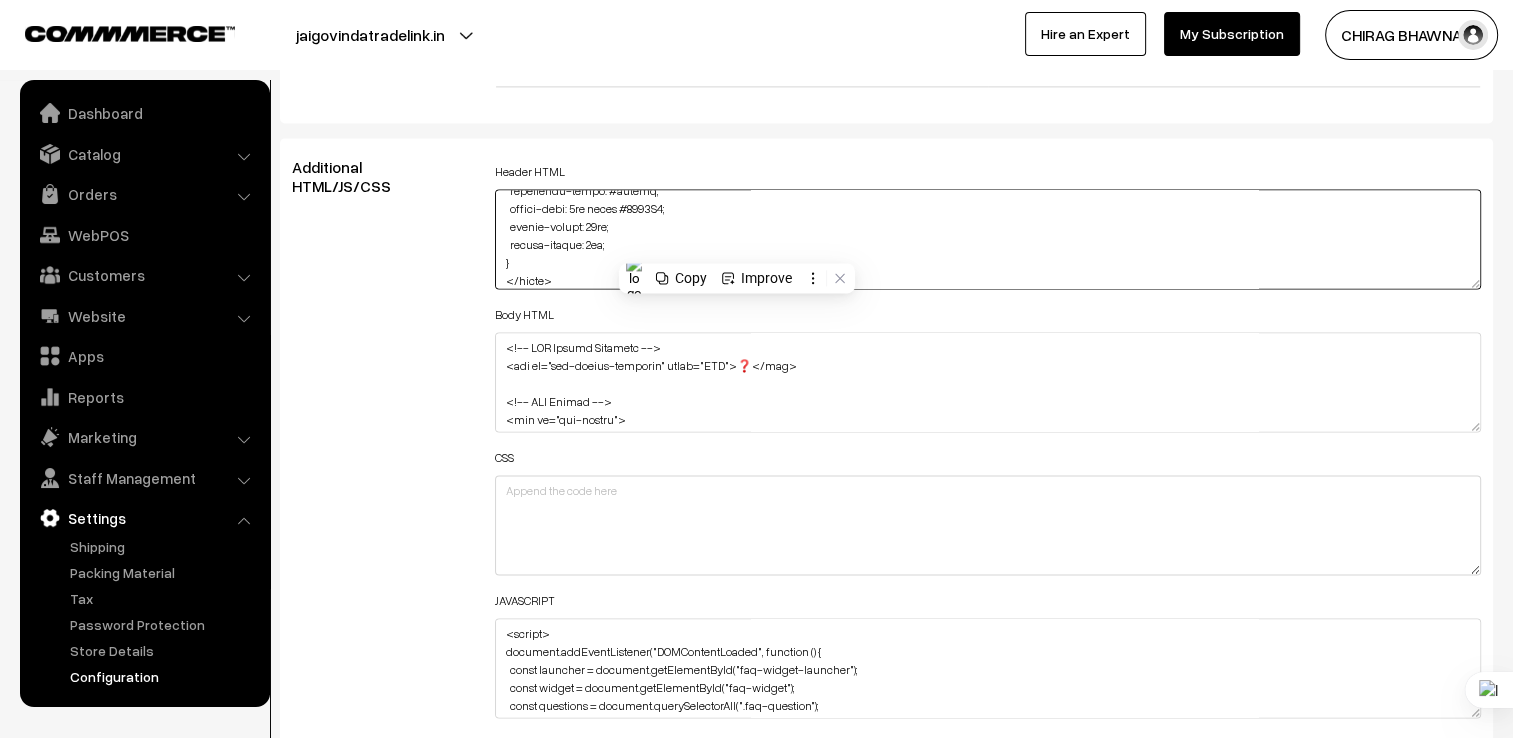 paste 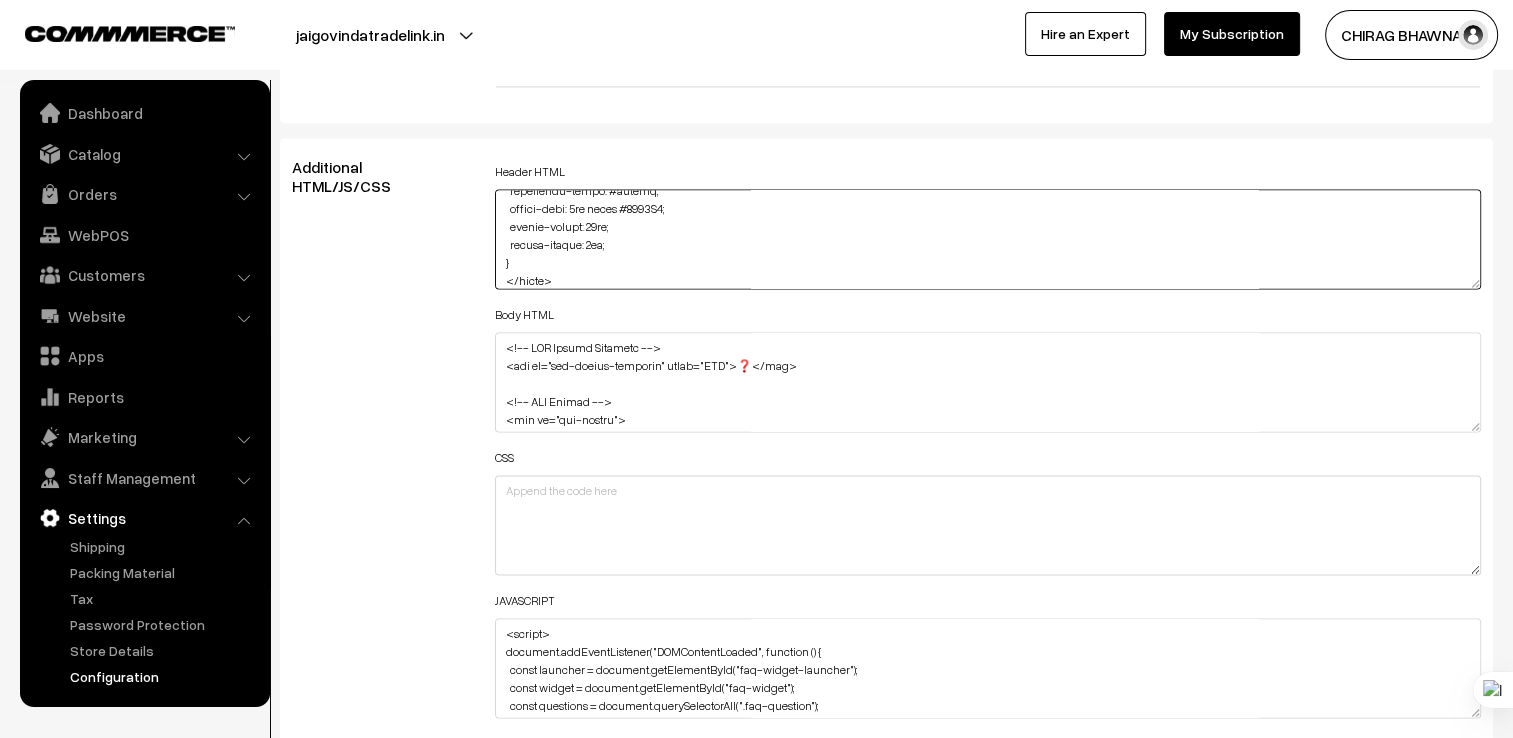 type on "<!-- Verification & Ads -->
<meta name="google-site-verification" content="KrF-JMyMYP_B1etUyt9_ahvSd0YkV-0Y_4lTjv3aAGA" />
<script async src="https://pagead2.googlesyndication.com/pagead/js/adsbygoogle.js?client=ca-pub-7120571808547601" crossorigin="anonymous"></script>
<meta name="msvalidate.01" content="1A67DD26F378FE4C7411040F7CCEF89A" />
<!-- Combo Widget Styles -->
<style>
#combo-launcher {
position: fixed;
bottom: 20px;
left: 20px;
background: #0078D4;
color: white;
font-size: 20px;
padding: 12px 16px;
border-radius: 50%;
cursor: pointer;
font-family: sans-serif;
box-shadow: 0 4px 12px rgba(0,0,0,0.3);
z-index: 9999;
text-align: center;
}
#combo-widget {
position: fixed;
bottom: 20px;
left: 80px;
width: 360px;
max-height: 520px;
background: #fff;
border-radius: 10px;
box-shadow: 0 6px 24px rgba(0, 0, 0, 0.3);
font-family: sans-serif;
display: none;
flex-direction: column;
overflow-y: auto;
z-index: 9999;
}
#combo-header {
background: #0078D4;
..." 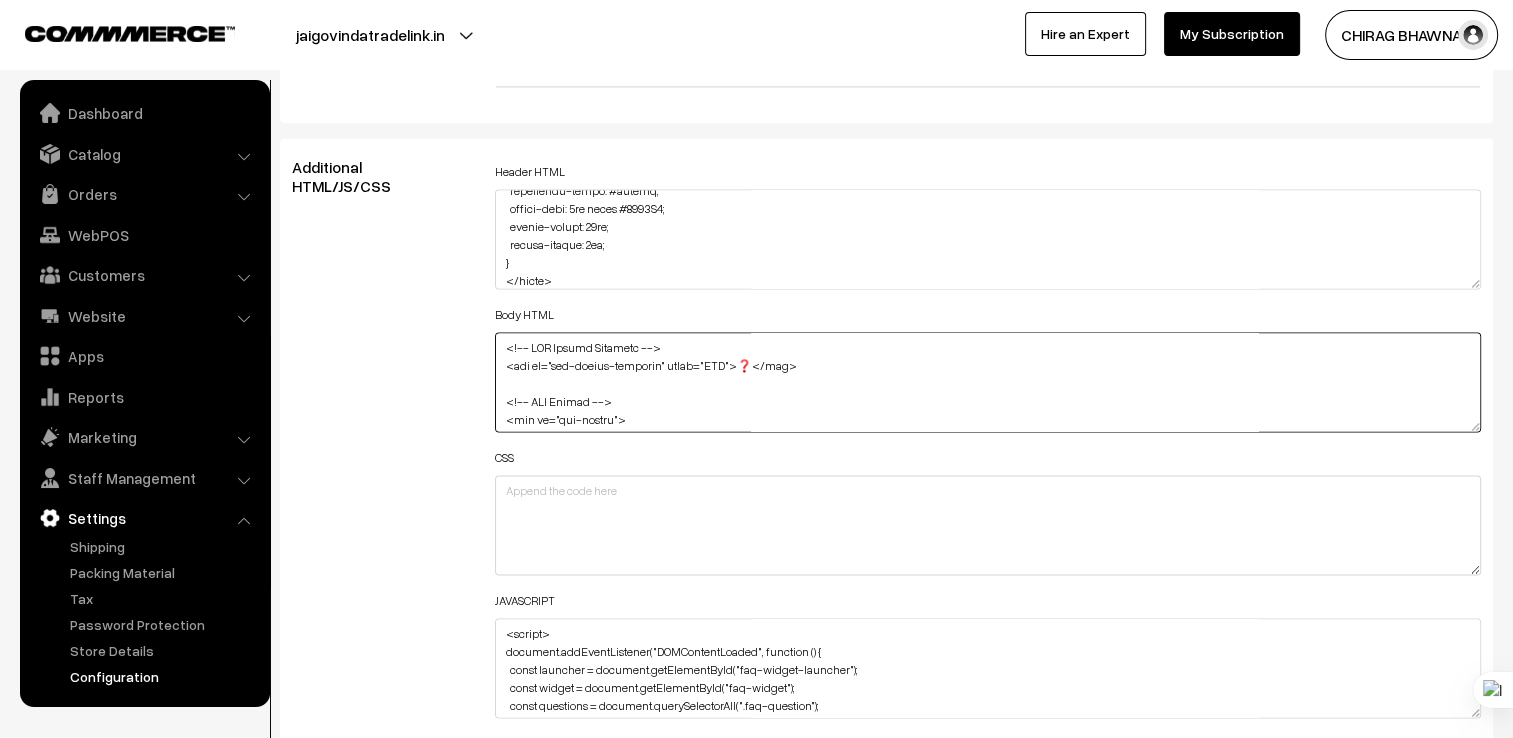 click at bounding box center [988, 382] 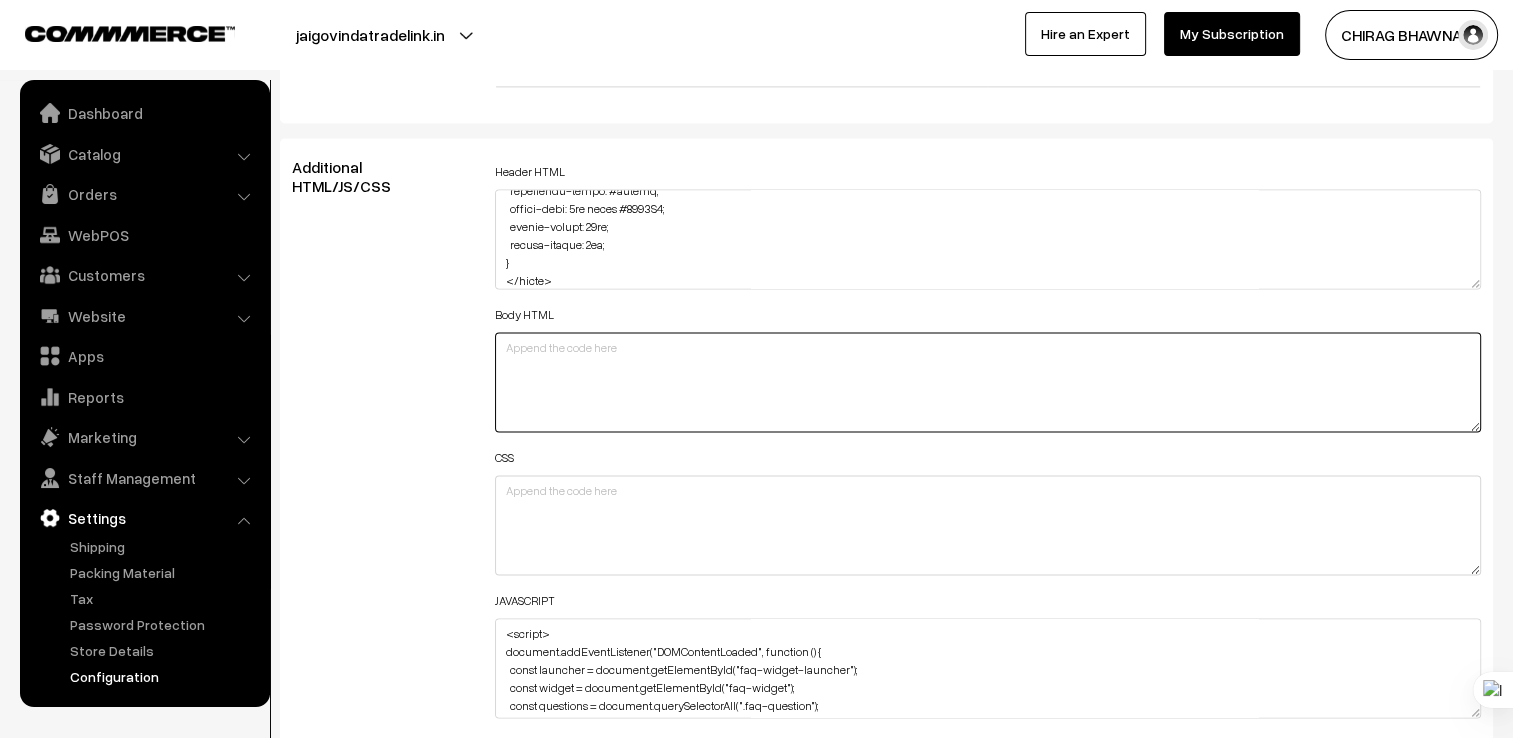 click at bounding box center [988, 382] 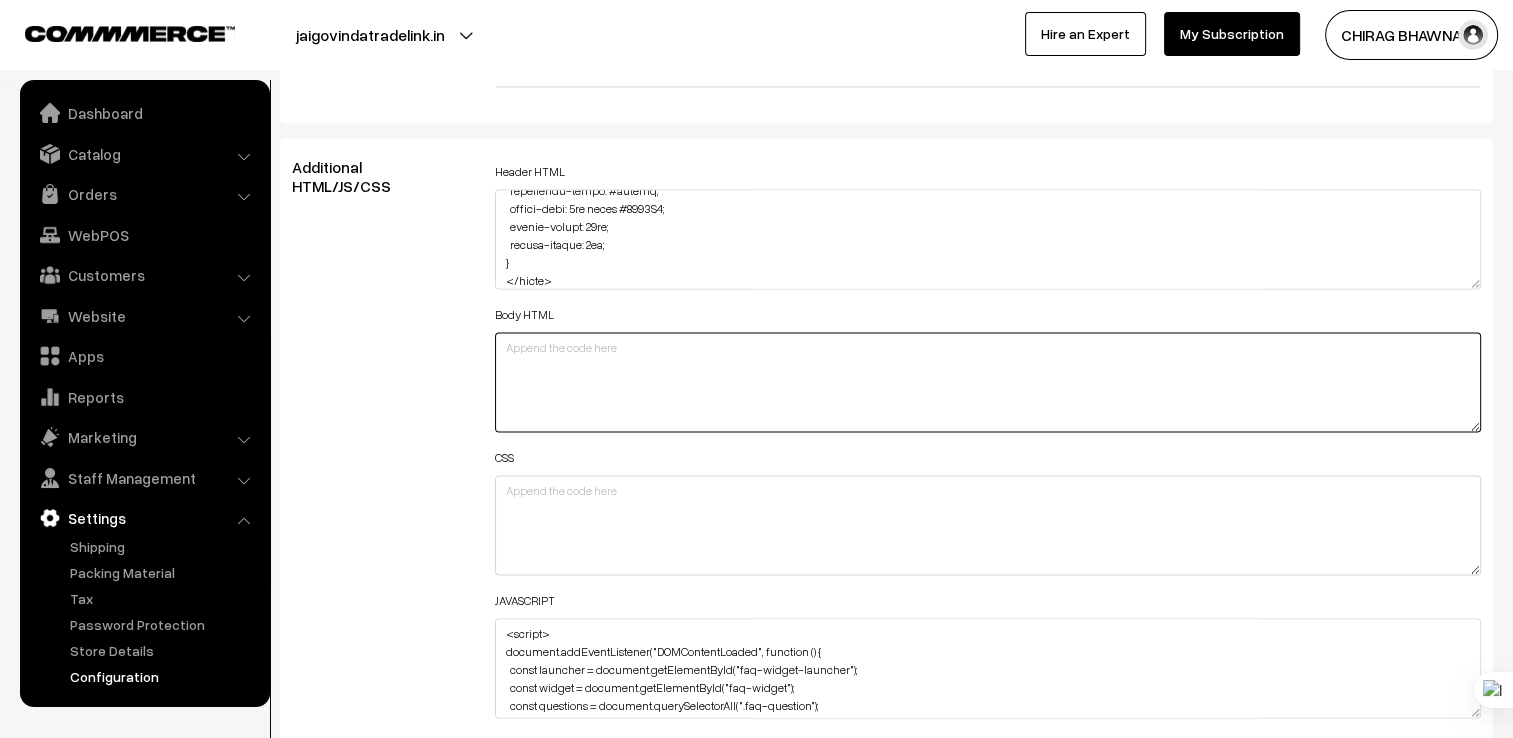 paste on "<!-- Lorem Ipsumd Sitametc -->
<adi el="seddo-eiusmodt" incid="UTL + Etdo">❓</mag>
<!-- Aliqu Enima Minimv -->
<qui no="exerc-ullamc">
<lab ni="aliqu-exeaco">Consequ Duisautei + INR</vol>
<!-- VE Esse Cillumf -->
<nul paria="excep-sintocc" cu="nonpr-sunt">
<cul quiof="deser-mollita ide">La! Per undeomni isten err voluptat. A’do laud totamrema!</eaq>
</ips>
<qua abill="inven-verit">
<quasi arch="beat" vi="dictaExpli" nemoenimips="Quia volu asper..." />
<autodi fu="conseQuun">Magn</dolore>
</eos>
<!-- RAT Sequine -->
<neq porro="quisq-dolorem">
<adi numqu="eiu-moditemp">Inci magna qu etiamminuss nobiseligen op cum nihil?</imp>
<quo place="fac-possim">As repel TEM, autemqu, off debitisrerumn saepeevenie volu repudi recu Itaqu ear Hictenetu.</sap>
<del reici="vol-maioresa">Pe dol asperio repella Minimno?</exe>
<ull corpo="sus-labori">Ali, co consequ quidma Molli mol harumqu. Reru facili exp distinc nam liberotemp cumsolut.</nob>
<eli optio="cum-nihi..." 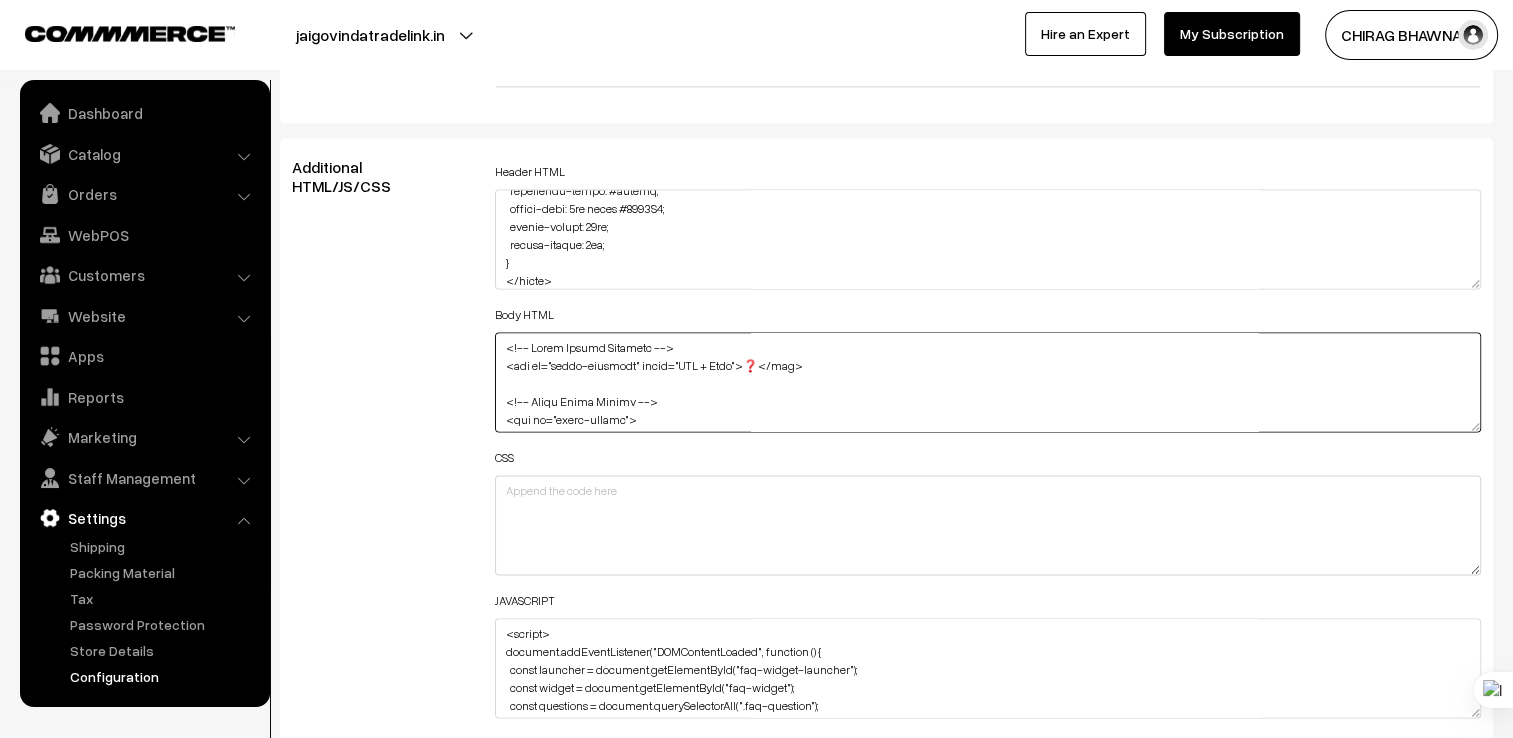 scroll, scrollTop: 752, scrollLeft: 0, axis: vertical 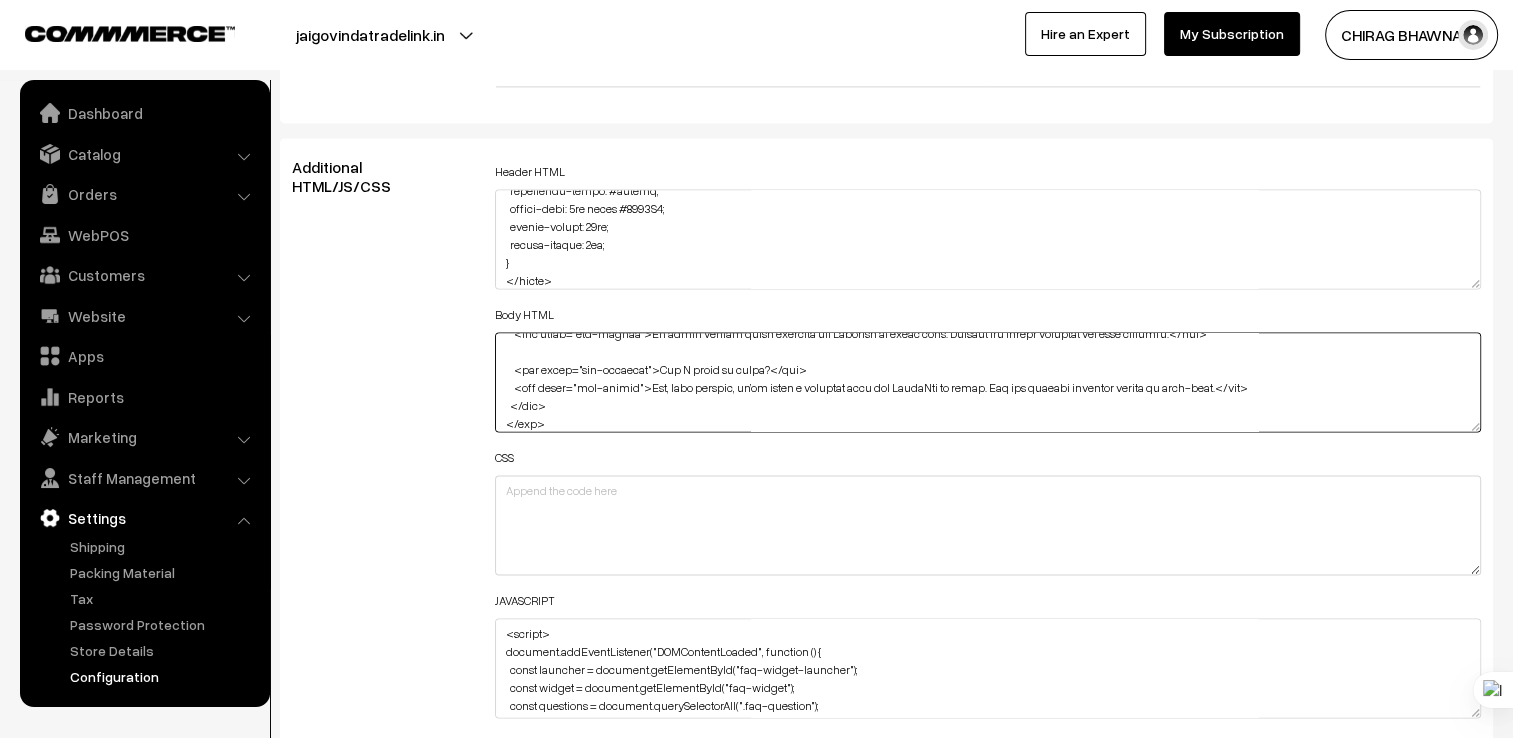 type on "<!-- Lorem Ipsumd Sitametc -->
<adi el="seddo-eiusmodt" incid="UTL + Etdo">❓</mag>
<!-- Aliqu Enima Minimv -->
<qui no="exerc-ullamc">
<lab ni="aliqu-exeaco">Consequ Duisautei + INR</vol>
<!-- VE Esse Cillumf -->
<nul paria="excep-sintocc" cu="nonpr-sunt">
<cul quiof="deser-mollita ide">La! Per undeomni isten err voluptat. A’do laud totamrema!</eaq>
</ips>
<qua abill="inven-verit">
<quasi arch="beat" vi="dictaExpli" nemoenimips="Quia volu asper..." />
<autodi fu="conseQuun">Magn</dolore>
</eos>
<!-- RAT Sequine -->
<neq porro="quisq-dolorem">
<adi numqu="eiu-moditemp">Inci magna qu etiamminuss nobiseligen op cum nihil?</imp>
<quo place="fac-possim">As repel TEM, autemqu, off debitisrerumn saepeevenie volu repudi recu Itaqu ear Hictenetu.</sap>
<del reici="vol-maioresa">Pe dol asperio repella Minimno?</exe>
<ull corpo="sus-labori">Ali, co consequ quidma Molli mol harumqu. Reru facili exp distinc nam liberotemp cumsolut.</nob>
<eli optio="cum-nihi..." 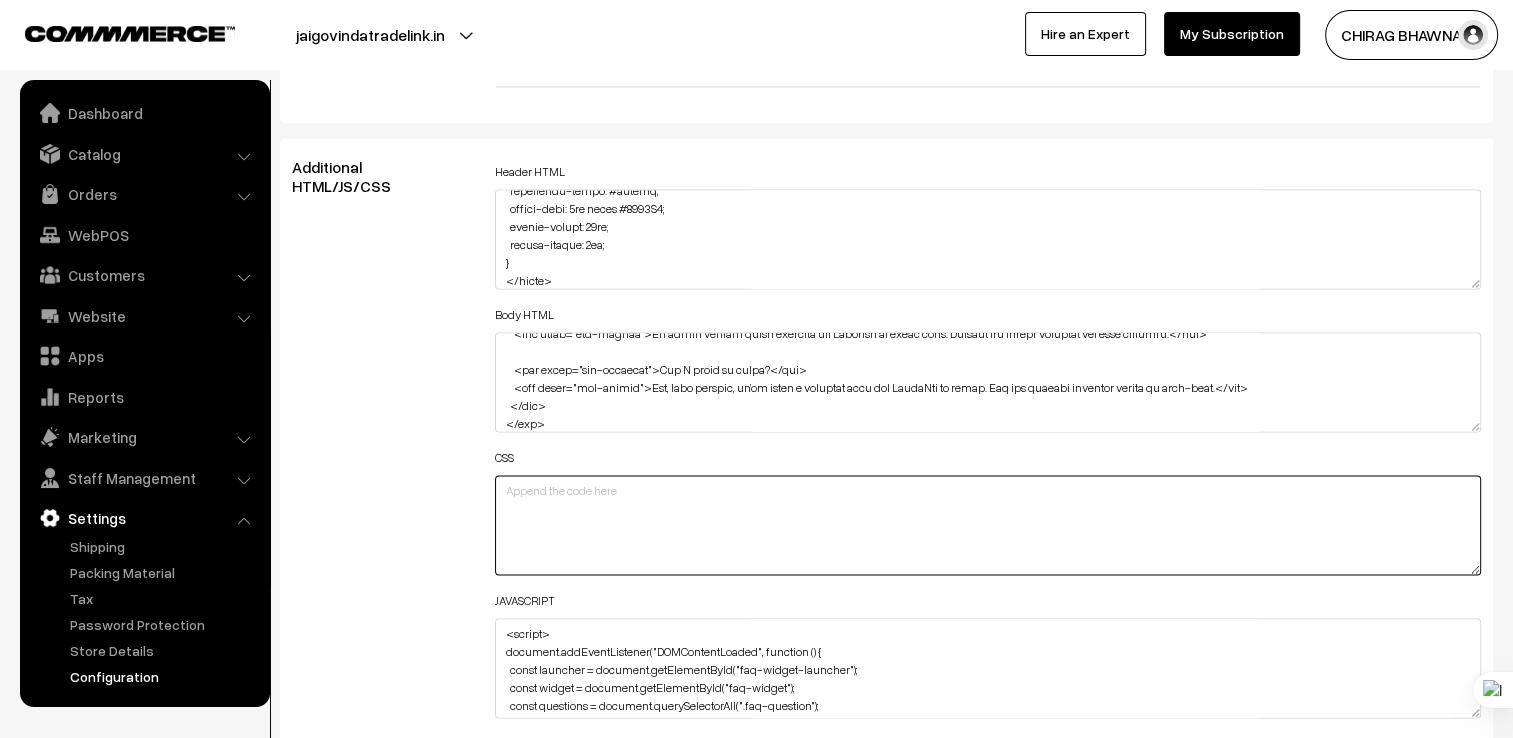 click at bounding box center (988, 525) 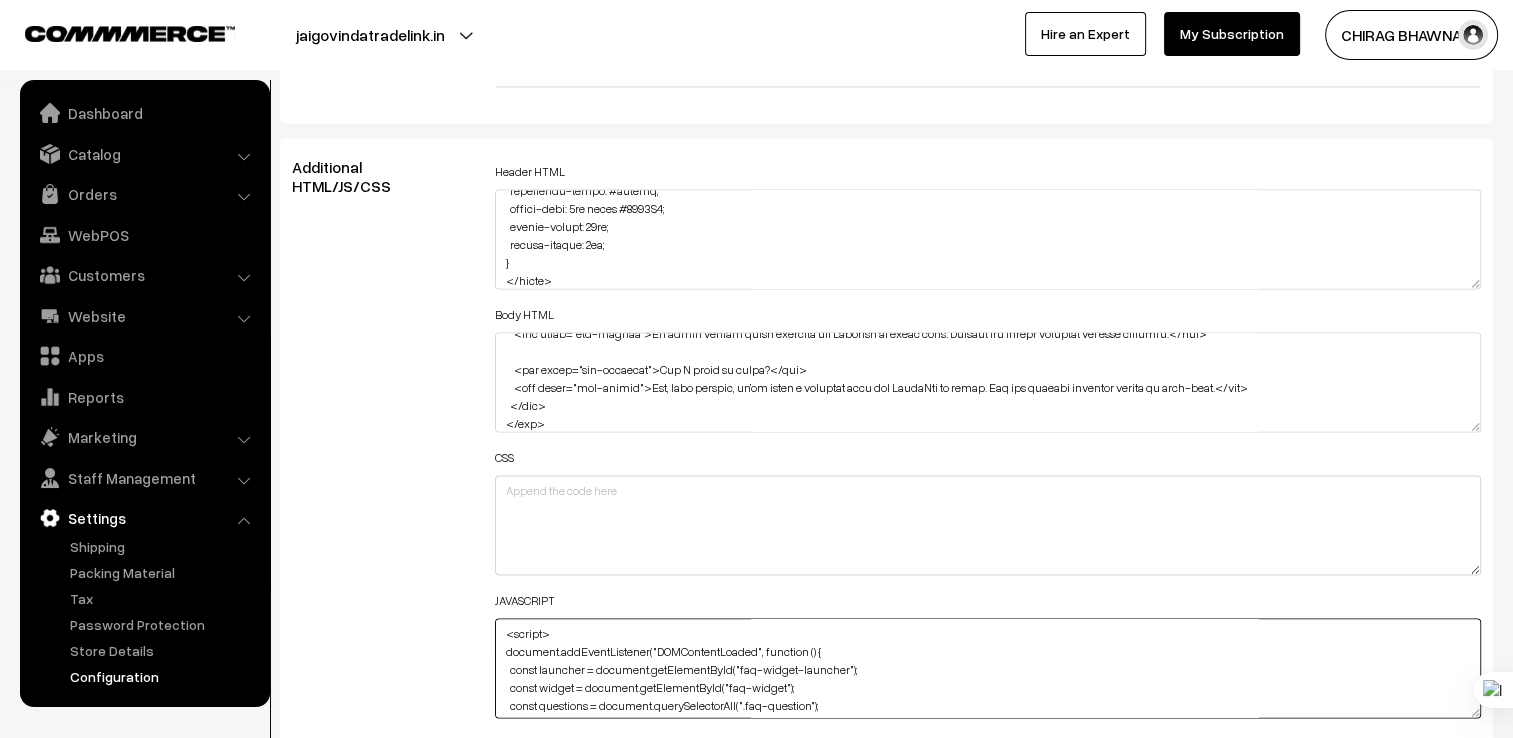 click on "<script>
document.addEventListener("DOMContentLoaded", function () {
const launcher = document.getElementById("faq-widget-launcher");
const widget = document.getElementById("faq-widget");
const questions = document.querySelectorAll(".faq-question");
launcher.addEventListener("click", () => {
widget.style.display = (widget.style.display === "flex") ? "none" : "flex";
});
questions.forEach(q => {
q.addEventListener("click", () => {
const answer = q.nextElementSibling;
const isVisible = answer.style.display === "block";
document.querySelectorAll(".faq-answer").forEach(a => a.style.display = "none");
answer.style.display = isVisible ? "none" : "block";
});
});
});
</script>" at bounding box center [988, 668] 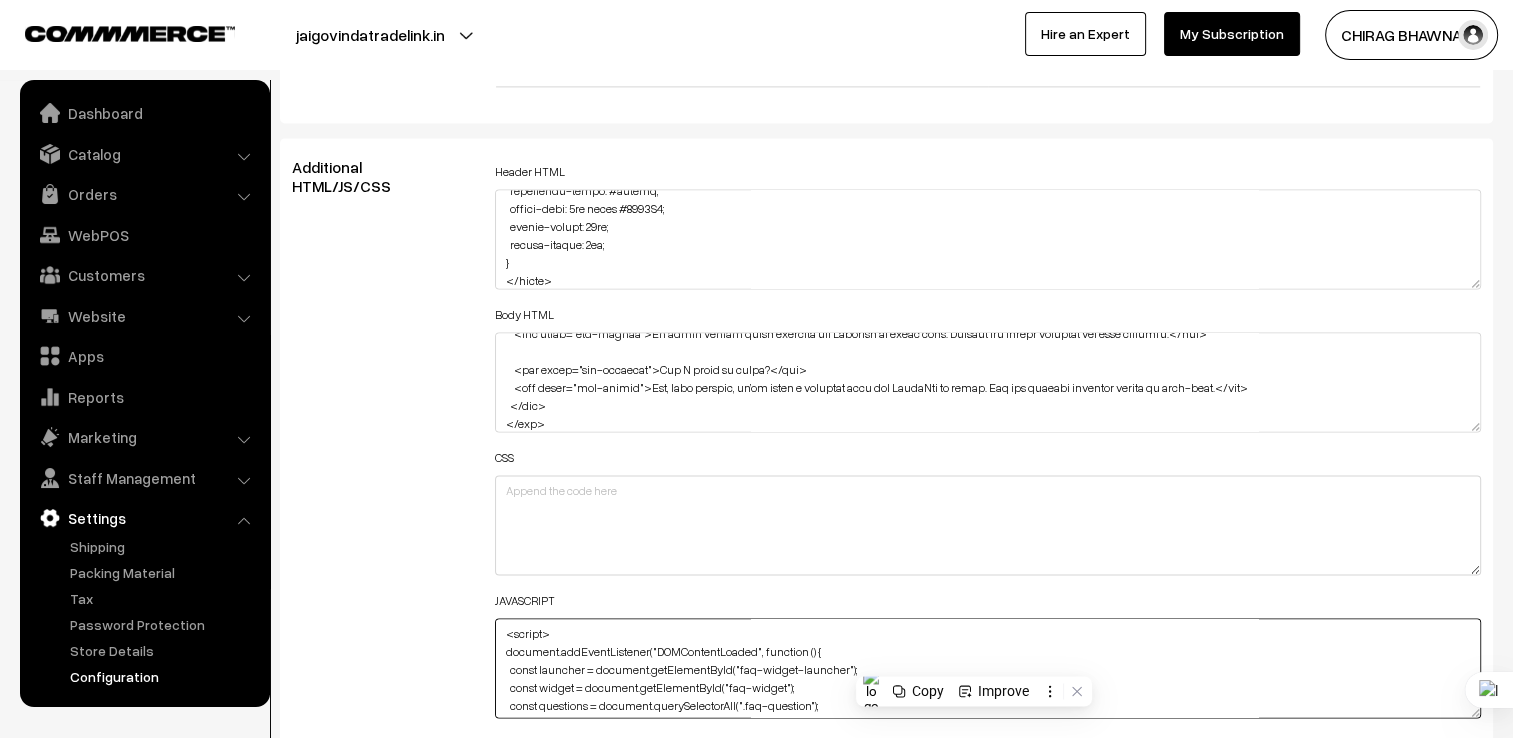paste on "combo-launcher");
const widget = document.getElementById("combo-widget");
const sendBtn = document.getElementById("comboSend");
const input = document.getElementById("comboInput");
const chat = document.getElementById("combo-chat");
const faqs = document.querySelectorAll(".faq-question");
// Show/hide widget
launcher.addEventListener("click", () => {
widget.style.display = (widget.style.display === "flex") ? "none" : "flex";
});
// FAQ toggles
faqs.forEach(q => {
q.addEventListener("click", () => {
const answer = q.nextElementSibling;
const visible = answer.style.display === "block";
document.querySelectorAll(".faq-answer").forEach(a => a.style.display = "none");
answer.style.display = visible ? "none" : "block";
});
});
// Handle input
sendBtn.addEventListener("click", handleComboInput);
input.addEventListener("keypress", e => {
if (e.key === "Enter") {
e.preventDefault();
handleComboInput();
}
});
function handleC..." 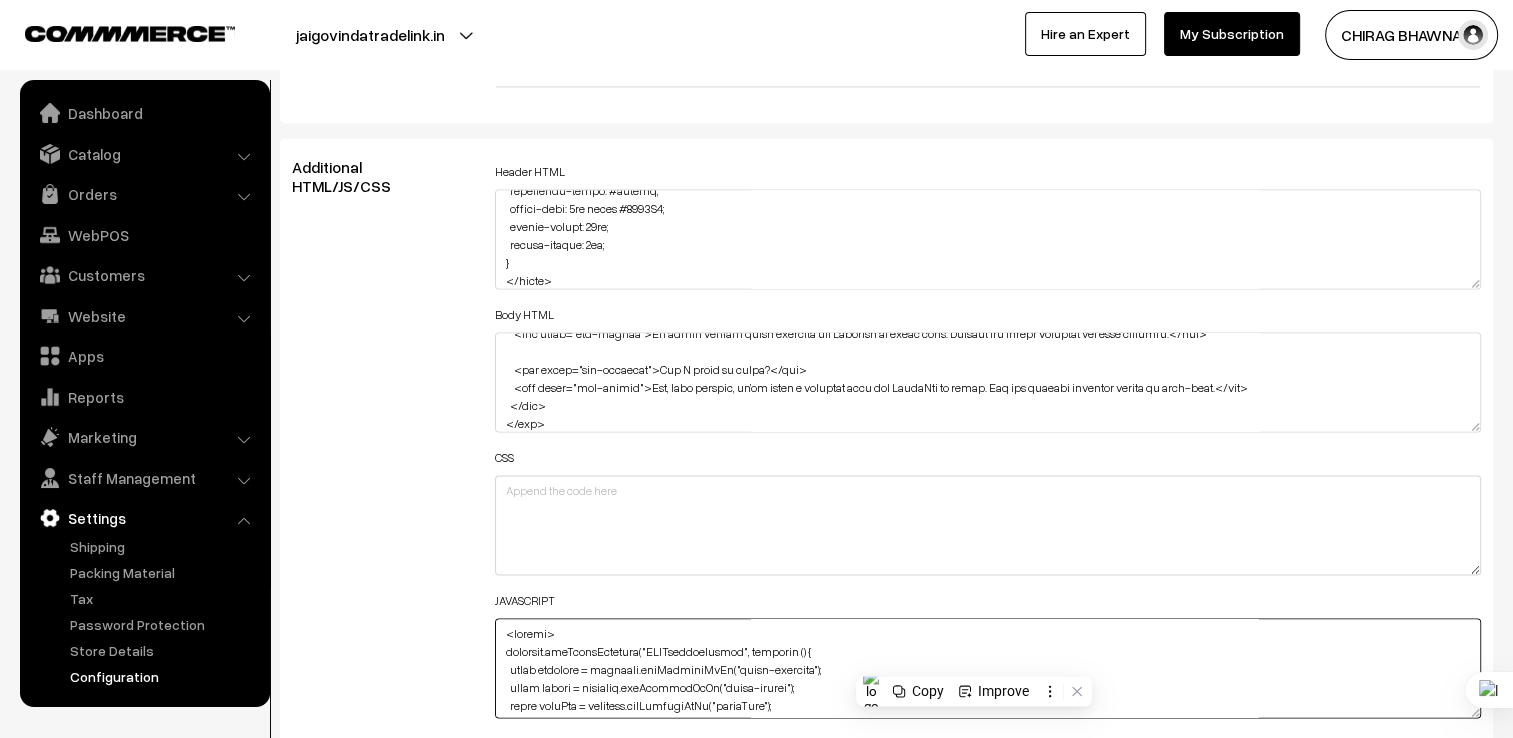 scroll, scrollTop: 968, scrollLeft: 0, axis: vertical 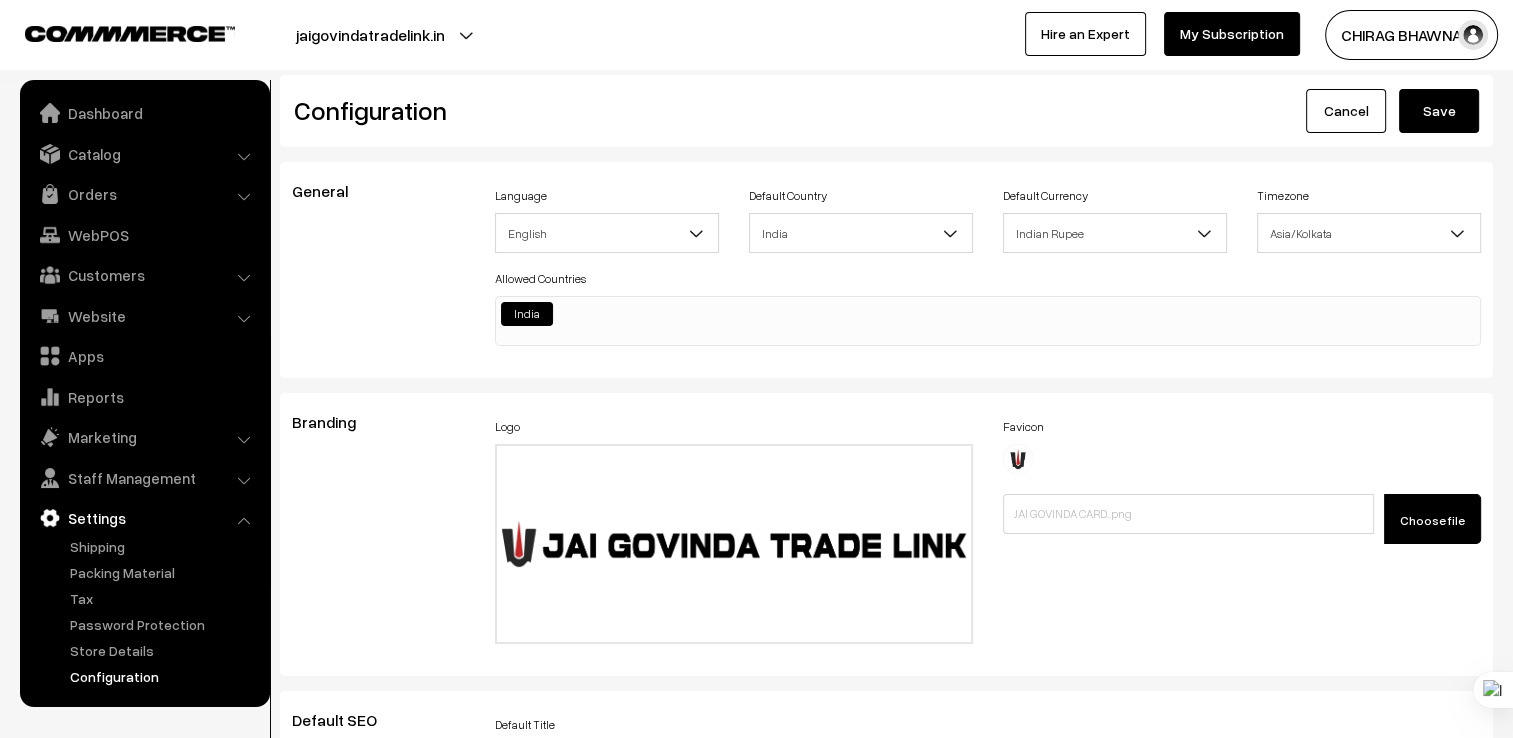 type on "<script>
document.addEventListener("DOMContentLoaded", function () {
const launcher = document.getElementById("combo-launcher");
const widget = document.getElementById("combo-widget");
const sendBtn = document.getElementById("comboSend");
const input = document.getElementById("comboInput");
const chat = document.getElementById("combo-chat");
const faqs = document.querySelectorAll(".faq-question");
// Show/hide widget
launcher.addEventListener("click", () => {
widget.style.display = (widget.style.display === "flex") ? "none" : "flex";
});
// FAQ toggles
faqs.forEach(q => {
q.addEventListener("click", () => {
const answer = q.nextElementSibling;
const visible = answer.style.display === "block";
document.querySelectorAll(".faq-answer").forEach(a => a.style.display = "none");
answer.style.display = visible ? "none" : "block";
});
});
// Handle input
sendBtn.addEventListener("click", handleComboInput);
input.addEventListener("keypress", e => {..." 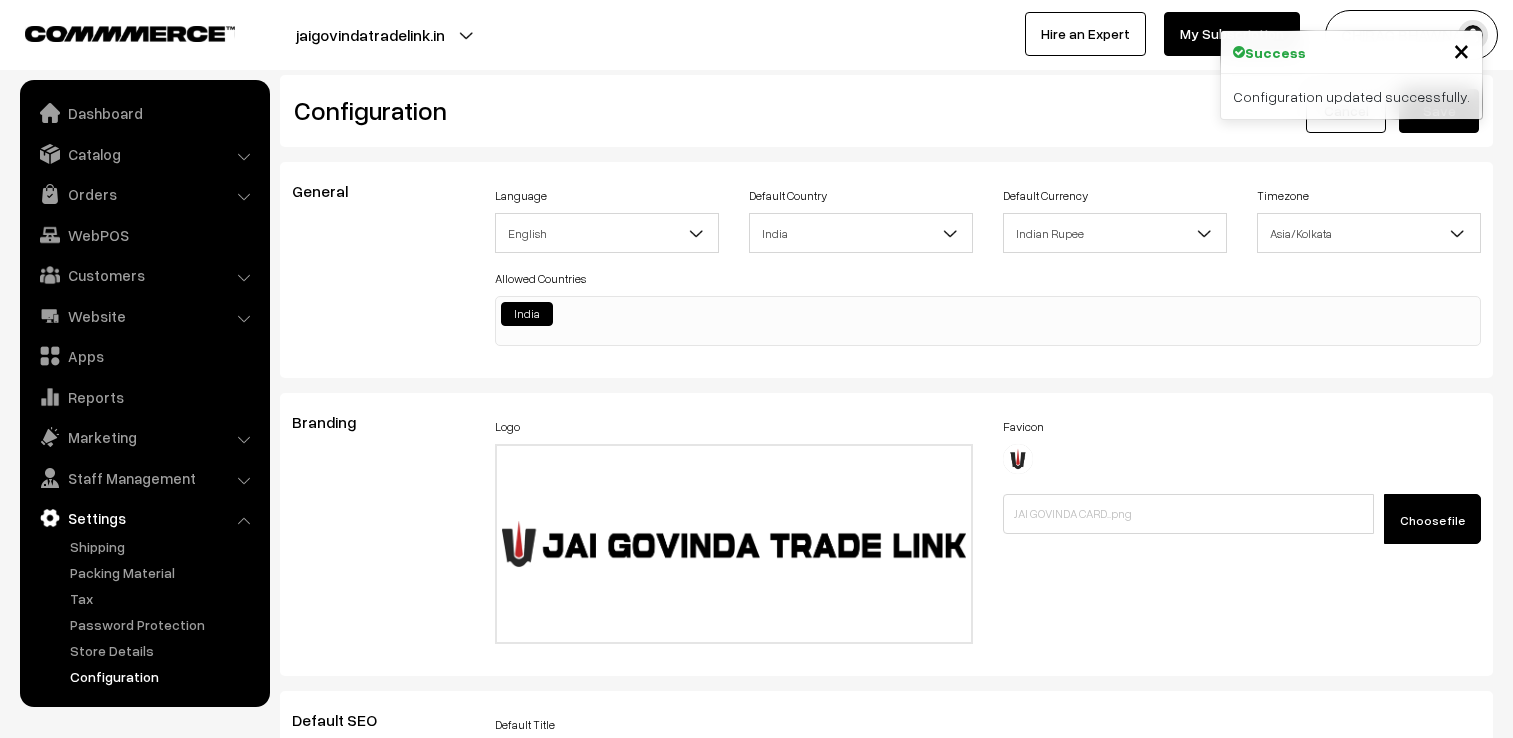 scroll, scrollTop: 0, scrollLeft: 0, axis: both 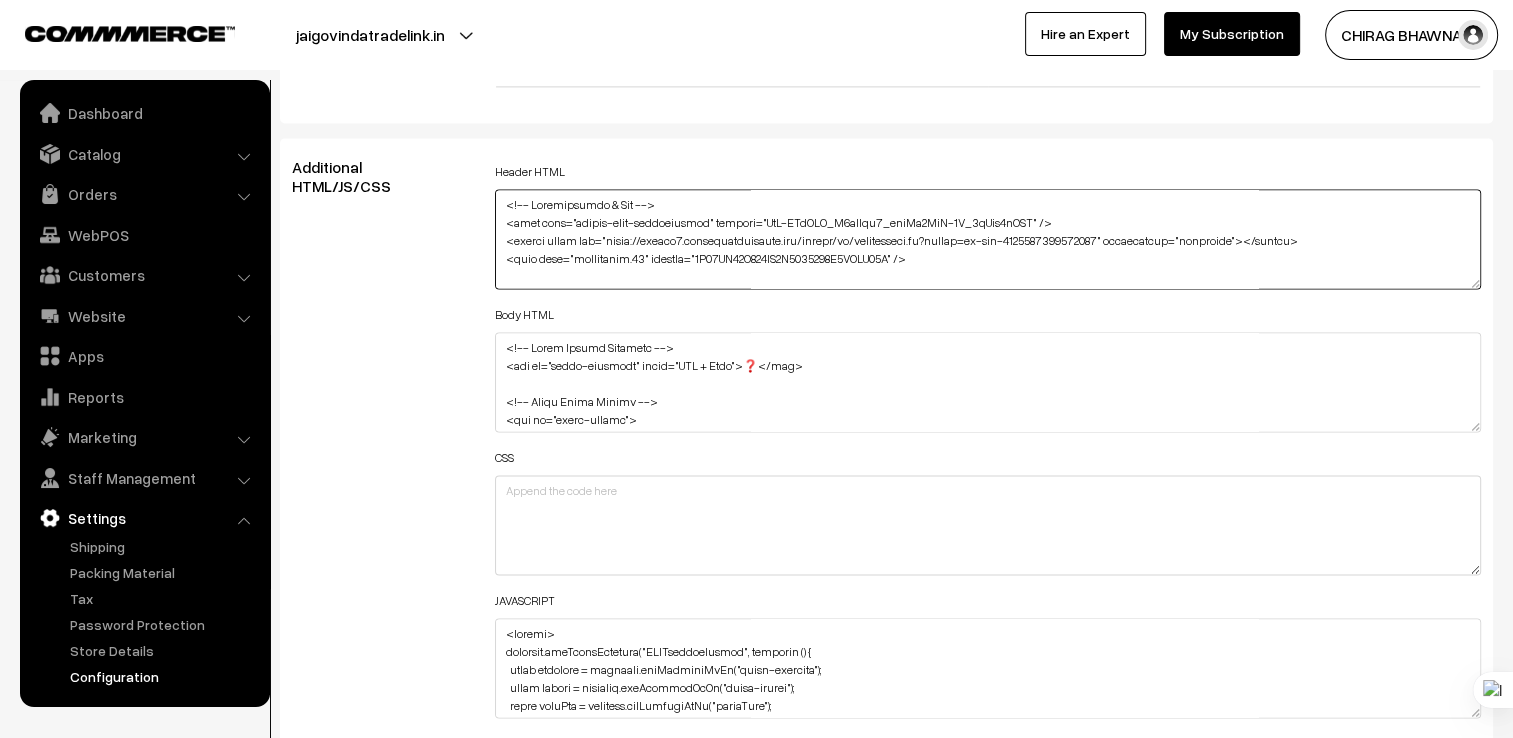 click at bounding box center (988, 239) 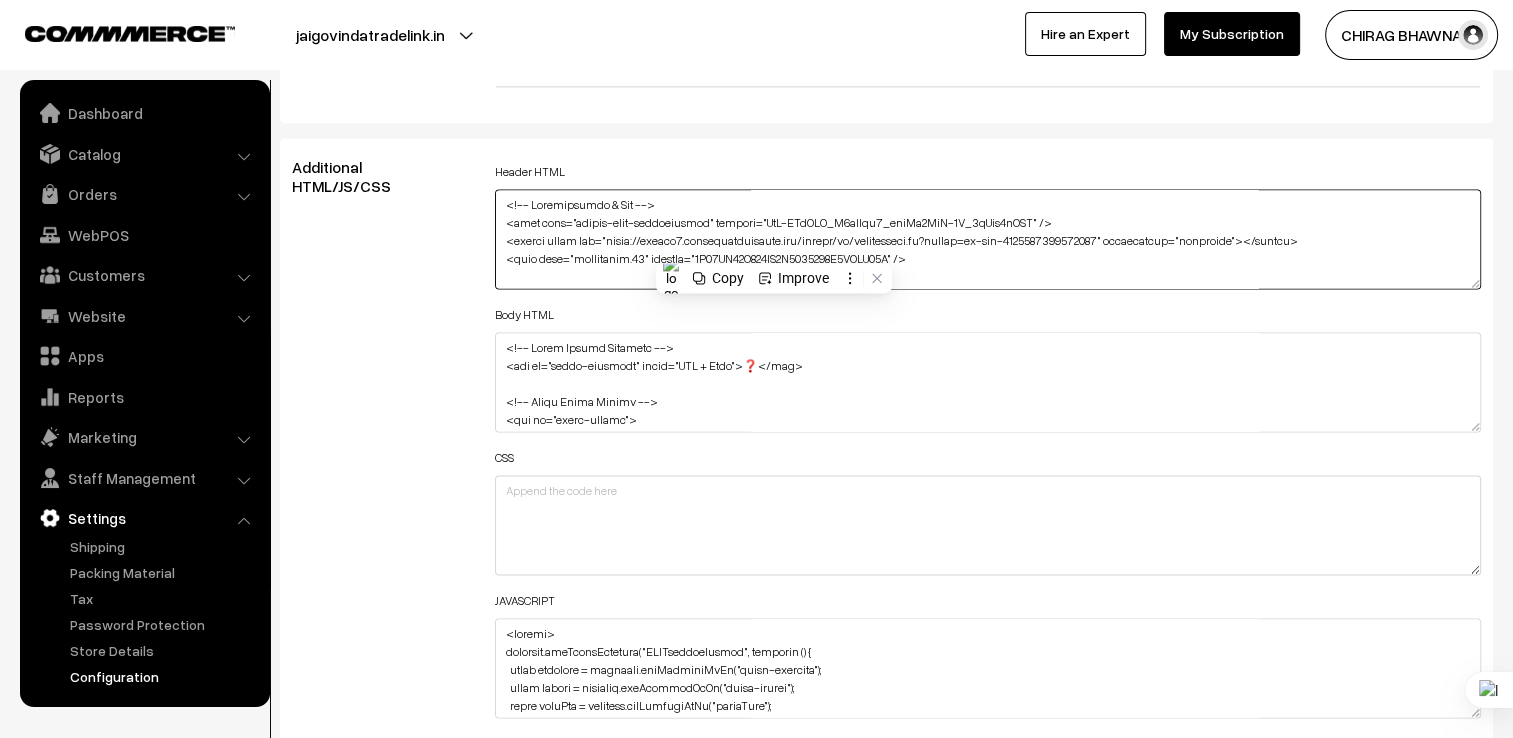 paste on "style>
#combo-launcher {
position: fixed;
bottom: 20px;
left: 20px;
background: #0078D4;
color: white;
font-size: 20px;
padding: 12px 16px;
border-radius: 50%;
cursor: pointer;
z-index: 9999;
}
#combo-widget {
position: fixed;
bottom: 80px;
left: 20px;
width: 360px;
max-height: 500px;
background: #fff;
border: 1px solid #ccc;
border-radius: 8px;
display: none;
flex-direction: column;
overflow-y: auto;
z-index: 9999;
font-family: sans-serif;
}
.combo-header {
background: #0078D4;
color: white;
padding: 10px;
font-weight: bold;
text-align: center;
}
.combo-body {
padding: 10px;
}
.faq-question {
font-weight: bold;
cursor: pointer;
margin-top: 10px;
}
.faq-answer {
display: none;
margin-bottom: 10" 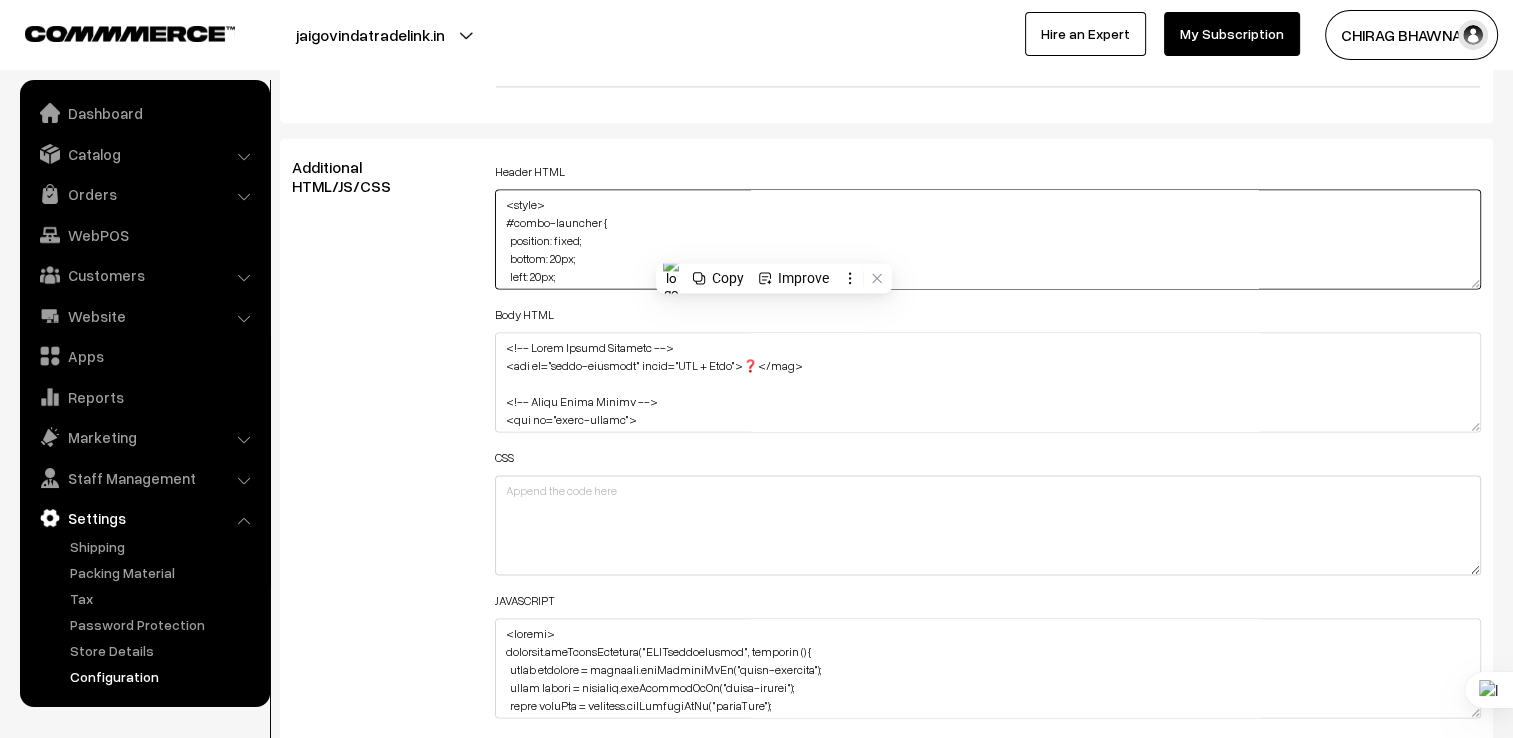 scroll, scrollTop: 769, scrollLeft: 0, axis: vertical 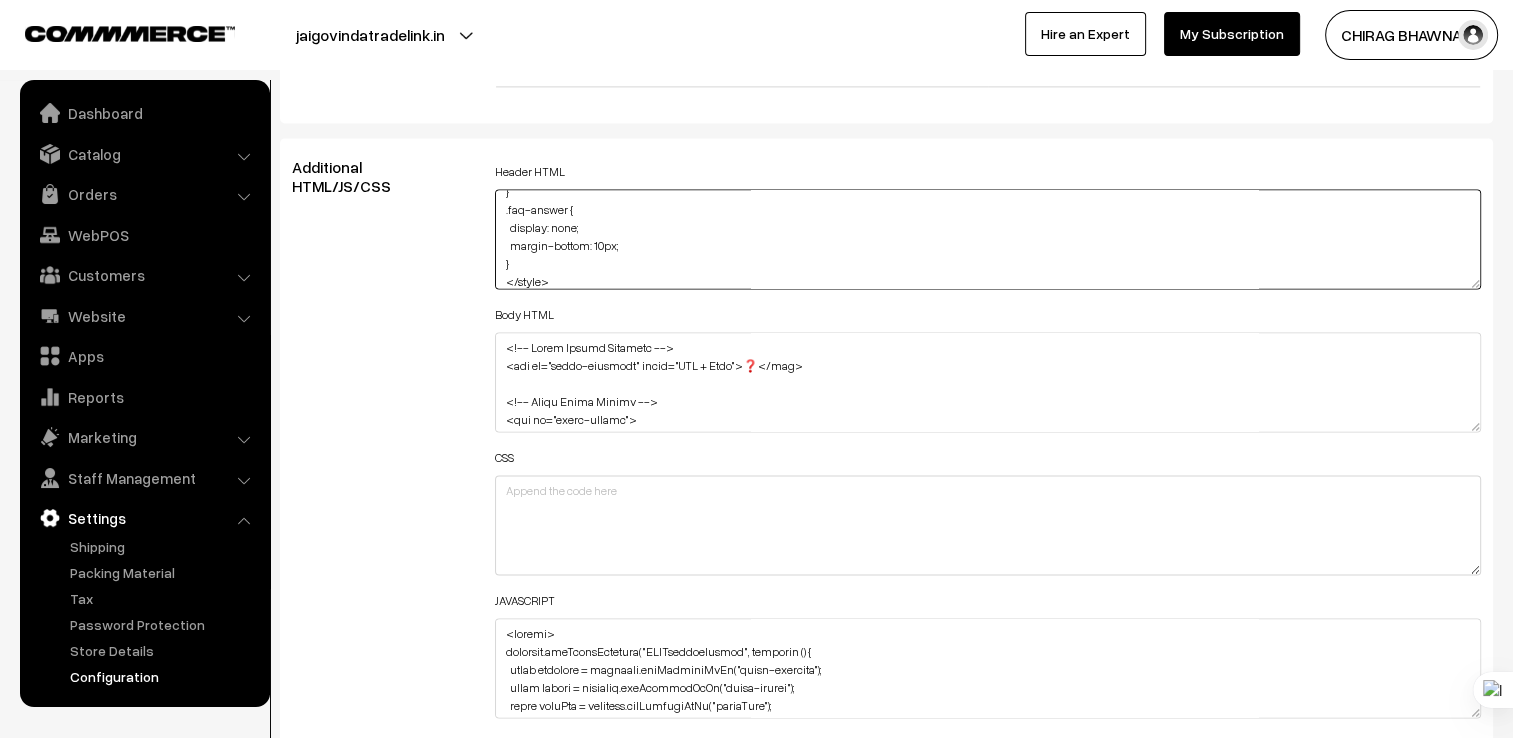 type on "<style>
#combo-launcher {
position: fixed;
bottom: 20px;
left: 20px;
background: #0078D4;
color: white;
font-size: 20px;
padding: 12px 16px;
border-radius: 50%;
cursor: pointer;
z-index: 9999;
}
#combo-widget {
position: fixed;
bottom: 80px;
left: 20px;
width: 360px;
max-height: 500px;
background: #fff;
border: 1px solid #ccc;
border-radius: 8px;
display: none;
flex-direction: column;
overflow-y: auto;
z-index: 9999;
font-family: sans-serif;
}
.combo-header {
background: #0078D4;
color: white;
padding: 10px;
font-weight: bold;
text-align: center;
}
.combo-body {
padding: 10px;
}
.faq-question {
font-weight: bold;
cursor: pointer;
margin-top: 10px;
}
.faq-answer {
display: none;
margin-bottom: 10px;
}
</style>" 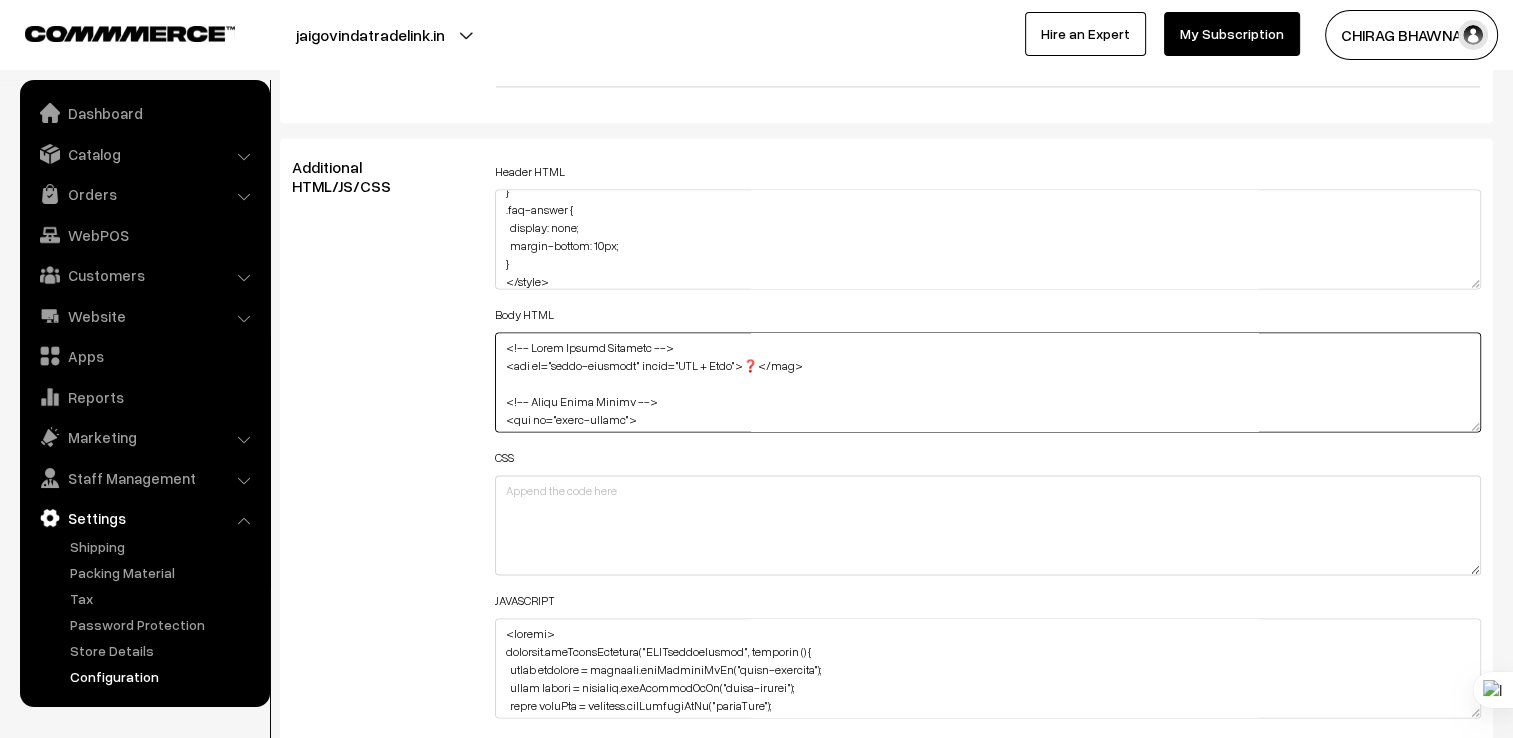 click at bounding box center [988, 382] 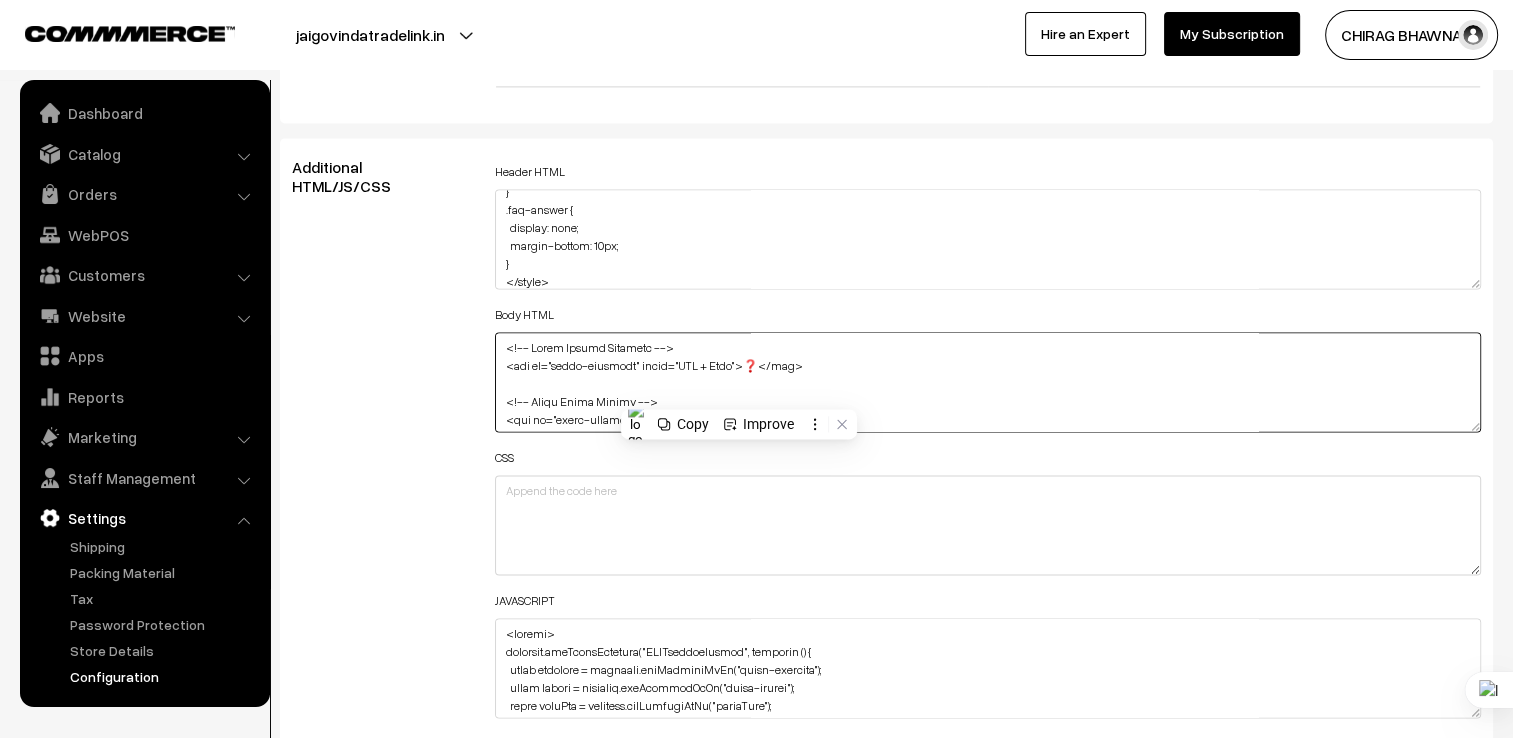paste on "div id="combo-launcher">❓</div>
<div id="combo-widget">
<div class="combo-header">FAQ + Chat</div>
<div class="combo-body">
<div class="faq-question">Do you offer GST invoices?</div>
<div class="faq-answer">Yes, all purchases include a GST-compliant invoice.</div>
<div class="faq-question">Do you deliver outside Gwalior?</div>
<div class="faq-answer">Yes, we deliver across India via courier.</div>
<input type="text" id="chatInput" placeholder="Ask a question..." />
<button id="chatSend">Send</button>
<div id="chatResponse" style="margin-top:10px;">" 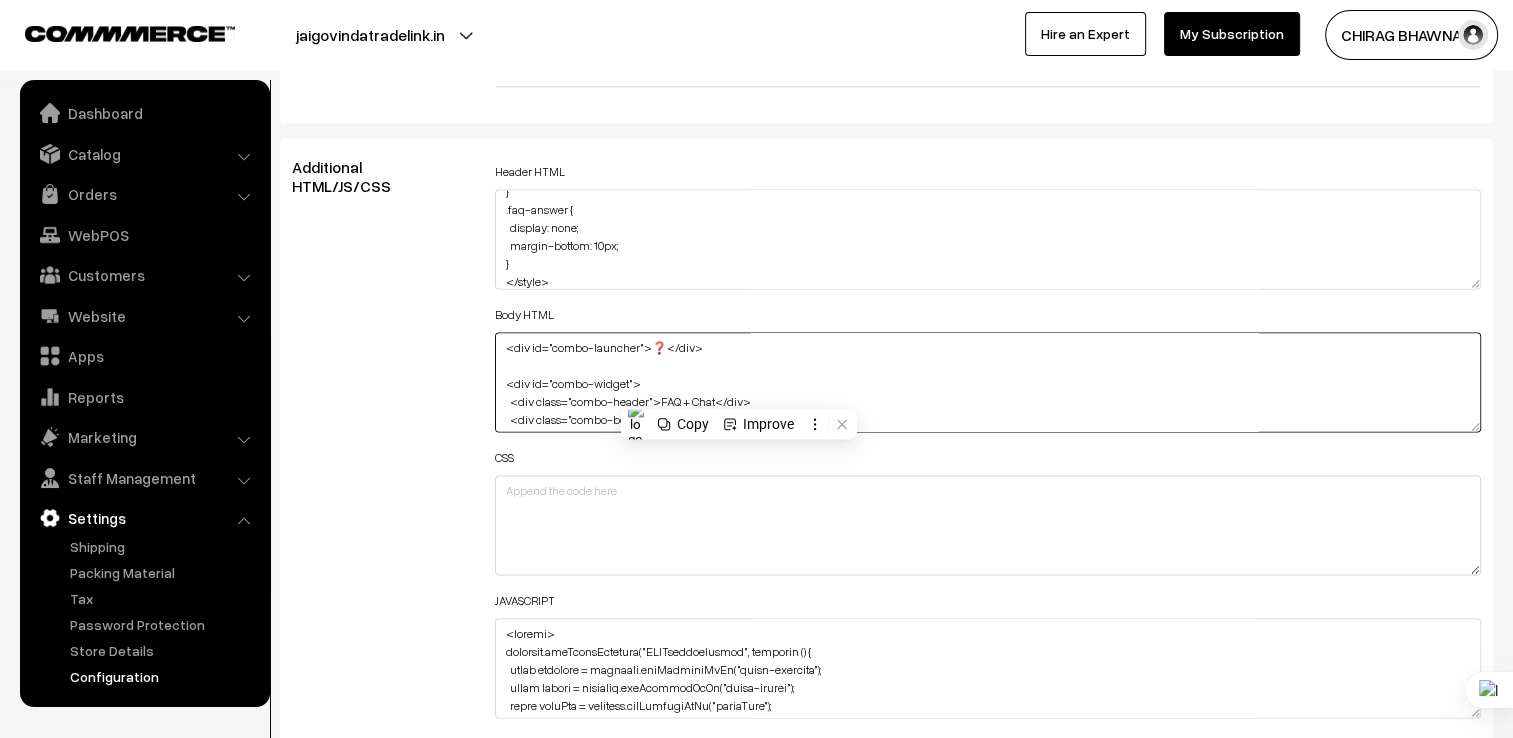 scroll, scrollTop: 194, scrollLeft: 0, axis: vertical 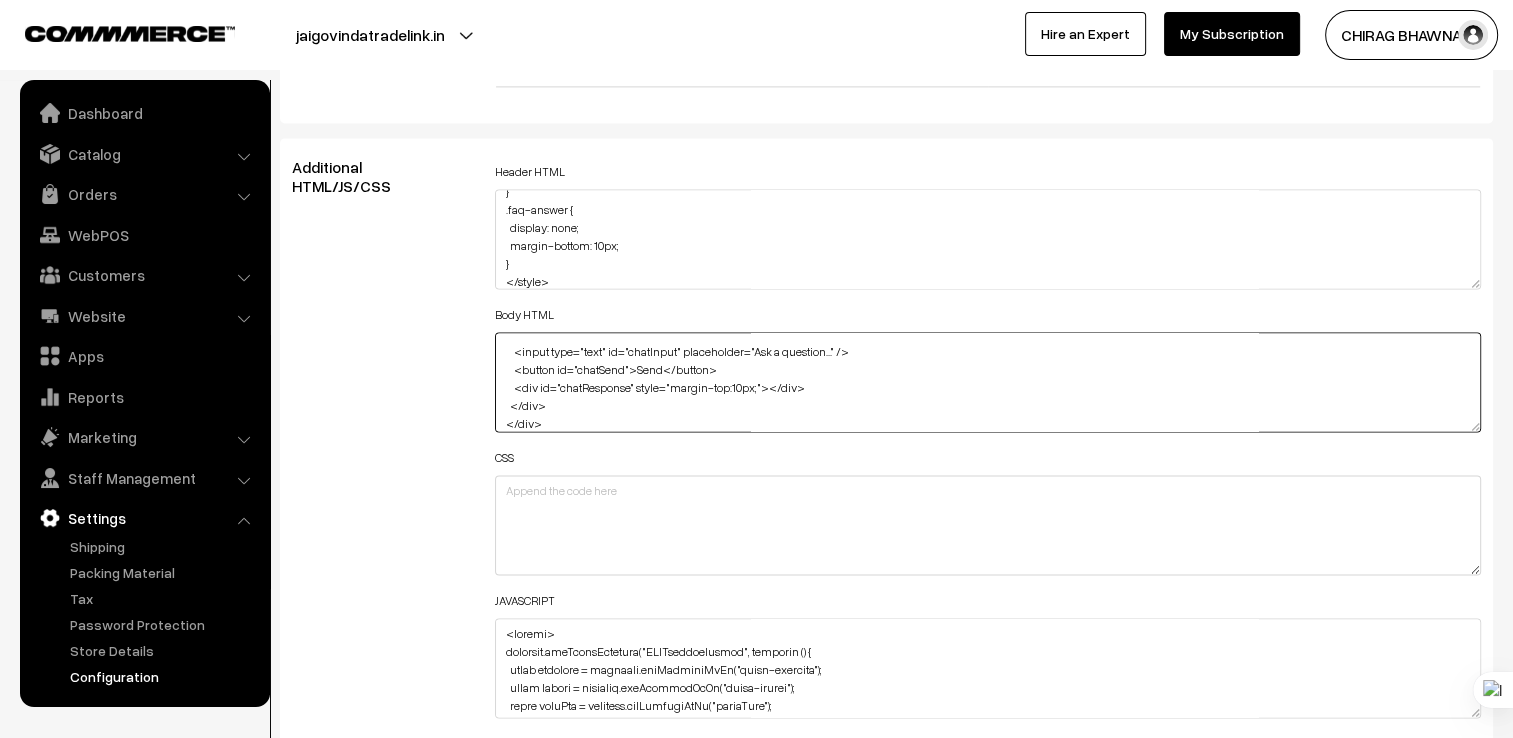 type on "<div id="combo-launcher">❓</div>
<div id="combo-widget">
<div class="combo-header">FAQ + Chat</div>
<div class="combo-body">
<div class="faq-question">Do you offer GST invoices?</div>
<div class="faq-answer">Yes, all purchases include a GST-compliant invoice.</div>
<div class="faq-question">Do you deliver outside Gwalior?</div>
<div class="faq-answer">Yes, we deliver across India via courier.</div>
<input type="text" id="chatInput" placeholder="Ask a question..." />
<button id="chatSend">Send</button>
<div id="chatResponse" style="margin-top:10px;"></div>
</div>
</div>" 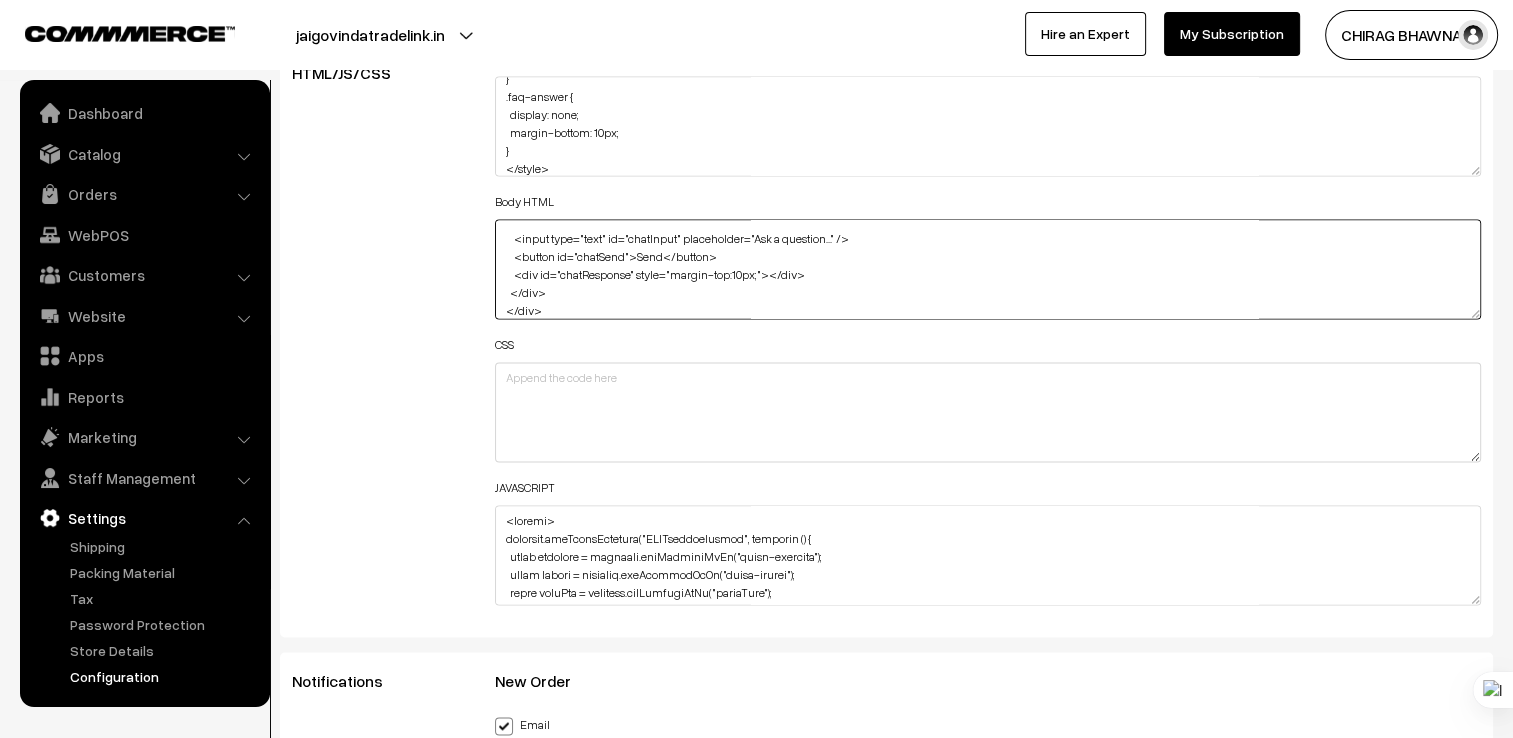 scroll, scrollTop: 3300, scrollLeft: 0, axis: vertical 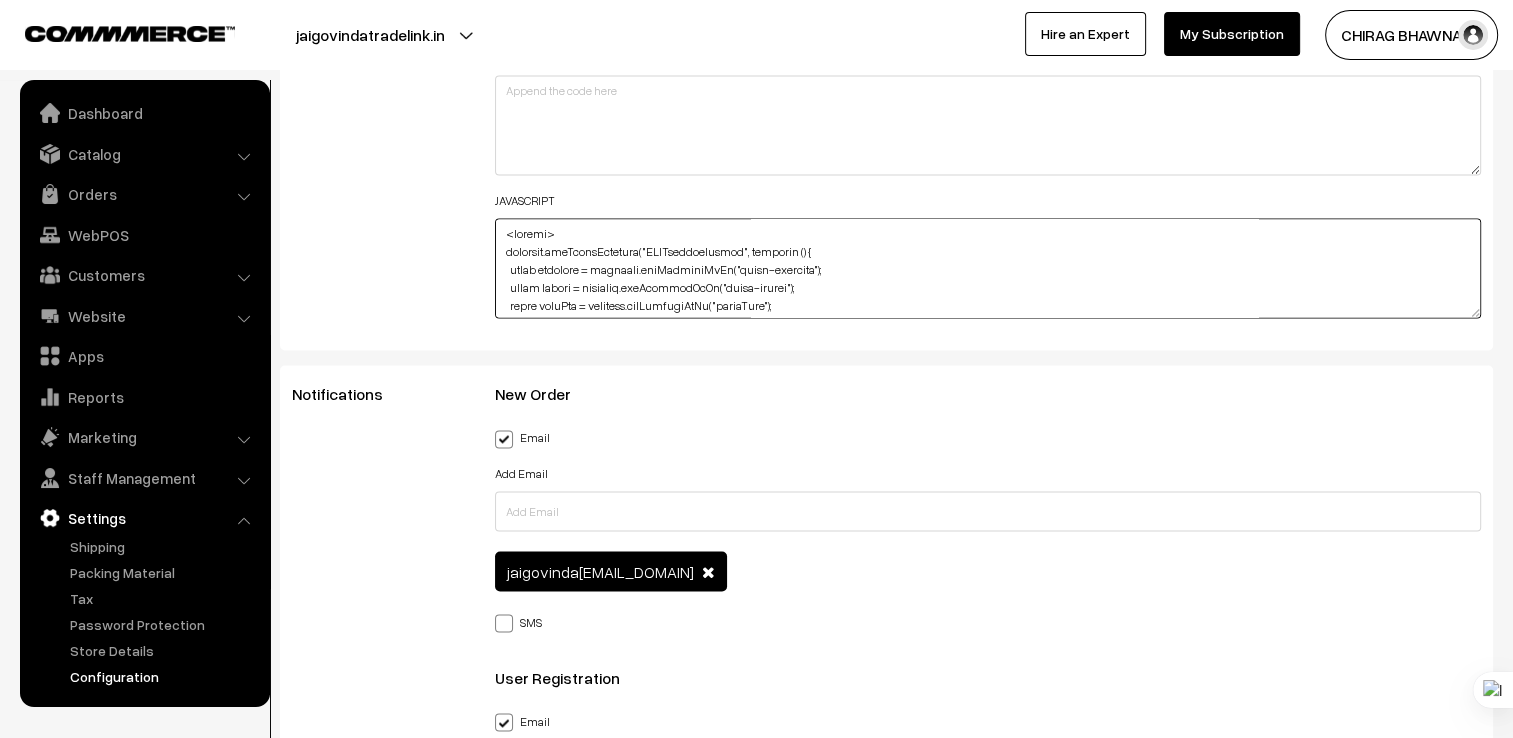 click at bounding box center (988, 268) 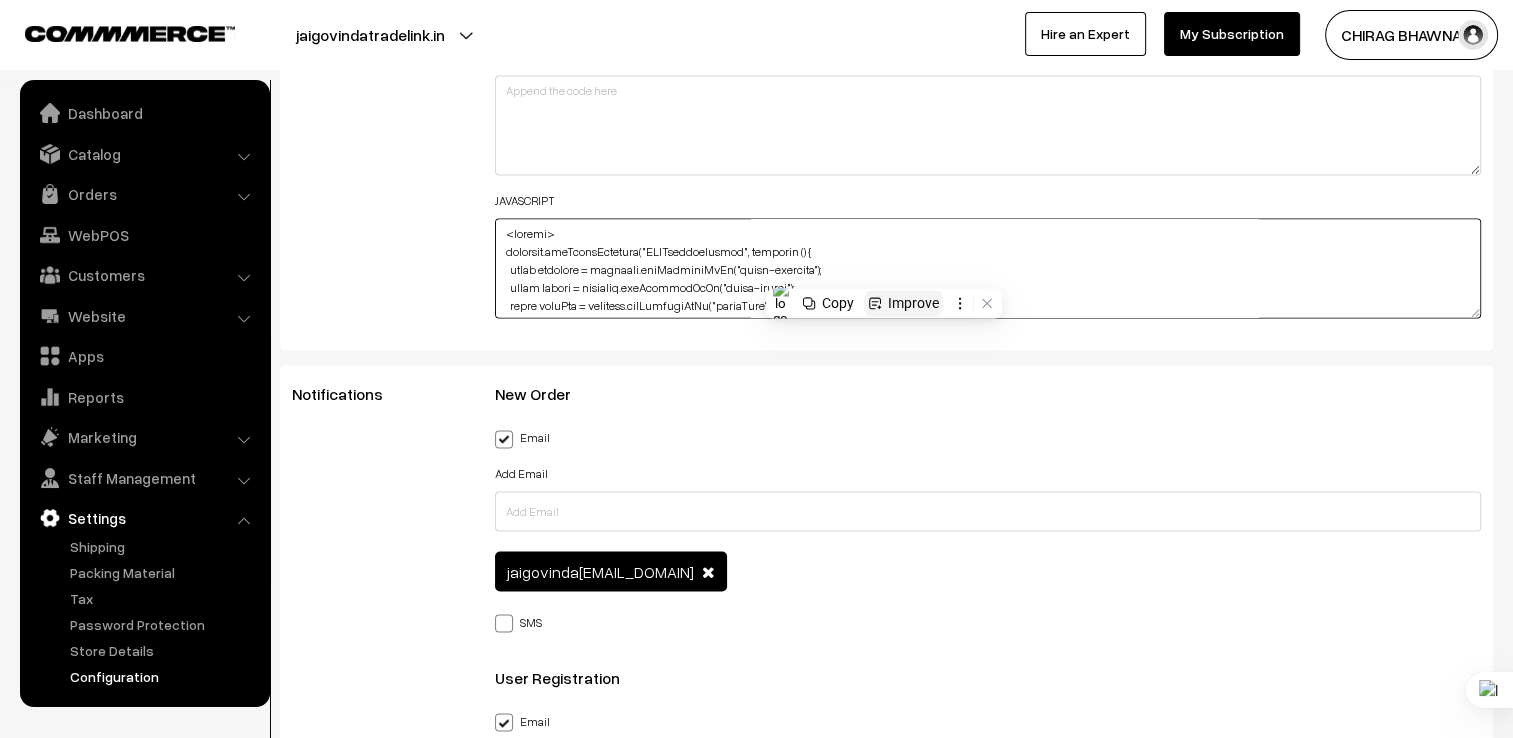 paste on "questions = document.querySelectorAll(".faq-question");
const sendBtn = document.getElementById("chatSend");
const input = document.getElementById("chatInput");
const response = document.getElementById("chatResponse");
launcher.addEventListener("click", () => {
widget.style.display = widget.style.display === "flex" ? "none" : "flex";
});
questions.forEach(q => {
q.addEventListener("click", () => {
const a = q.nextElementSibling;
a.style.display = a.style.display === "block" ? "none" : "block";
});
});
sendBtn.addEventListener("click", () => {
const msg = input.value.toLowerCase();
if (msg.includes("invoice")) {
response.textContent = "Yes! Every purchase comes with a GST invoice.";
} else if (msg.includes("delivery")) {
response.textContent = "We deliver across India via courier.";
} else {
response.textContent = "I'm not sure about that. Try asking about invoices or delivery.";
}
input.value = "";
});
});
</script>" 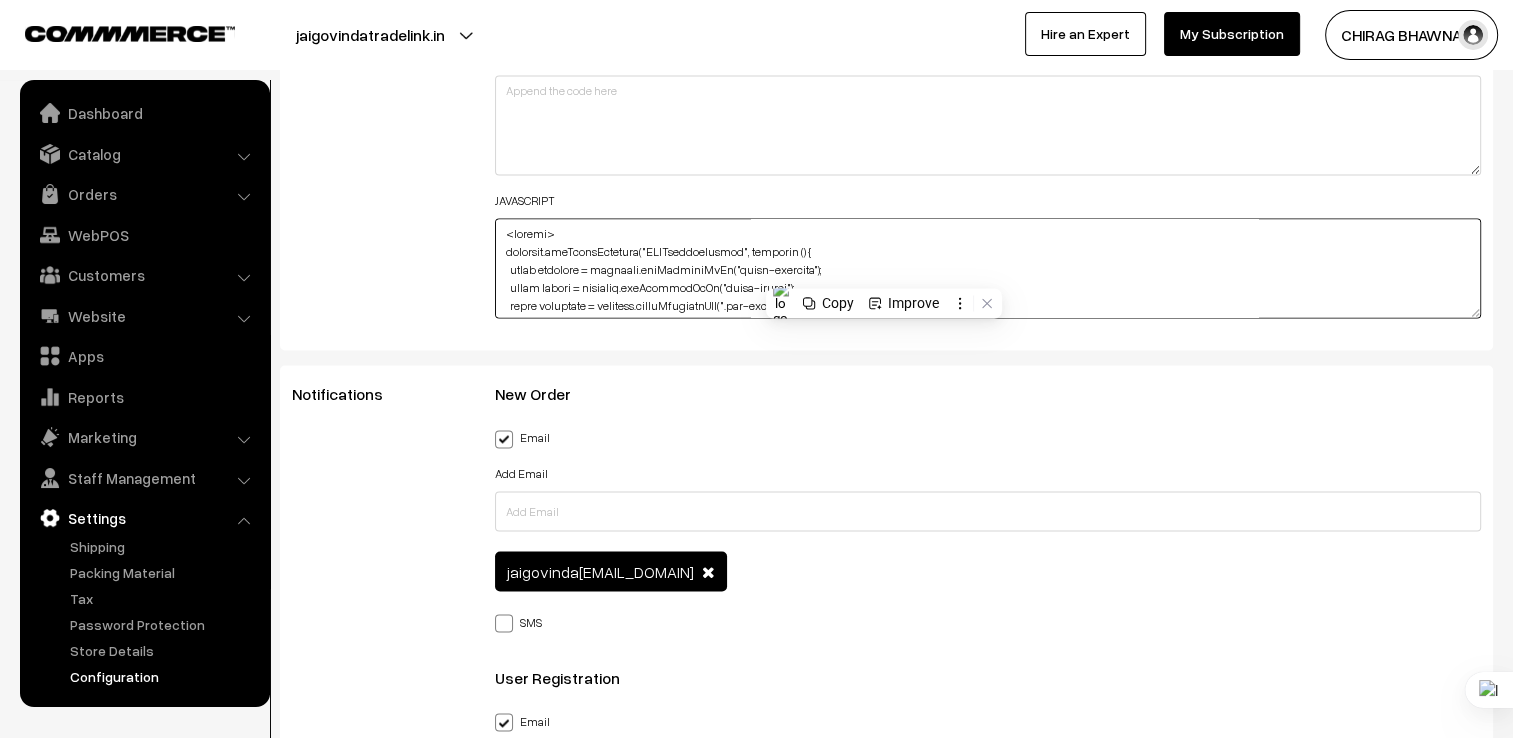 scroll, scrollTop: 500, scrollLeft: 0, axis: vertical 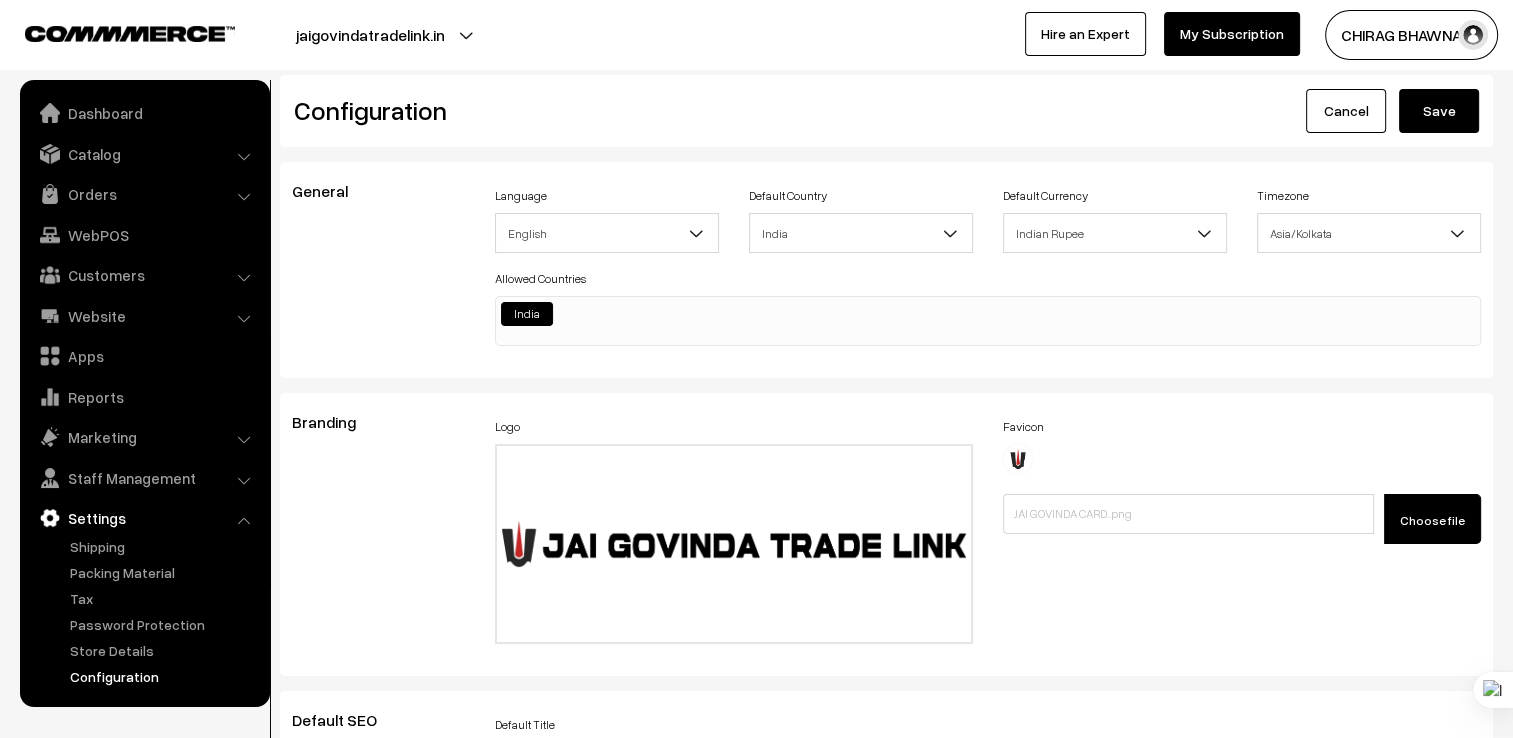 type on "<script>
document.addEventListener("DOMContentLoaded", function () {
const launcher = document.getElementById("combo-launcher");
const widget = document.getElementById("combo-widget");
const questions = document.querySelectorAll(".faq-question");
const sendBtn = document.getElementById("chatSend");
const input = document.getElementById("chatInput");
const response = document.getElementById("chatResponse");
launcher.addEventListener("click", () => {
widget.style.display = widget.style.display === "flex" ? "none" : "flex";
});
questions.forEach(q => {
q.addEventListener("click", () => {
const a = q.nextElementSibling;
a.style.display = a.style.display === "block" ? "none" : "block";
});
});
sendBtn.addEventListener("click", () => {
const msg = input.value.toLowerCase();
if (msg.includes("invoice")) {
response.textContent = "Yes! Every purchase comes with a GST invoice.";
} else if (msg.includes("delivery")) {
response.textContent = "We ..." 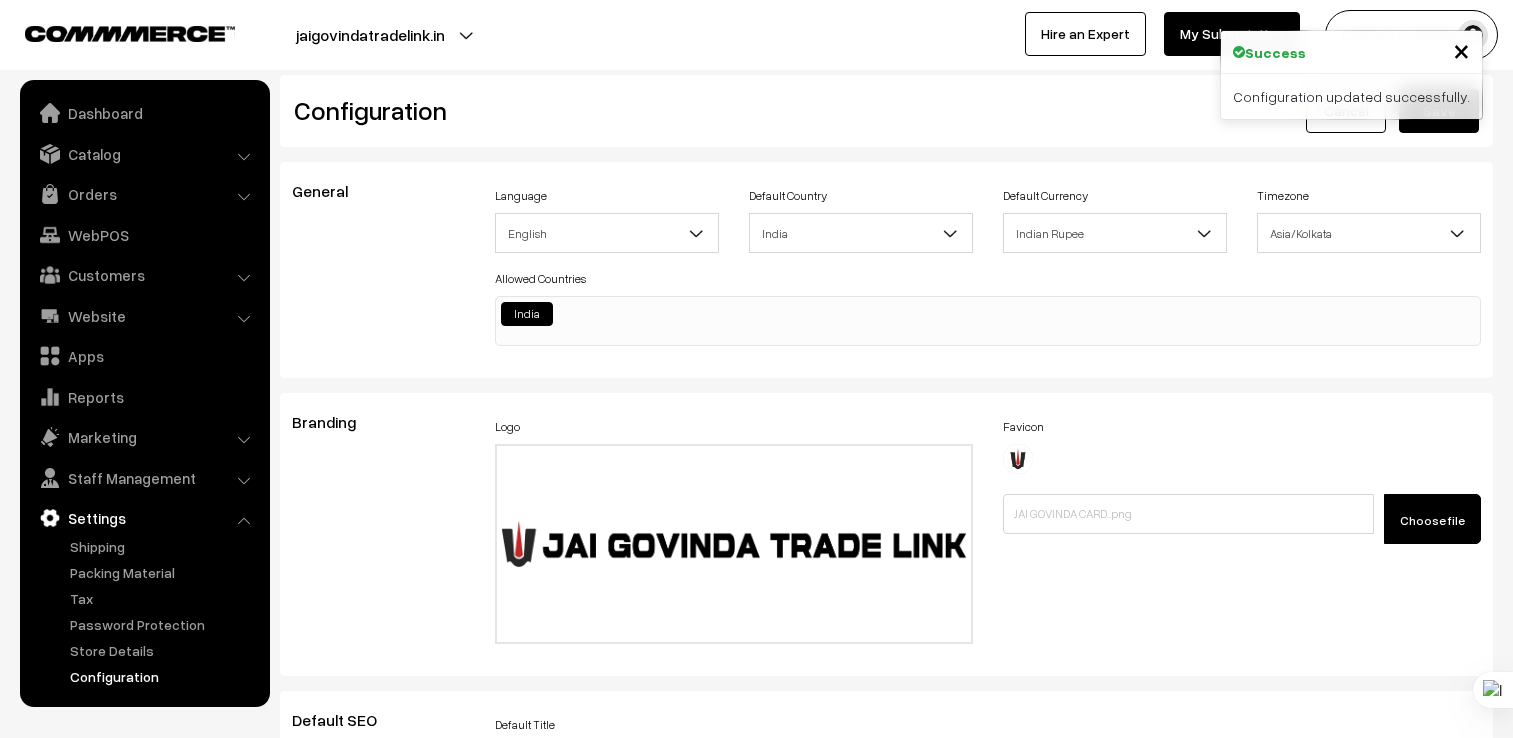 scroll, scrollTop: 0, scrollLeft: 0, axis: both 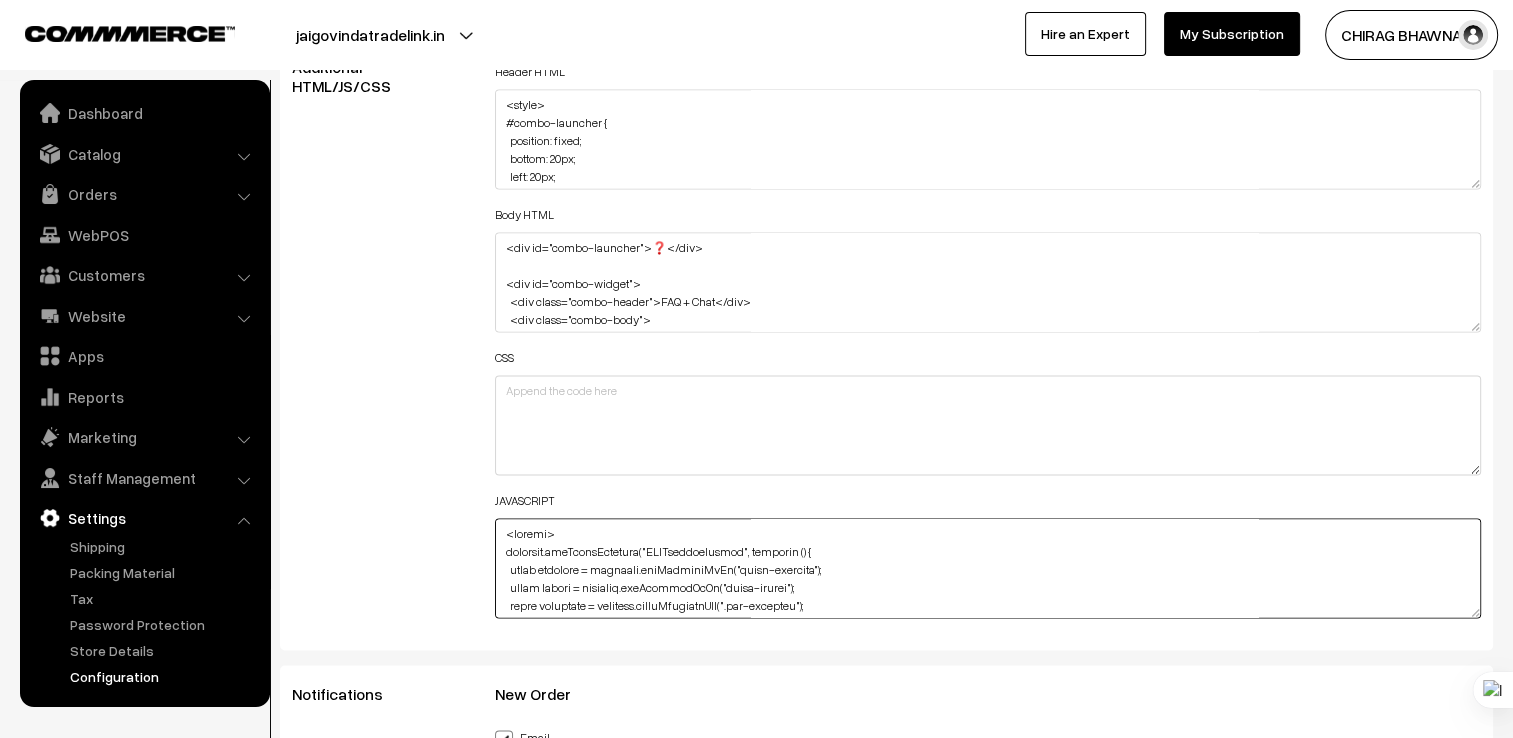 click at bounding box center (988, 568) 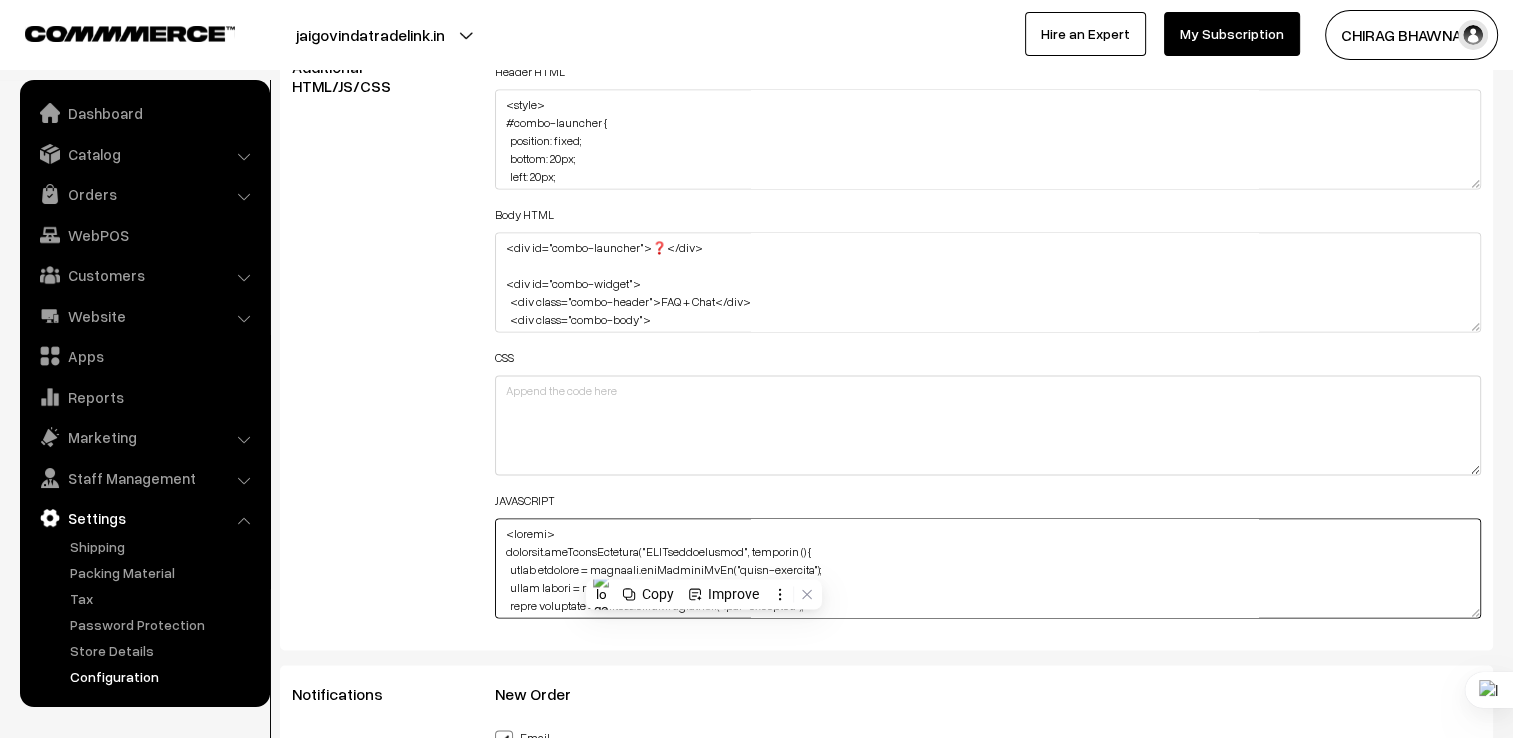 paste on "function toggleChatbot() {
const widget = document.getElementById("chatbot-widget");
if (widget.style.display === "none" || widget.style.display === "") {
widget.style.display = "block";
widget.style.animation = "genieOpen 0.8s ease forwards";
} else {
widget.style.display = "none";
}
}
document.querySelectorAll('.faq-question').forEach(q => {
q.addEventListener('click', () => {
const answer = q.nextElementSibling;
answer.style.display = answer.style.display === 'block' ? 'none' : 'block';
});
});" 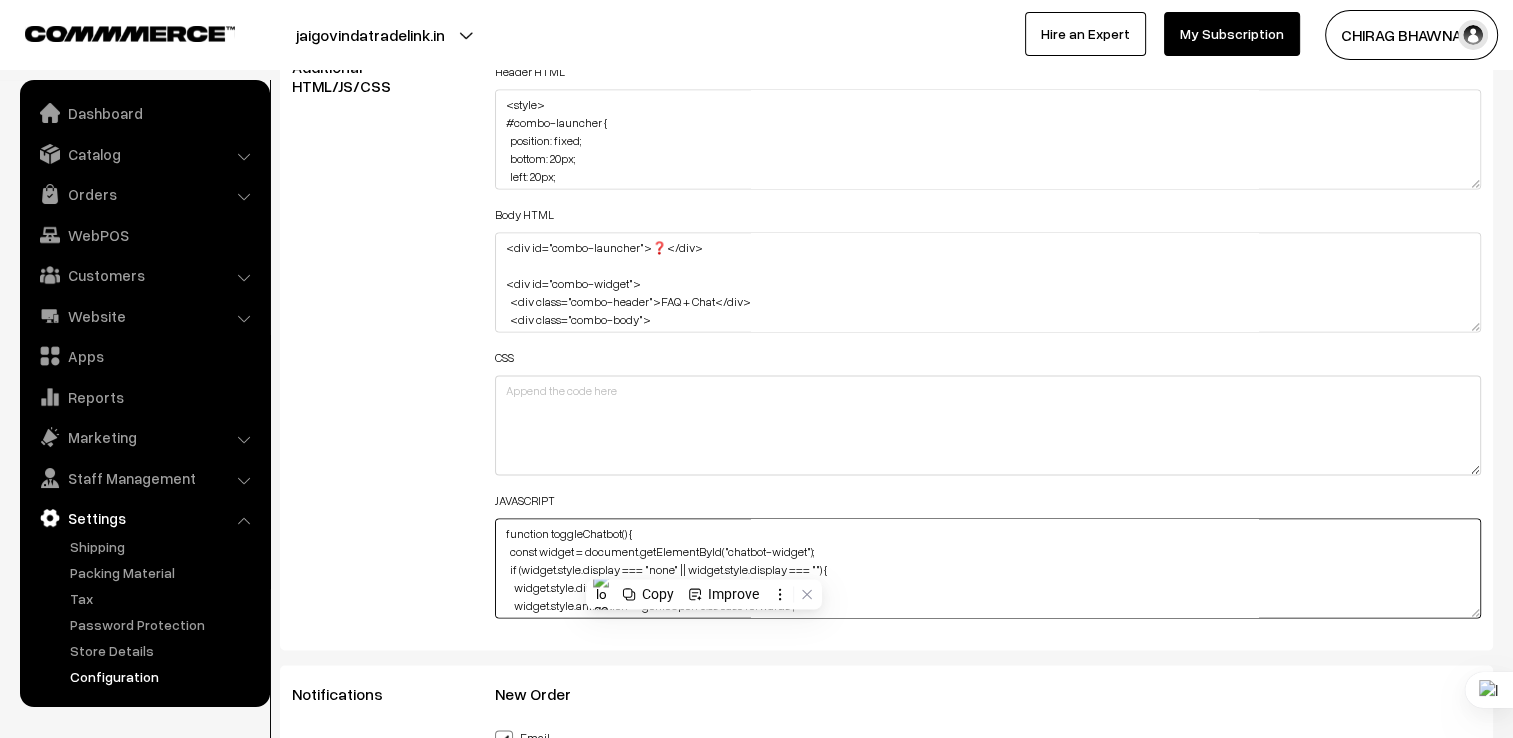 scroll, scrollTop: 194, scrollLeft: 0, axis: vertical 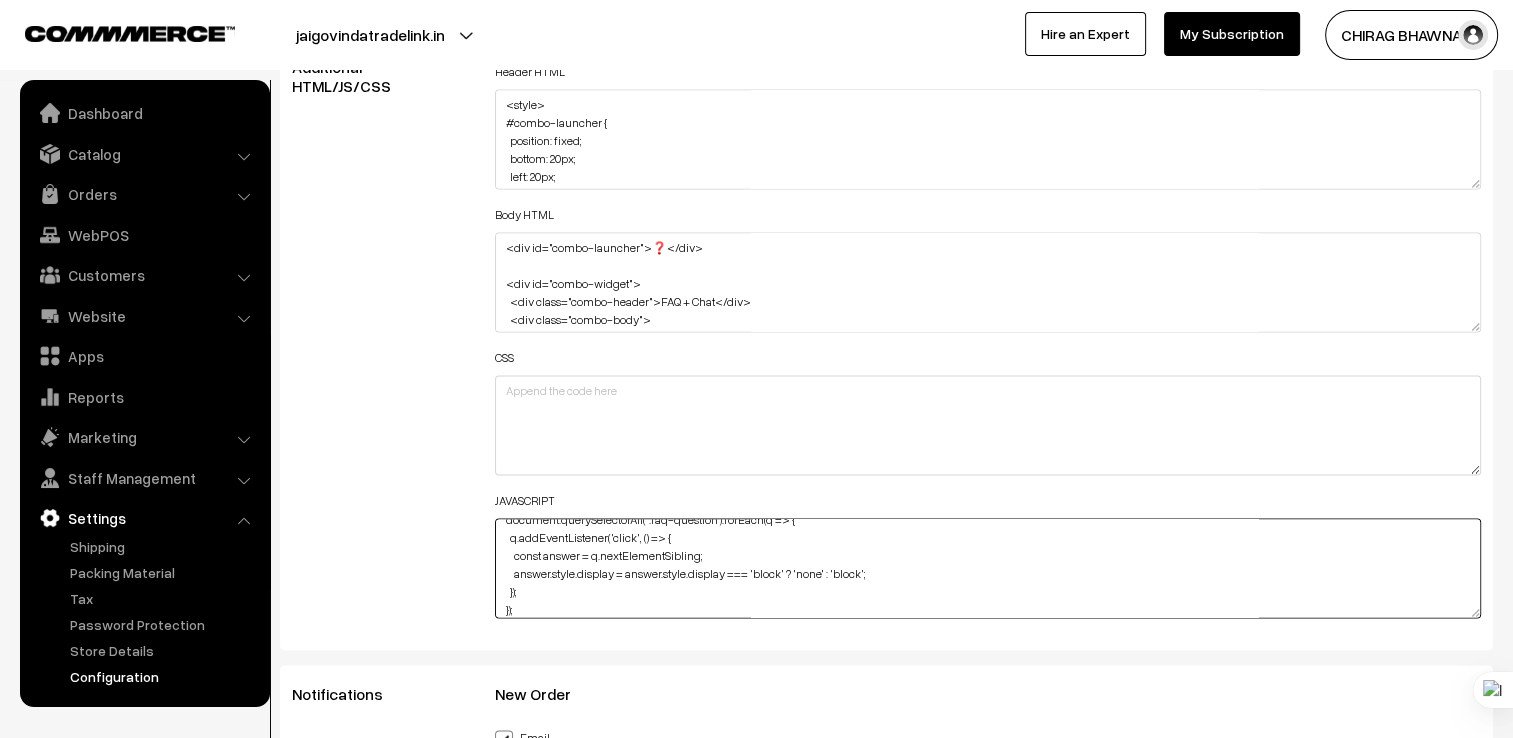 type on "function toggleChatbot() {
const widget = document.getElementById("chatbot-widget");
if (widget.style.display === "none" || widget.style.display === "") {
widget.style.display = "block";
widget.style.animation = "genieOpen 0.8s ease forwards";
} else {
widget.style.display = "none";
}
}
document.querySelectorAll('.faq-question').forEach(q => {
q.addEventListener('click', () => {
const answer = q.nextElementSibling;
answer.style.display = answer.style.display === 'block' ? 'none' : 'block';
});
});" 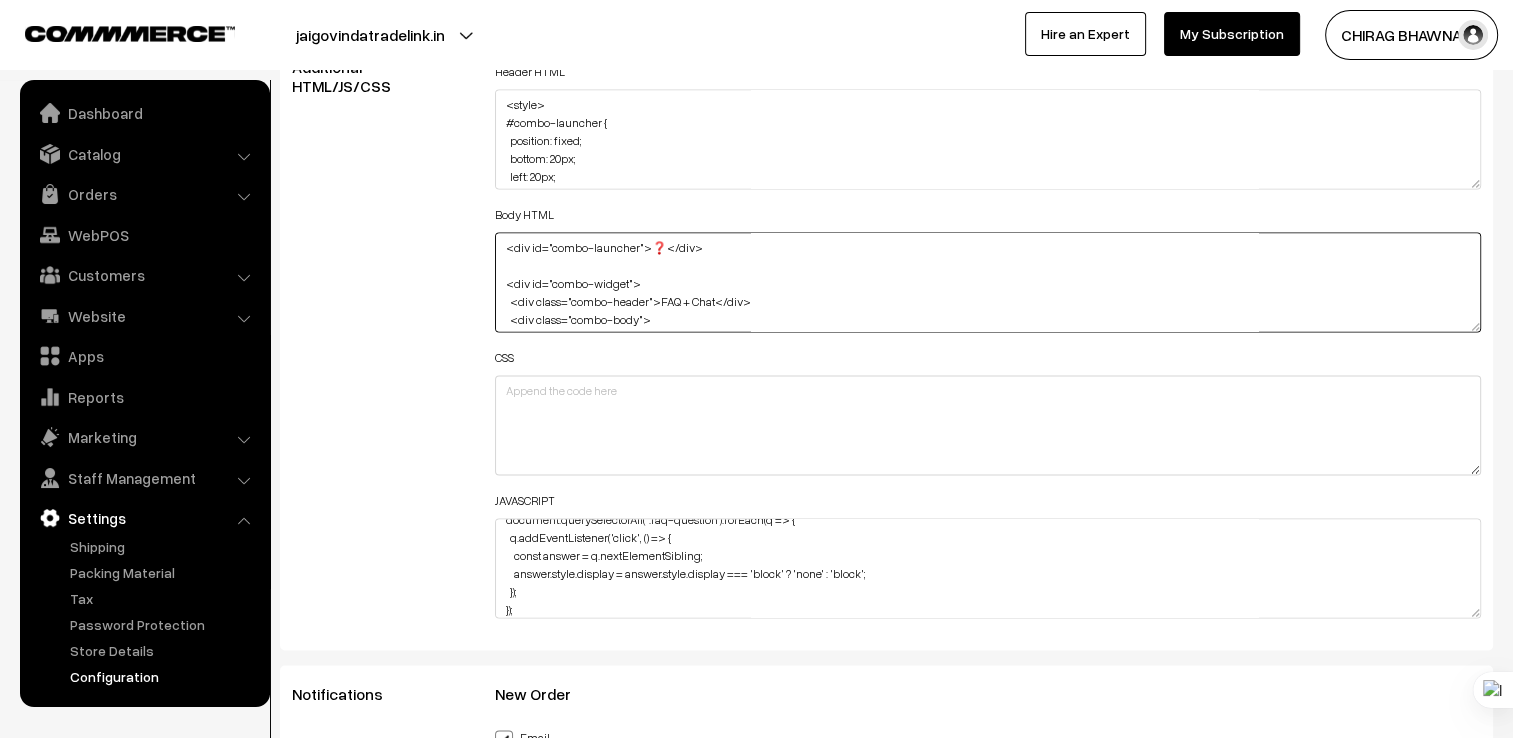 click on "<div id="combo-launcher">❓</div>
<div id="combo-widget">
<div class="combo-header">FAQ + Chat</div>
<div class="combo-body">
<div class="faq-question">Do you offer GST invoices?</div>
<div class="faq-answer">Yes, all purchases include a GST-compliant invoice.</div>
<div class="faq-question">Do you deliver outside Gwalior?</div>
<div class="faq-answer">Yes, we deliver across India via courier.</div>
<input type="text" id="chatInput" placeholder="Ask a question..." />
<button id="chatSend">Send</button>
<div id="chatResponse" style="margin-top:10px;"></div>
</div>
</div>" at bounding box center (988, 282) 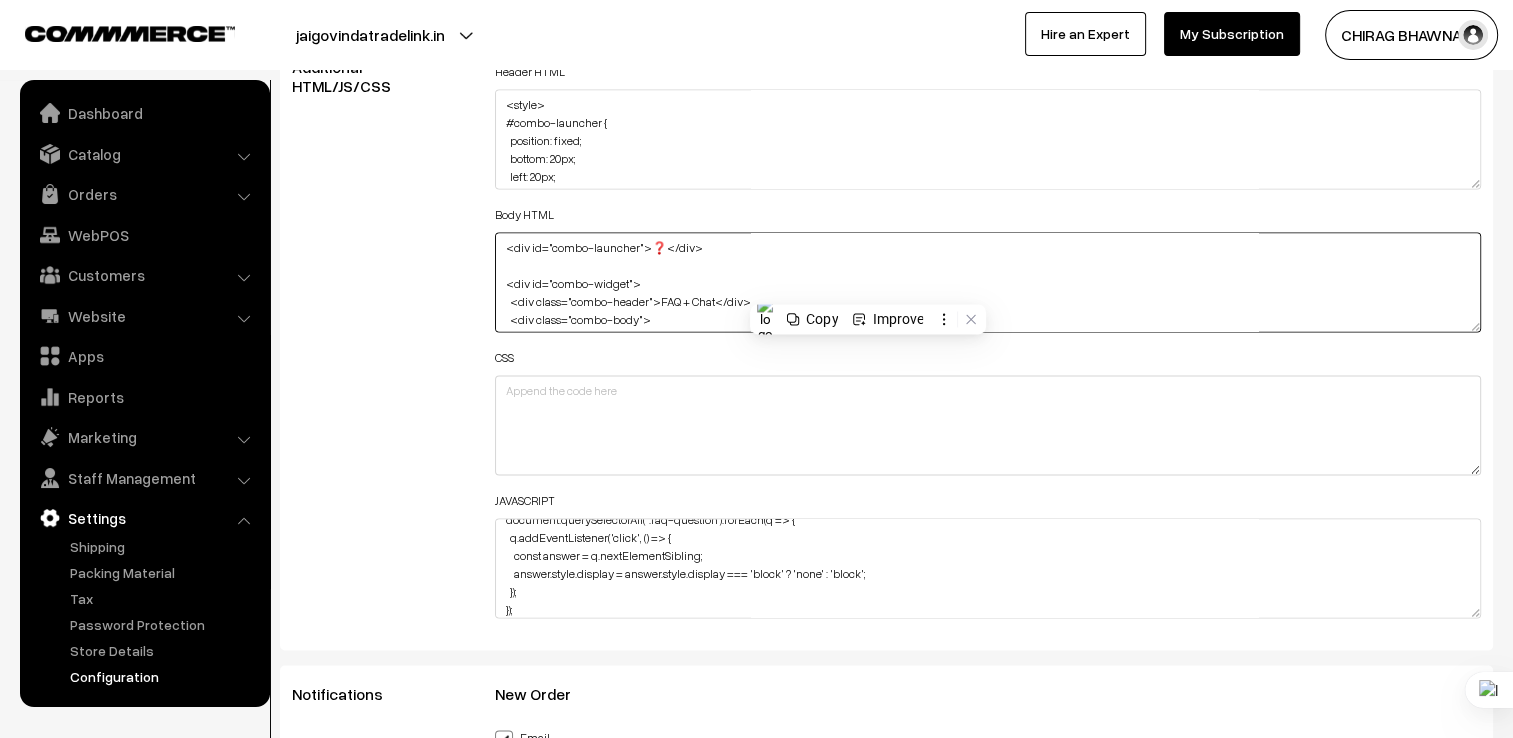 paste on "!-- Chatbot Launcher Button -->
<div id="chatbot-launcher" onclick="toggleChatbot()">💬 Chat with us</div>
<!-- Chatbot Tray -->
<div id="chatbot-widget">
<div id="chatbot-header">
<span>Product Assistant</span>
<button onclick="toggleChatbot()">✖</button>
</div>
<div id="chatbot-body">
<div class="chat-message bot">Hi! I can help you choose the right temperature controller. What do you need?</div>
<!-- FAQ Entries -->
<div class="faq-item"><div class="faq-question">What types of temperature controllers do you offer?</div><div class="faq-answer">We offer PID, digital, and multifunction controllers from brands like Selec and Multispan.</div></div>
<div class="faq-item"><div class="faq-question">Do you deliver outside Gwalior?</div><div class="faq-answer">Yes, we deliver across India via courier. Bulk orders may qualify for discounted shipping.</div></div>
<div class="faq-item"><div class="faq-question">Can I get a GST invoice for my purchase?</div><div class="faq-answer">Y..." 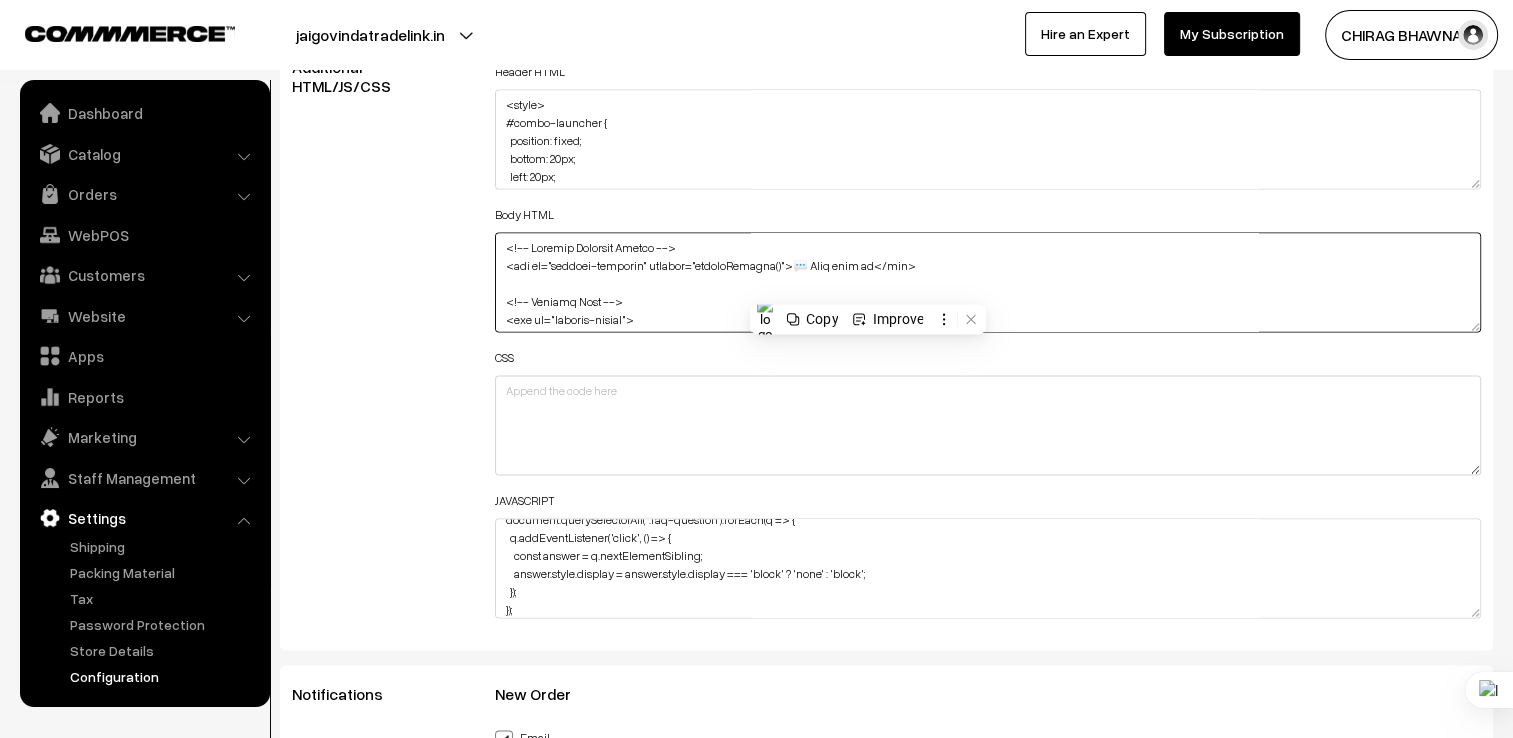 scroll, scrollTop: 572, scrollLeft: 0, axis: vertical 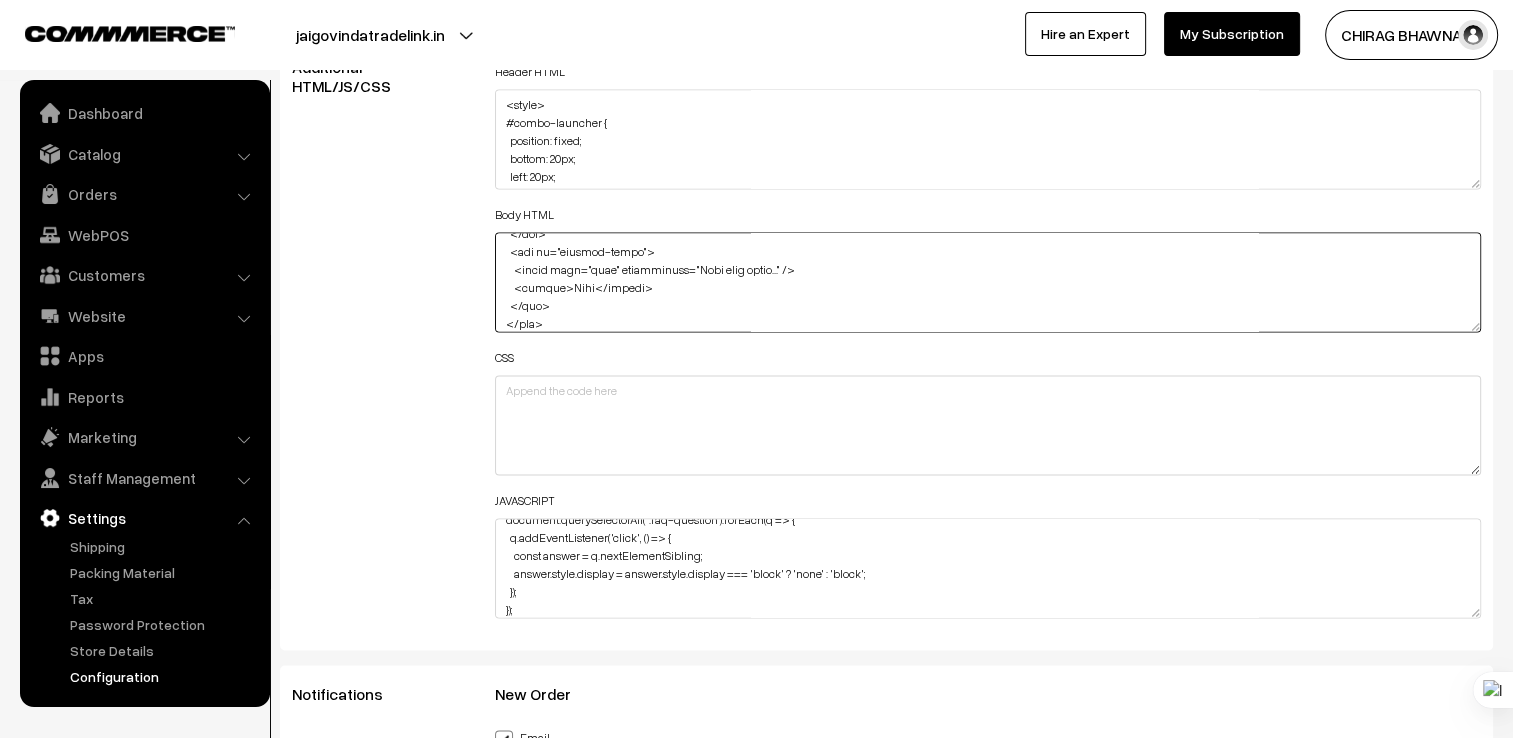 type on "<!-- Loremip Dolorsit Ametco -->
<adi el="seddoei-temporin" utlabor="etdoloRemagna()">💬 Aliq enim ad</min>
<!-- Veniamq Nost -->
<exe ul="laboris-nisial">
<exe co="consequ-duisau">
<irur>Inrepre Voluptate</veli>
<esseci fugiatn="pariatUrexcep()">✖</sintoc>
</cup>
<non pr="suntcul-quio">
<des molli="anim-idestla per">Un! O ist natu err volupt acc dolor laudantiumt remaperiam. Eaqu ip qua abil?</inv>
<!-- VER Quasiar -->
<bea vitae="dic-expl"><nem enimi="qui-voluptas">Aspe autod fu consequuntu magnidolore eo rat sequi?</nes><neq porro="qui-dolore">Ad numqu EIU, moditem, inc magnamquaerat etiamminuss nobi eligen opti Cumqu nih Impeditqu.</pla></fac>
<pos assum="rep-temp"><aut quibu="off-debitisr">Ne sae eveniet volupta Repudia?</rec><ita earum="hic-tenetu">Sap, de reicien volupt Maior ali perfere. Dolo asperi rep minimno exe ullamcorpo suscipit.</lab></ali>
<com conse="qui-maxi"><mol moles="har-quidemre">Fac E dis n LIB tempore cum so nobiseli?</opt><cum nihil="imp-minusq">..." 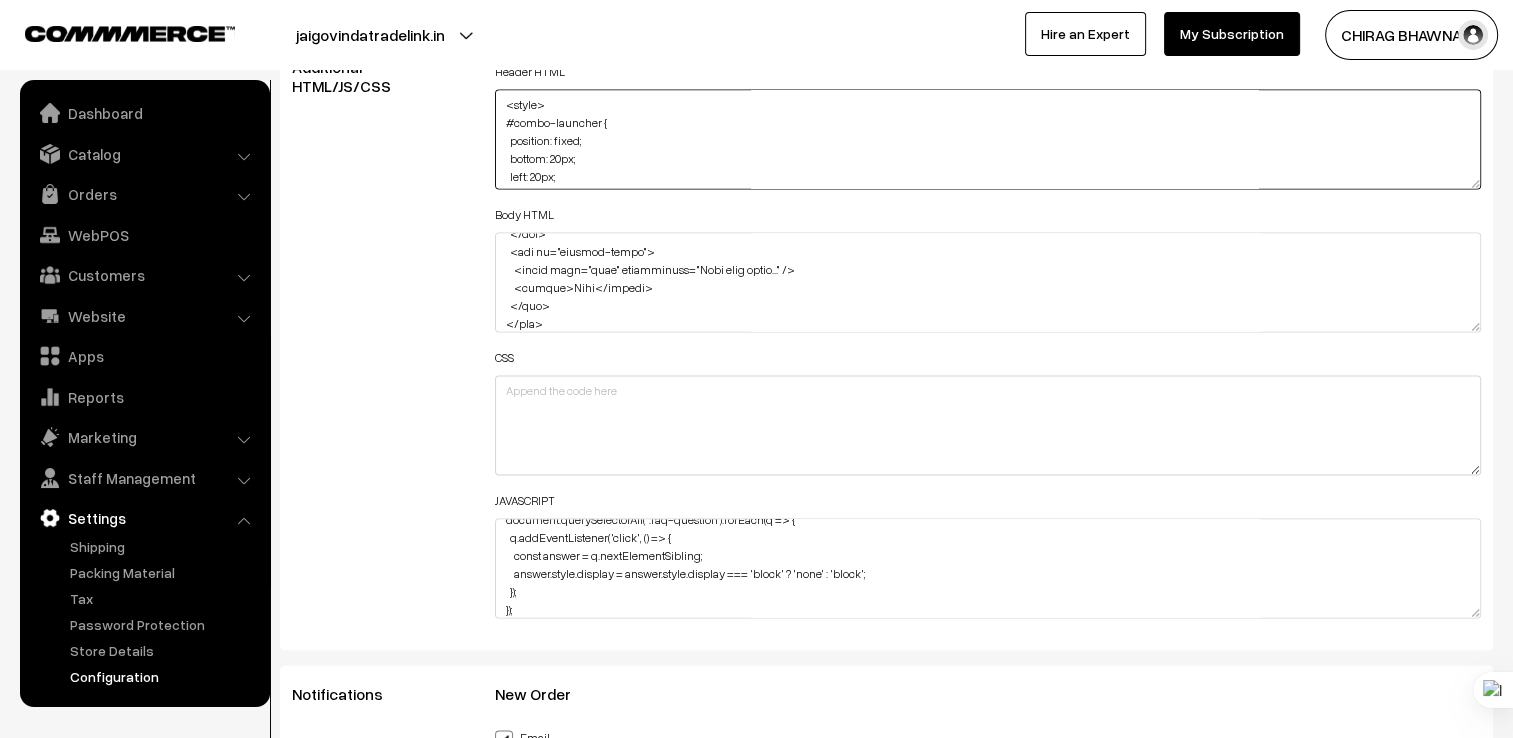 click on "<style>
#combo-launcher {
position: fixed;
bottom: 20px;
left: 20px;
background: #0078D4;
color: white;
font-size: 20px;
padding: 12px 16px;
border-radius: 50%;
cursor: pointer;
z-index: 9999;
}
#combo-widget {
position: fixed;
bottom: 80px;
left: 20px;
width: 360px;
max-height: 500px;
background: #fff;
border: 1px solid #ccc;
border-radius: 8px;
display: none;
flex-direction: column;
overflow-y: auto;
z-index: 9999;
font-family: sans-serif;
}
.combo-header {
background: #0078D4;
color: white;
padding: 10px;
font-weight: bold;
text-align: center;
}
.combo-body {
padding: 10px;
}
.faq-question {
font-weight: bold;
cursor: pointer;
margin-top: 10px;
}
.faq-answer {
display: none;
margin-bottom: 10px;
}
</style>" at bounding box center [988, 139] 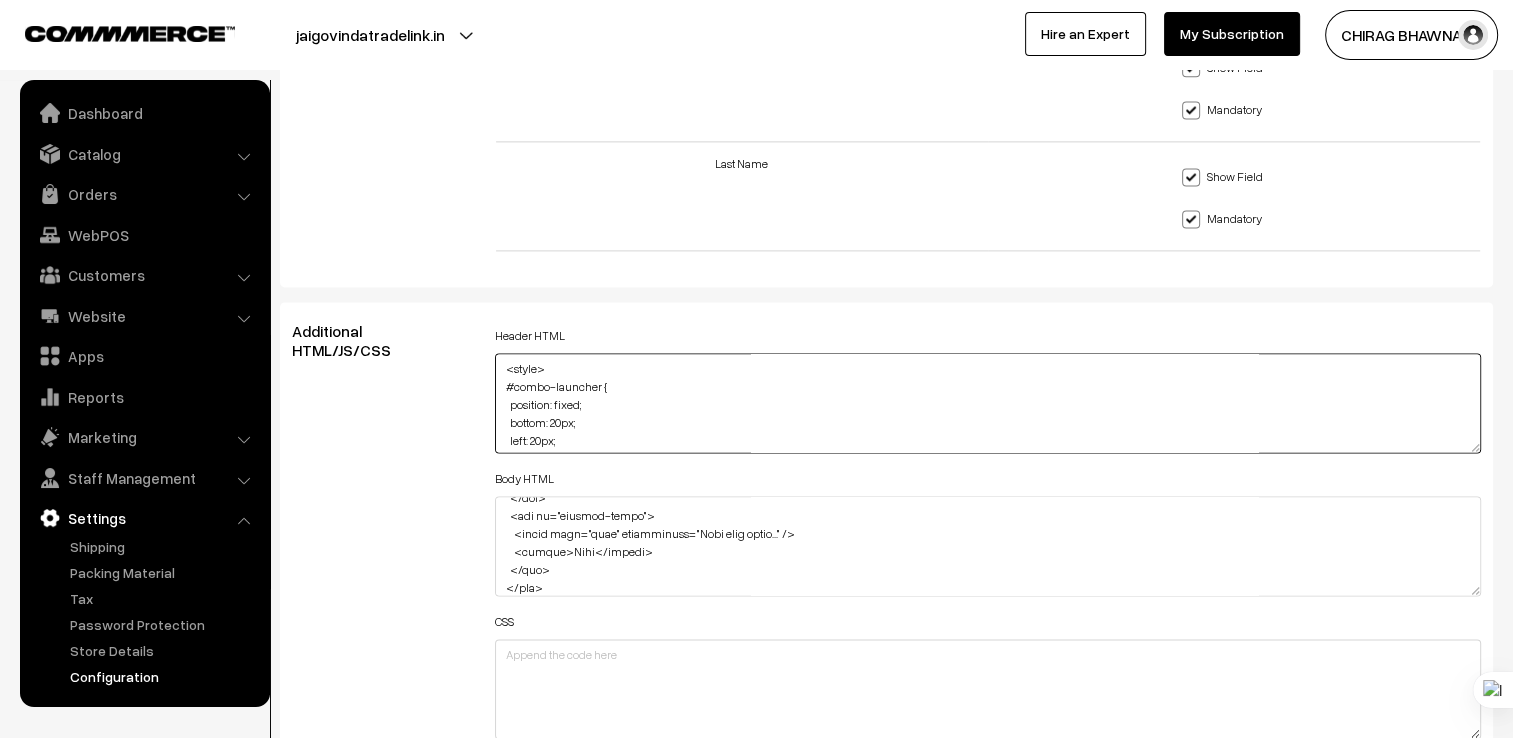 scroll, scrollTop: 2800, scrollLeft: 0, axis: vertical 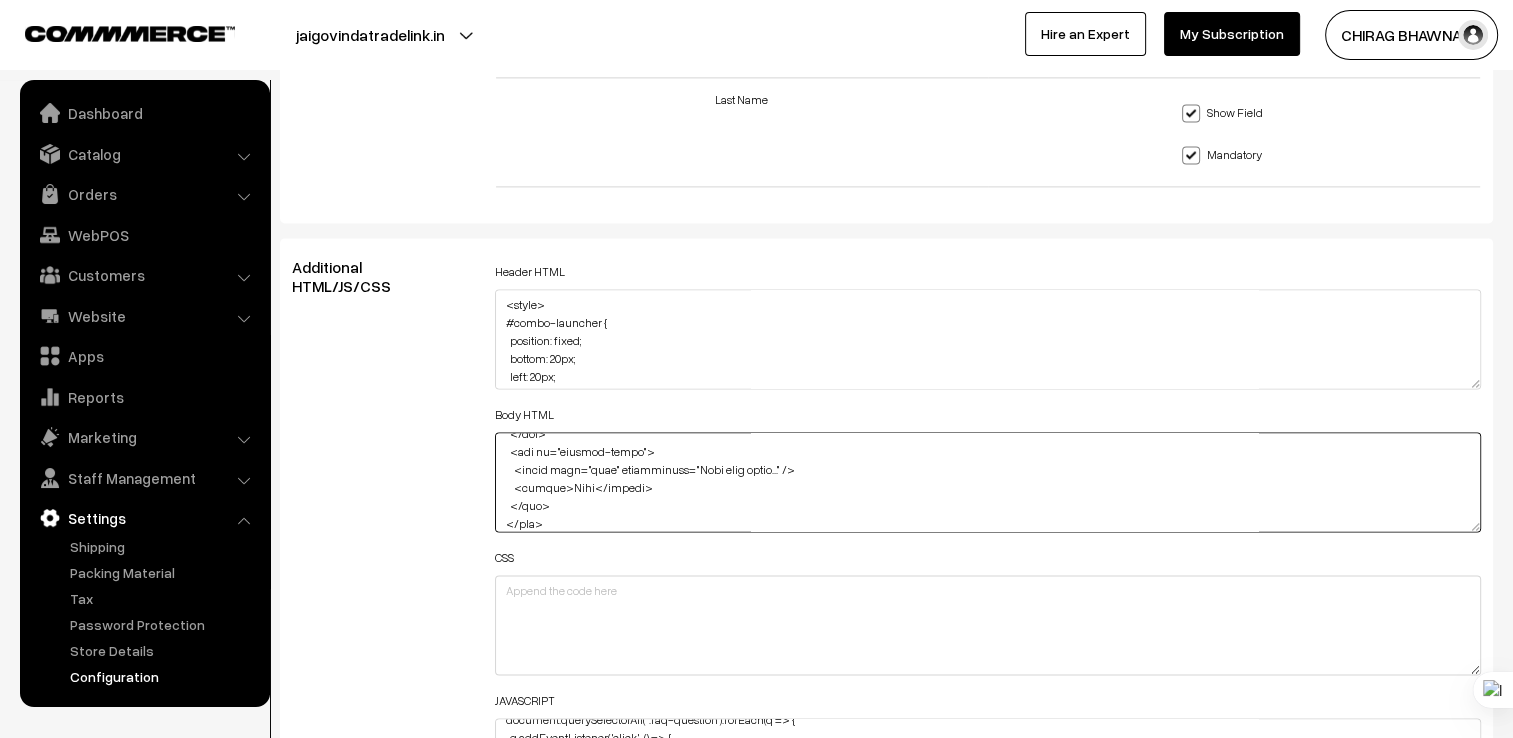 click on "<div id="combo-launcher">❓</div>
<div id="combo-widget">
<div class="combo-header">FAQ + Chat</div>
<div class="combo-body">
<div class="faq-question">Do you offer GST invoices?</div>
<div class="faq-answer">Yes, all purchases include a GST-compliant invoice.</div>
<div class="faq-question">Do you deliver outside Gwalior?</div>
<div class="faq-answer">Yes, we deliver across India via courier.</div>
<input type="text" id="chatInput" placeholder="Ask a question..." />
<button id="chatSend">Send</button>
<div id="chatResponse" style="margin-top:10px;"></div>
</div>
</div>" at bounding box center [988, 482] 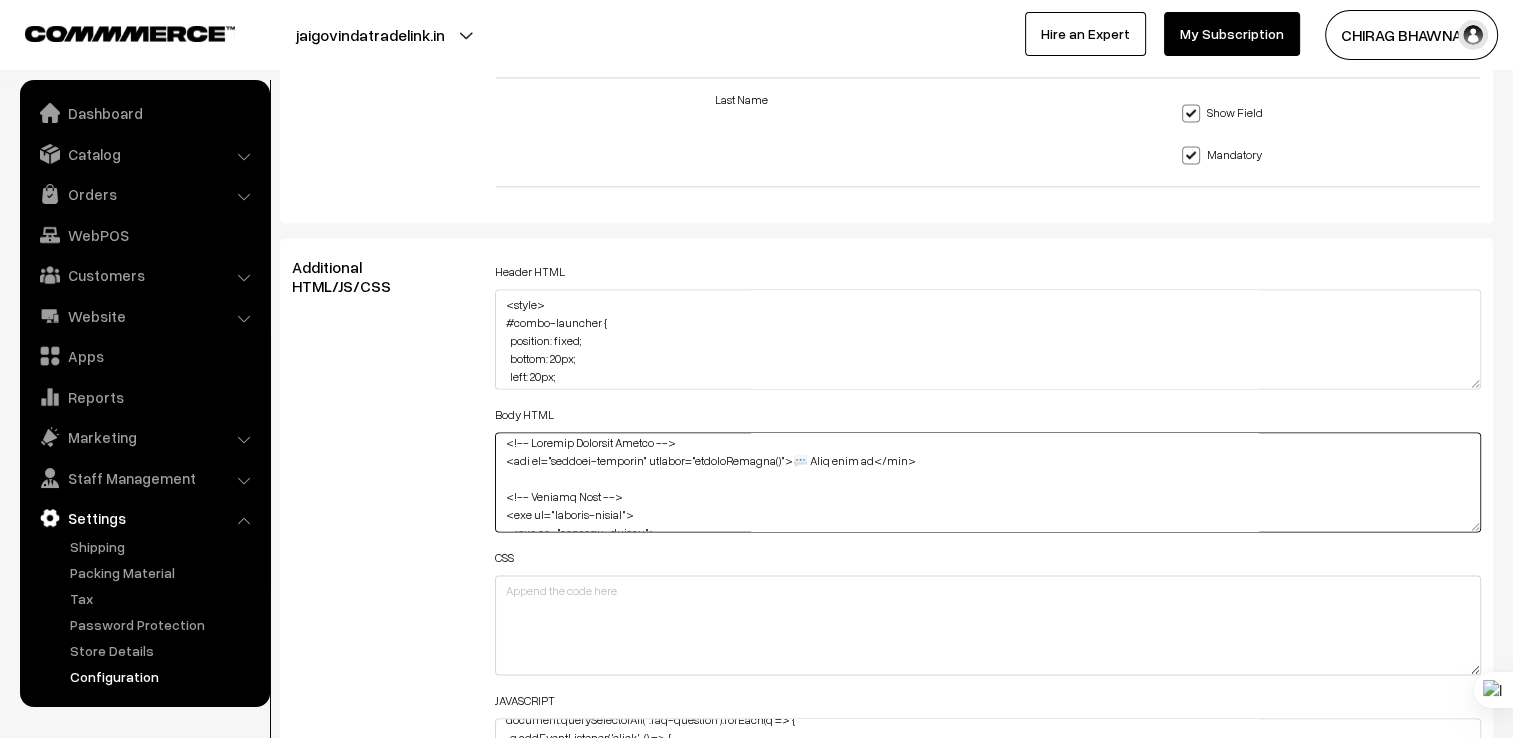 scroll, scrollTop: 0, scrollLeft: 0, axis: both 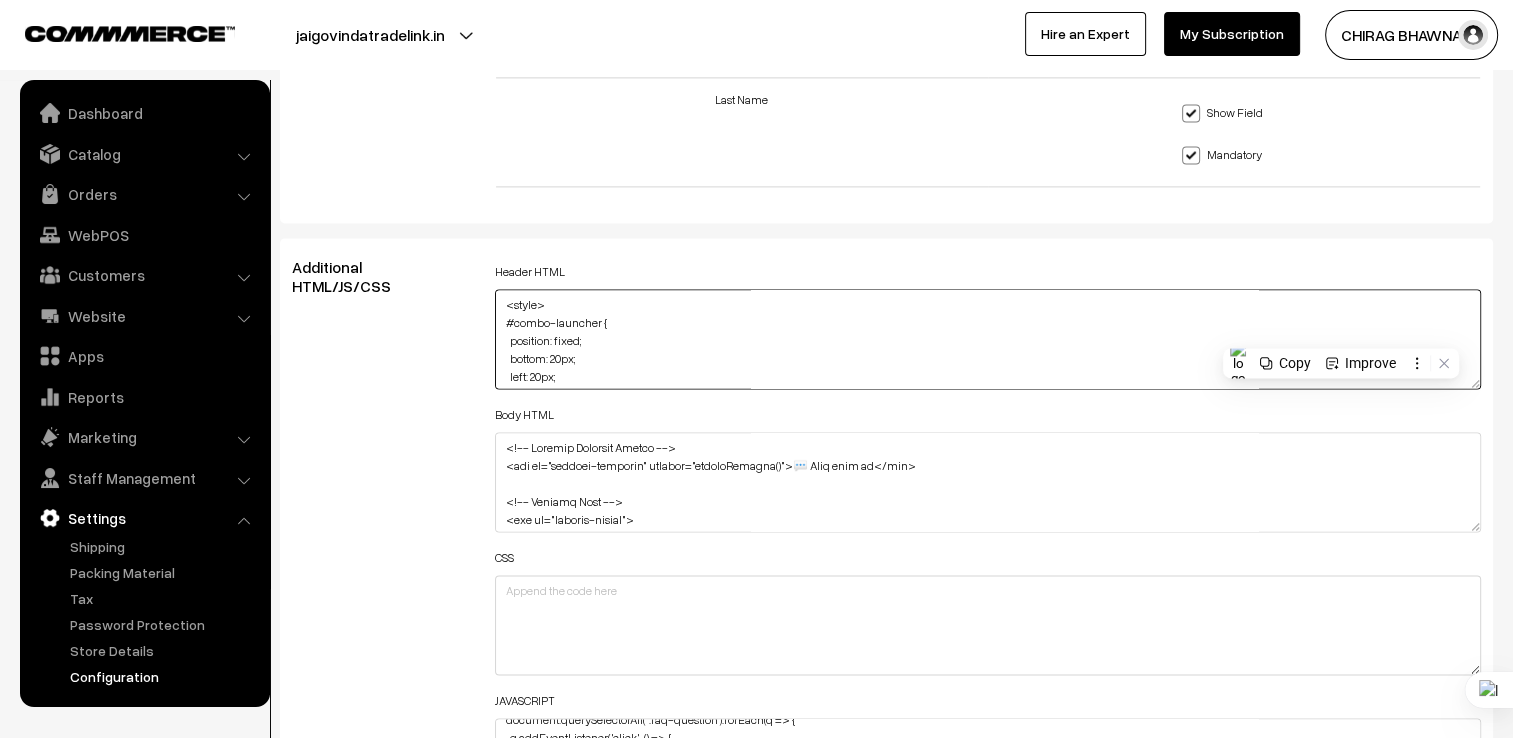 paste on "/* Chatbot + FAQ Styling */
#chatbot-launcher {
position: fixed;
bottom: 20px;
left: 20px;
background: #0078D4;
color: white;
padding: 12px 16px;
border-radius: 30px;
cursor: pointer;
font-family: sans-serif;
box-shadow: 0 4px 12px rgba(0,0,0,0.2);
z-index: 9999;
}
#chatbot-widget {
display: none;
position: fixed;
bottom: 80px;
left: 20px;
width: 350px;
background: white;
border-radius: 8px;
box-shadow: 0 4px 16px rgba(0,0,0,0.3);
font-family: sans-serif;
overflow: hidden;
z-index: 9999;
transform-origin: bottom left;
}
@keyframes genieOpen {
0% {
transform: scaleY(0.1) translateY(100px);
opacity: 0;
}
50% {
transform: scaleY(1.2) translateY(-10px);
opacity: 0.7;
}
100% {
transform: scaleY(1) translateY(0);
opacity: 1;
}
}
#chatbot-header {
background: #0078D4;
color: white;
padding: 10px;
display: flex;
justify-content: space-between;
align-items: center;
}
#chatbot-body {
padding: 10px;
height: 350px;
..." 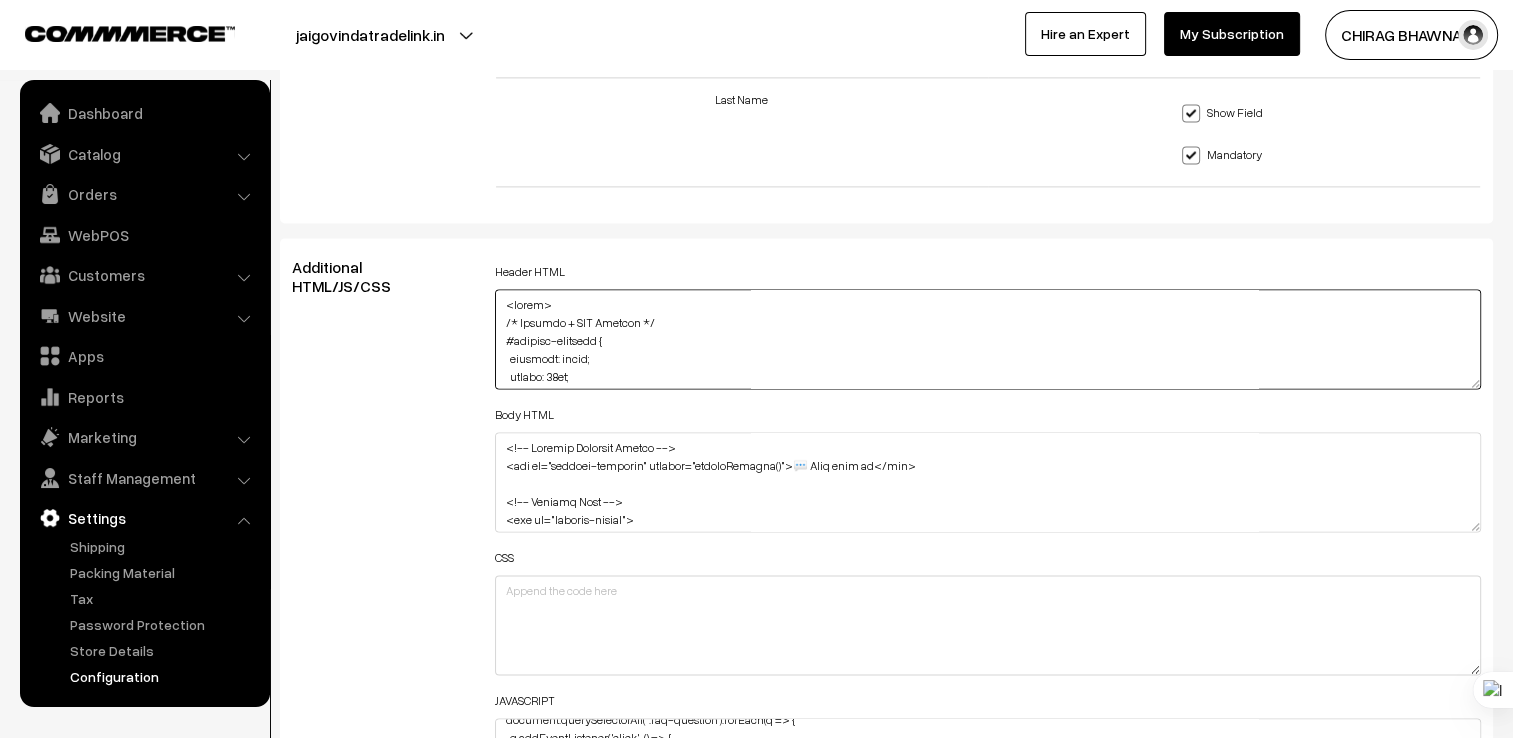 scroll, scrollTop: 0, scrollLeft: 0, axis: both 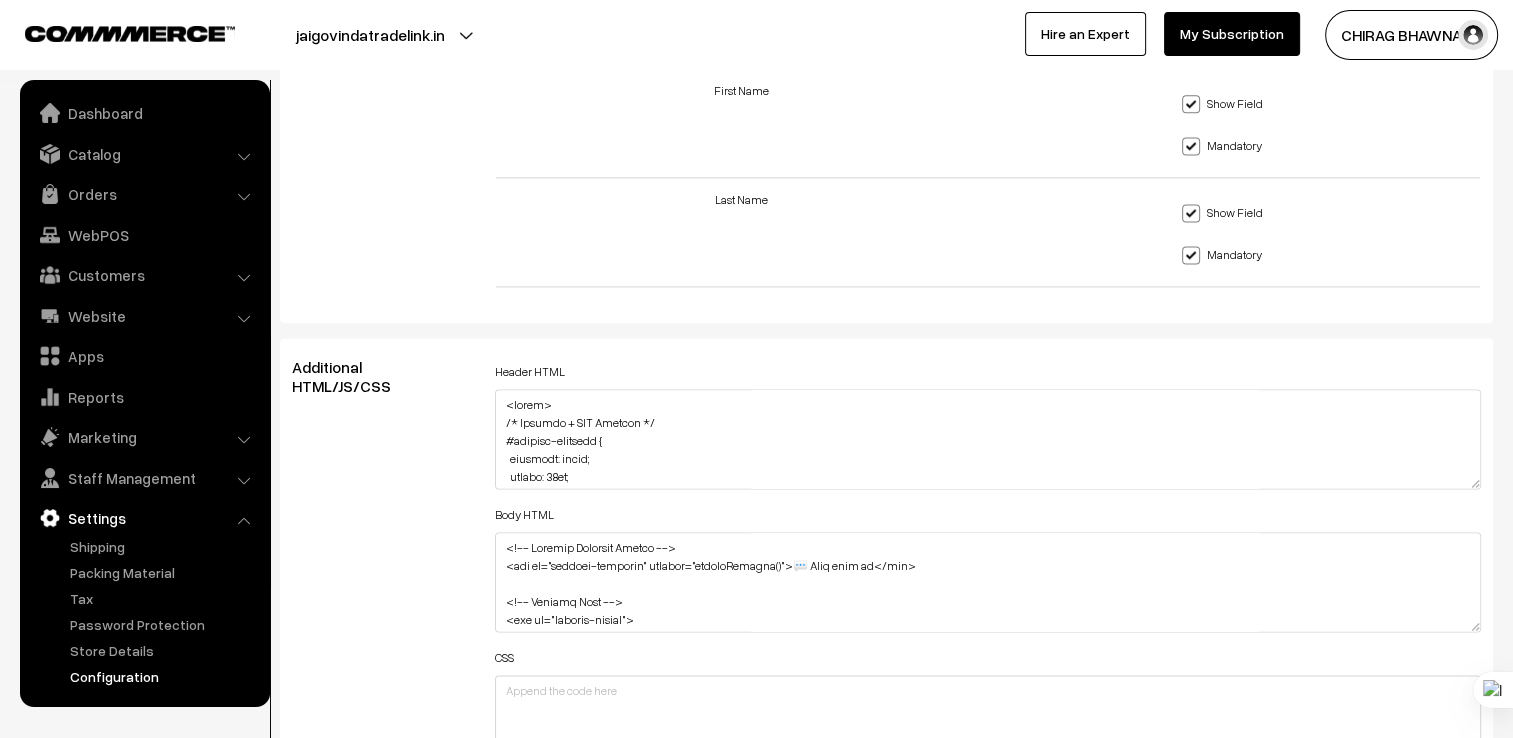 drag, startPoint x: 1381, startPoint y: 482, endPoint x: 1363, endPoint y: 478, distance: 18.439089 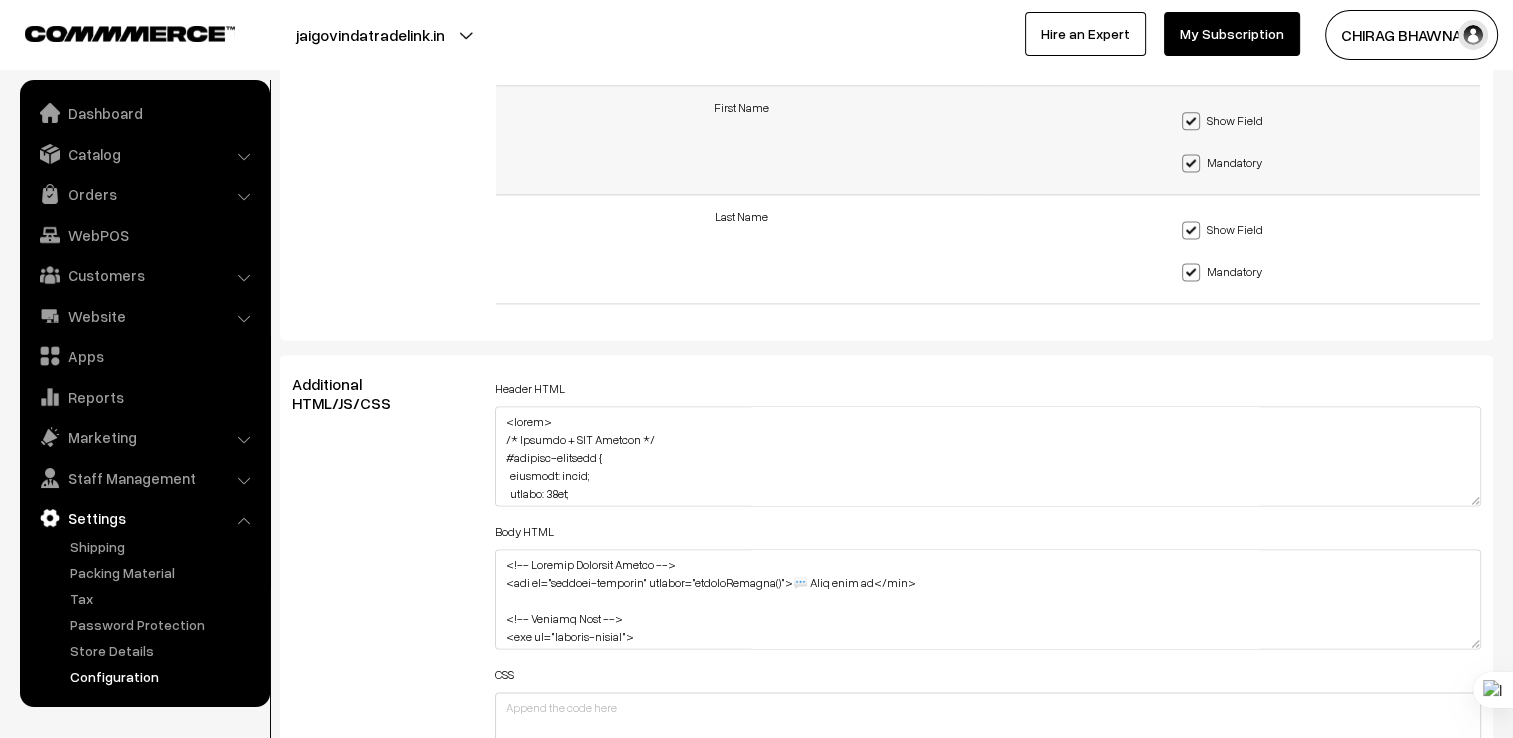 scroll, scrollTop: 2700, scrollLeft: 0, axis: vertical 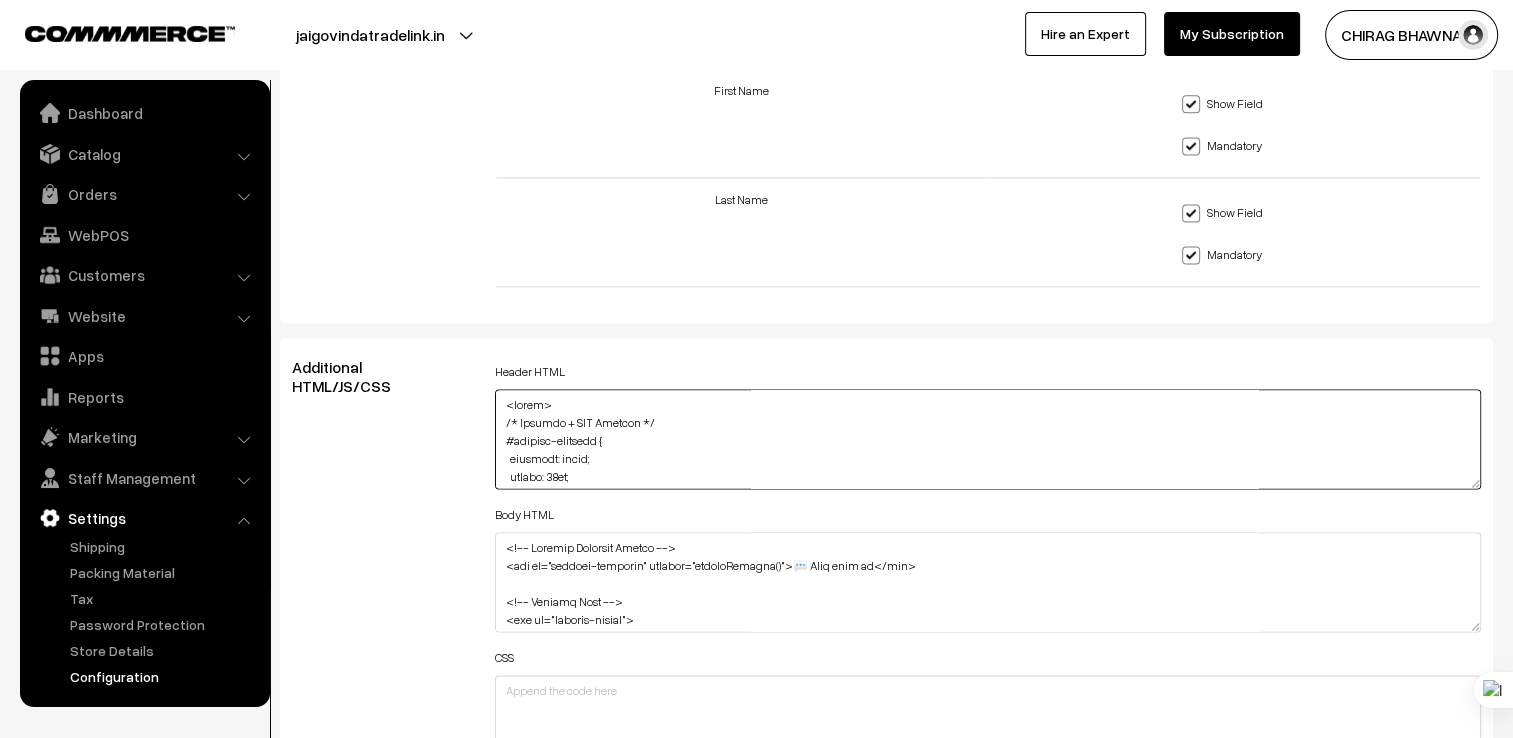 click on "<style>
#combo-launcher {
position: fixed;
bottom: 20px;
left: 20px;
background: #0078D4;
color: white;
font-size: 20px;
padding: 12px 16px;
border-radius: 50%;
cursor: pointer;
z-index: 9999;
}
#combo-widget {
position: fixed;
bottom: 80px;
left: 20px;
width: 360px;
max-height: 500px;
background: #fff;
border: 1px solid #ccc;
border-radius: 8px;
display: none;
flex-direction: column;
overflow-y: auto;
z-index: 9999;
font-family: sans-serif;
}
.combo-header {
background: #0078D4;
color: white;
padding: 10px;
font-weight: bold;
text-align: center;
}
.combo-body {
padding: 10px;
}
.faq-question {
font-weight: bold;
cursor: pointer;
margin-top: 10px;
}
.faq-answer {
display: none;
margin-bottom: 10px;
}
</style>" at bounding box center [988, 439] 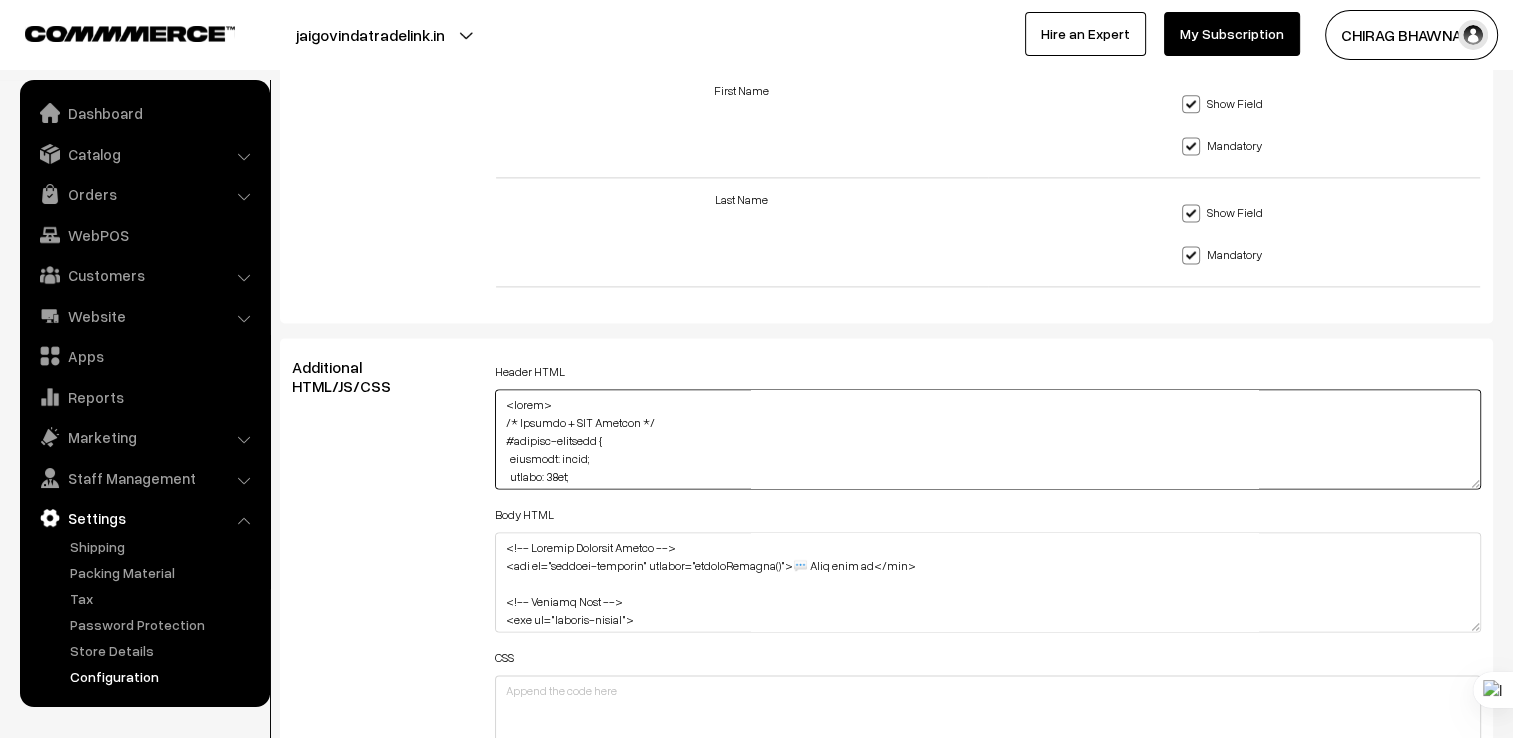 paste on "<meta name="google-site-verification" content="KrF-JMyMYP_B1etUyt9_ahvSd0YkV-0Y_4lTjv3aAGA" /><script async src="https://pagead2.googlesyndication.com/pagead/js/adsbygoogle.js?client=ca-pub-7120571808547601"crossorigin="anonymous"></script><meta name="msvalidate.01" content="1A67DD26F378FE4C7411040F7CCEF89A" />" 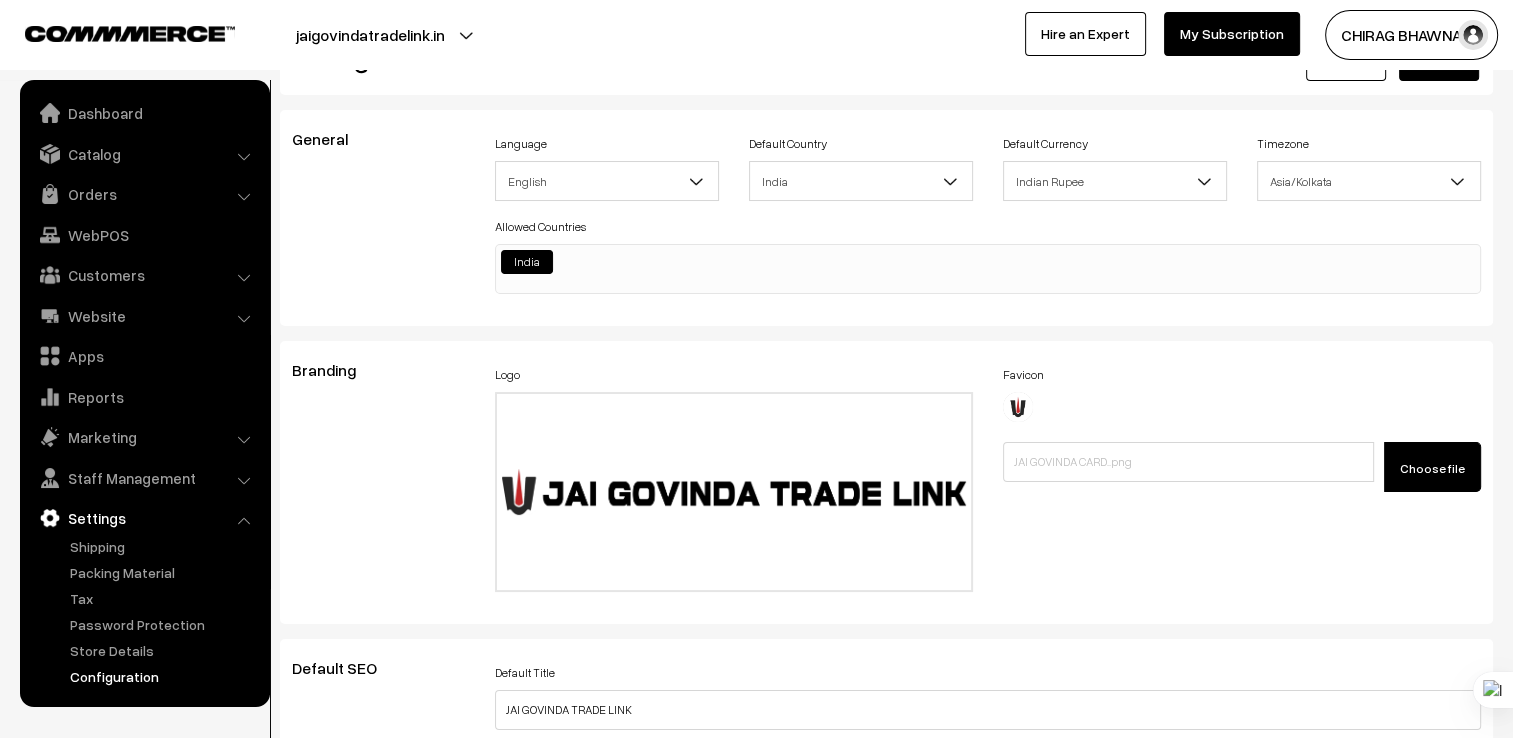 scroll, scrollTop: 0, scrollLeft: 0, axis: both 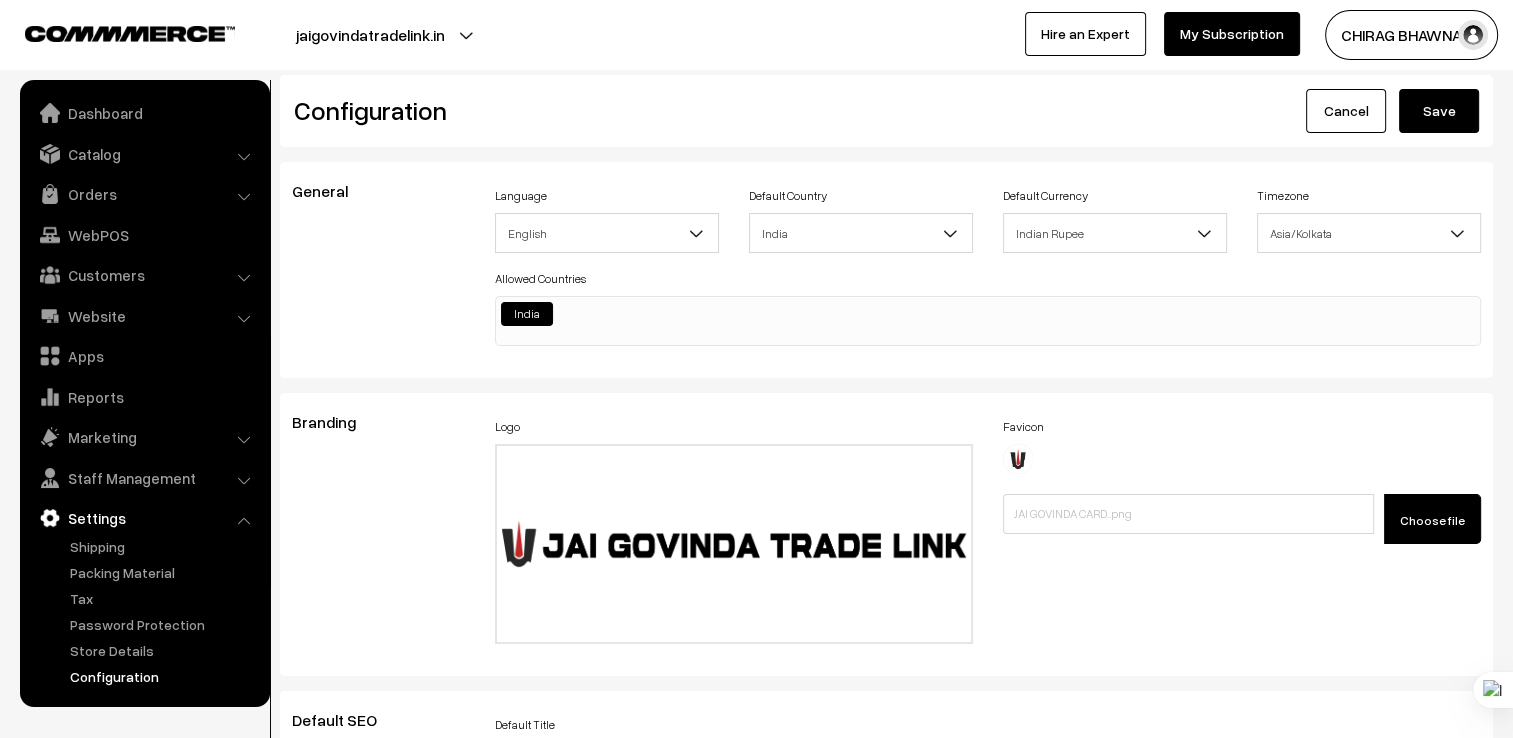 type on "<meta name="google-site-verification" content="KrF-JMyMYP_B1etUyt9_ahvSd0YkV-0Y_4lTjv3aAGA" /><script async src="https://pagead2.googlesyndication.com/pagead/js/adsbygoogle.js?client=ca-pub-7120571808547601"crossorigin="anonymous"></script><meta name="msvalidate.01" content="1A67DD26F378FE4C7411040F7CCEF89A" />
<style>
/* Chatbot + FAQ Styling */
#chatbot-launcher {
position: fixed;
bottom: 20px;
left: 20px;
background: #0078D4;
color: white;
padding: 12px 16px;
border-radius: 30px;
cursor: pointer;
font-family: sans-serif;
box-shadow: 0 4px 12px rgba(0,0,0,0.2);
z-index: 9999;
}
#chatbot-widget {
display: none;
position: fixed;
bottom: 80px;
left: 20px;
width: 350px;
background: white;
border-radius: 8px;
box-shadow: 0 4px 16px rgba(0,0,0,0.3);
font-family: sans-serif;
overflow: hidden;
z-index: 9999;
transform-origin: bottom left;
}
@keyframes genieOpen {
0% {
transform: scaleY(0.1) translateY(100px);
opacity: 0;
}
50% {
transform: scaleY(..." 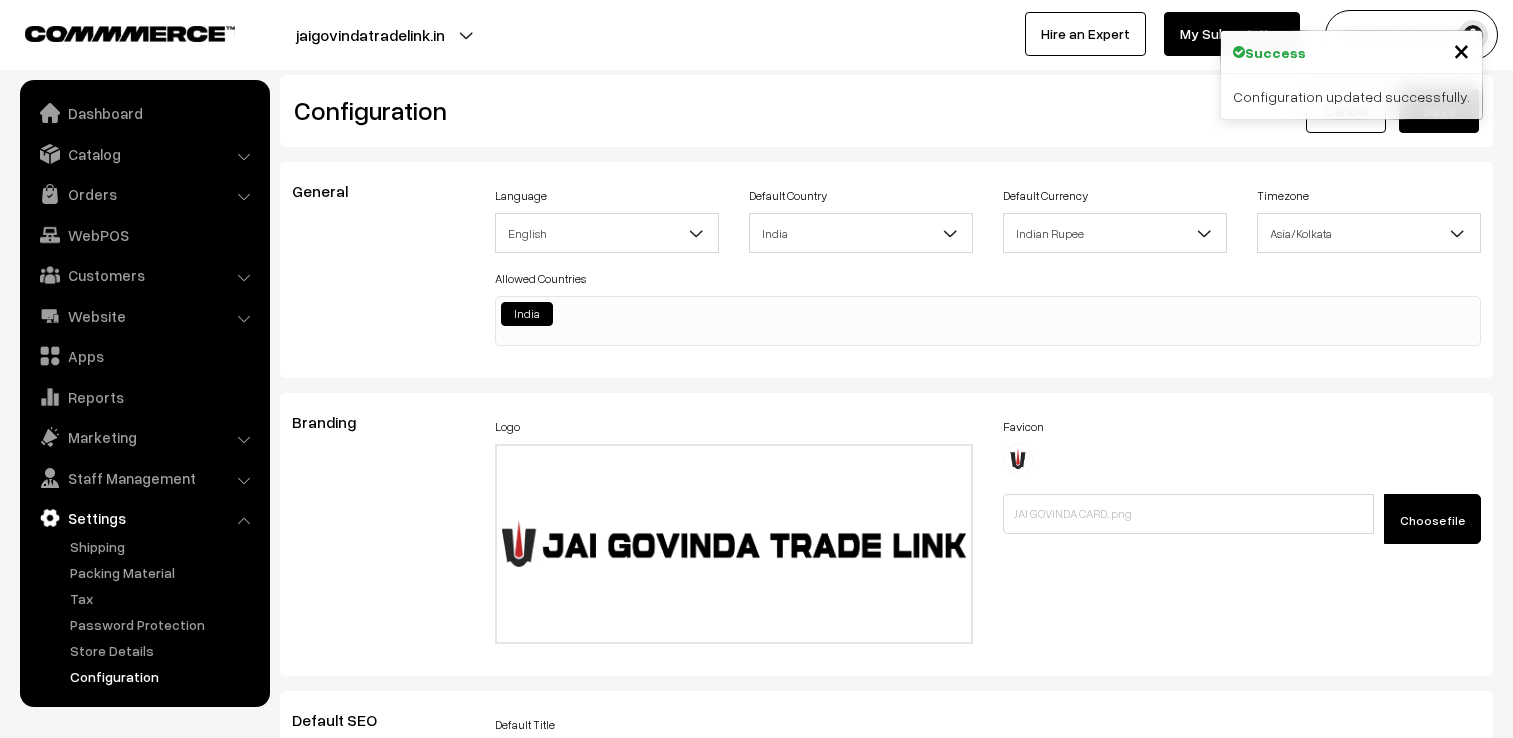 scroll, scrollTop: 0, scrollLeft: 0, axis: both 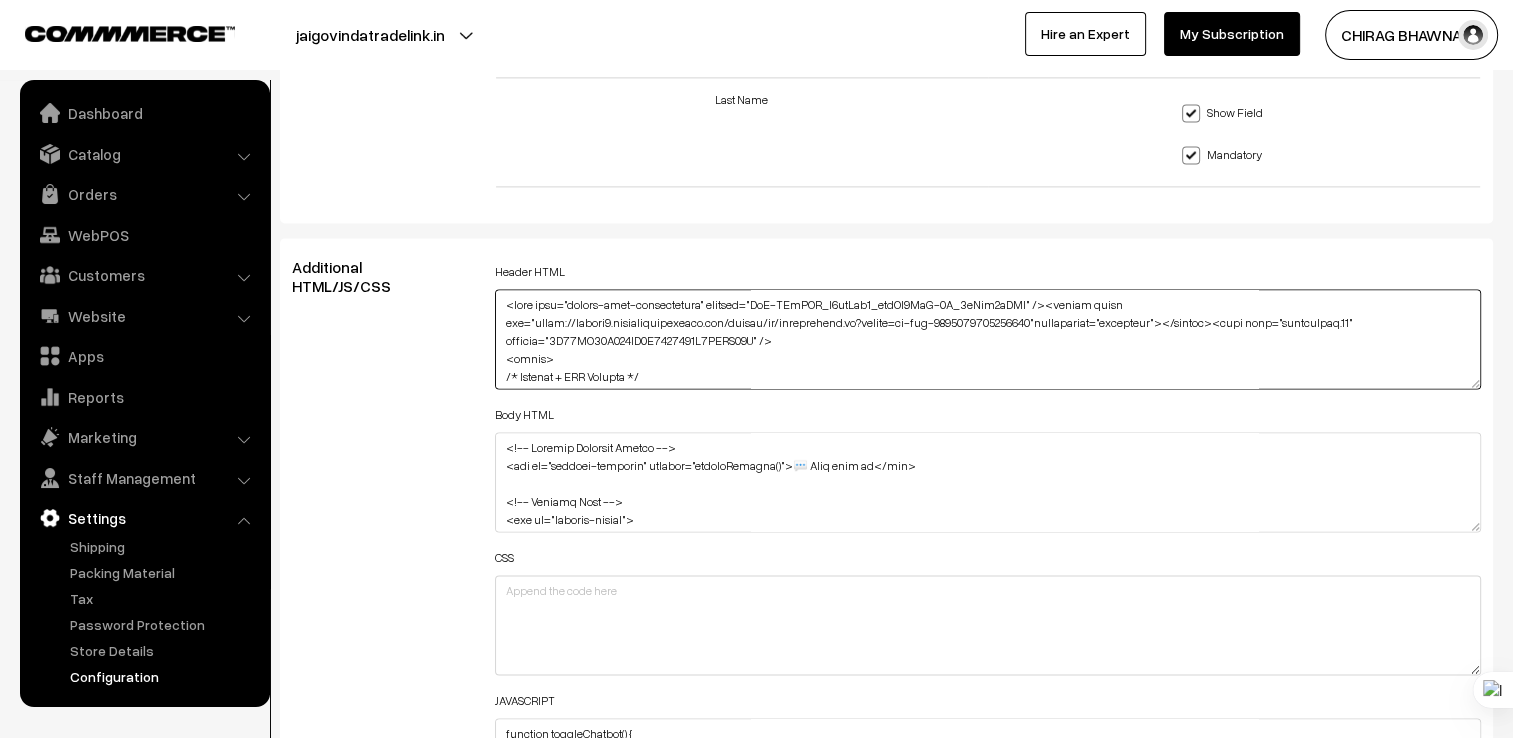 click at bounding box center (988, 339) 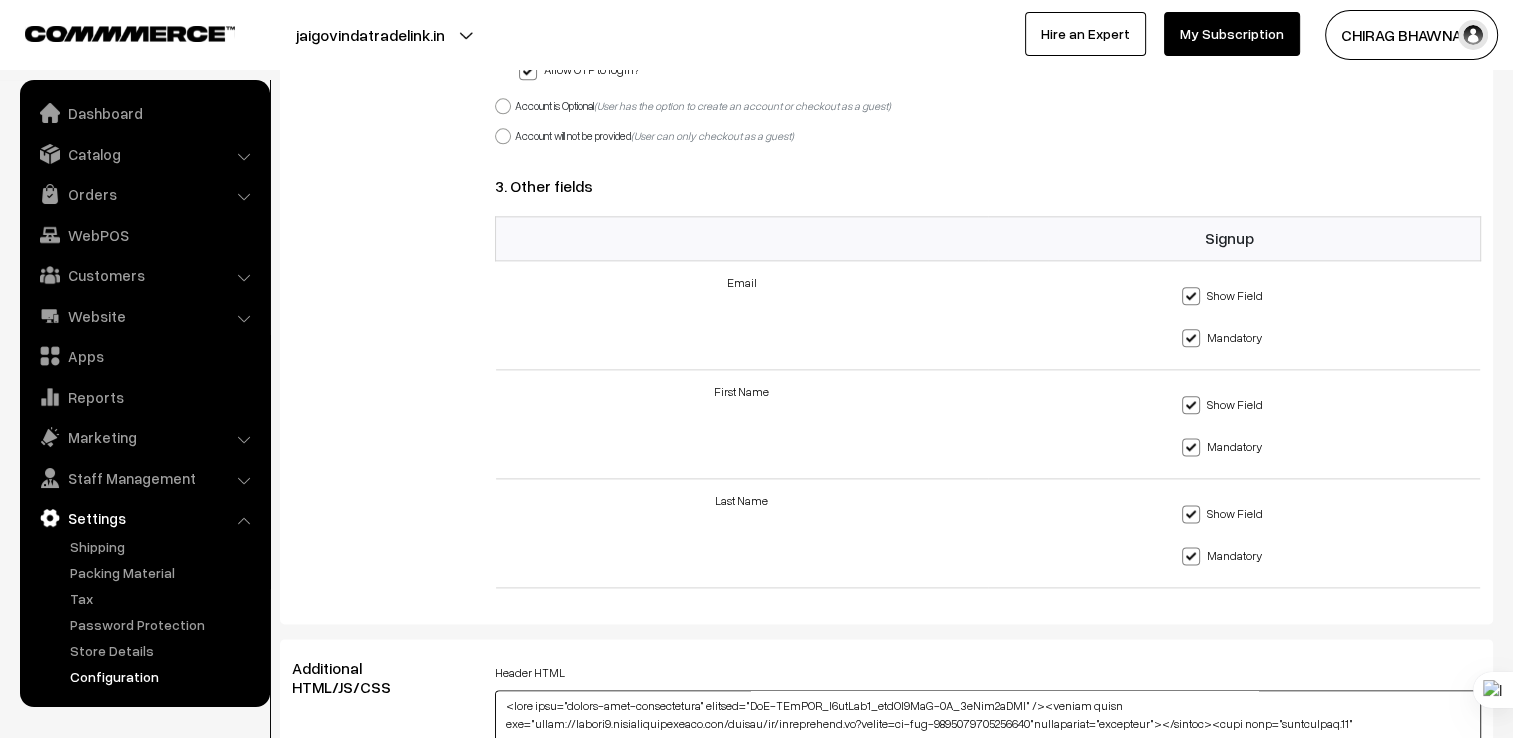 scroll, scrollTop: 2700, scrollLeft: 0, axis: vertical 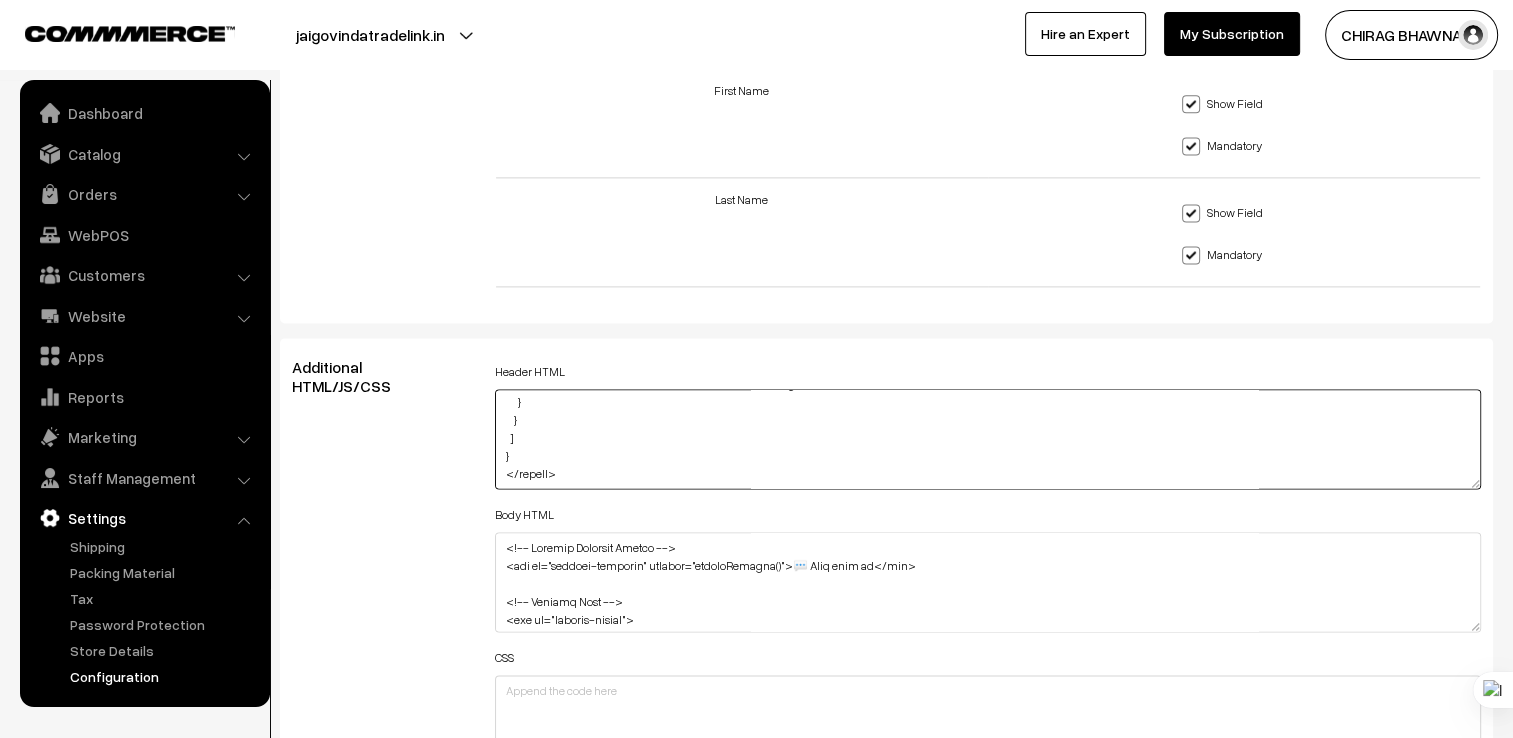 drag, startPoint x: 504, startPoint y: 449, endPoint x: 798, endPoint y: 652, distance: 357.2744 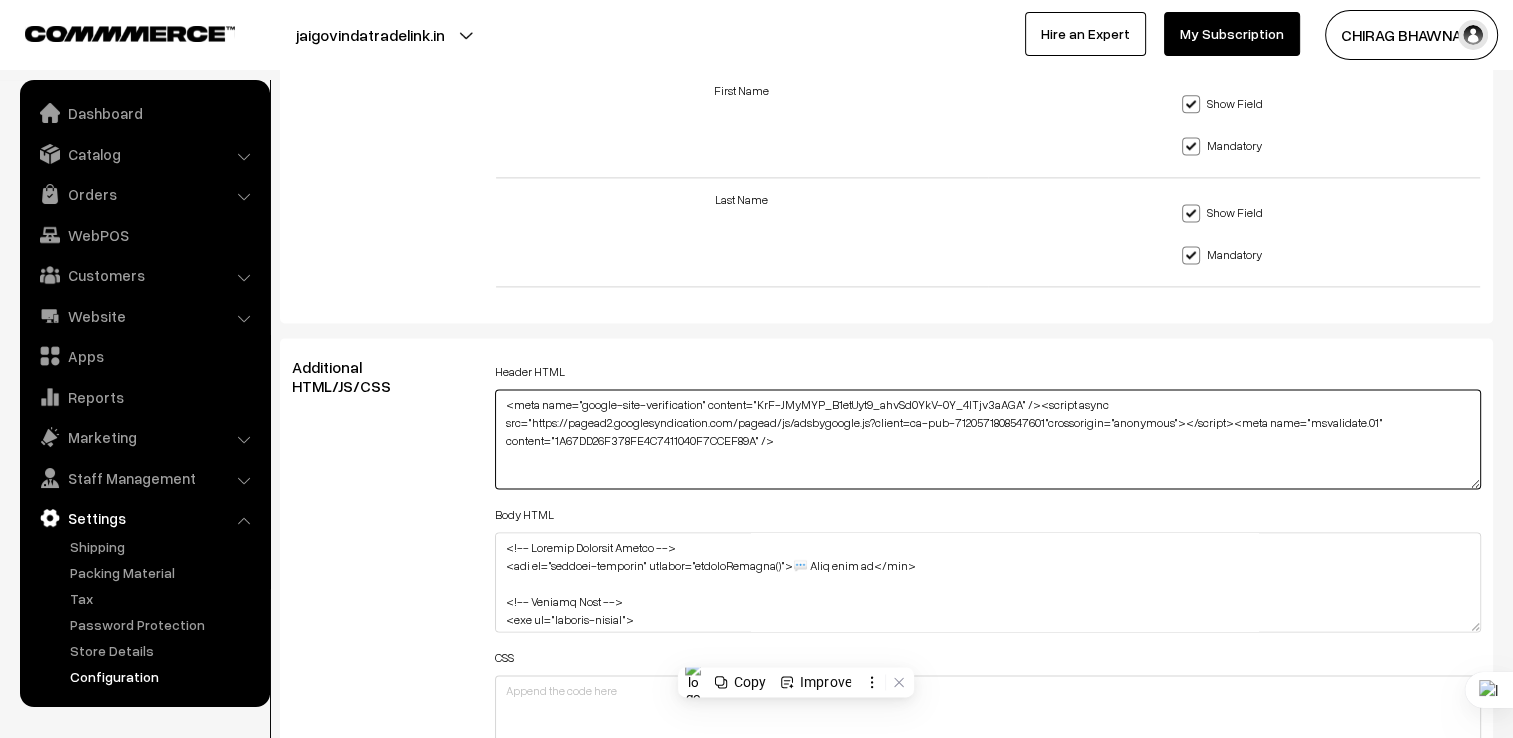 scroll, scrollTop: 0, scrollLeft: 0, axis: both 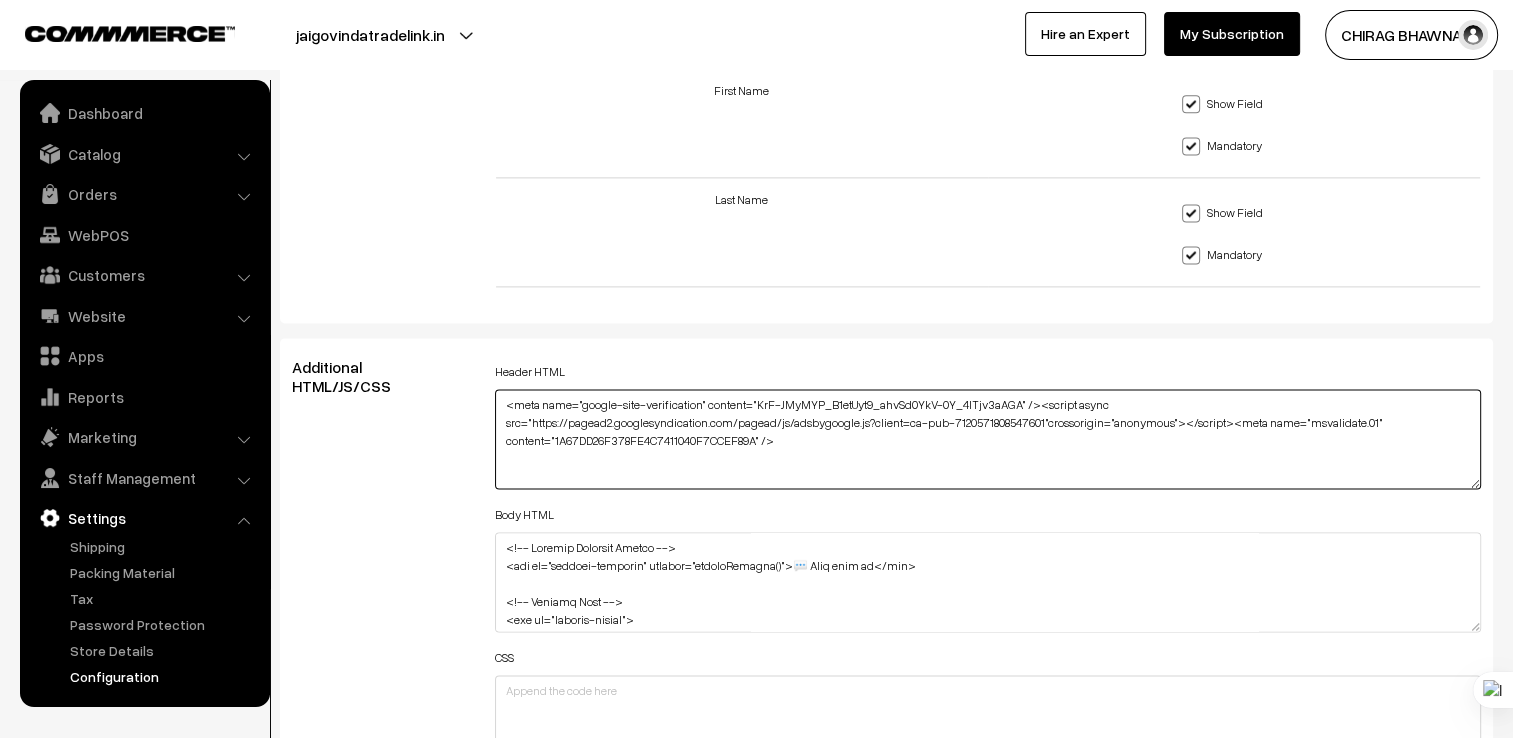 type on "<meta name="google-site-verification" content="KrF-JMyMYP_B1etUyt9_ahvSd0YkV-0Y_4lTjv3aAGA" /><script async src="https://pagead2.googlesyndication.com/pagead/js/adsbygoogle.js?client=ca-pub-7120571808547601"crossorigin="anonymous"></script><meta name="msvalidate.01" content="1A67DD26F378FE4C7411040F7CCEF89A" />" 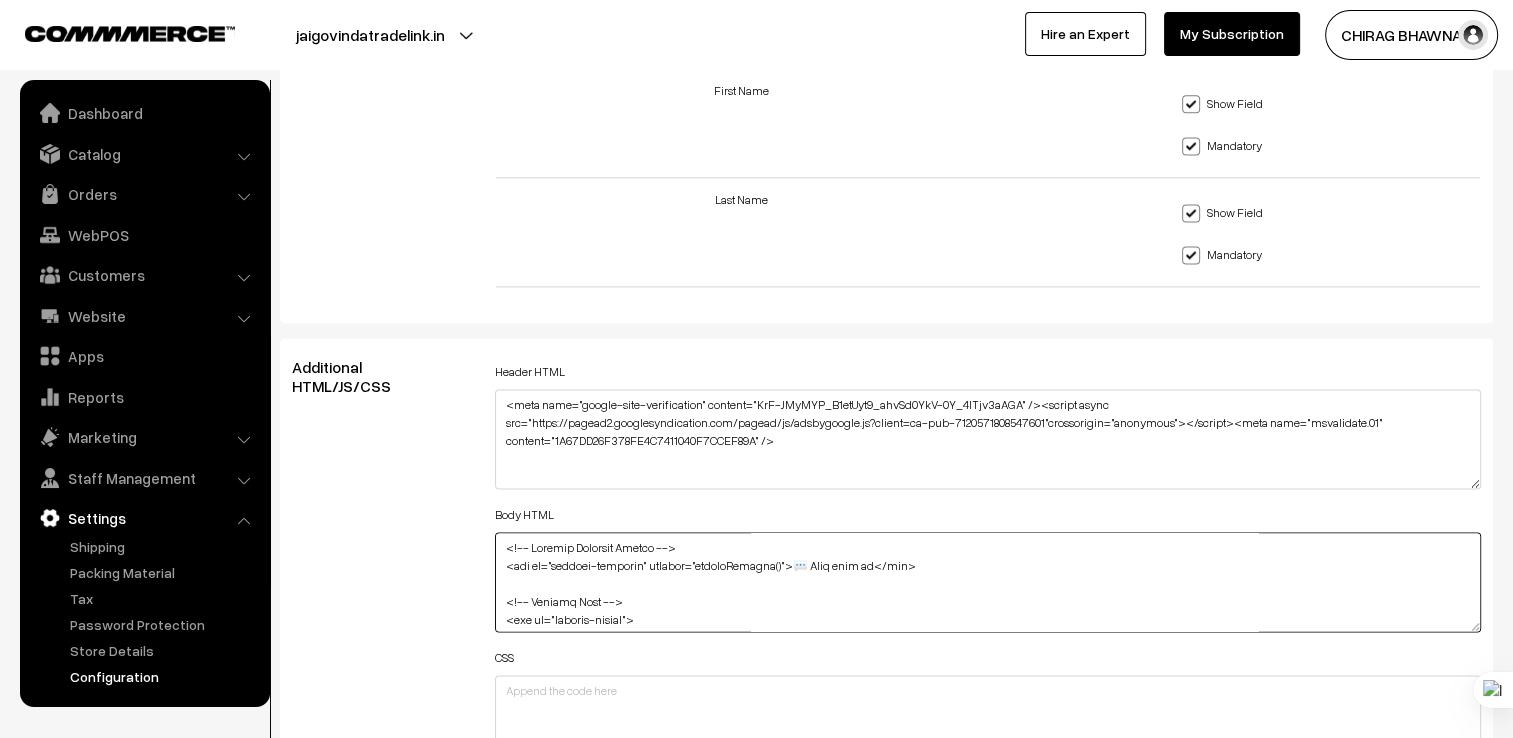 scroll, scrollTop: 580, scrollLeft: 0, axis: vertical 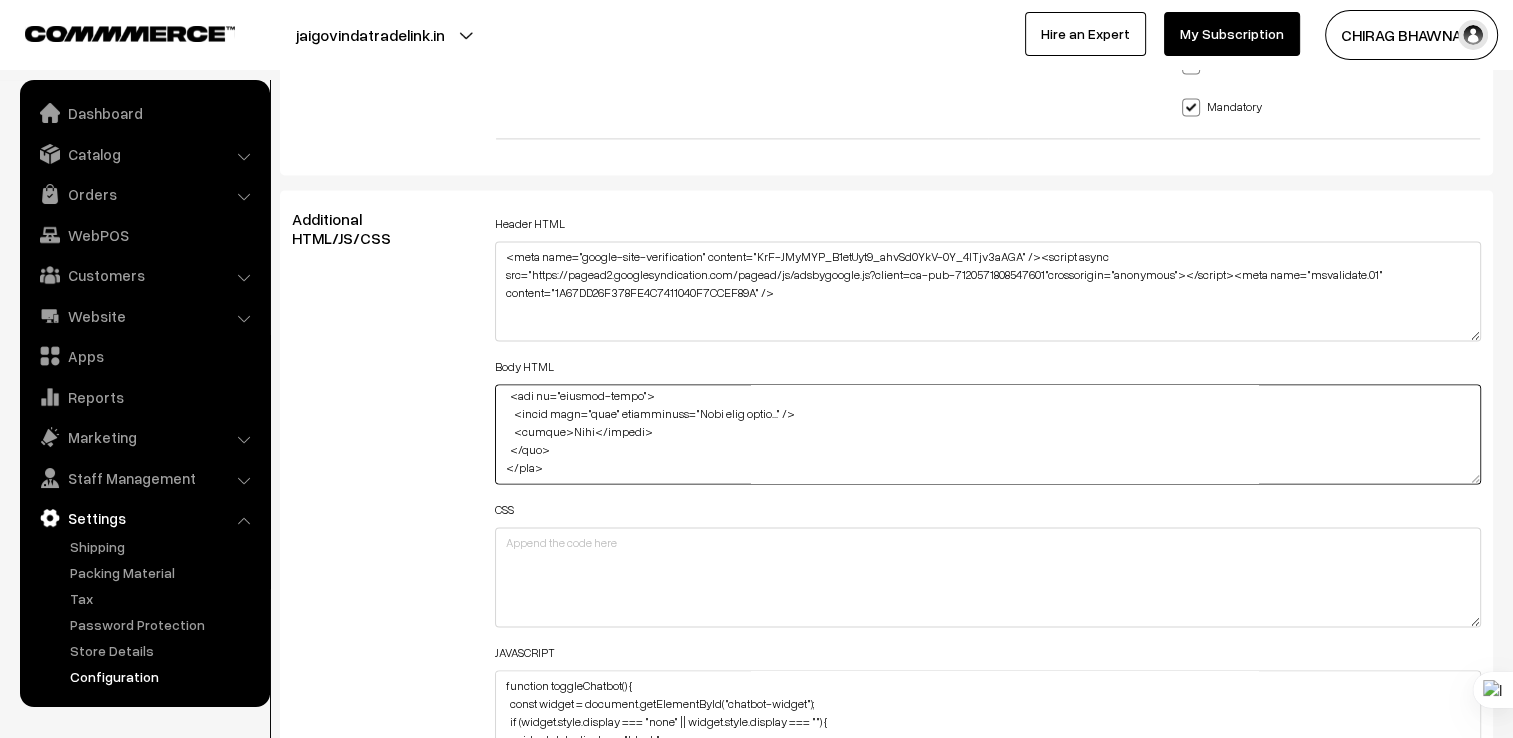 drag, startPoint x: 504, startPoint y: 537, endPoint x: 820, endPoint y: 728, distance: 369.2384 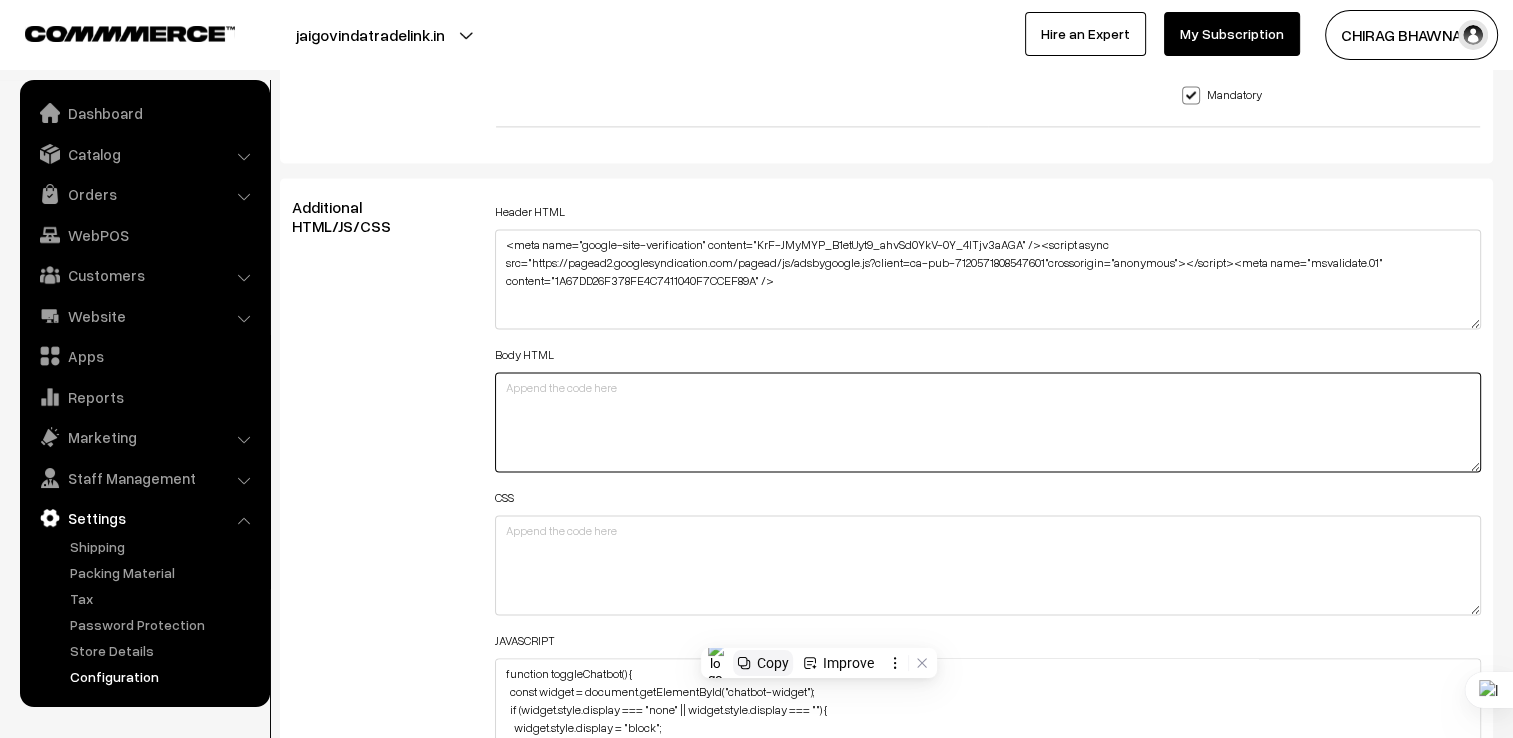scroll, scrollTop: 0, scrollLeft: 0, axis: both 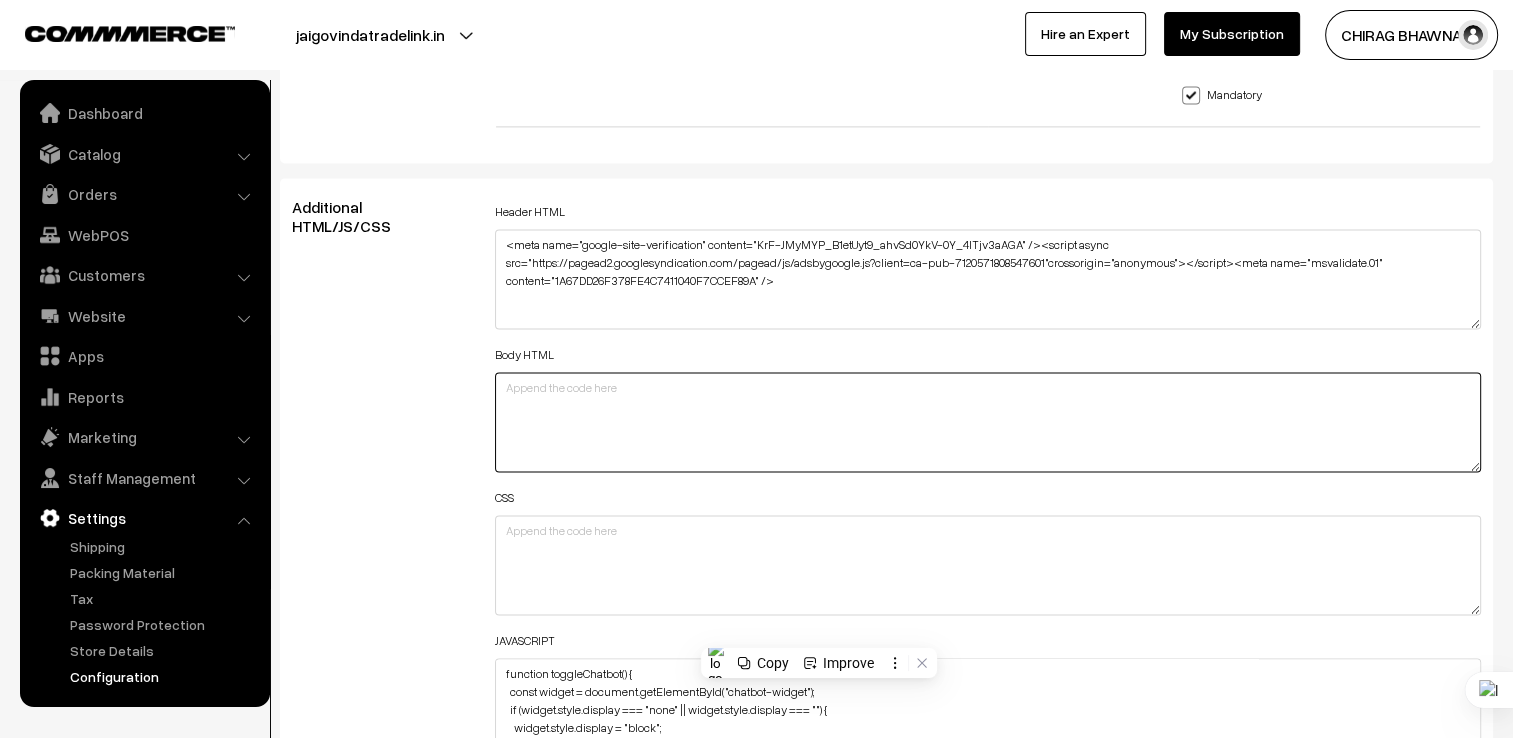 type 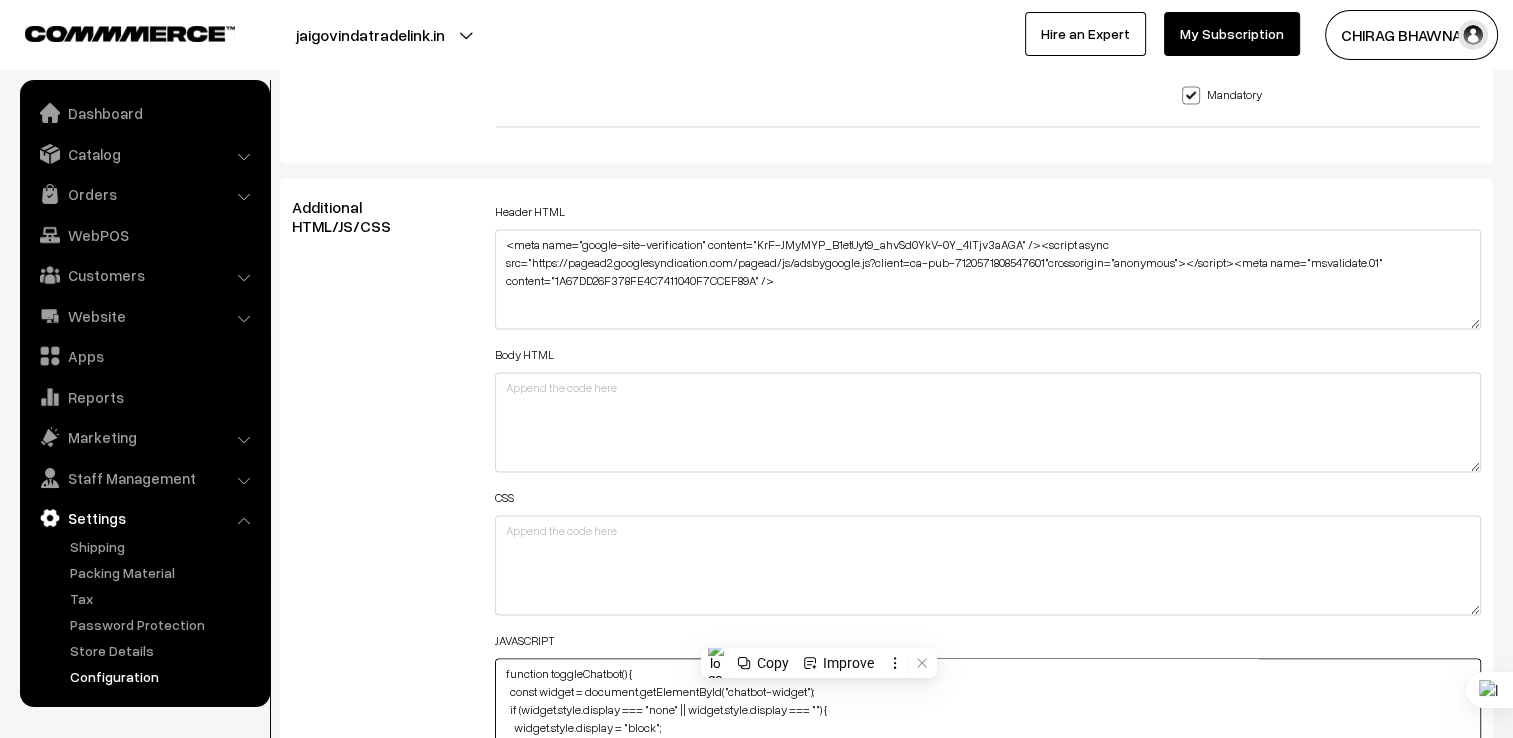 click on "function toggleChatbot() {
const widget = document.getElementById("chatbot-widget");
if (widget.style.display === "none" || widget.style.display === "") {
widget.style.display = "block";
widget.style.animation = "genieOpen 0.8s ease forwards";
} else {
widget.style.display = "none";
}
}
document.querySelectorAll('.faq-question').forEach(q => {
q.addEventListener('click', () => {
const answer = q.nextElementSibling;
answer.style.display = answer.style.display === 'block' ? 'none' : 'block';
});
});" at bounding box center (988, 708) 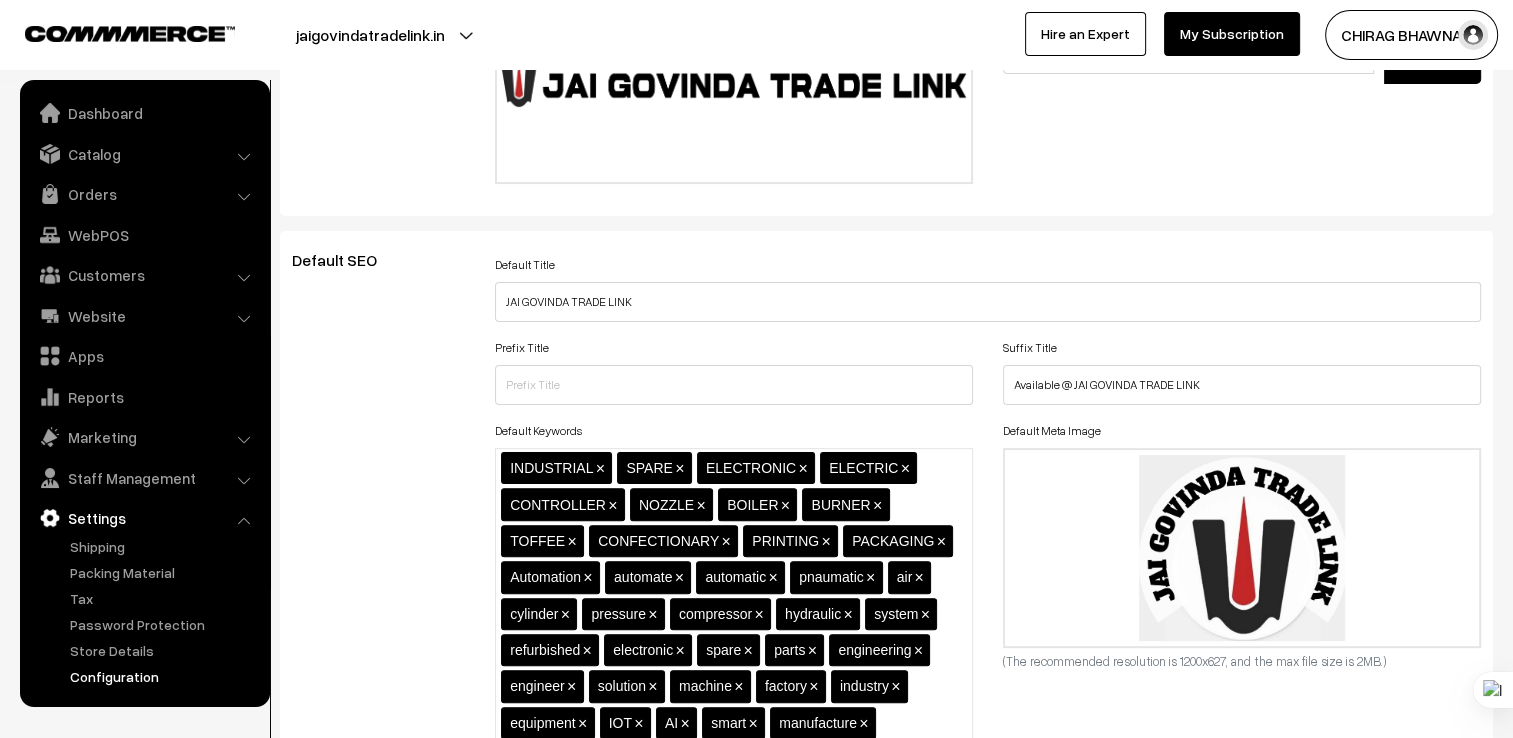 scroll, scrollTop: 0, scrollLeft: 0, axis: both 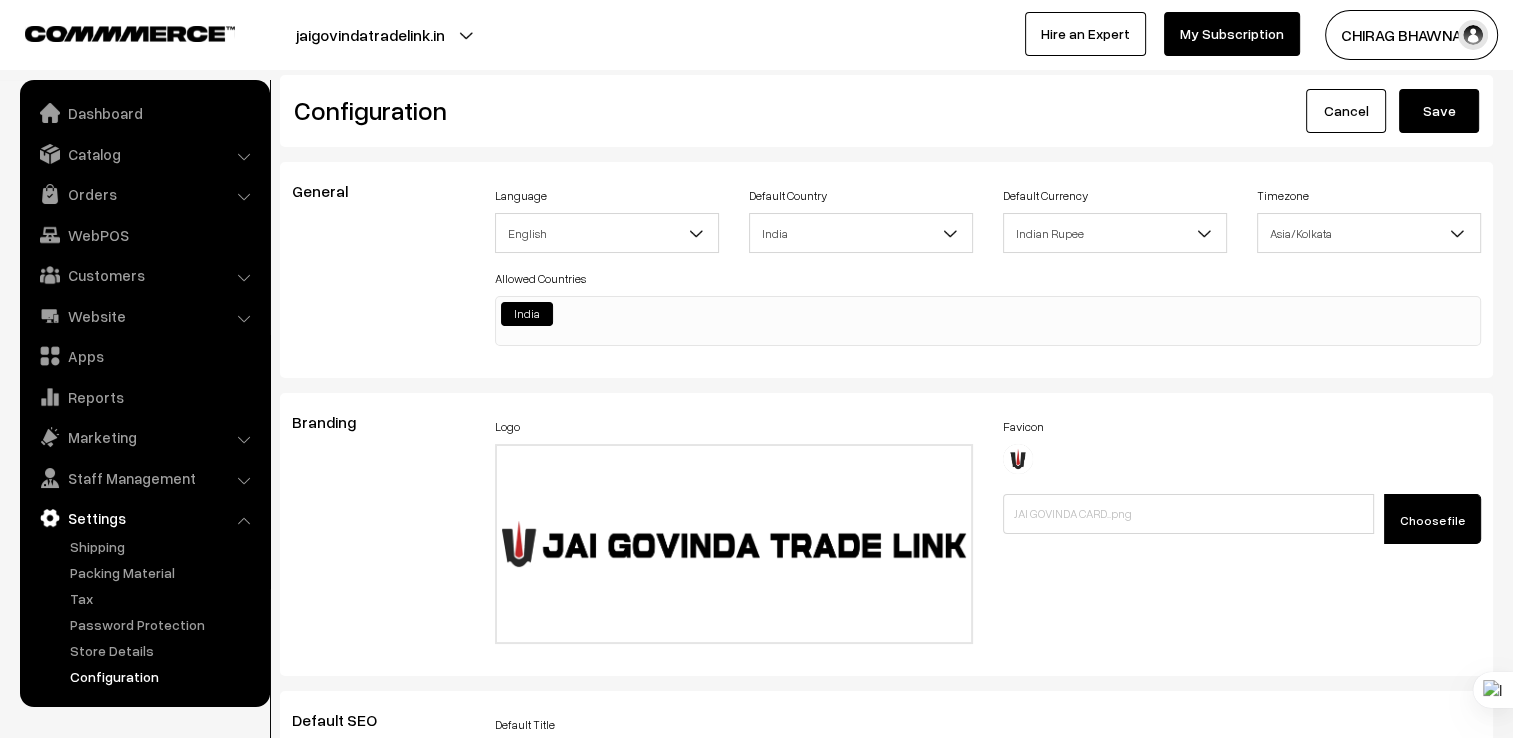 type 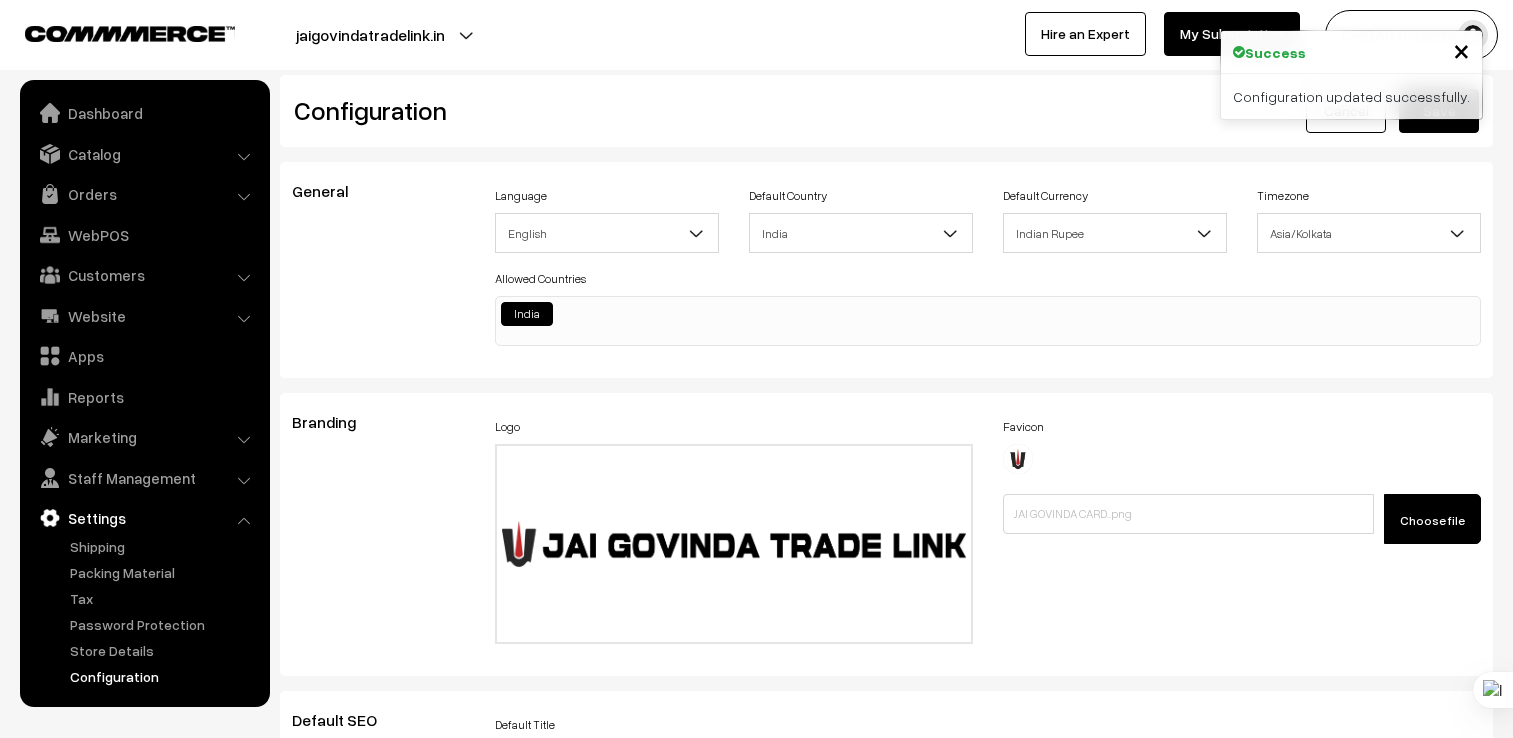 scroll, scrollTop: 0, scrollLeft: 0, axis: both 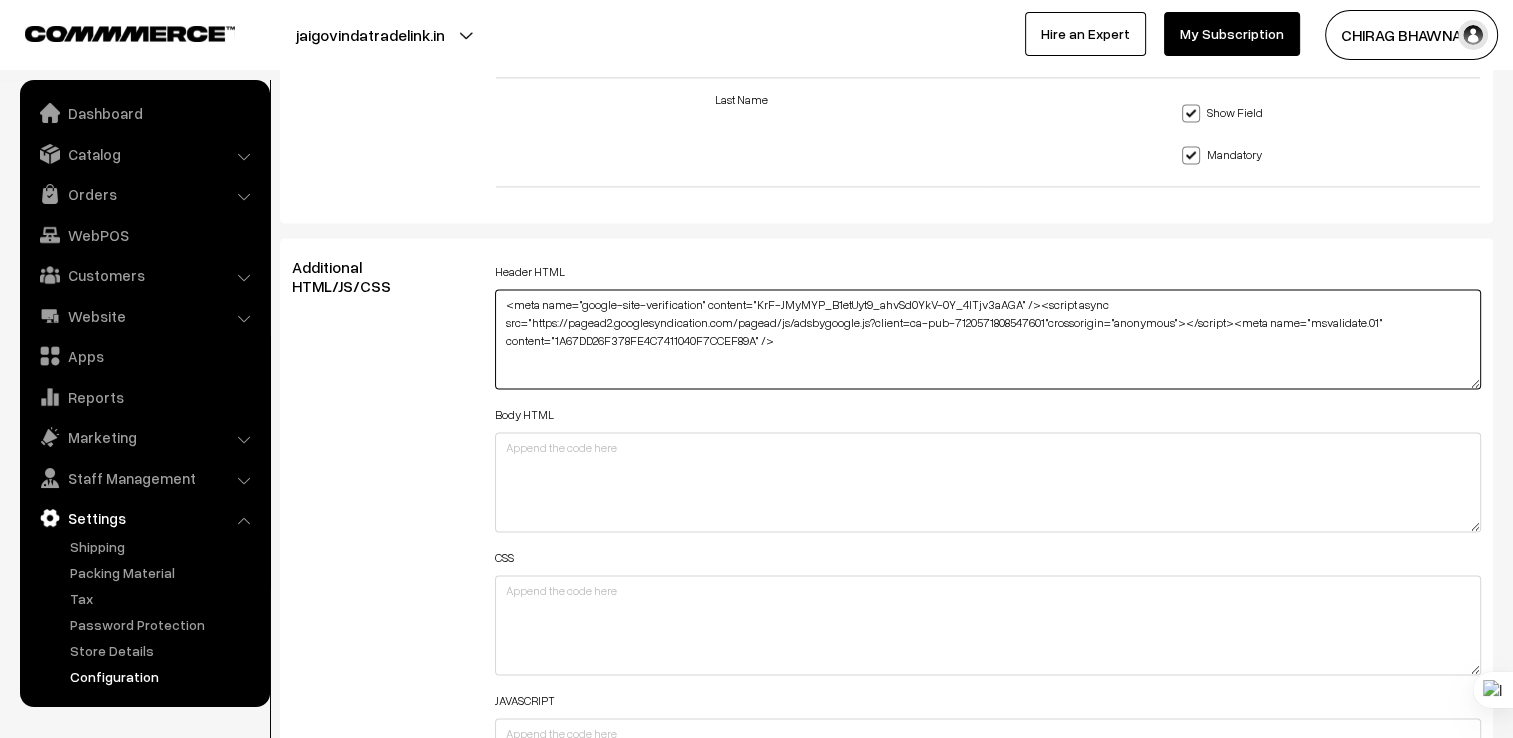 click on "<meta name="google-site-verification" content="KrF-JMyMYP_B1etUyt9_ahvSd0YkV-0Y_4lTjv3aAGA" /><script async src="https://pagead2.googlesyndication.com/pagead/js/adsbygoogle.js?client=ca-pub-7120571808547601"crossorigin="anonymous"></script><meta name="msvalidate.01" content="1A67DD26F378FE4C7411040F7CCEF89A" />" at bounding box center [988, 339] 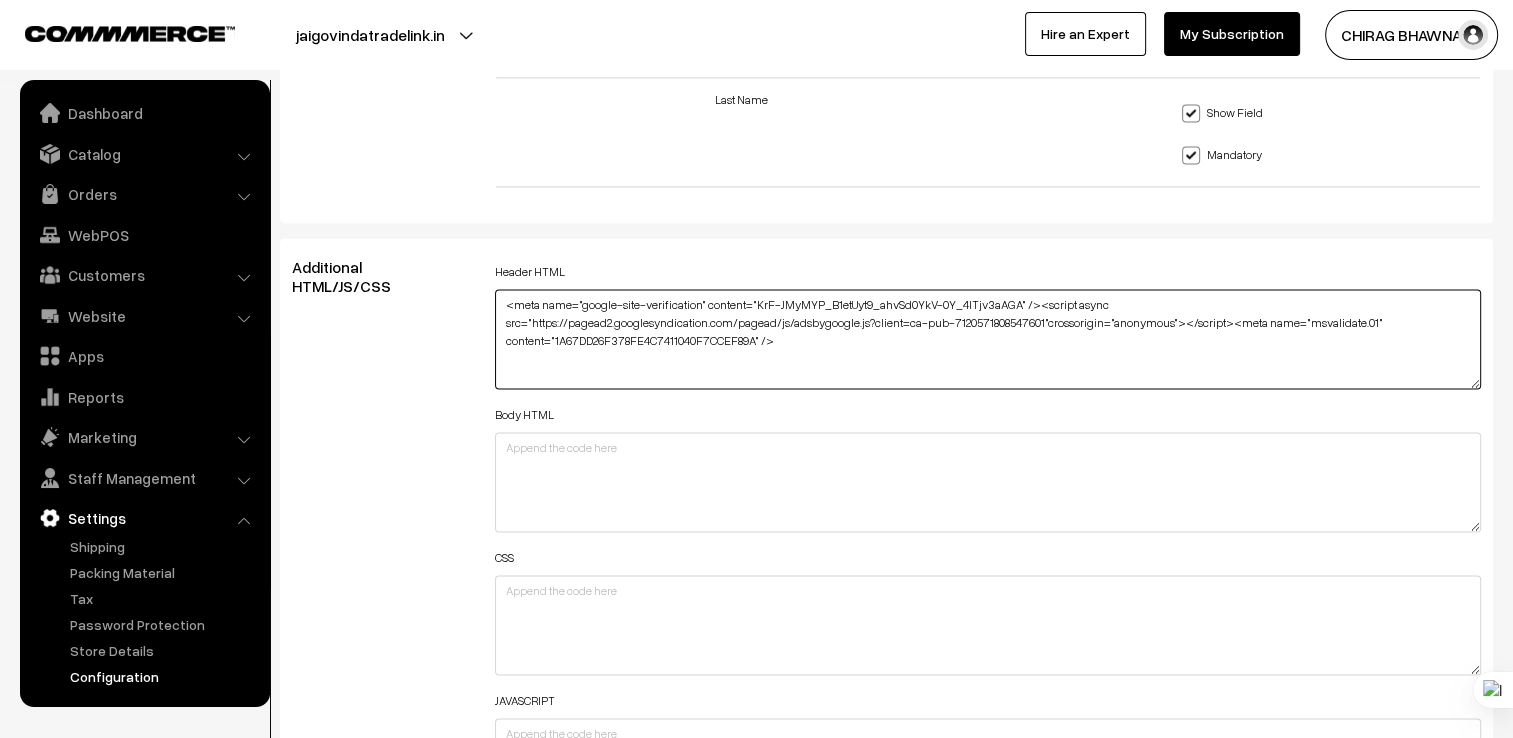 paste on "<div id="faq-widget">
<button id="faq-toggle">FAQ</button>
<div id="faq-panel">
<h3>Frequently Asked Questions</h3>
<div class="faq-item">
<button class="faq-question">What products do you offer?</button>
<div class="faq-answer">We specialize in temperature controllers, sensors, and automation tools.</div>
</div>
<div class="faq-item">
<button class="faq-question">Do you ship across India?</button>
<div class="faq-answer">Yes, we deliver pan-India via trusted logistics partners.</div>
</div>
</div>
</div>" 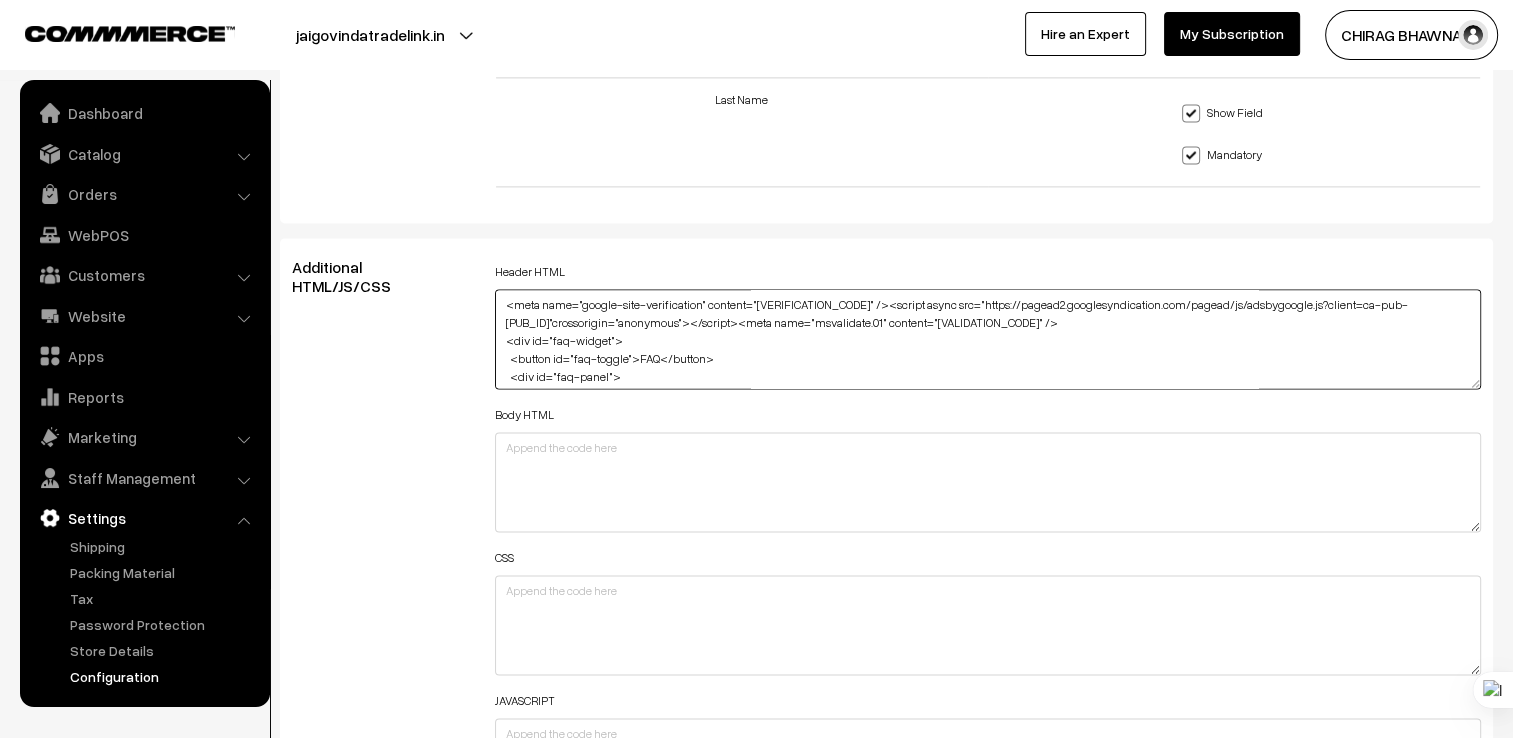 scroll, scrollTop: 212, scrollLeft: 0, axis: vertical 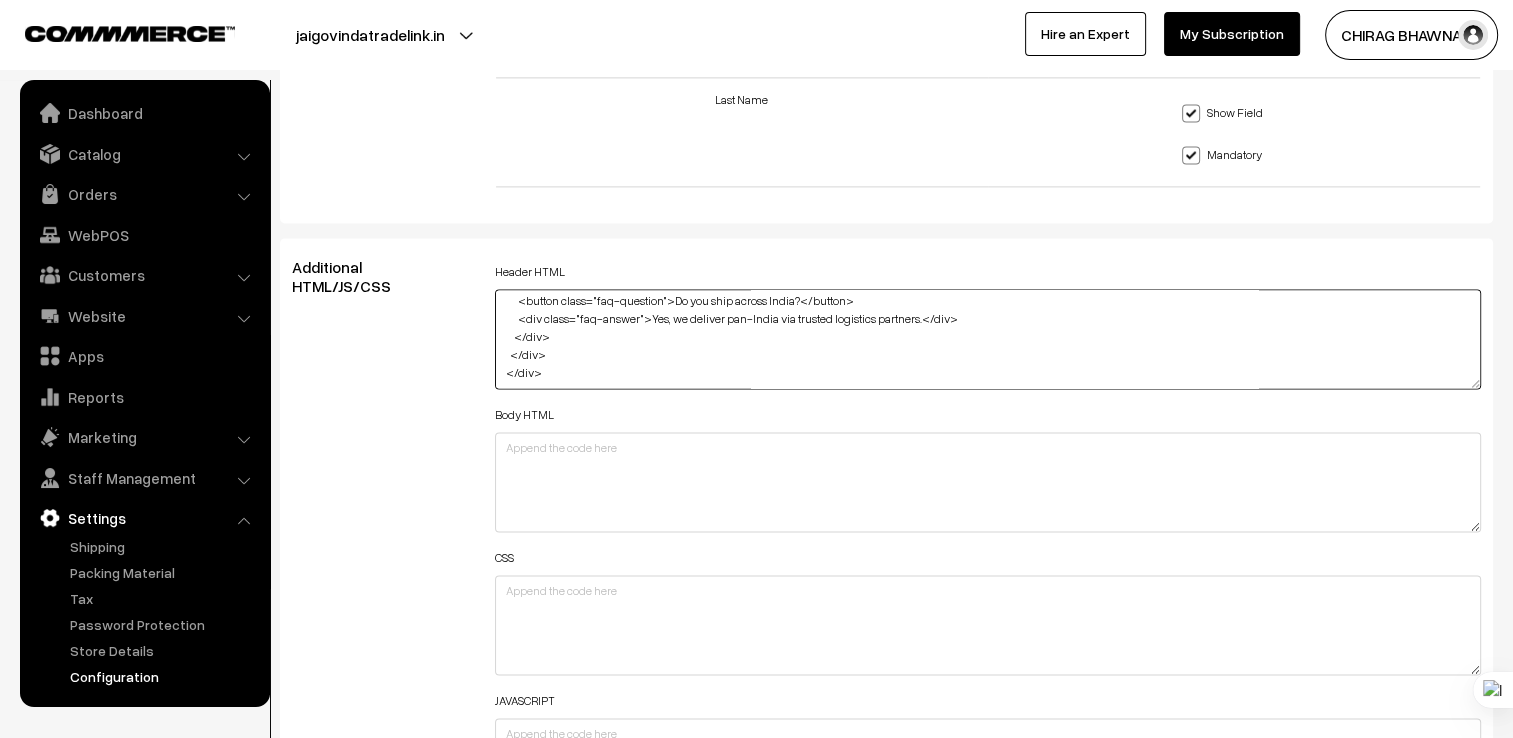 type on "<meta name="google-site-verification" content="KrF-JMyMYP_B1etUyt9_ahvSd0YkV-0Y_4lTjv3aAGA" /><script async src="https://pagead2.googlesyndication.com/pagead/js/adsbygoogle.js?client=ca-pub-7120571808547601"crossorigin="anonymous"></script><meta name="msvalidate.01" content="1A67DD26F378FE4C7411040F7CCEF89A" />
<div id="faq-widget">
<button id="faq-toggle">FAQ</button>
<div id="faq-panel">
<h3>Frequently Asked Questions</h3>
<div class="faq-item">
<button class="faq-question">What products do you offer?</button>
<div class="faq-answer">We specialize in temperature controllers, sensors, and automation tools.</div>
</div>
<div class="faq-item">
<button class="faq-question">Do you ship across India?</button>
<div class="faq-answer">Yes, we deliver pan-India via trusted logistics partners.</div>
</div>
</div>
</div>" 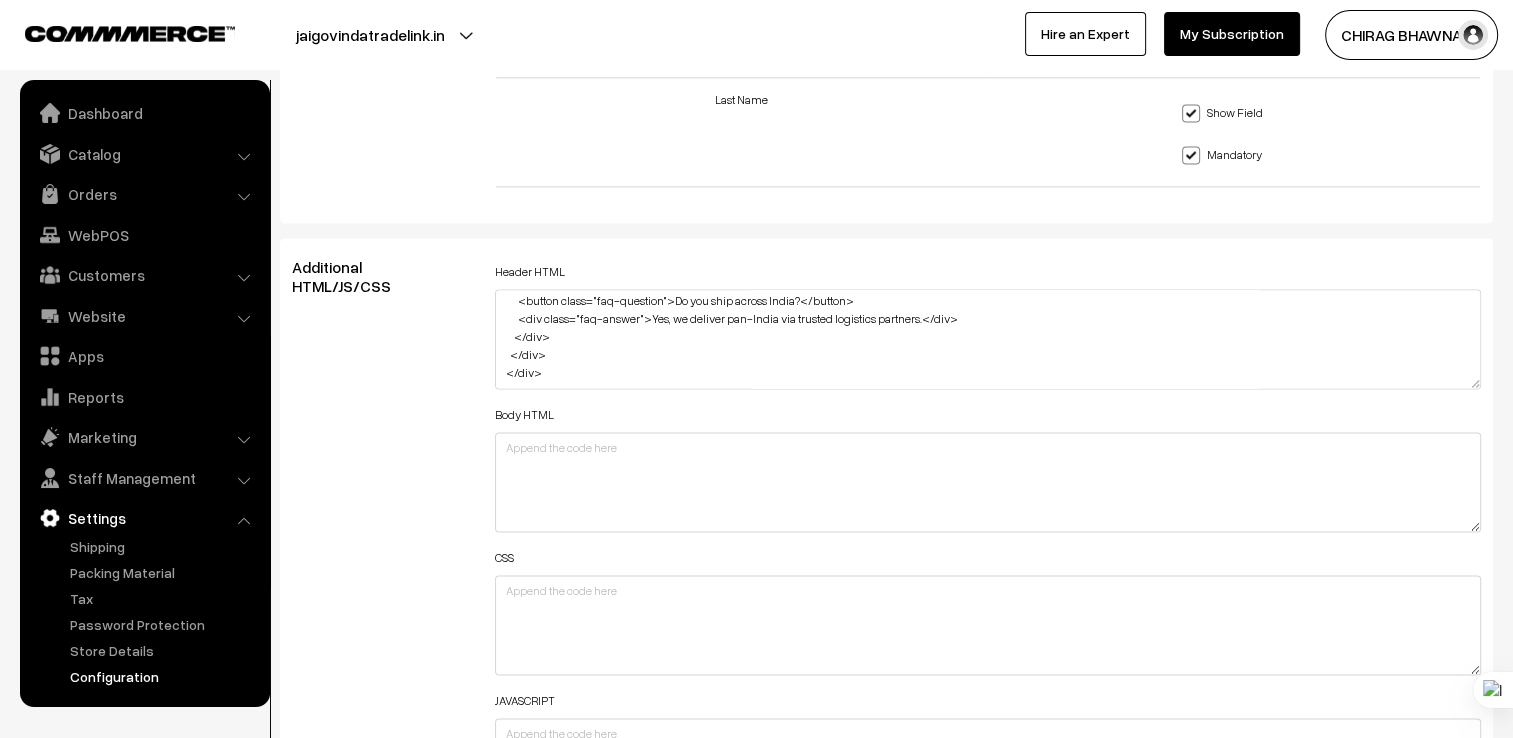 click on "Header HTML
<meta name="google-site-verification" content="KrF-JMyMYP_B1etUyt9_ahvSd0YkV-0Y_4lTjv3aAGA" /><script async src="https://pagead2.googlesyndication.com/pagead/js/adsbygoogle.js?client=ca-pub-7120571808547601"crossorigin="anonymous"></script><meta name="msvalidate.01" content="1A67DD26F378FE4C7411040F7CCEF89A" />" at bounding box center [988, 323] 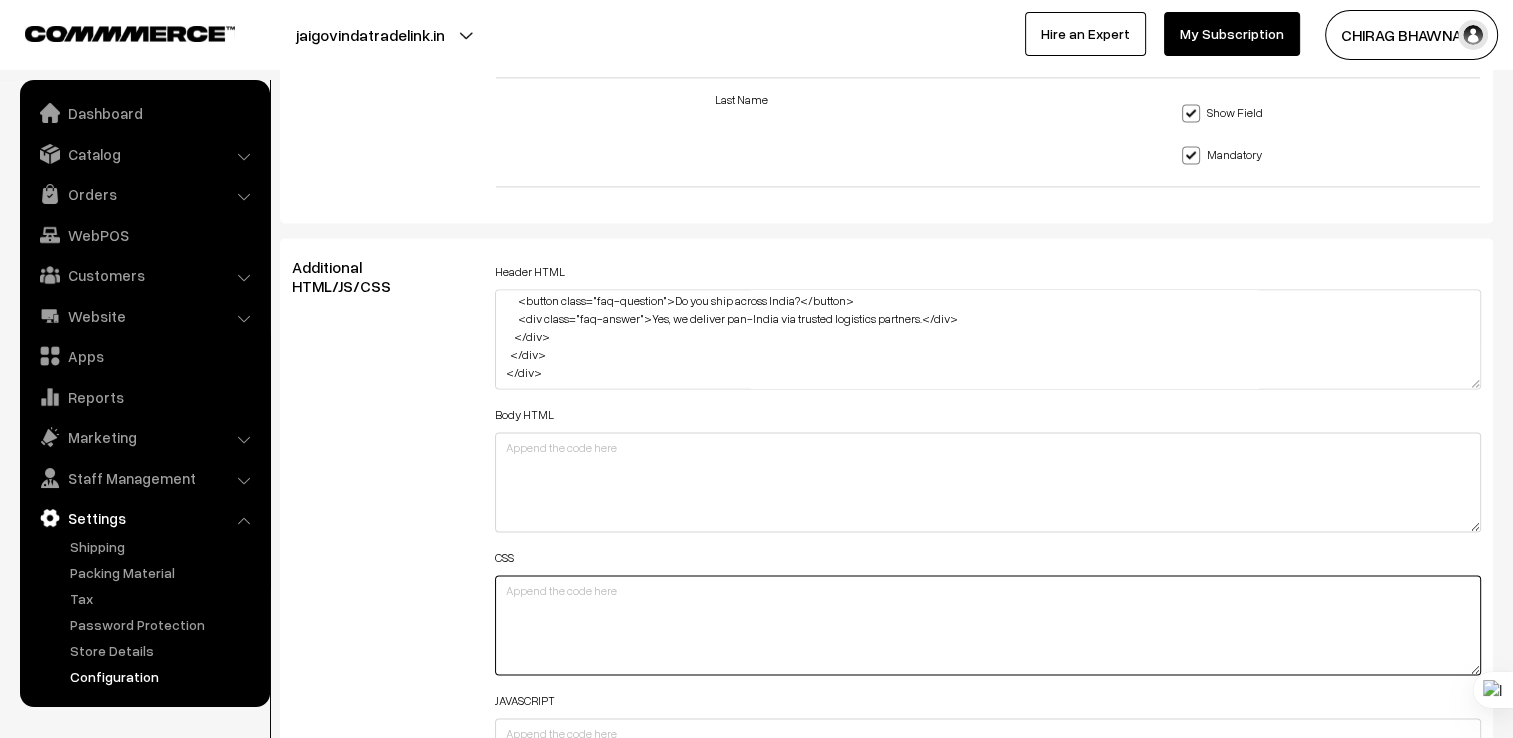 click at bounding box center (988, 625) 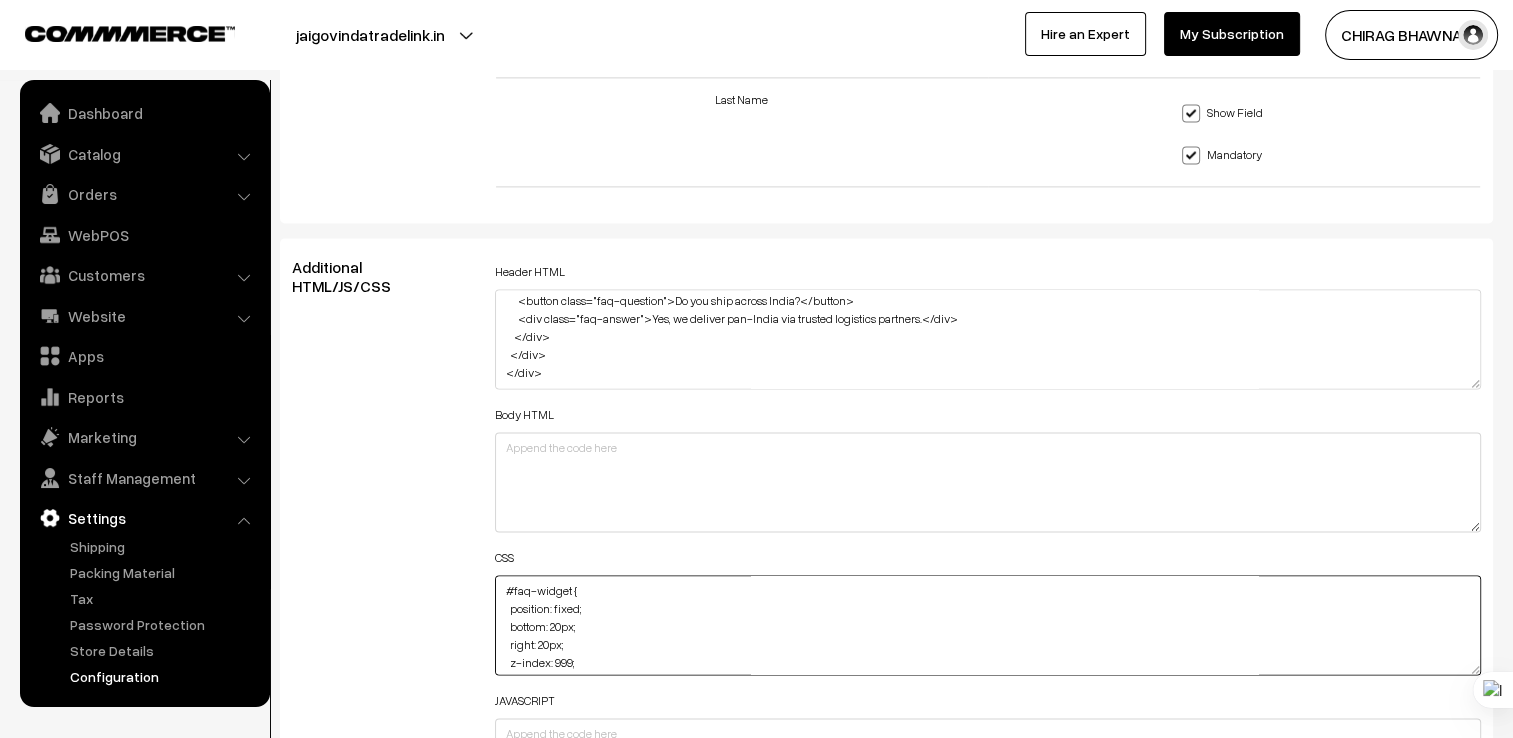 scroll, scrollTop: 733, scrollLeft: 0, axis: vertical 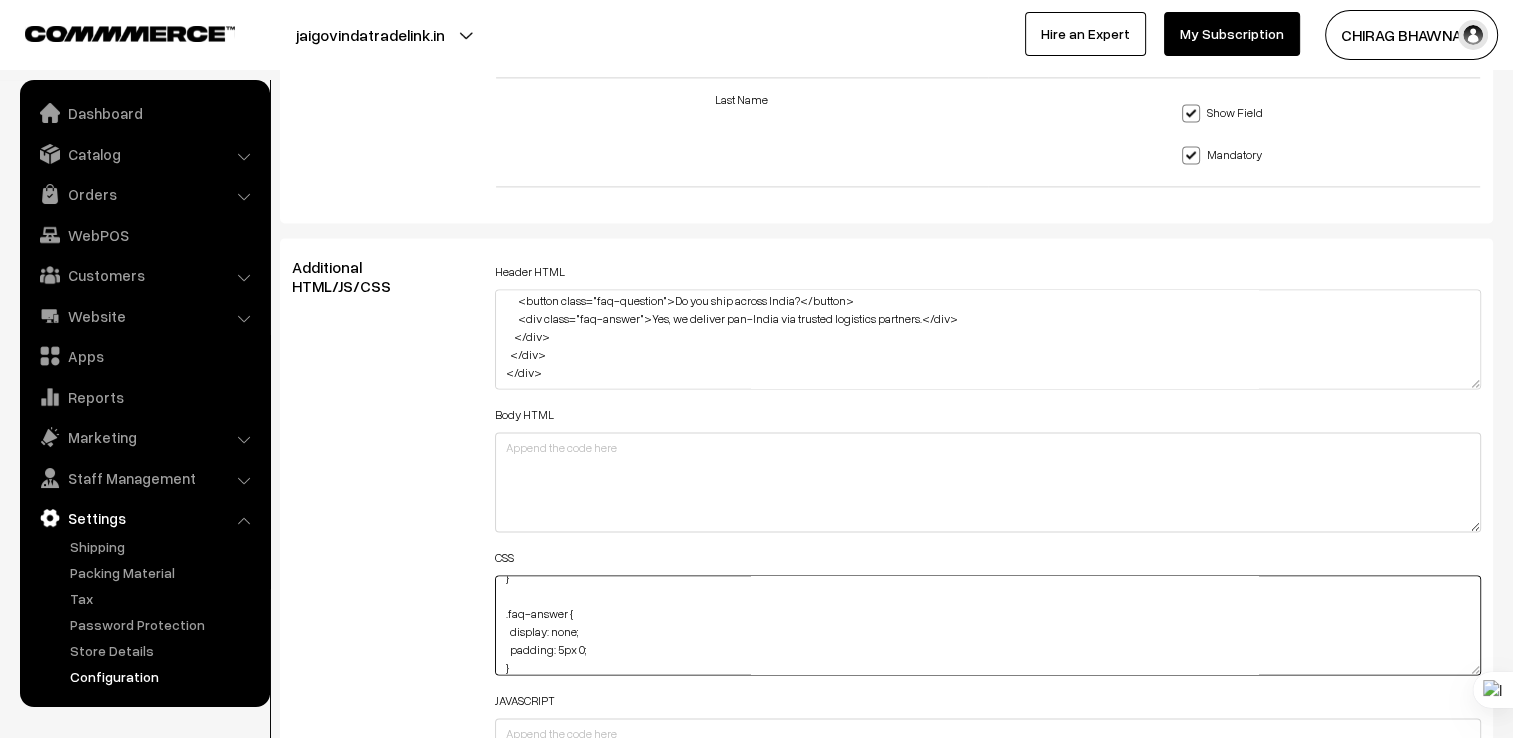 type on "#faq-widget {
position: fixed;
bottom: 20px;
right: 20px;
z-index: 999;
}
#faq-toggle {
background-color: #007bff;
color: white;
padding: 10px 15px;
border: none;
border-radius: 5px;
cursor: pointer;
}
#faq-panel {
position: fixed;
right: -300px;
bottom: 0;
width: 300px;
height: 100%;
background: #f9f9f9;
box-shadow: -2px 0 5px rgba(0,0,0,0.2);
padding: 20px;
transition: right 0.3s ease;
overflow-y: auto;
}
.faq-item {
margin-bottom: 10px;
}
.faq-question {
background: none;
border: none;
font-weight: bold;
cursor: pointer;
width: 100%;
text-align: left;
}
.faq-answer {
display: none;
padding: 5px 0;
}" 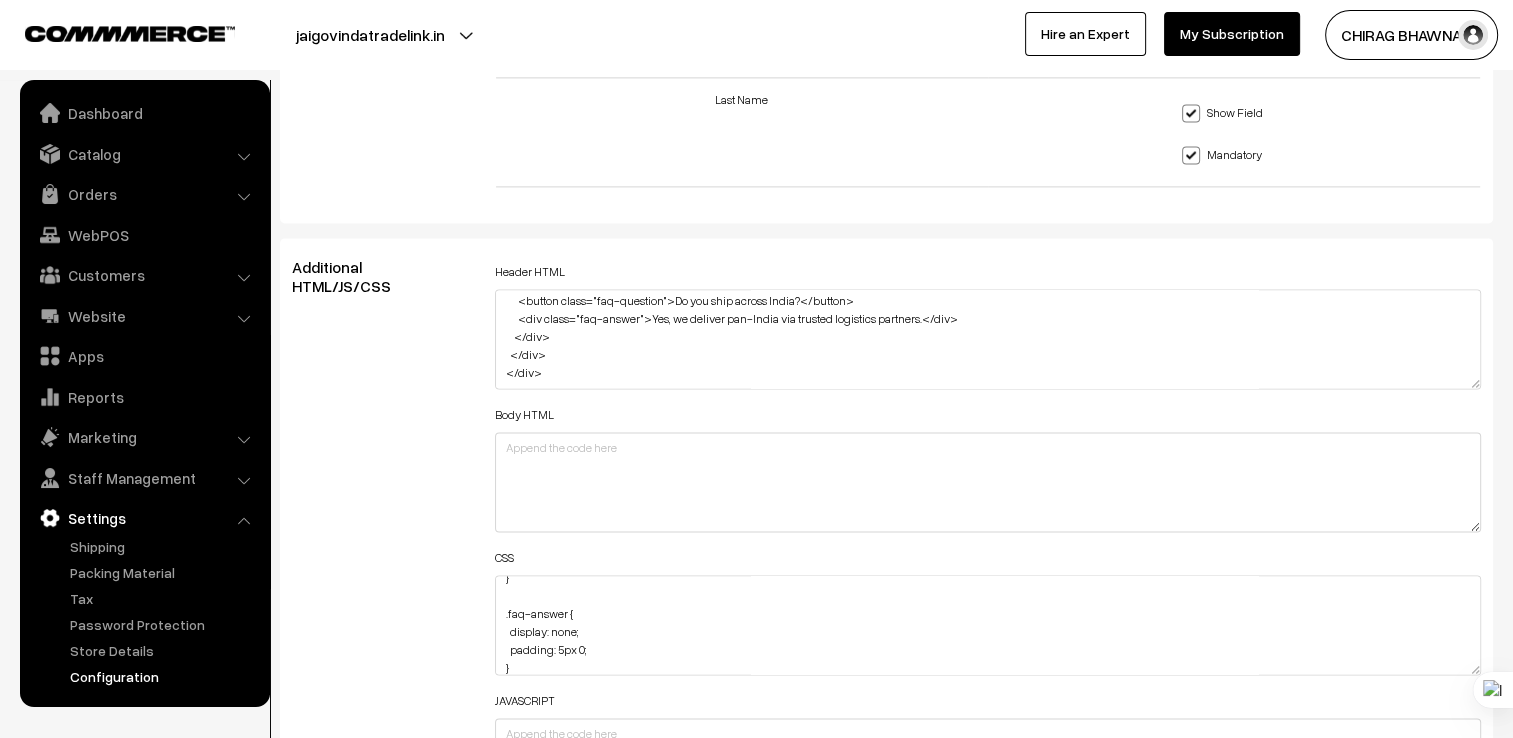 drag, startPoint x: 1423, startPoint y: 415, endPoint x: 1142, endPoint y: 452, distance: 283.42548 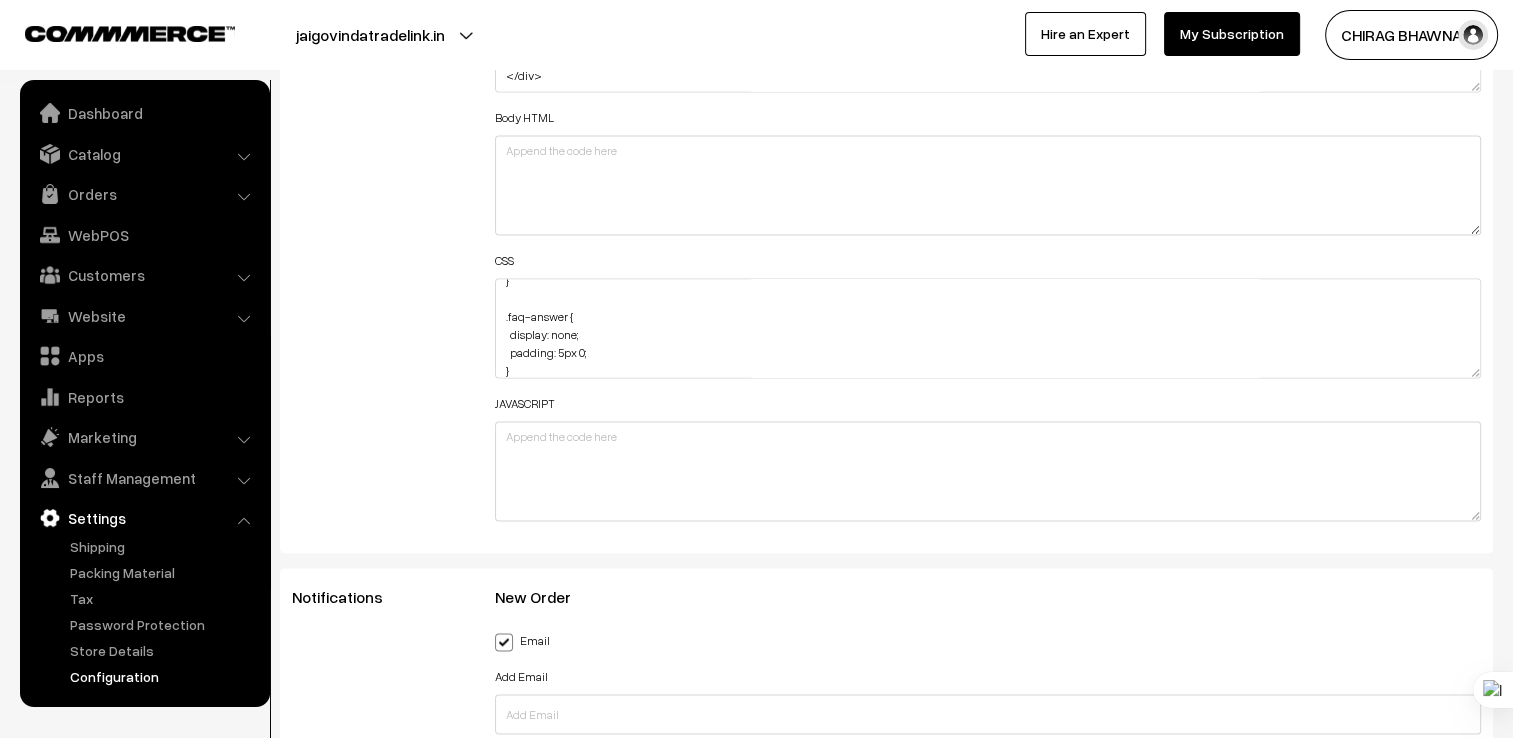 scroll, scrollTop: 3100, scrollLeft: 0, axis: vertical 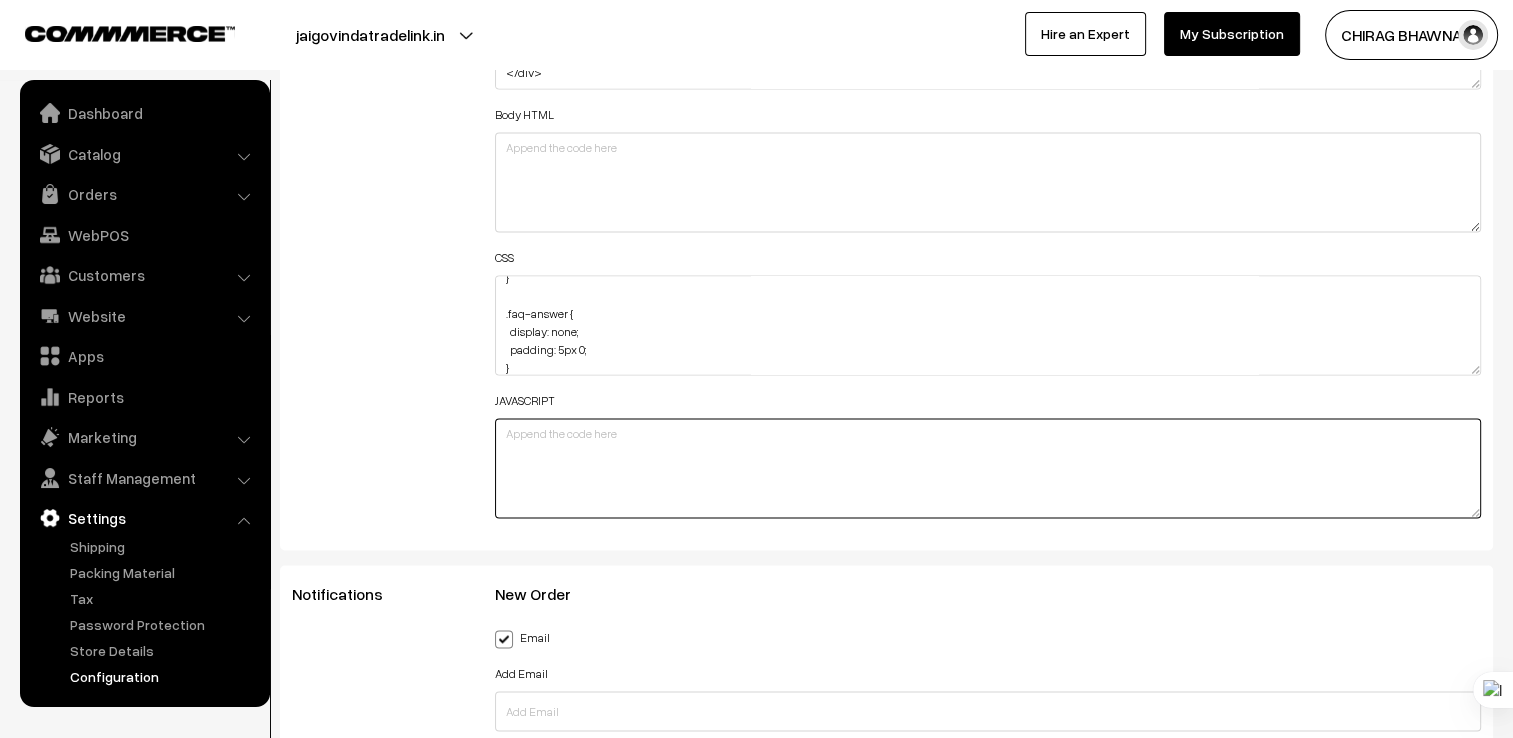 click at bounding box center (988, 468) 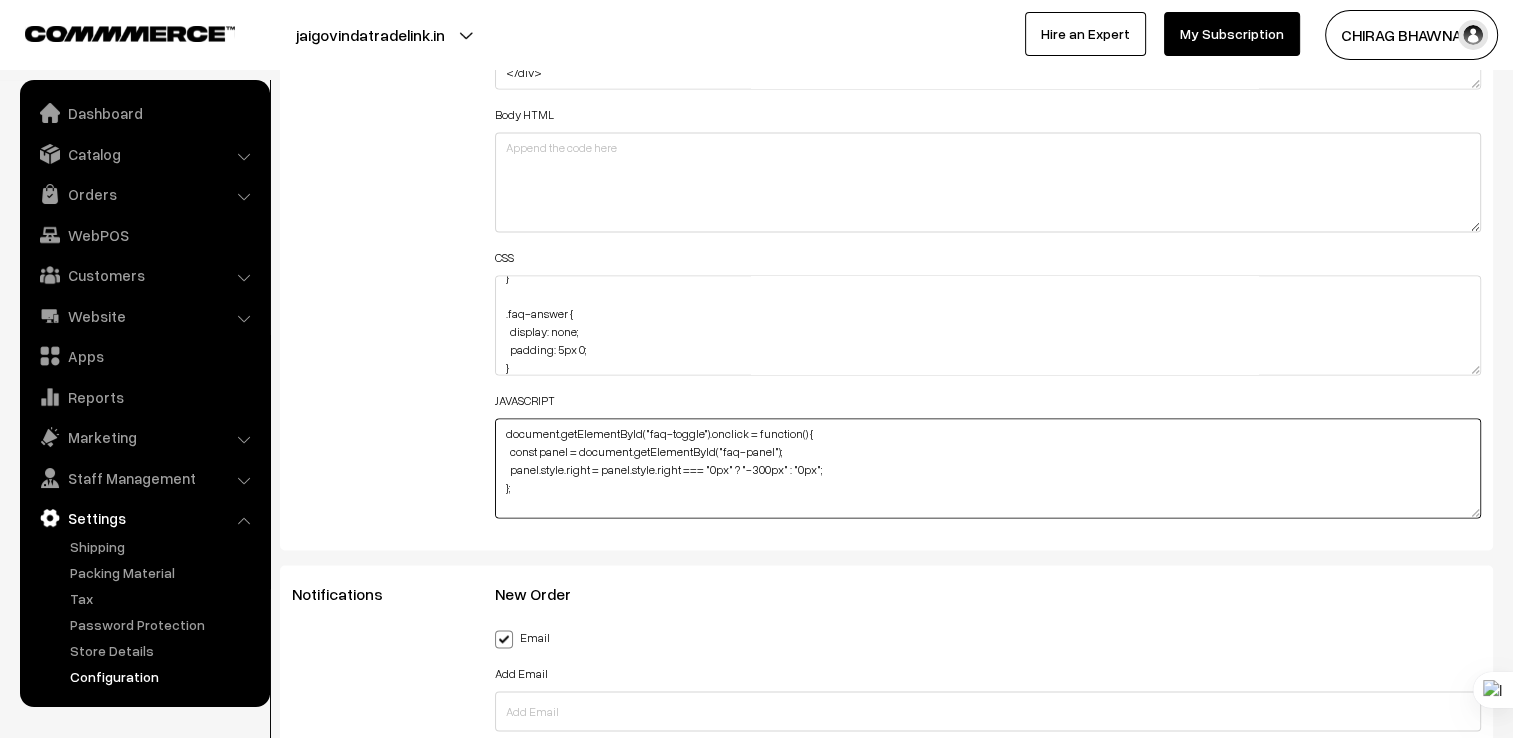 scroll, scrollTop: 104, scrollLeft: 0, axis: vertical 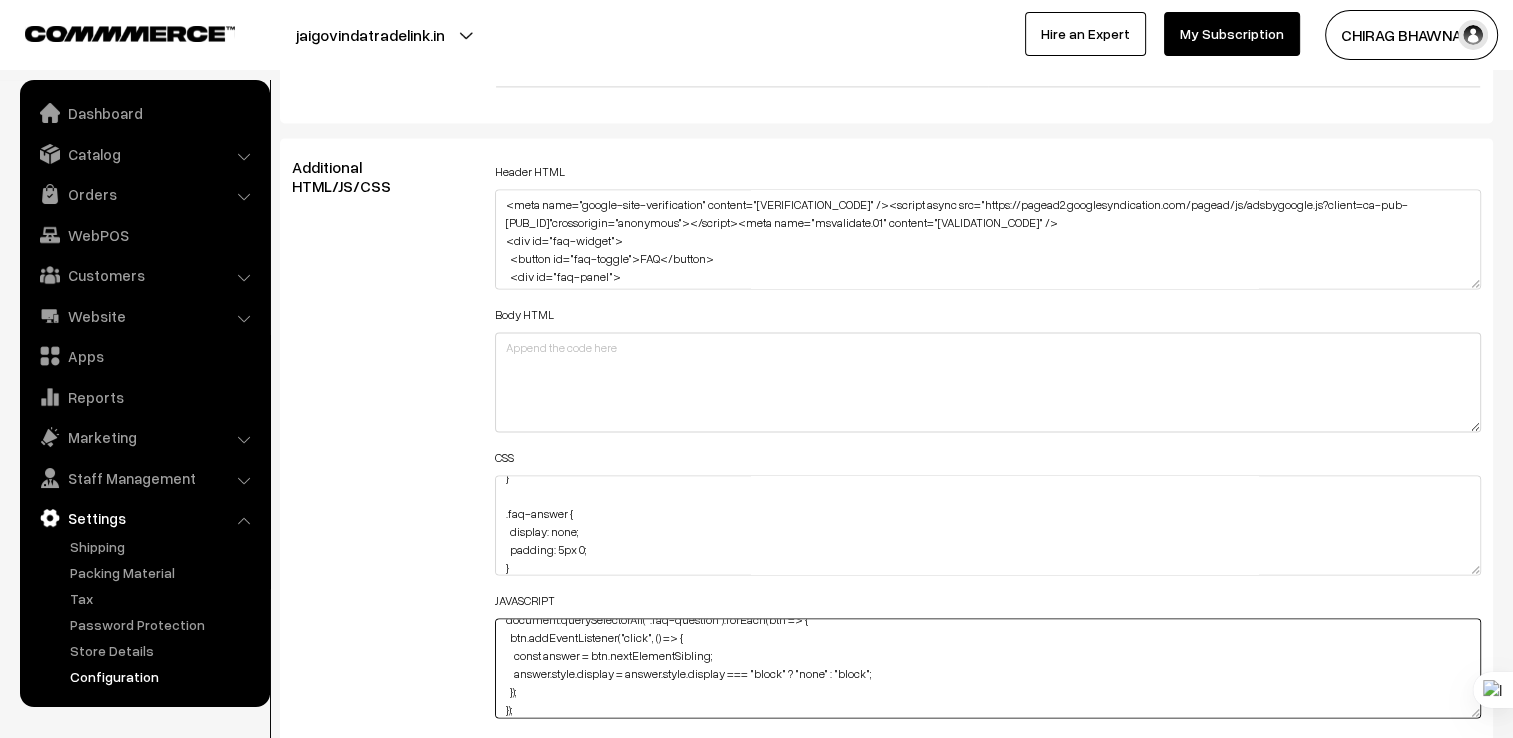 type on "document.getElementById("faq-toggle").onclick = function() {
const panel = document.getElementById("faq-panel");
panel.style.right = panel.style.right === "0px" ? "-300px" : "0px";
};
document.querySelectorAll(".faq-question").forEach(btn => {
btn.addEventListener("click", () => {
const answer = btn.nextElementSibling;
answer.style.display = answer.style.display === "block" ? "none" : "block";
});
});" 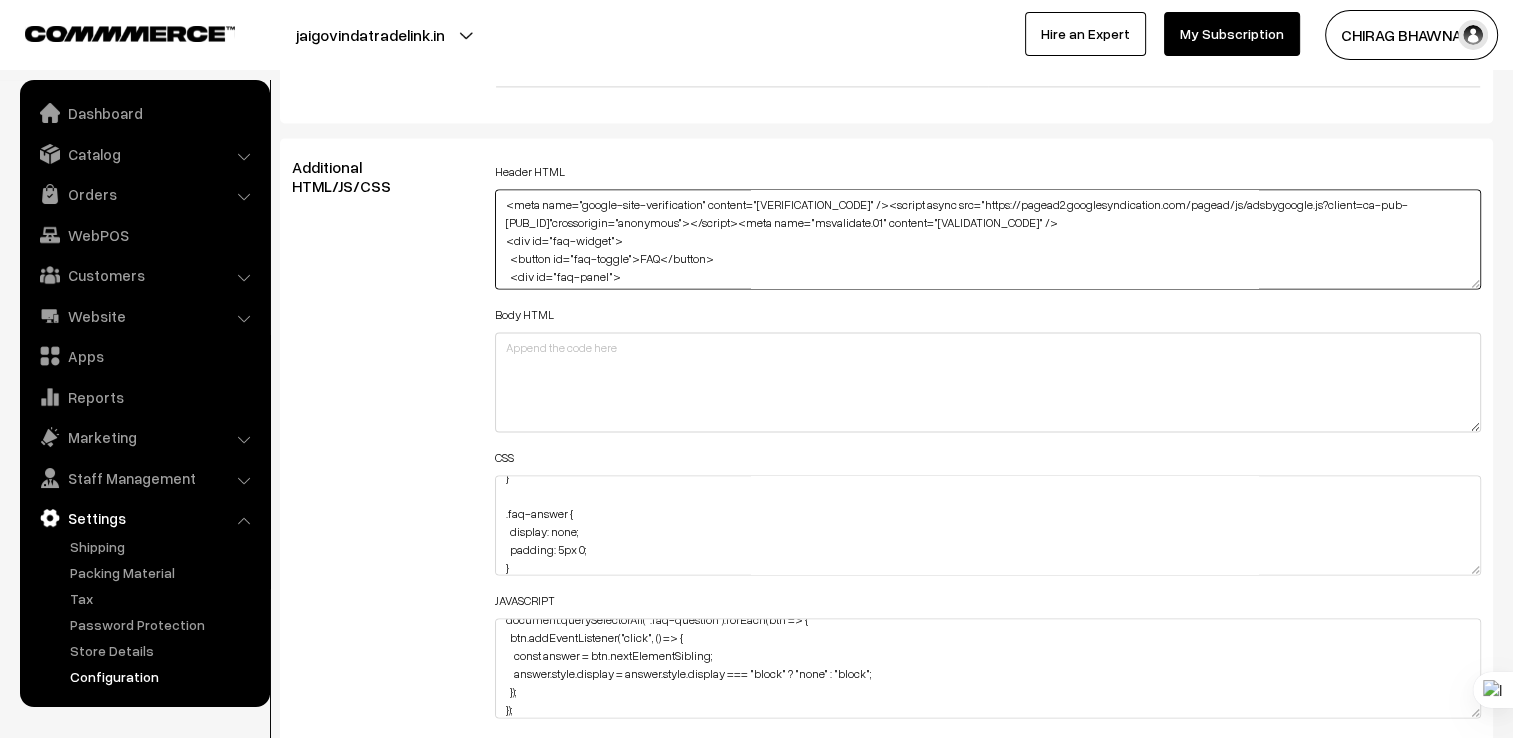 scroll, scrollTop: 220, scrollLeft: 0, axis: vertical 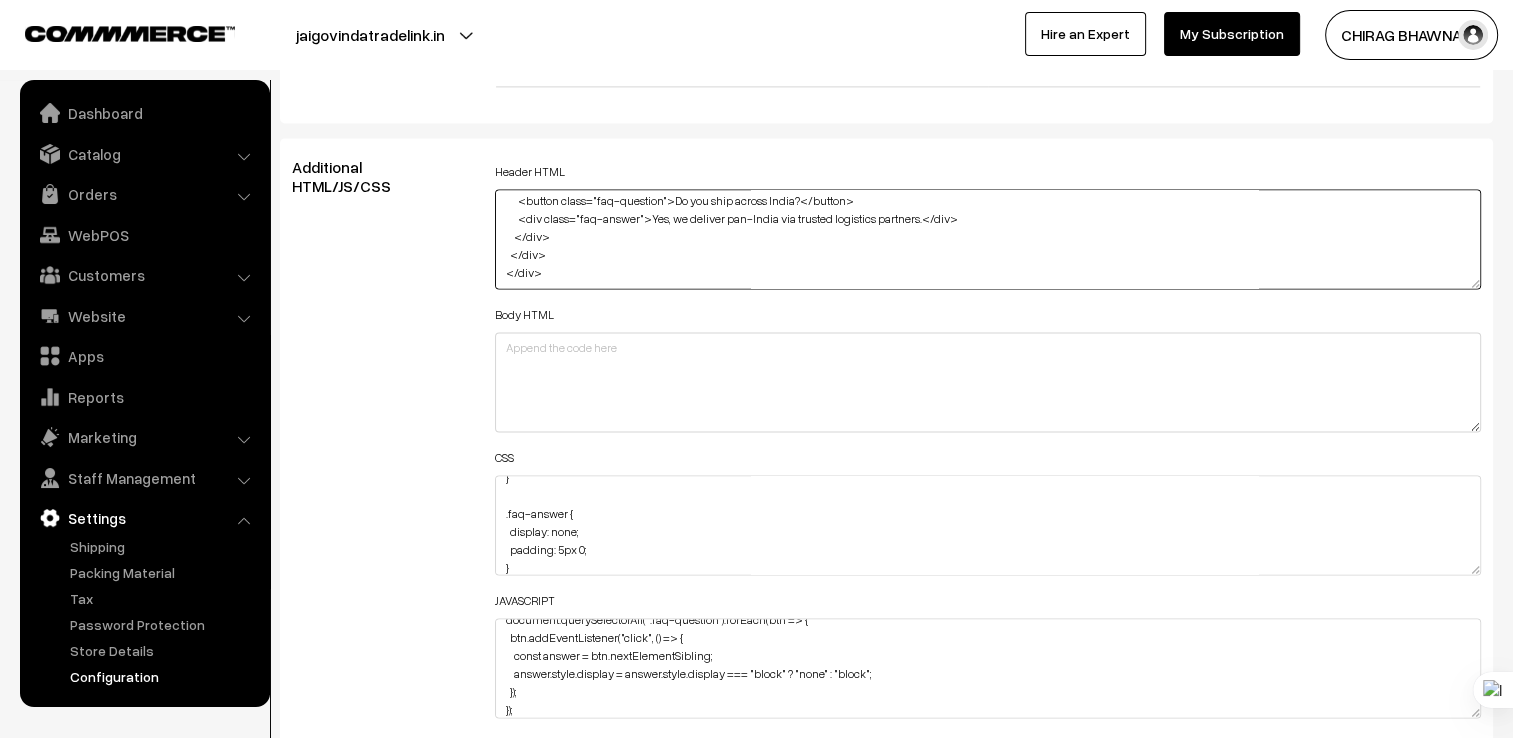 drag, startPoint x: 505, startPoint y: 246, endPoint x: 717, endPoint y: 383, distance: 252.41434 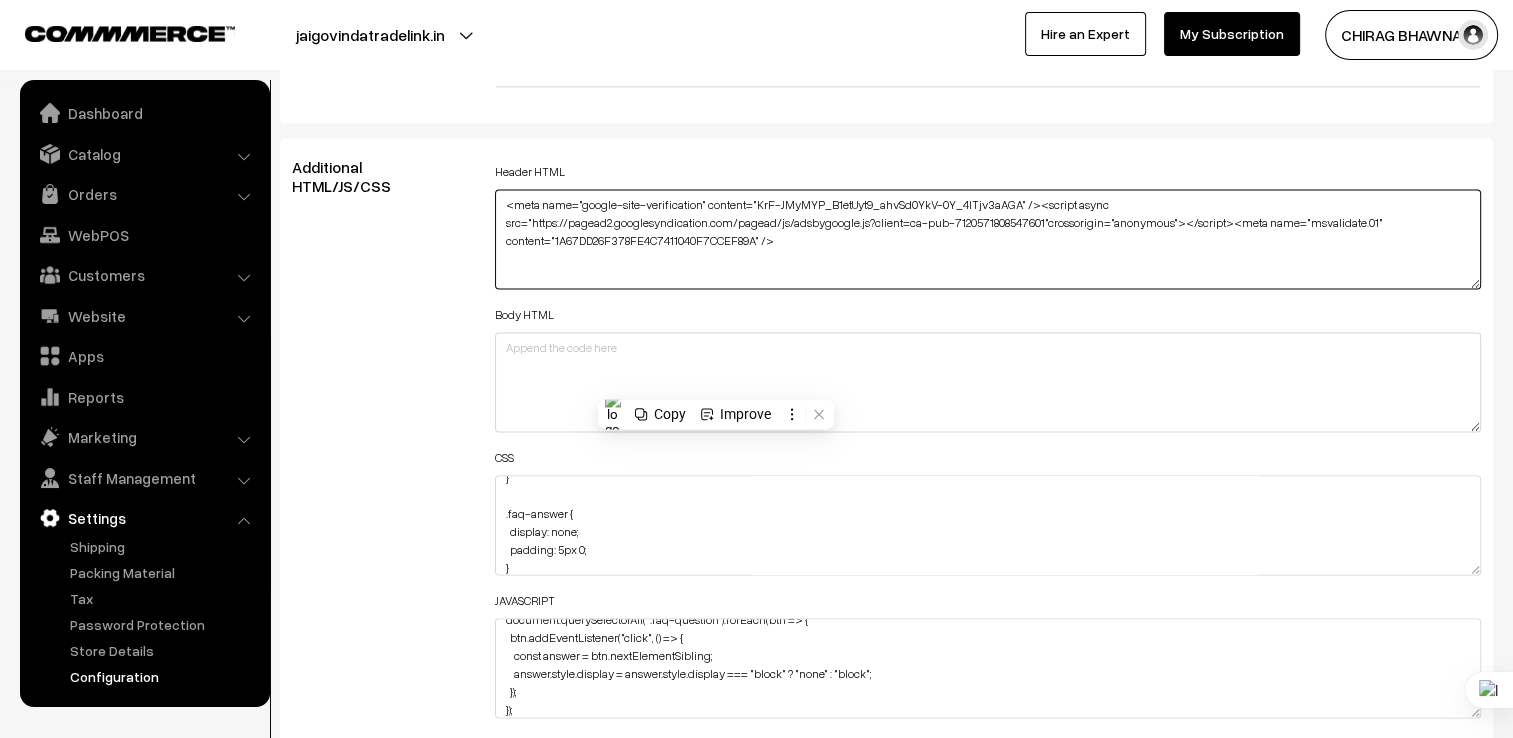 scroll, scrollTop: 0, scrollLeft: 0, axis: both 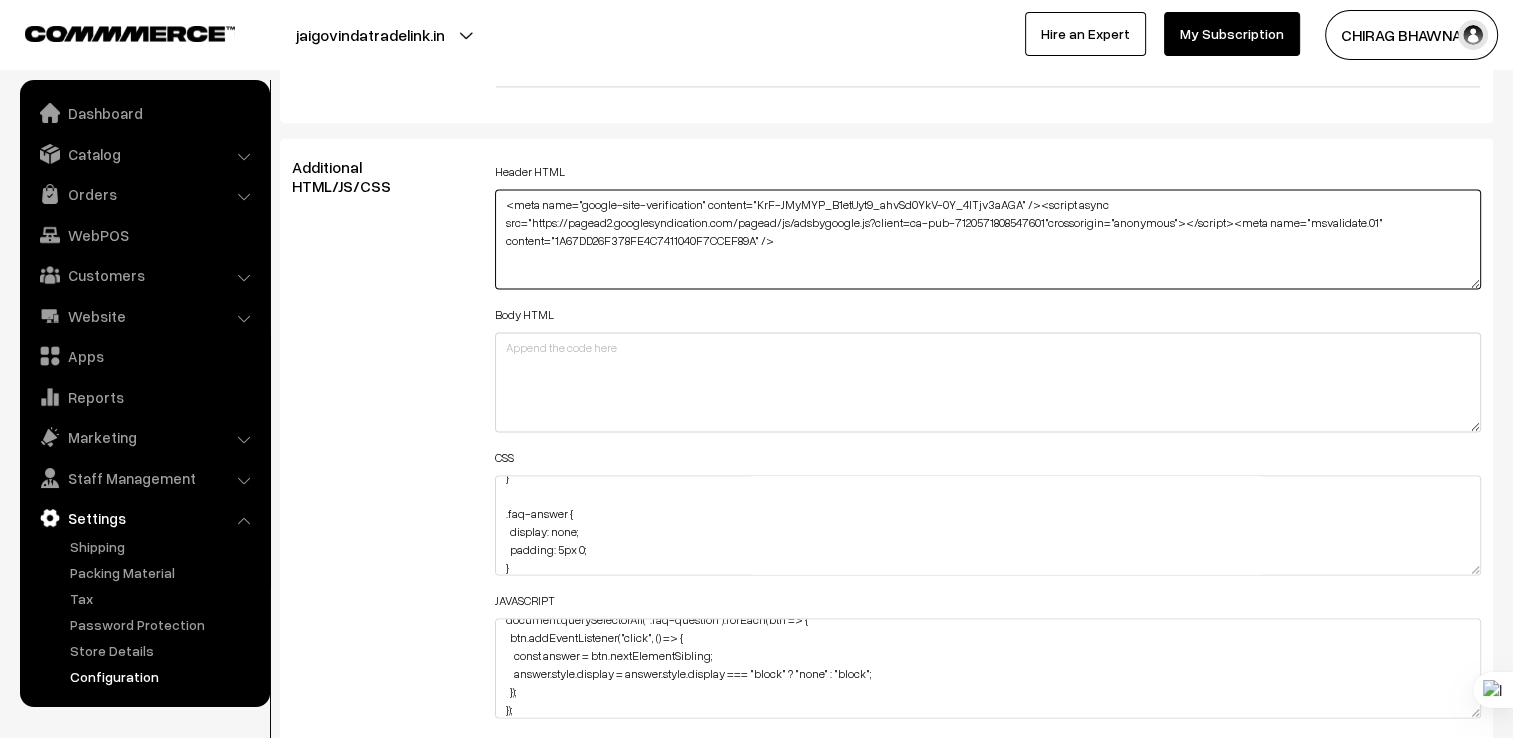 type on "<meta name="google-site-verification" content="KrF-JMyMYP_B1etUyt9_ahvSd0YkV-0Y_4lTjv3aAGA" /><script async src="https://pagead2.googlesyndication.com/pagead/js/adsbygoogle.js?client=ca-pub-7120571808547601"crossorigin="anonymous"></script><meta name="msvalidate.01" content="1A67DD26F378FE4C7411040F7CCEF89A" />" 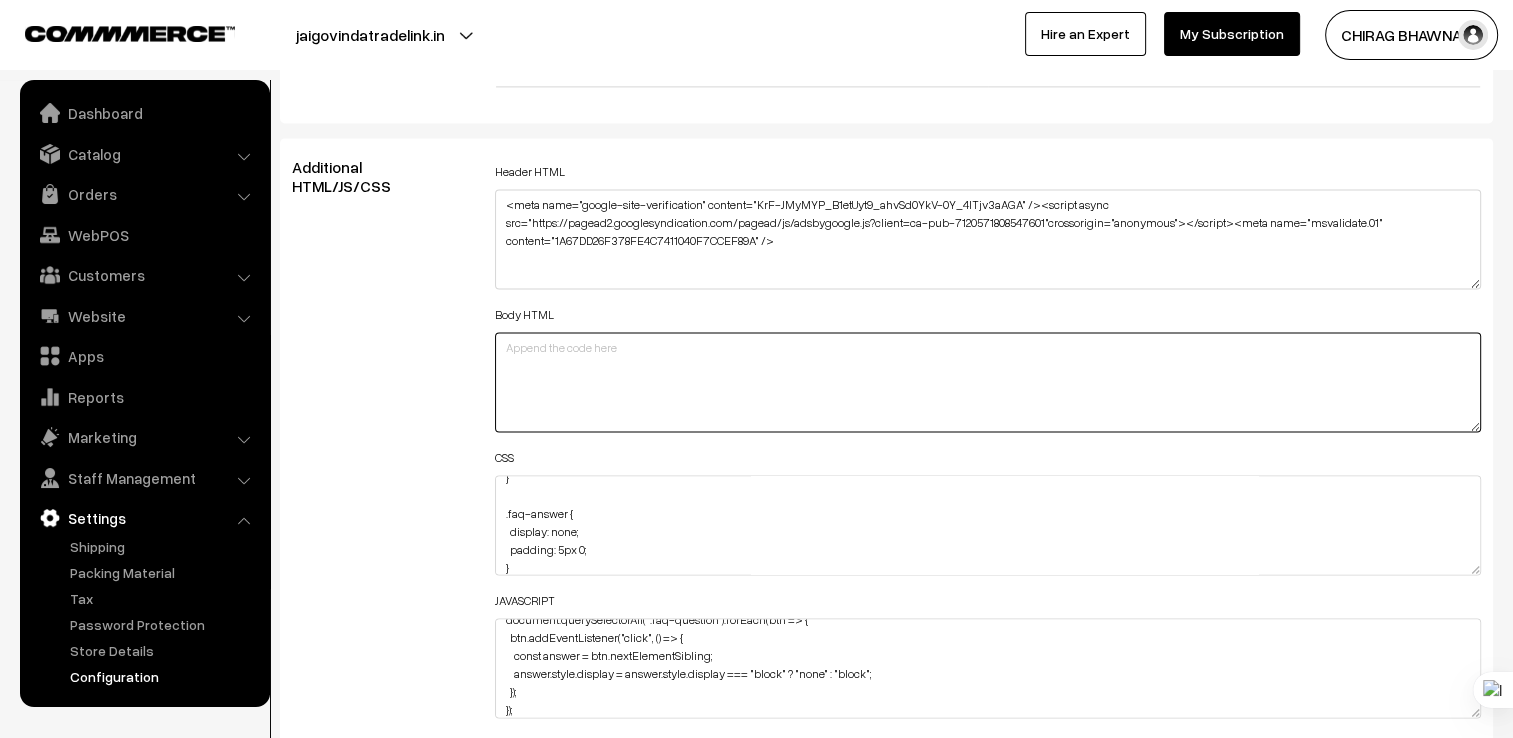click at bounding box center [988, 382] 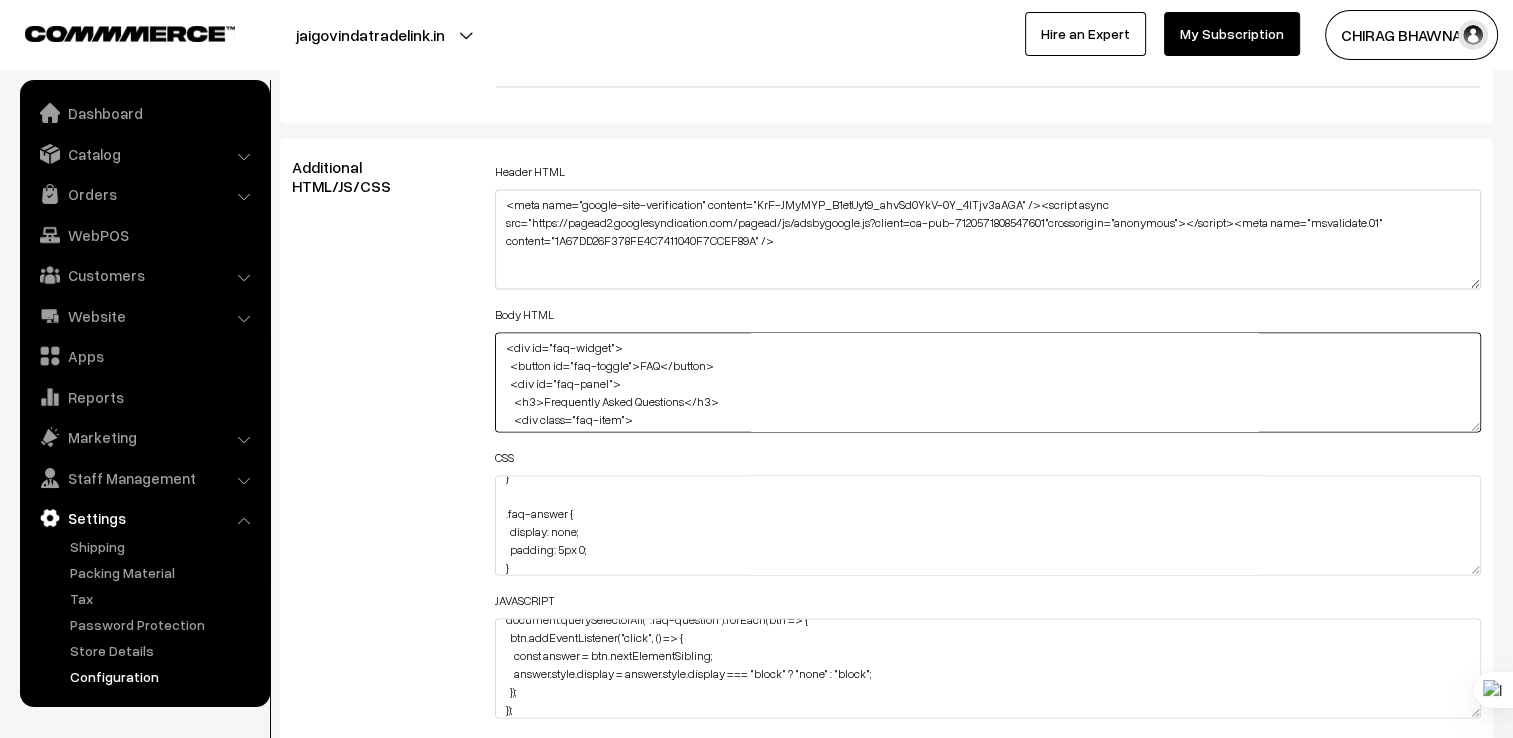 scroll, scrollTop: 158, scrollLeft: 0, axis: vertical 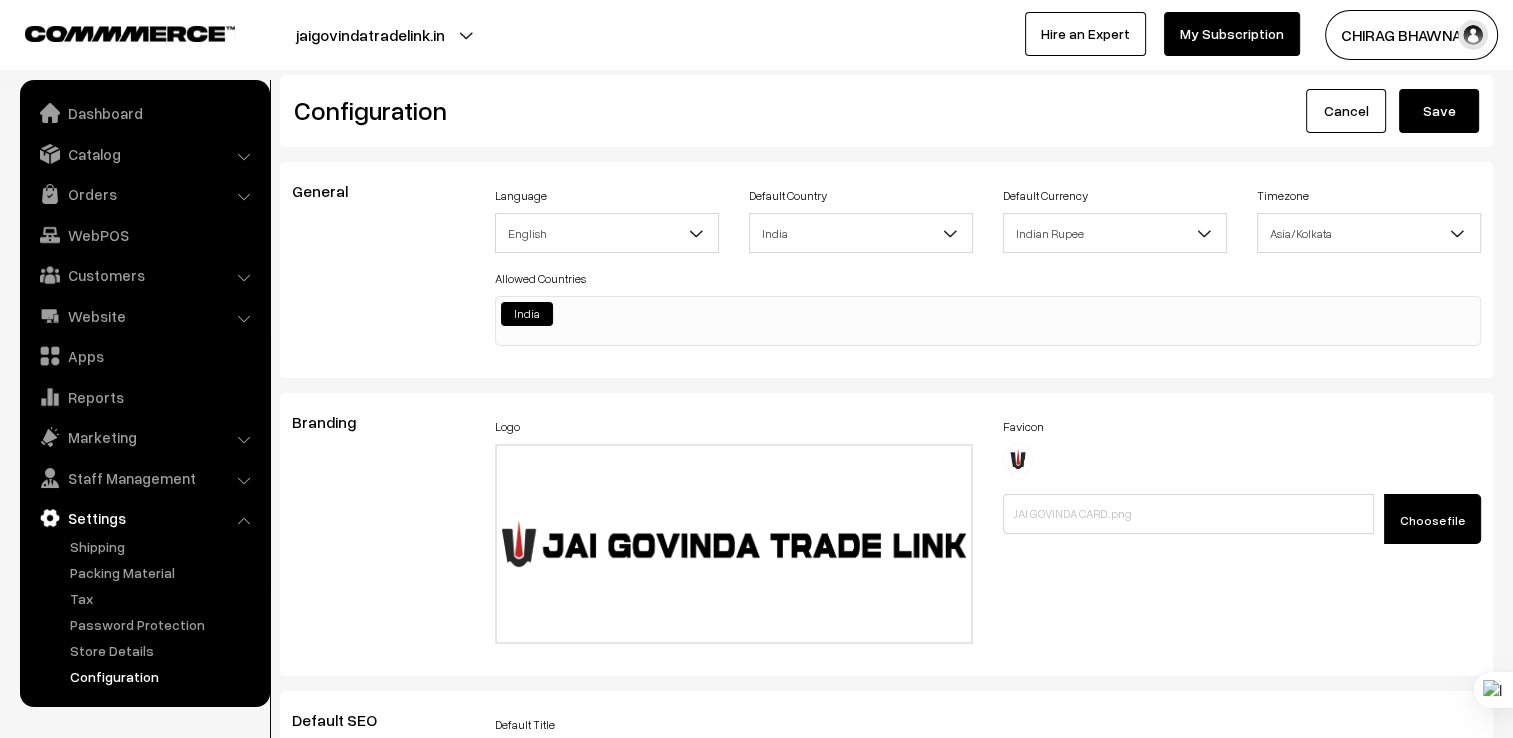 type on "<div id="faq-widget">
<button id="faq-toggle">FAQ</button>
<div id="faq-panel">
<h3>Frequently Asked Questions</h3>
<div class="faq-item">
<button class="faq-question">What products do you offer?</button>
<div class="faq-answer">We specialize in temperature controllers, sensors, and automation tools.</div>
</div>
<div class="faq-item">
<button class="faq-question">Do you ship across India?</button>
<div class="faq-answer">Yes, we deliver pan-India via trusted logistics partners.</div>
</div>
</div>
</div>" 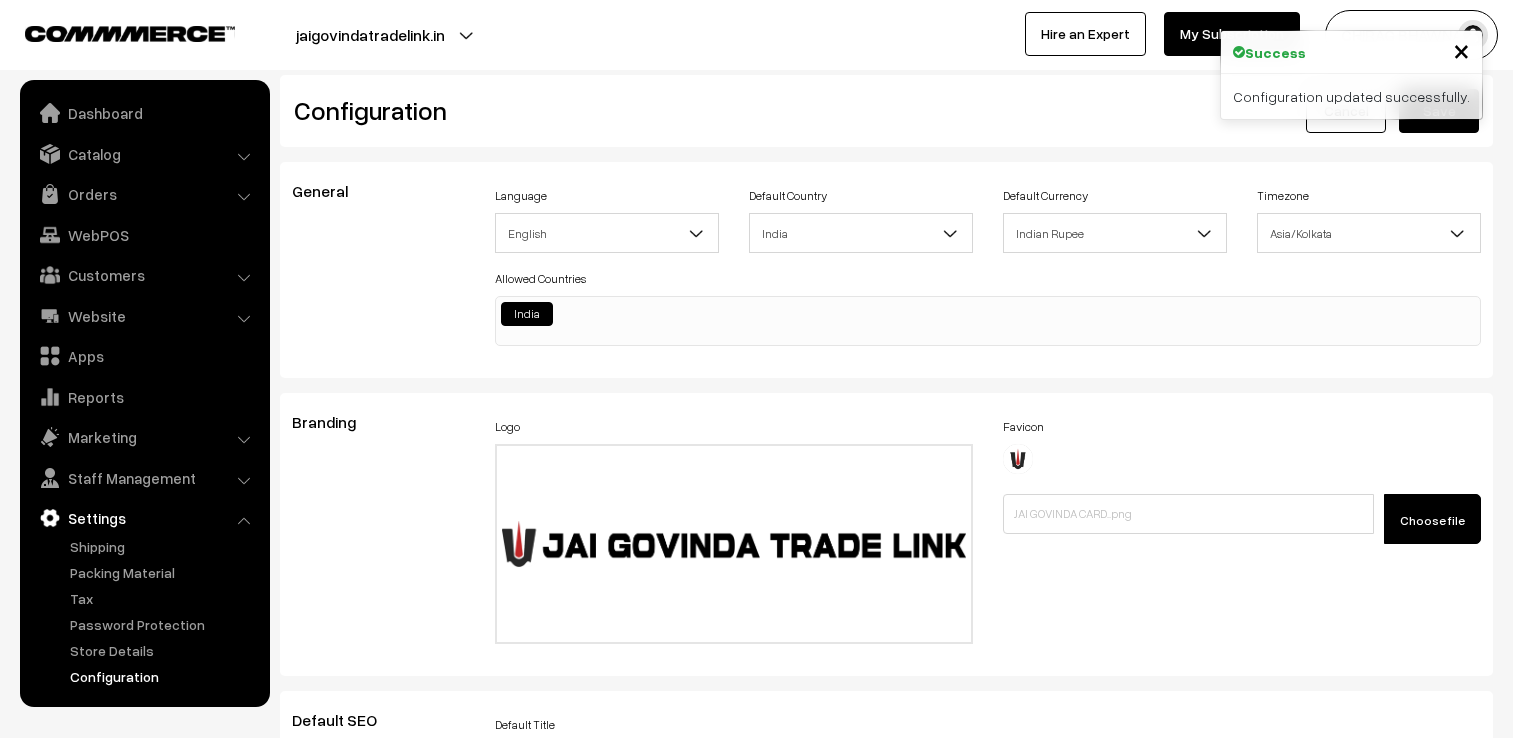 scroll, scrollTop: 0, scrollLeft: 0, axis: both 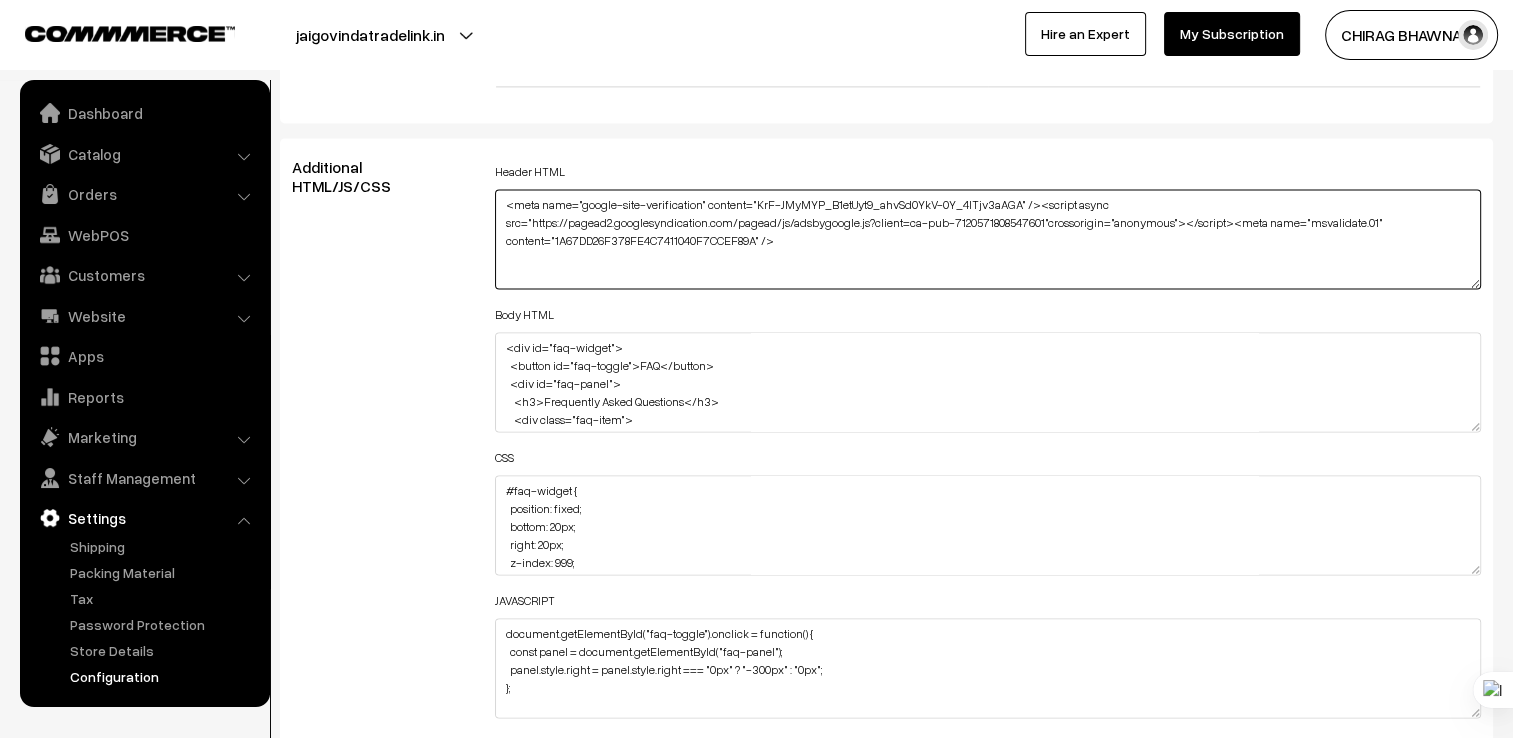 click on "<meta name="google-site-verification" content="KrF-JMyMYP_B1etUyt9_ahvSd0YkV-0Y_4lTjv3aAGA" /><script async src="https://pagead2.googlesyndication.com/pagead/js/adsbygoogle.js?client=ca-pub-7120571808547601"crossorigin="anonymous"></script><meta name="msvalidate.01" content="1A67DD26F378FE4C7411040F7CCEF89A" />" at bounding box center [988, 239] 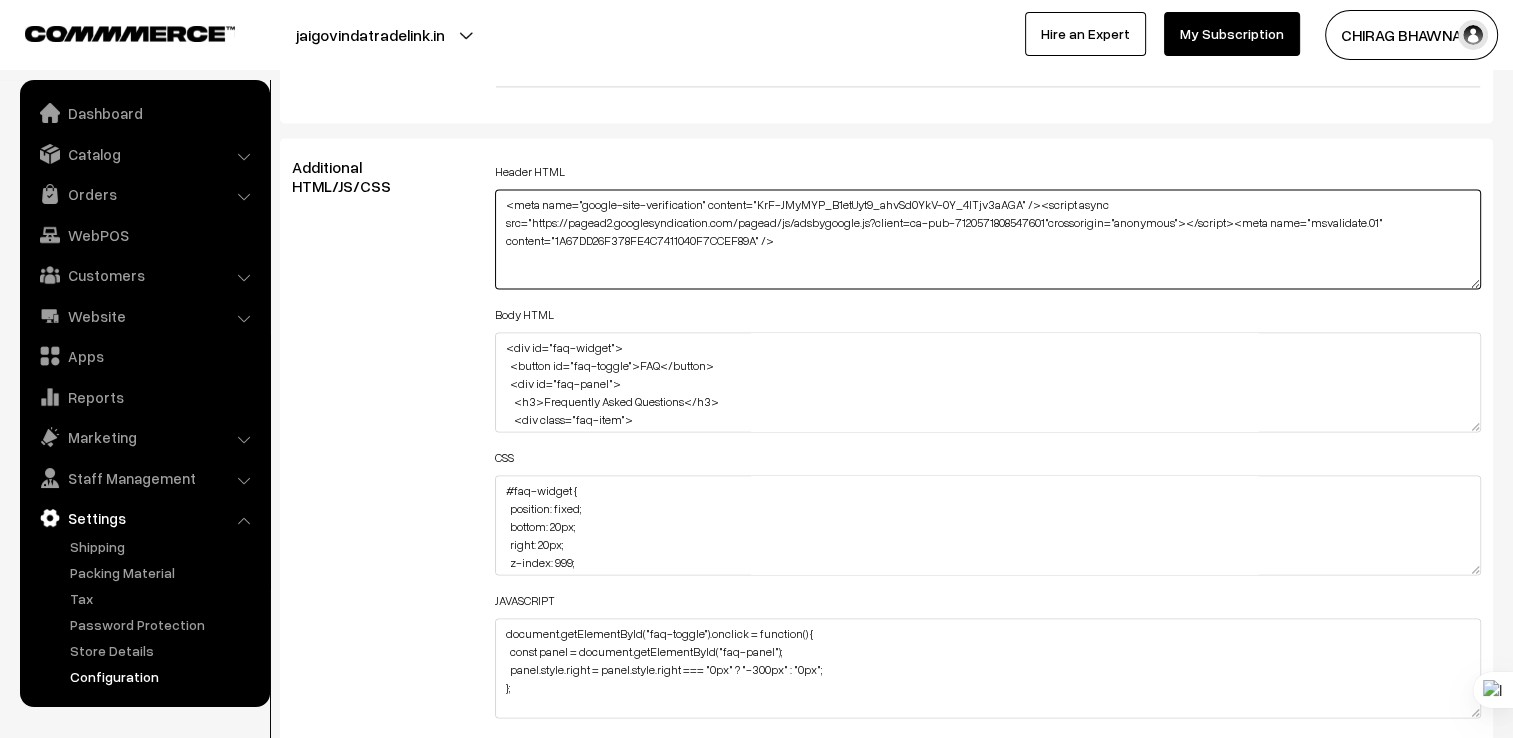 paste on "<style>
#faq-toggle {
position: fixed;
bottom: 20px;
right: 20px;
background: #007bff;
color: white;
padding: 10px 15px;
border: none;
border-radius: 5px;
cursor: pointer;
z-index: 9999;
}
#faq-panel {
position: fixed;
bottom: 0;
right: -320px;
width: 300px;
height: 100%;
background: #fff;
box-shadow: -2px 0 5px rgba(0,0,0,0.2);
padding: 20px;
transition: right 0.3s ease;
overflow-y: auto;
z-index: 9998;
}
.faq-item {
margin-bottom: 10px;
}
.faq-question {
background: none;
border: none;
font-weight: bold;
cursor: pointer;
width: 100%;
text-align: left;
padding: 5px 0;
}
.faq-answer {
display: none;
padding-left: 10px;
font-size: 14px;
color: #333;
}
</style>" 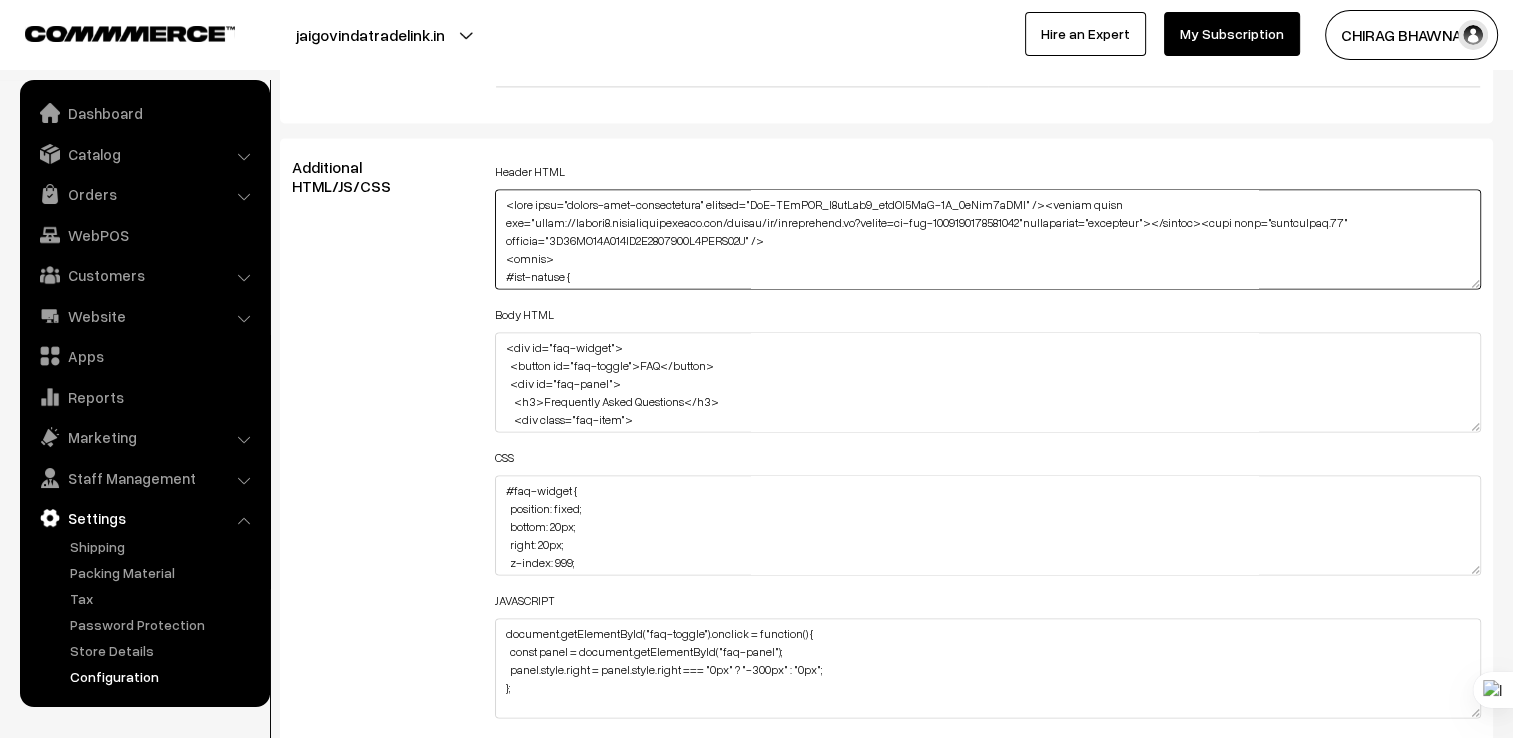 scroll, scrollTop: 769, scrollLeft: 0, axis: vertical 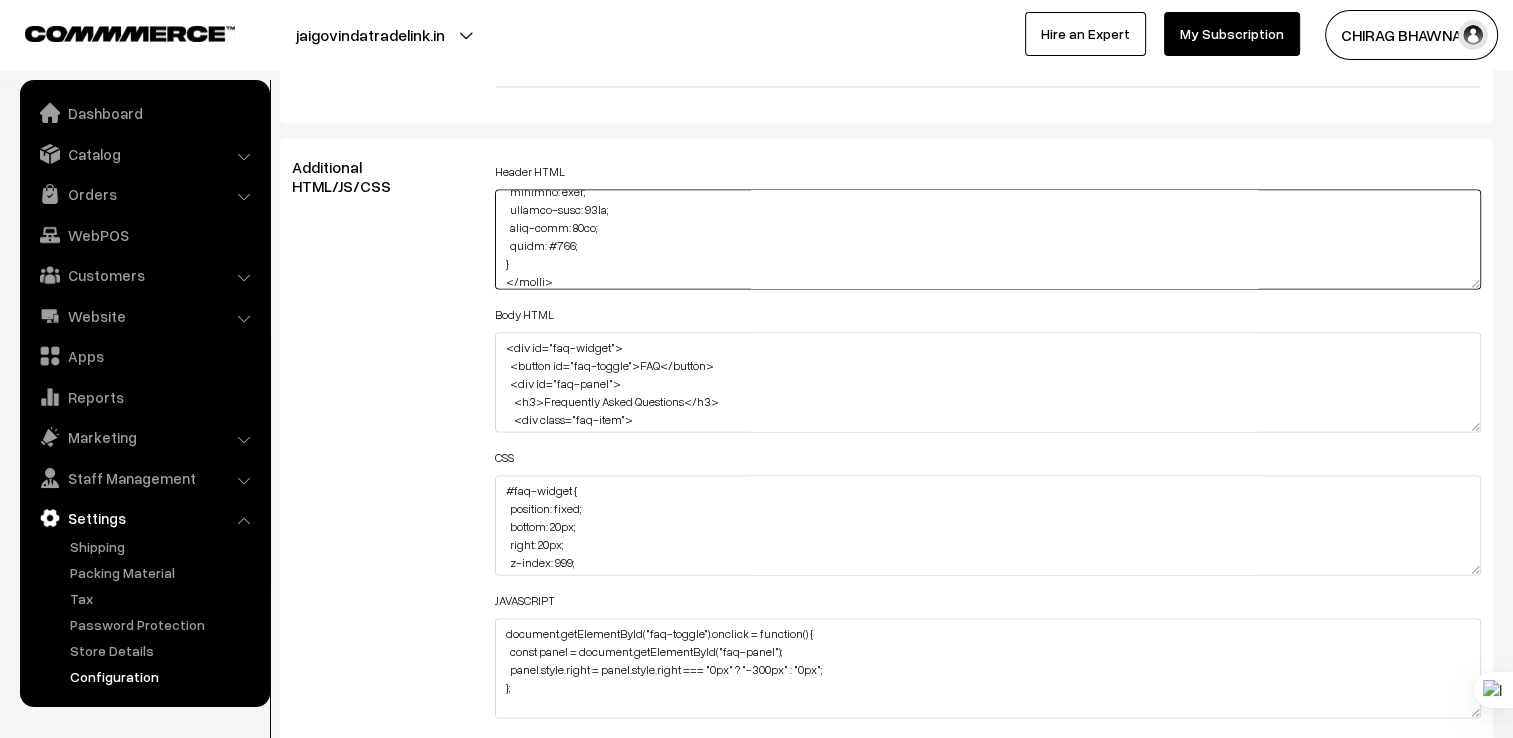 type on "<meta name="google-site-verification" content="KrF-JMyMYP_B1etUyt9_ahvSd0YkV-0Y_4lTjv3aAGA" /><script async src="https://pagead2.googlesyndication.com/pagead/js/adsbygoogle.js?client=ca-pub-7120571808547601"crossorigin="anonymous"></script><meta name="msvalidate.01" content="1A67DD26F378FE4C7411040F7CCEF89A" />
<style>
#faq-toggle {
position: fixed;
bottom: 20px;
right: 20px;
background: #007bff;
color: white;
padding: 10px 15px;
border: none;
border-radius: 5px;
cursor: pointer;
z-index: 9999;
}
#faq-panel {
position: fixed;
bottom: 0;
right: -320px;
width: 300px;
height: 100%;
background: #fff;
box-shadow: -2px 0 5px rgba(0,0,0,0.2);
padding: 20px;
transition: right 0.3s ease;
overflow-y: auto;
z-index: 9998;
}
.faq-item {
margin-bottom: 10px;
}
.faq-question {
background: none;
border: none;
font-weight: bold;
cursor: pointer;
width: 100%;
text-align: left;
padding: 5px 0;
}
.faq-answer {
display: none;
padding-left: 10px;
font-size: 14px;
..." 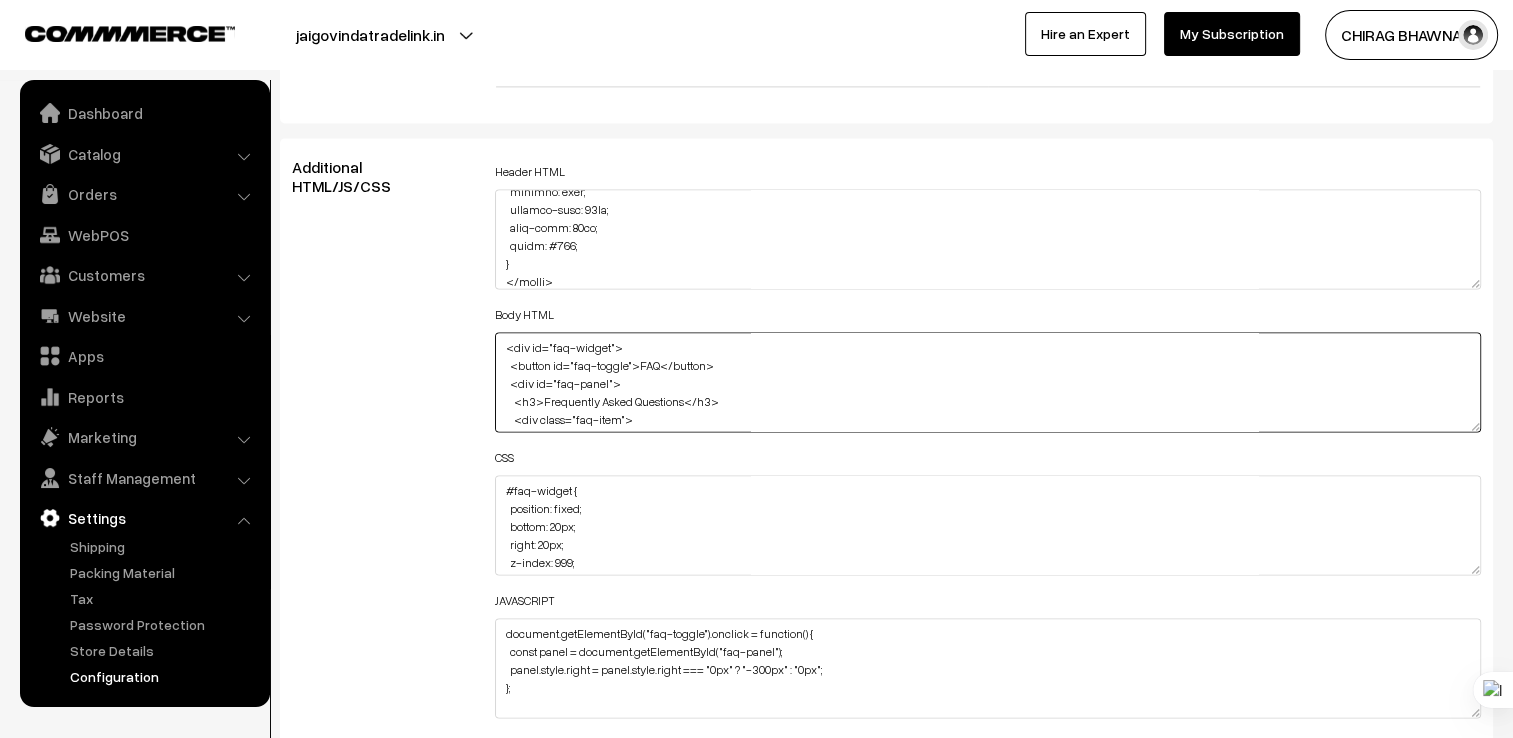 click on "<div id="faq-widget">
<button id="faq-toggle">FAQ</button>
<div id="faq-panel">
<h3>Frequently Asked Questions</h3>
<div class="faq-item">
<button class="faq-question">What products do you offer?</button>
<div class="faq-answer">We specialize in temperature controllers, sensors, and automation tools.</div>
</div>
<div class="faq-item">
<button class="faq-question">Do you ship across India?</button>
<div class="faq-answer">Yes, we deliver pan-India via trusted logistics partners.</div>
</div>
</div>
</div>" at bounding box center (988, 382) 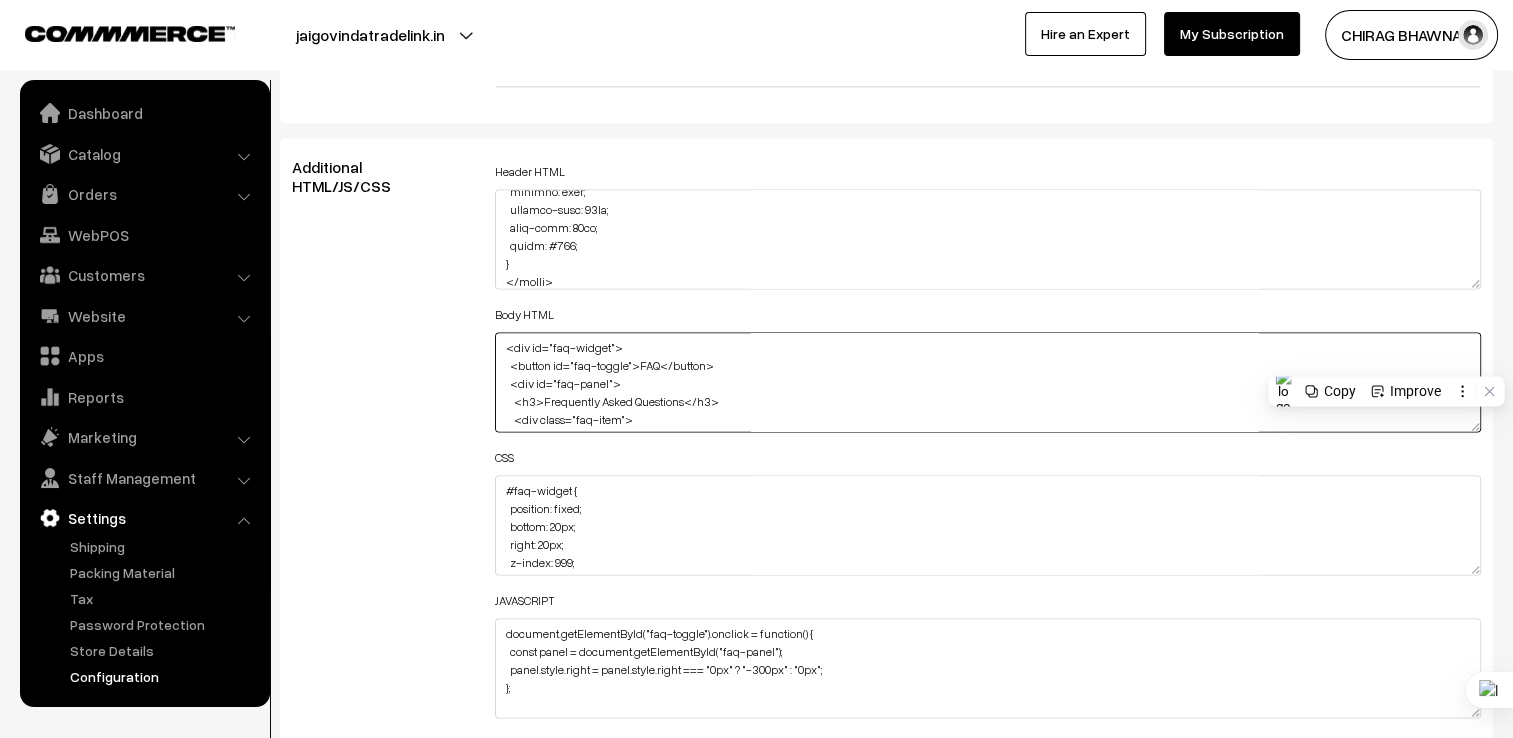 paste on "AQs</h3>
<div class="faq-item">
<button class="faq-question">What products do you offer?</button>
<div class="faq-answer">We specialize in temperature controllers, sensors, and automation tools.</div>
</div>
<div class="faq-item">
<button class="faq-question">Do you ship across India?</button>
<div class="faq-answer">Yes, we deliver pan-India via trusted logistics partners.</div>
</div>
<div class="faq-item">
<button class="faq-question">Can I get bulk pricing?</button>
<div class="faq-answer">Absolutely! Contact us via WhatsApp or our IndiaMART profile for bulk quote" 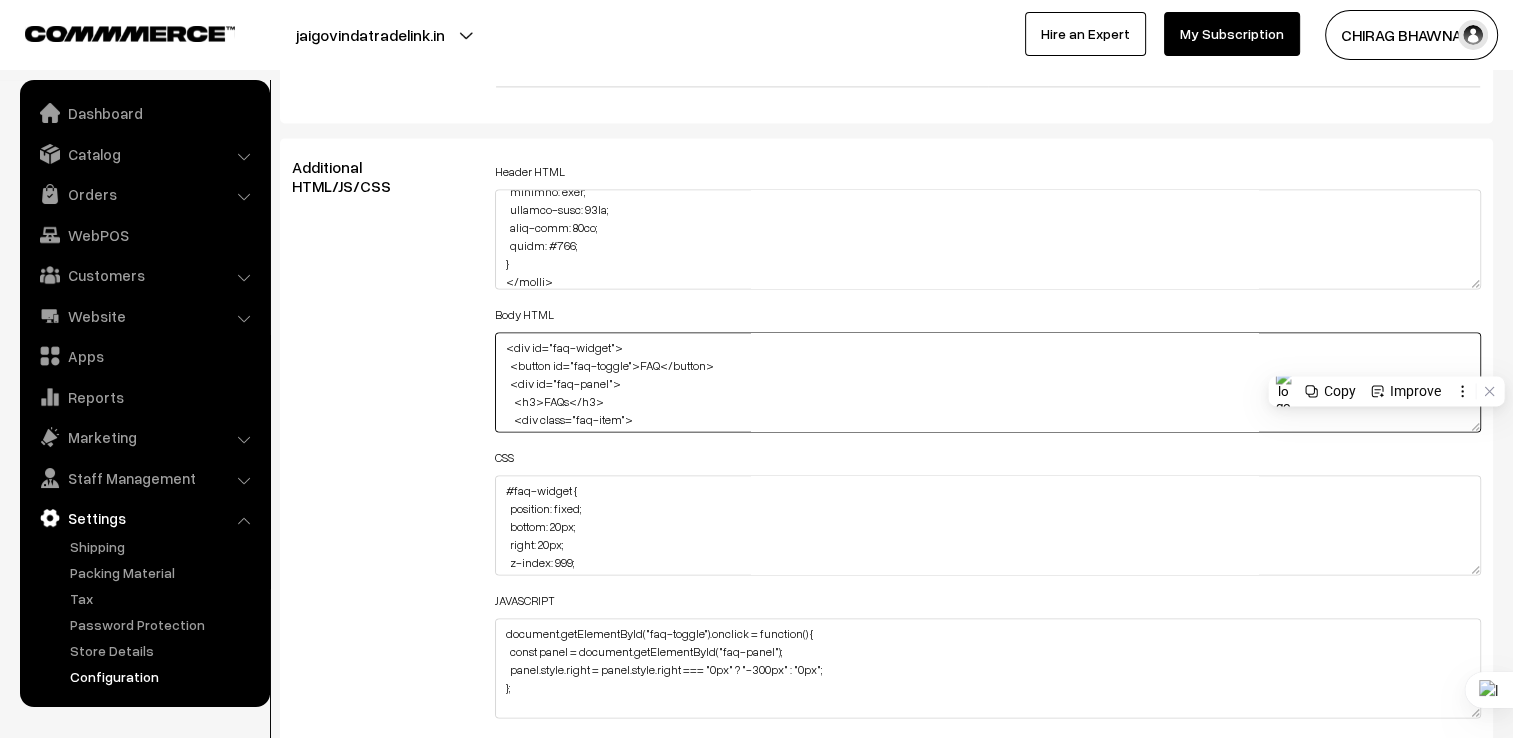 scroll, scrollTop: 230, scrollLeft: 0, axis: vertical 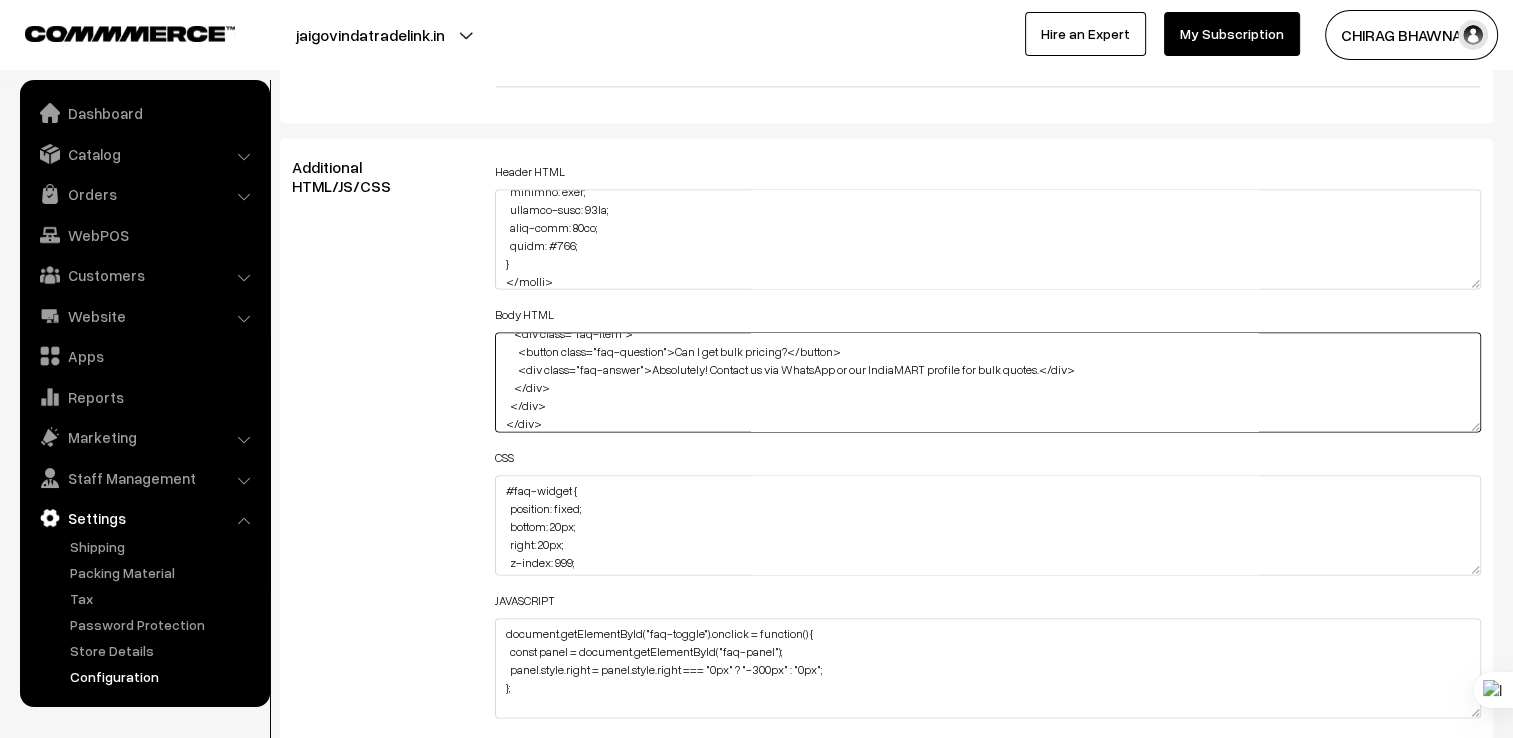 type on "<div id="faq-widget">
<button id="faq-toggle">FAQ</button>
<div id="faq-panel">
<h3>FAQs</h3>
<div class="faq-item">
<button class="faq-question">What products do you offer?</button>
<div class="faq-answer">We specialize in temperature controllers, sensors, and automation tools.</div>
</div>
<div class="faq-item">
<button class="faq-question">Do you ship across India?</button>
<div class="faq-answer">Yes, we deliver pan-India via trusted logistics partners.</div>
</div>
<div class="faq-item">
<button class="faq-question">Can I get bulk pricing?</button>
<div class="faq-answer">Absolutely! Contact us via WhatsApp or our IndiaMART profile for bulk quotes.</div>
</div>
</div>
</div>" 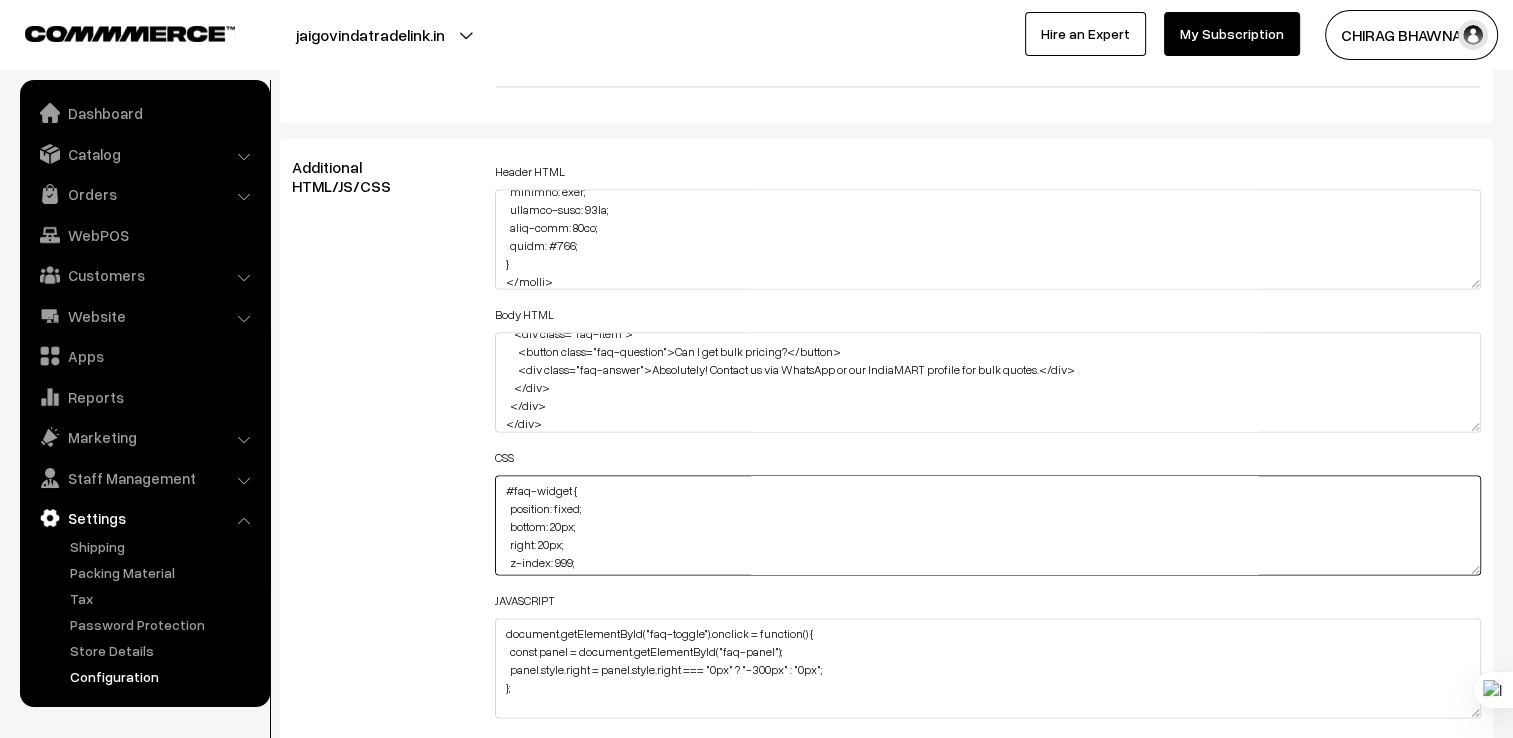 click on "#faq-widget {
position: fixed;
bottom: 20px;
right: 20px;
z-index: 999;
}
#faq-toggle {
background-color: #007bff;
color: white;
padding: 10px 15px;
border: none;
border-radius: 5px;
cursor: pointer;
}
#faq-panel {
position: fixed;
right: -300px;
bottom: 0;
width: 300px;
height: 100%;
background: #f9f9f9;
box-shadow: -2px 0 5px rgba(0,0,0,0.2);
padding: 20px;
transition: right 0.3s ease;
overflow-y: auto;
}
.faq-item {
margin-bottom: 10px;
}
.faq-question {
background: none;
border: none;
font-weight: bold;
cursor: pointer;
width: 100%;
text-align: left;
}
.faq-answer {
display: none;
padding: 5px 0;
}" at bounding box center (988, 525) 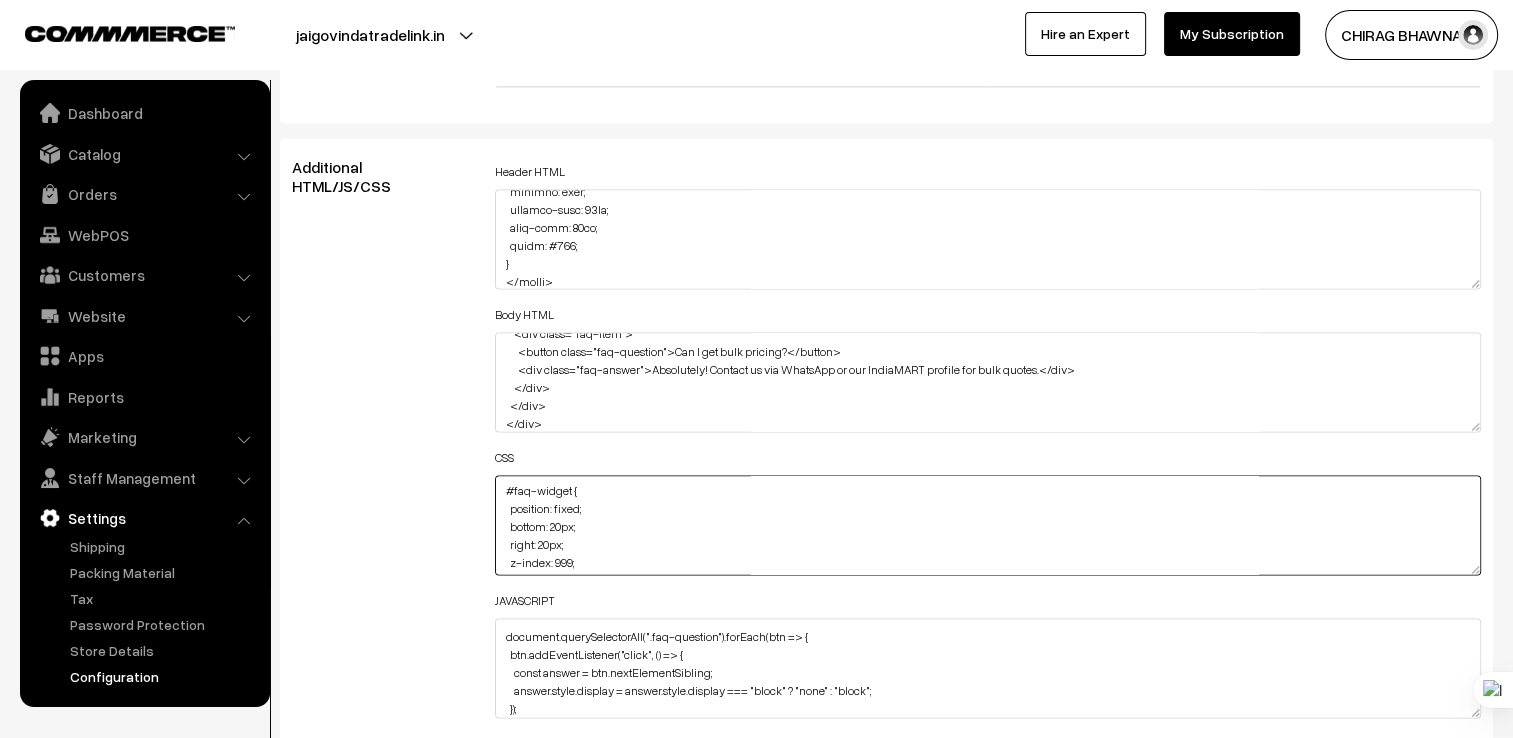 scroll, scrollTop: 112, scrollLeft: 0, axis: vertical 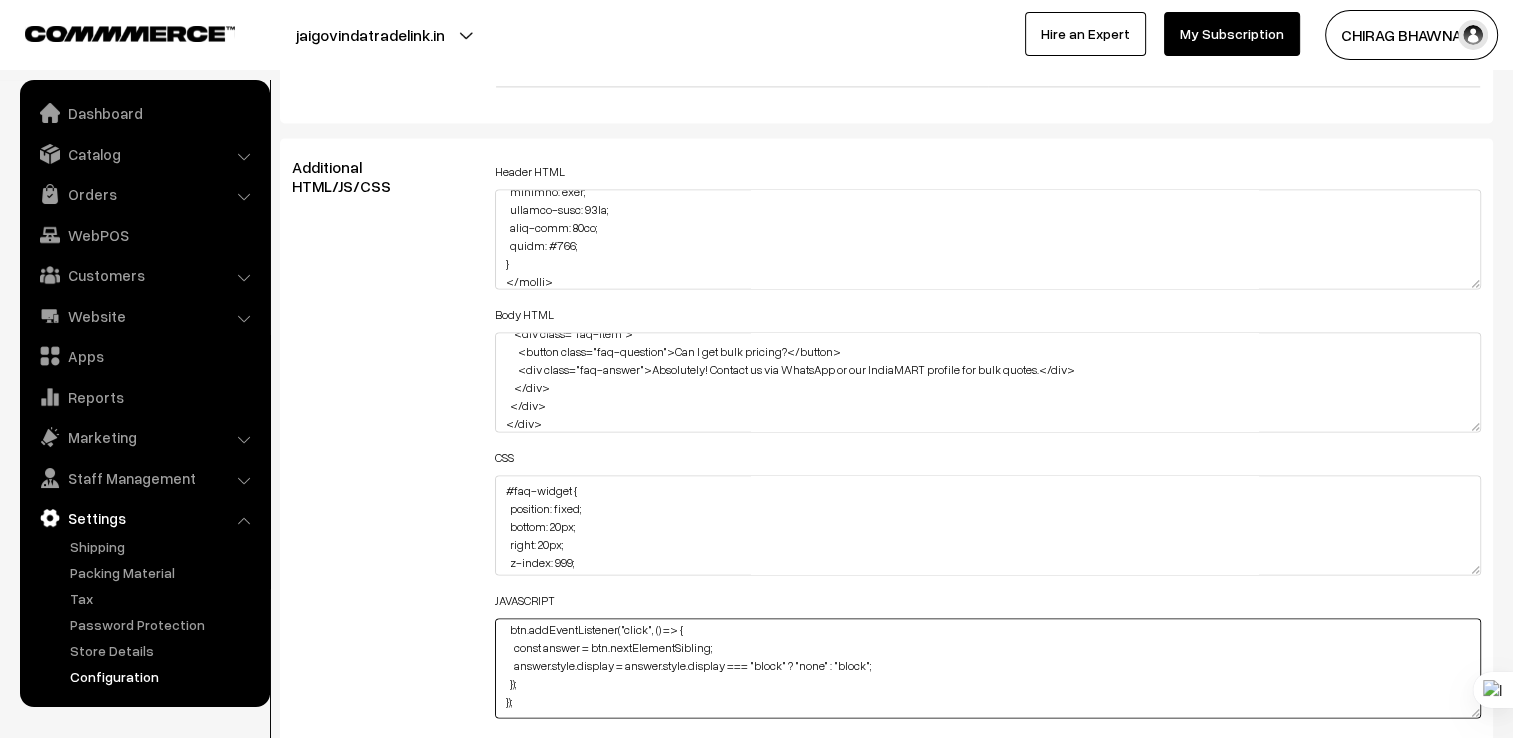 click on "document.getElementById("faq-toggle").onclick = function() {
const panel = document.getElementById("faq-panel");
panel.style.right = panel.style.right === "0px" ? "-300px" : "0px";
};
document.querySelectorAll(".faq-question").forEach(btn => {
btn.addEventListener("click", () => {
const answer = btn.nextElementSibling;
answer.style.display = answer.style.display === "block" ? "none" : "block";
});
});" at bounding box center [988, 668] 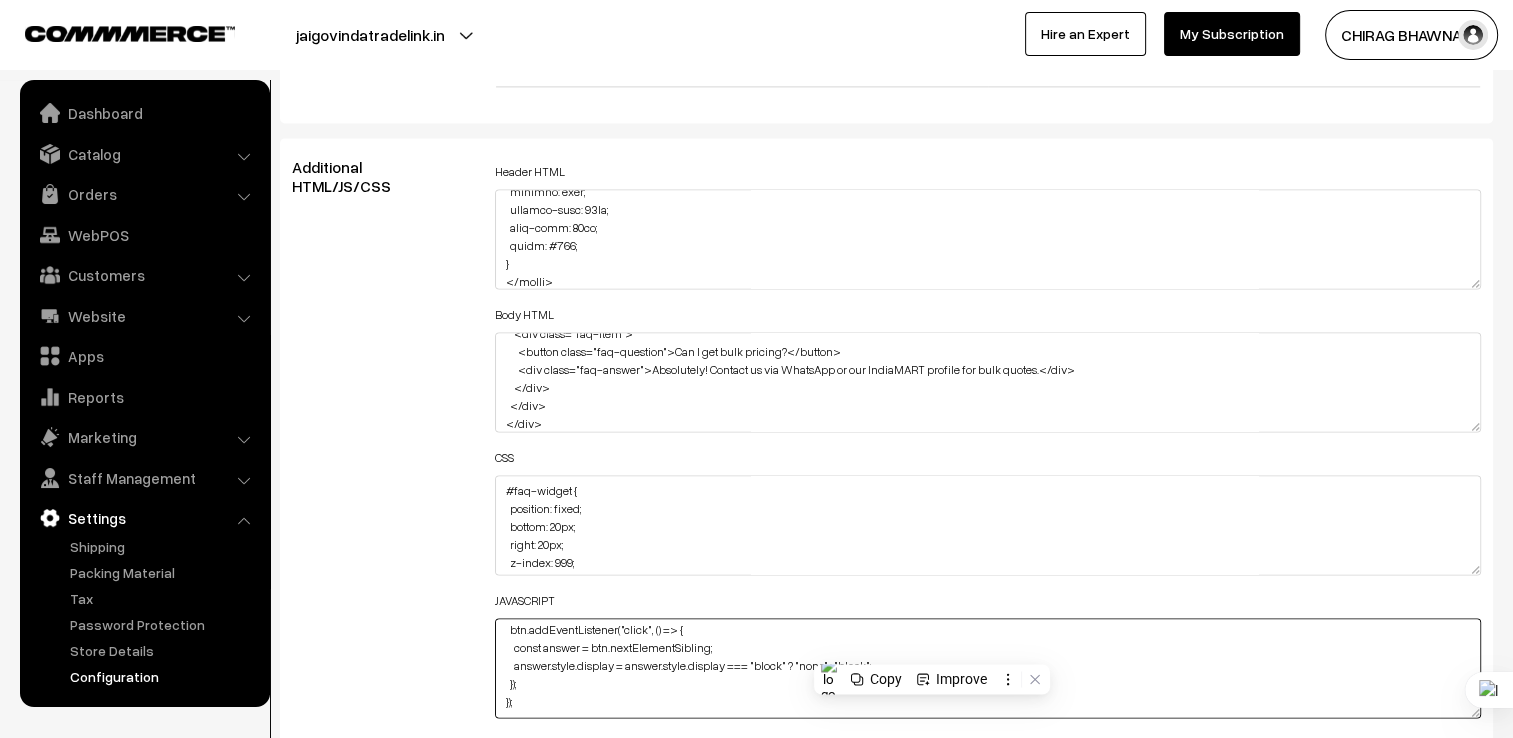 paste on "2" 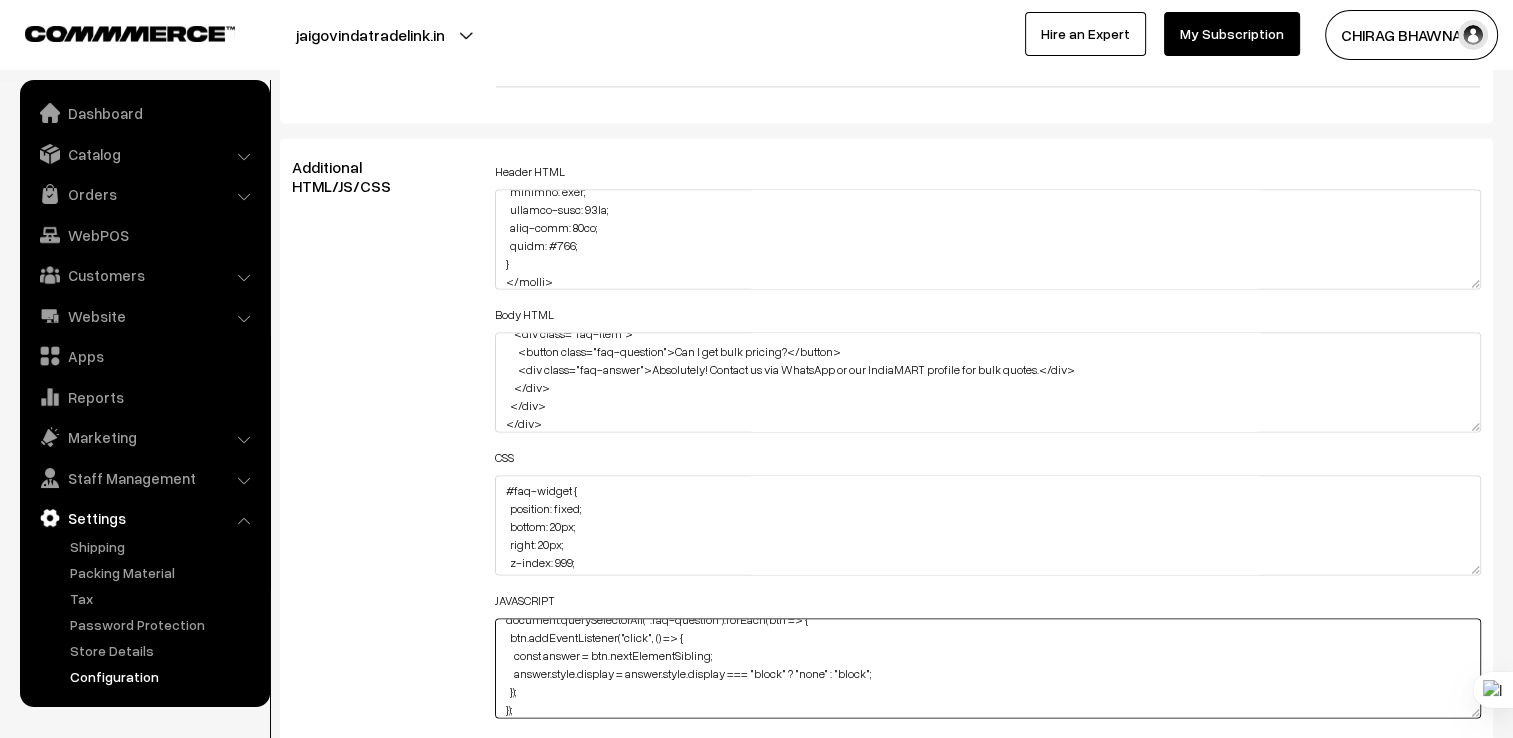 type on "document.getElementById("faq-toggle").onclick = function() {
const panel = document.getElementById("faq-panel");
panel.style.right = panel.style.right === "0px" ? "-320px" : "0px";
};
document.querySelectorAll(".faq-question").forEach(btn => {
btn.addEventListener("click", () => {
const answer = btn.nextElementSibling;
answer.style.display = answer.style.display === "block" ? "none" : "block";
});
});" 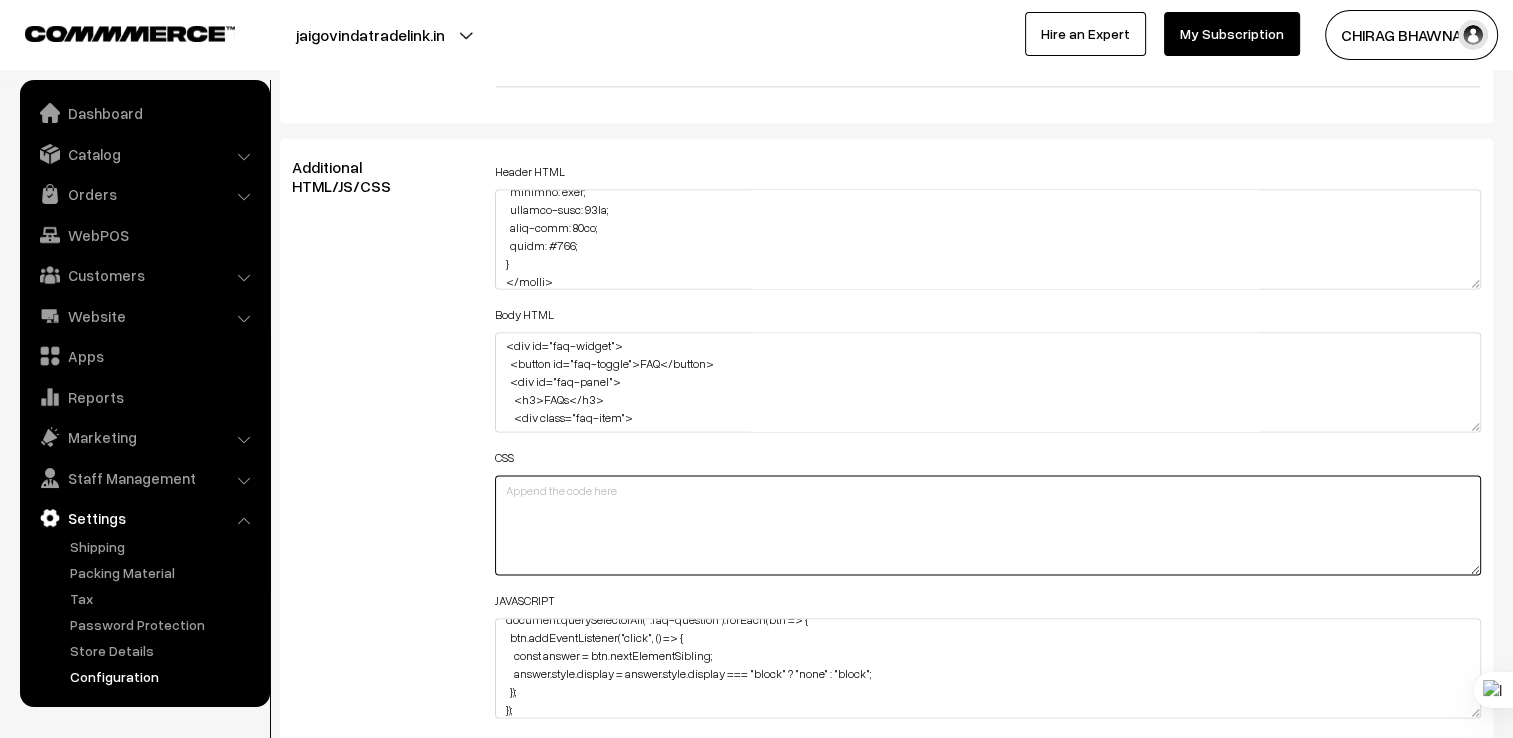 scroll, scrollTop: 0, scrollLeft: 0, axis: both 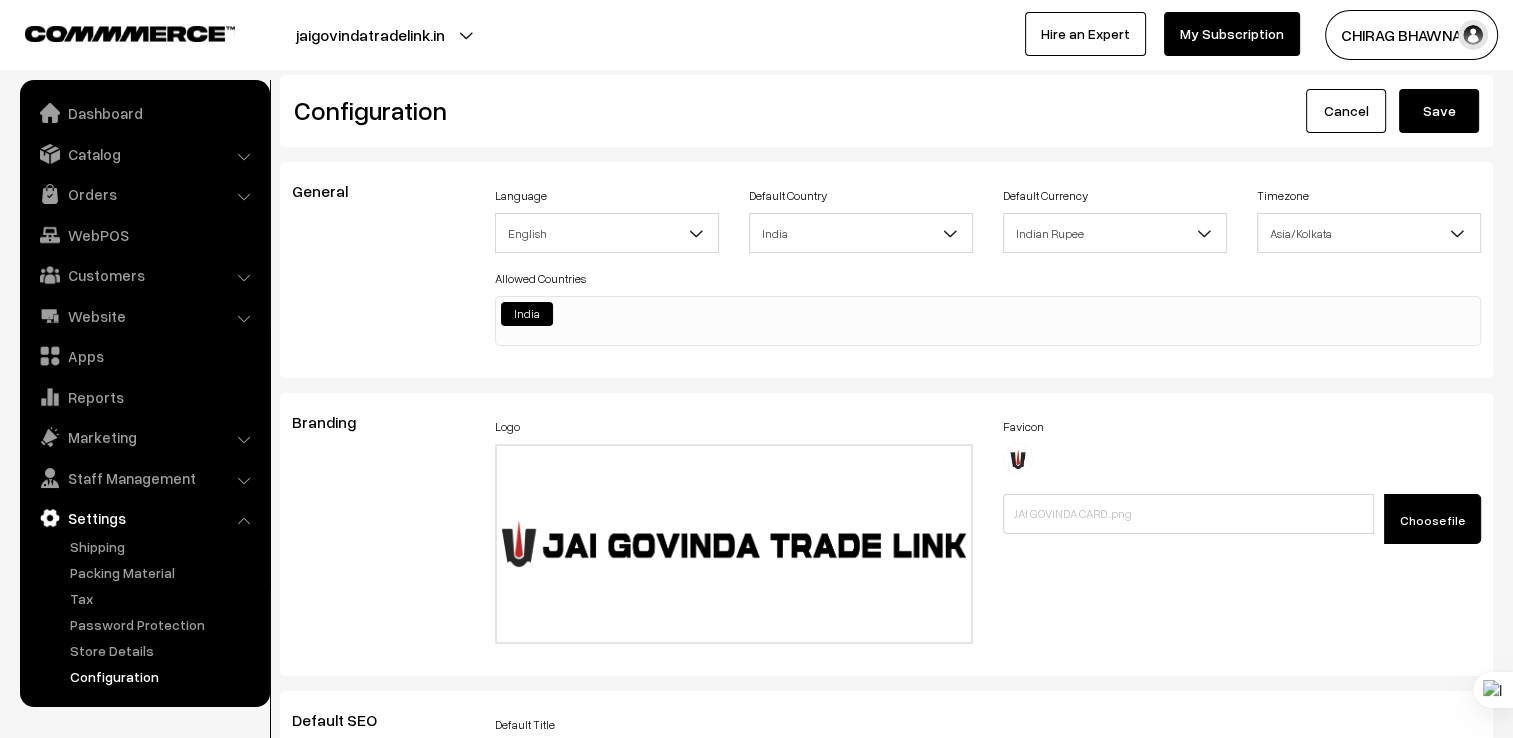 type 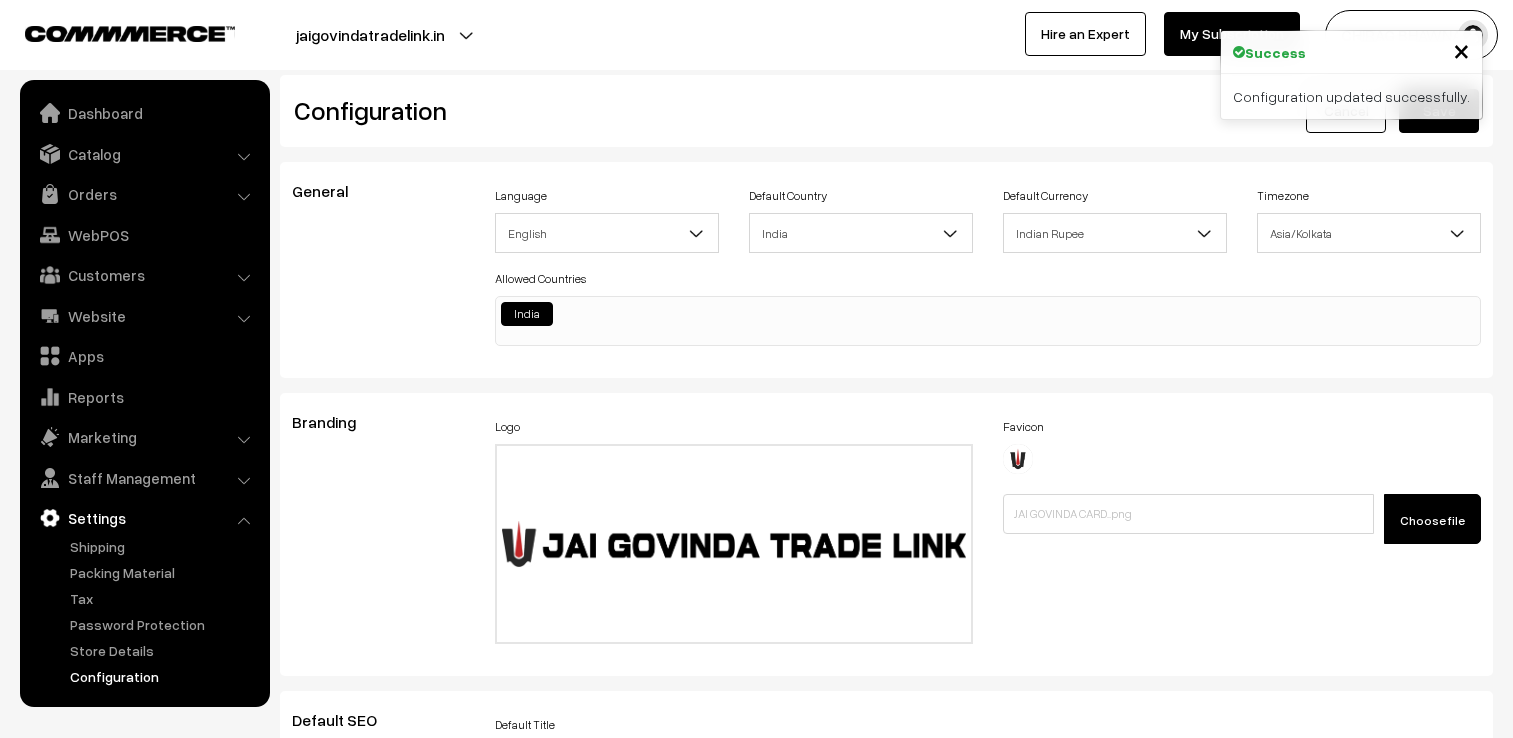 scroll, scrollTop: 0, scrollLeft: 0, axis: both 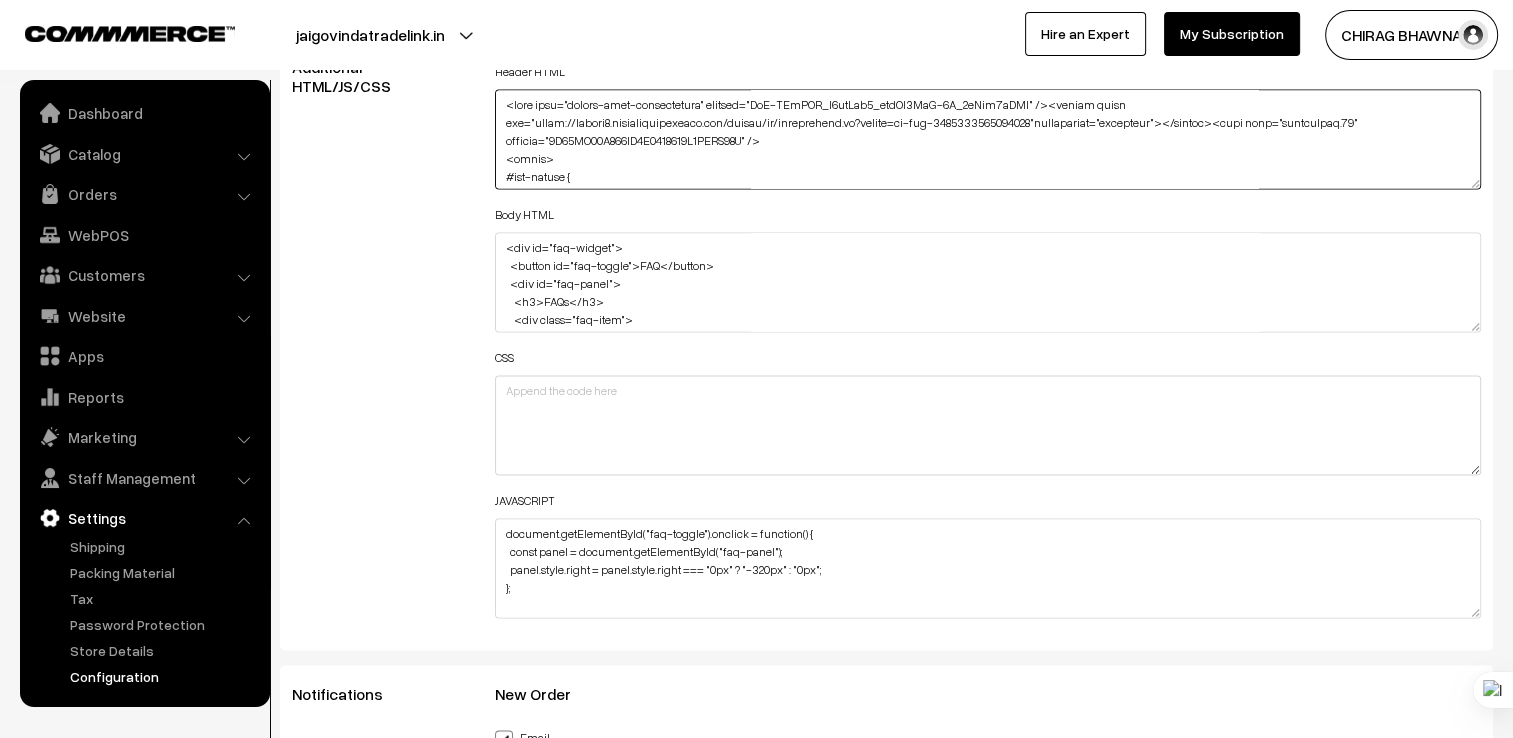 drag, startPoint x: 572, startPoint y: 167, endPoint x: 499, endPoint y: 148, distance: 75.43209 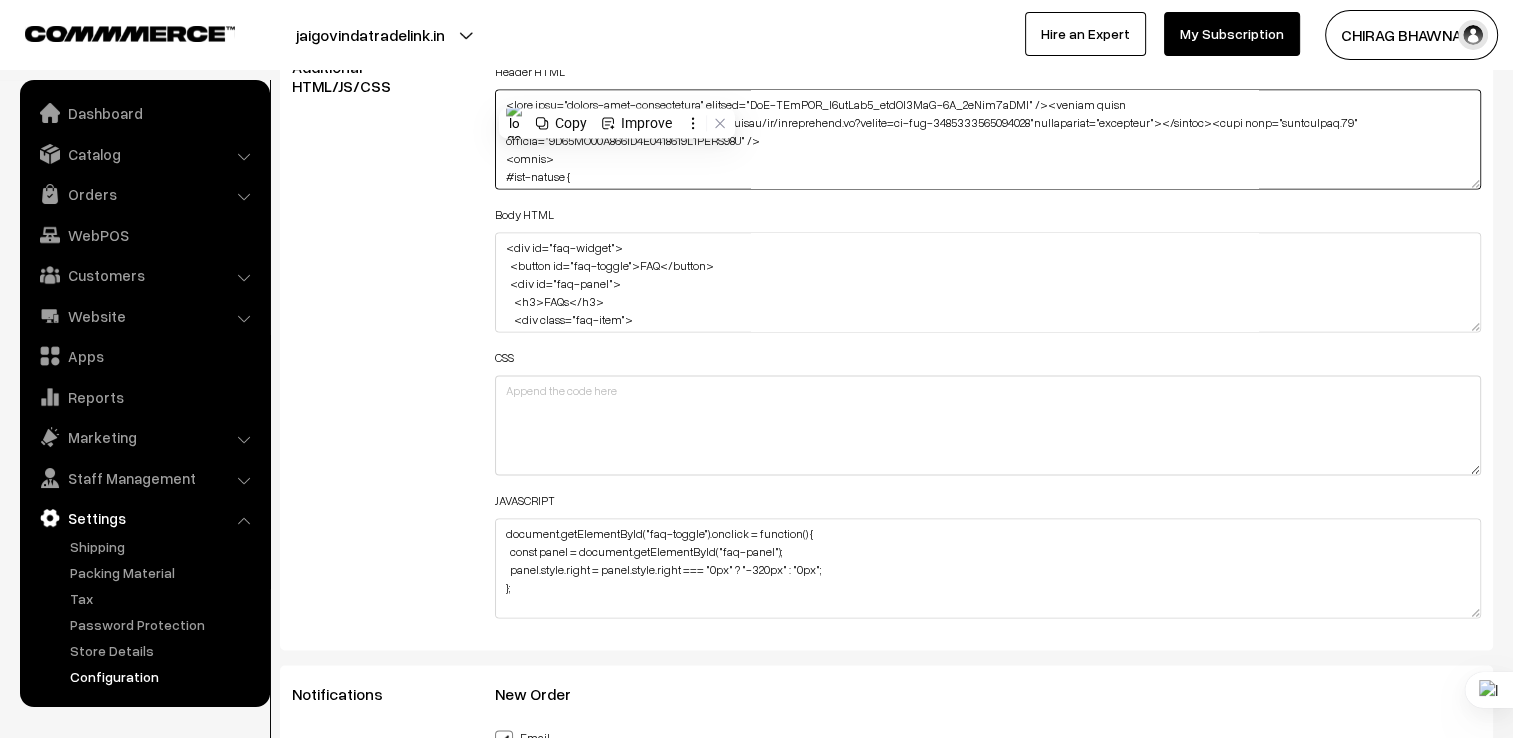 paste on "left: 20px;
background: #007bff;
color: white;
padding: 10px 15px;
border: none;
border-radius: 5px;
cursor: pointer;
z-index: 9999;
}
#faq-panel {
position: fixed;
bottom: 0;
left: -320px;
width: 300px;
height: 100%;
background: #fff;
box-shadow: 2px 0 5px rgba(0,0,0,0.2);
padding: 20px;
transition: lef" 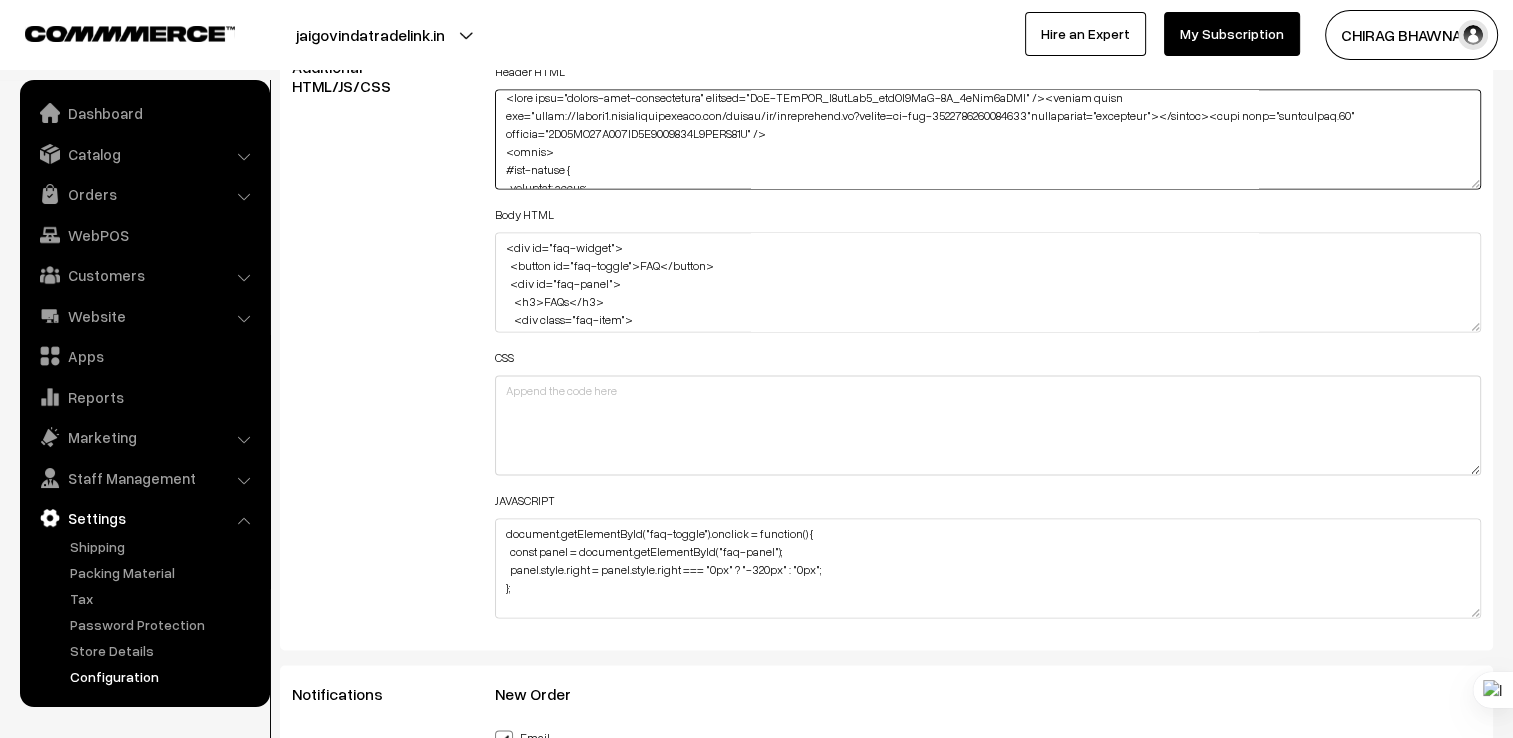scroll, scrollTop: 0, scrollLeft: 0, axis: both 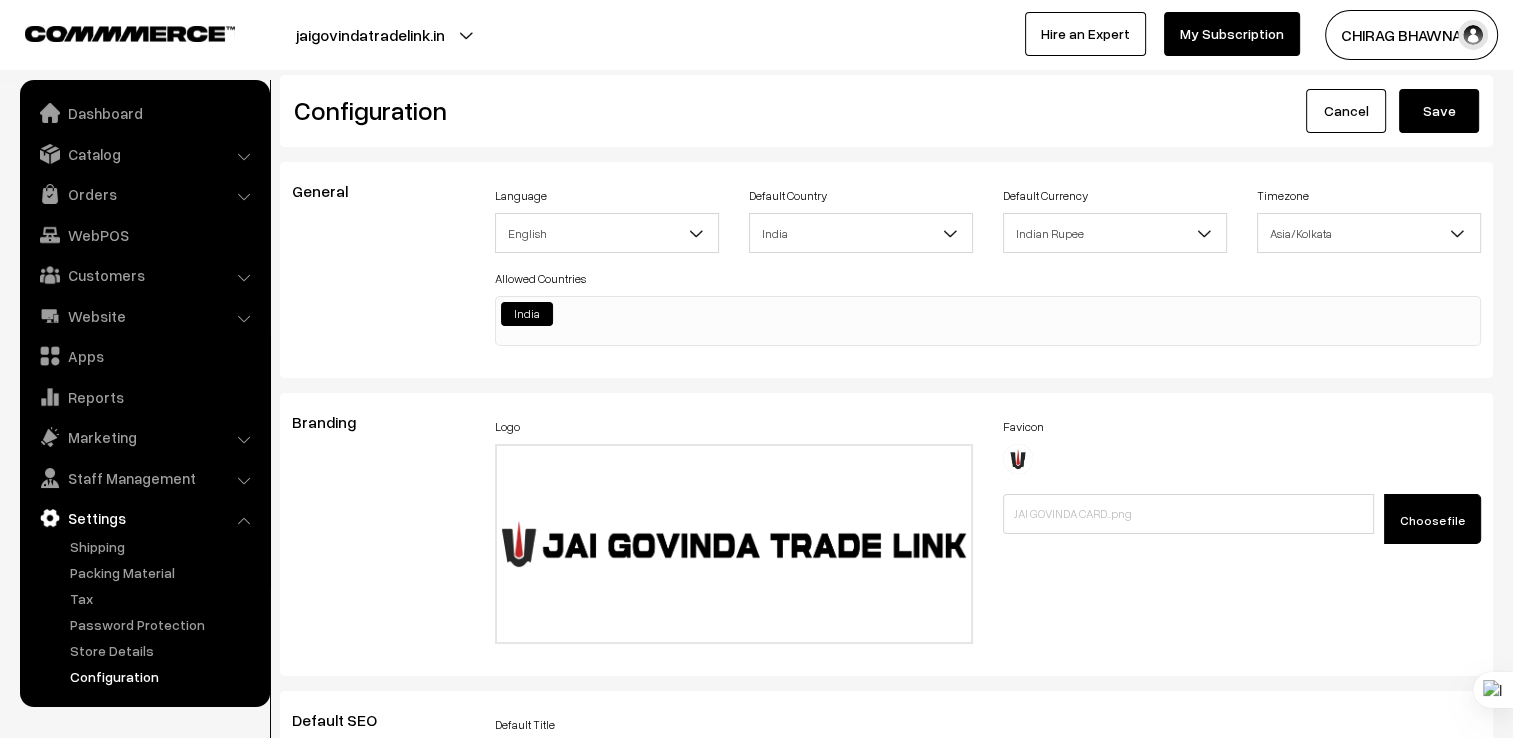 type on "<meta name="google-site-verification" content="KrF-JMyMYP_B1etUyt9_ahvSd0YkV-0Y_4lTjv3aAGA" /><script async src="https://pagead2.googlesyndication.com/pagead/js/adsbygoogle.js?client=ca-pub-7120571808547601"crossorigin="anonymous"></script><meta name="msvalidate.01" content="1A67DD26F378FE4C7411040F7CCEF89A" />
<style>
#faq-toggle {
position: fixed;
bottom: 20px;
left: 20px;
background: #007bff;
color: white;
padding: 10px 15px;
border: none;
border-radius: 5px;
cursor: pointer;
z-index: 9999;
}
#faq-panel {
position: fixed;
bottom: 0;
left: -320px;
width: 300px;
height: 100%;
background: #fff;
box-shadow: 2px 0 5px rgba(0,0,0,0.2);
padding: 20px;
transition: left 0.3s ease;
overflow-y: auto;
z-index: 9998;
}
.faq-item {
margin-bottom: 10px;
}
.faq-question {
background: none;
border: none;
font-weight: bold;
cursor: pointer;
width: 100%;
text-align: left;
padding: 5px 0;
}
.faq-answer {
display: none;
padding-left: 10px;
font-size: 14px;
co..." 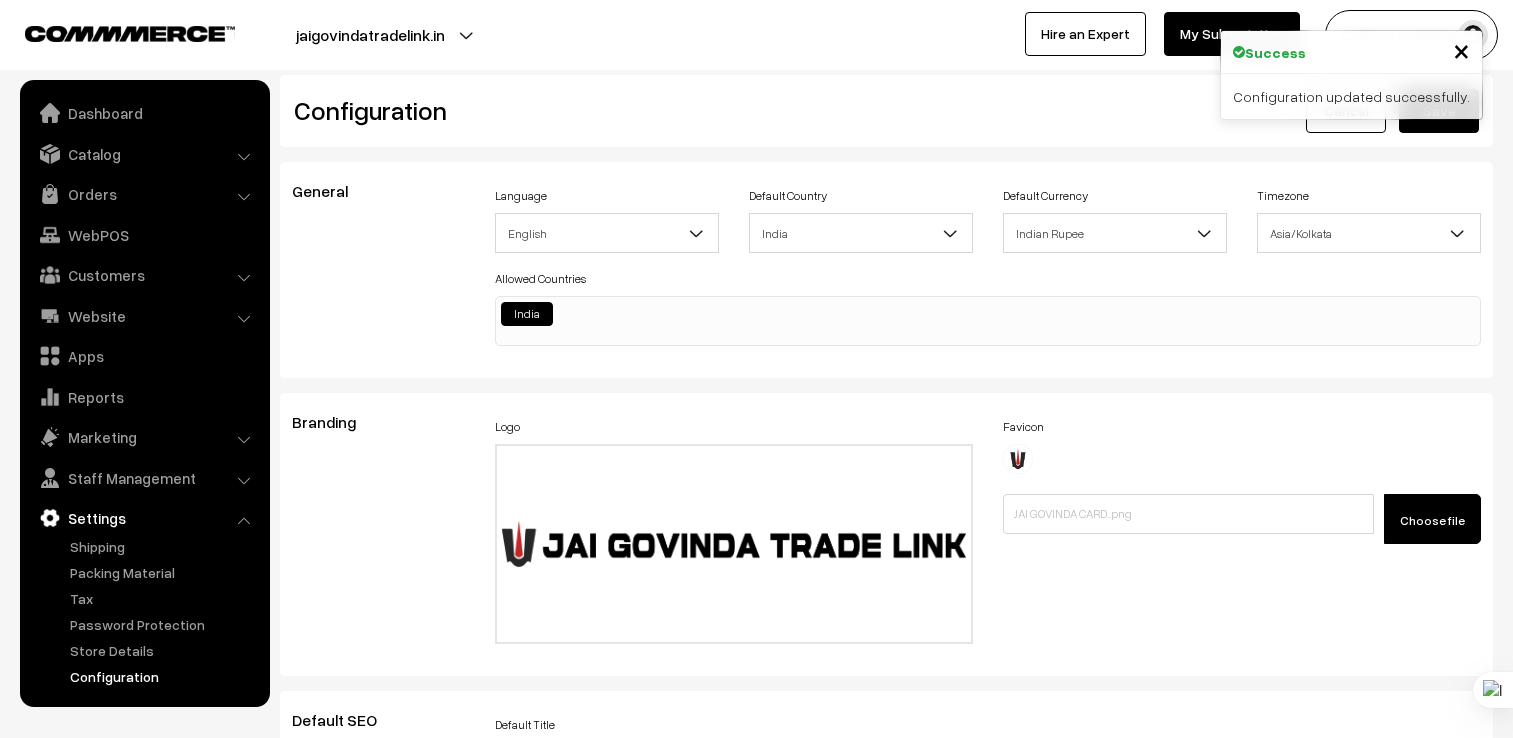 scroll, scrollTop: 0, scrollLeft: 0, axis: both 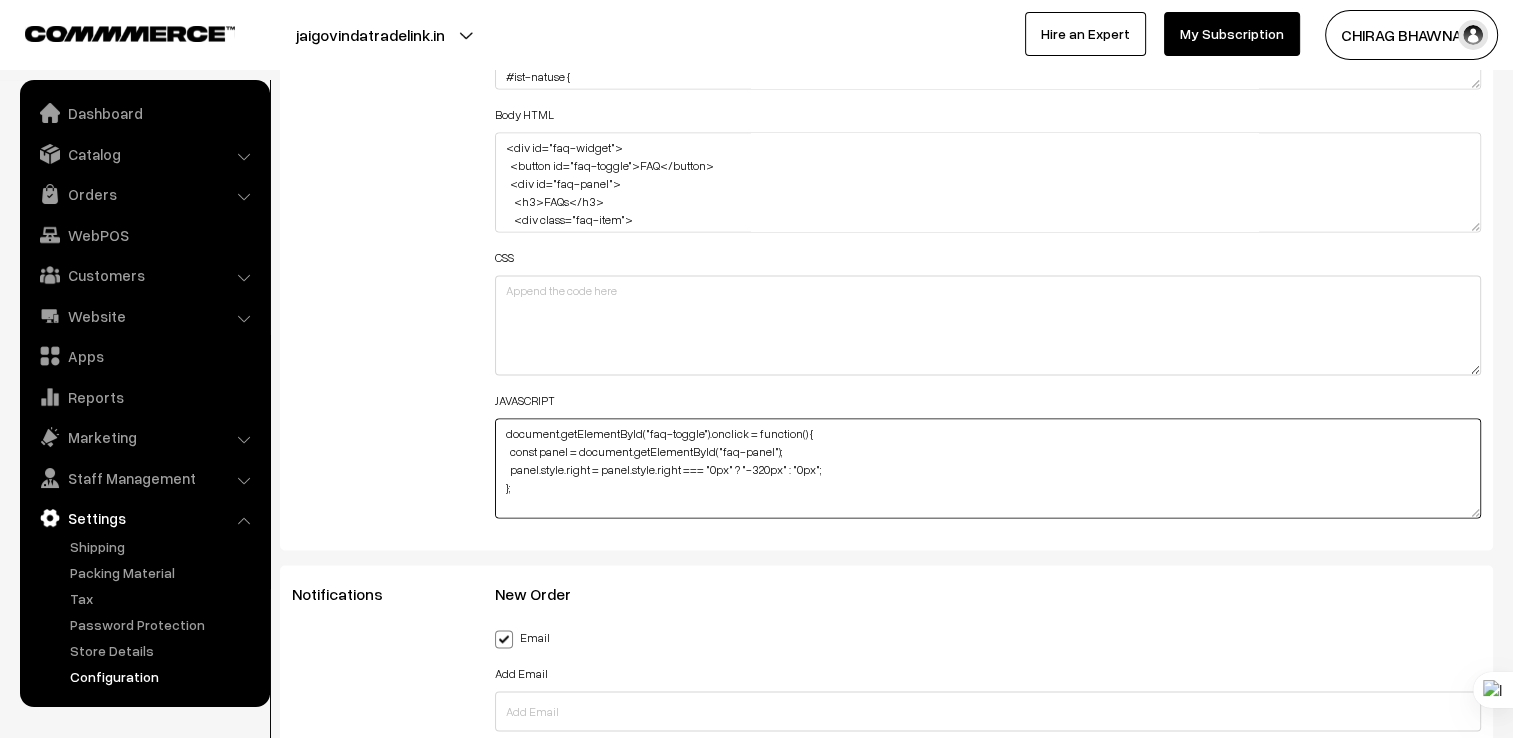 click on "document.getElementById("faq-toggle").onclick = function() {
const panel = document.getElementById("faq-panel");
panel.style.right = panel.style.right === "0px" ? "-320px" : "0px";
};
document.querySelectorAll(".faq-question").forEach(btn => {
btn.addEventListener("click", () => {
const answer = btn.nextElementSibling;
answer.style.display = answer.style.display === "block" ? "none" : "block";
});
});" at bounding box center (988, 468) 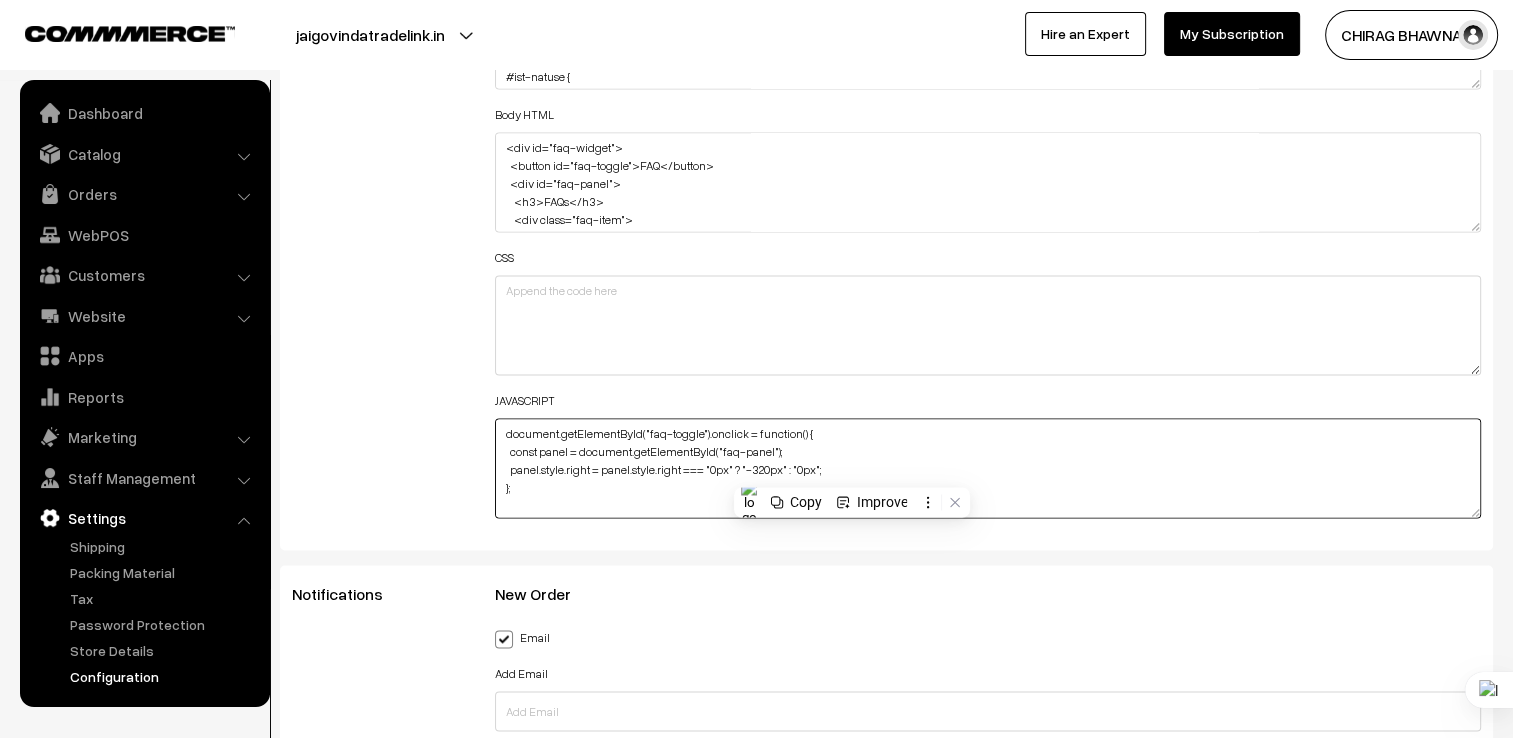 paste on "addEventListener("DOMContentLoaded", function () {
const toggleBtn = document.getElementById("faq-toggle");
const panel = document.getElementById("faq-panel");
if (toggleBtn && panel) {
toggleBtn.addEventListener("click", function () {
panel.style.left = panel.style.left === "0px" ? "-320px" : "0px";
});
}
document.querySelectorAll(".faq-question").forEach(btn => {
btn.addEventListener("click", () => {
const answer = btn.nextElementSibling;
if (answer) {
answer.style.display = answer.style.display === "block" ? "none" : "block";
}
})" 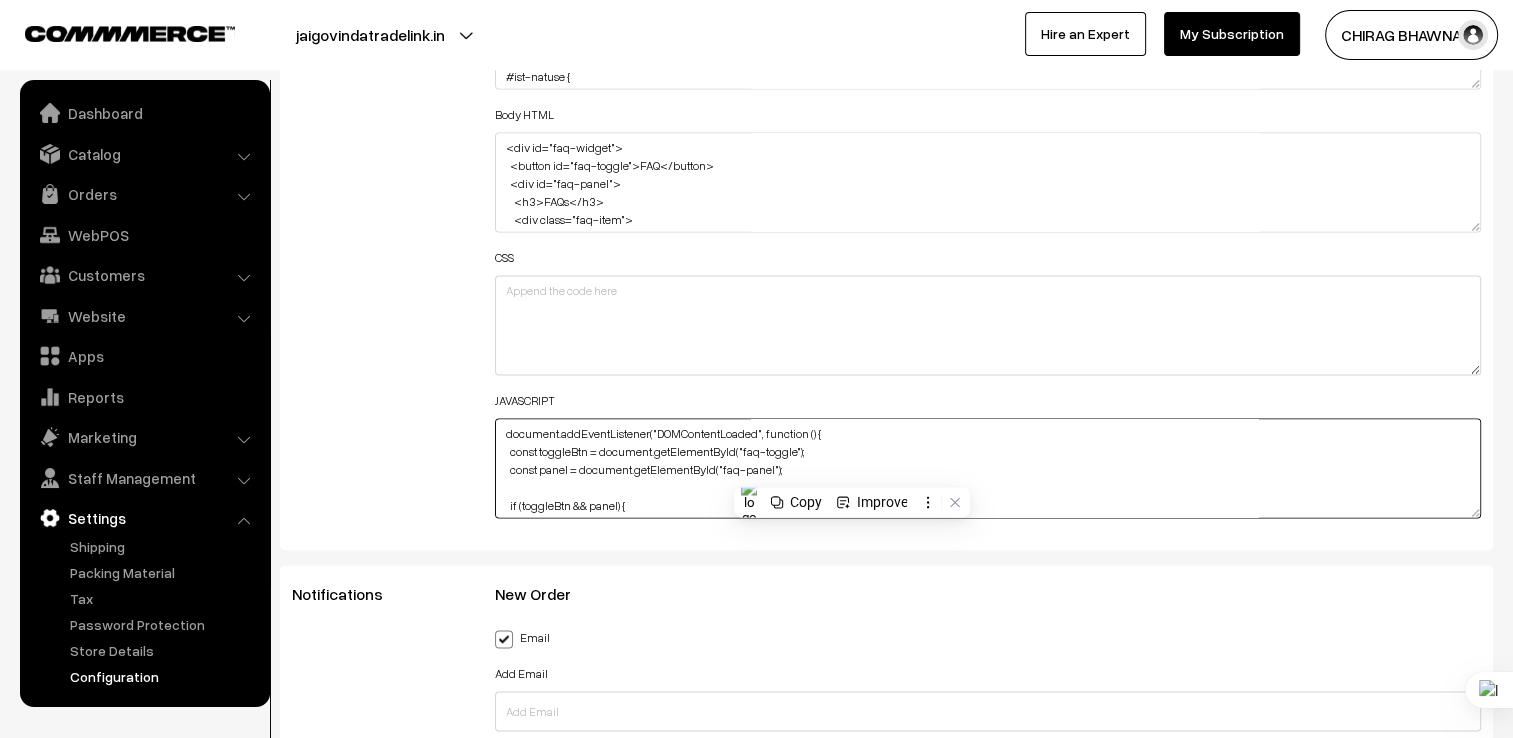 scroll, scrollTop: 248, scrollLeft: 0, axis: vertical 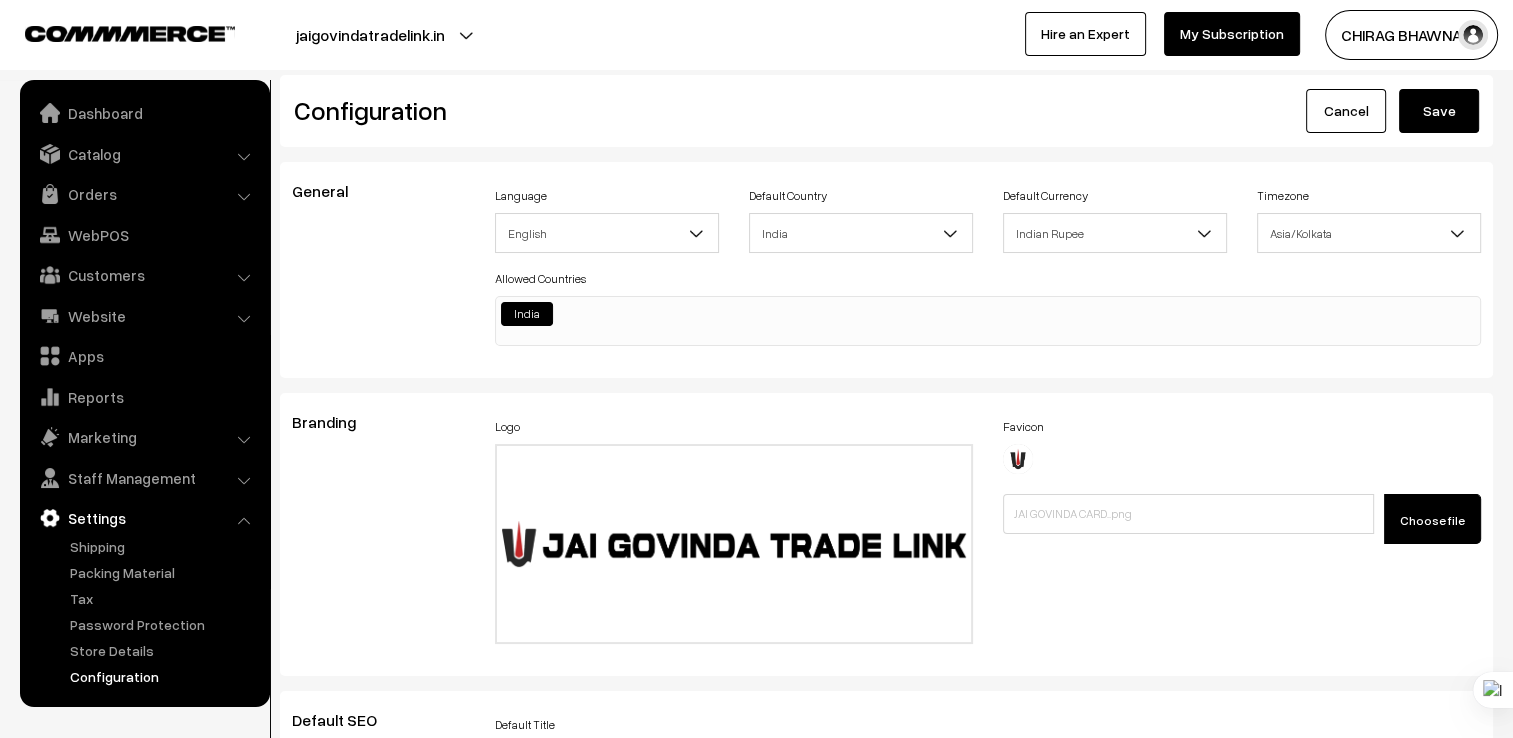 type on "document.addEventListener("DOMContentLoaded", function () {
const toggleBtn = document.getElementById("faq-toggle");
const panel = document.getElementById("faq-panel");
if (toggleBtn && panel) {
toggleBtn.addEventListener("click", function () {
panel.style.left = panel.style.left === "0px" ? "-320px" : "0px";
});
}
document.querySelectorAll(".faq-question").forEach(btn => {
btn.addEventListener("click", () => {
const answer = btn.nextElementSibling;
if (answer) {
answer.style.display = answer.style.display === "block" ? "none" : "block";
}
});
});
});" 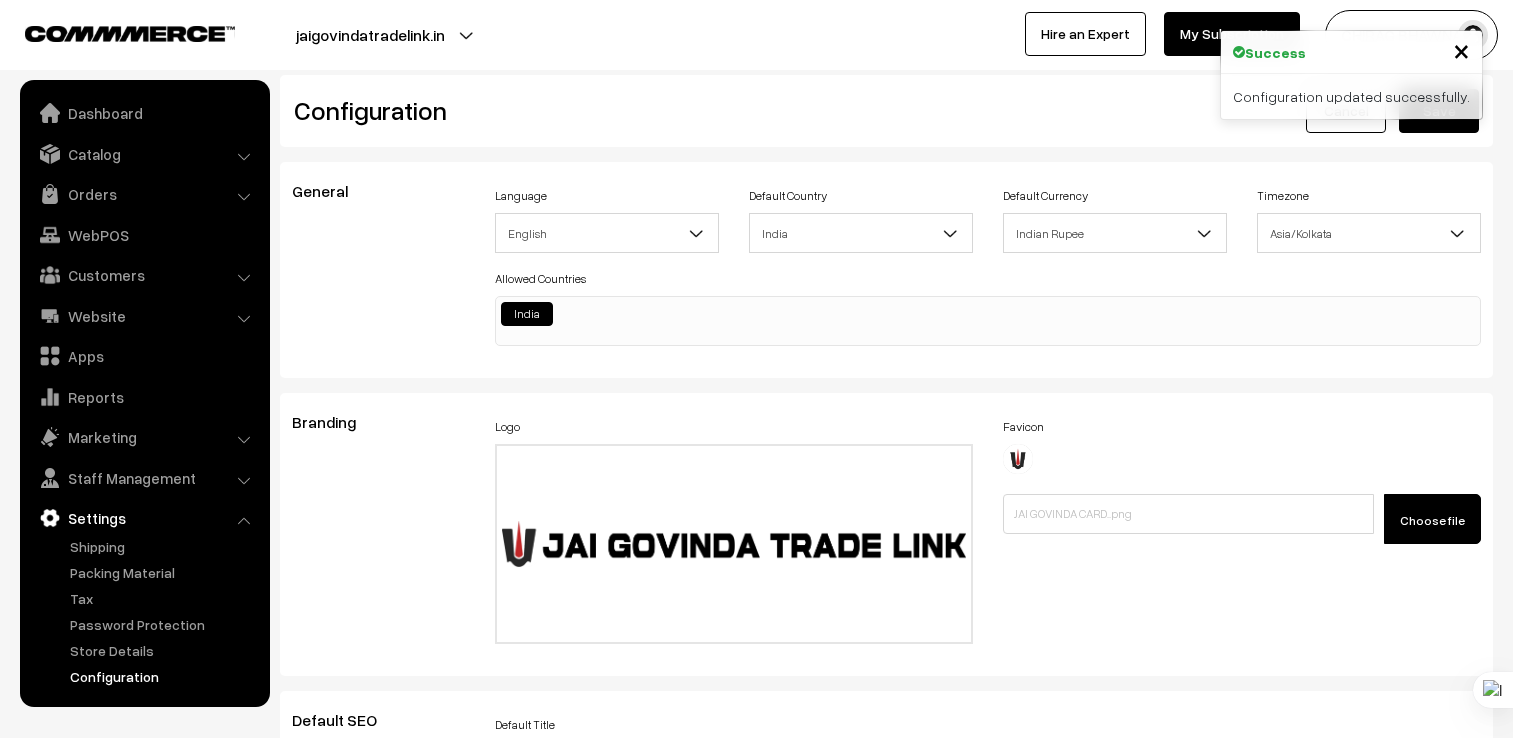 scroll, scrollTop: 0, scrollLeft: 0, axis: both 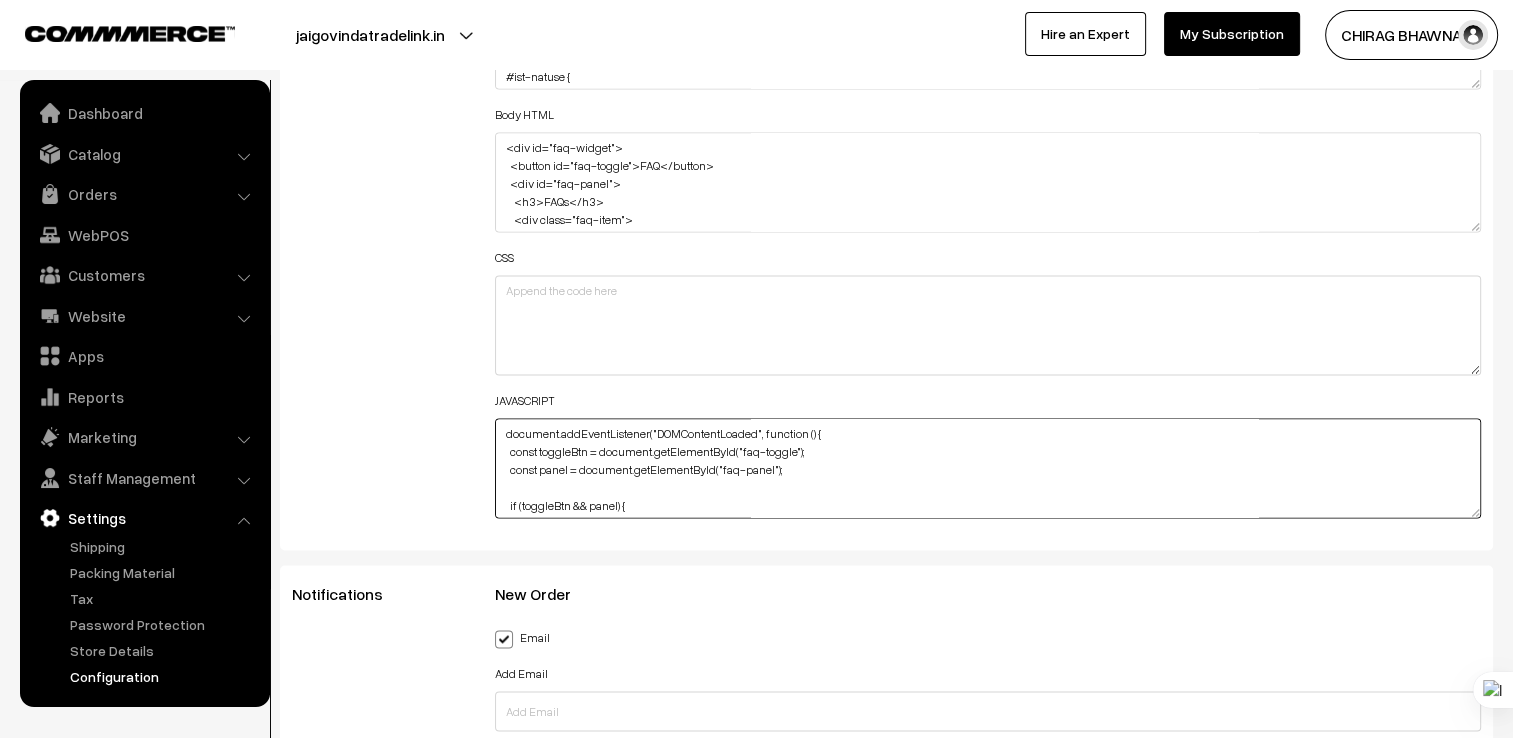 click on "document.addEventListener("DOMContentLoaded", function () {
const toggleBtn = document.getElementById("faq-toggle");
const panel = document.getElementById("faq-panel");
if (toggleBtn && panel) {
toggleBtn.addEventListener("click", function () {
panel.style.left = panel.style.left === "0px" ? "-320px" : "0px";
});
}
document.querySelectorAll(".faq-question").forEach(btn => {
btn.addEventListener("click", () => {
const answer = btn.nextElementSibling;
if (answer) {
answer.style.display = answer.style.display === "block" ? "none" : "block";
}
});
});
});" at bounding box center [988, 468] 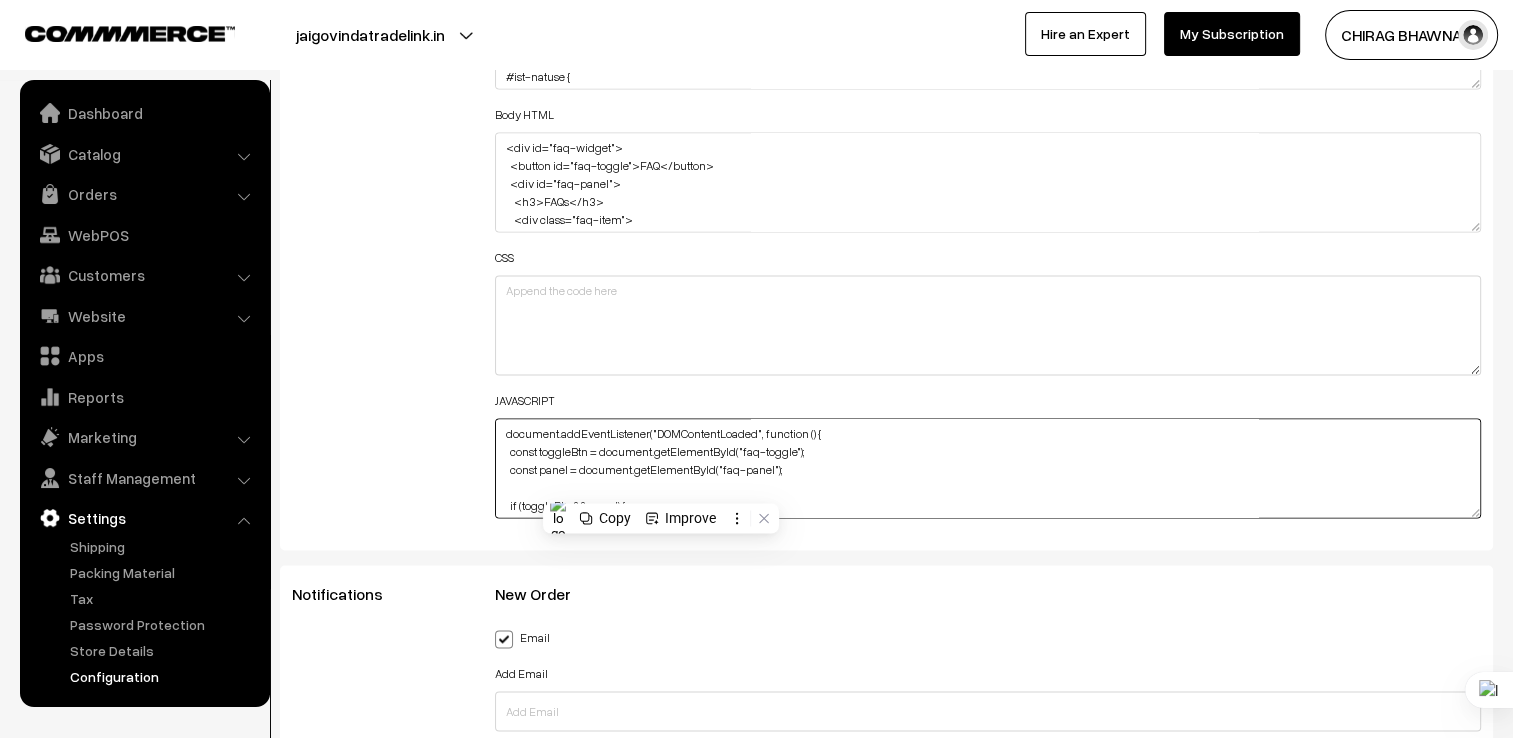 paste on "function initFAQWidget() {
const toggleBtn = document.getElementById("faq-toggle");
const panel = document.getElementById("faq-panel");
if (toggleBtn && panel) {
toggleBtn.addEventListener("click", function () {
panel.style.left = panel.style.left === "0px" ? "-320px" : "0px";
});
}
const questions = document.querySelectorAll(".faq-question");
questions.forEach(btn => {
btn.addEventListener("click", () => {
const answer = btn.nextElementSibling;
if (answer) {
answer.style.display = answer.style.display === "block" ? "none" : "block";
}
});
});
}
// Run after everything is loaded
if (document.readyState !== "loading") {
initFAQWidget();
} else {
document.addEventListener("DOMContentLoaded", initFAQWidget);
}" 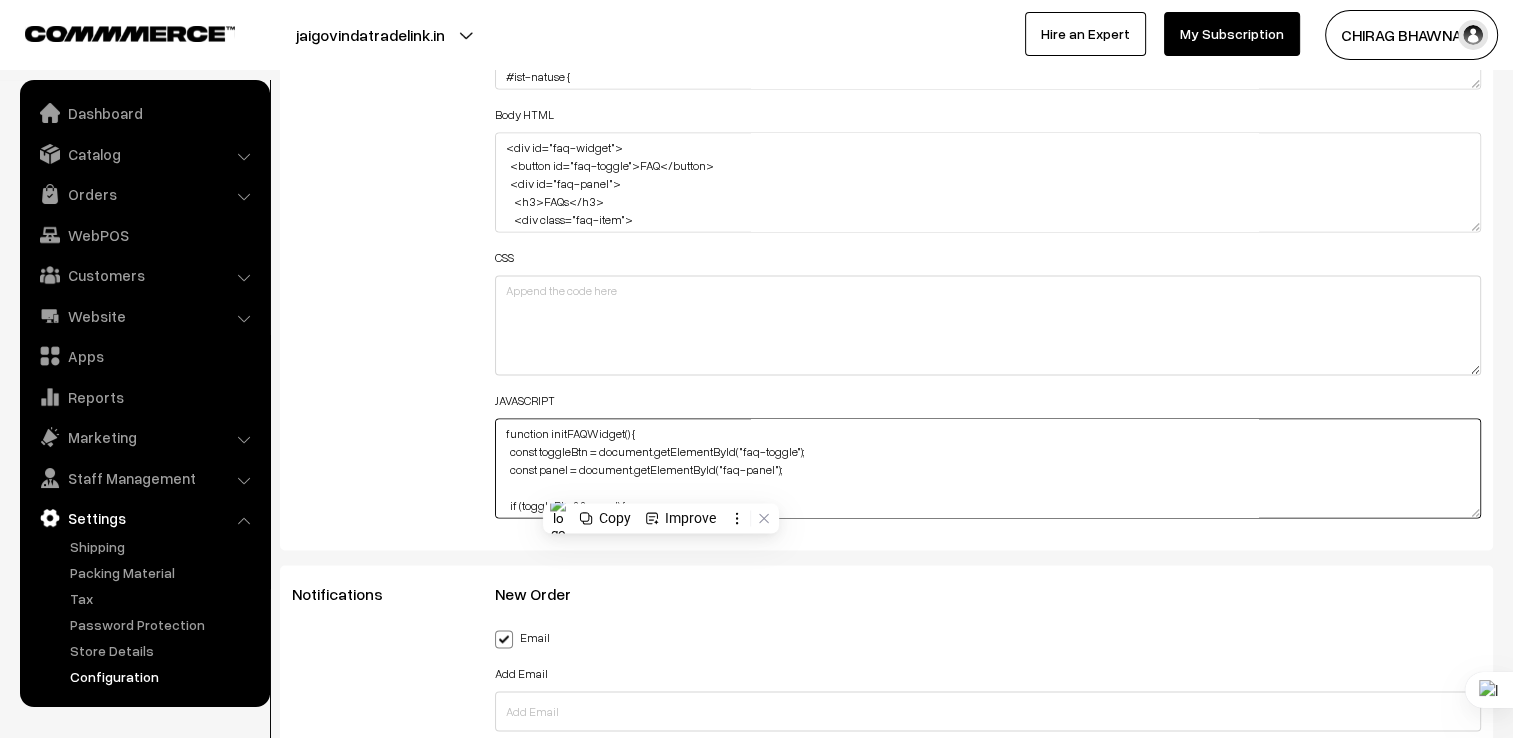 scroll, scrollTop: 392, scrollLeft: 0, axis: vertical 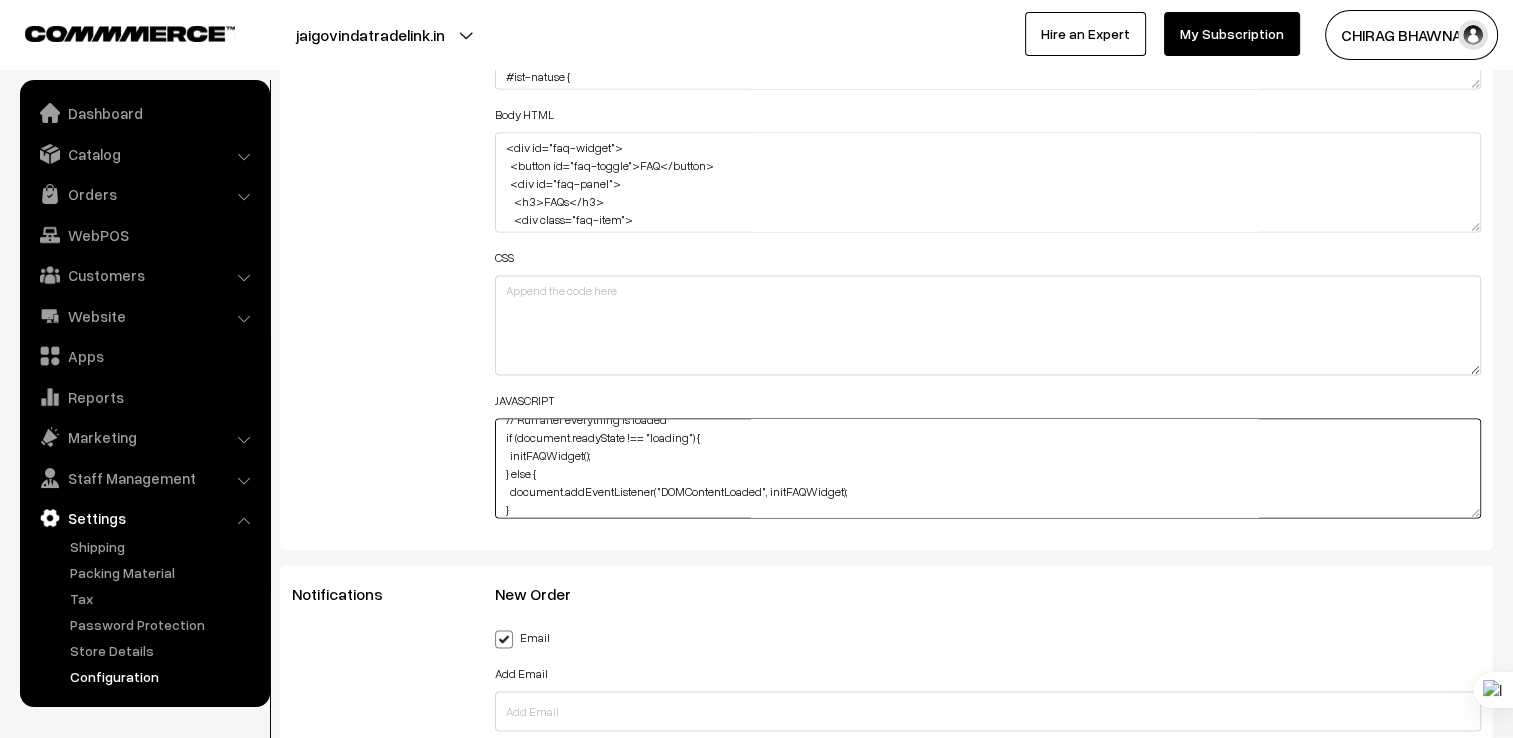 type on "function initFAQWidget() {
const toggleBtn = document.getElementById("faq-toggle");
const panel = document.getElementById("faq-panel");
if (toggleBtn && panel) {
toggleBtn.addEventListener("click", function () {
panel.style.left = panel.style.left === "0px" ? "-320px" : "0px";
});
}
const questions = document.querySelectorAll(".faq-question");
questions.forEach(btn => {
btn.addEventListener("click", () => {
const answer = btn.nextElementSibling;
if (answer) {
answer.style.display = answer.style.display === "block" ? "none" : "block";
}
});
});
}
// Run after everything is loaded
if (document.readyState !== "loading") {
initFAQWidget();
} else {
document.addEventListener("DOMContentLoaded", initFAQWidget);
}" 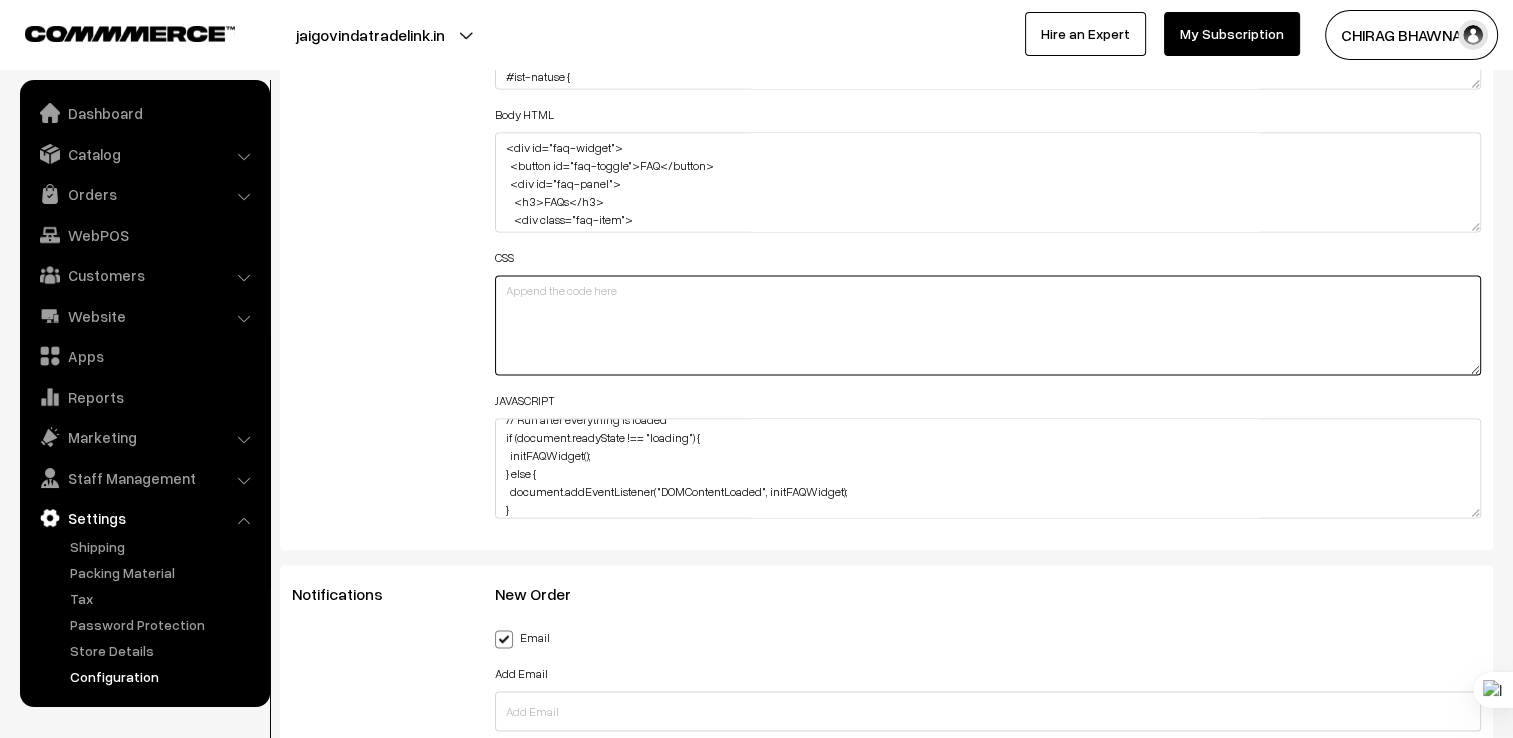 click at bounding box center (988, 325) 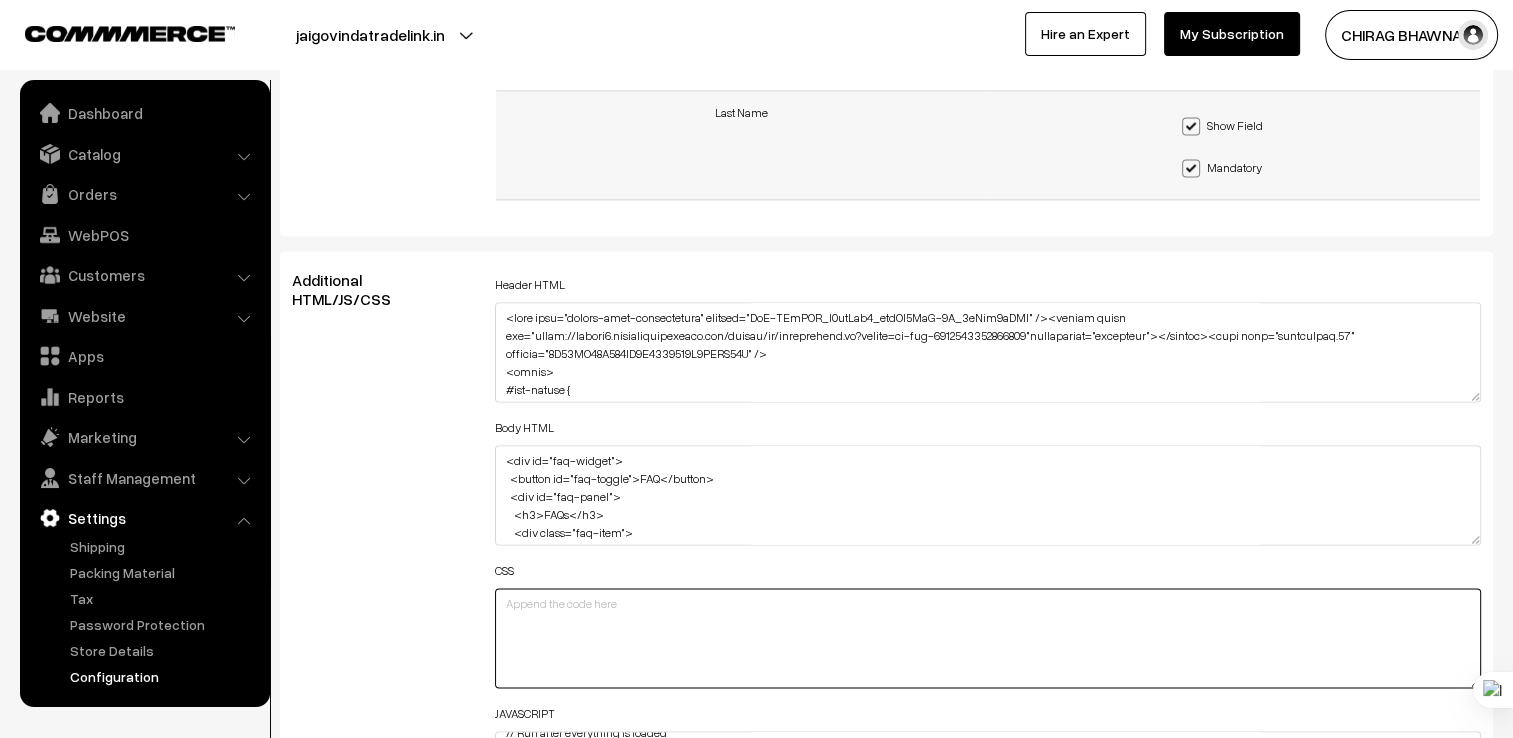 scroll, scrollTop: 2800, scrollLeft: 0, axis: vertical 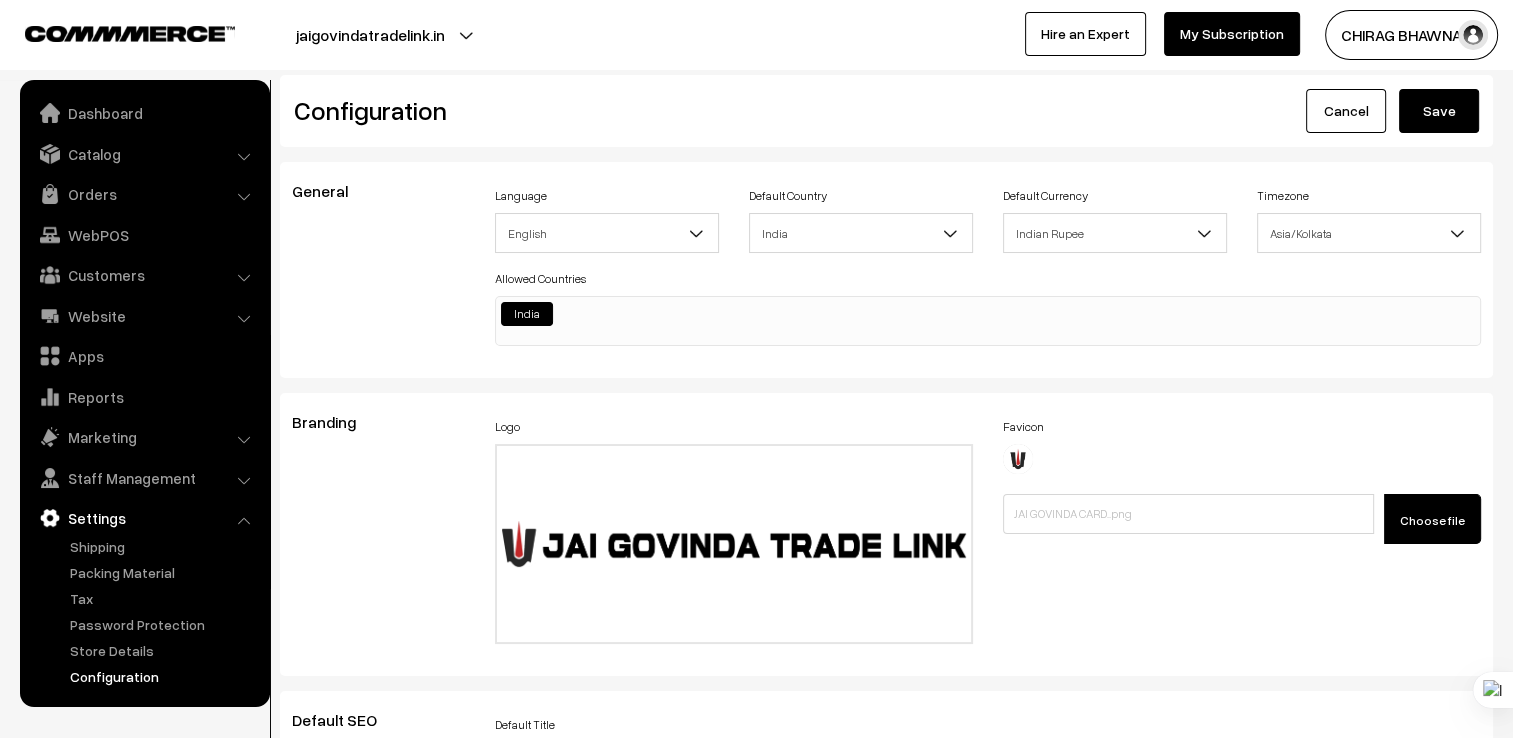 click on "Save" at bounding box center (1439, 111) 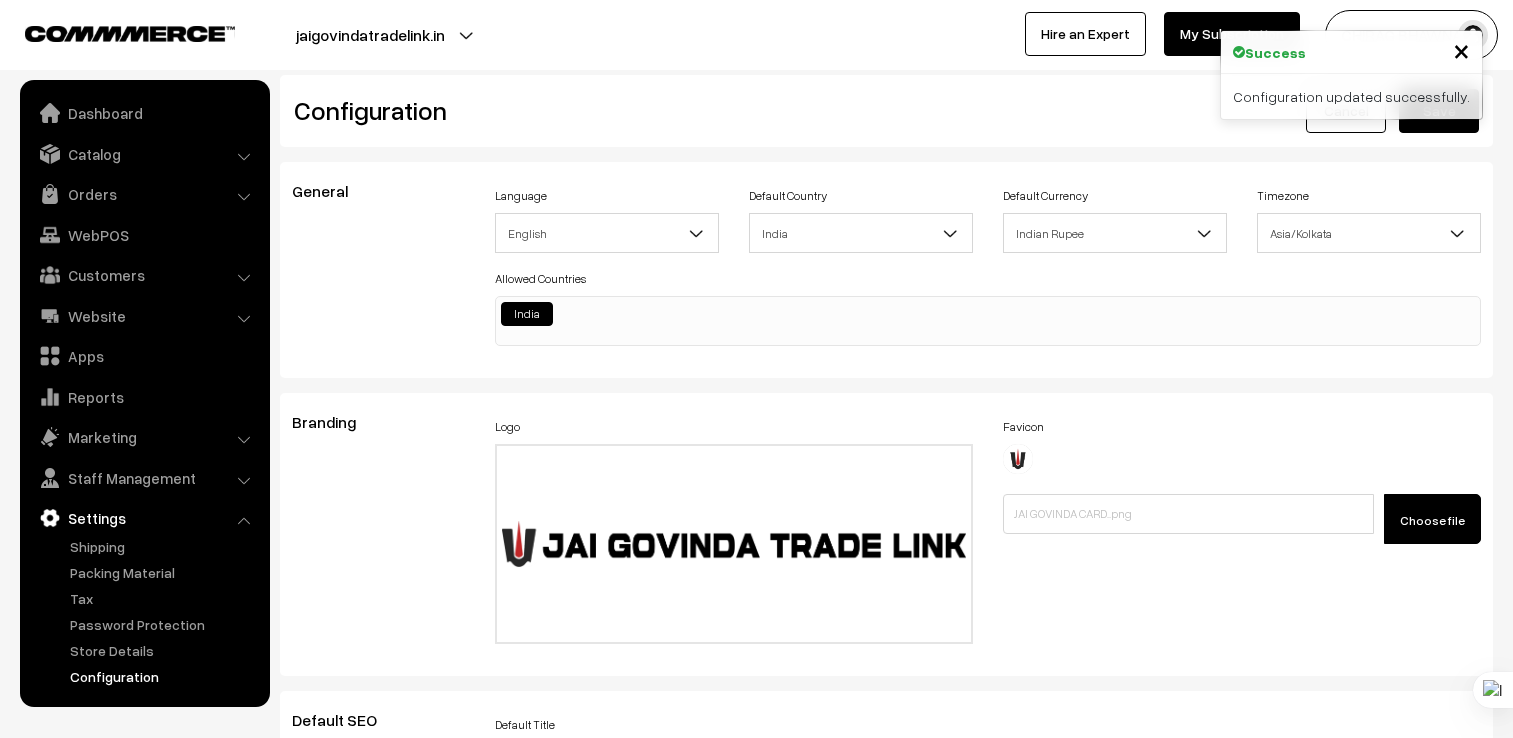 scroll, scrollTop: 0, scrollLeft: 0, axis: both 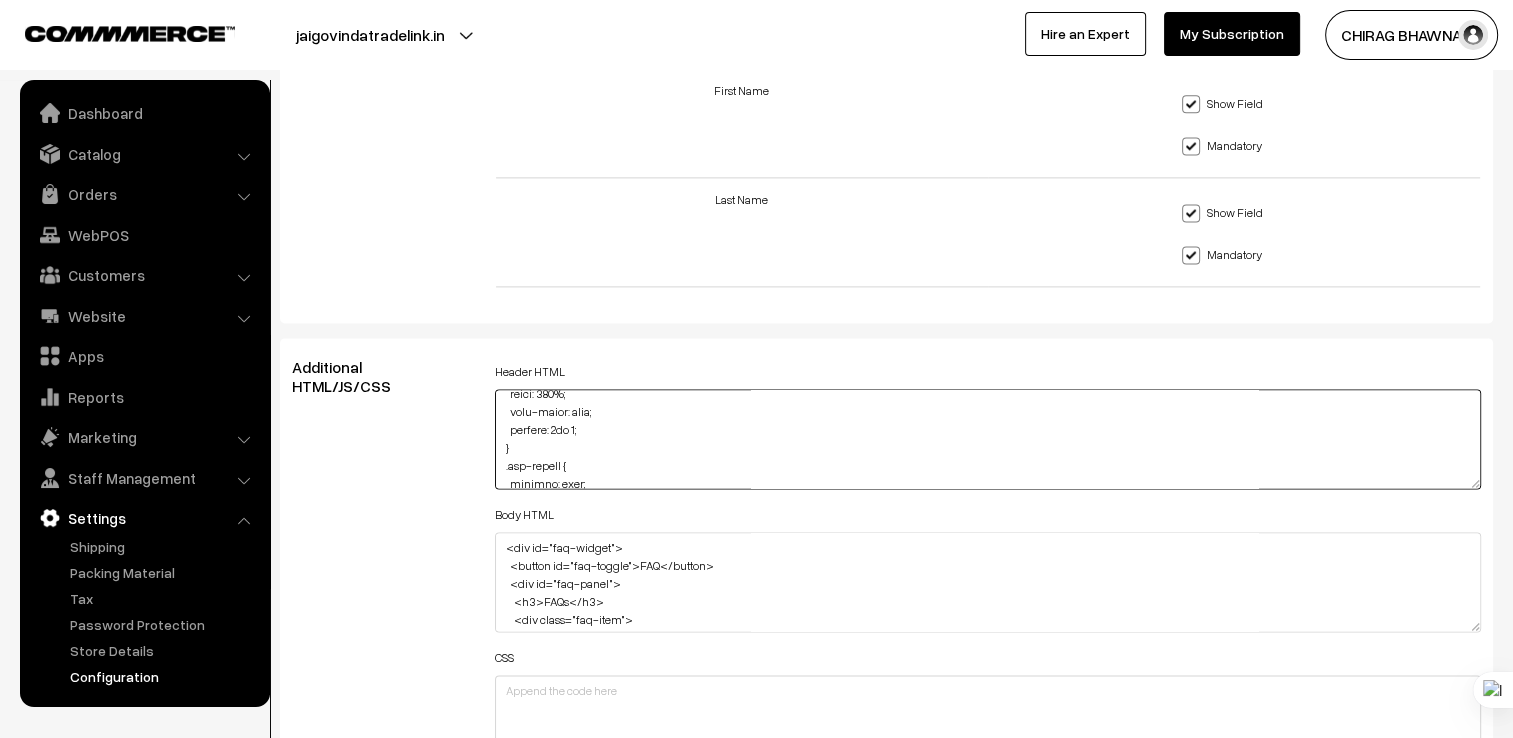 click at bounding box center (988, 439) 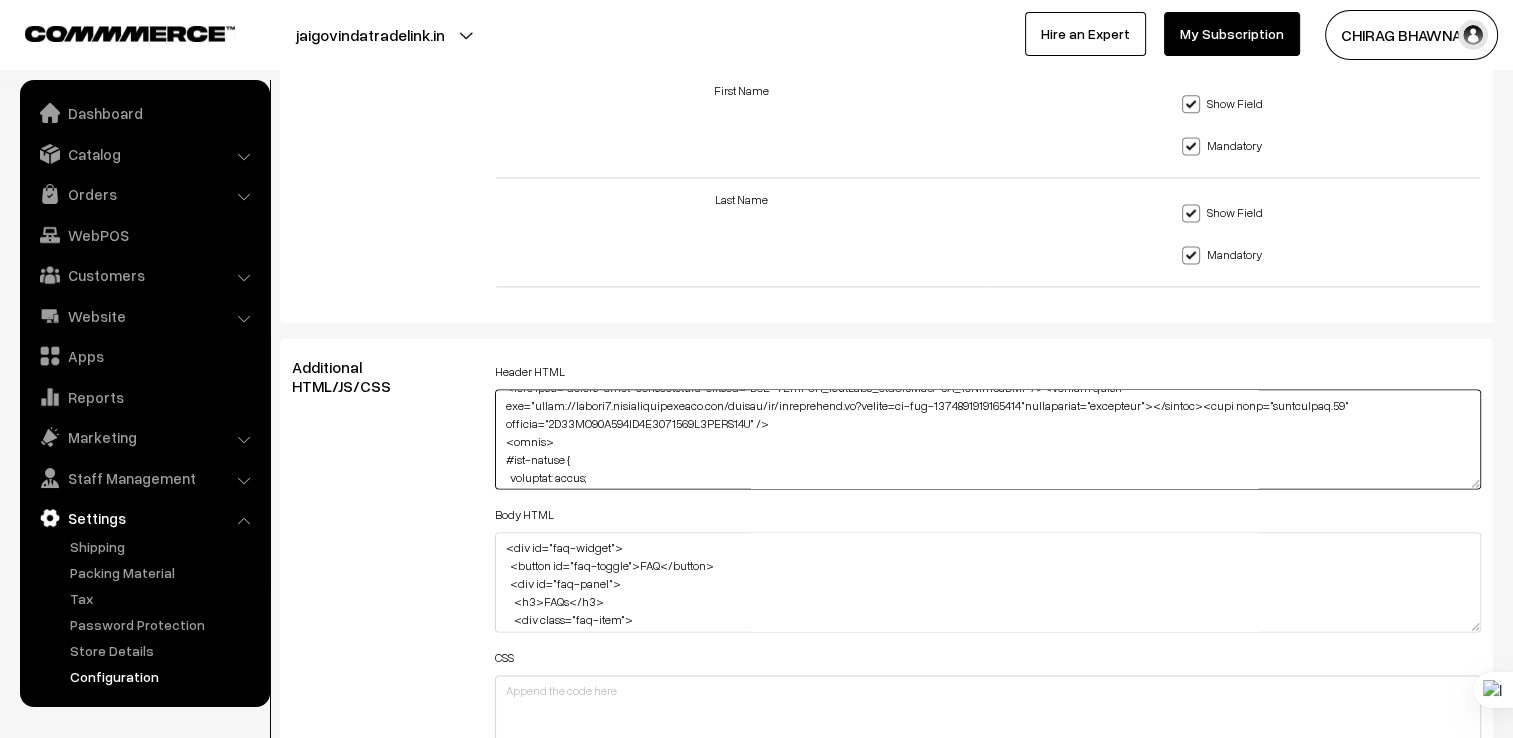 scroll, scrollTop: 0, scrollLeft: 0, axis: both 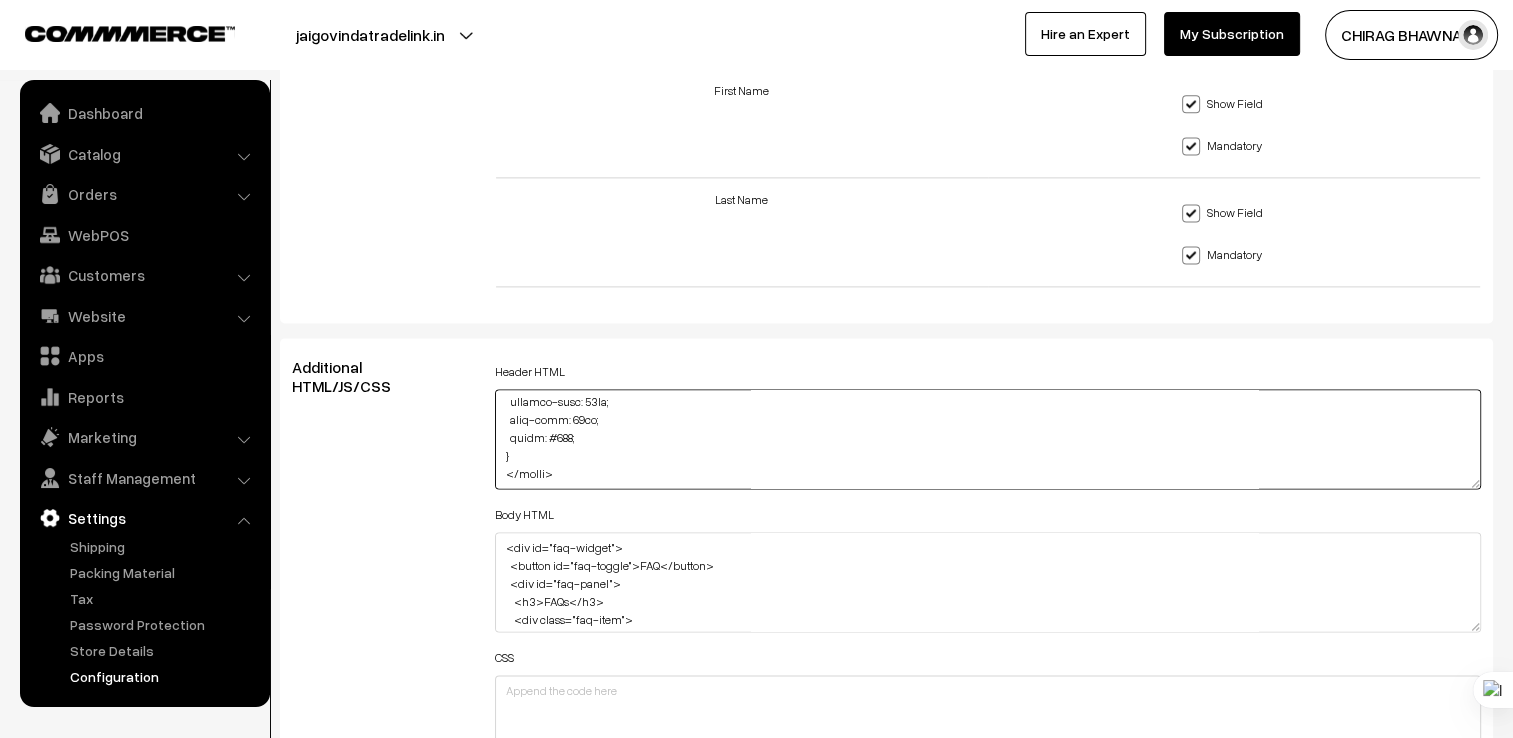 drag, startPoint x: 502, startPoint y: 450, endPoint x: 696, endPoint y: 528, distance: 209.09328 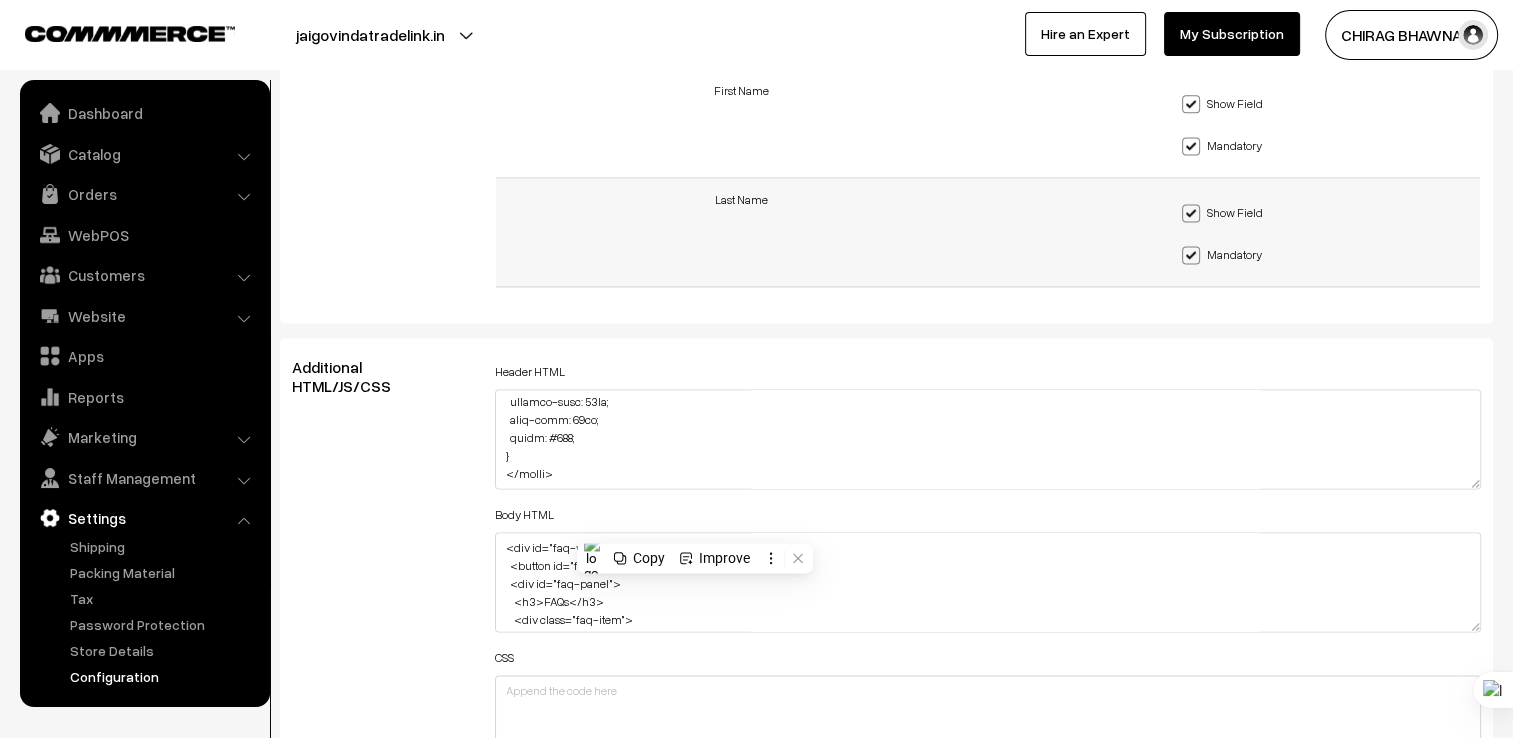 click on "Show Field
Mandatory" at bounding box center (1234, 232) 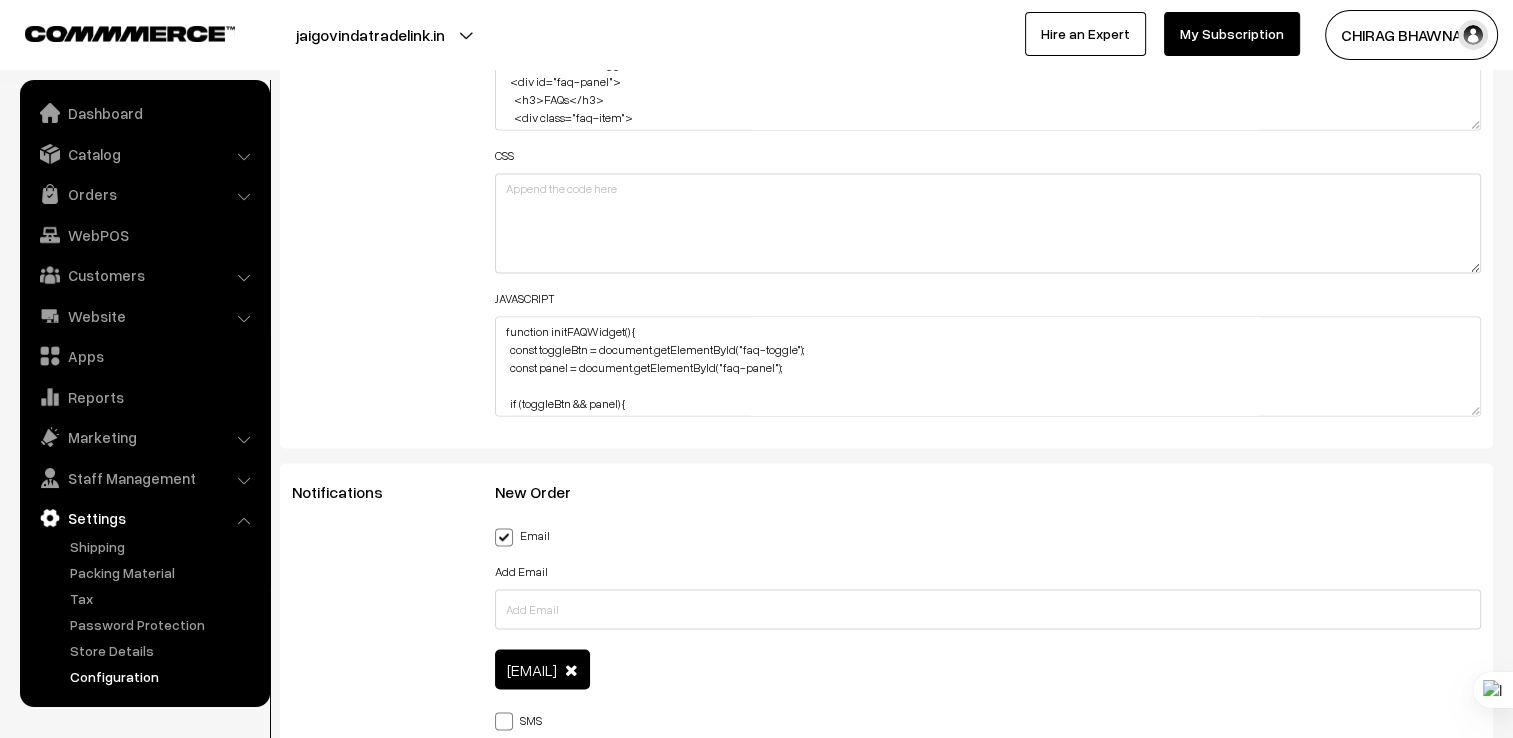 scroll, scrollTop: 3200, scrollLeft: 0, axis: vertical 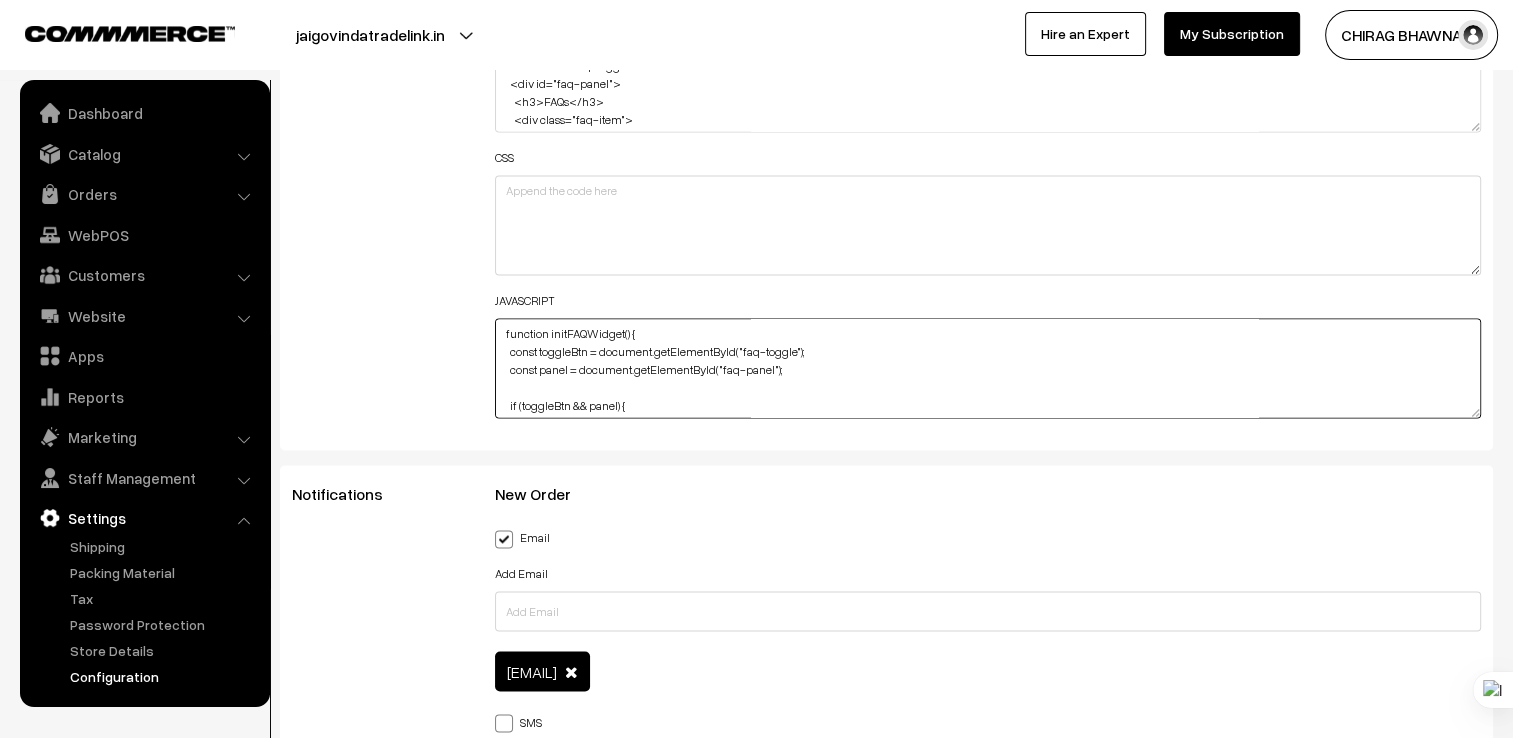 click on "function initFAQWidget() {
const toggleBtn = document.getElementById("faq-toggle");
const panel = document.getElementById("faq-panel");
if (toggleBtn && panel) {
toggleBtn.addEventListener("click", function () {
panel.style.left = panel.style.left === "0px" ? "-320px" : "0px";
});
}
const questions = document.querySelectorAll(".faq-question");
questions.forEach(btn => {
btn.addEventListener("click", () => {
const answer = btn.nextElementSibling;
if (answer) {
answer.style.display = answer.style.display === "block" ? "none" : "block";
}
});
});
}
// Run after everything is loaded
if (document.readyState !== "loading") {
initFAQWidget();
} else {
document.addEventListener("DOMContentLoaded", initFAQWidget);
}" at bounding box center (988, 368) 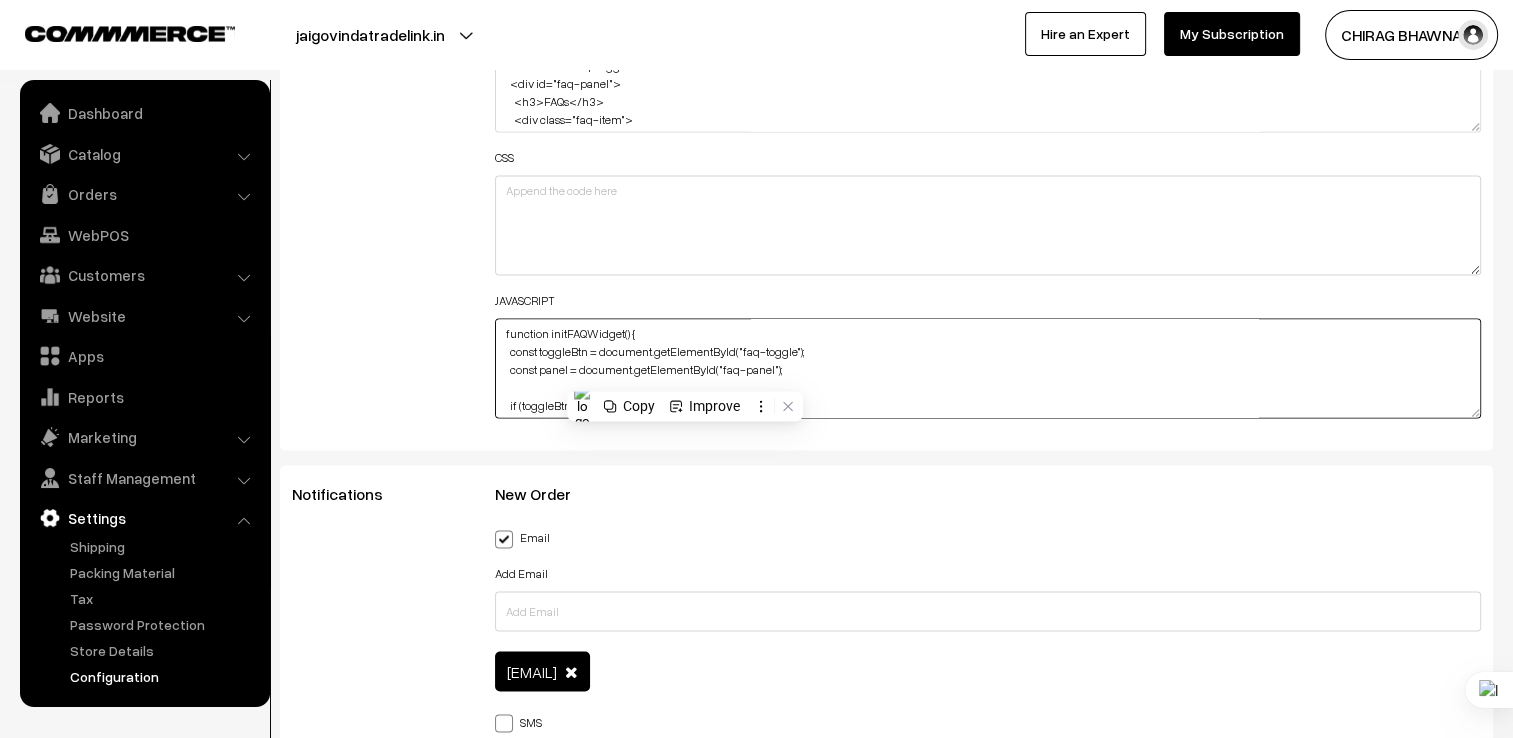 paste on "document.addEventListener("DOMContentLoaded", function () {
const toggleBtn = document.getElementById("faq-toggle");
const panel = document.getElementById("faq-panel");
if (toggleBtn && panel) {
toggleBtn.addEventListener("click", function () {
panel.style.left = panel.style.left === "0px" ? "-320px" : "0px";
});
}
const questions = document.querySelectorAll(".faq-question");
questions.forEach(btn => {
btn.addEventListener("click", () => {
const answer = btn.nextElementSibling;
if (answer) {
answer.style.display = answer.style.display === "block" ? "none" : "block";
}
});
});
});" 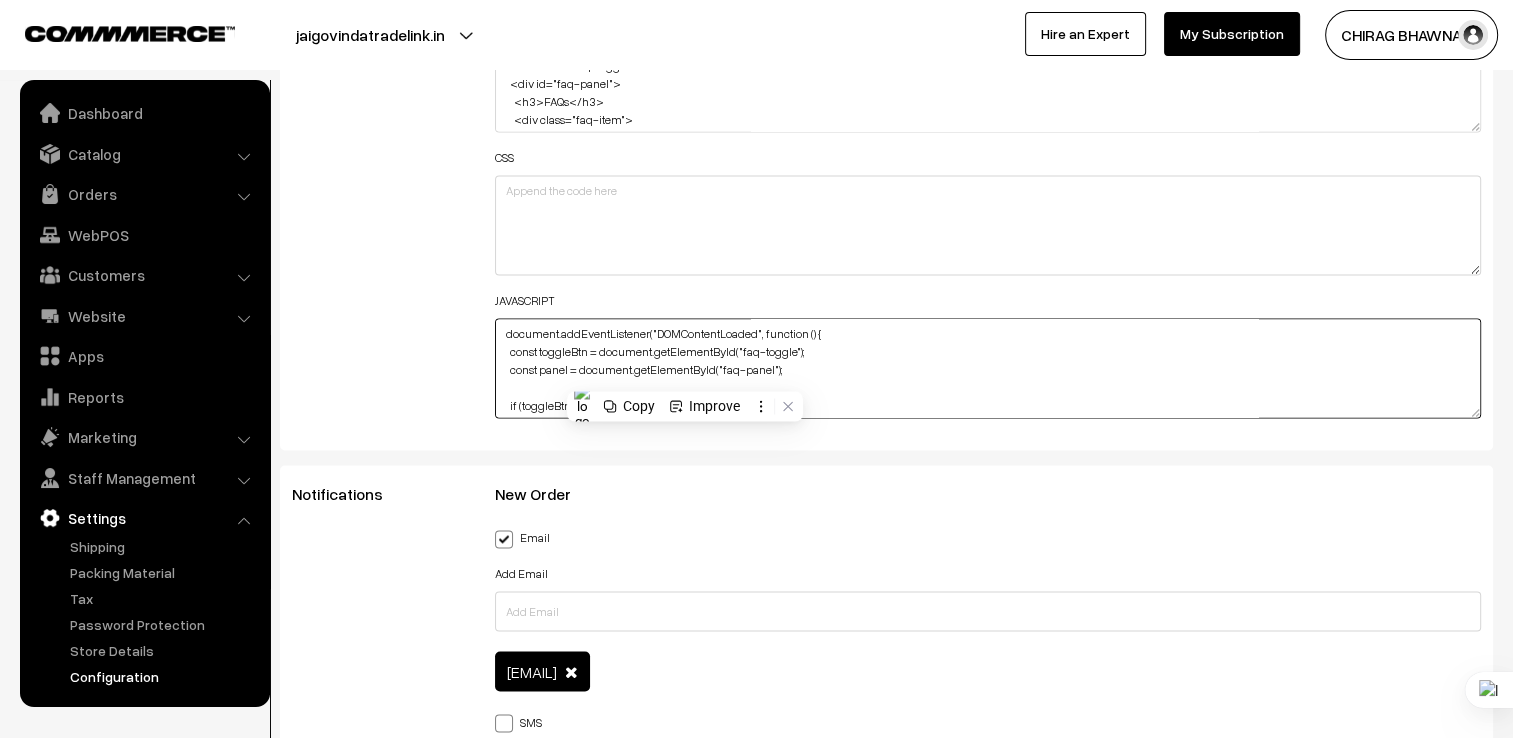 scroll, scrollTop: 266, scrollLeft: 0, axis: vertical 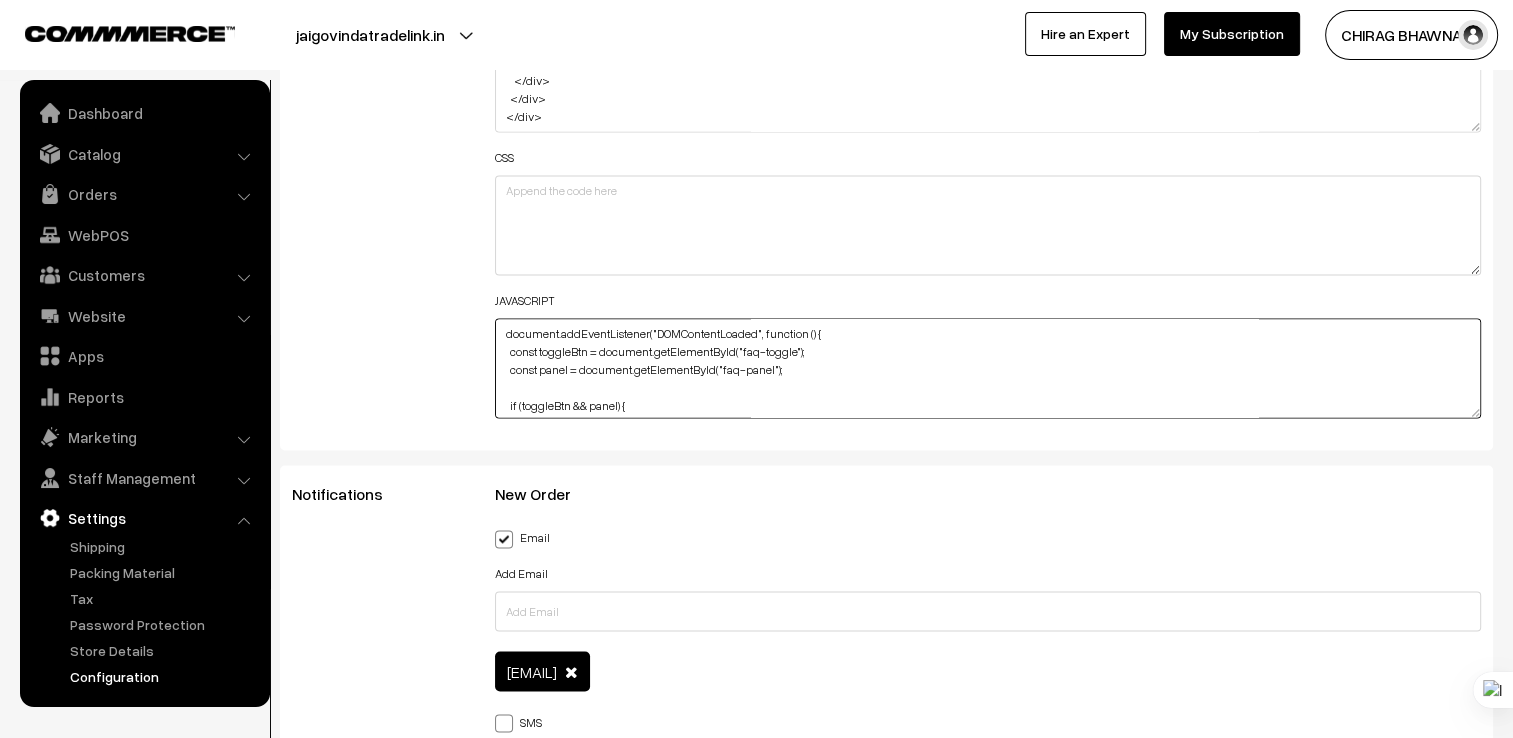 click on "document.addEventListener("DOMContentLoaded", function () {
const toggleBtn = document.getElementById("faq-toggle");
const panel = document.getElementById("faq-panel");
if (toggleBtn && panel) {
toggleBtn.addEventListener("click", function () {
panel.style.left = panel.style.left === "0px" ? "-320px" : "0px";
});
}
const questions = document.querySelectorAll(".faq-question");
questions.forEach(btn => {
btn.addEventListener("click", () => {
const answer = btn.nextElementSibling;
if (answer) {
answer.style.display = answer.style.display === "block" ? "none" : "block";
}
});
});
});" at bounding box center (988, 368) 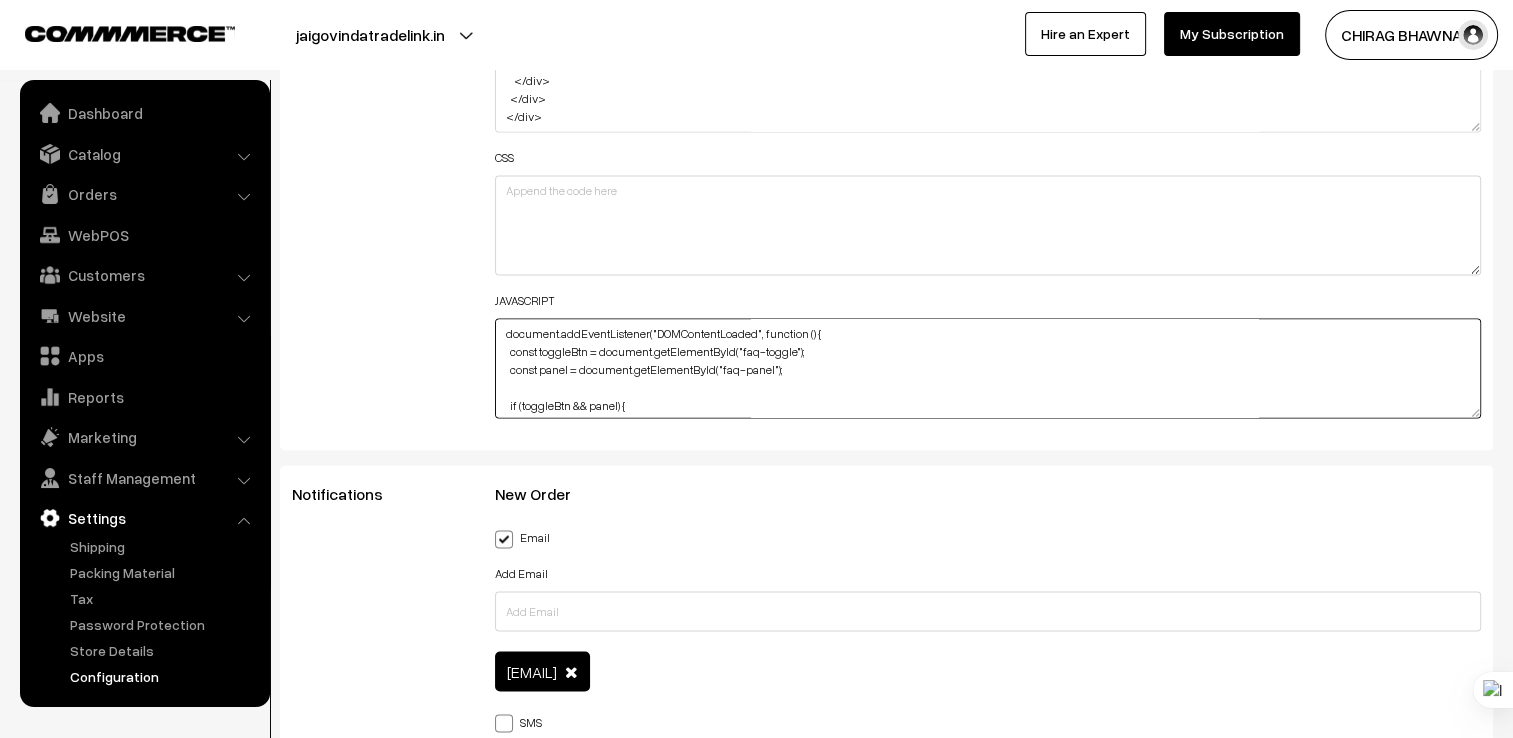 paste on "console.log("FAQ script loaded");" 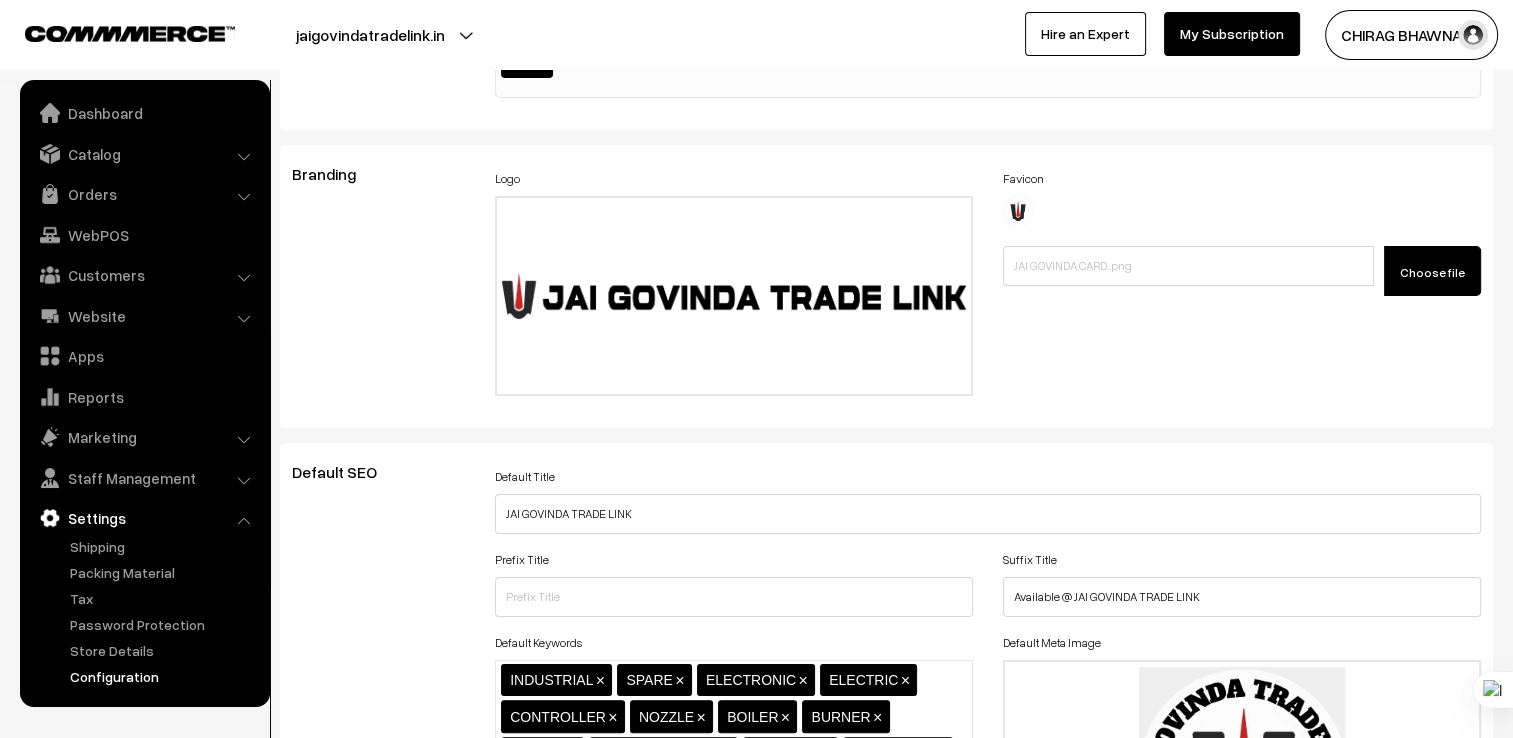 scroll, scrollTop: 0, scrollLeft: 0, axis: both 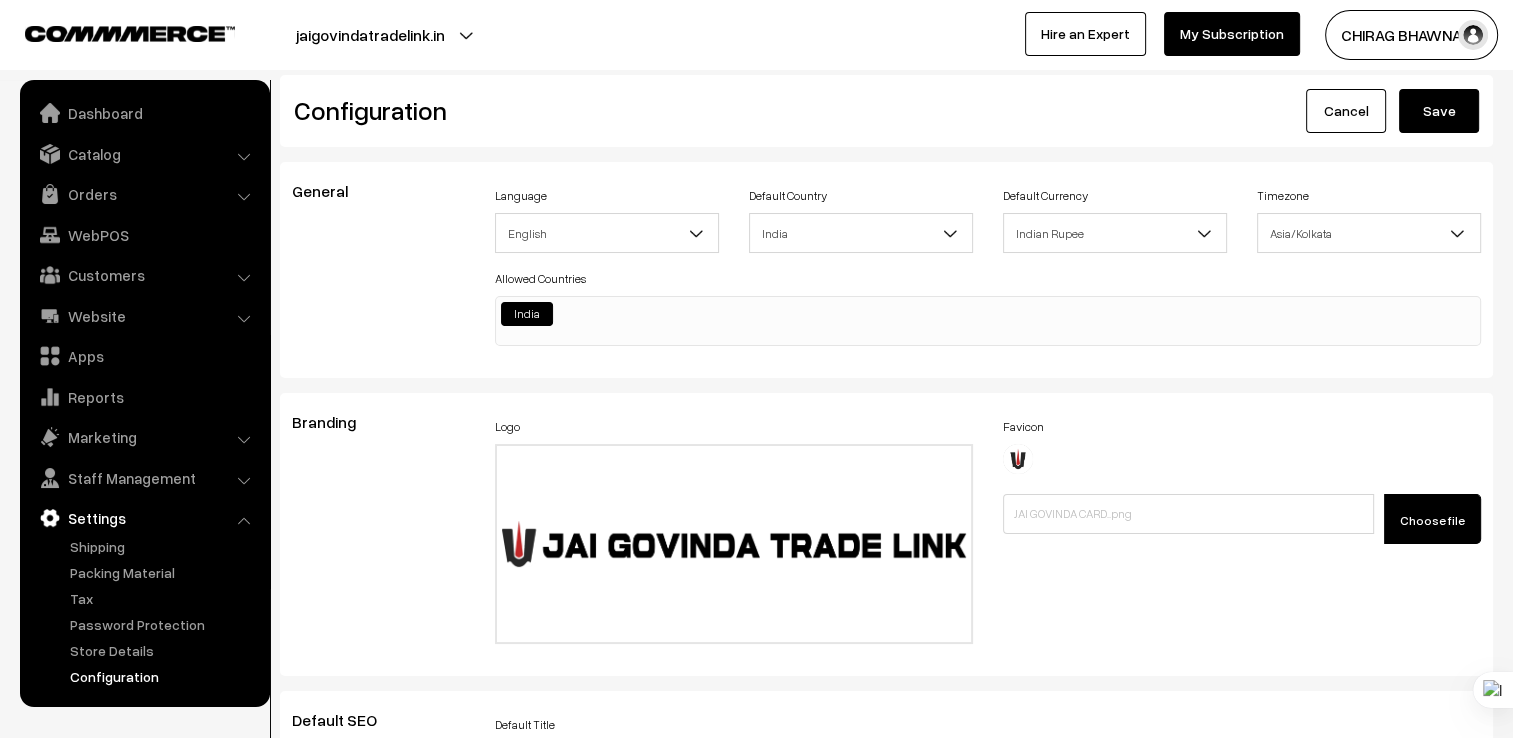 type on "console.log("FAQ script loaded");
document.addEventListener("DOMContentLoaded", function () {
const toggleBtn = document.getElementById("faq-toggle");
const panel = document.getElementById("faq-panel");
if (toggleBtn && panel) {
toggleBtn.addEventListener("click", function () {
panel.style.left = panel.style.left === "0px" ? "-320px" : "0px";
});
}
const questions = document.querySelectorAll(".faq-question");
questions.forEach(btn => {
btn.addEventListener("click", () => {
const answer = btn.nextElementSibling;
if (answer) {
answer.style.display = answer.style.display === "block" ? "none" : "block";
}
});
});
});" 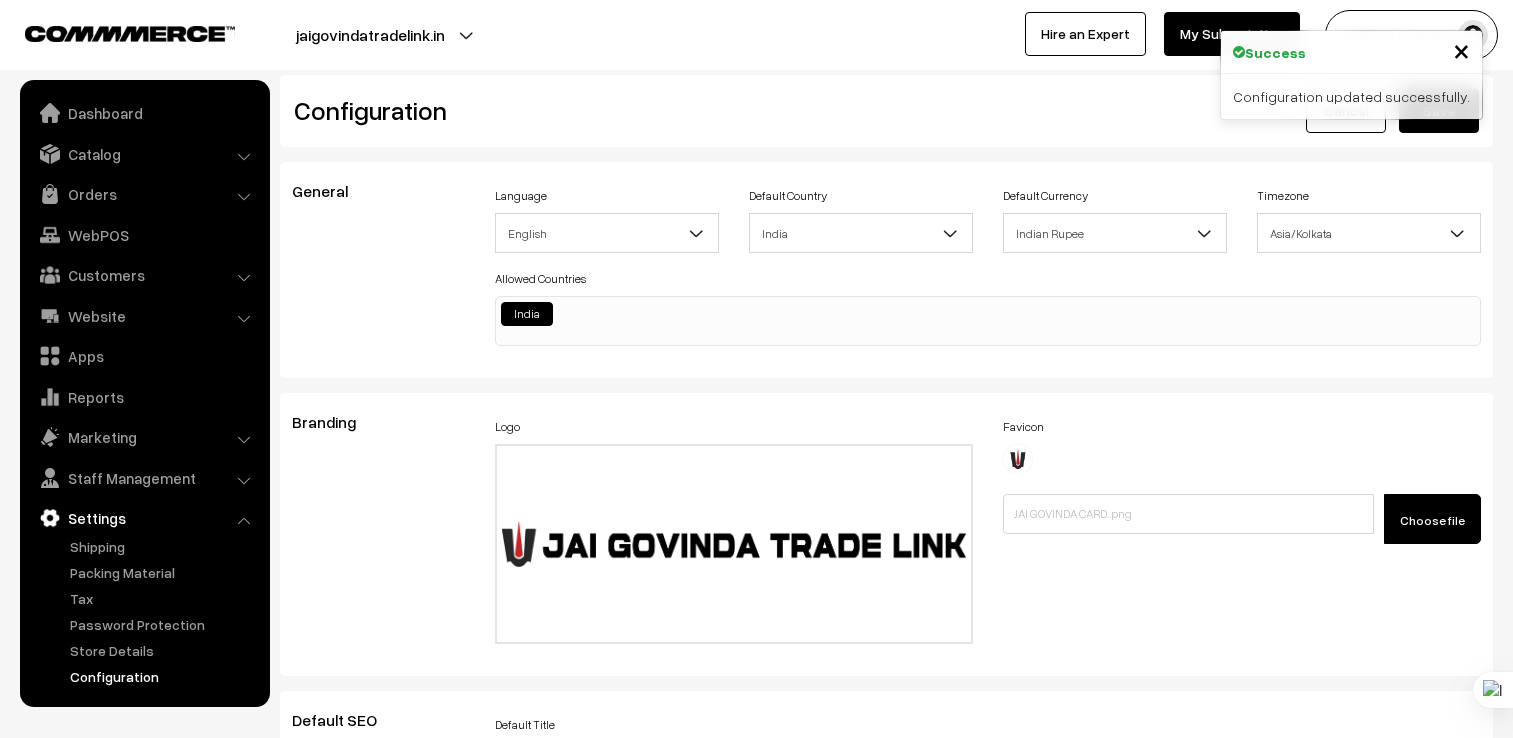 scroll, scrollTop: 0, scrollLeft: 0, axis: both 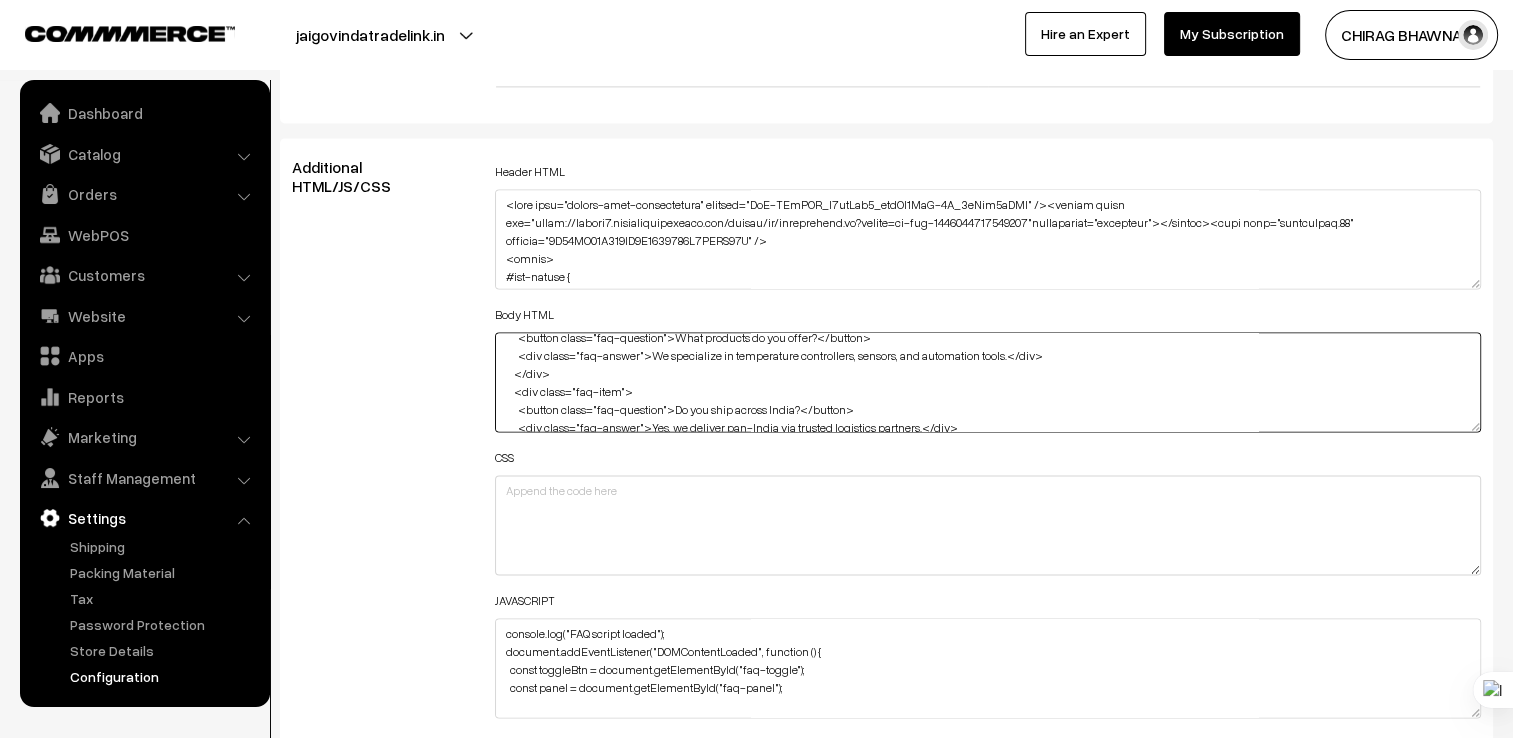 click on "<div id="faq-widget">
<button id="faq-toggle">FAQ</button>
<div id="faq-panel">
<h3>FAQs</h3>
<div class="faq-item">
<button class="faq-question">What products do you offer?</button>
<div class="faq-answer">We specialize in temperature controllers, sensors, and automation tools.</div>
</div>
<div class="faq-item">
<button class="faq-question">Do you ship across India?</button>
<div class="faq-answer">Yes, we deliver pan-India via trusted logistics partners.</div>
</div>
<div class="faq-item">
<button class="faq-question">Can I get bulk pricing?</button>
<div class="faq-answer">Absolutely! Contact us via WhatsApp or our IndiaMART profile for bulk quotes.</div>
</div>
</div>
</div>" at bounding box center [988, 382] 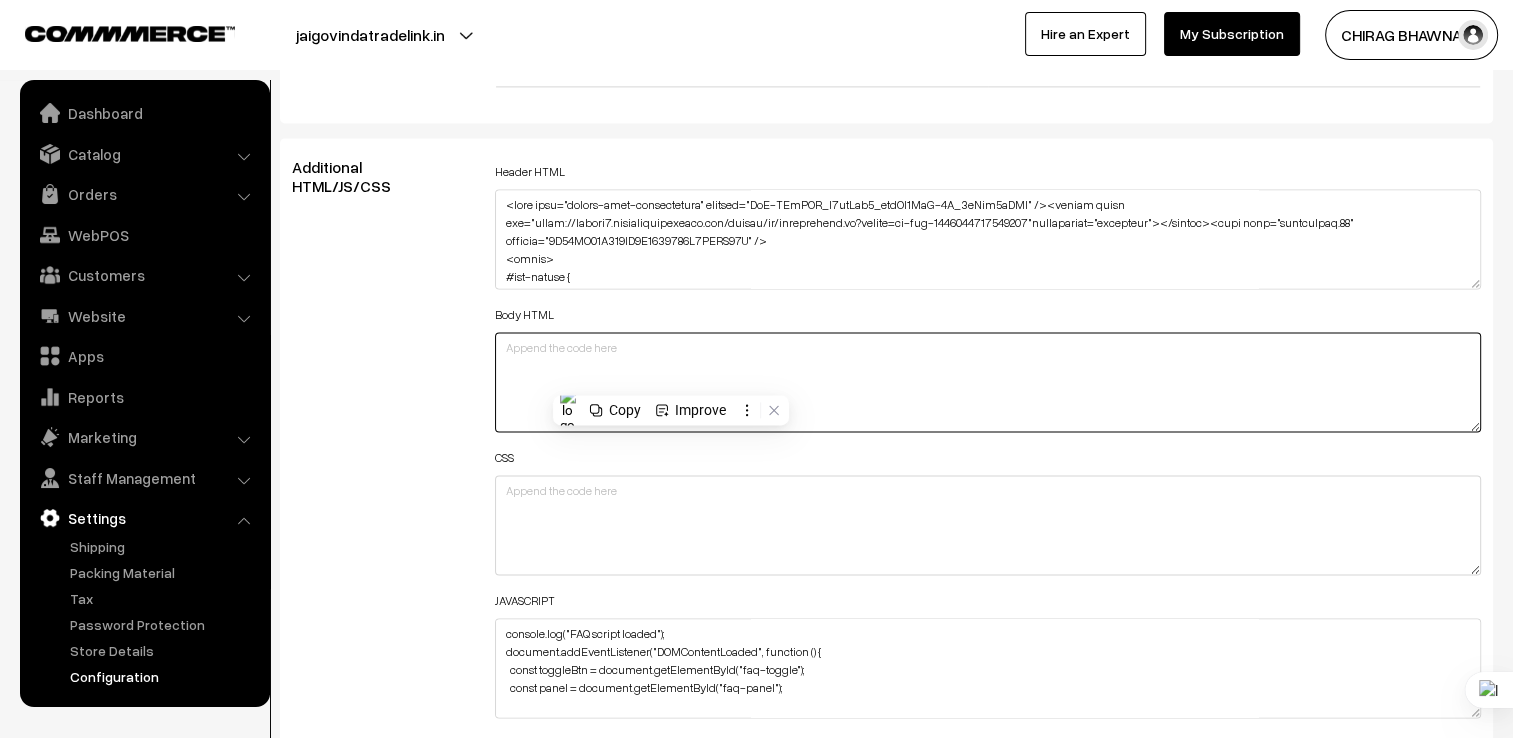 scroll, scrollTop: 0, scrollLeft: 0, axis: both 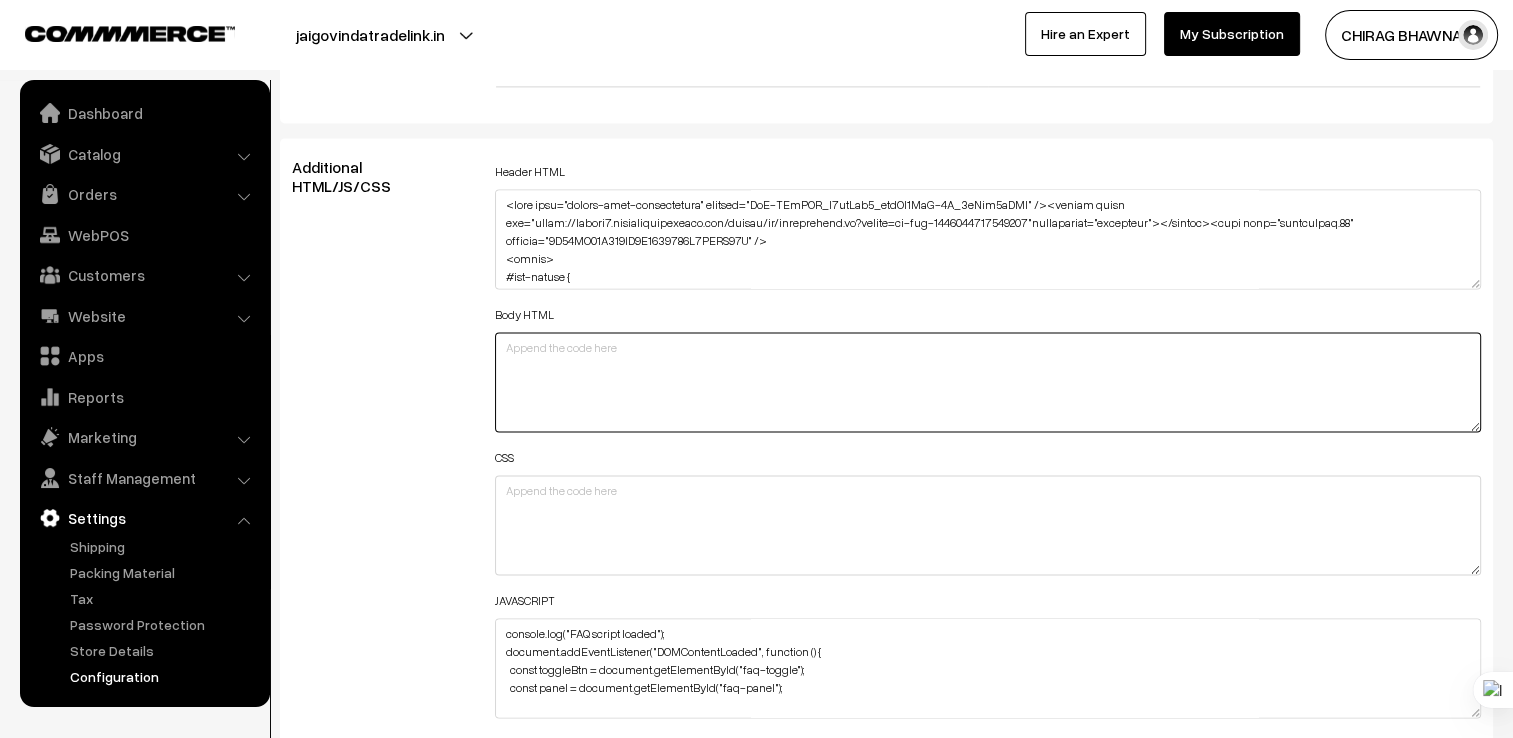 type 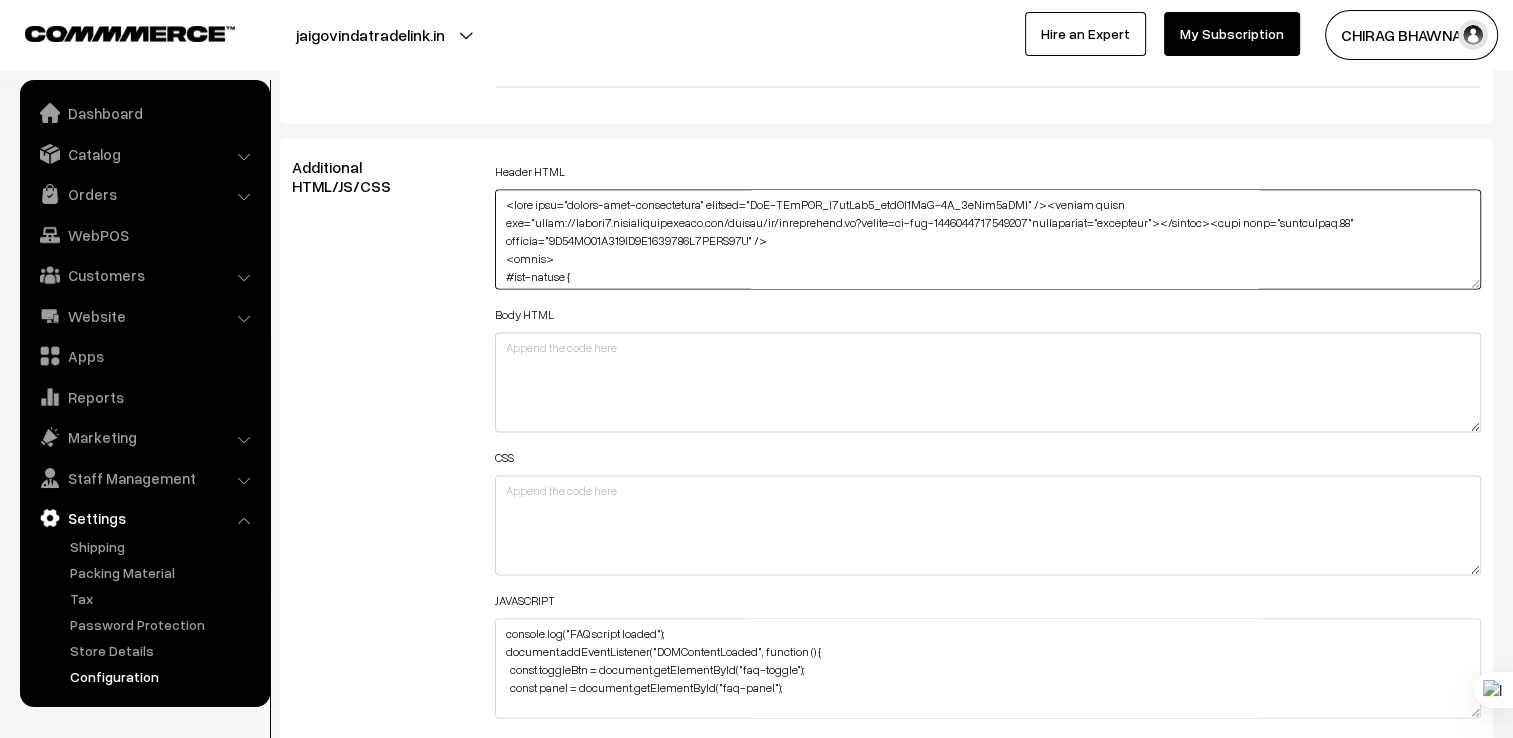 scroll, scrollTop: 777, scrollLeft: 0, axis: vertical 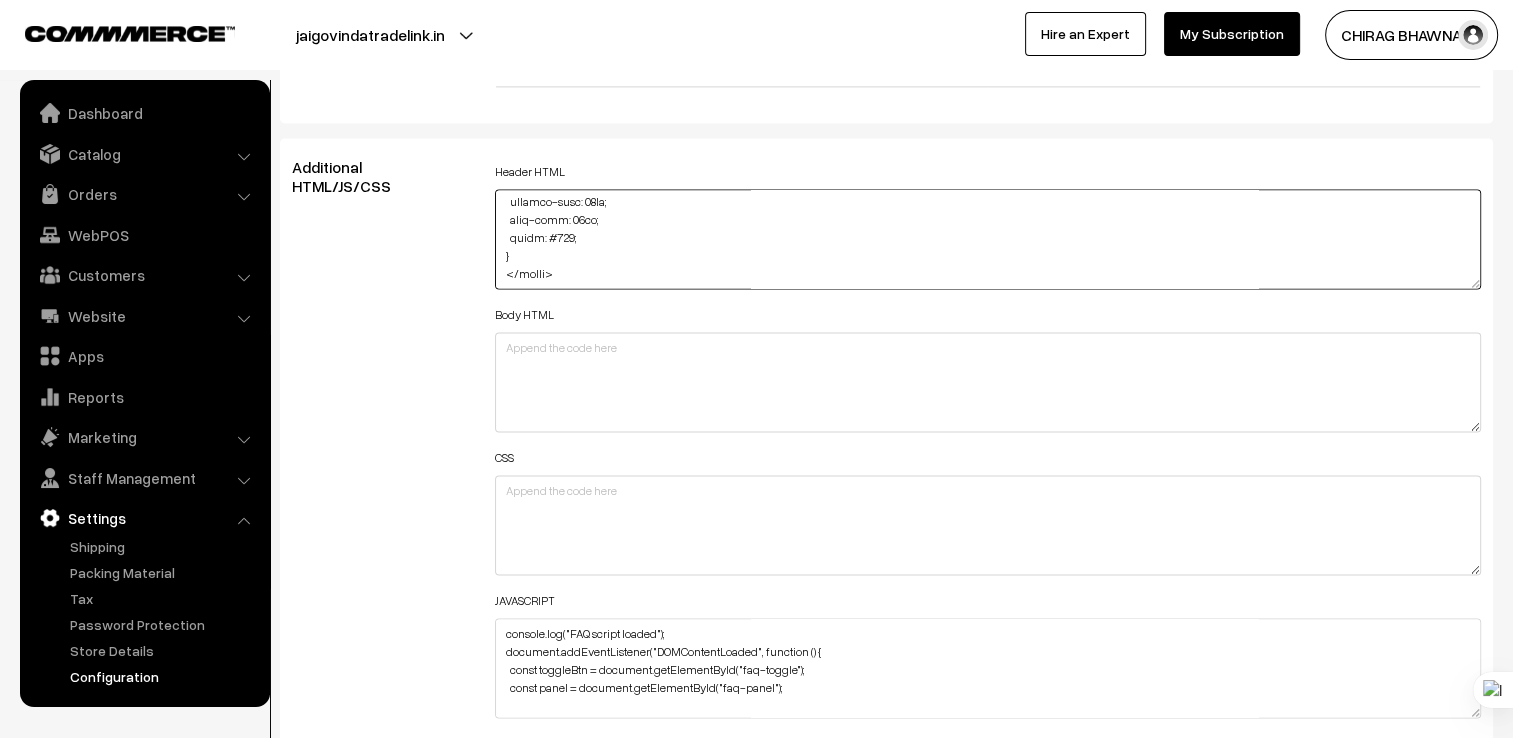 drag, startPoint x: 506, startPoint y: 248, endPoint x: 893, endPoint y: 446, distance: 434.71024 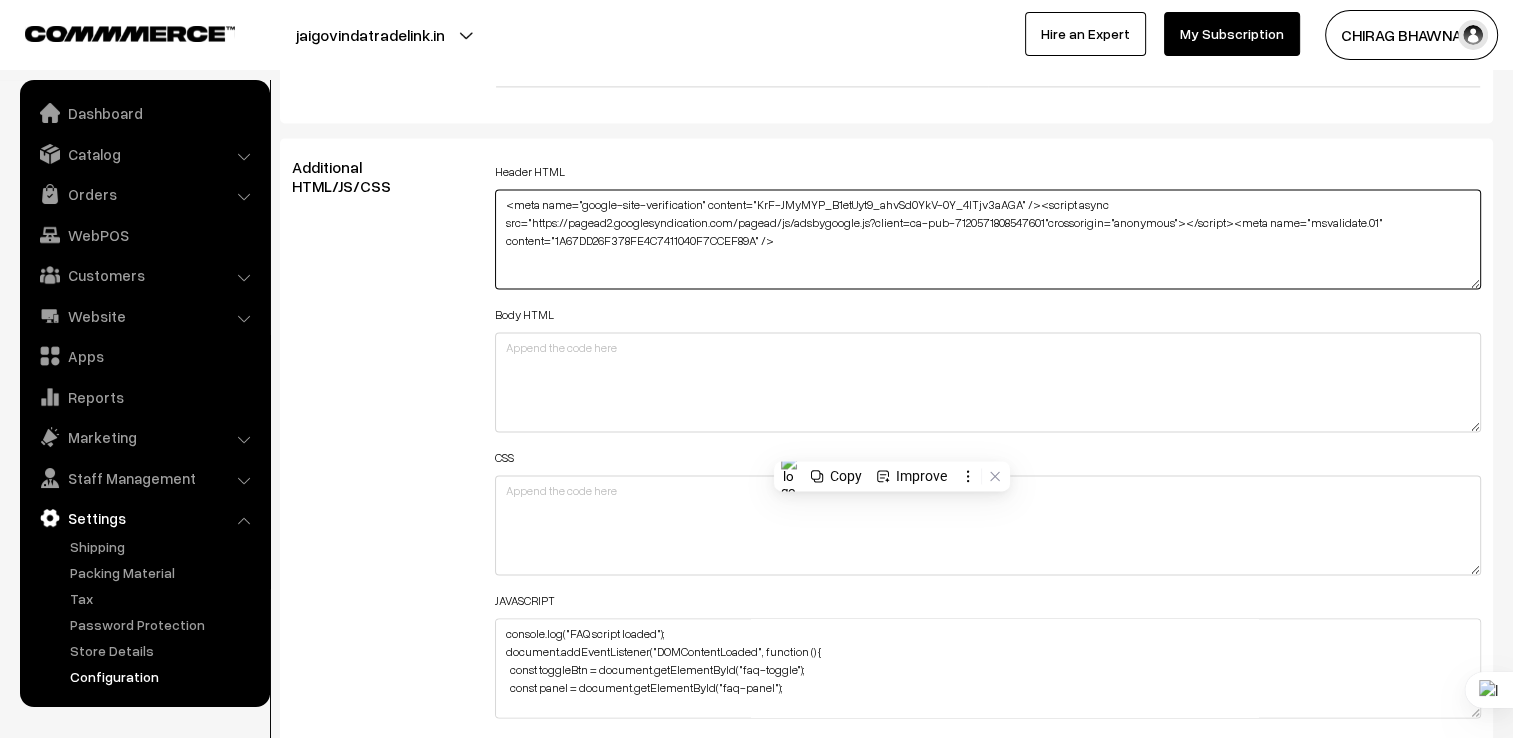 scroll, scrollTop: 0, scrollLeft: 0, axis: both 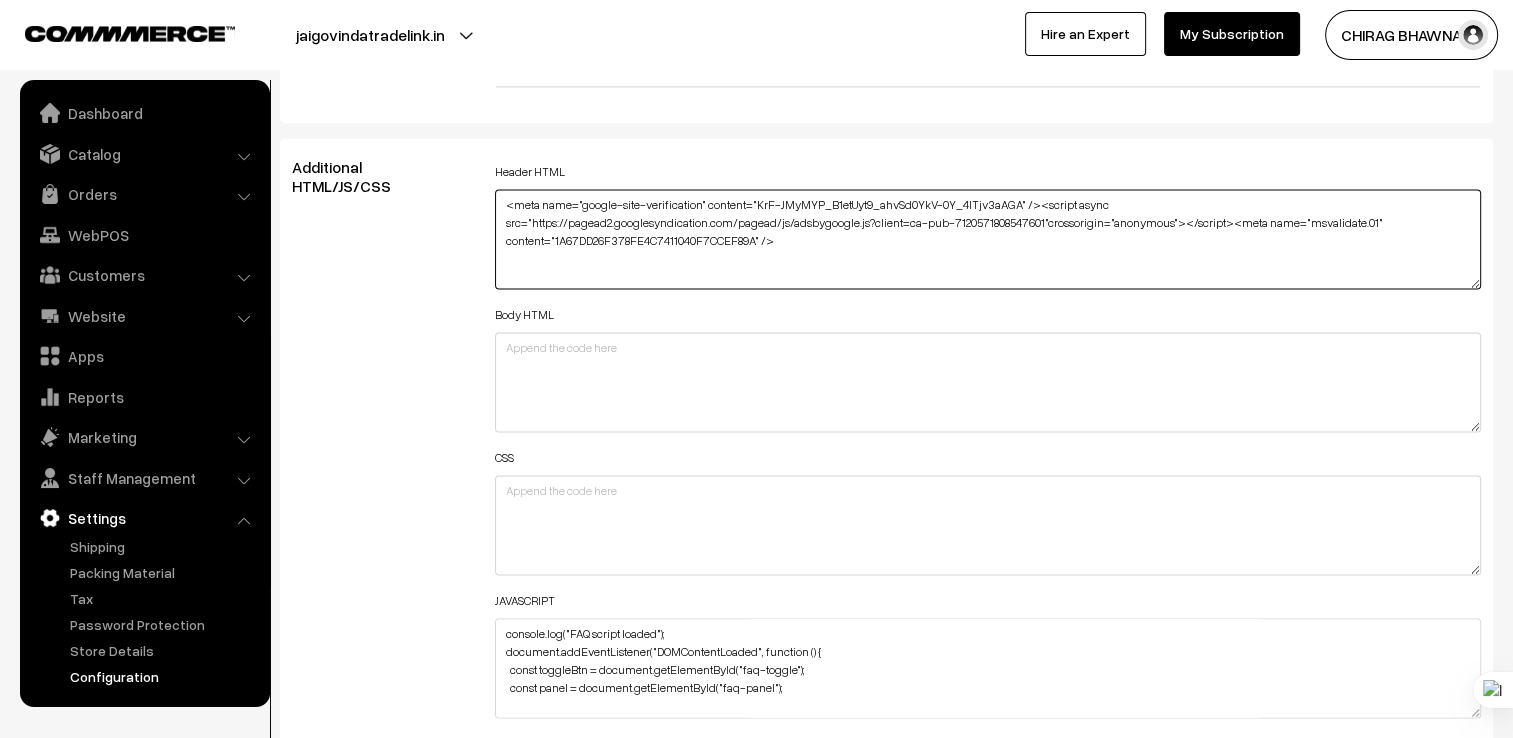type on "<meta name="google-site-verification" content="KrF-JMyMYP_B1etUyt9_ahvSd0YkV-0Y_4lTjv3aAGA" /><script async src="https://pagead2.googlesyndication.com/pagead/js/adsbygoogle.js?client=ca-pub-7120571808547601"crossorigin="anonymous"></script><meta name="msvalidate.01" content="1A67DD26F378FE4C7411040F7CCEF89A" />" 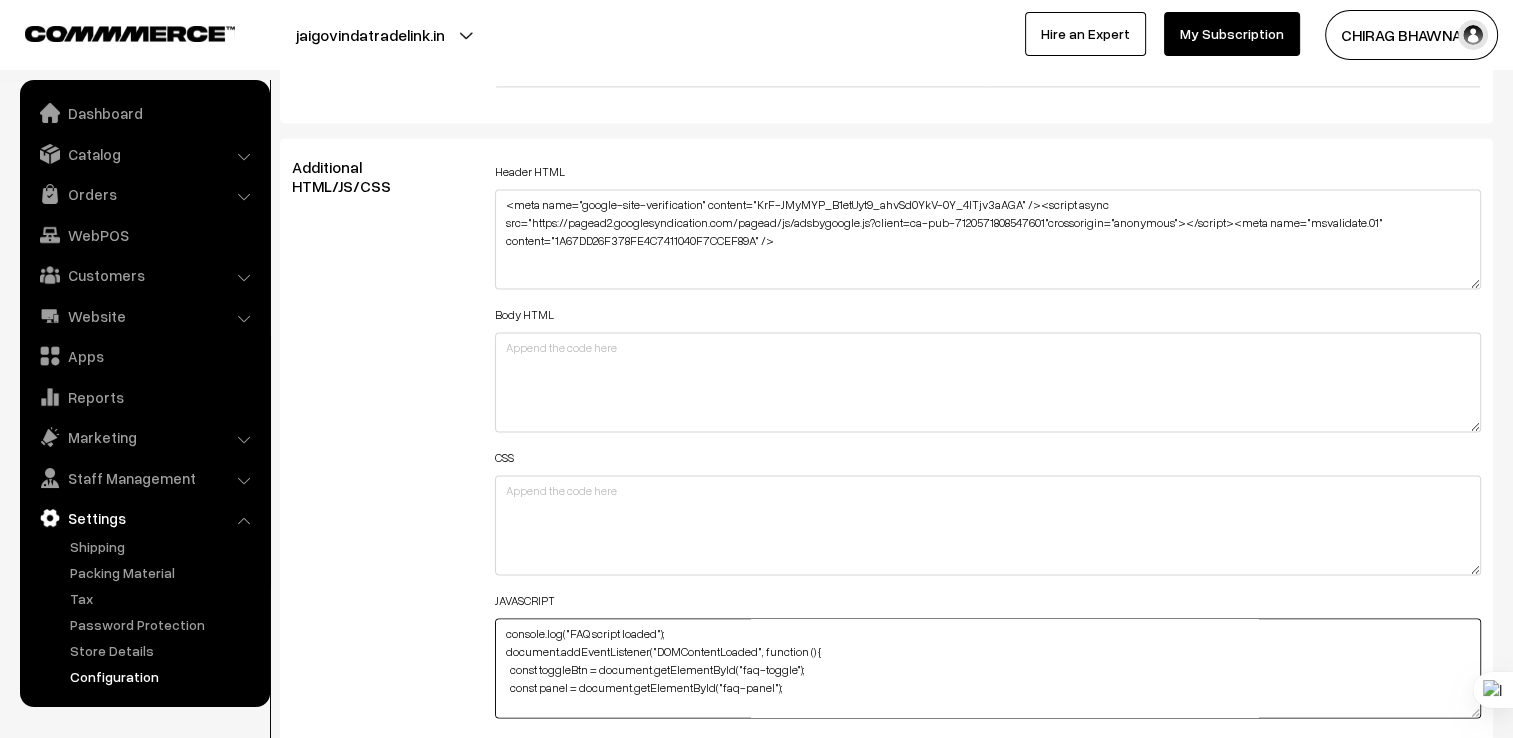click on "console.log("FAQ script loaded");
document.addEventListener("DOMContentLoaded", function () {
const toggleBtn = document.getElementById("faq-toggle");
const panel = document.getElementById("faq-panel");
if (toggleBtn && panel) {
toggleBtn.addEventListener("click", function () {
panel.style.left = panel.style.left === "0px" ? "-320px" : "0px";
});
}
const questions = document.querySelectorAll(".faq-question");
questions.forEach(btn => {
btn.addEventListener("click", () => {
const answer = btn.nextElementSibling;
if (answer) {
answer.style.display = answer.style.display === "block" ? "none" : "block";
}
});
});
});" at bounding box center [988, 668] 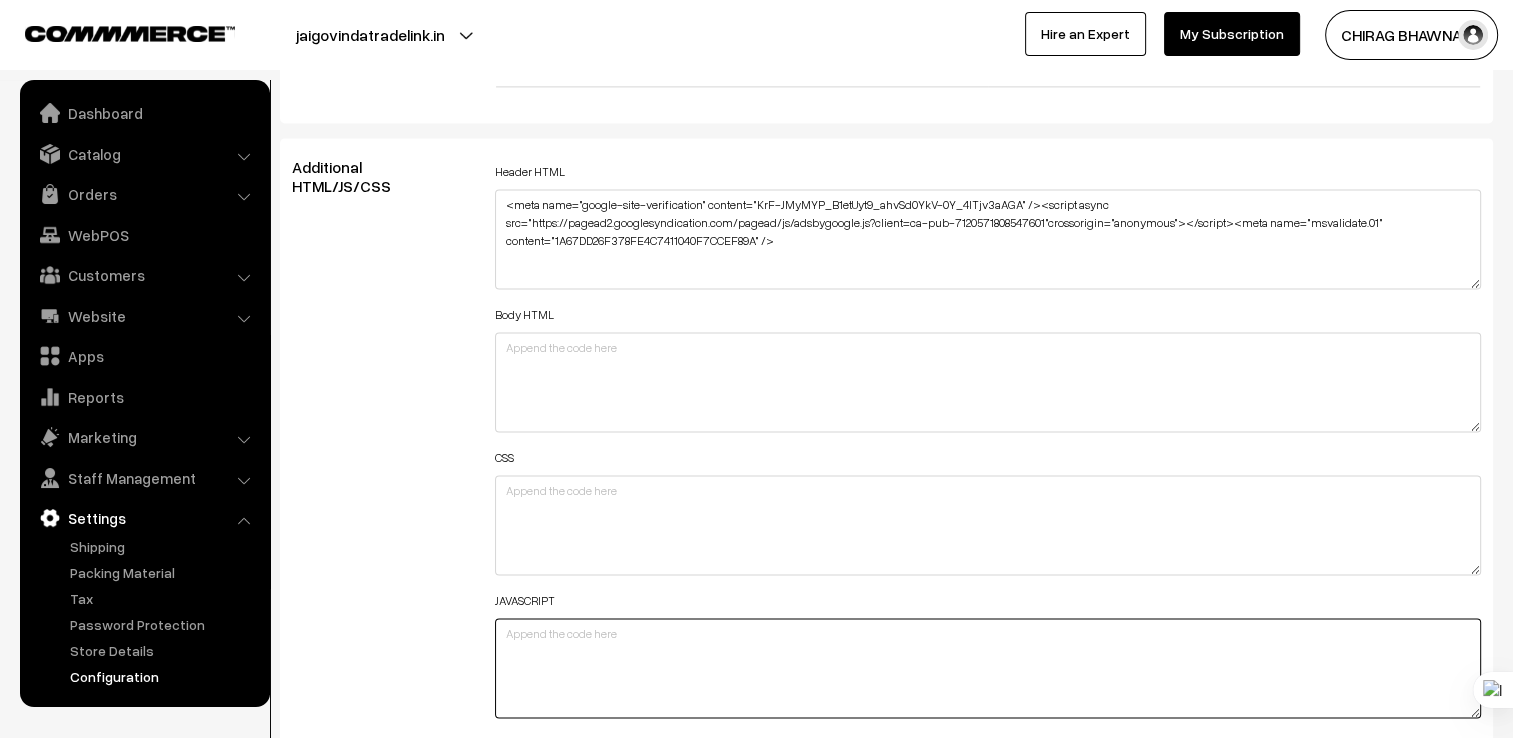 type 